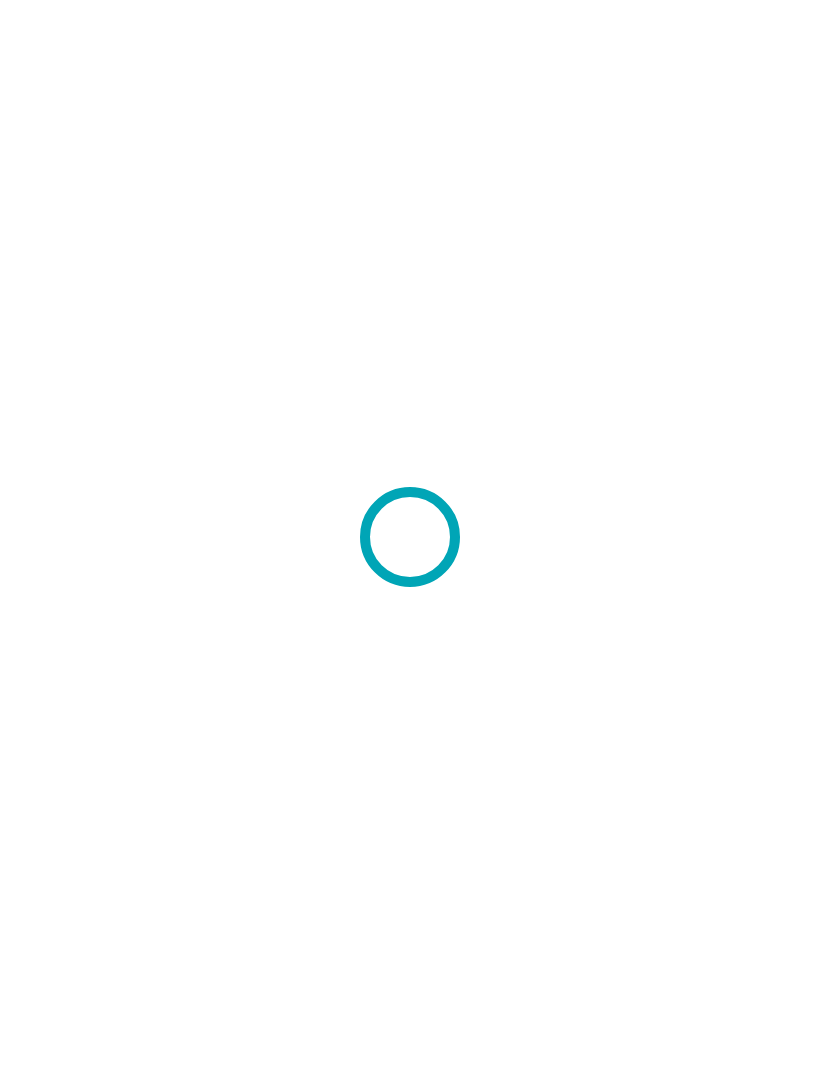 scroll, scrollTop: 0, scrollLeft: 0, axis: both 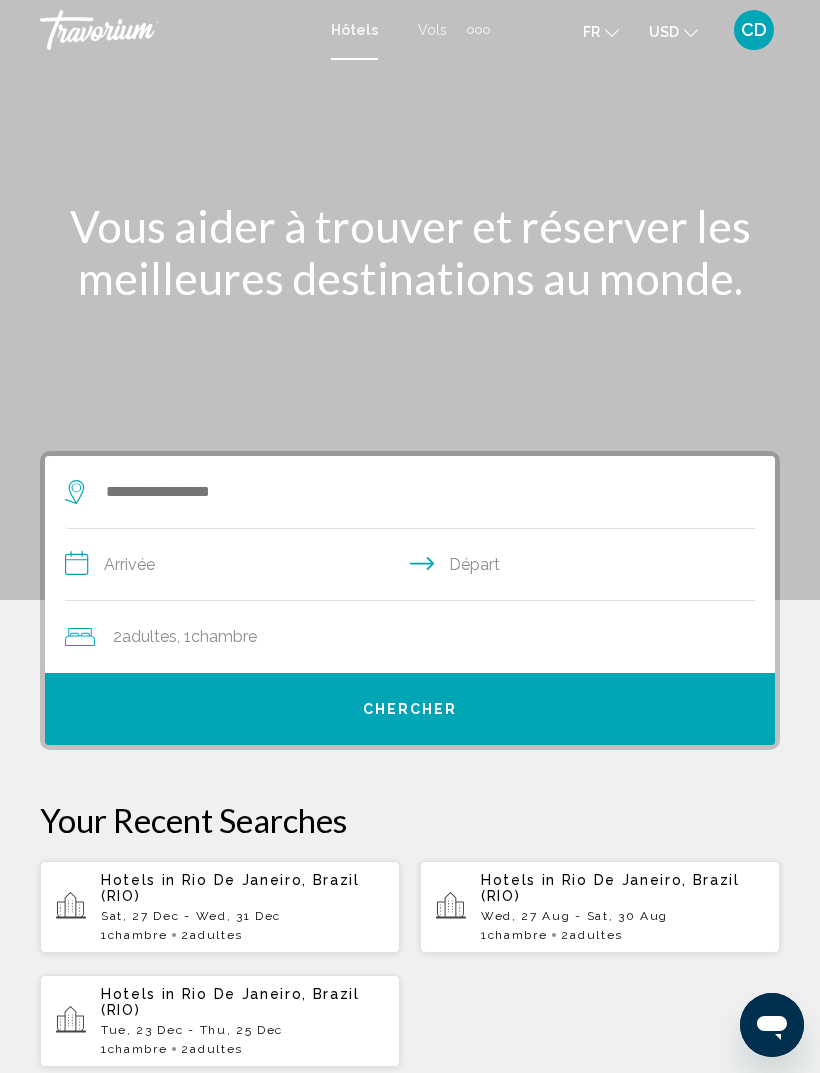 click on "Hotels in    Rio De Janeiro, Brazil (RIO)" at bounding box center [622, 888] 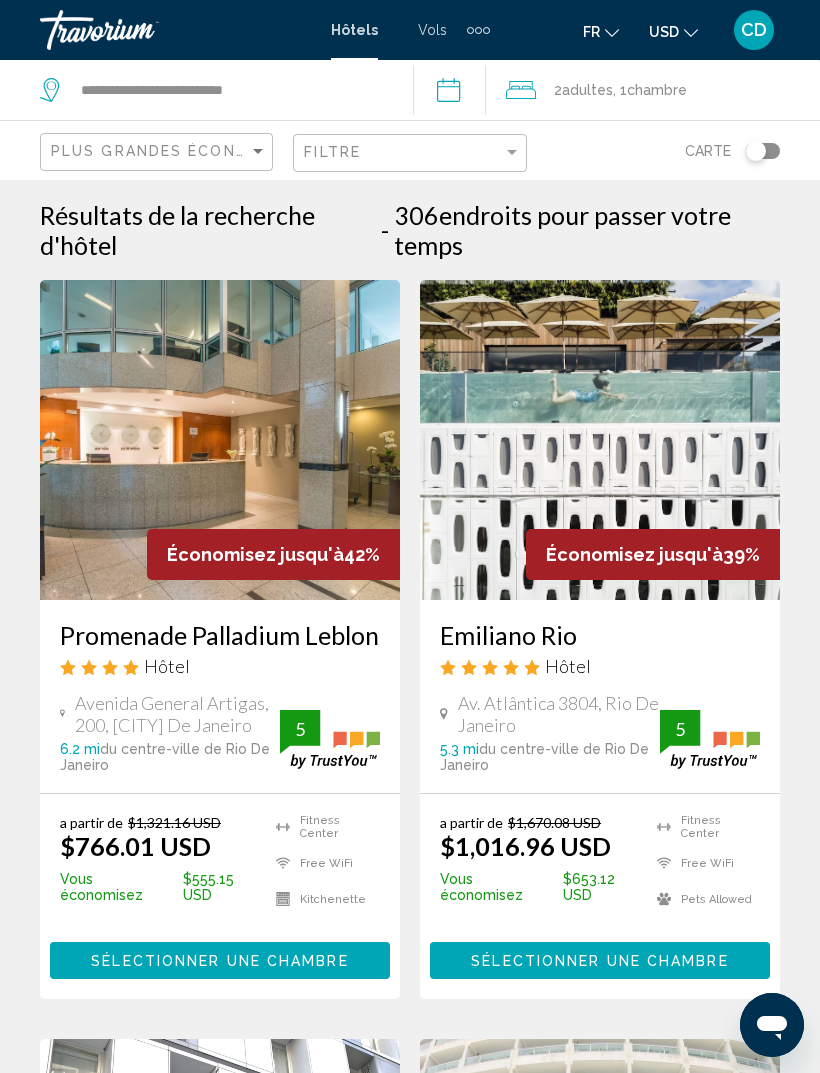 click 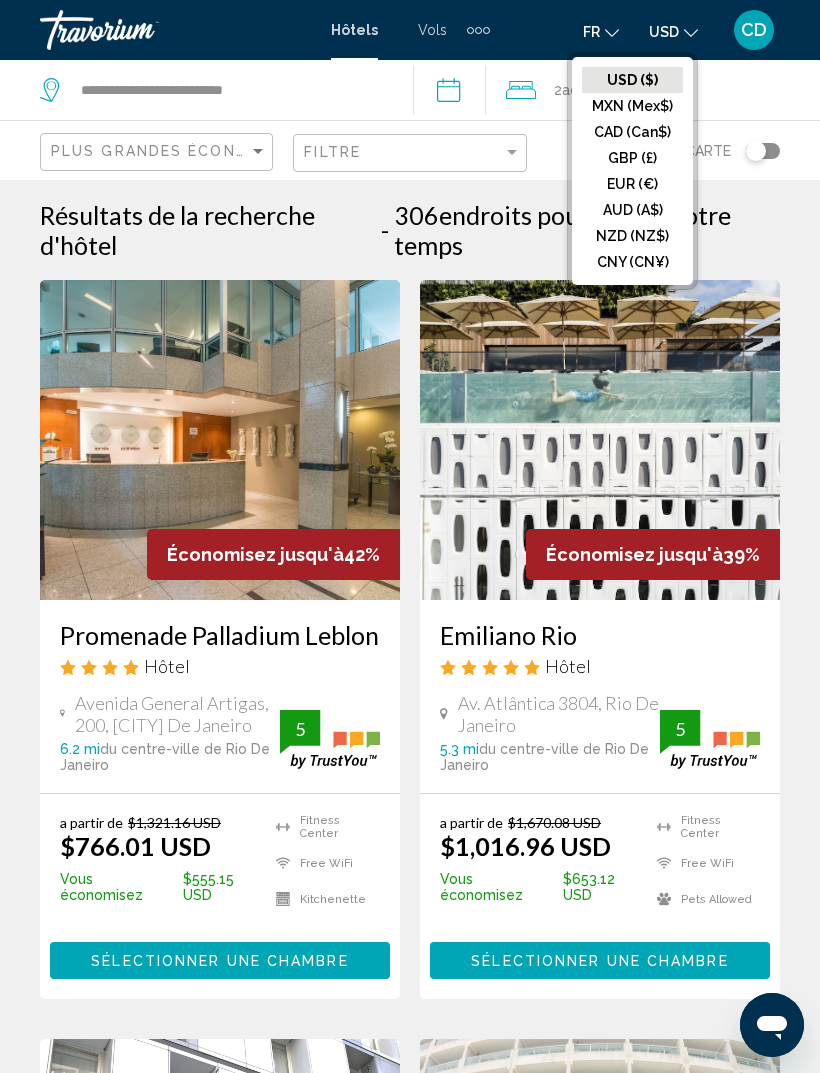 click on "EUR (€)" 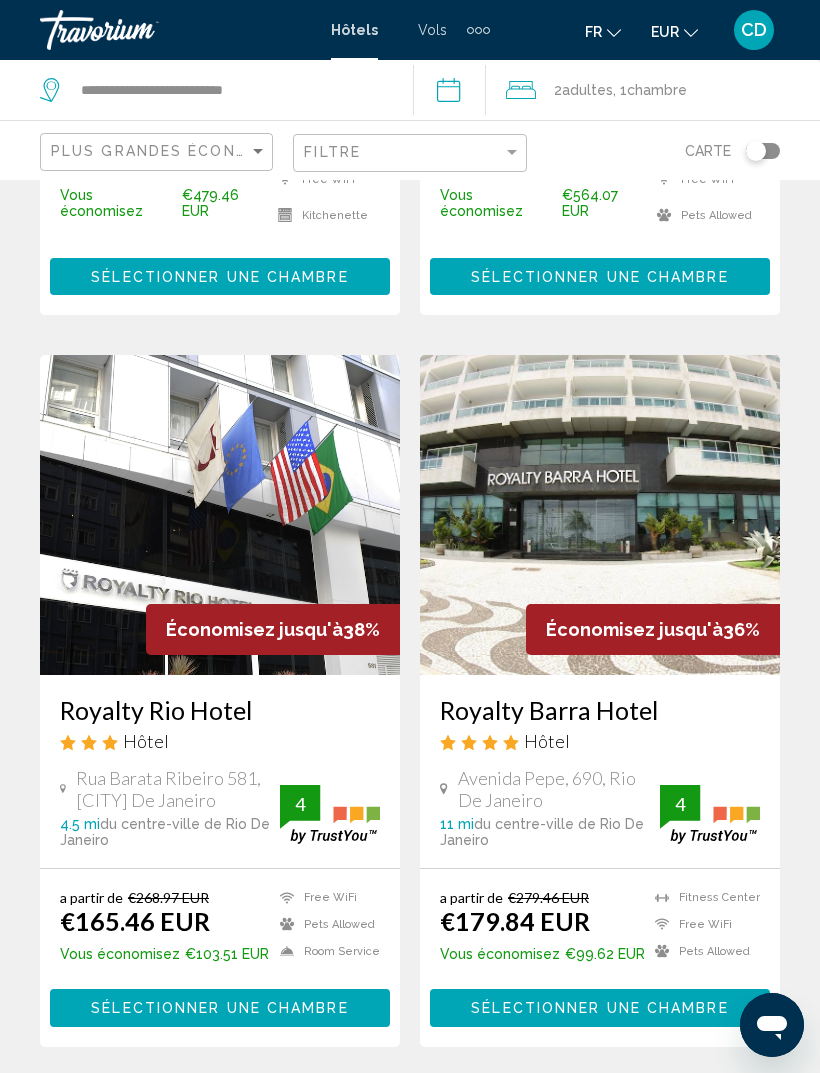 scroll, scrollTop: 684, scrollLeft: 0, axis: vertical 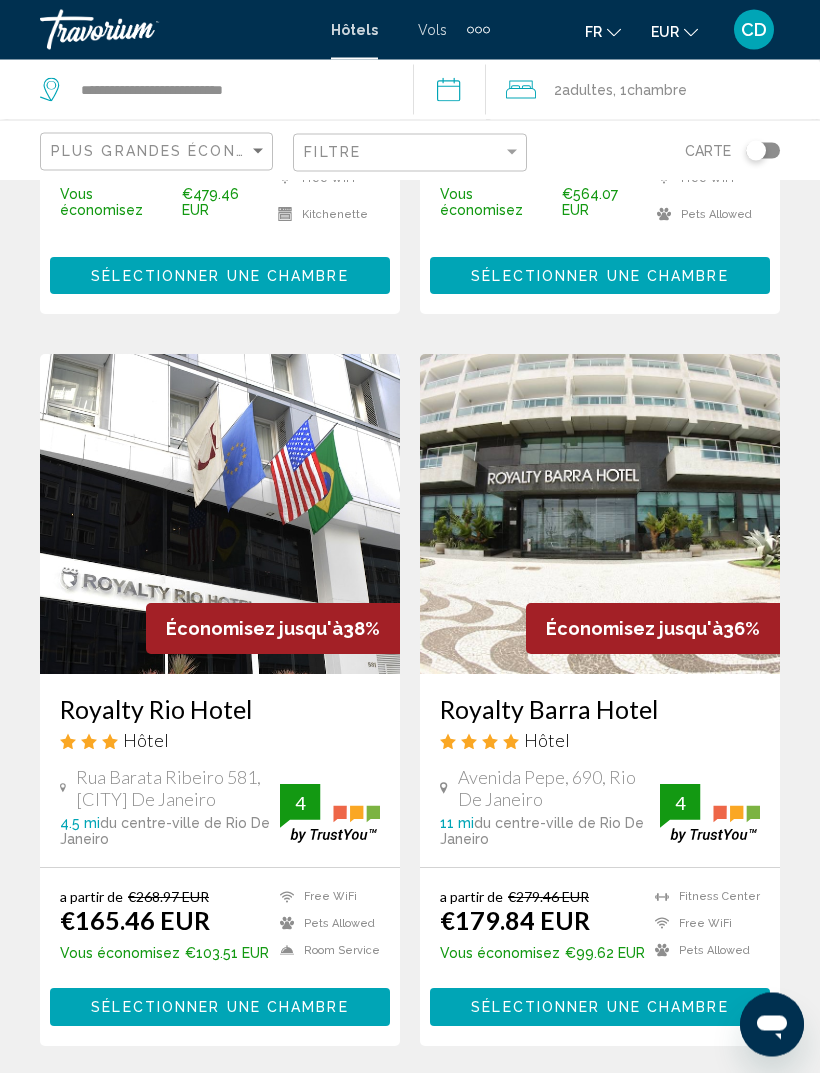 click on "Royalty Barra Hotel" at bounding box center [600, 710] 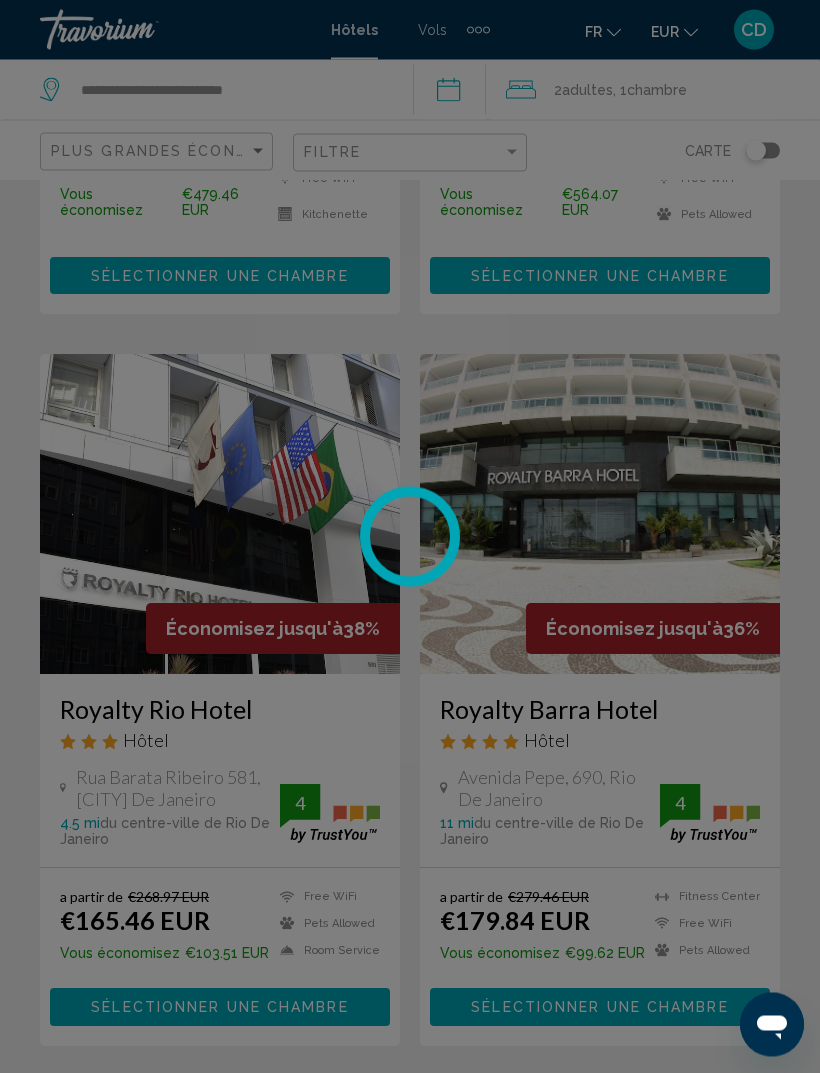 scroll, scrollTop: 685, scrollLeft: 0, axis: vertical 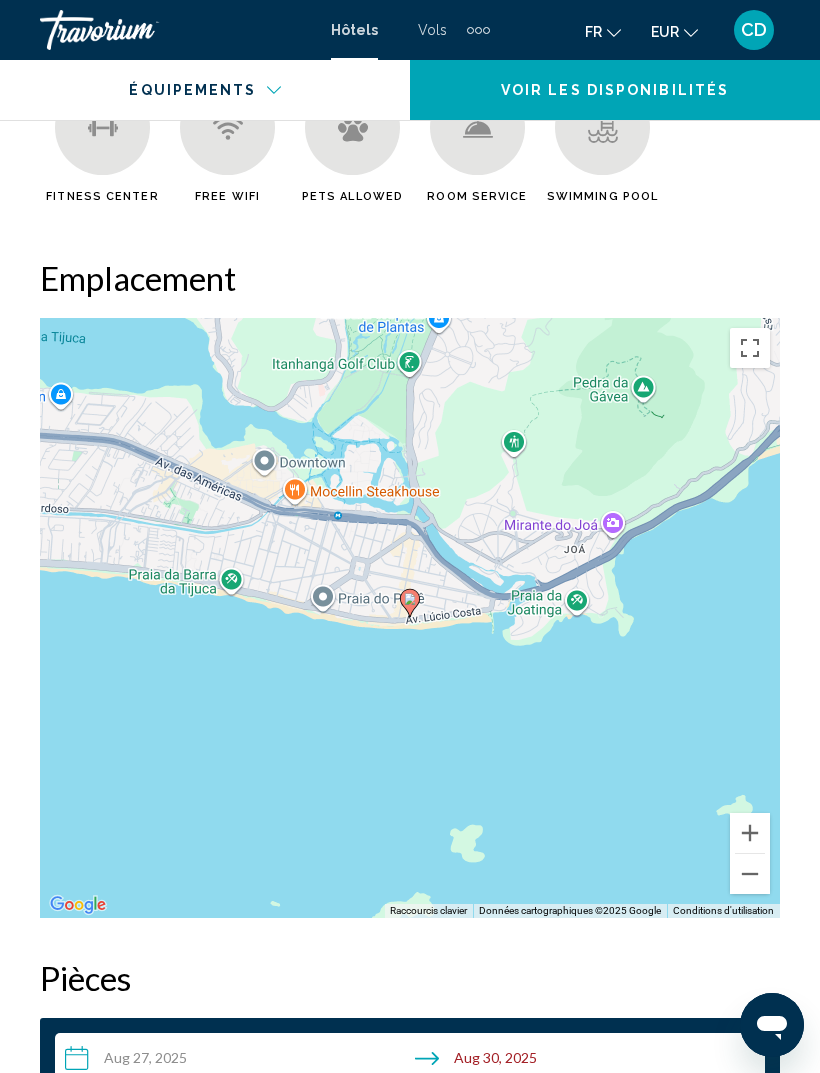 click at bounding box center [750, 874] 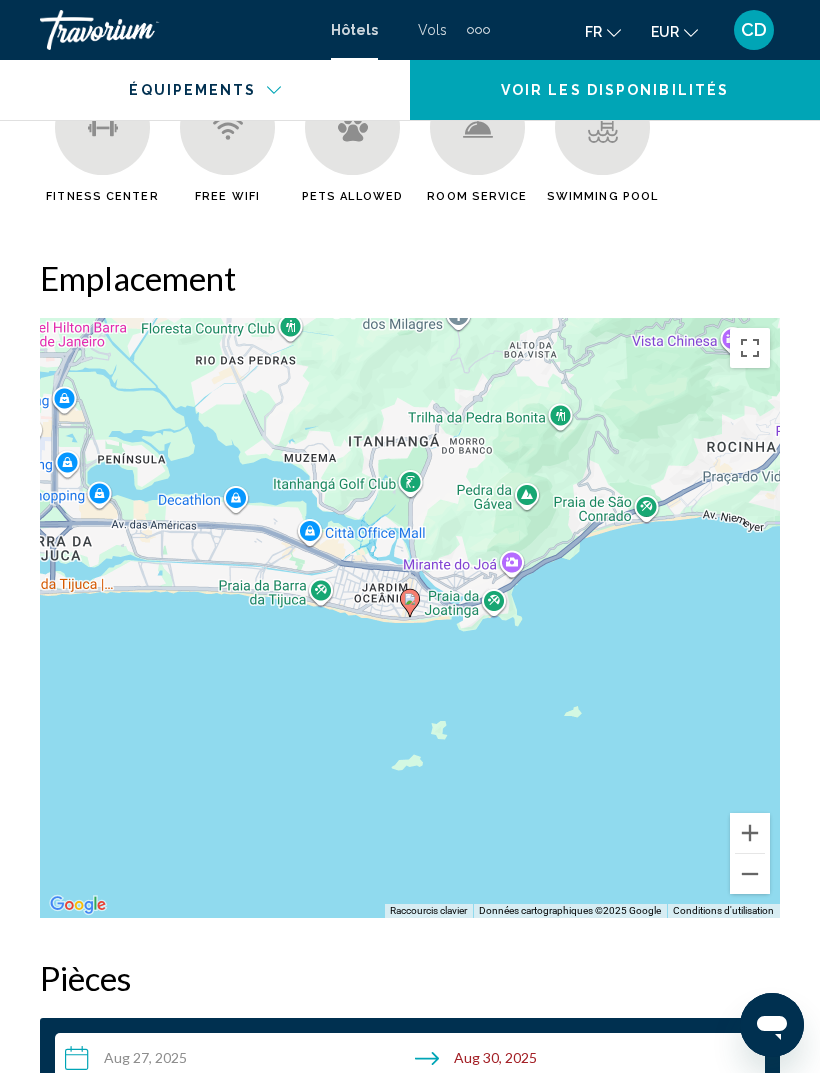 click at bounding box center [750, 874] 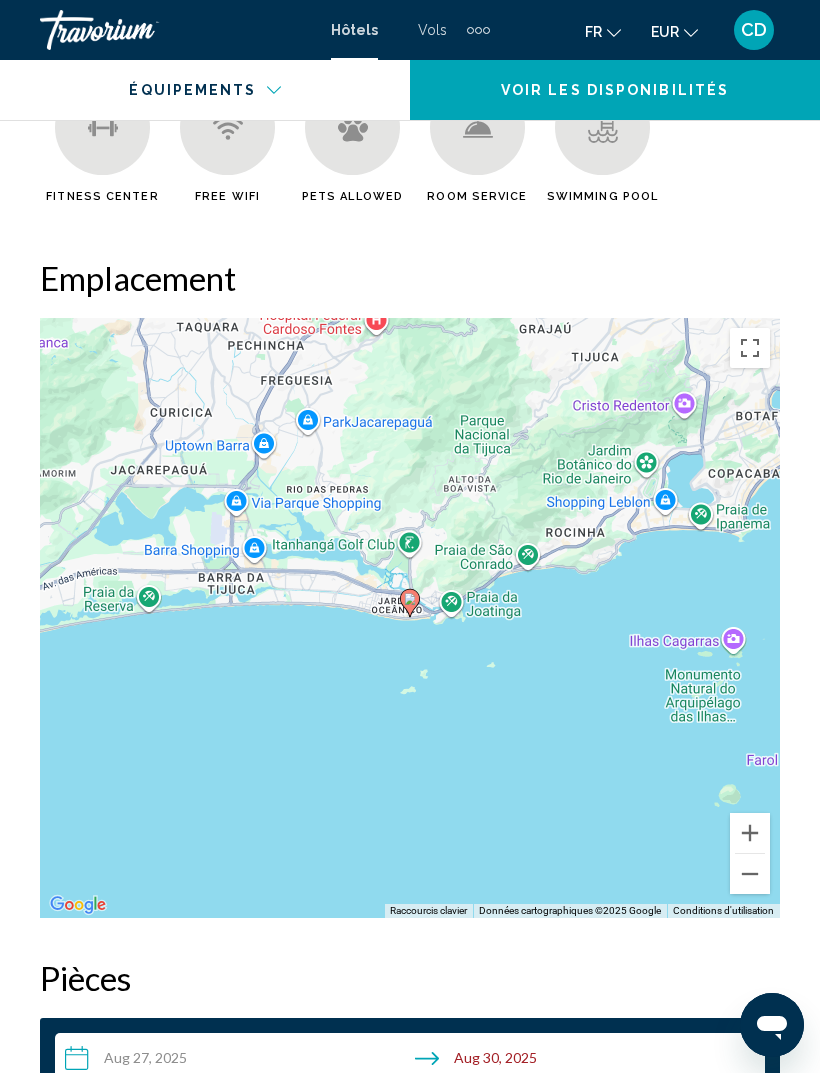click at bounding box center [750, 874] 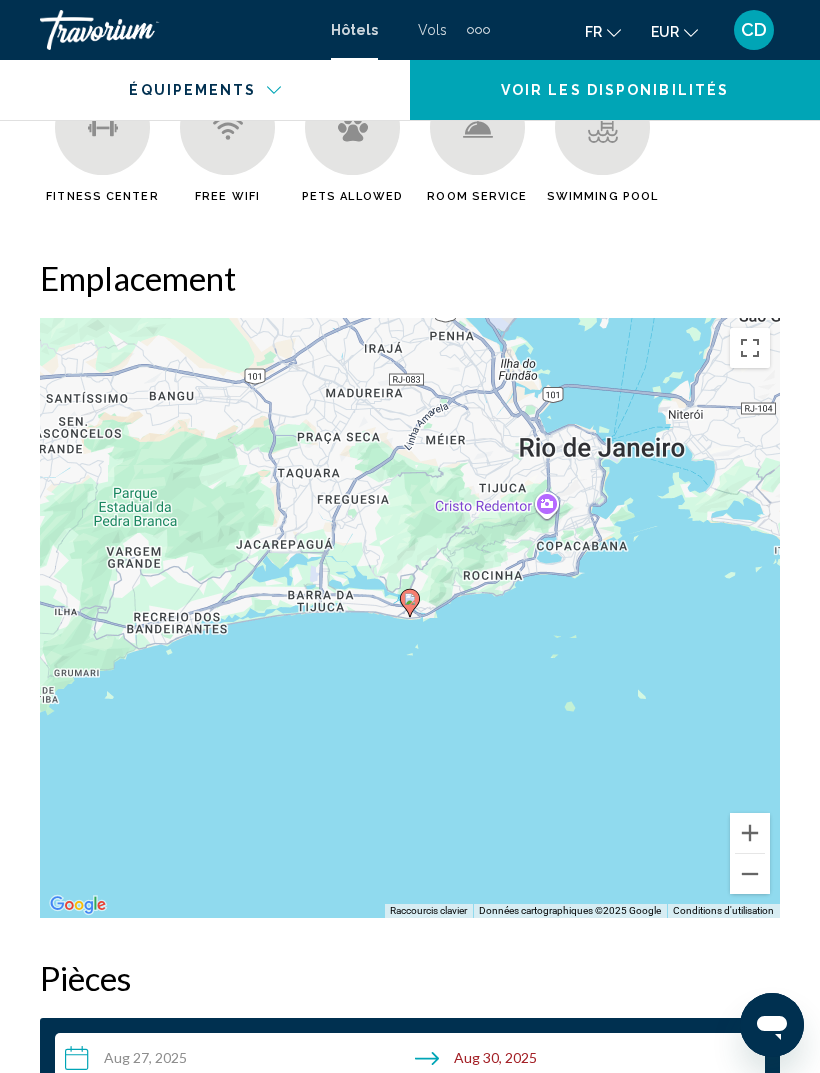 click at bounding box center [750, 833] 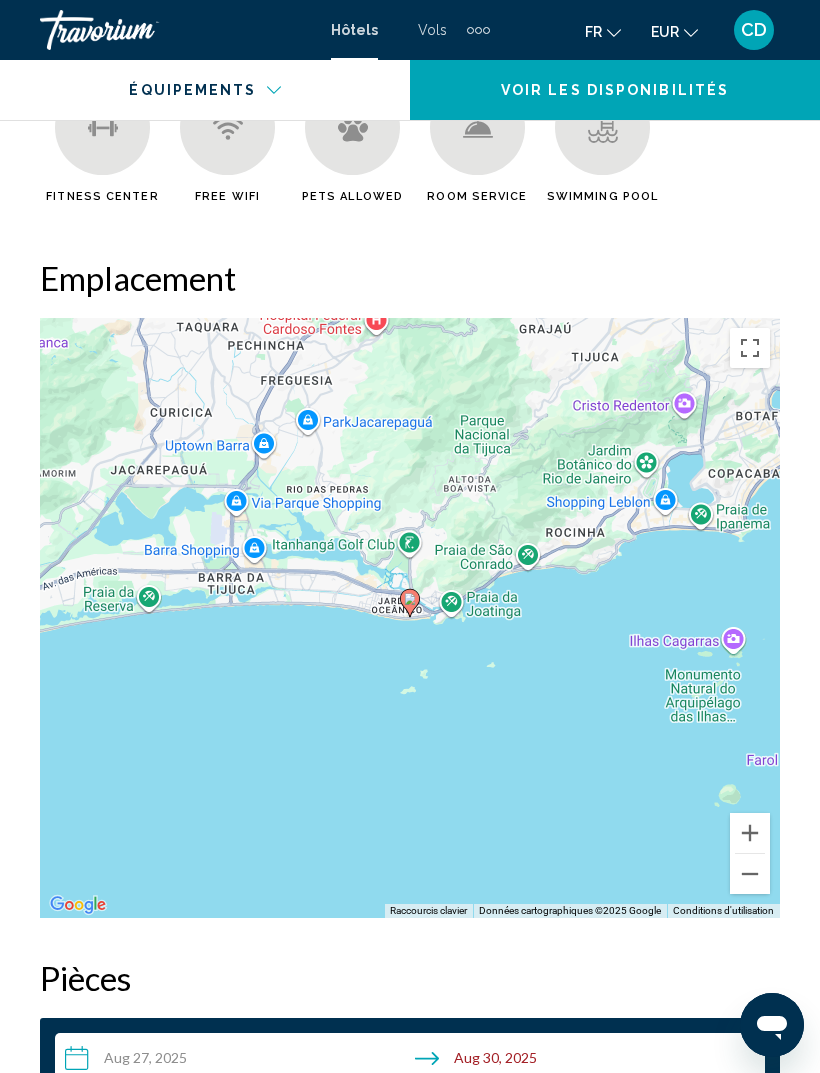 click at bounding box center (750, 833) 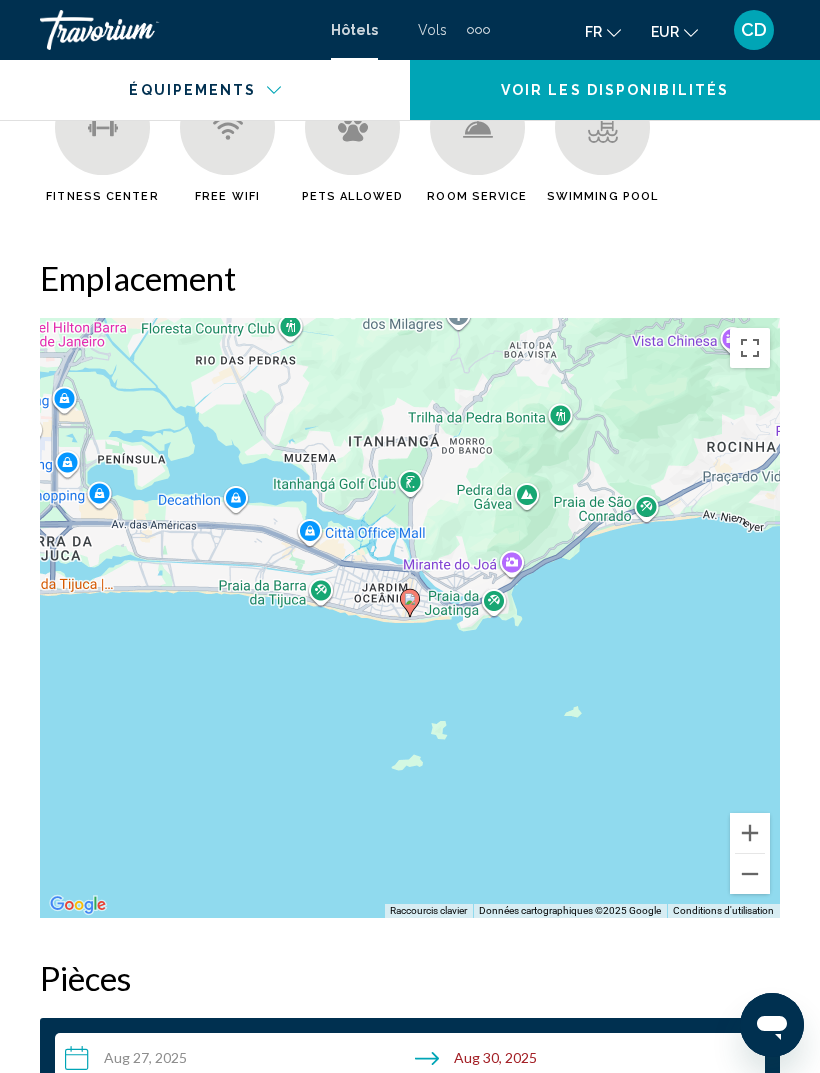 click on "Pour activer le glissement avec le clavier, appuyez sur Alt+Entrée. Une fois ce mode activé, utilisez les touches fléchées pour déplacer le repère. Pour valider le déplacement, appuyez sur Entrée. Pour annuler, appuyez sur Échap." at bounding box center [410, 618] 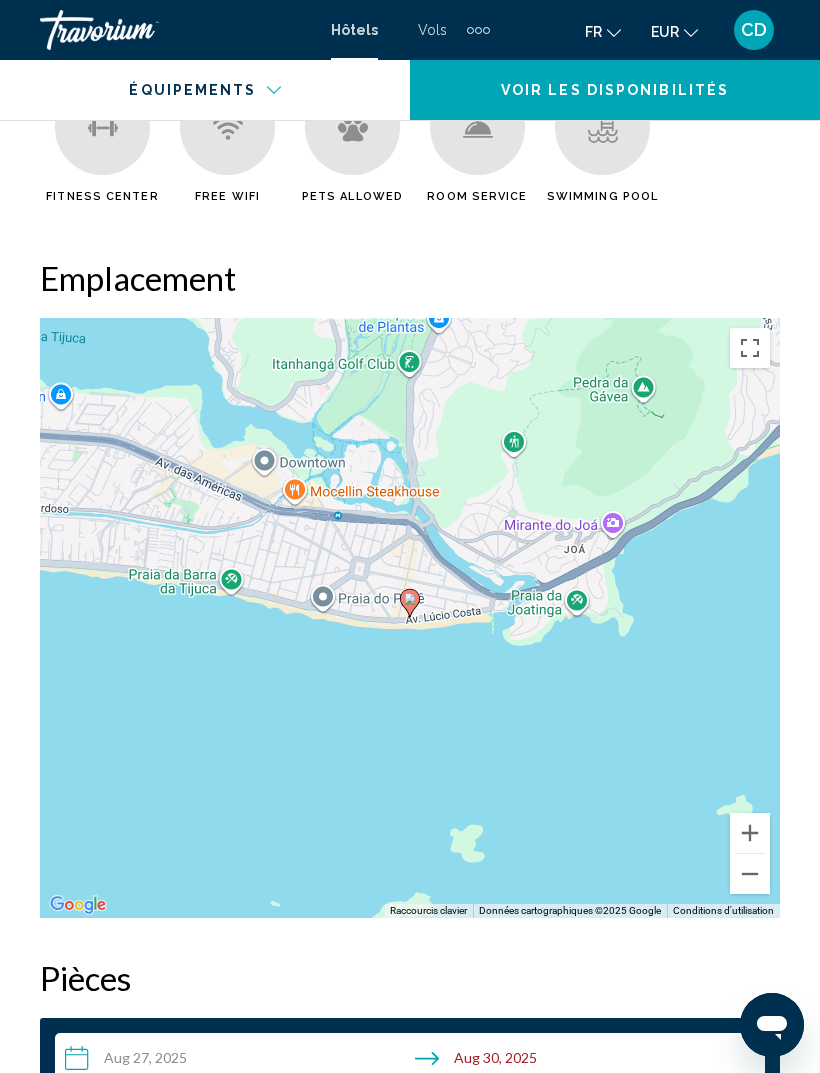 click at bounding box center (750, 833) 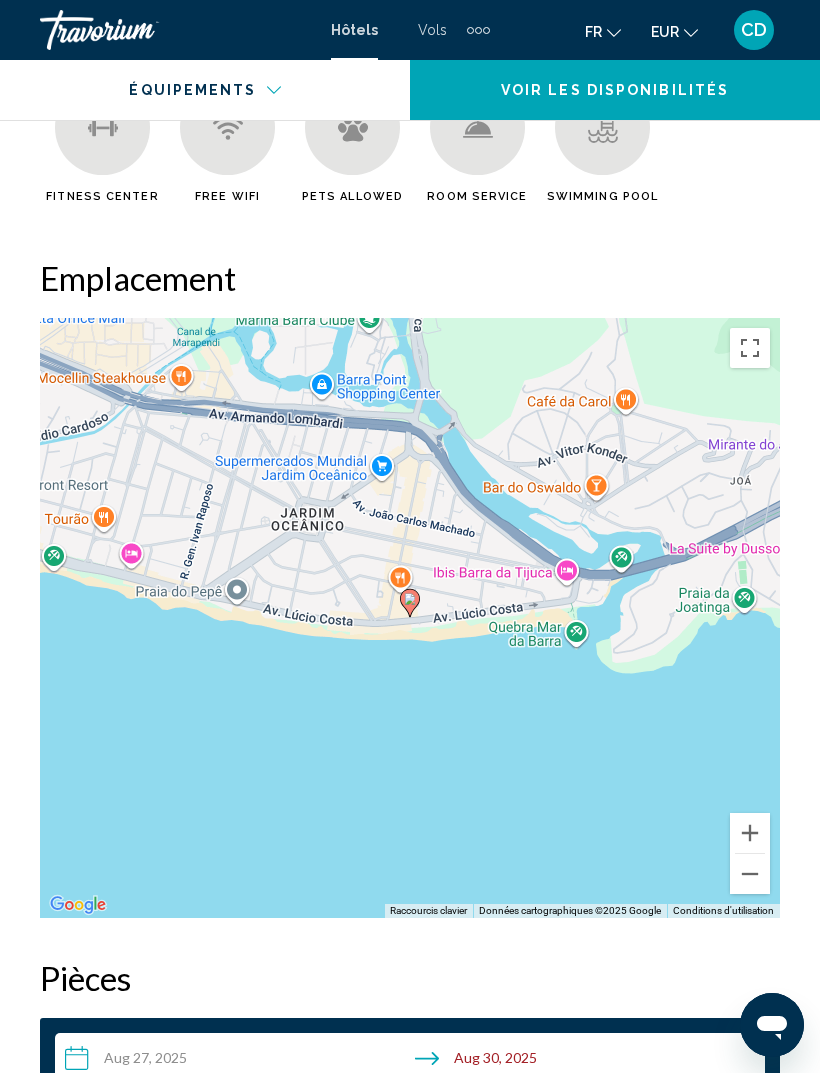 click at bounding box center [750, 833] 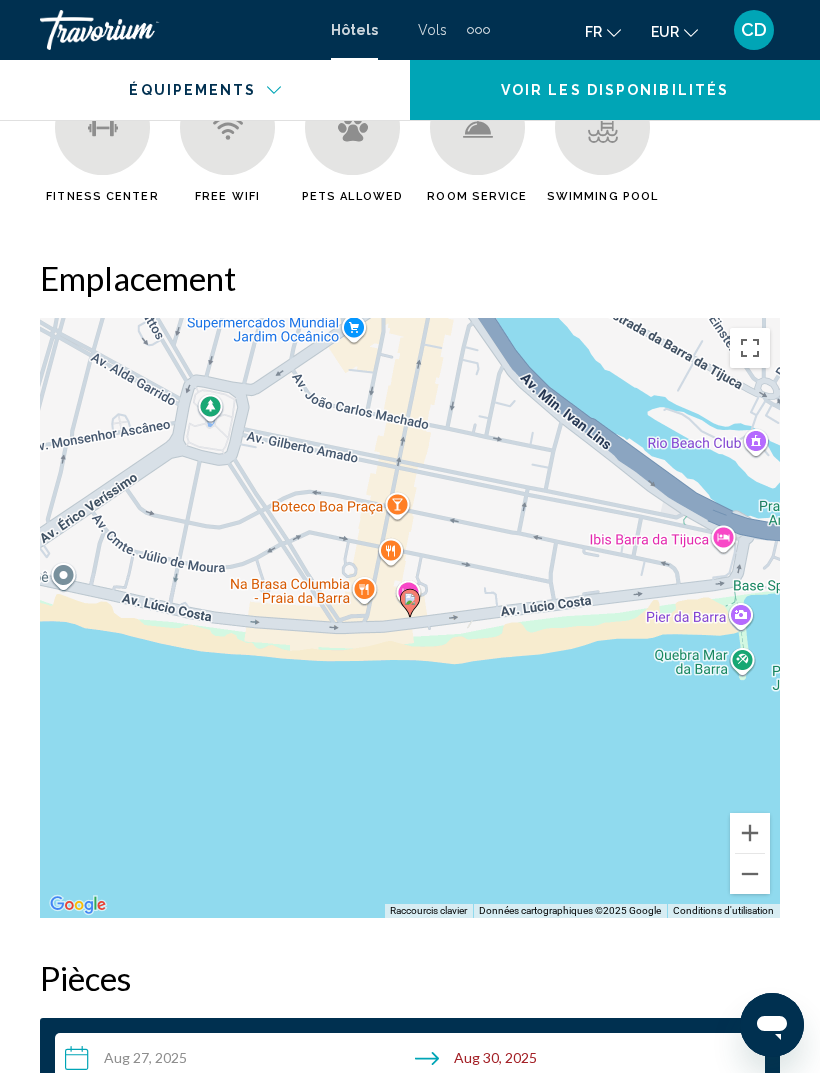 click at bounding box center [750, 874] 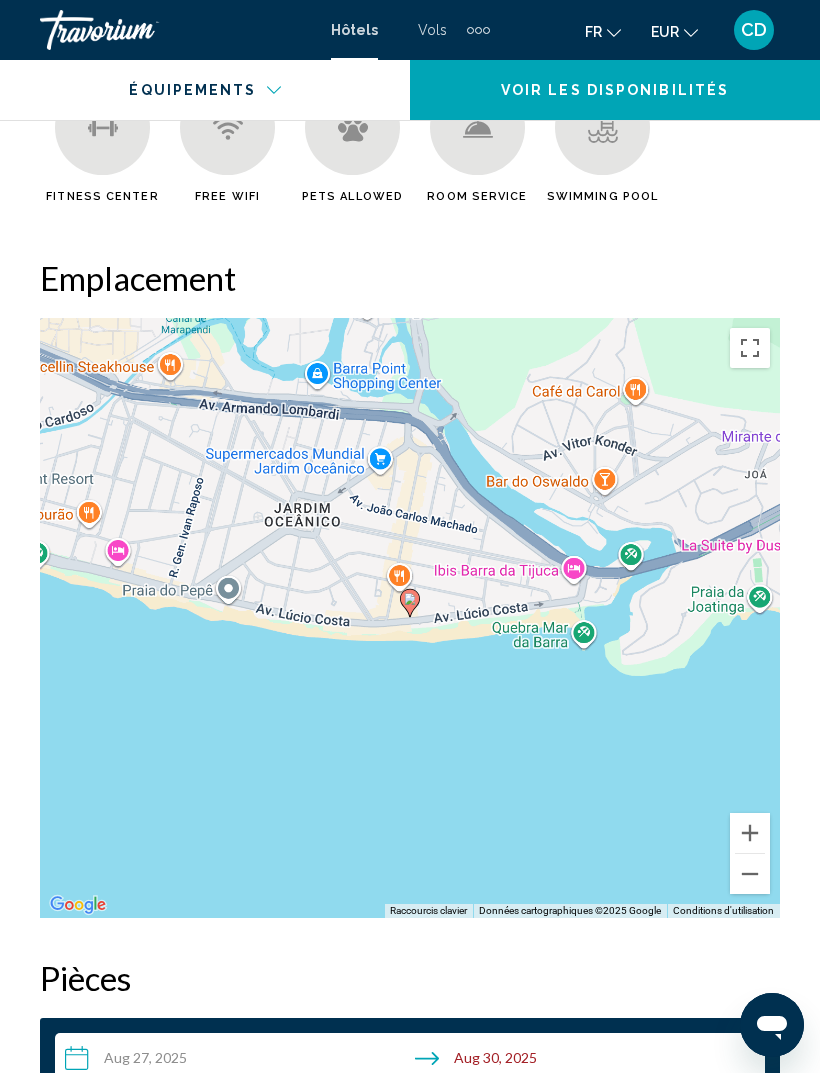 click on "Pour activer le glissement avec le clavier, appuyez sur Alt+Entrée. Une fois ce mode activé, utilisez les touches fléchées pour déplacer le repère. Pour valider le déplacement, appuyez sur Entrée. Pour annuler, appuyez sur Échap." at bounding box center [410, 618] 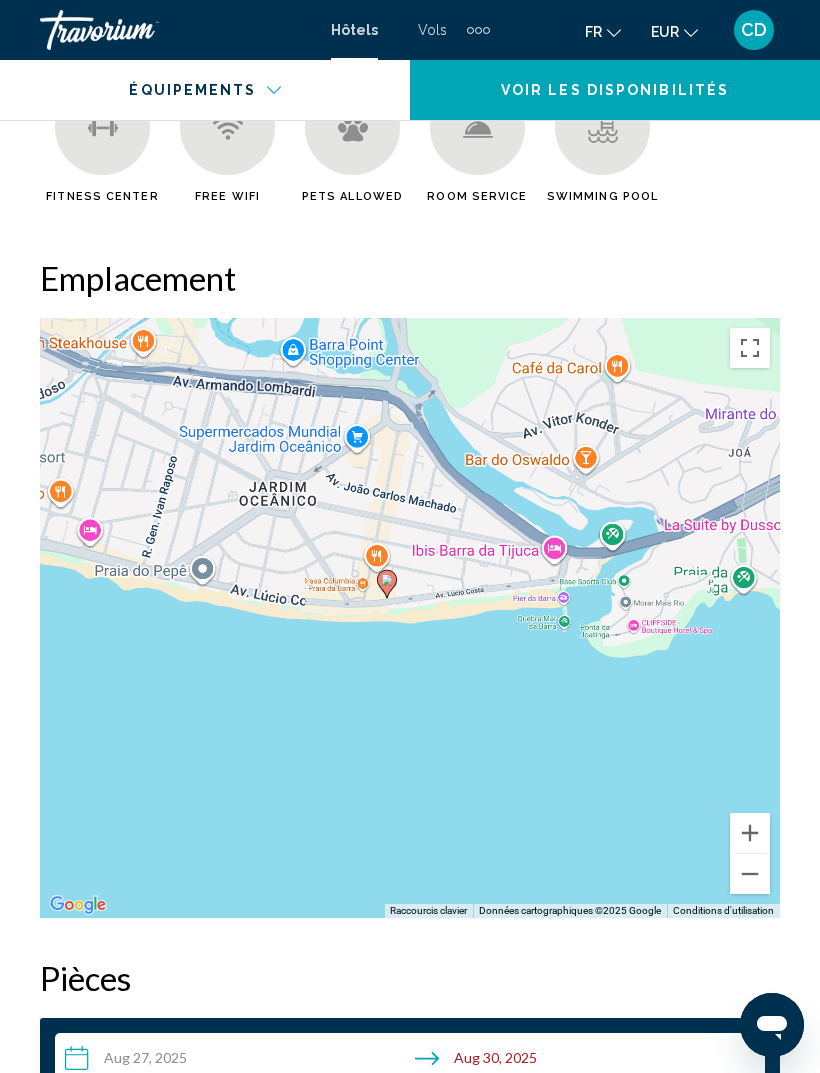 click on "Pour activer le glissement avec le clavier, appuyez sur Alt+Entrée. Une fois ce mode activé, utilisez les touches fléchées pour déplacer le repère. Pour valider le déplacement, appuyez sur Entrée. Pour annuler, appuyez sur Échap." at bounding box center [410, 618] 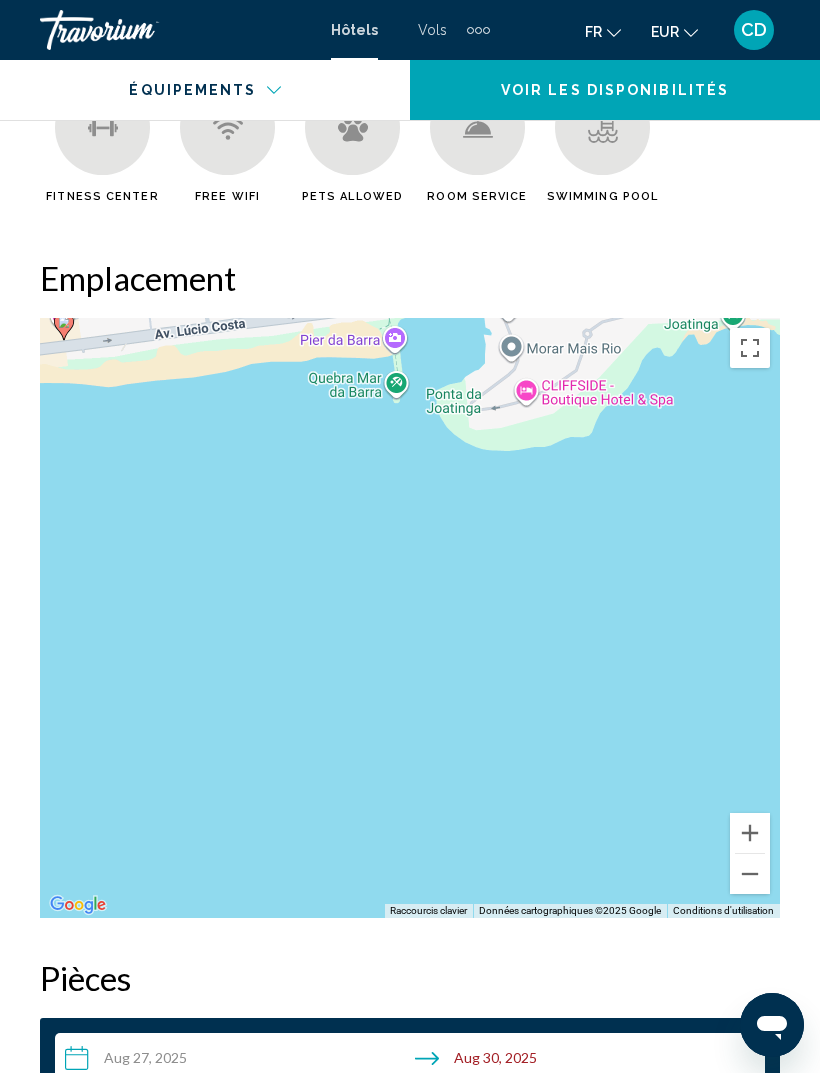 click at bounding box center [750, 874] 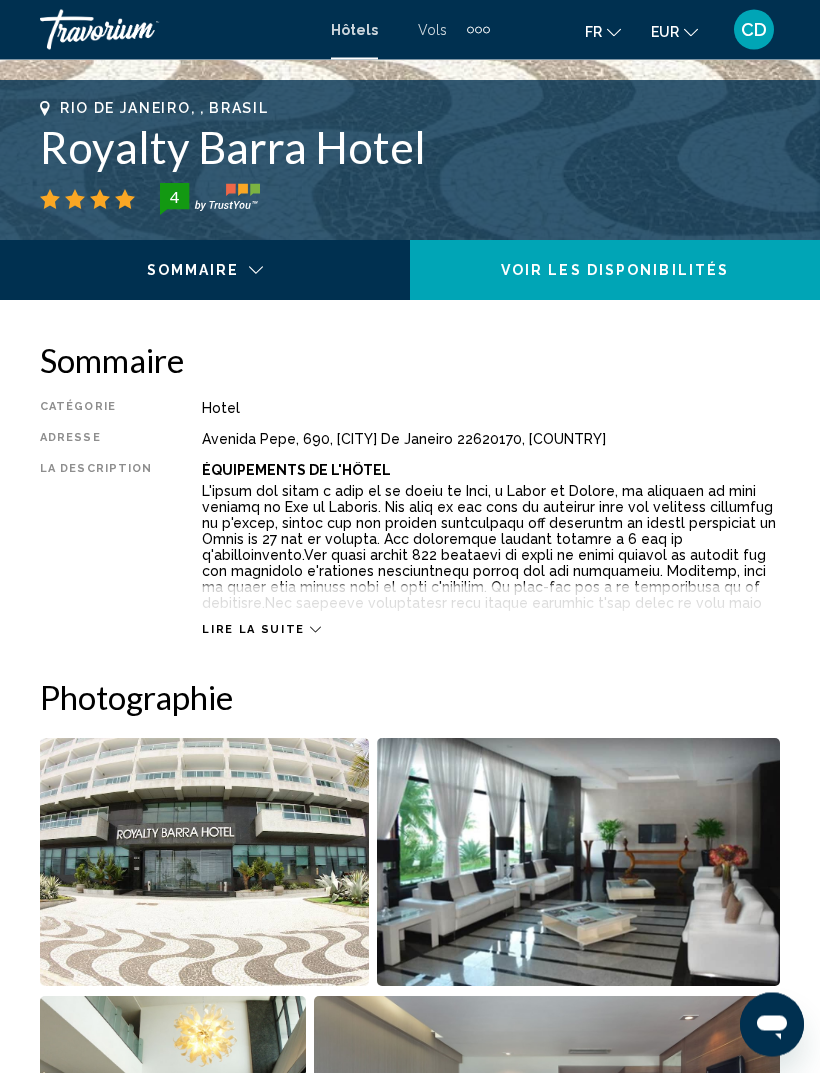 scroll, scrollTop: 892, scrollLeft: 0, axis: vertical 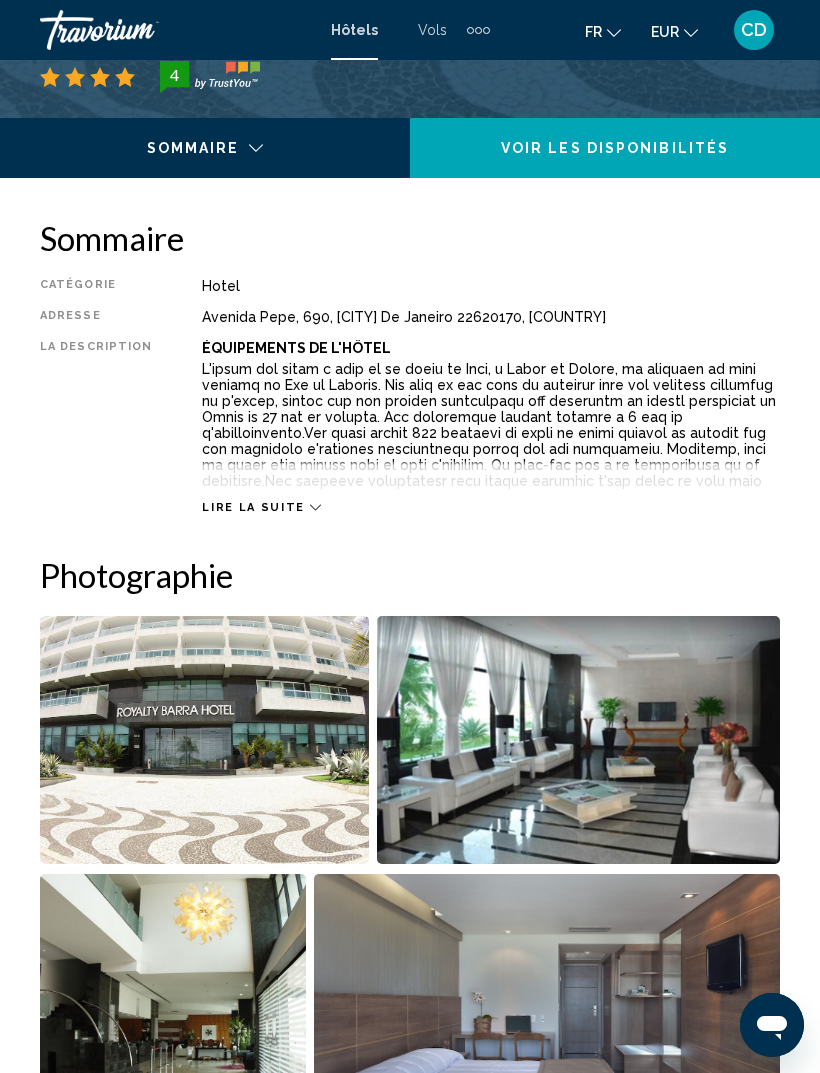click at bounding box center [204, 740] 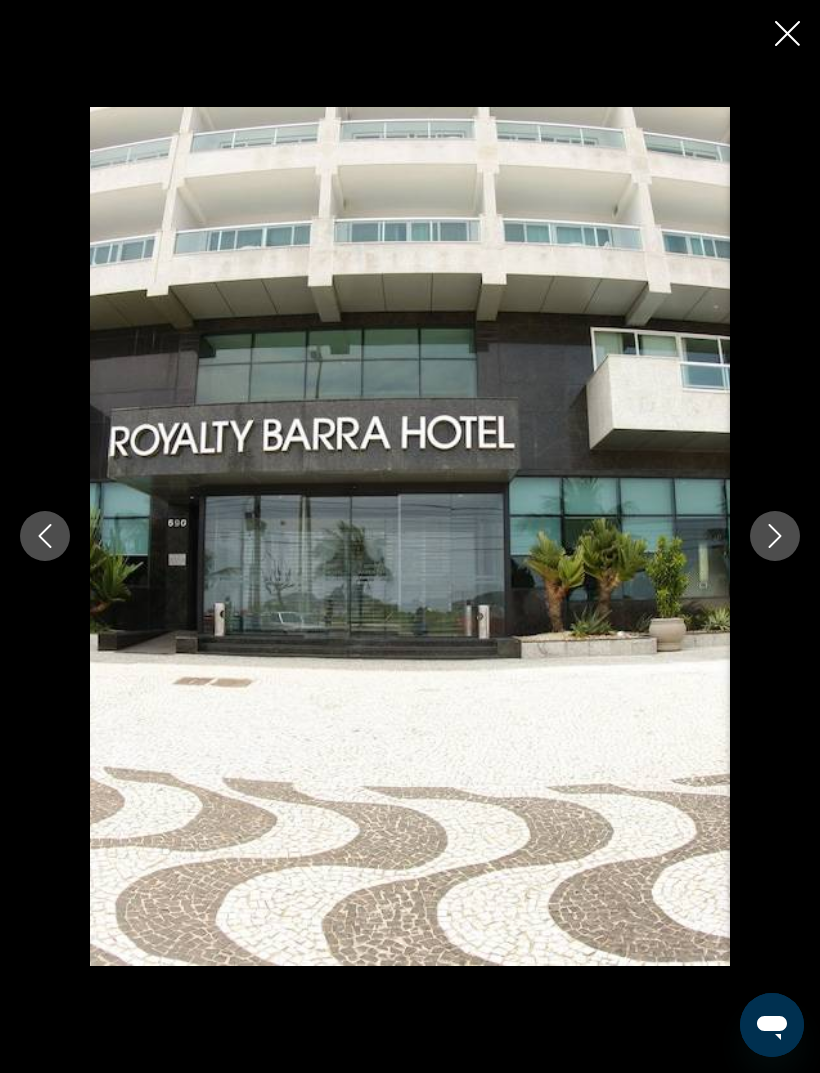 click at bounding box center [775, 536] 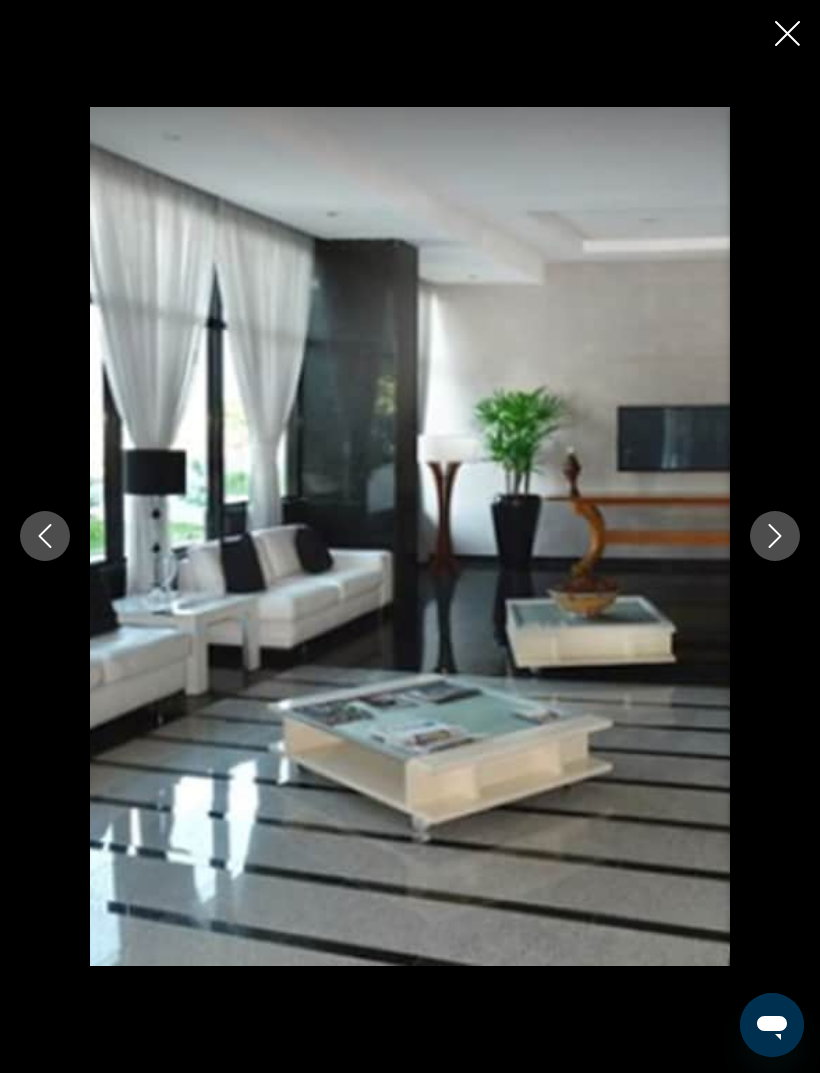 click 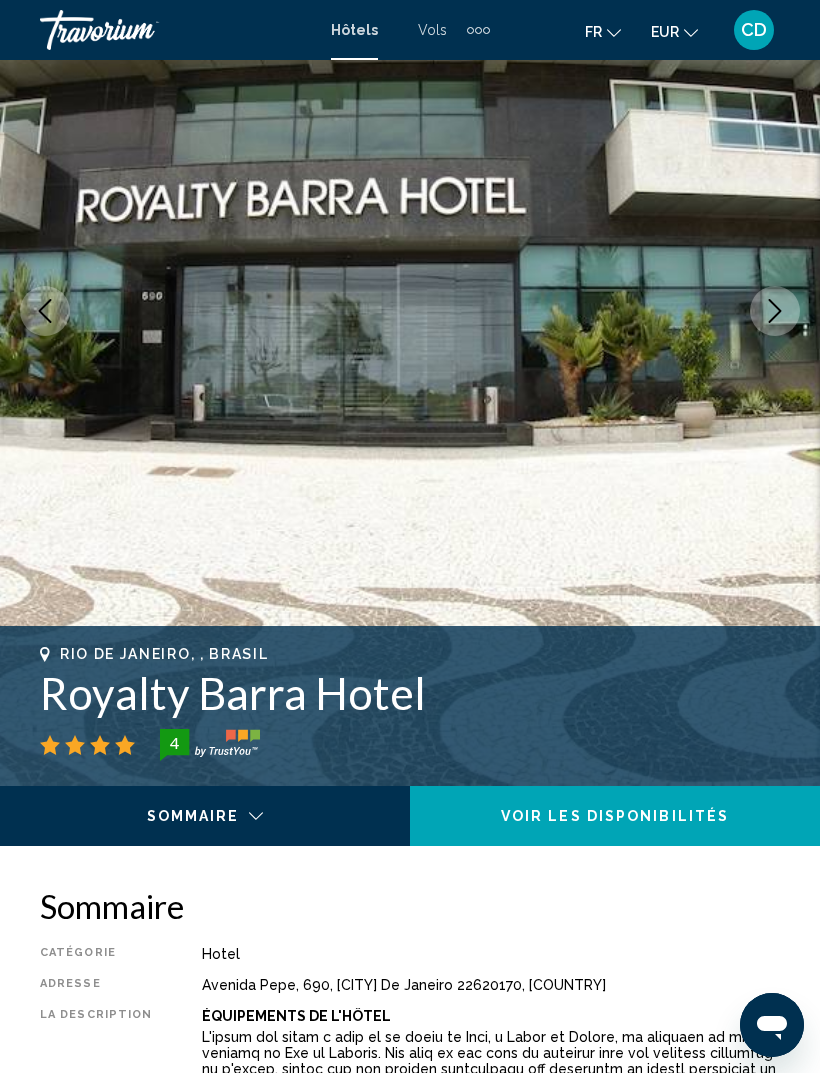 scroll, scrollTop: 0, scrollLeft: 0, axis: both 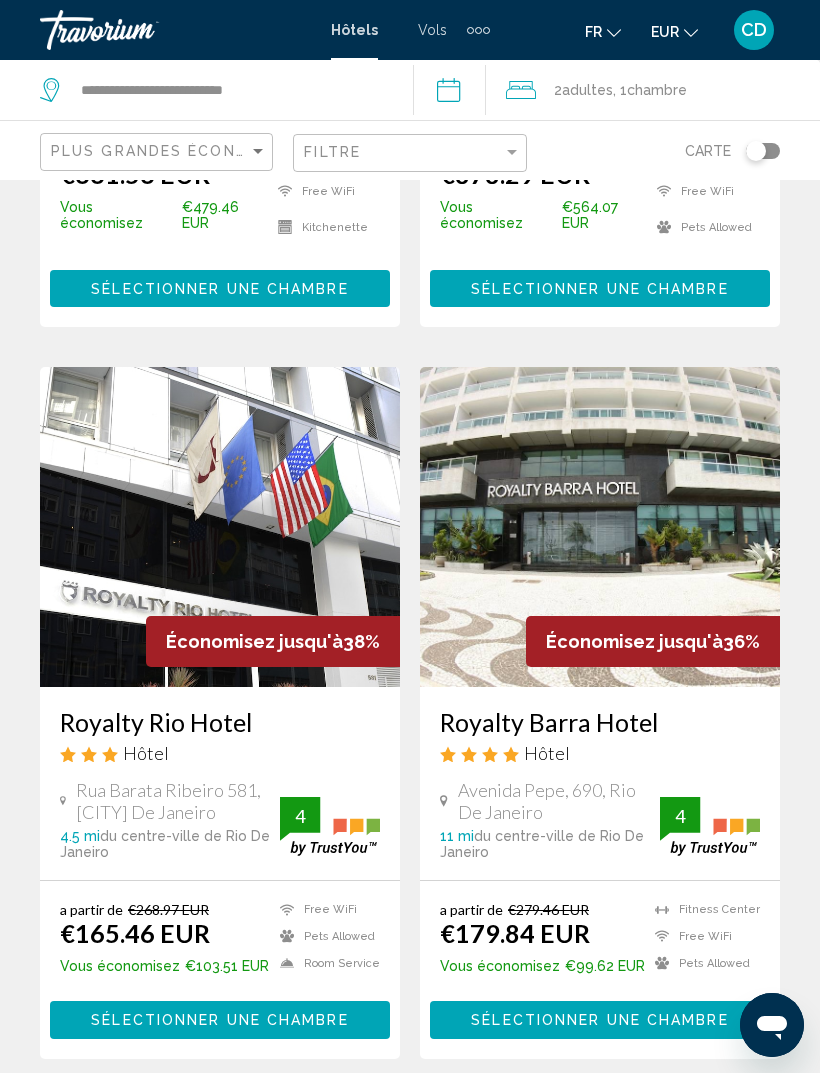 click on "Royalty Rio Hotel" at bounding box center [220, 722] 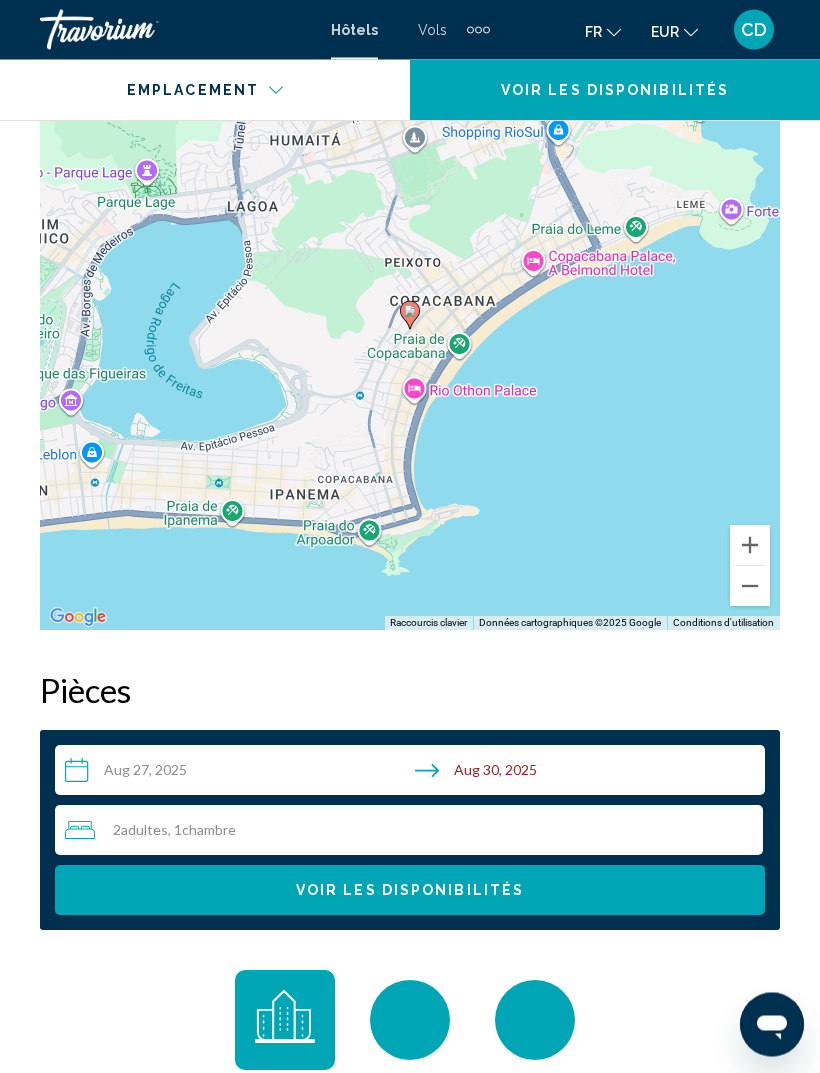 scroll, scrollTop: 2497, scrollLeft: 0, axis: vertical 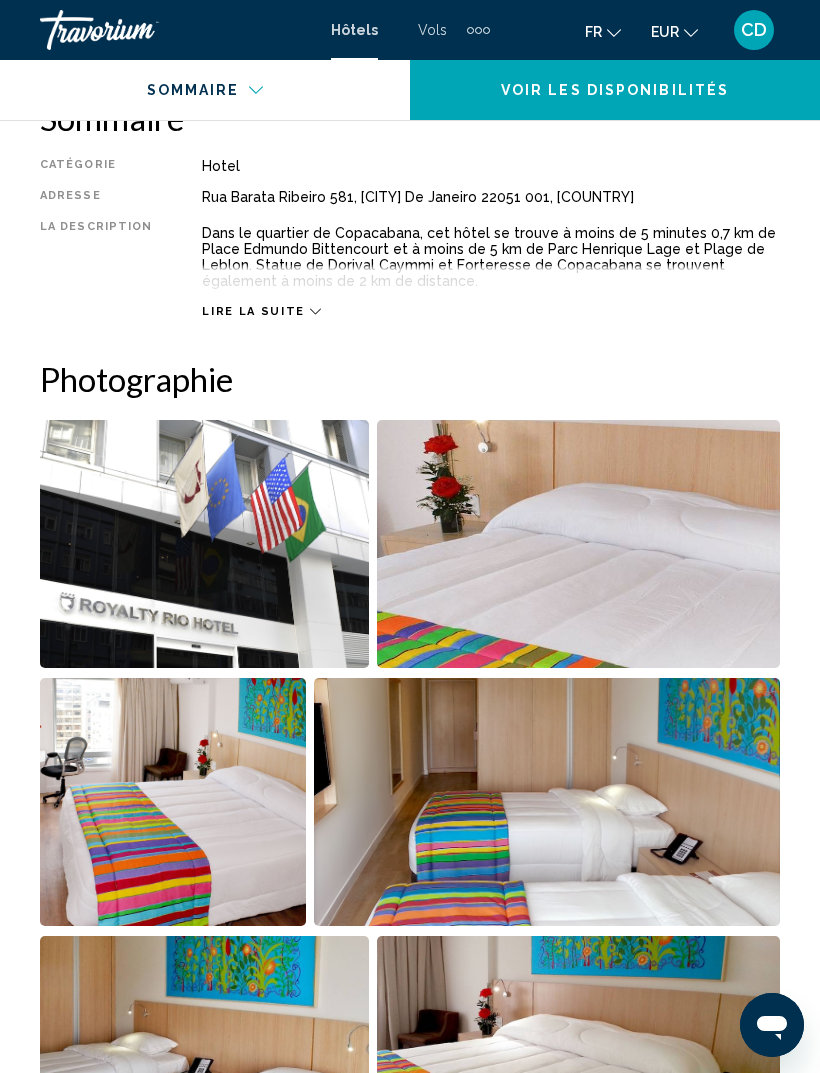 click at bounding box center (204, 544) 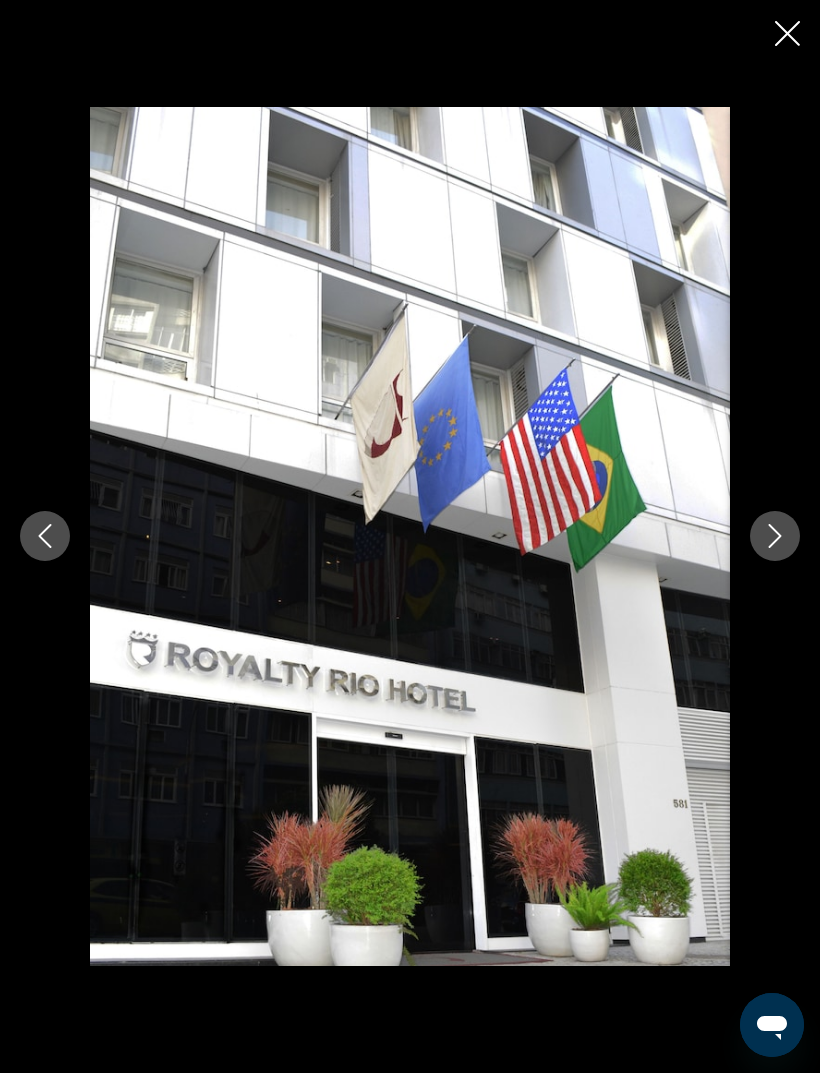 click 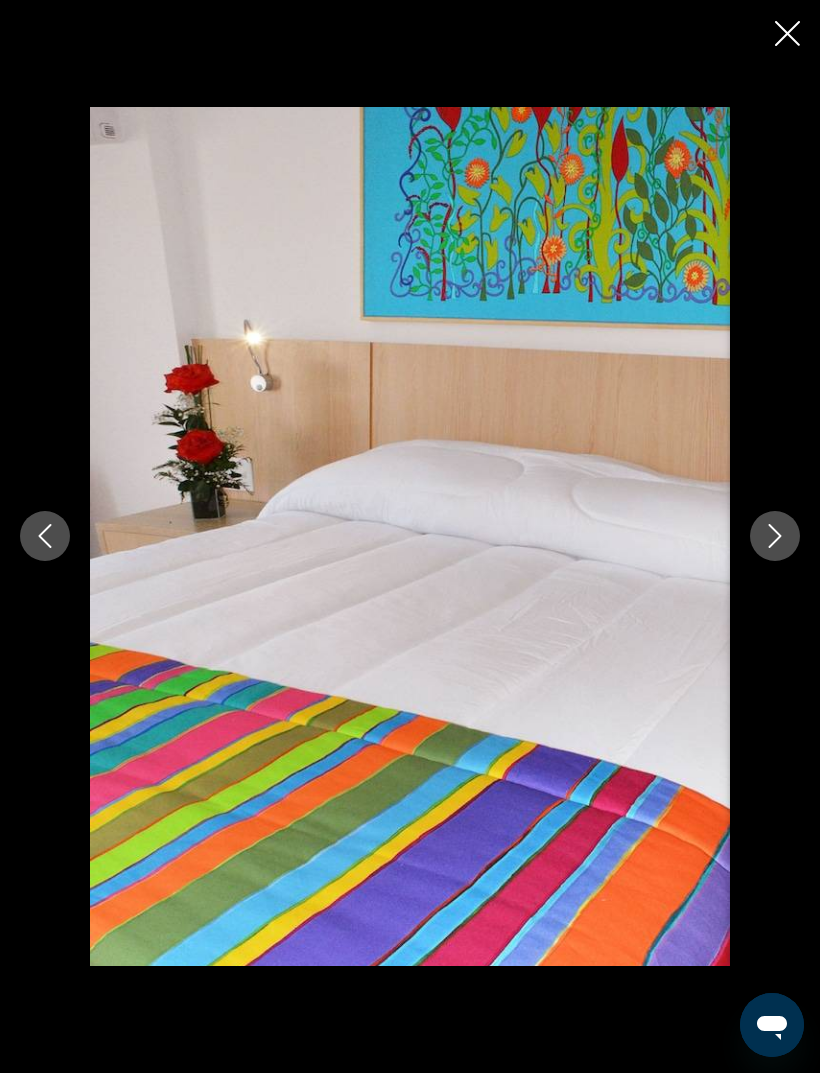 click 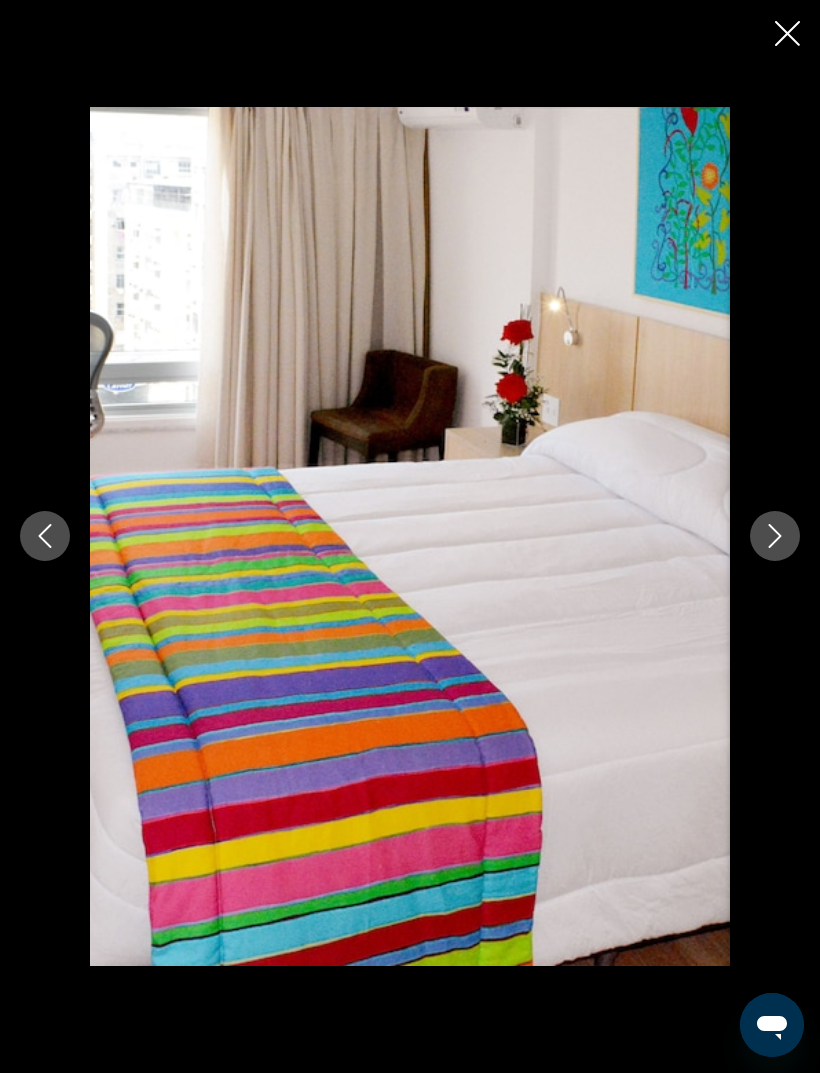 click 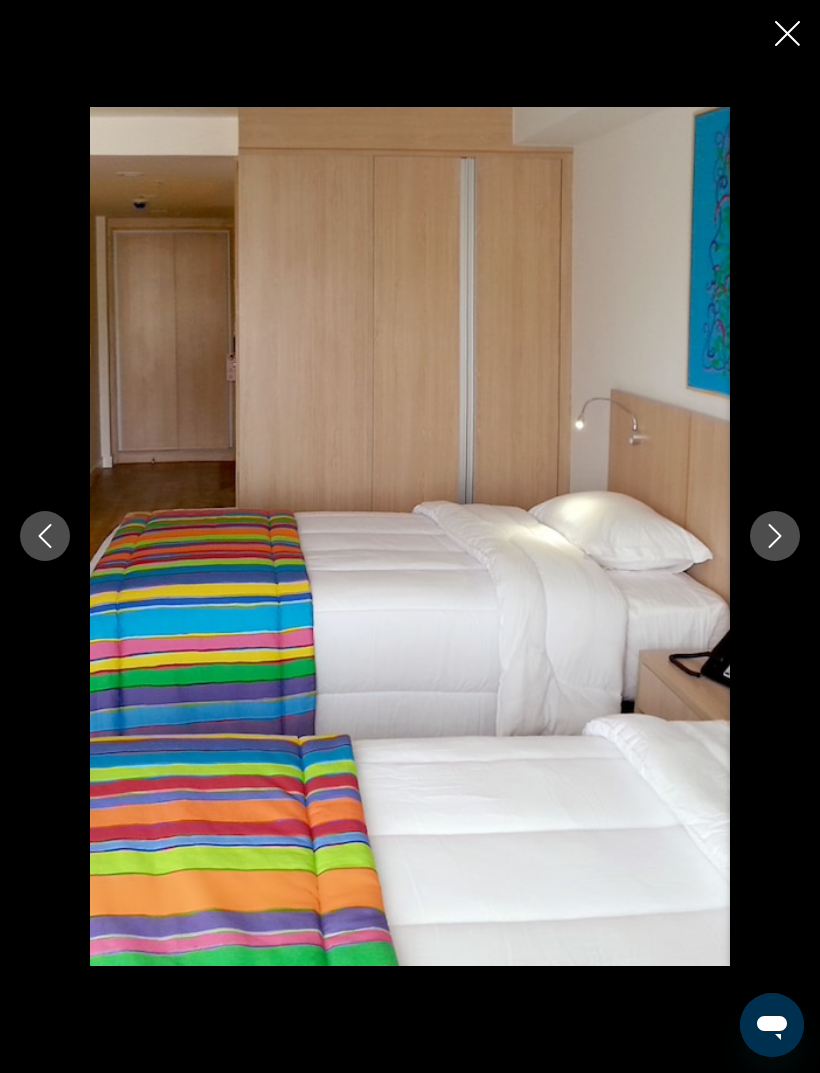 click 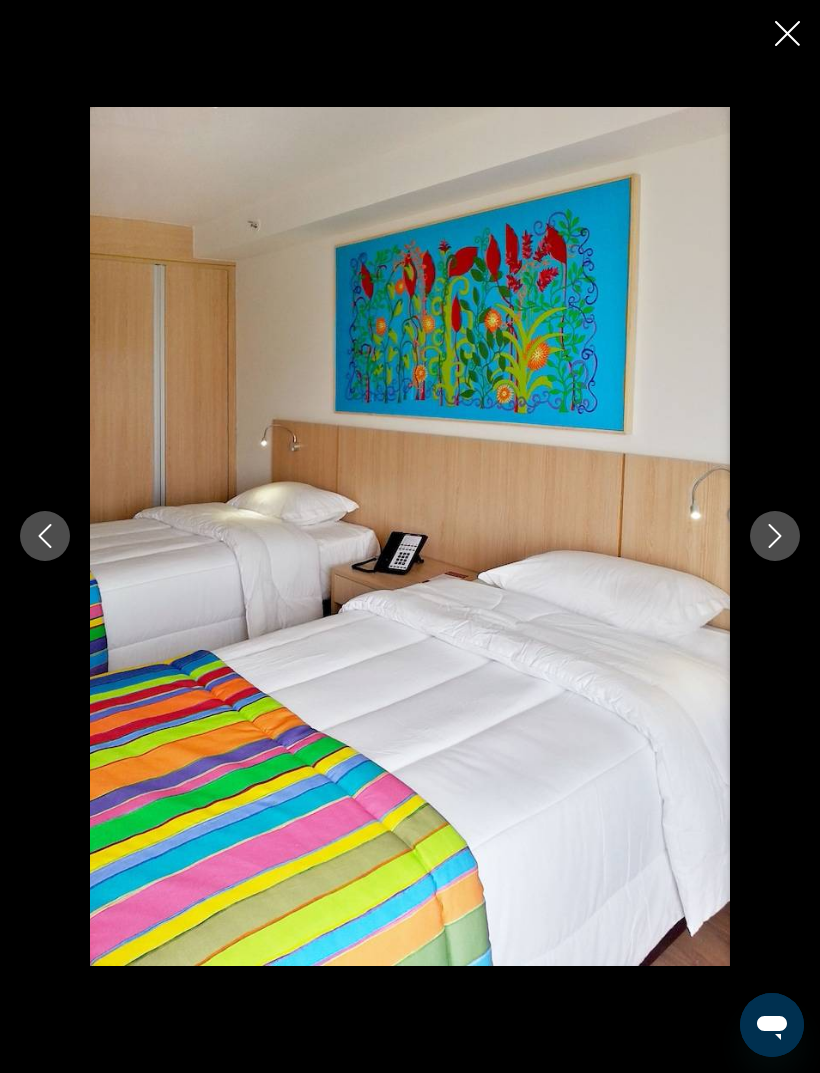 click 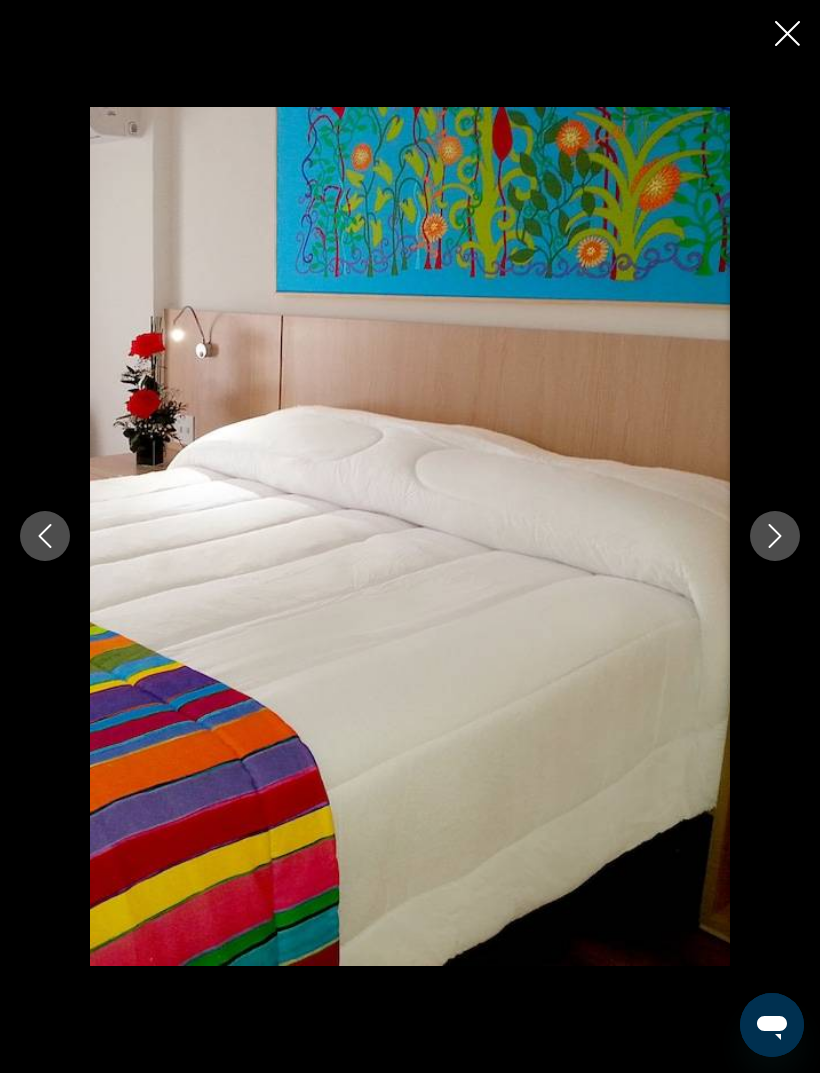 click 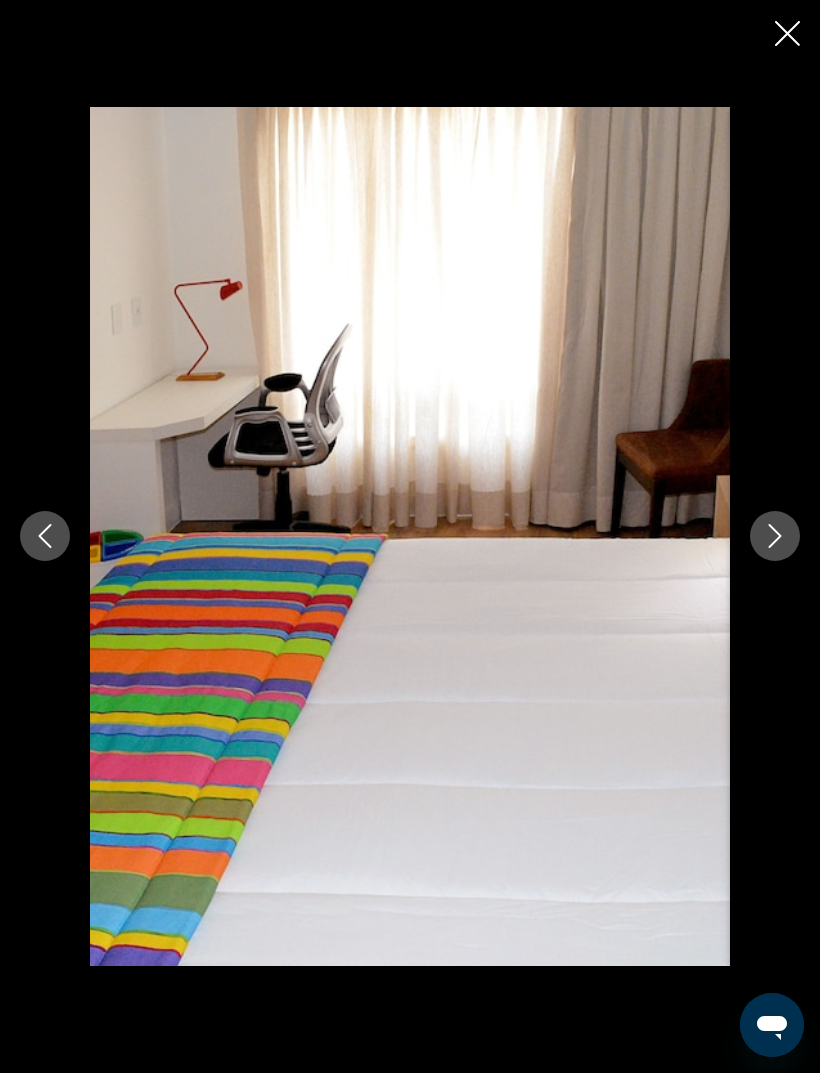 click 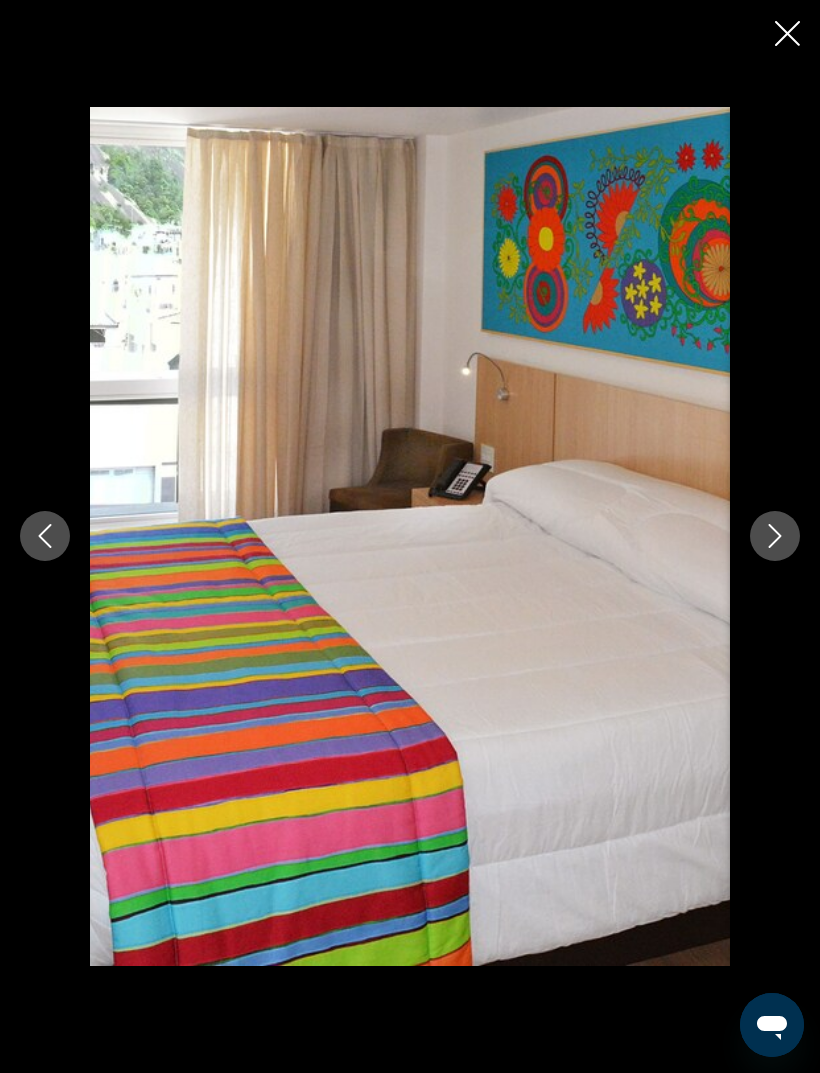 click at bounding box center [775, 536] 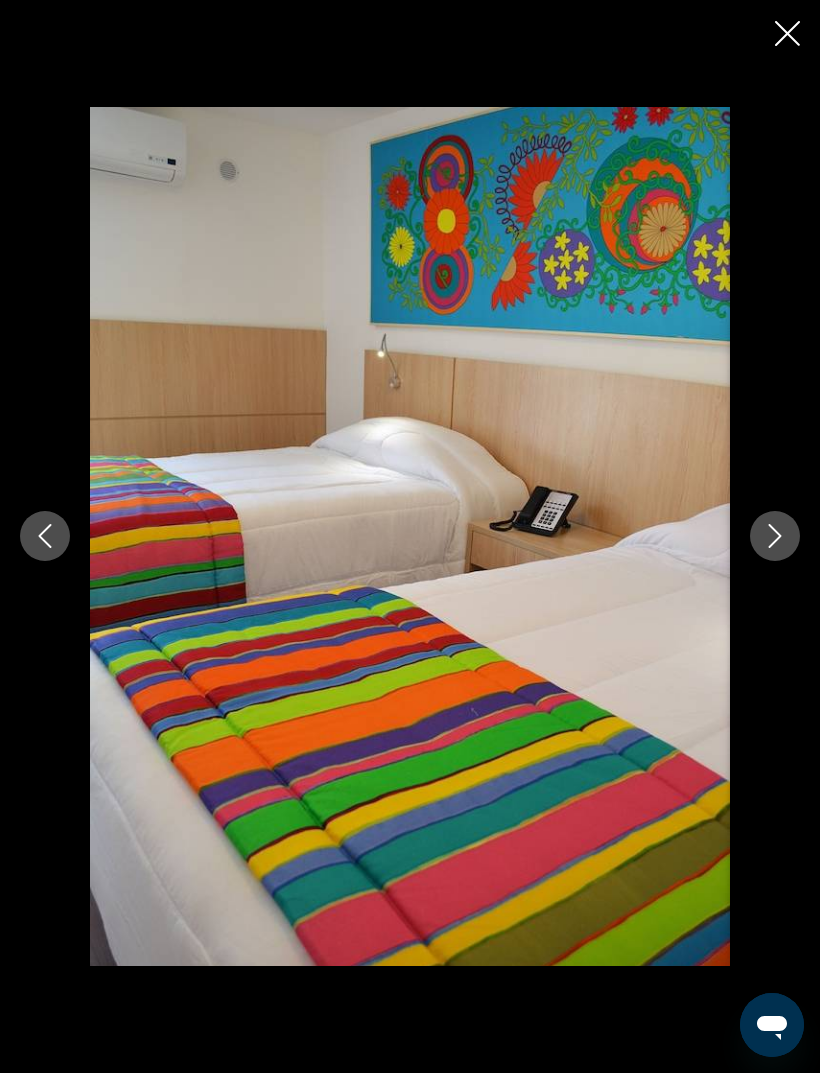 click 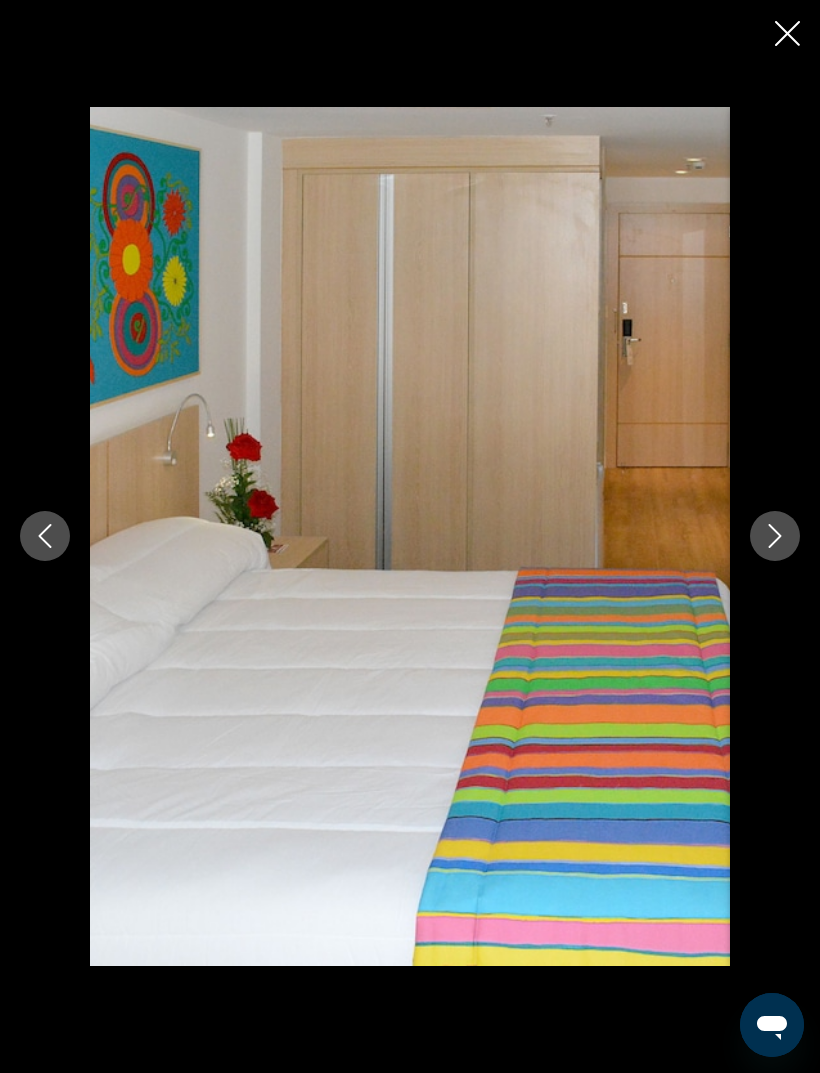 click 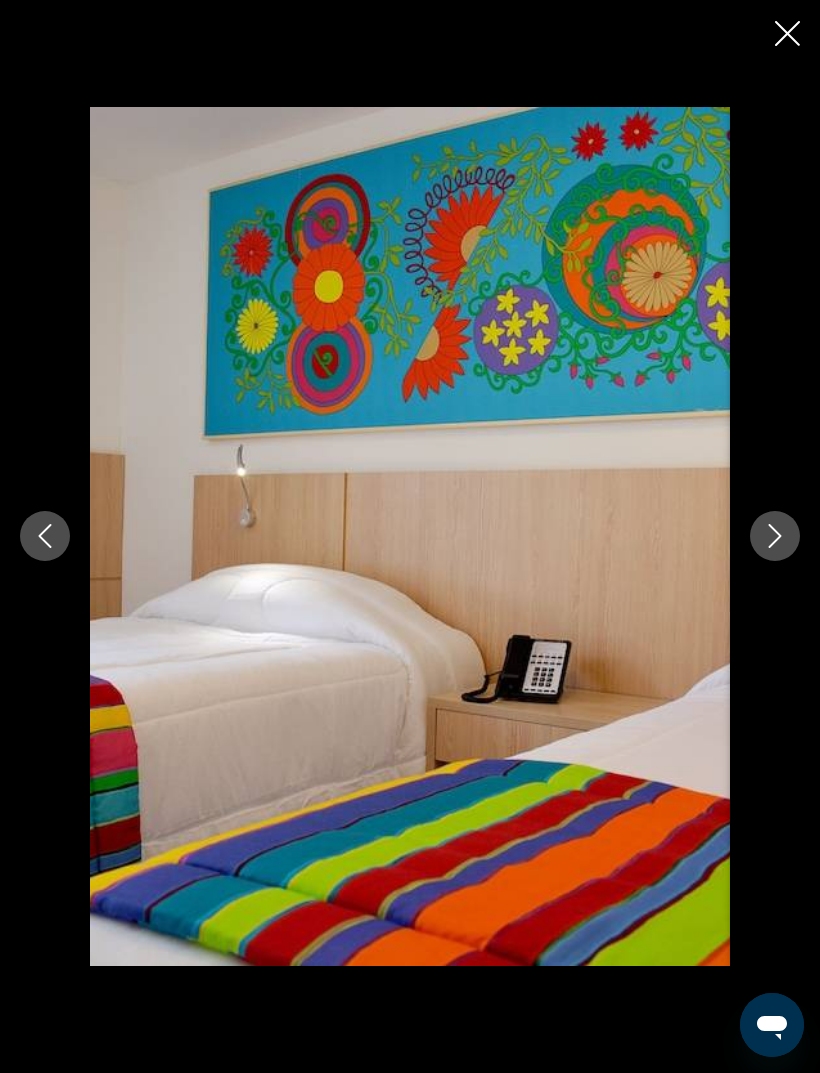 click 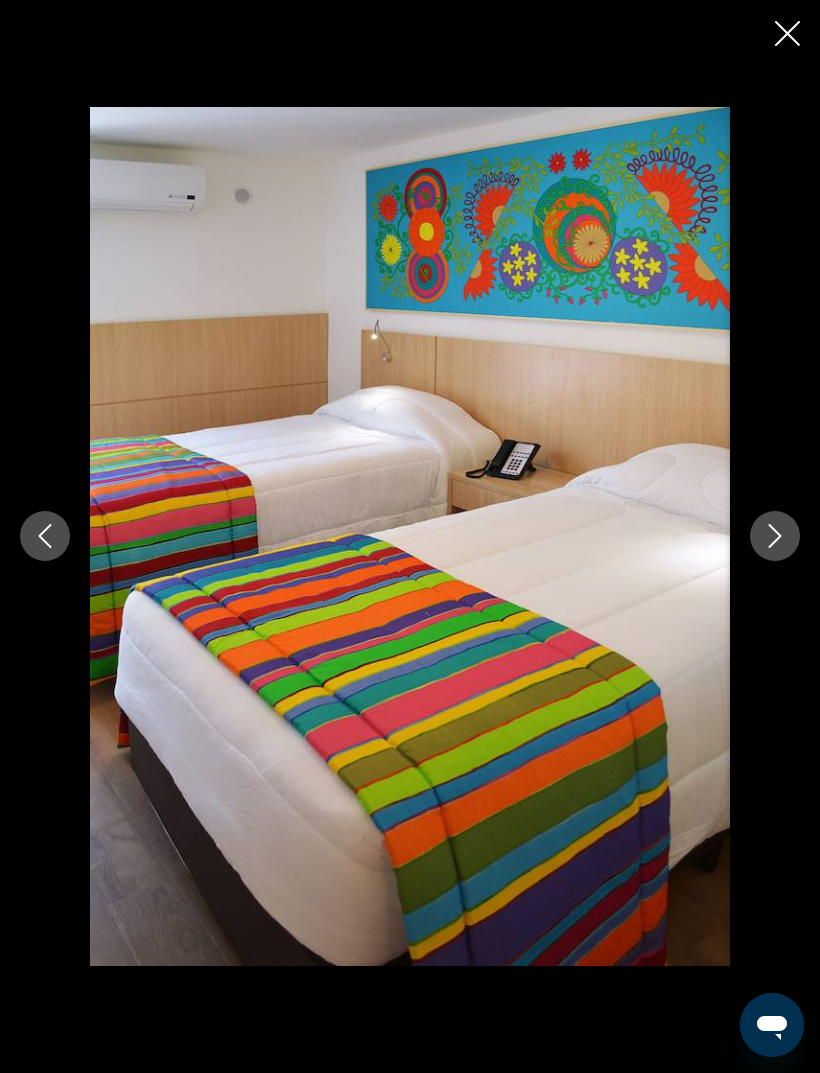 click 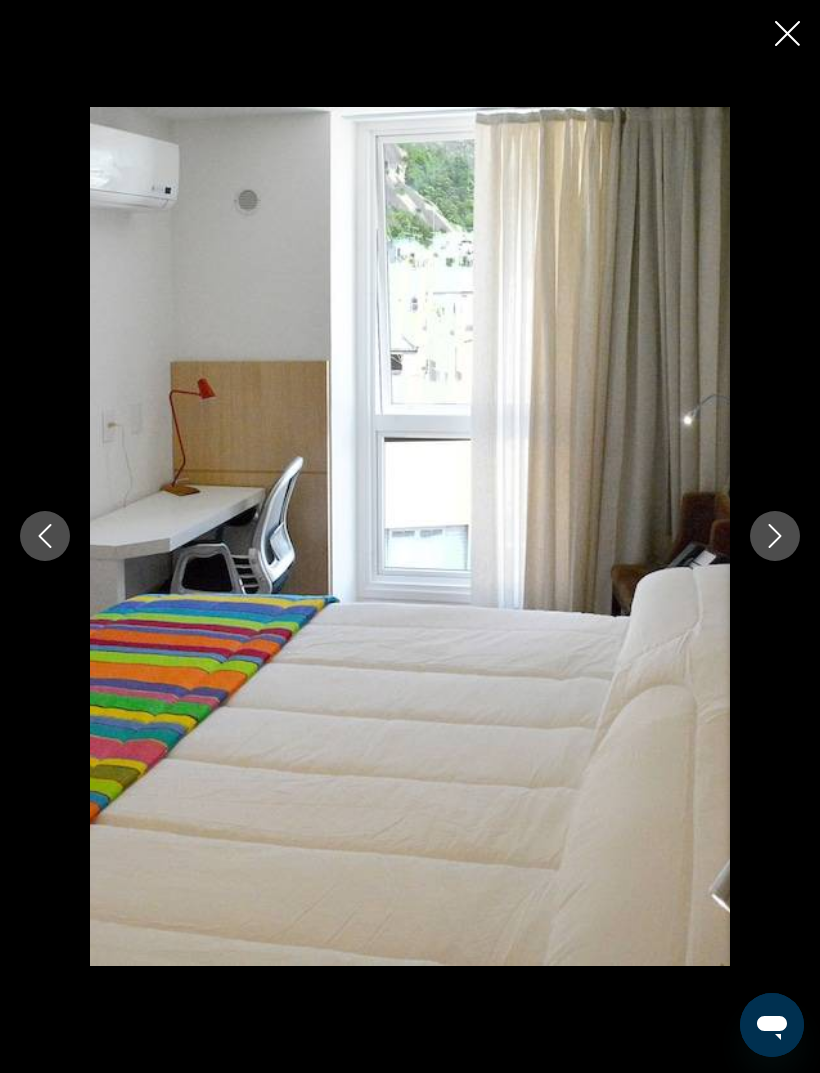 click 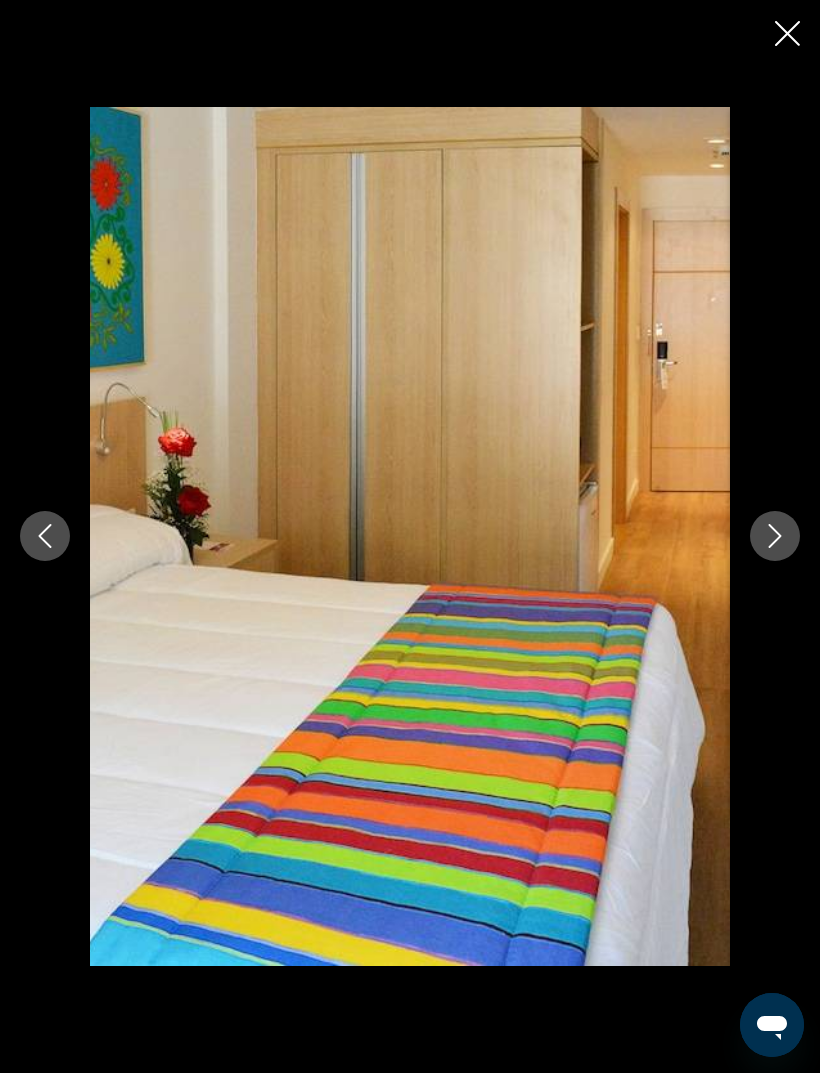 click 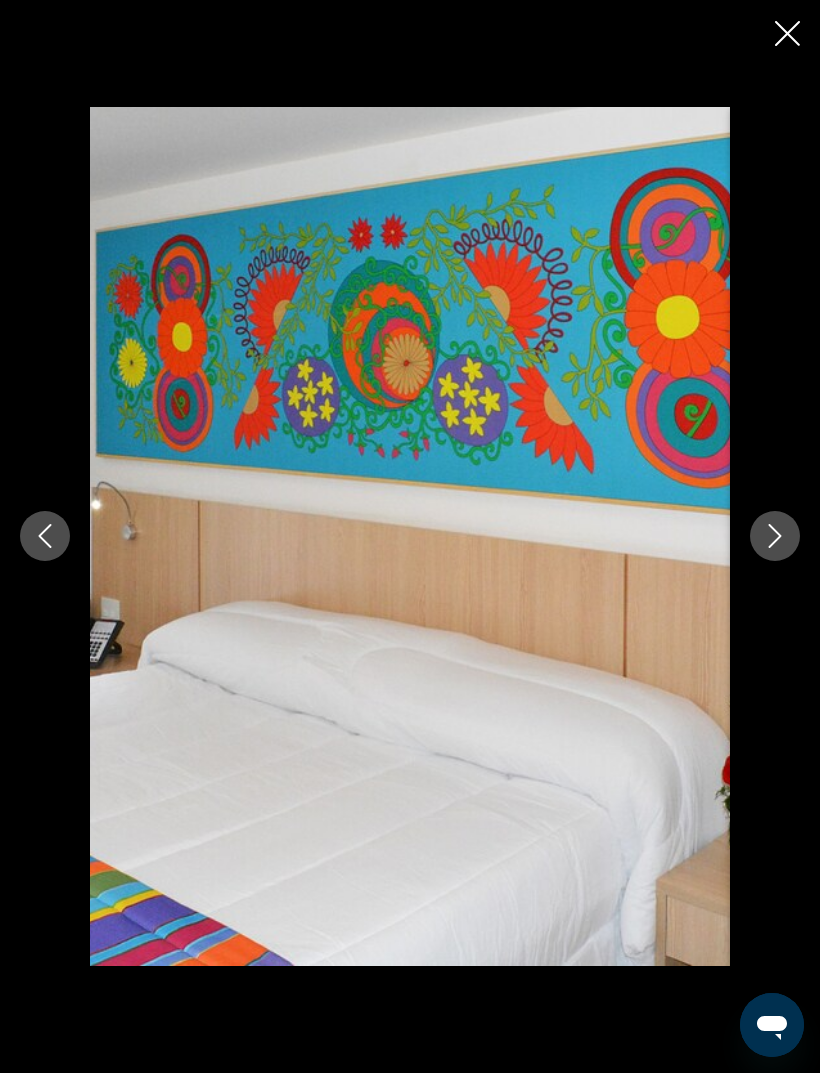 click 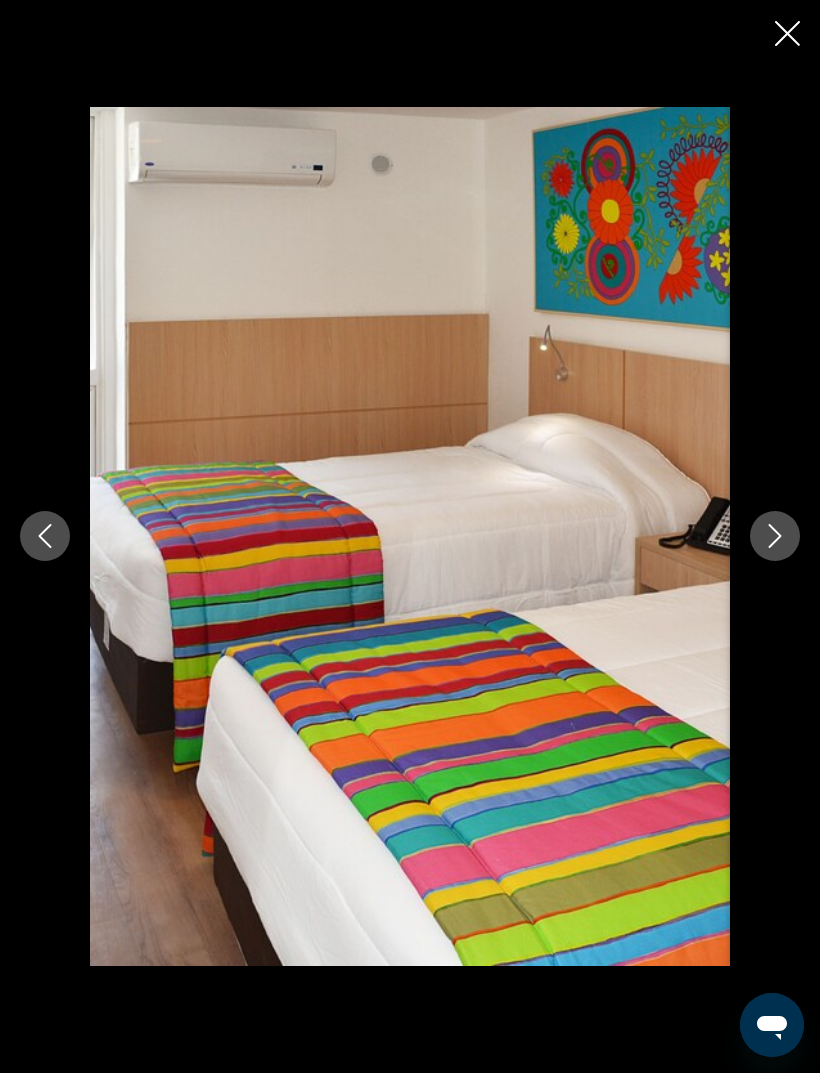click 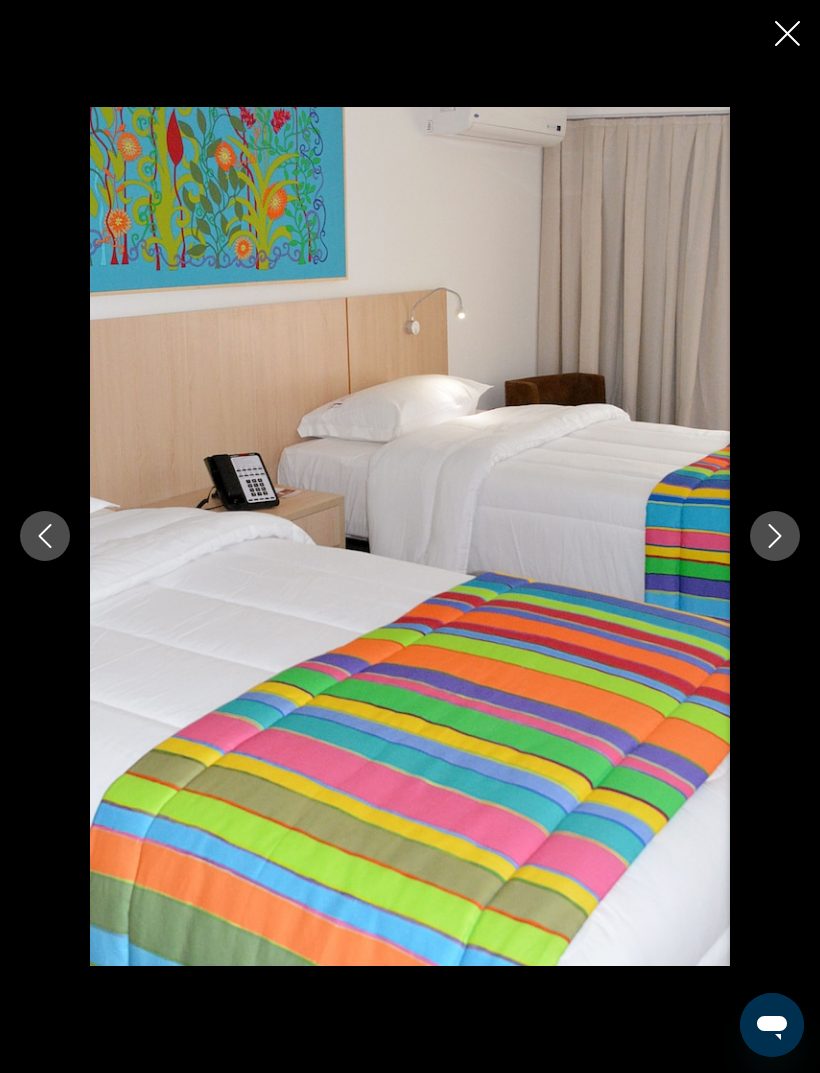 click 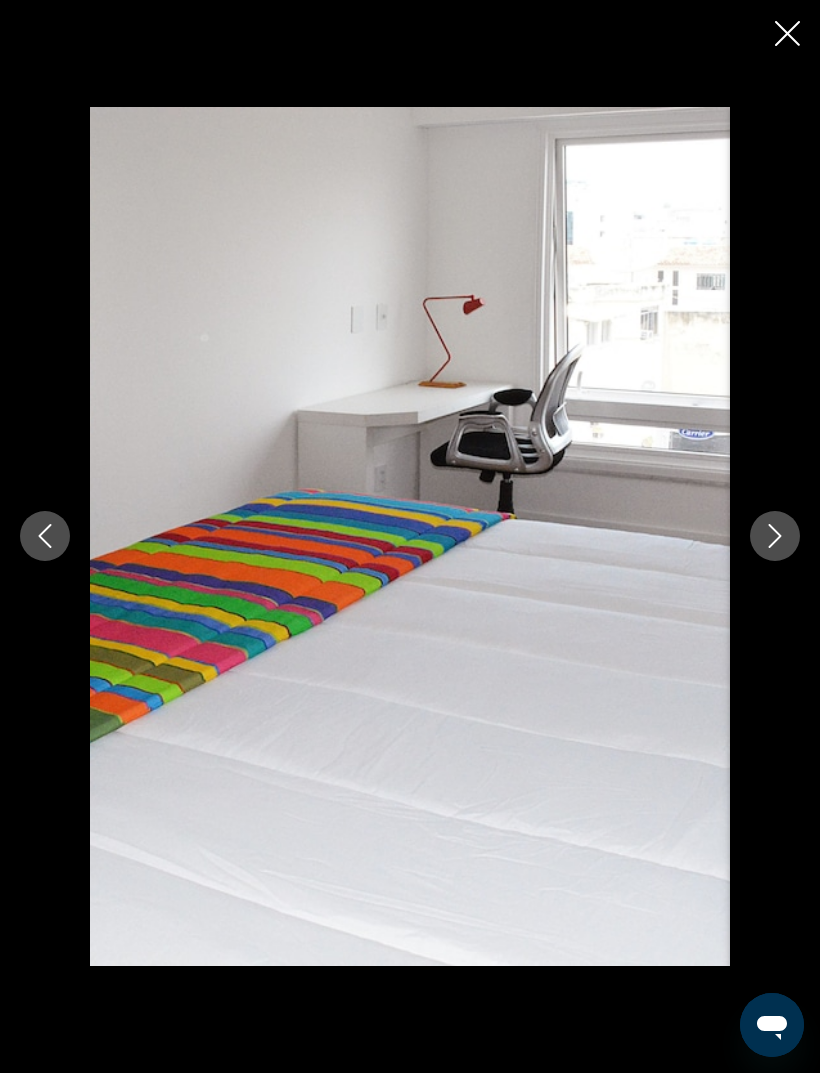 click 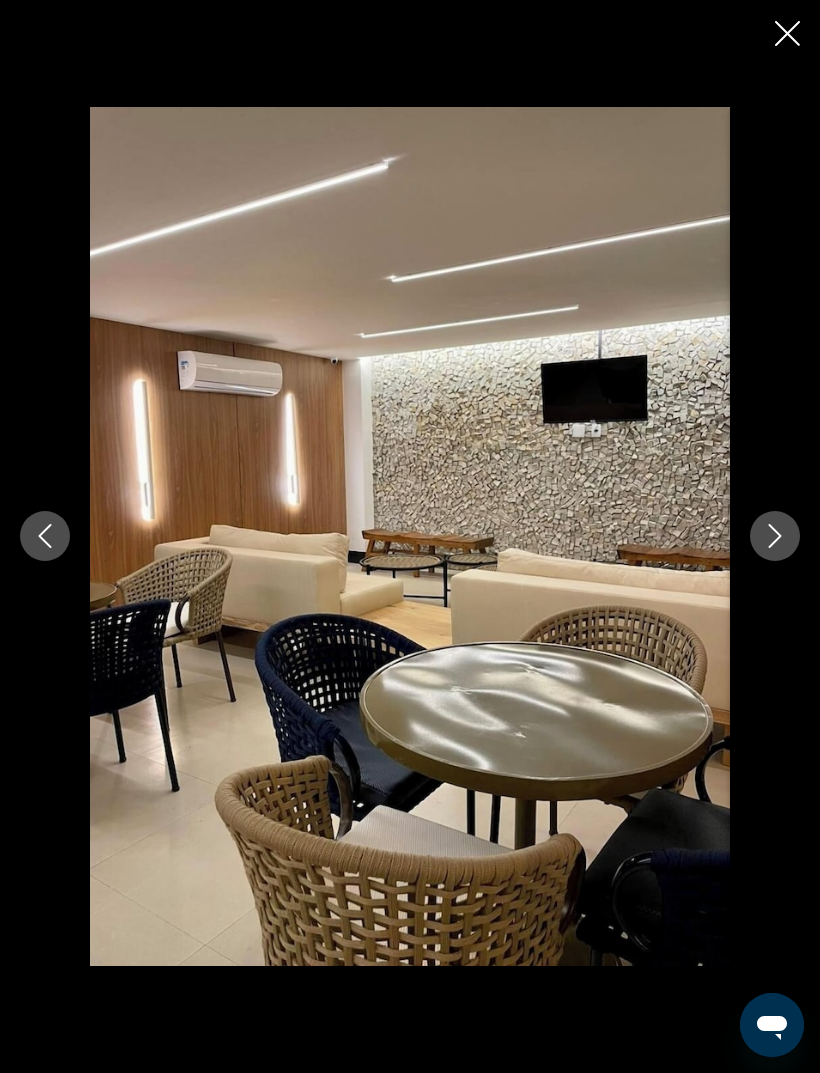 click 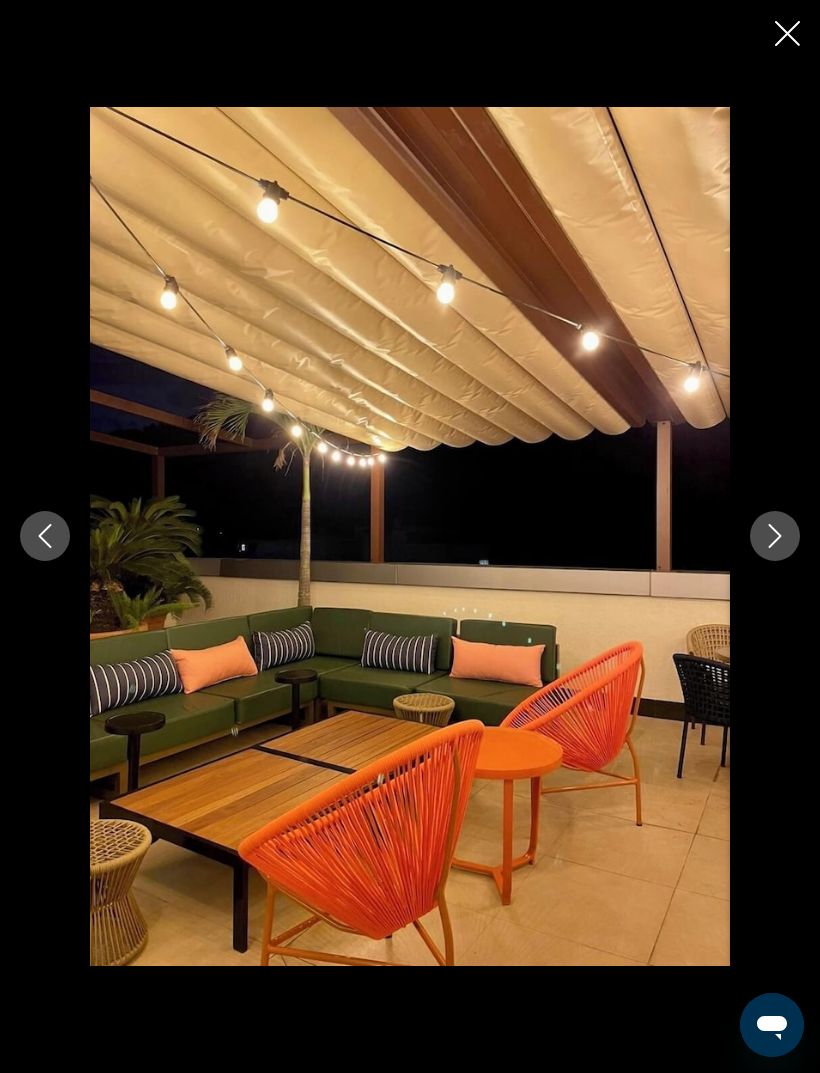 click 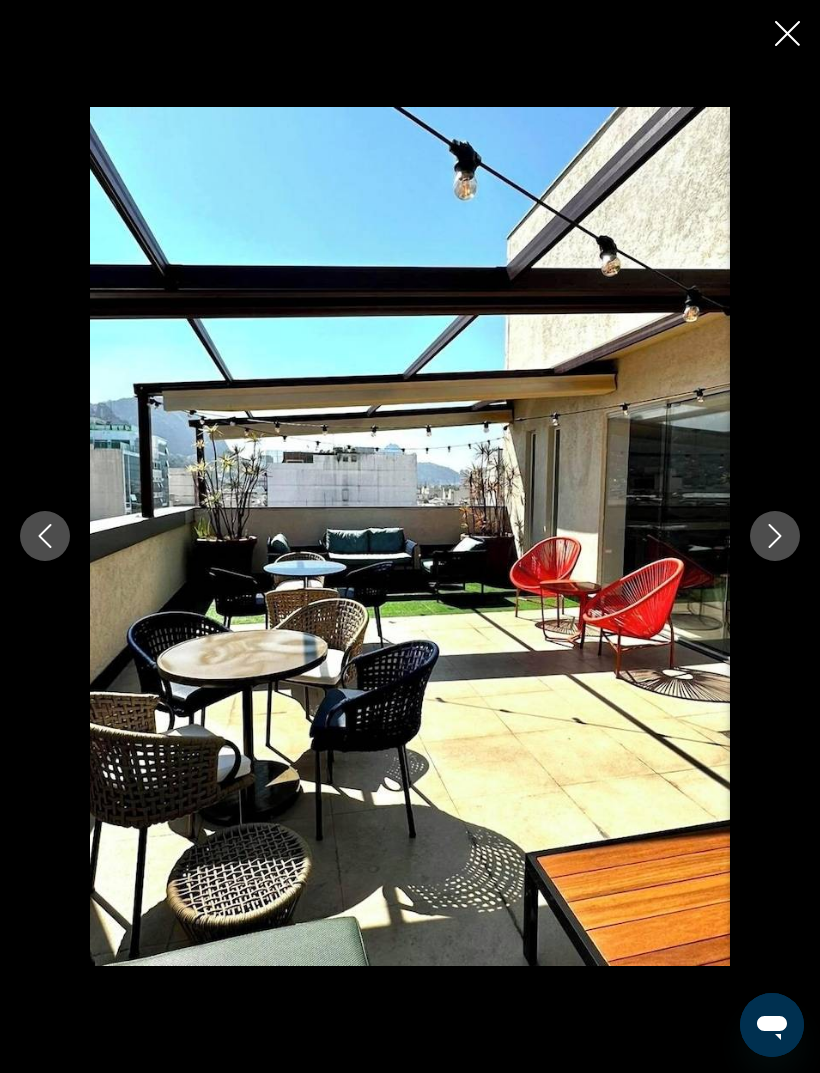click at bounding box center (45, 536) 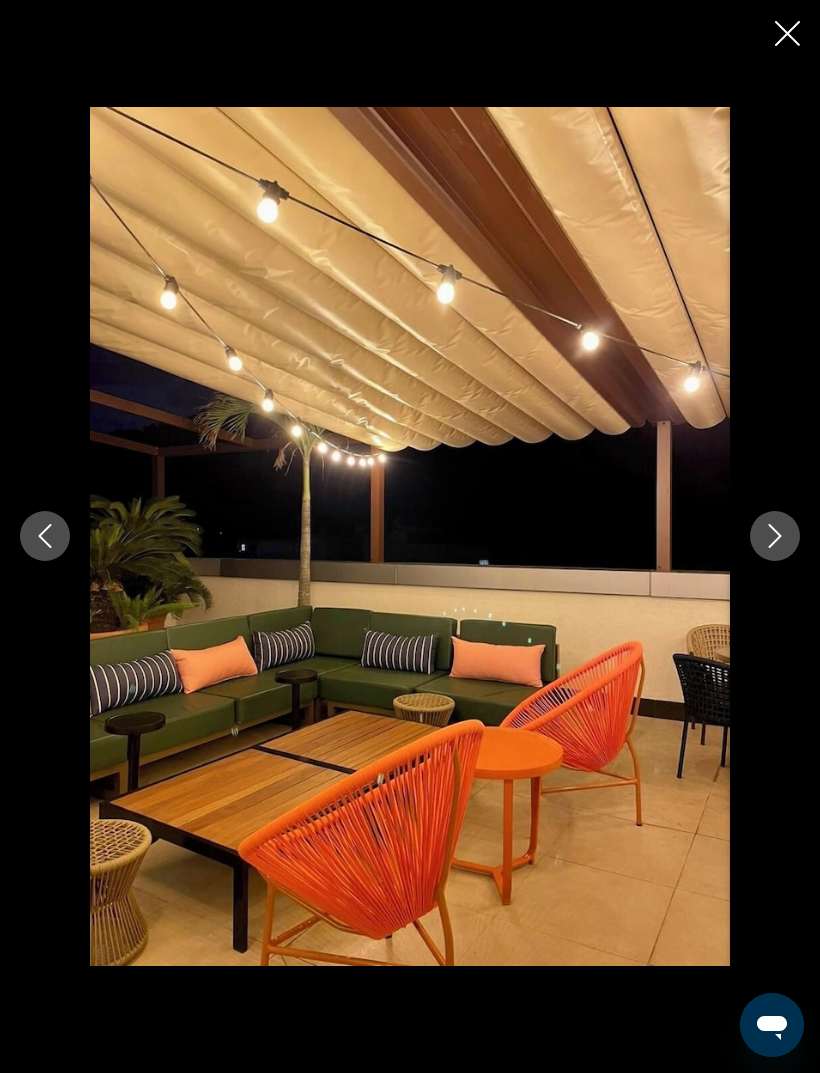 click at bounding box center (775, 536) 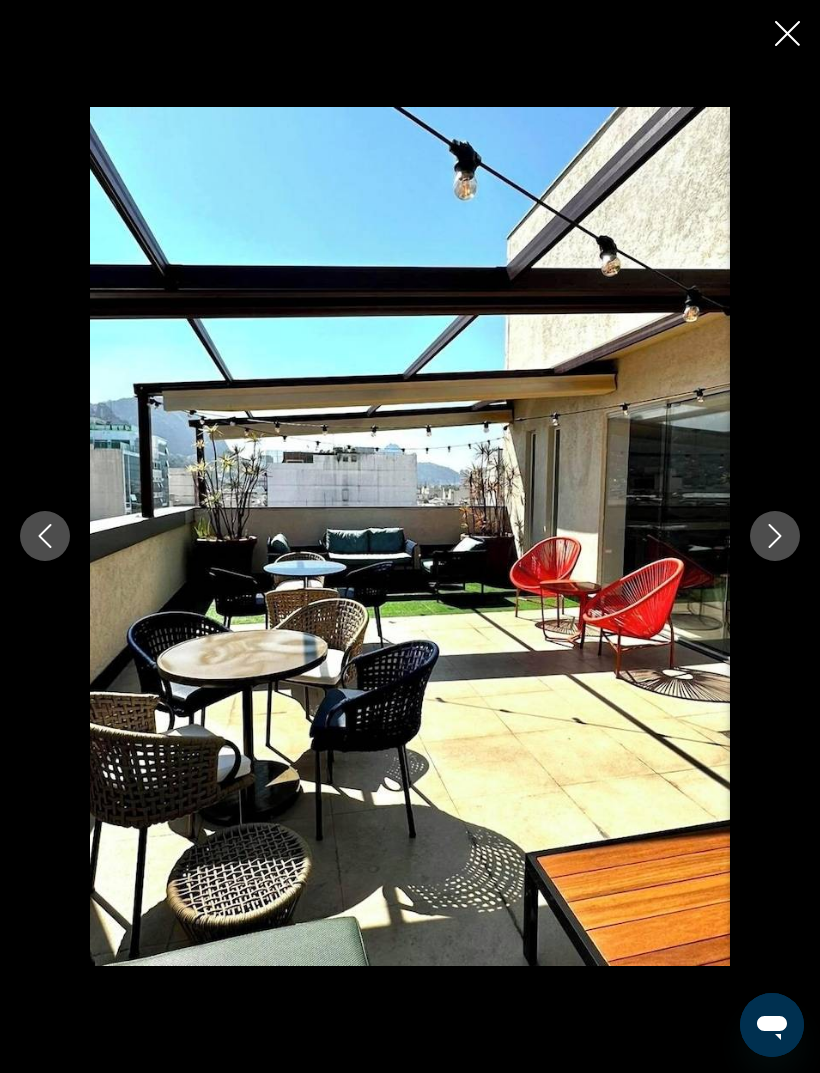 click 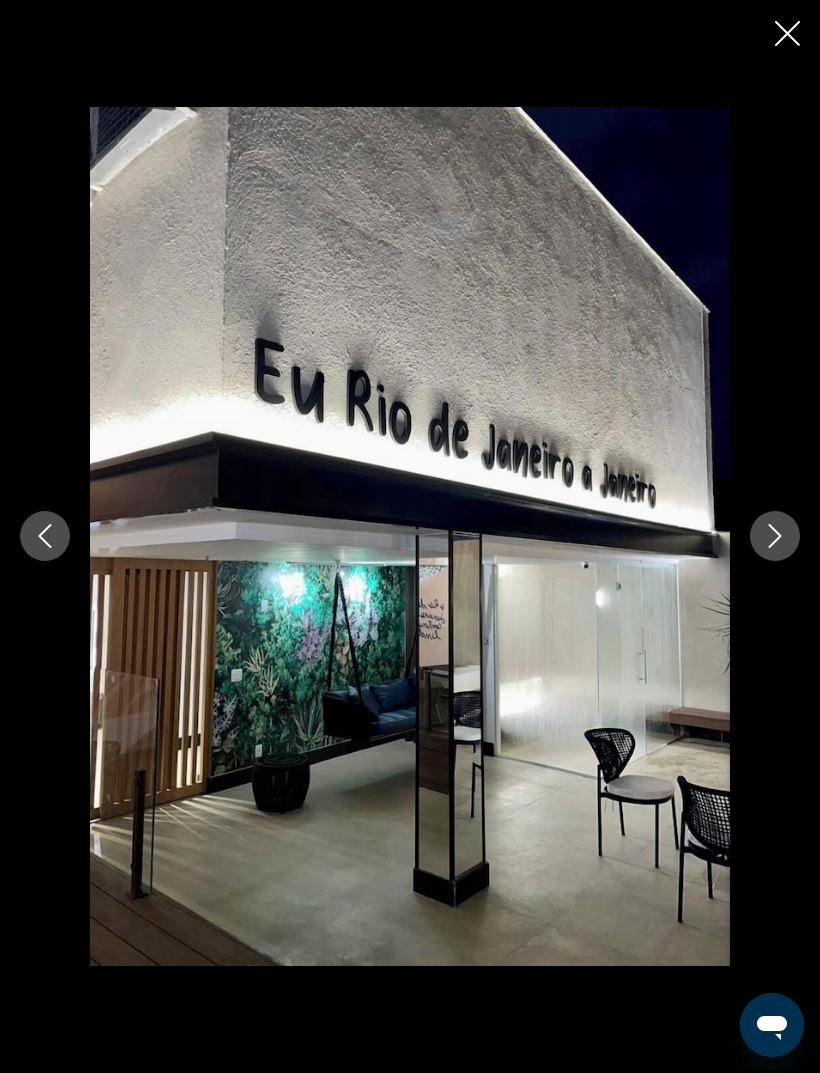 click at bounding box center [775, 536] 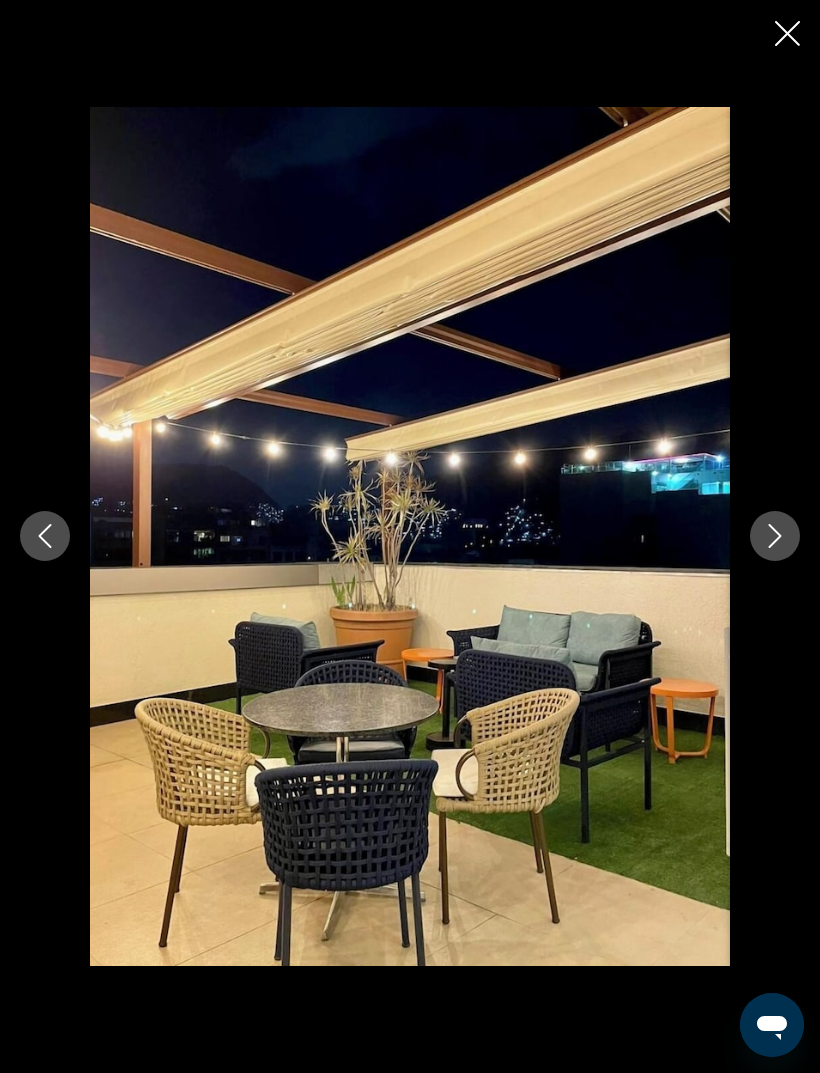 click 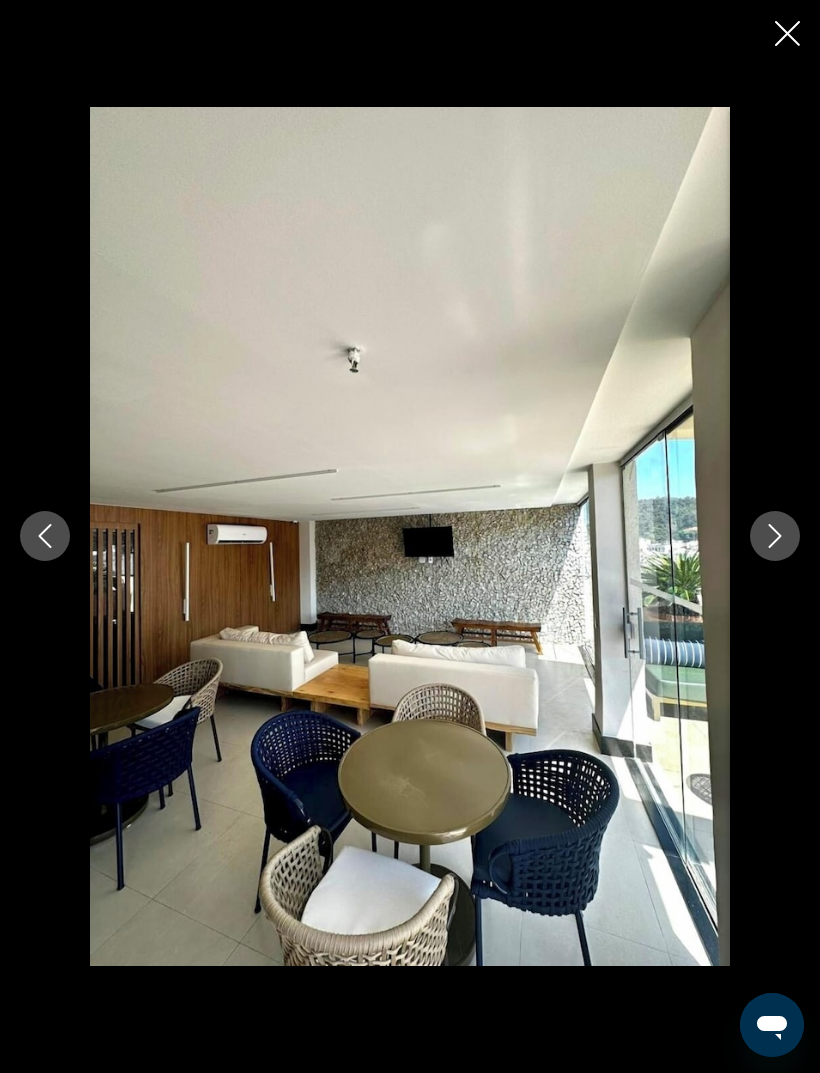 click at bounding box center [775, 536] 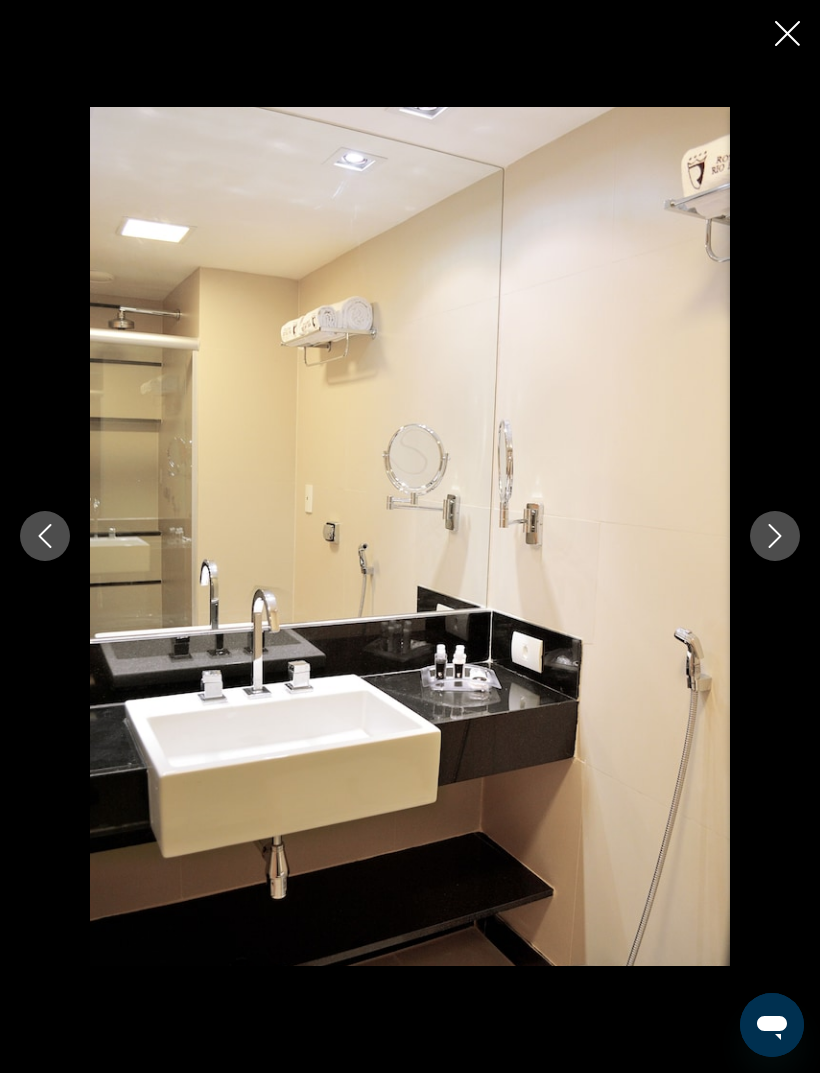 click at bounding box center (775, 536) 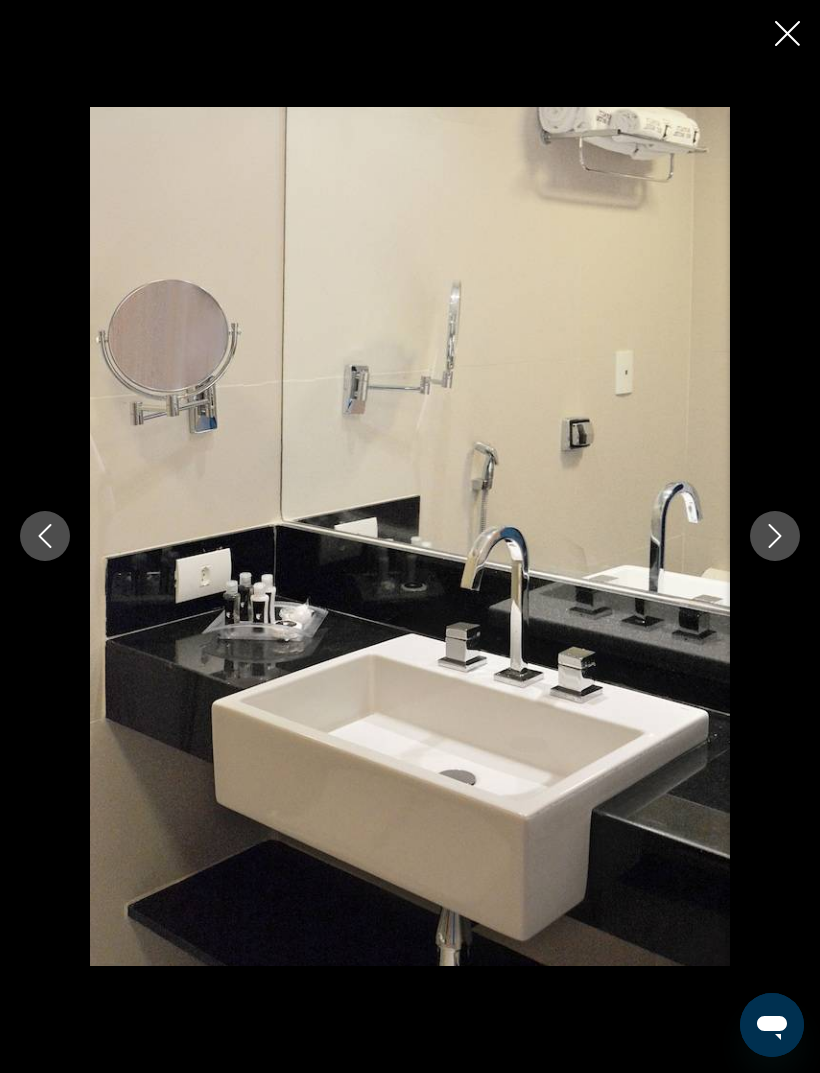 click 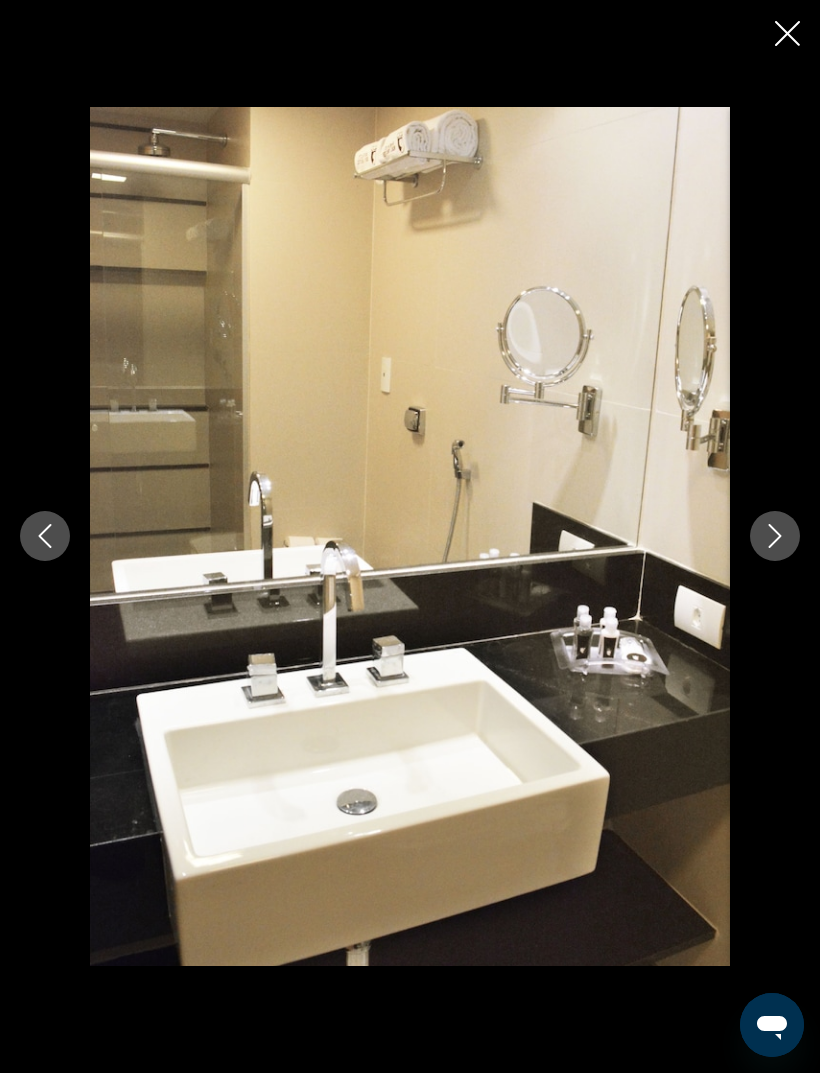 click 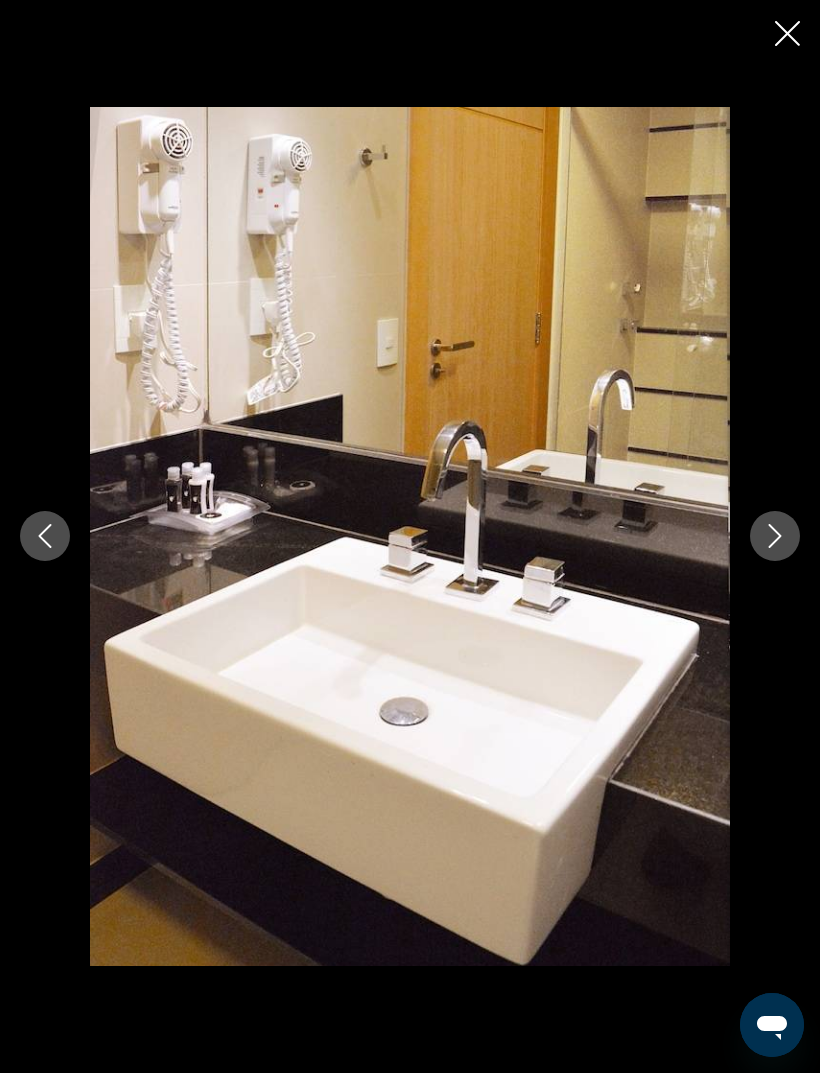 click 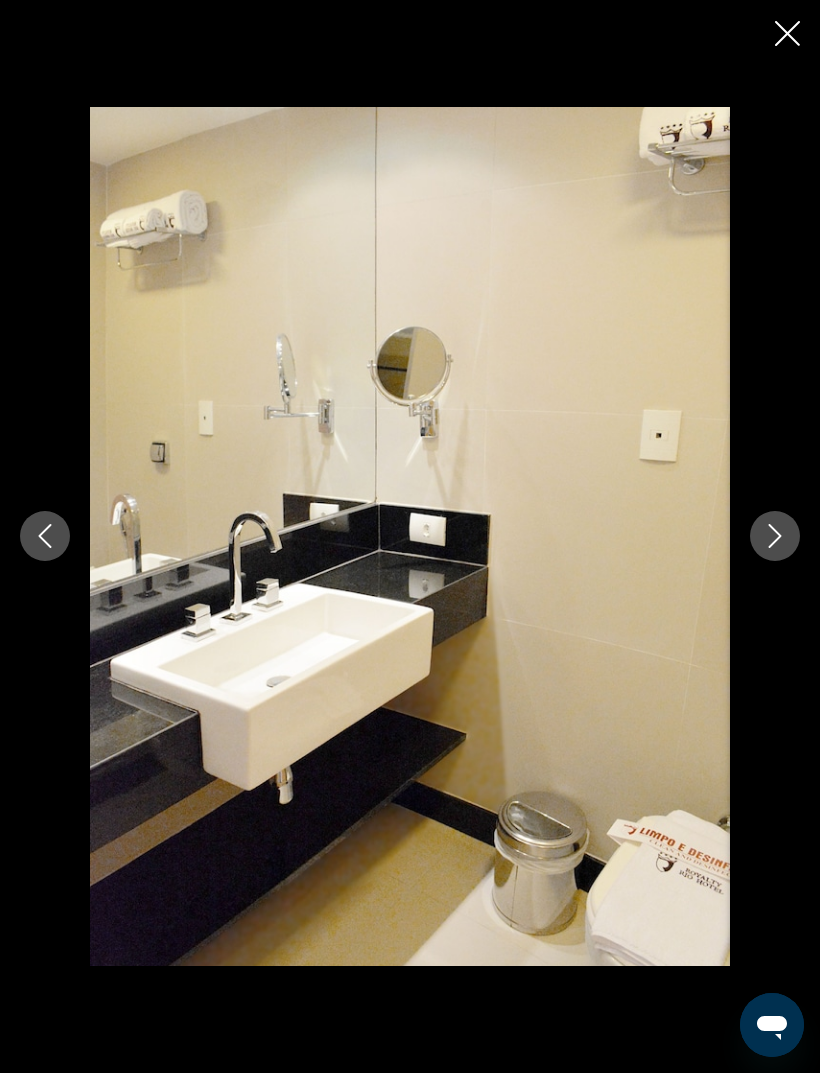 click 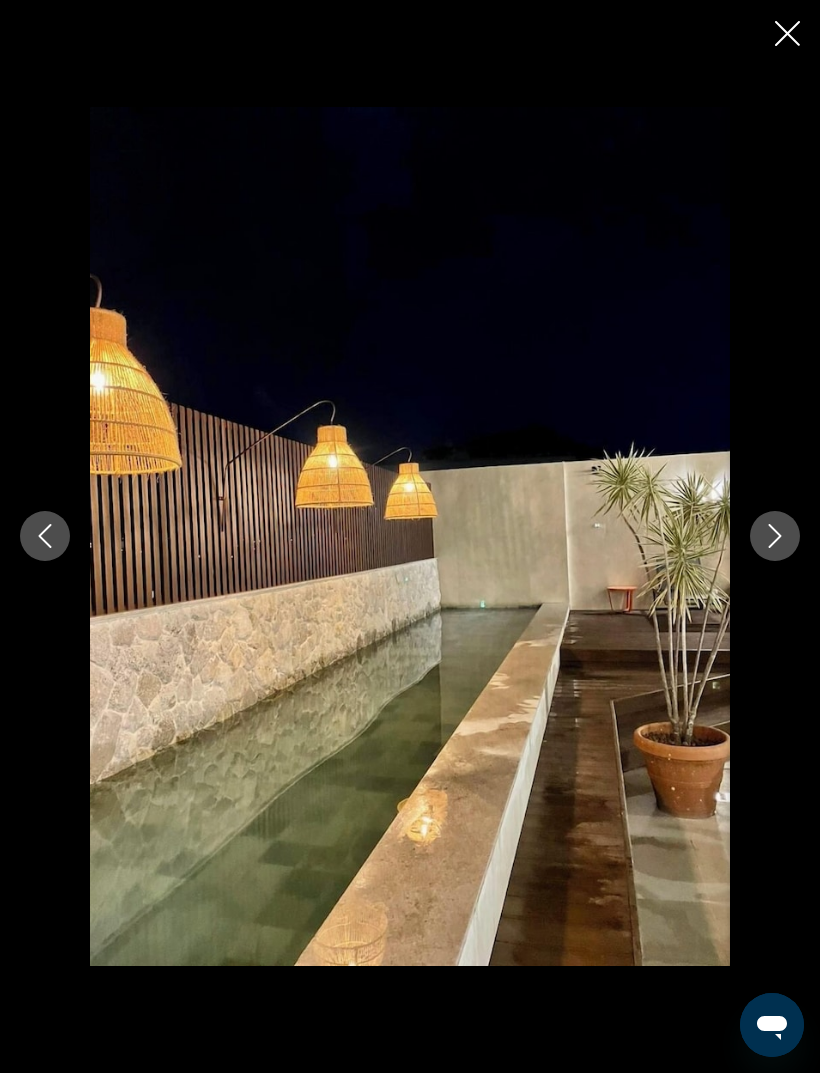 click 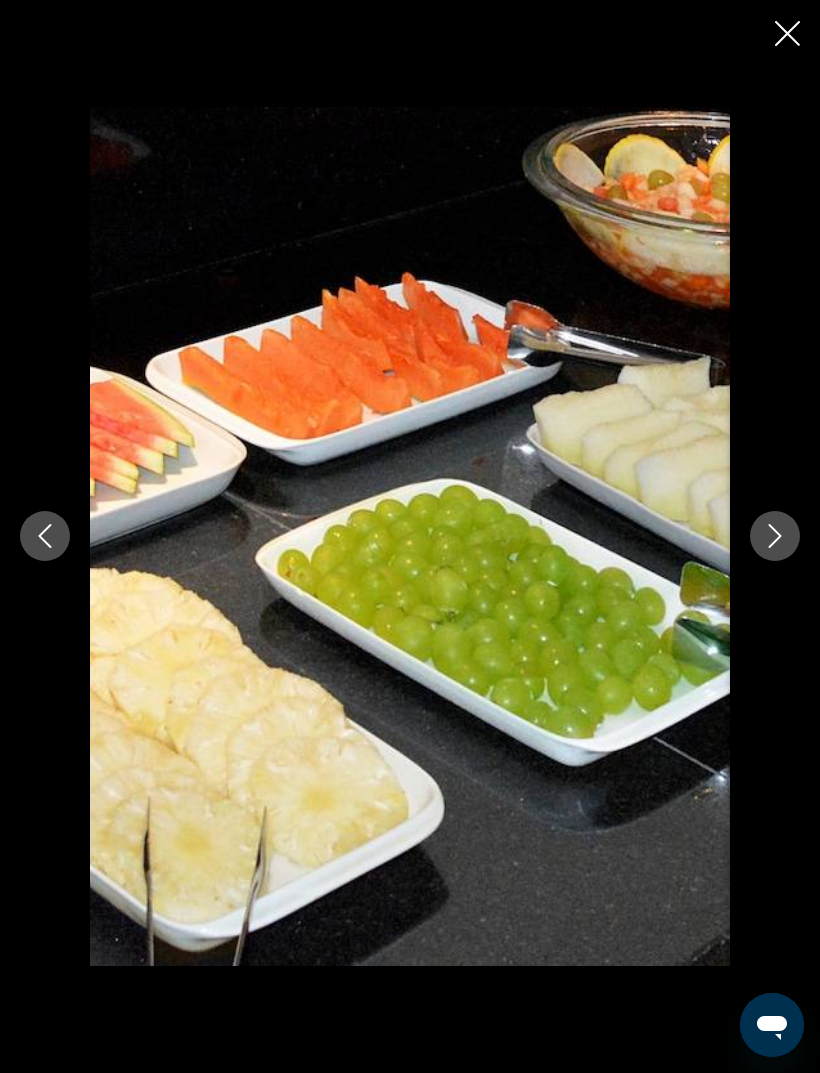 click 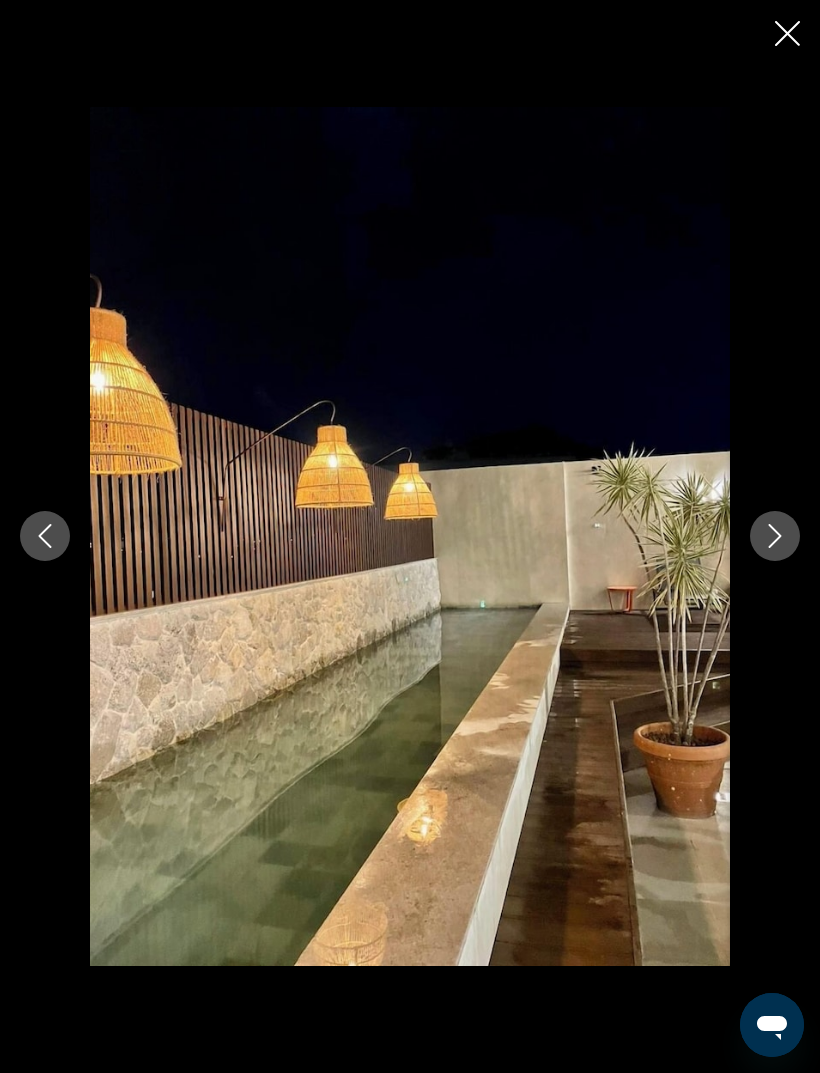 click at bounding box center (775, 536) 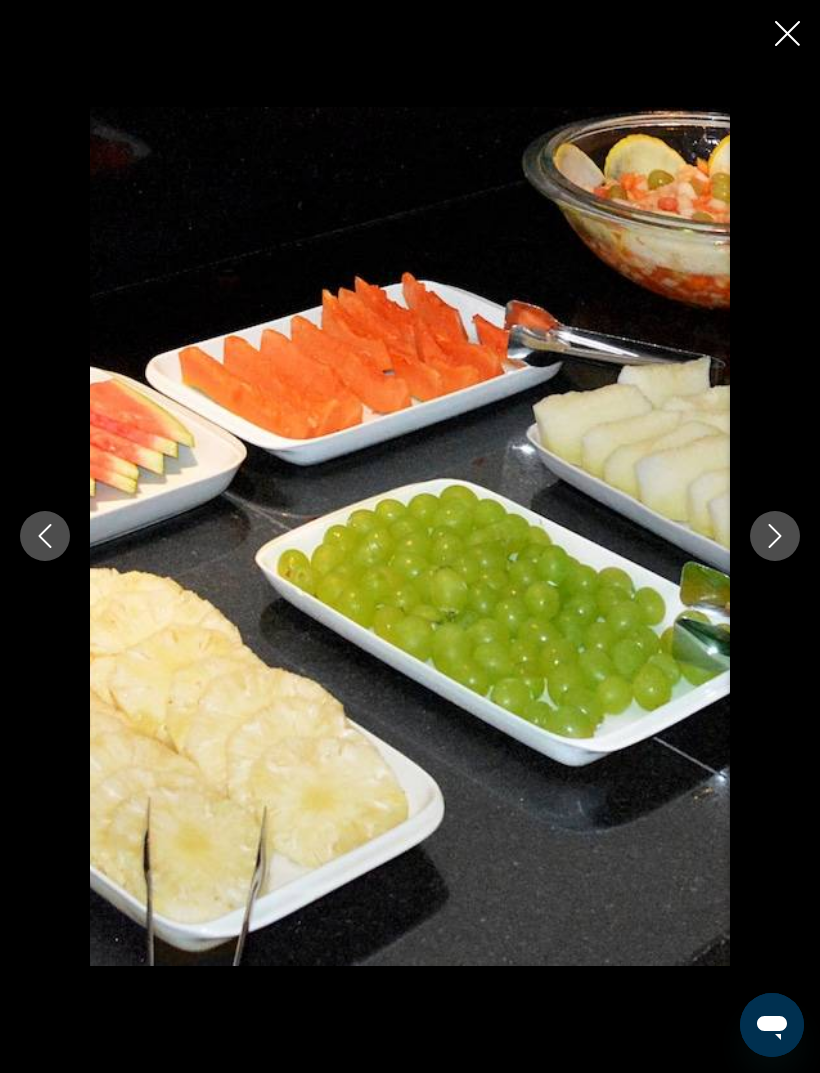 click at bounding box center (775, 536) 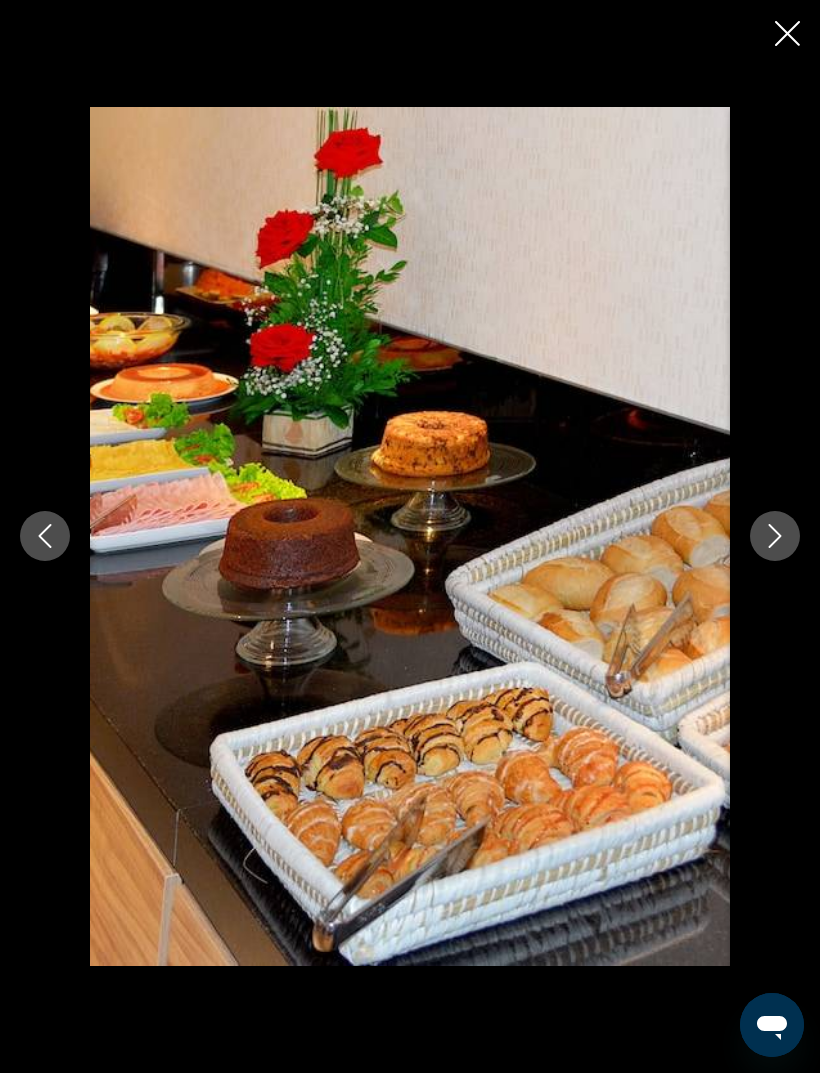 click at bounding box center (775, 536) 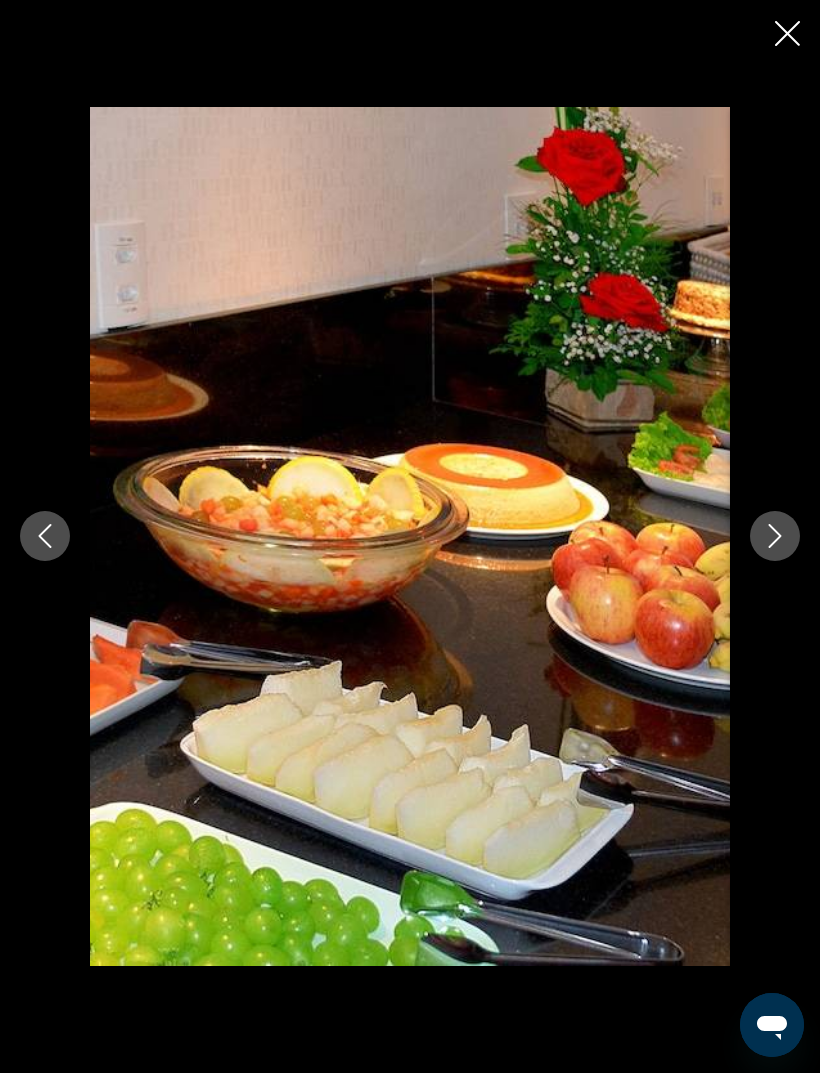 click at bounding box center (410, 536) 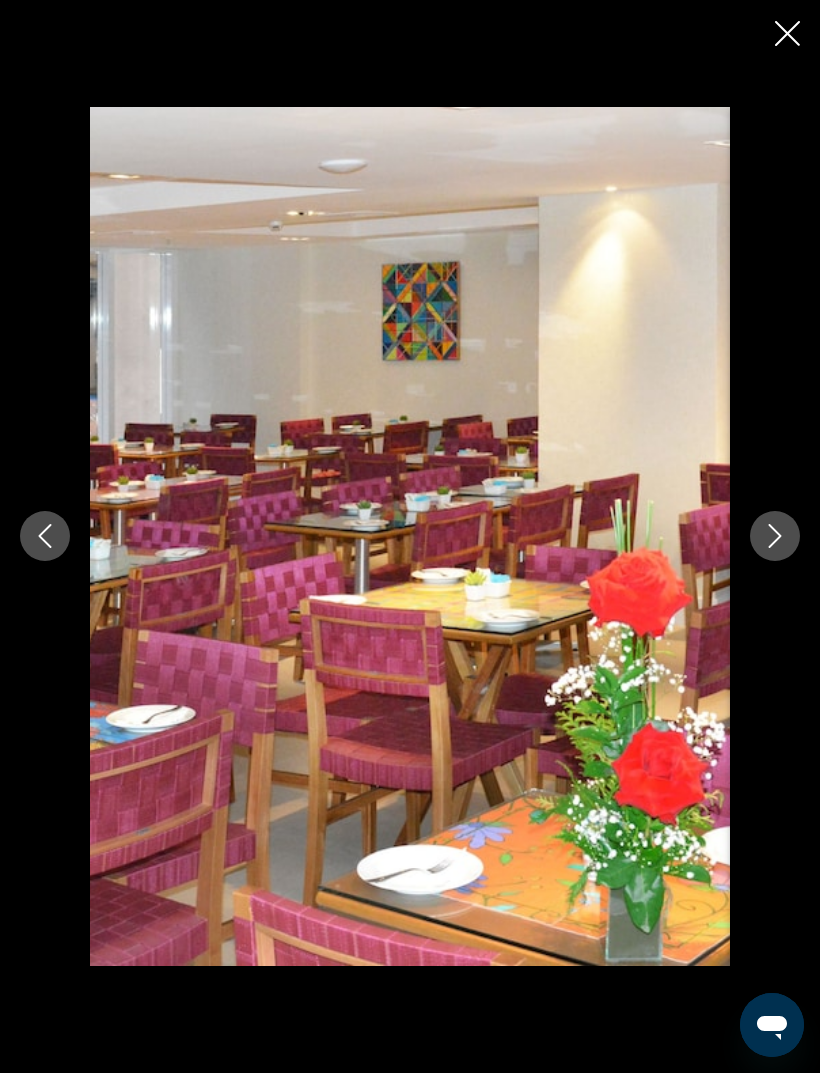 click 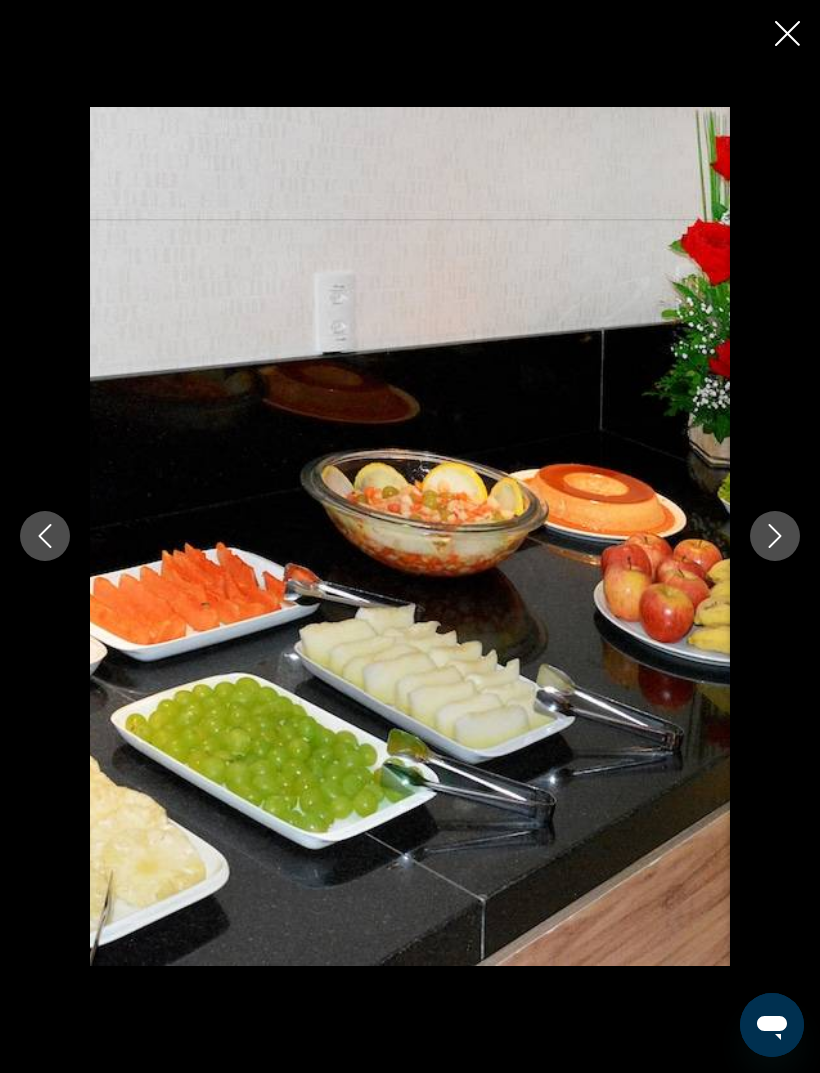 click 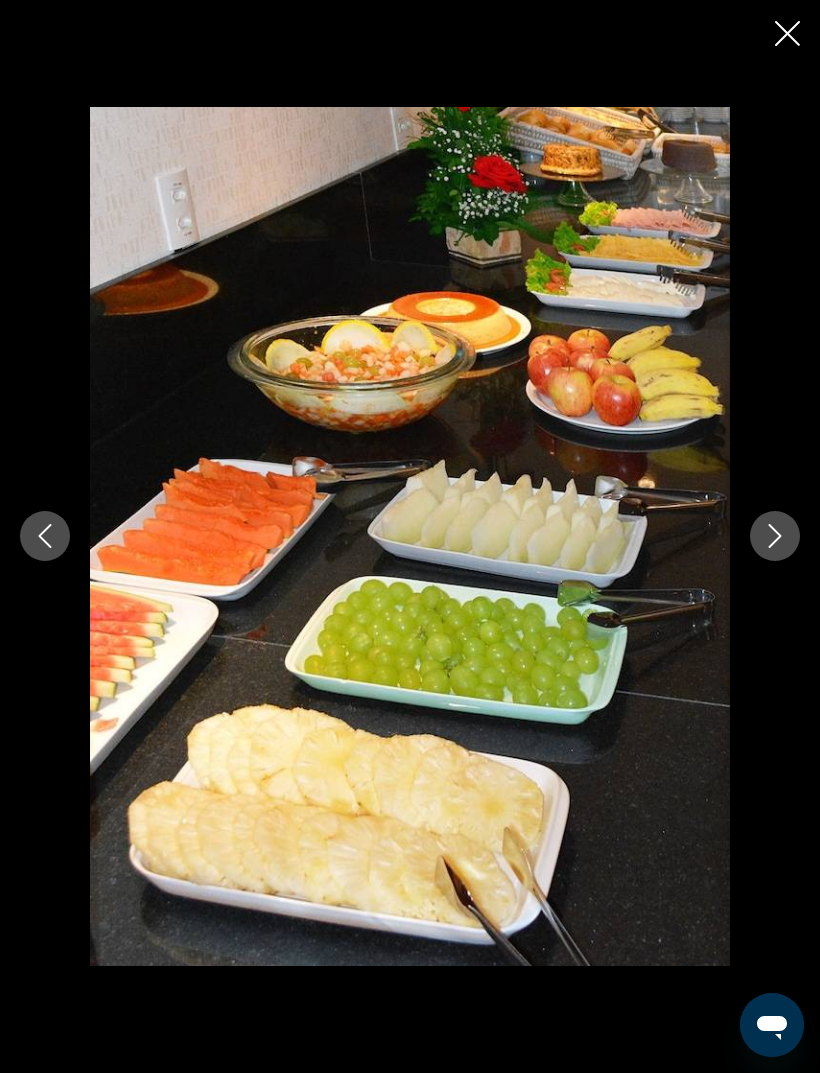 click 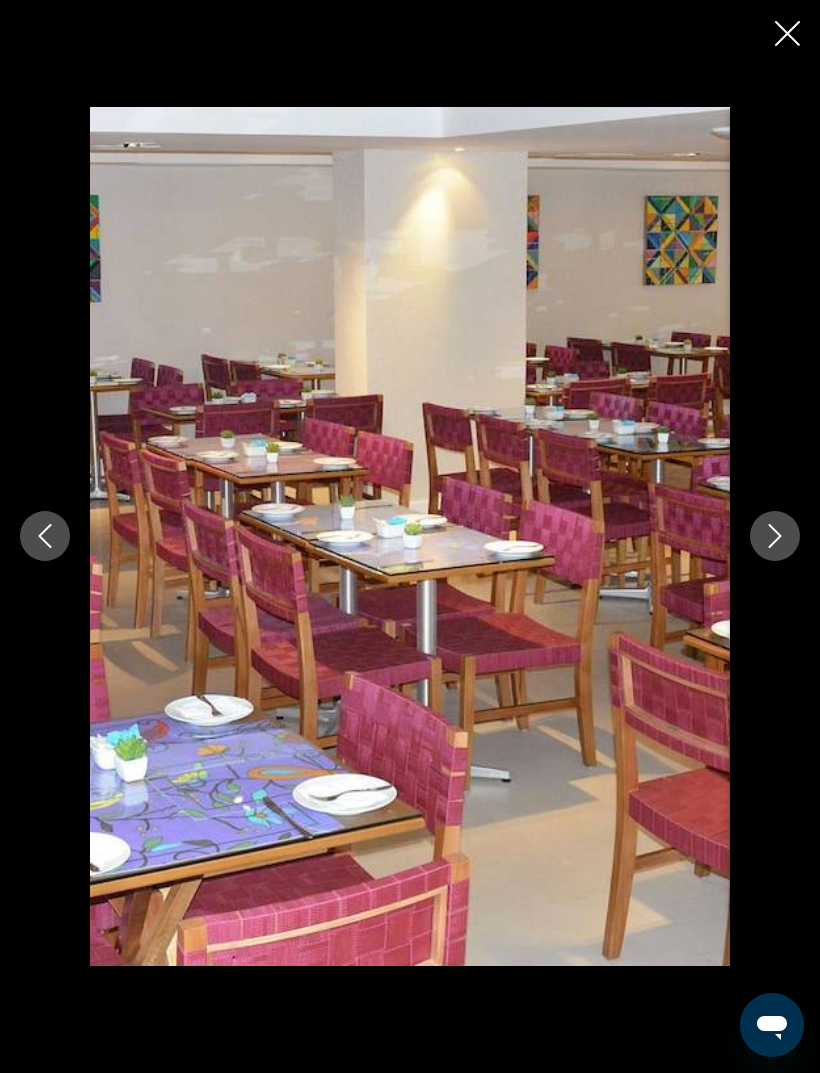 click 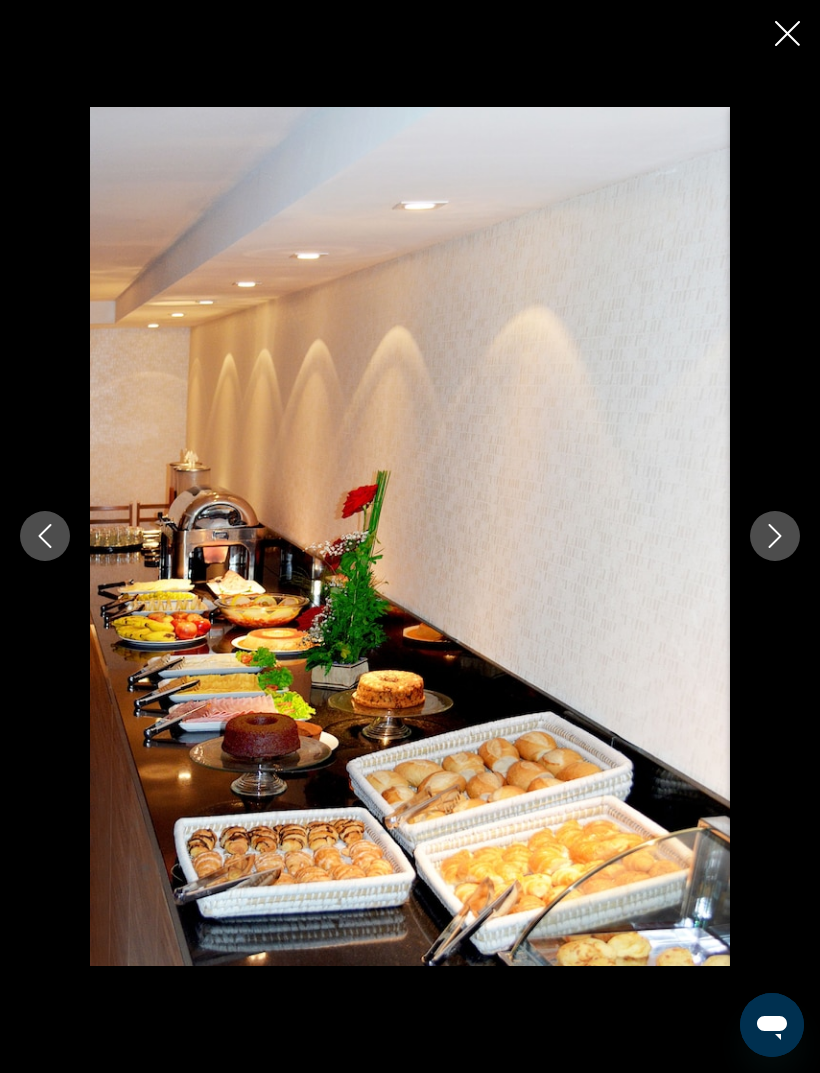 click 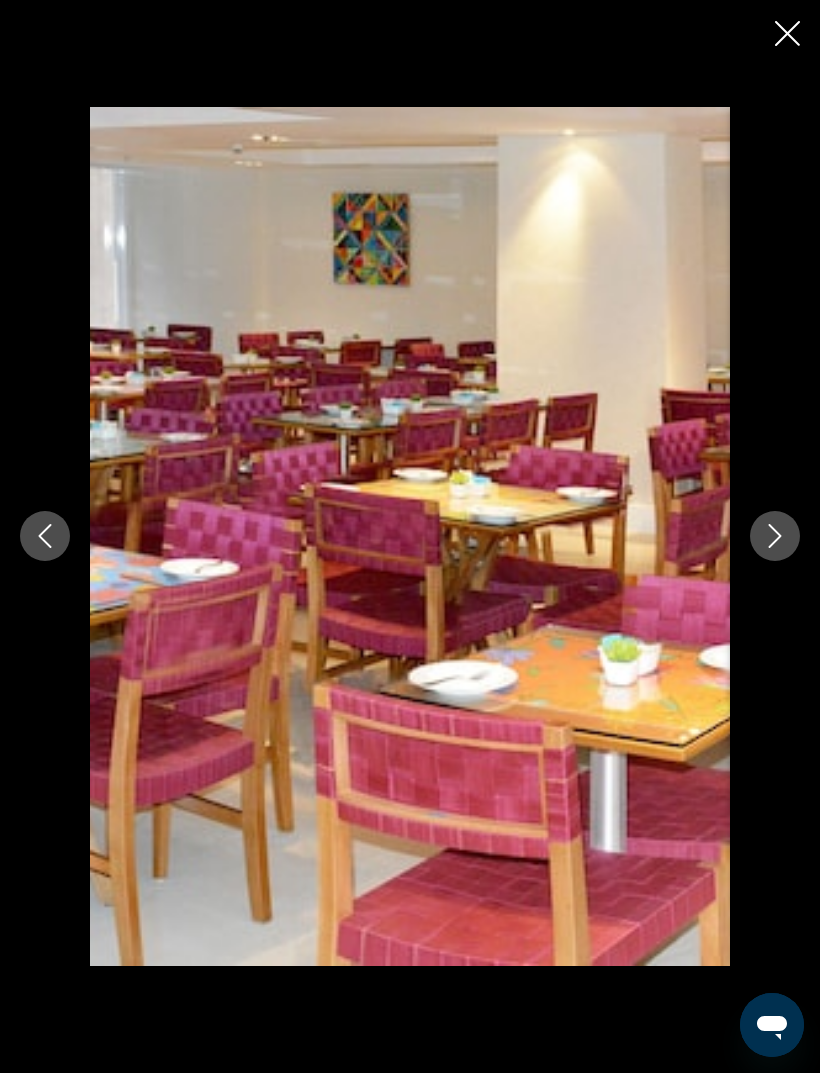 click 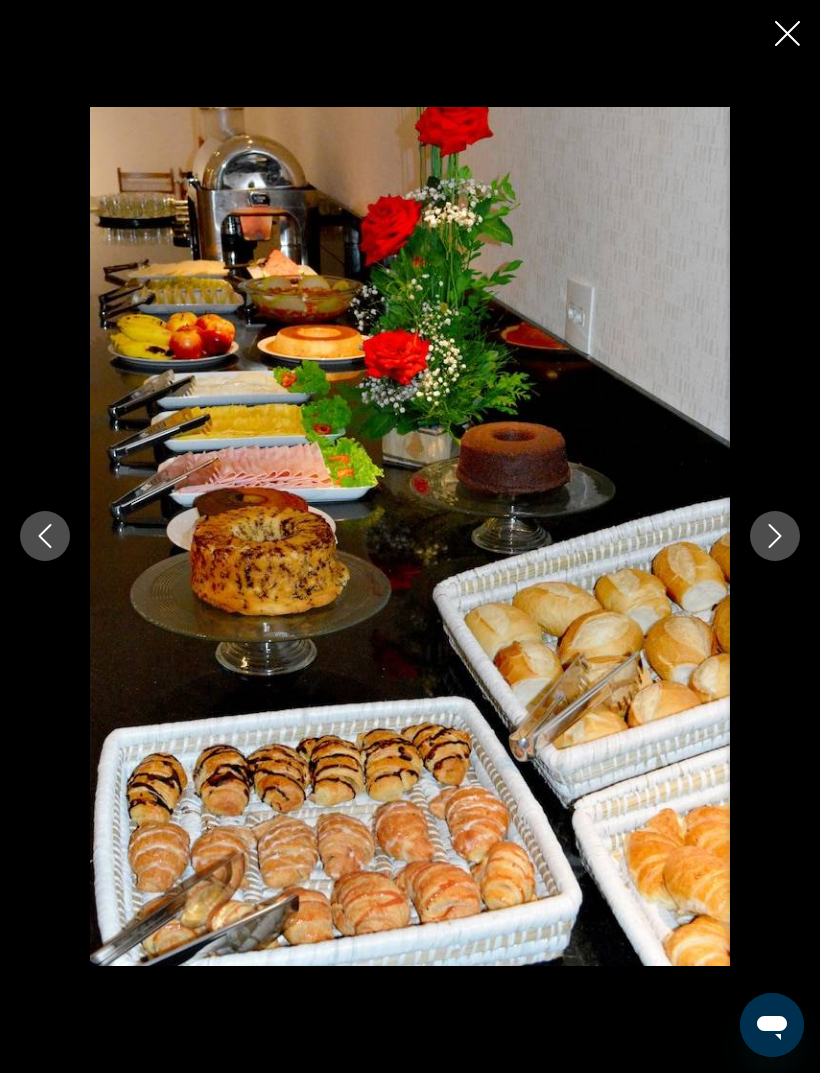 click 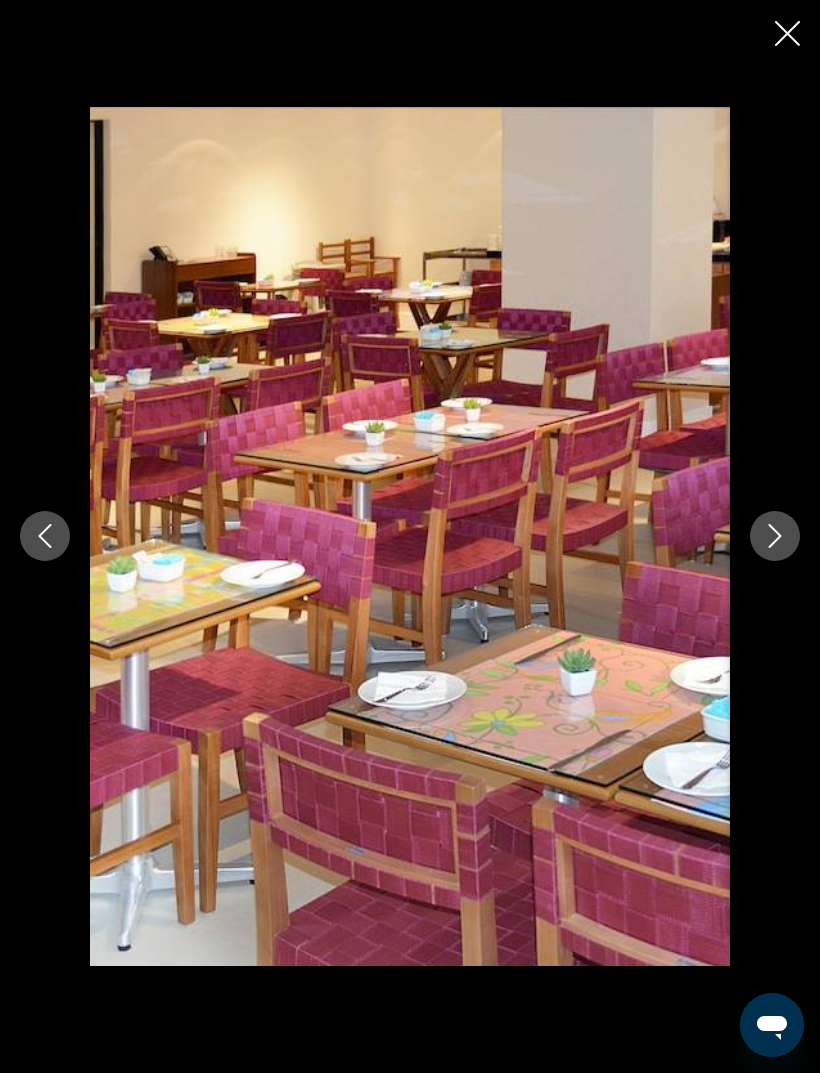 click 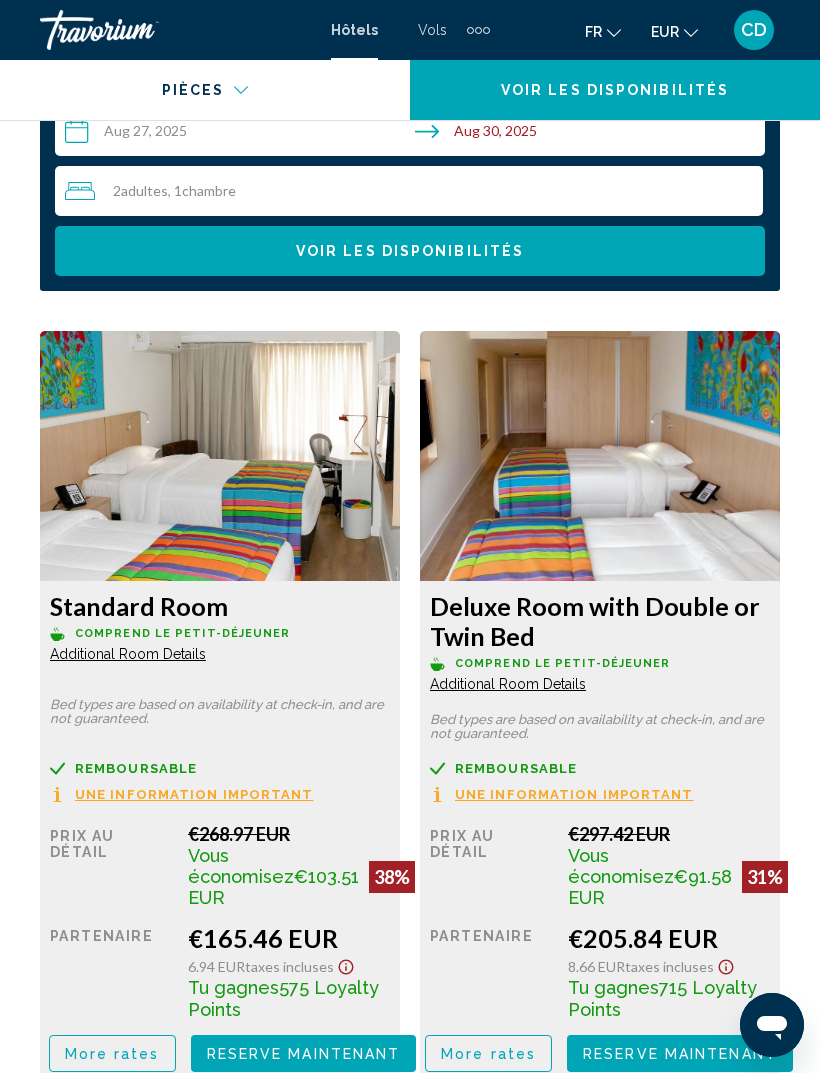 scroll, scrollTop: 3180, scrollLeft: 0, axis: vertical 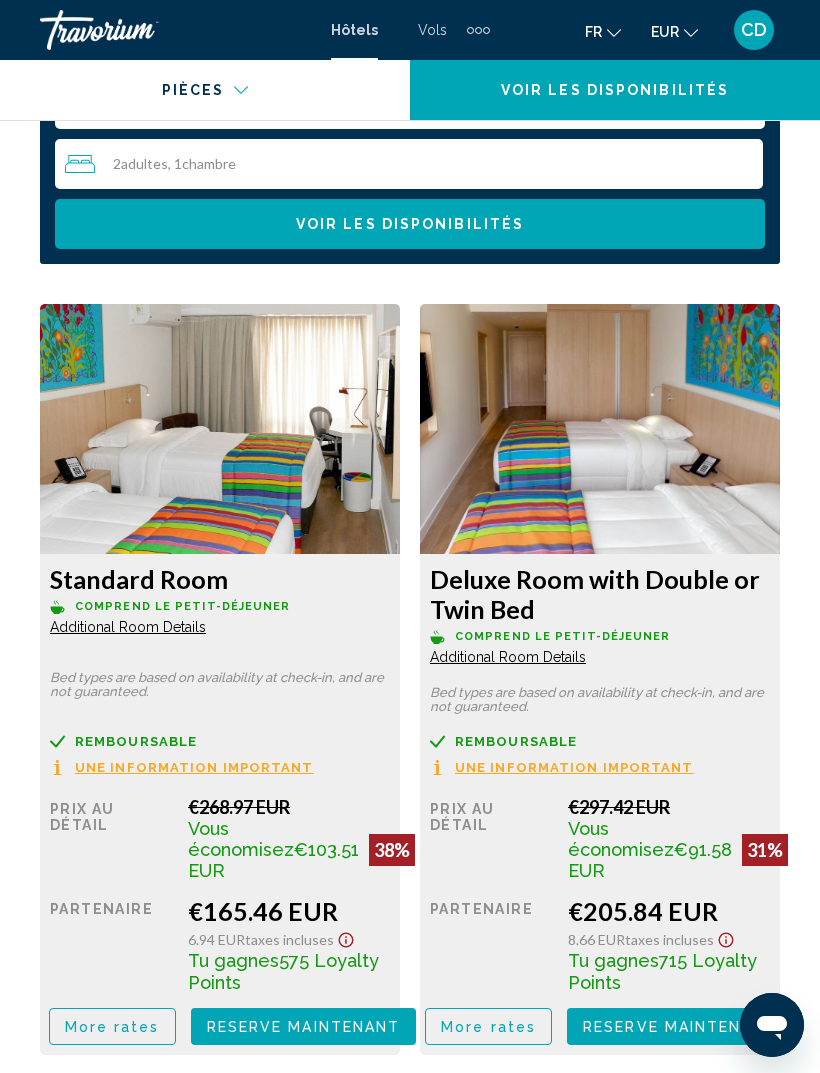 click 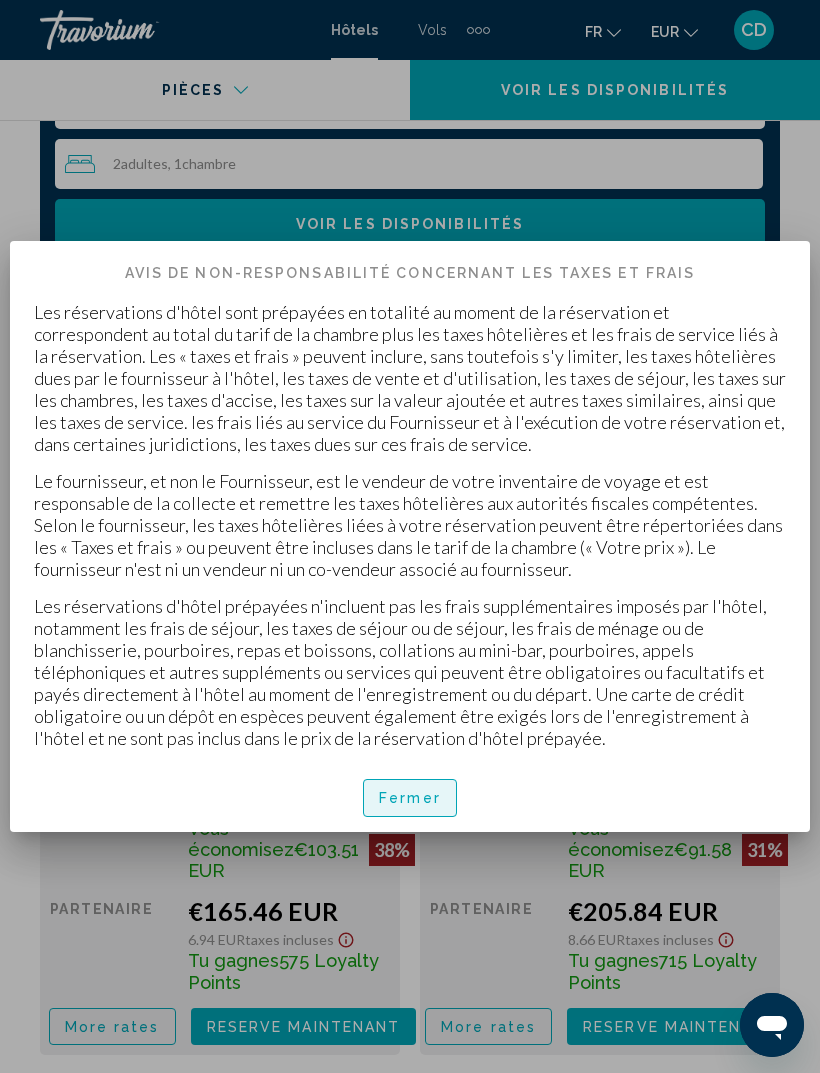 click on "Fermer" at bounding box center [410, 799] 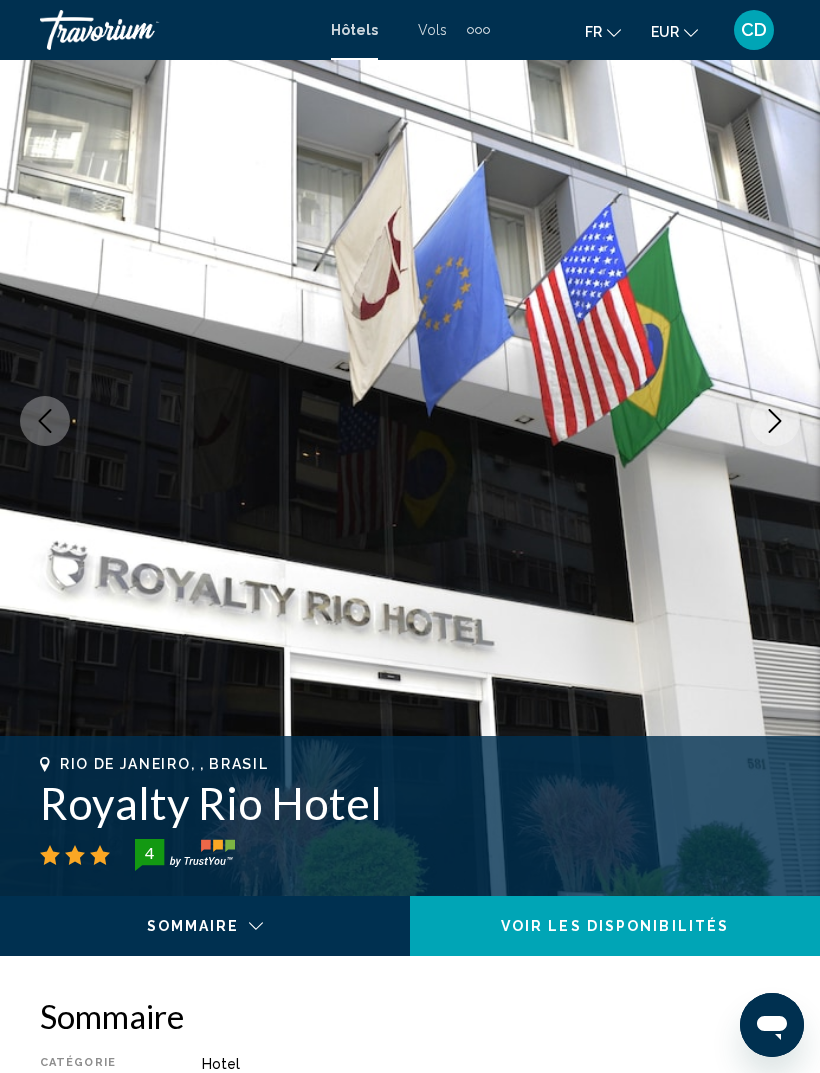 scroll, scrollTop: 0, scrollLeft: 0, axis: both 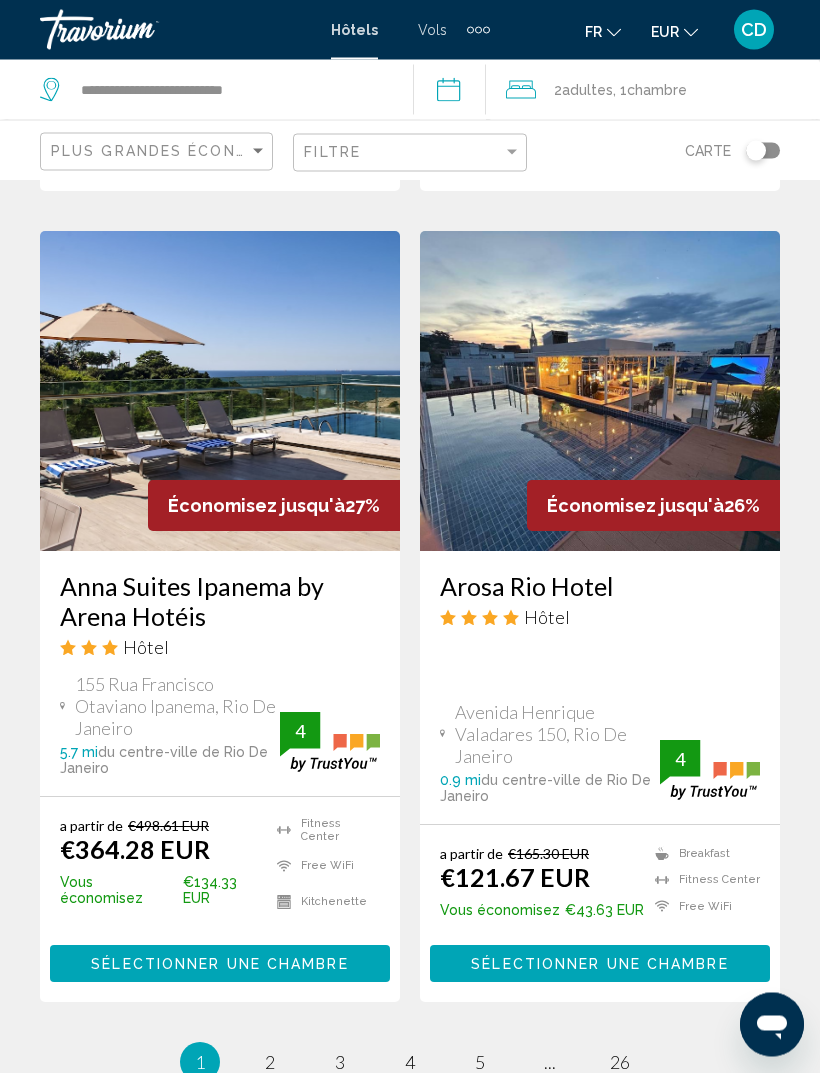 click on "Arosa Rio Hotel" at bounding box center (600, 587) 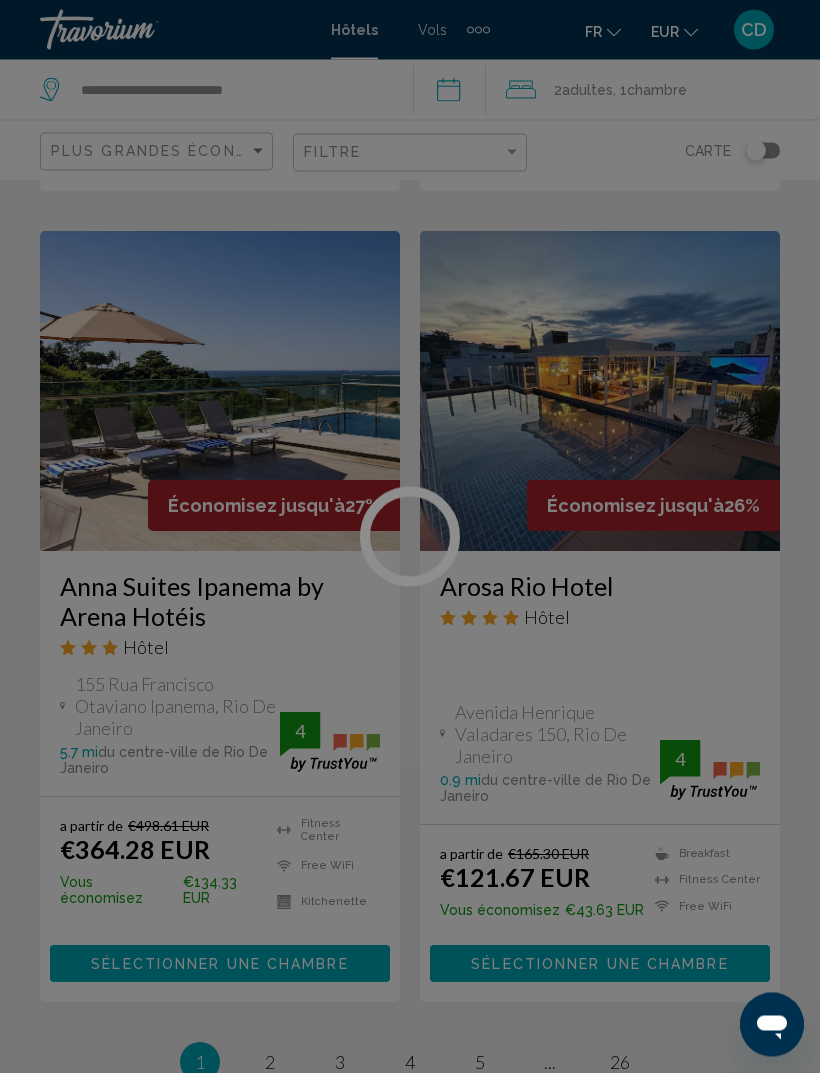 scroll, scrollTop: 3892, scrollLeft: 0, axis: vertical 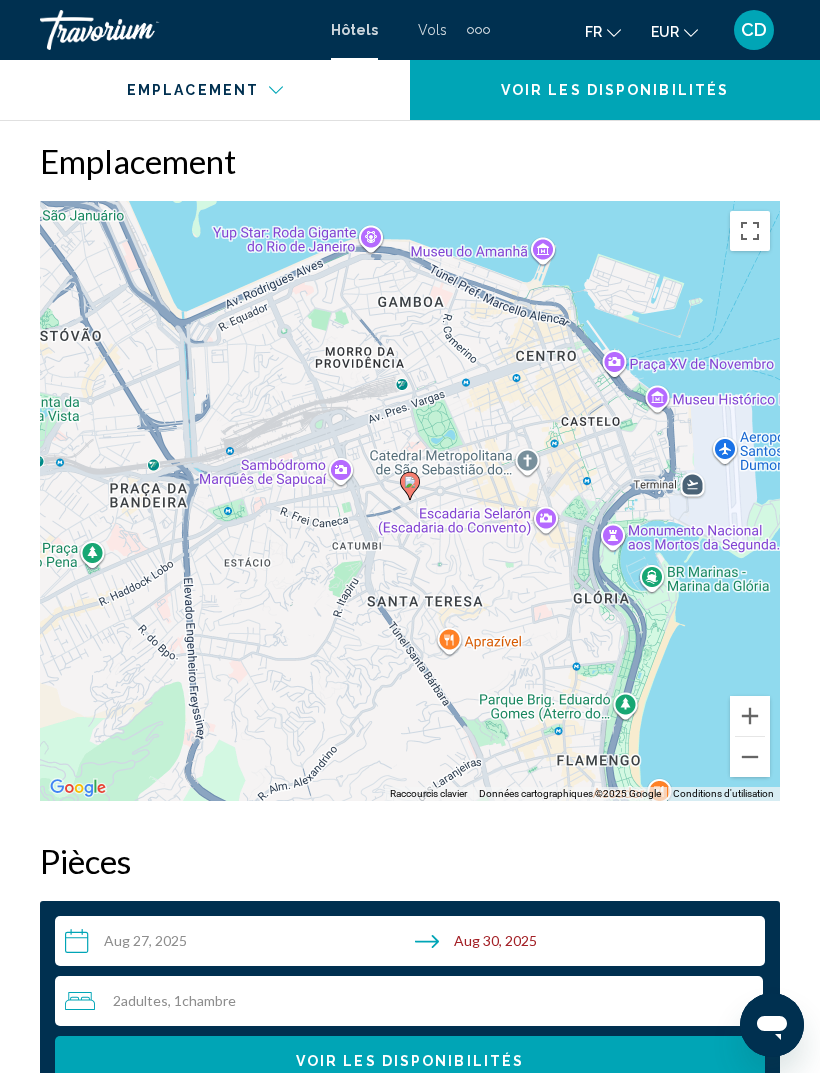 click at bounding box center [750, 716] 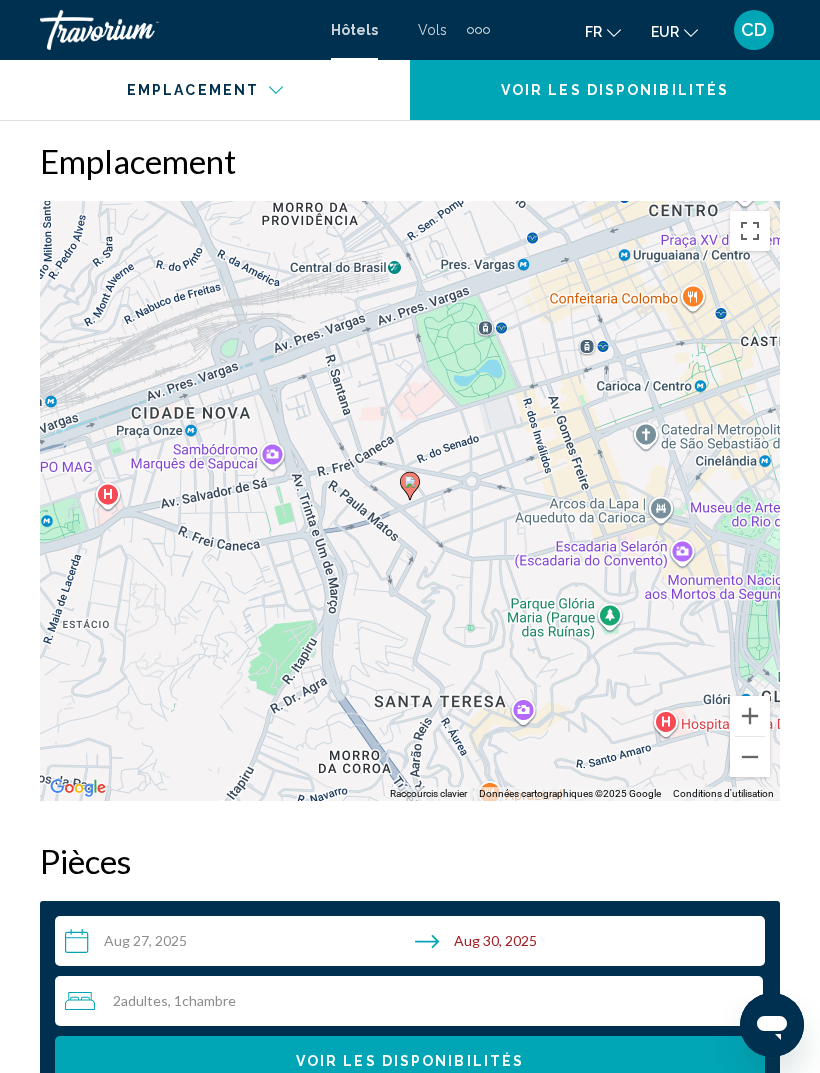 click at bounding box center (750, 716) 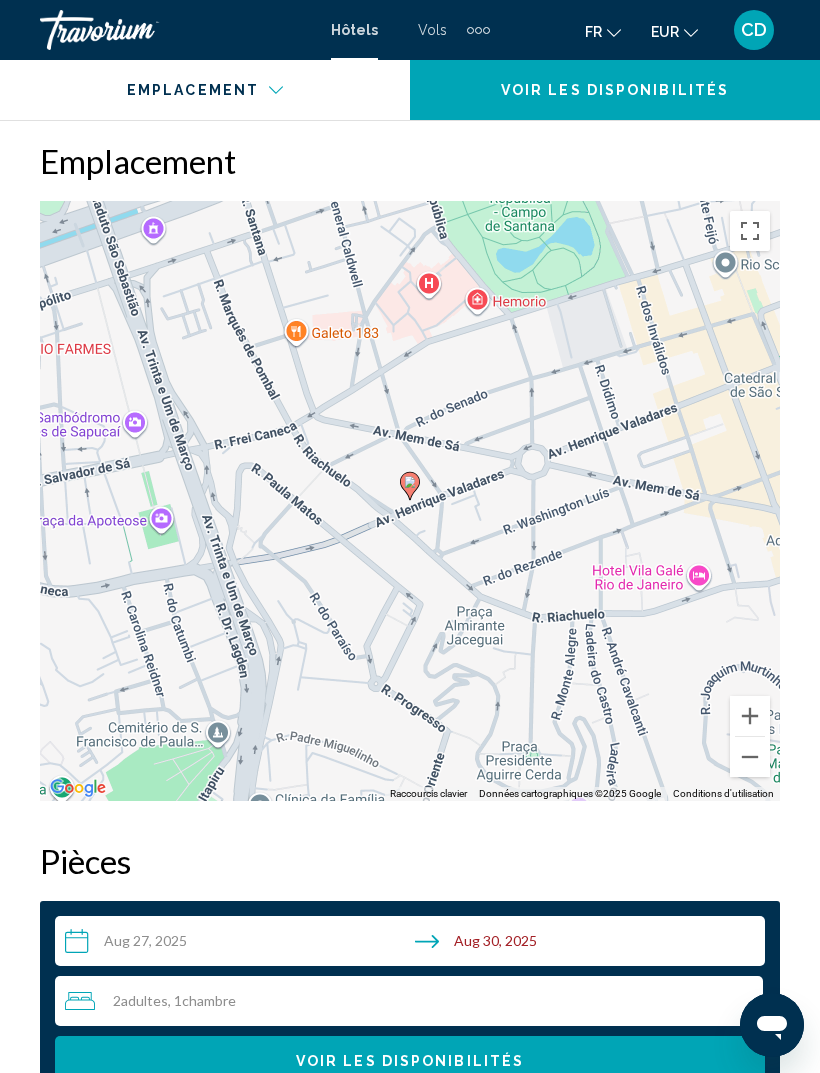 click at bounding box center [750, 757] 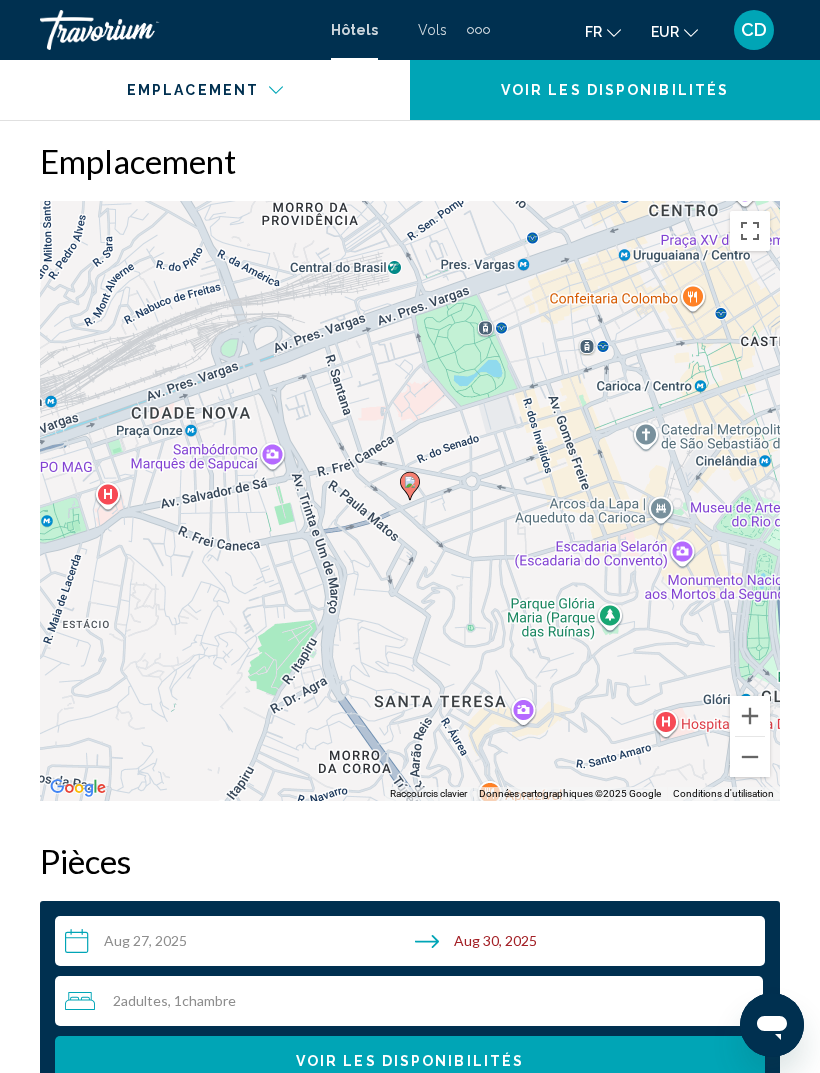 click at bounding box center [750, 757] 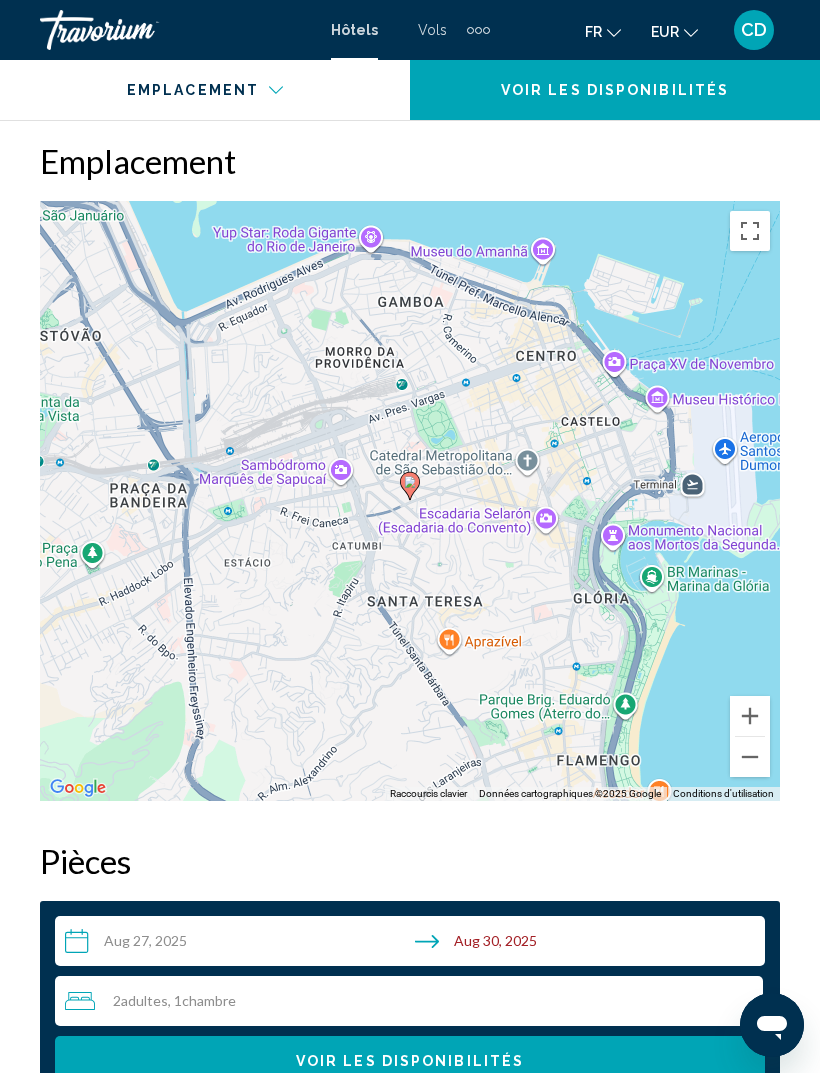click at bounding box center [750, 757] 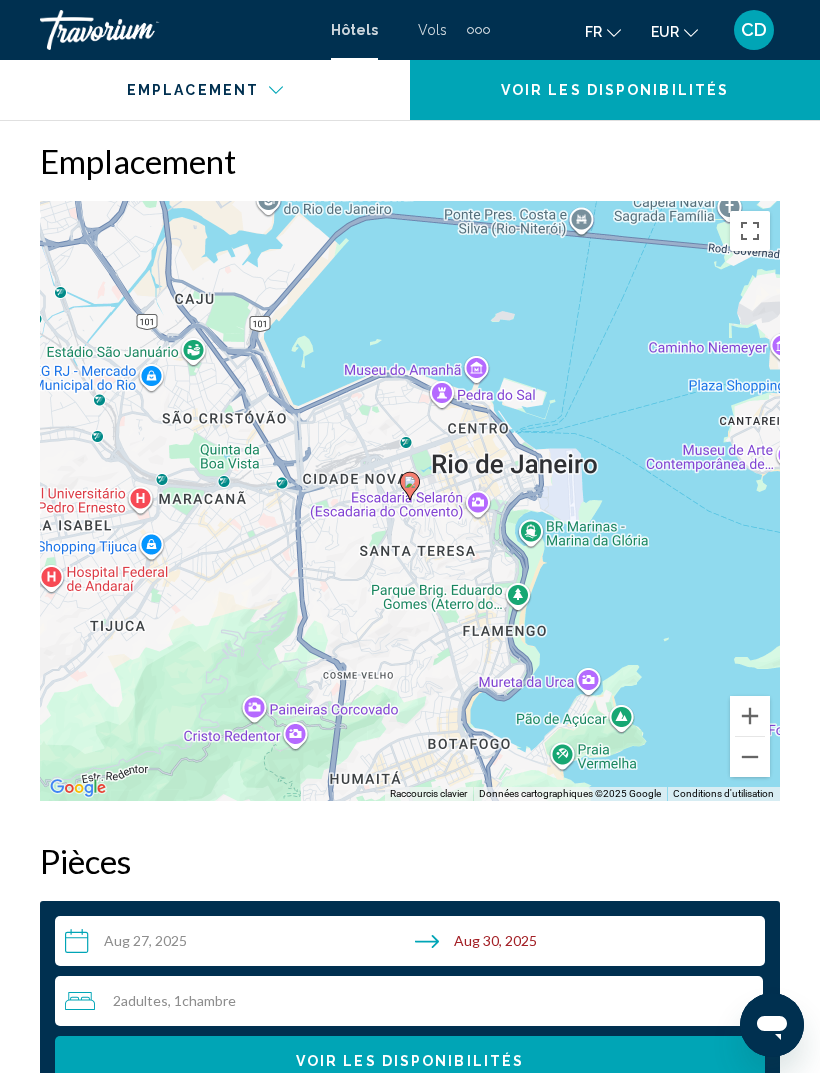 click at bounding box center (750, 757) 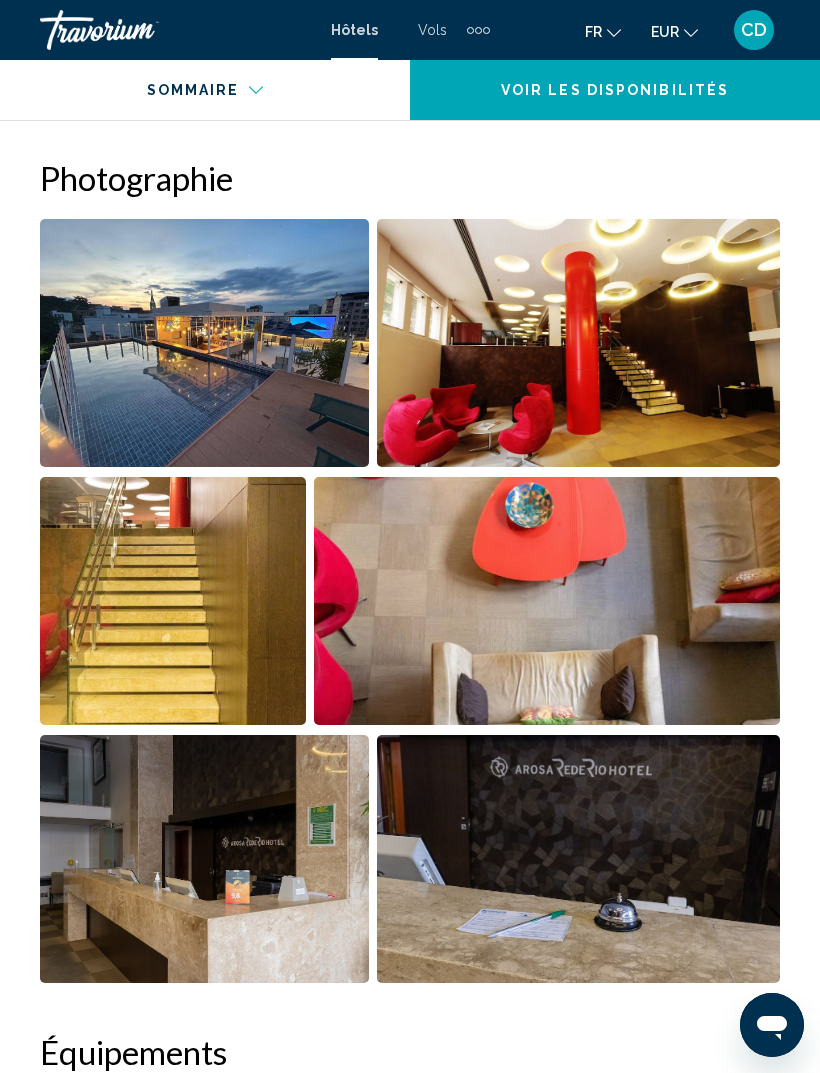 scroll, scrollTop: 874, scrollLeft: 0, axis: vertical 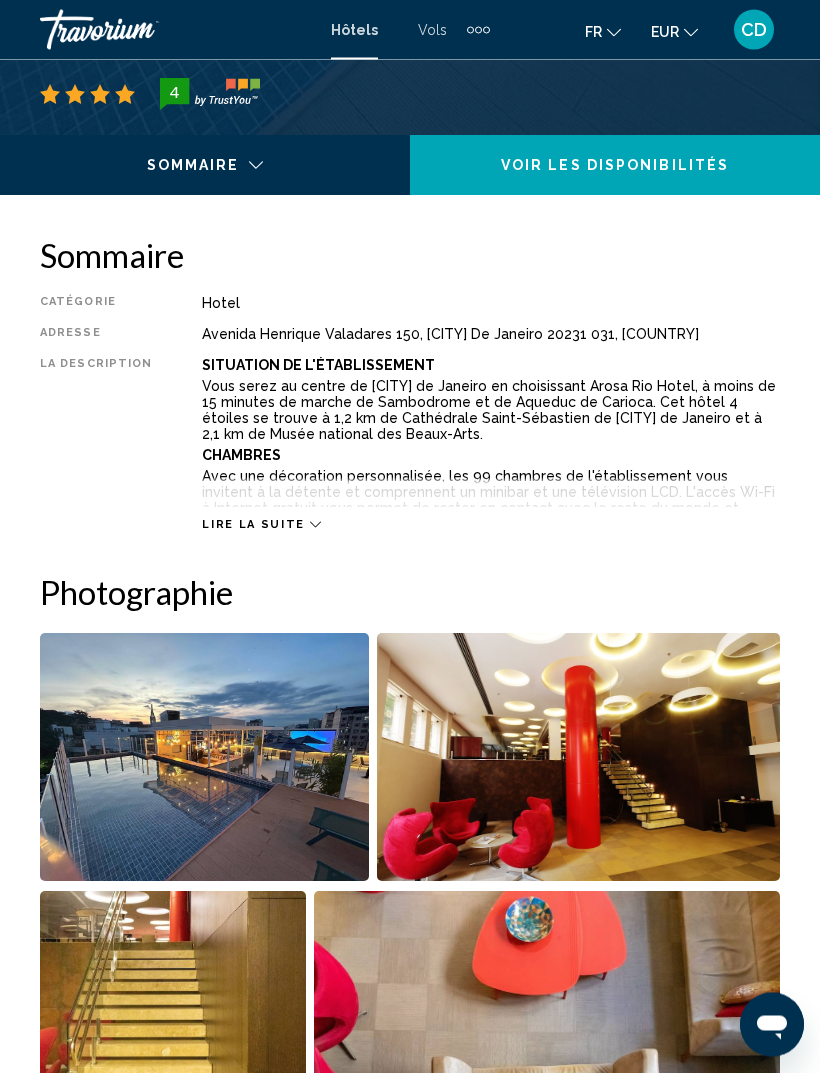 click at bounding box center [204, 758] 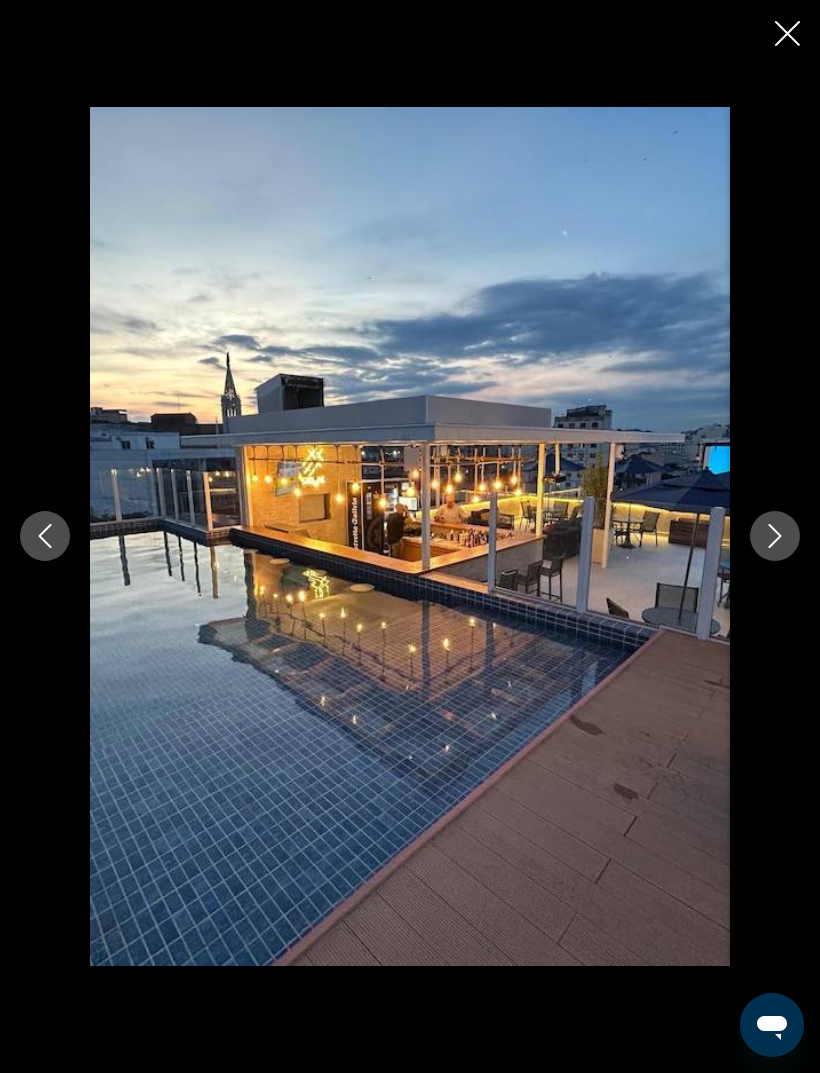 click 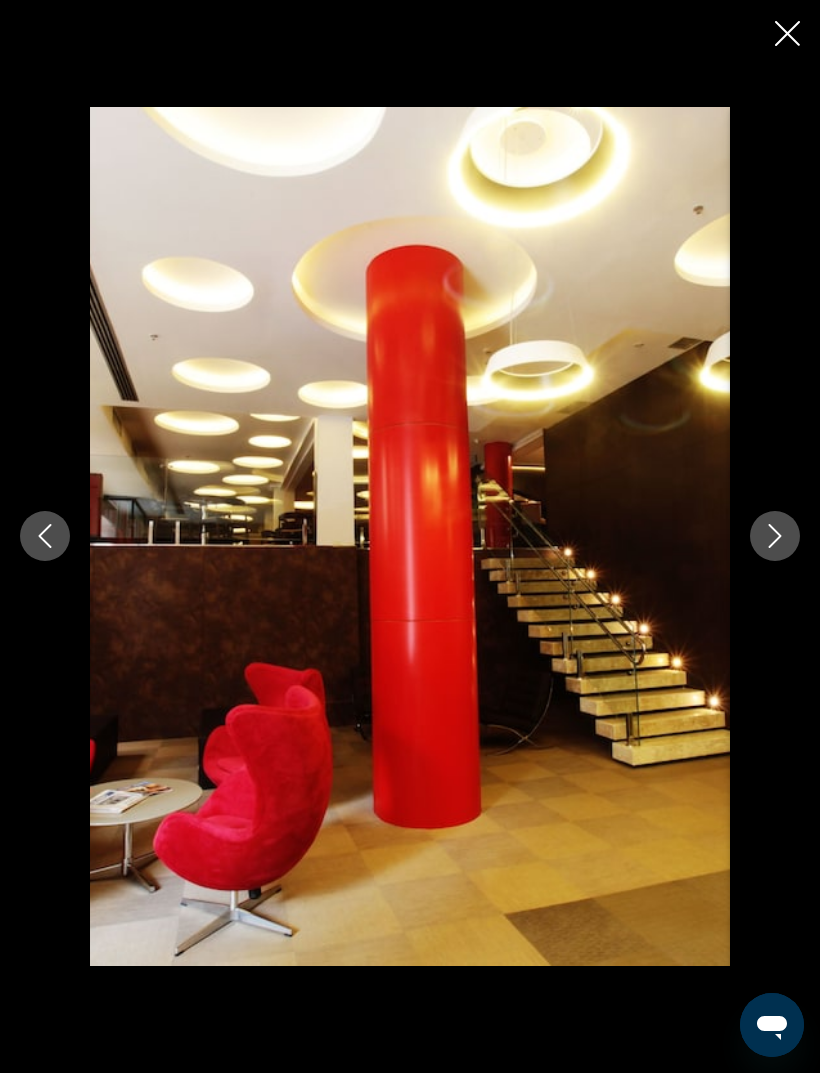 click at bounding box center [775, 536] 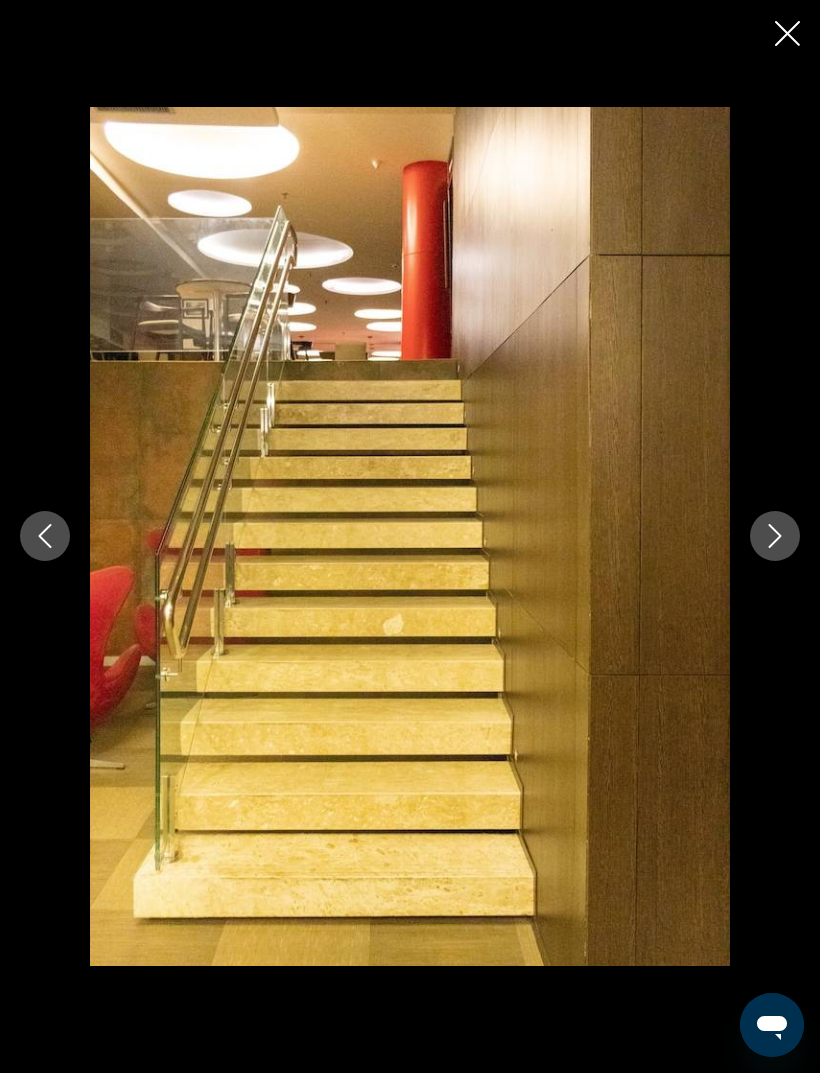 click at bounding box center [775, 536] 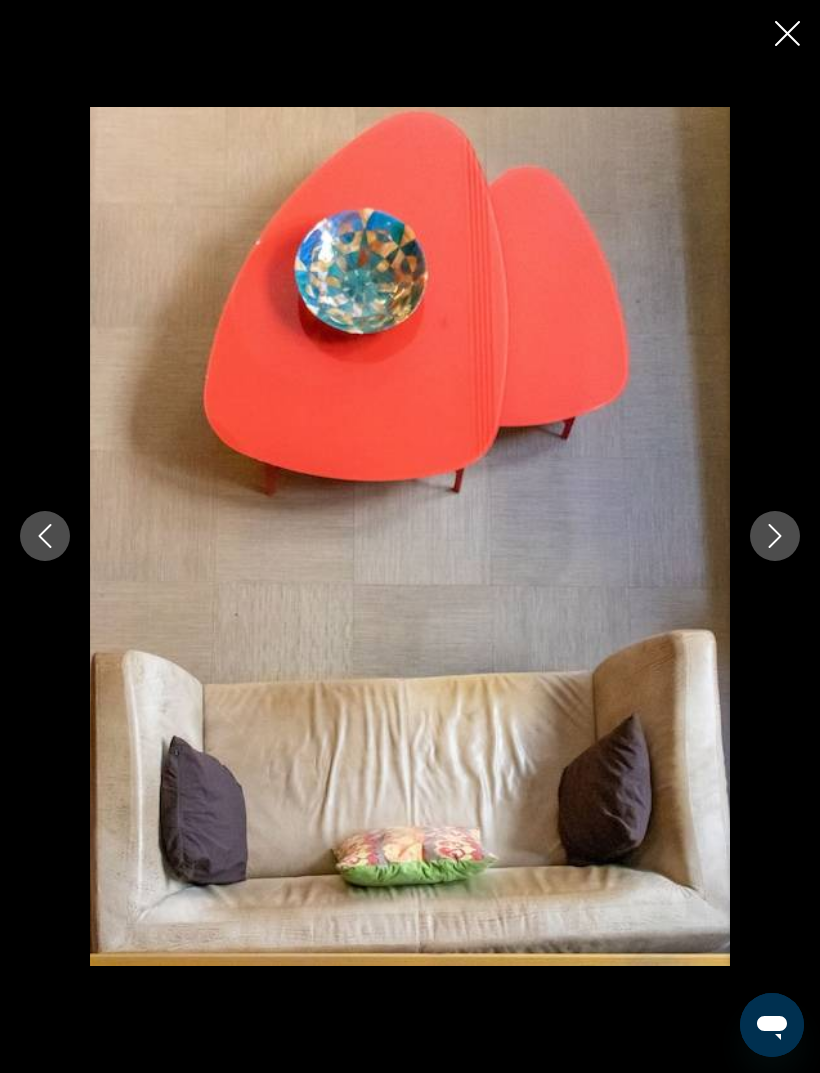 click at bounding box center [775, 536] 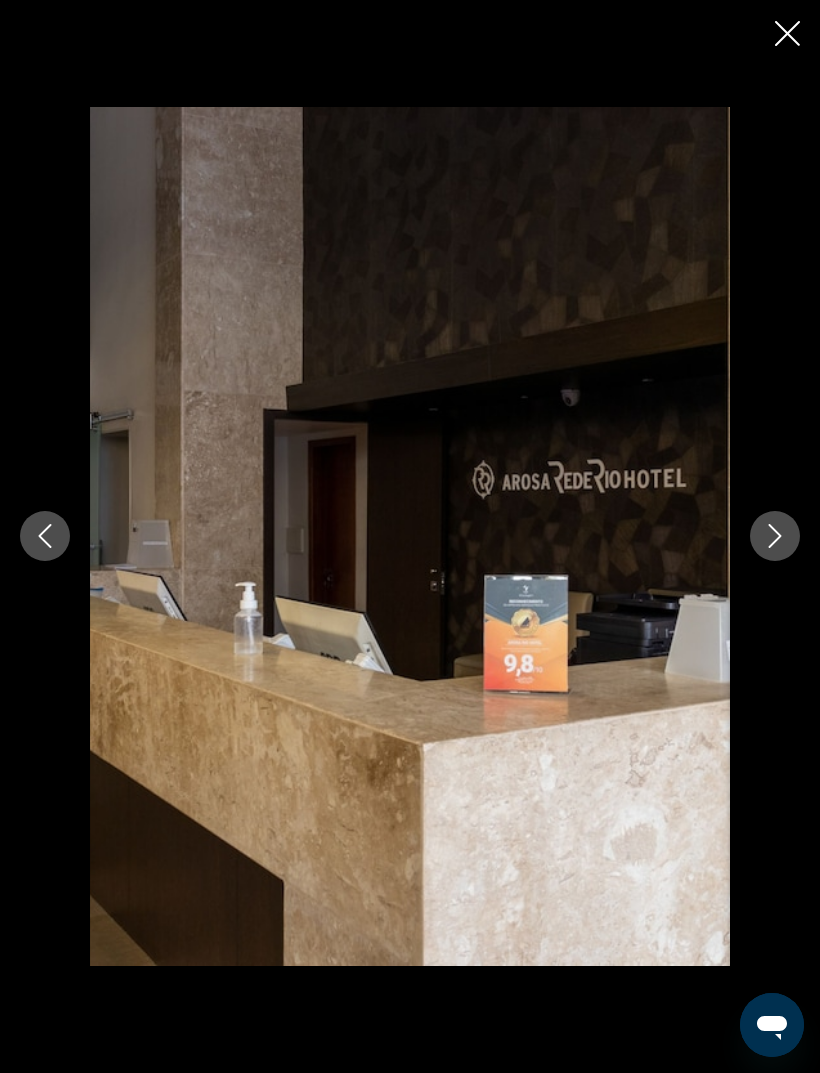 click at bounding box center [775, 536] 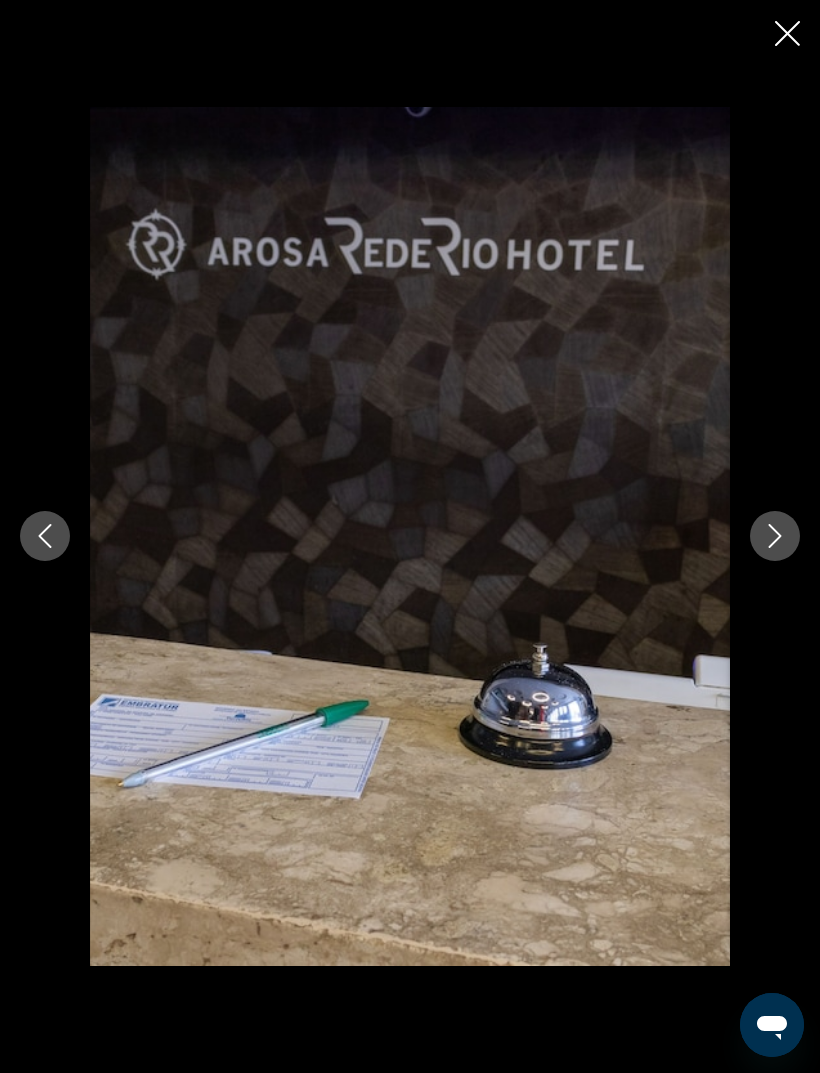 click at bounding box center [775, 536] 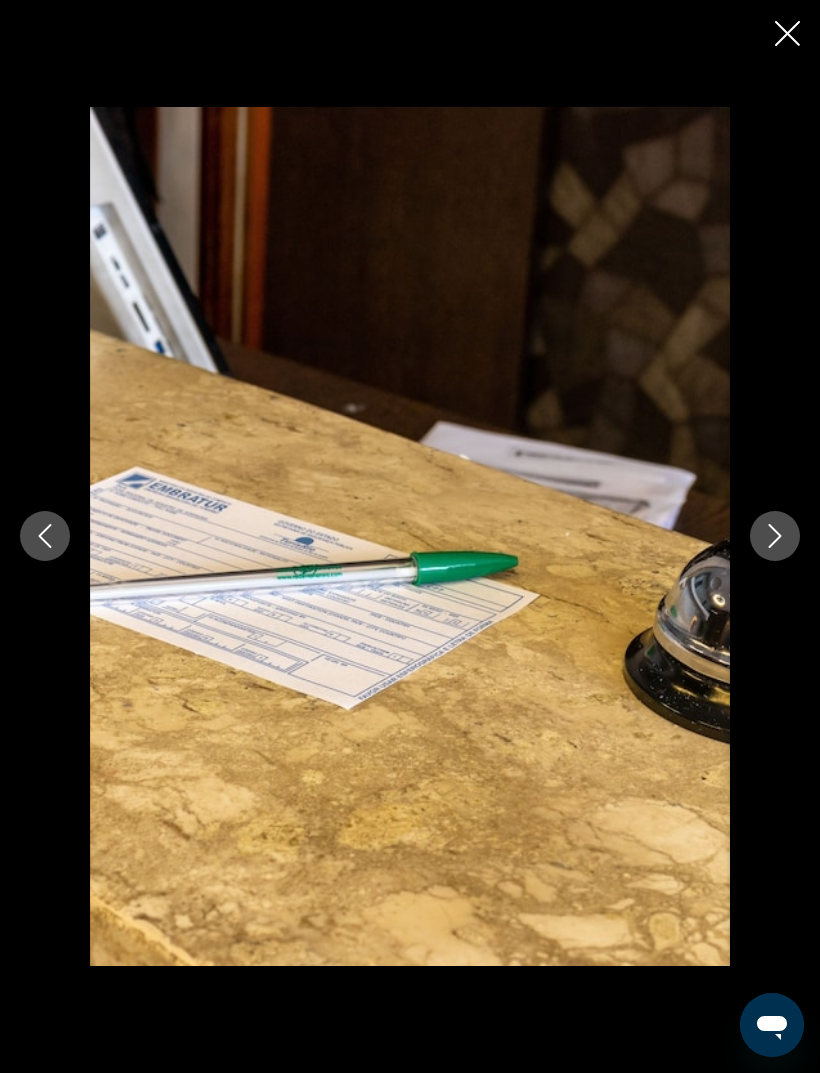 click at bounding box center [775, 536] 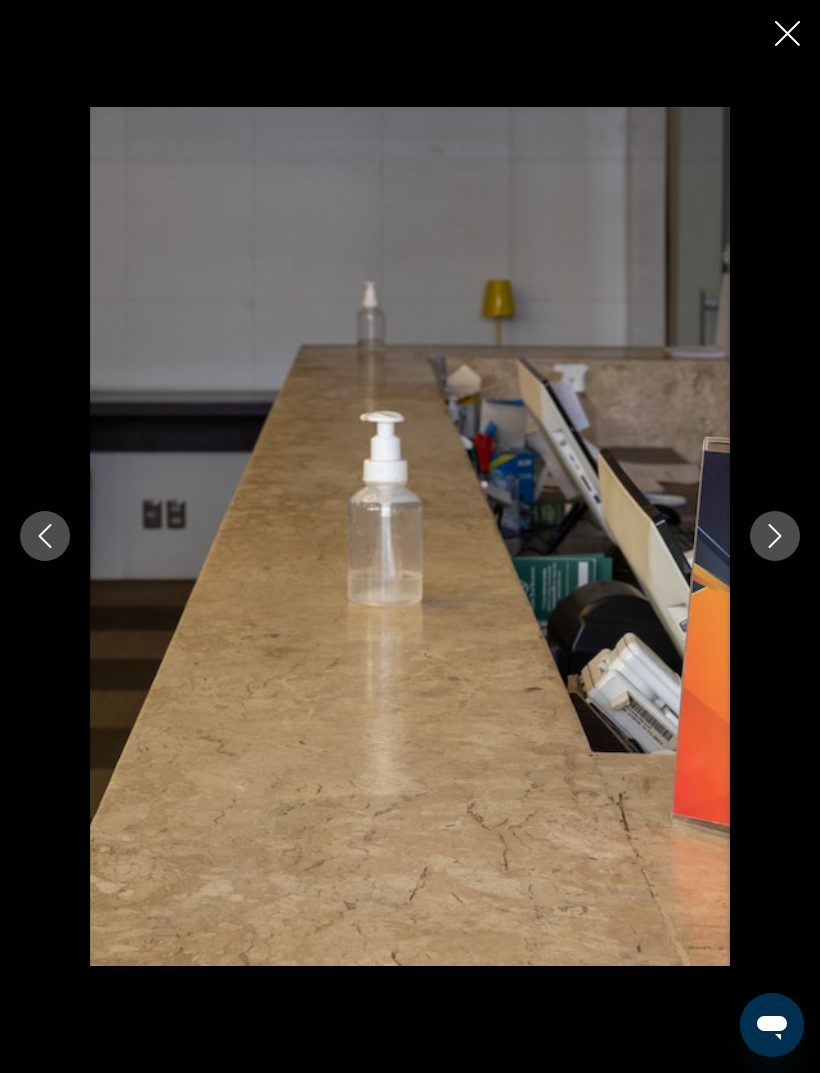 click at bounding box center (775, 536) 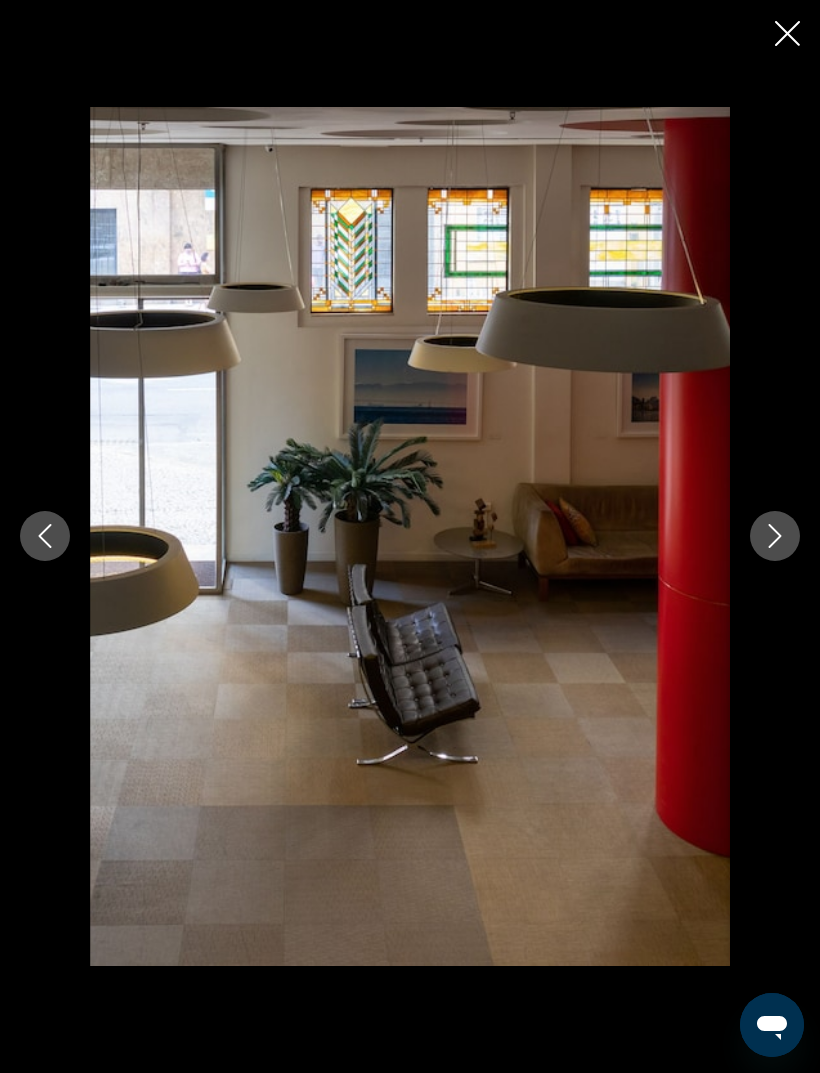 click at bounding box center [775, 536] 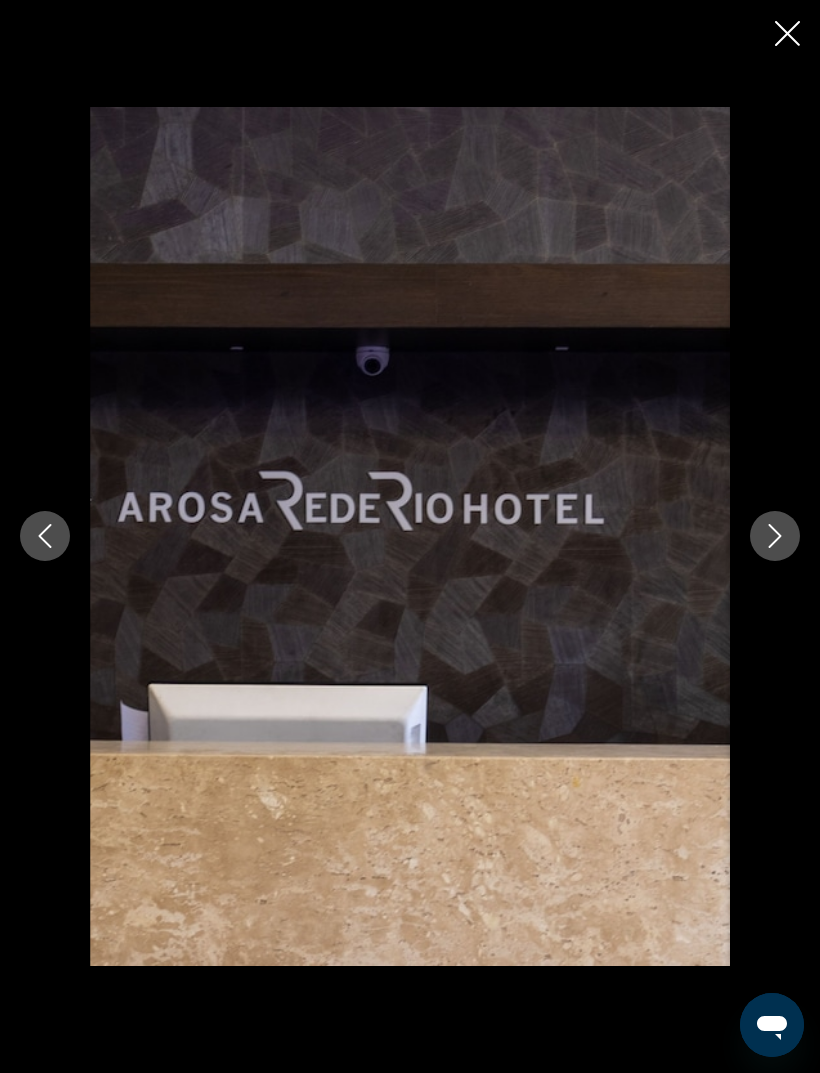 click at bounding box center [775, 536] 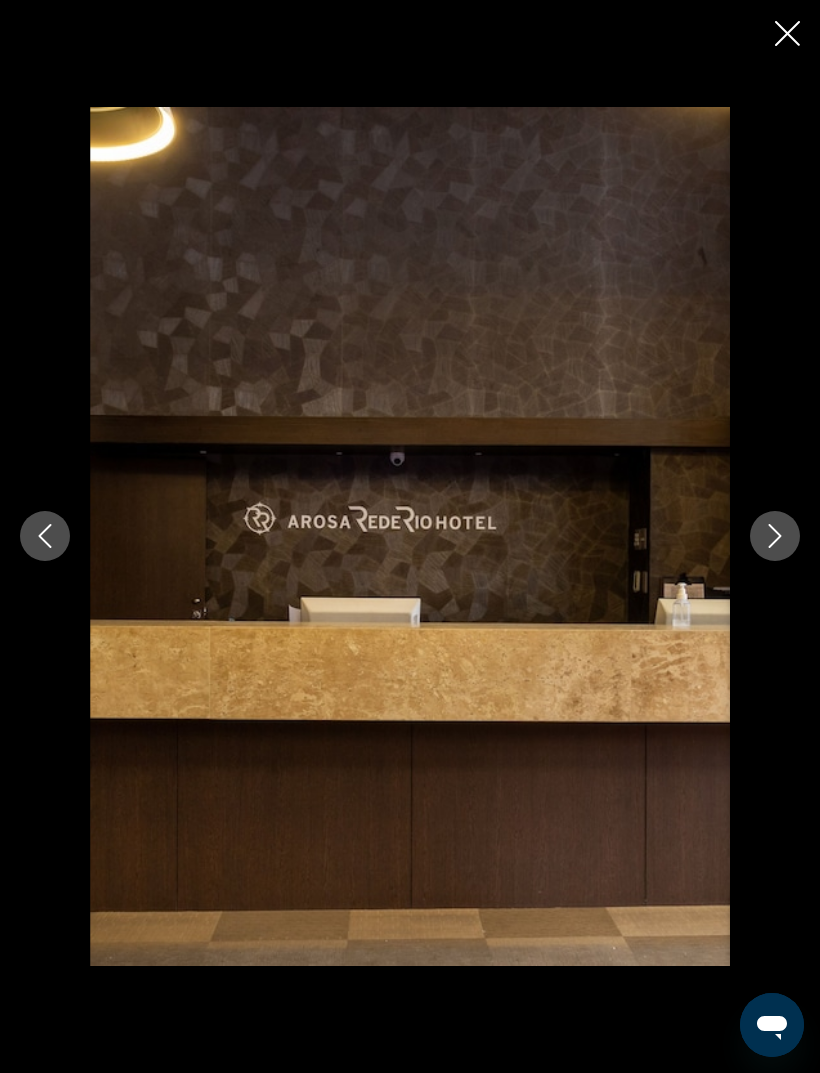 click at bounding box center (775, 536) 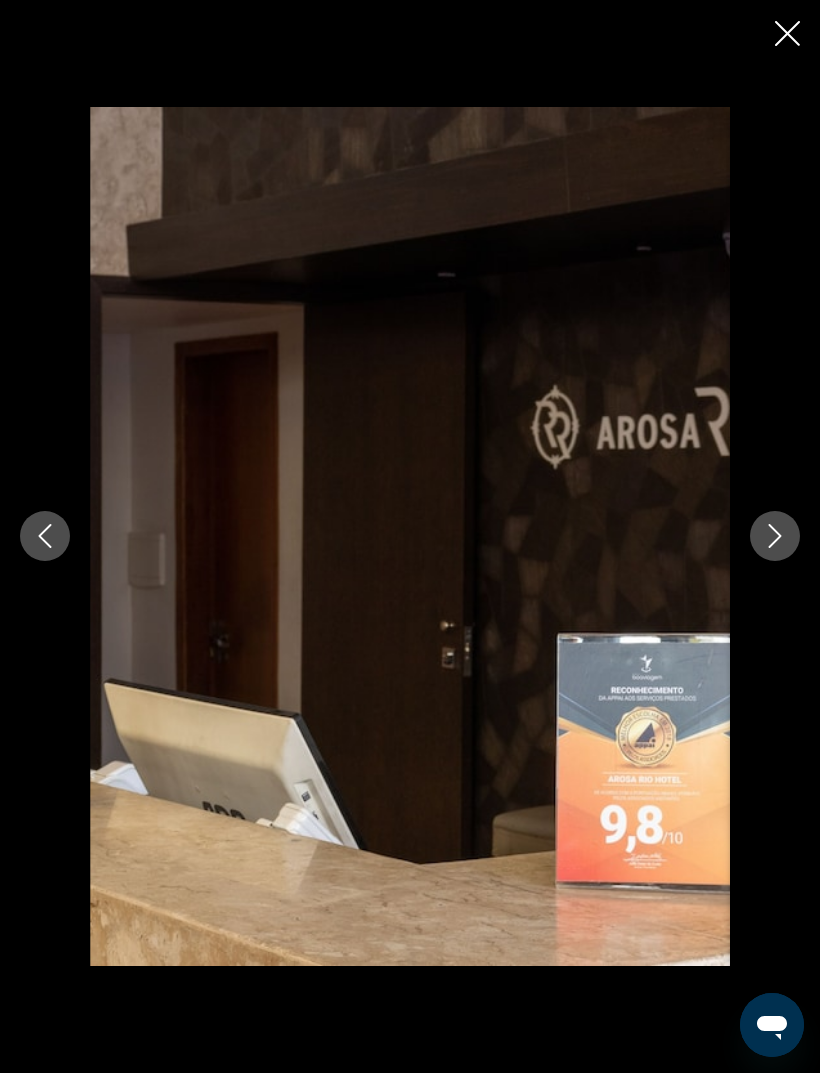 click at bounding box center (775, 536) 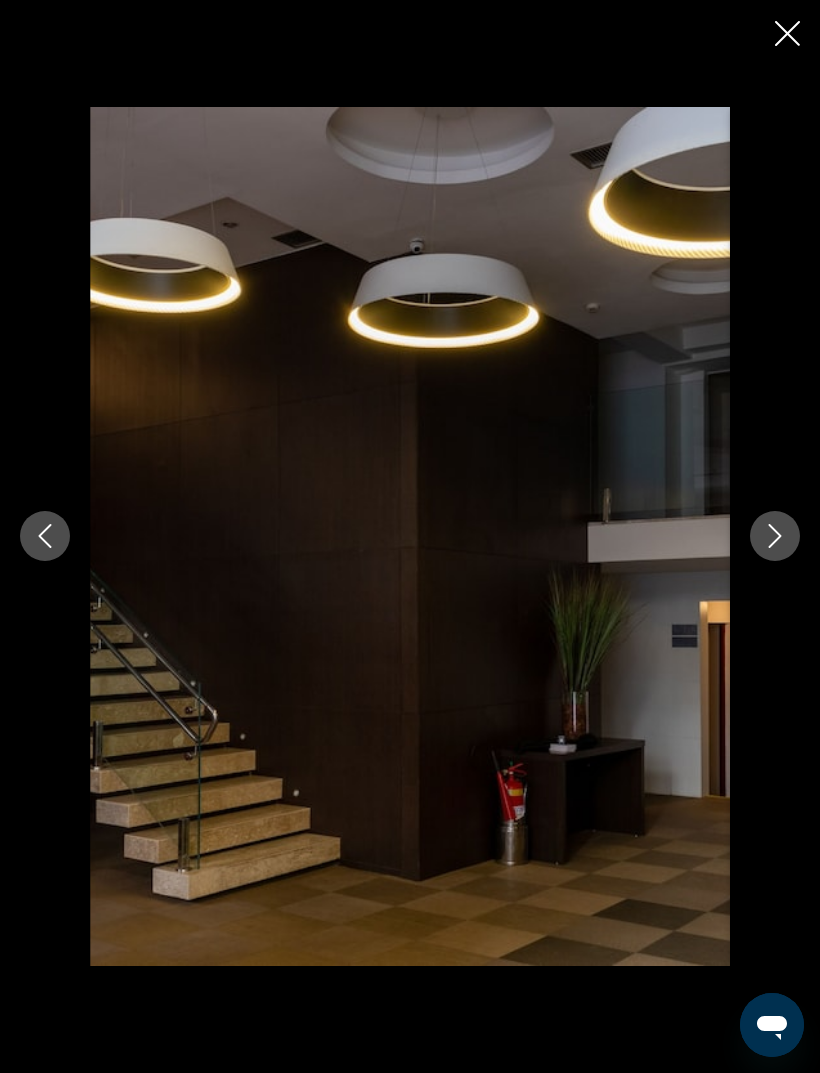 click 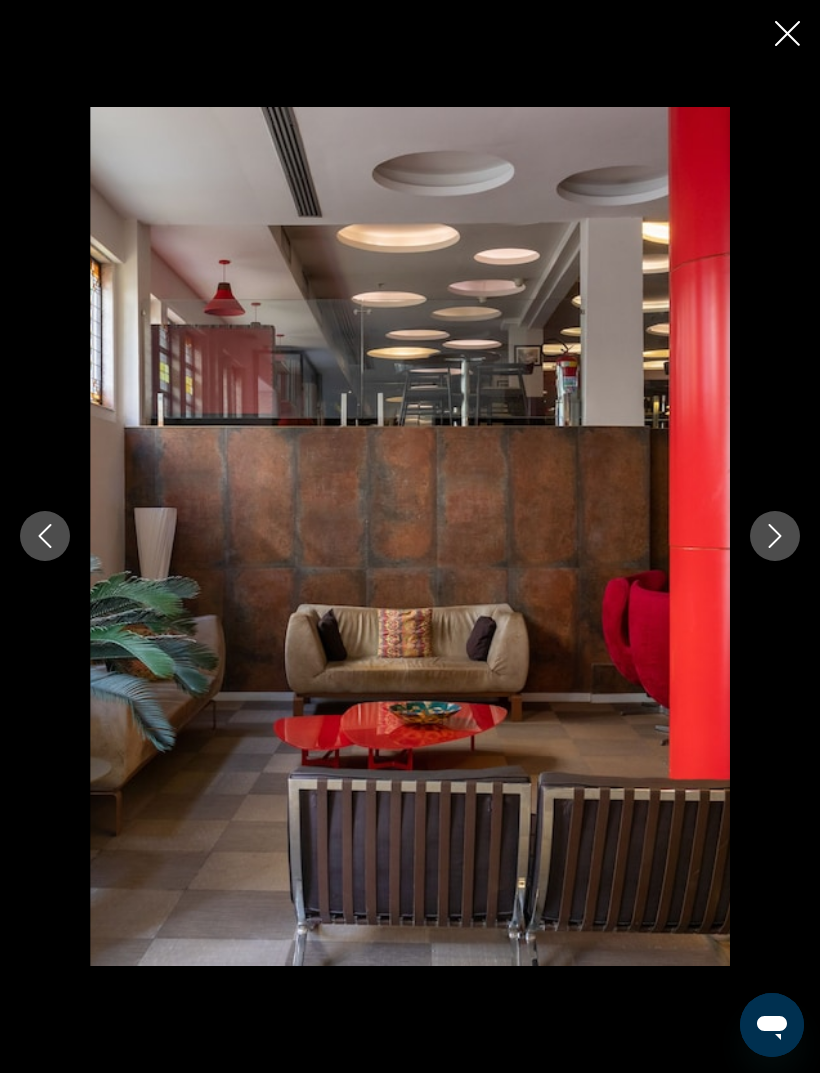 click 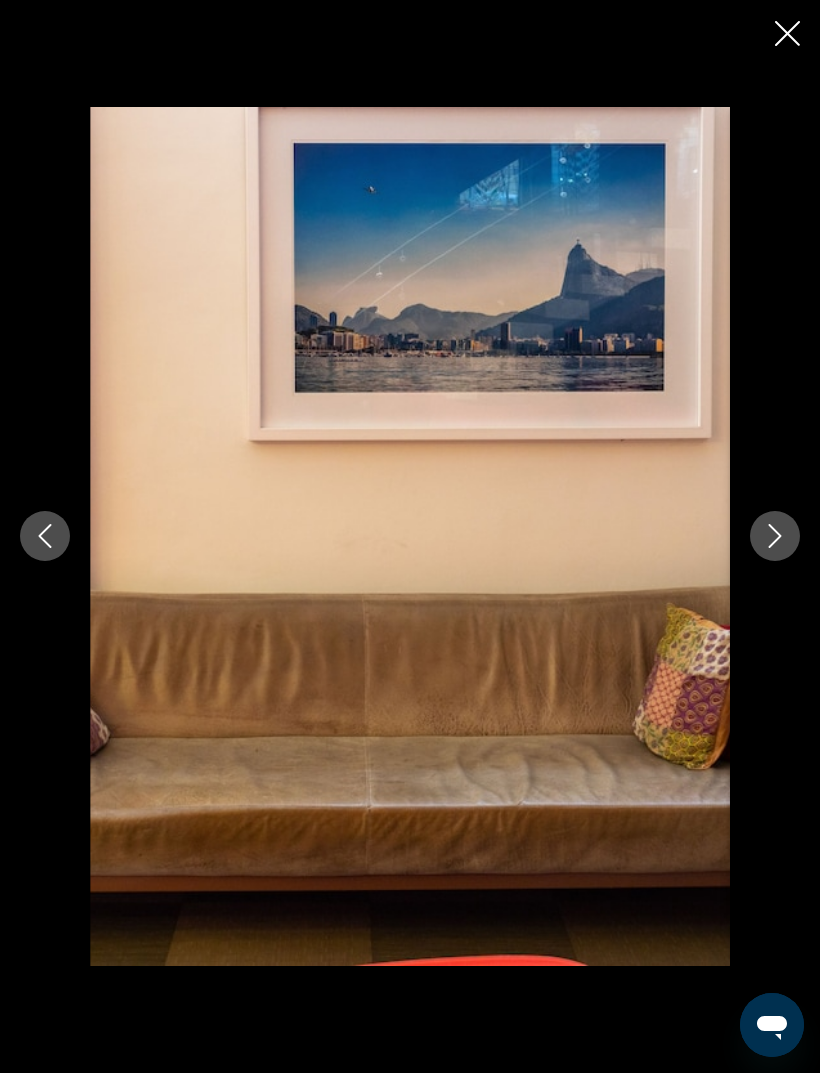 click 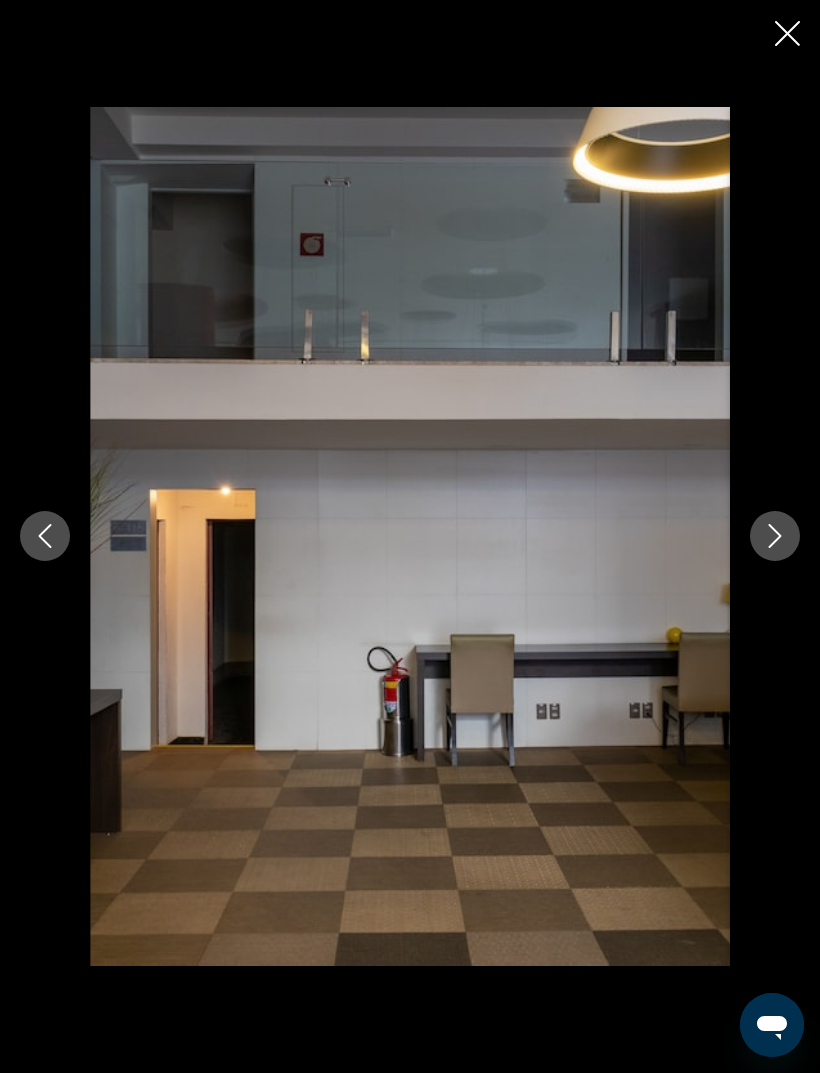 click at bounding box center [775, 536] 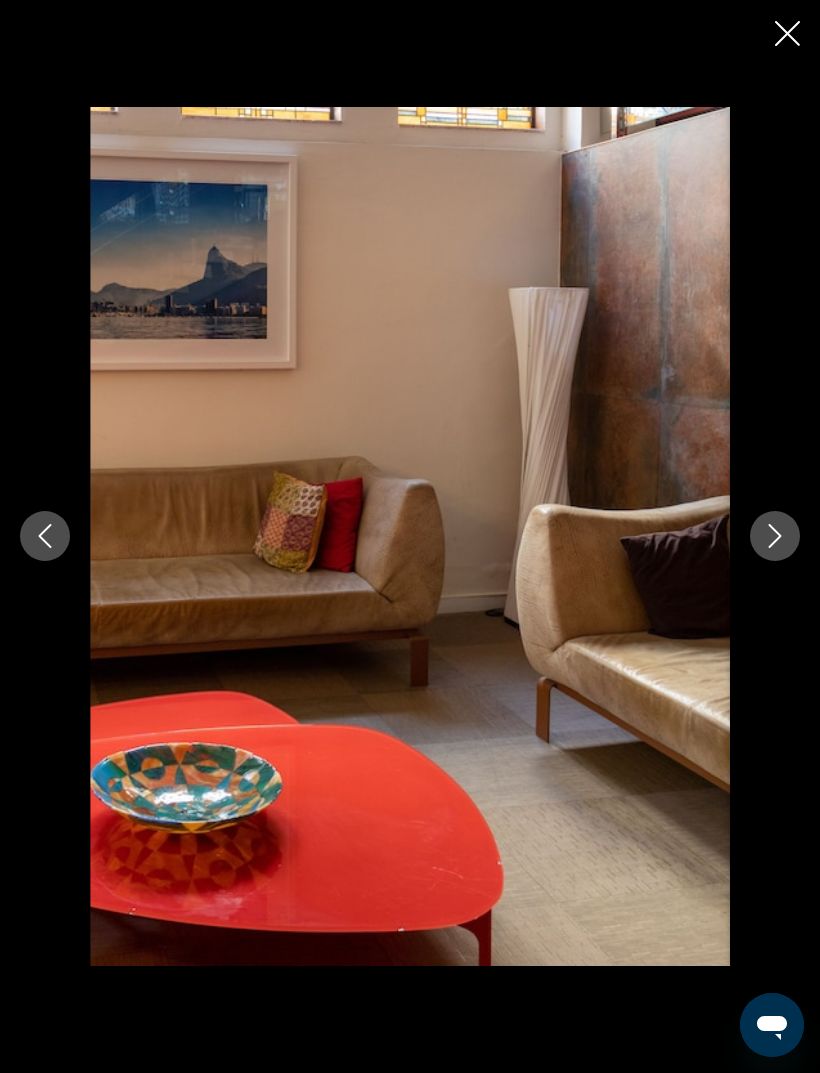 click at bounding box center [775, 536] 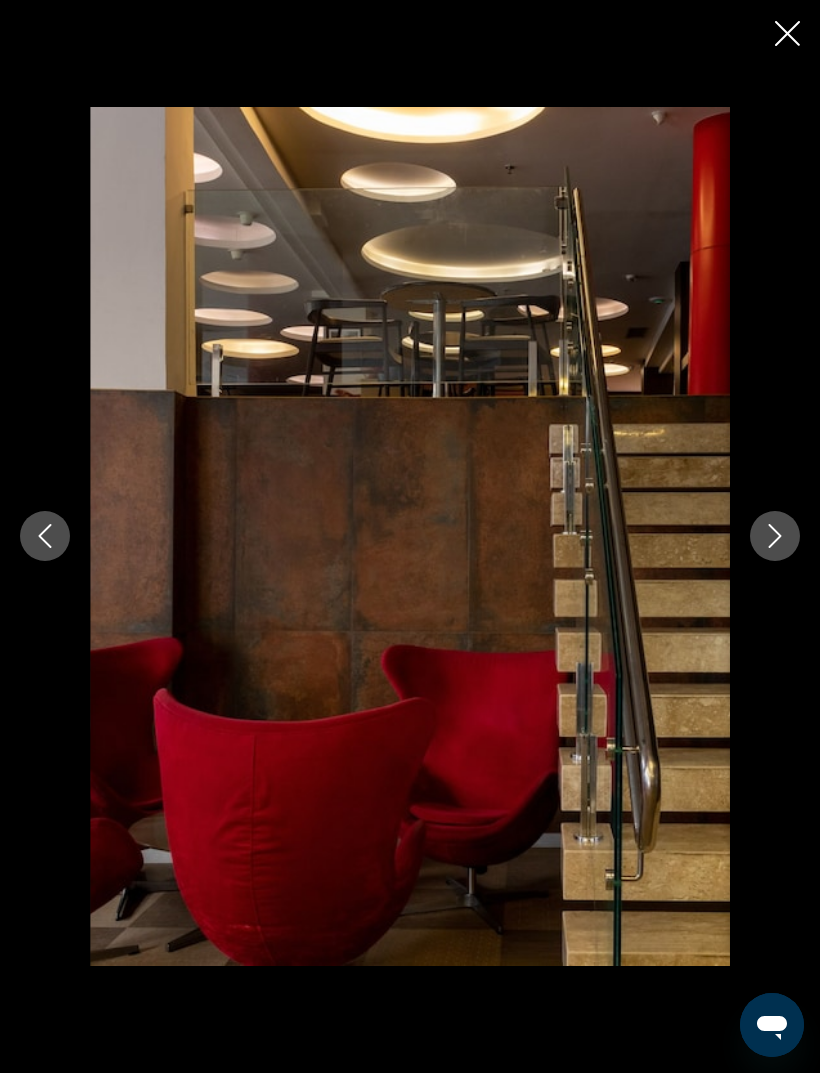 click 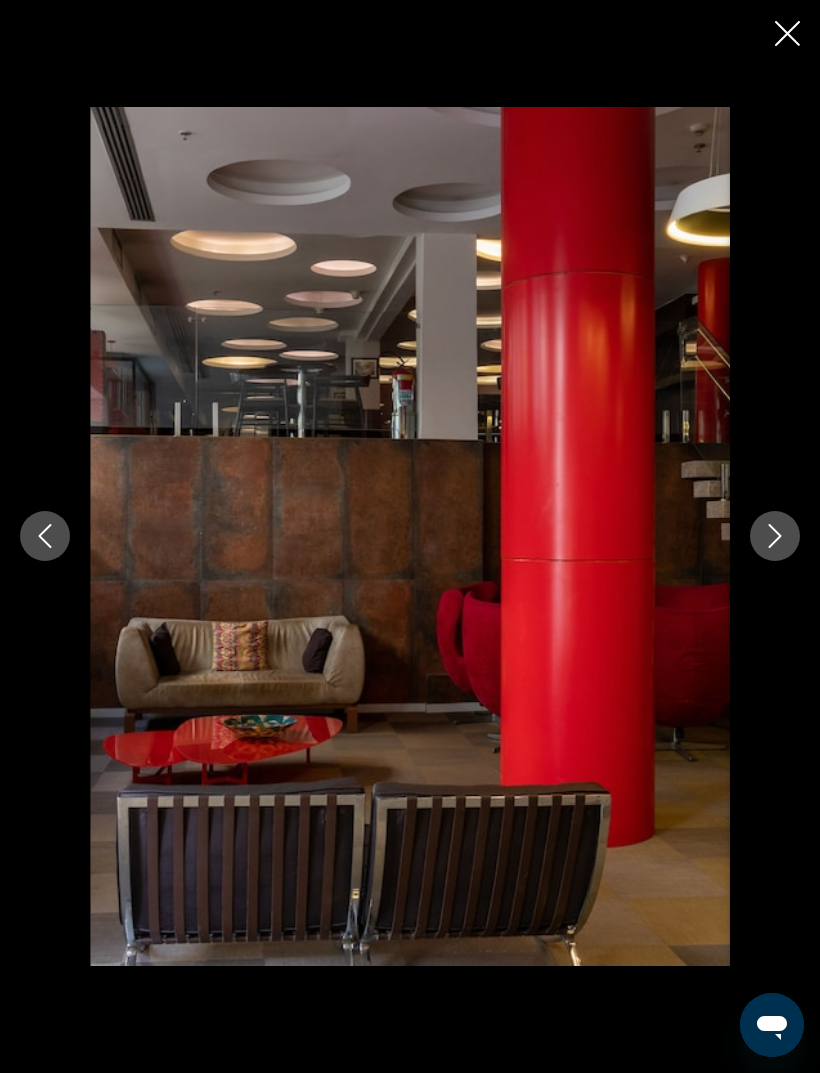 click 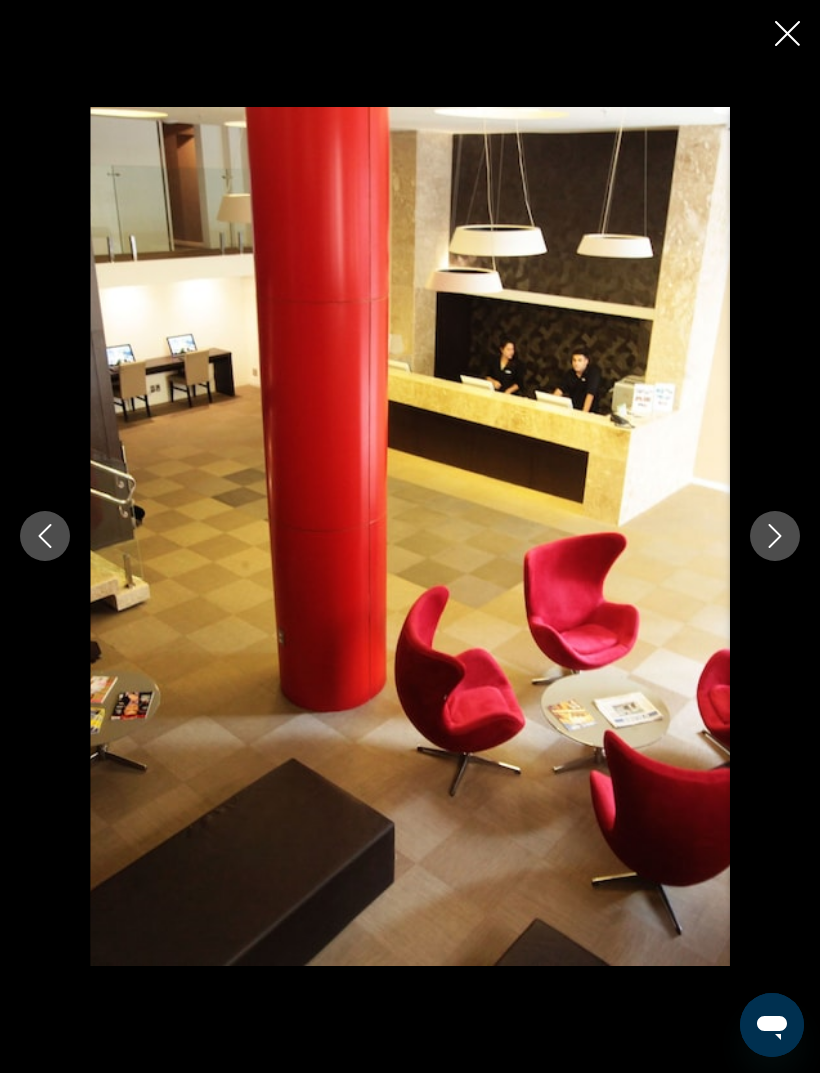 click 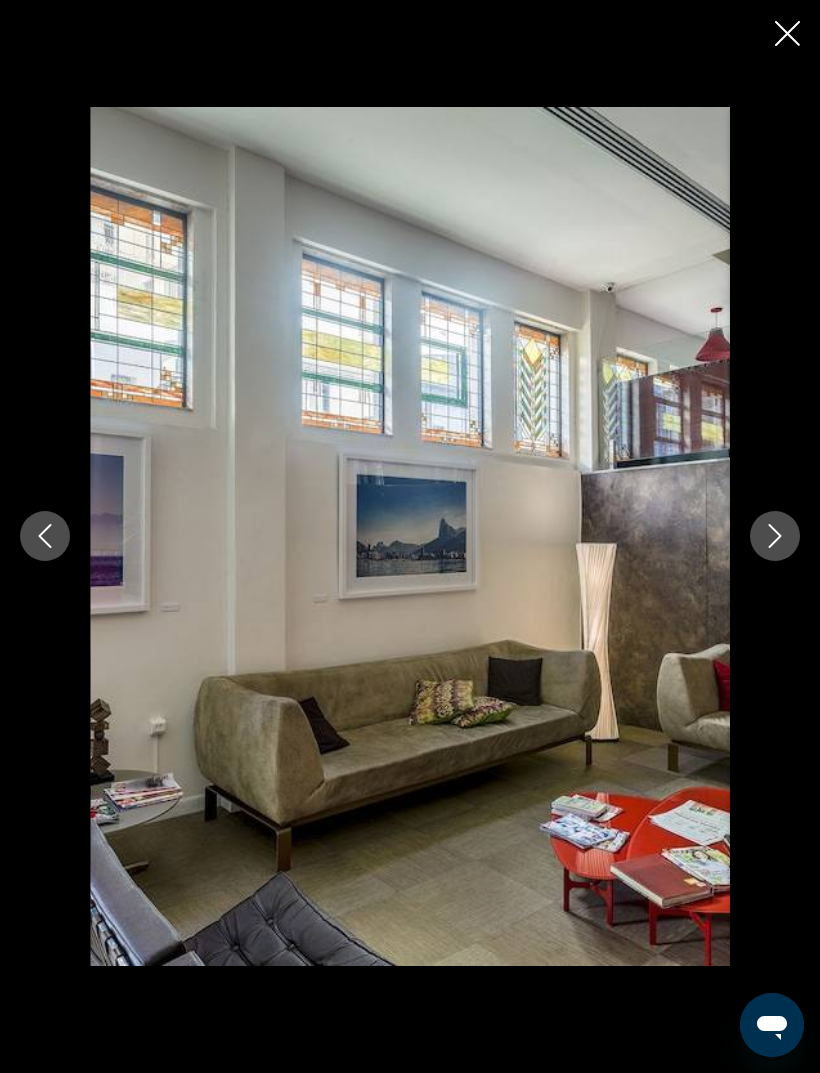 click 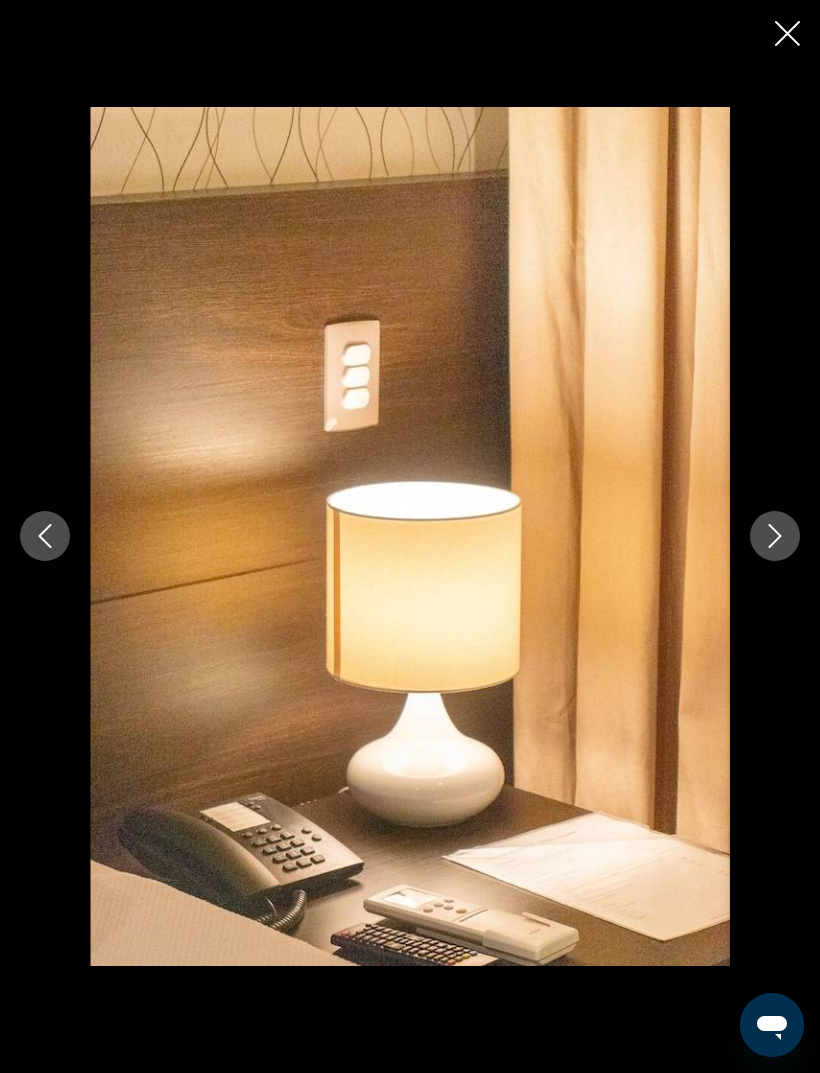 click 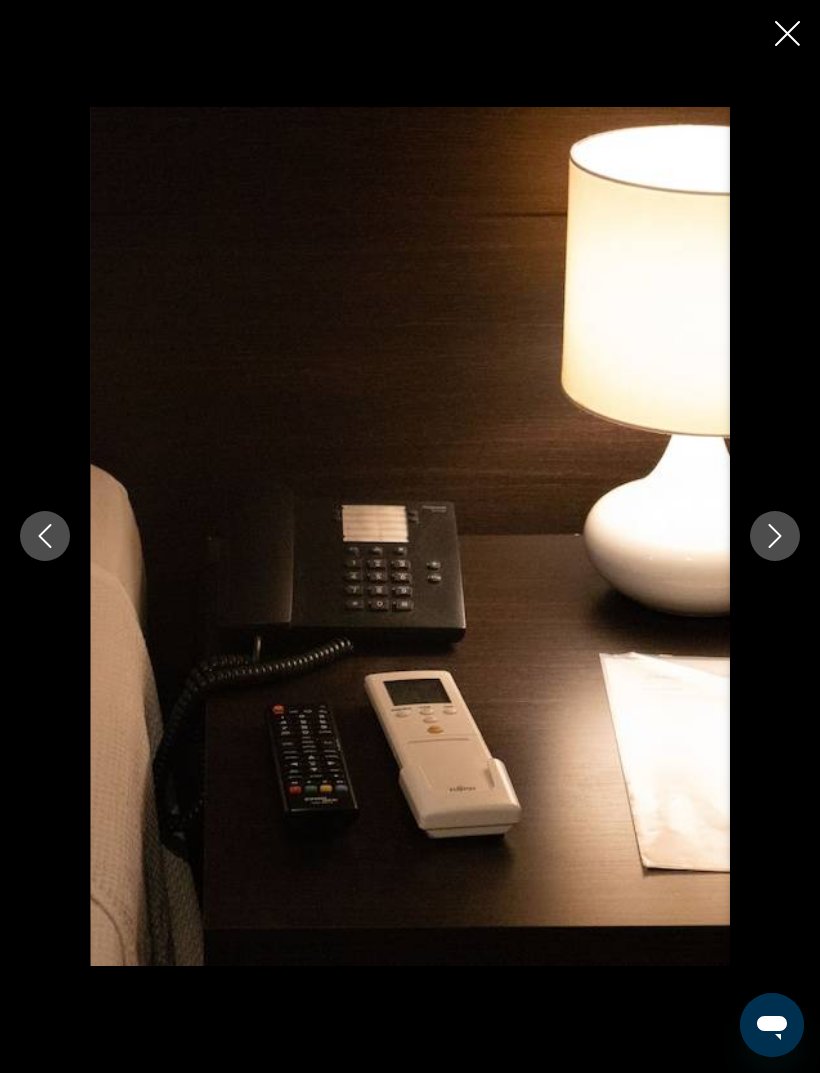 click 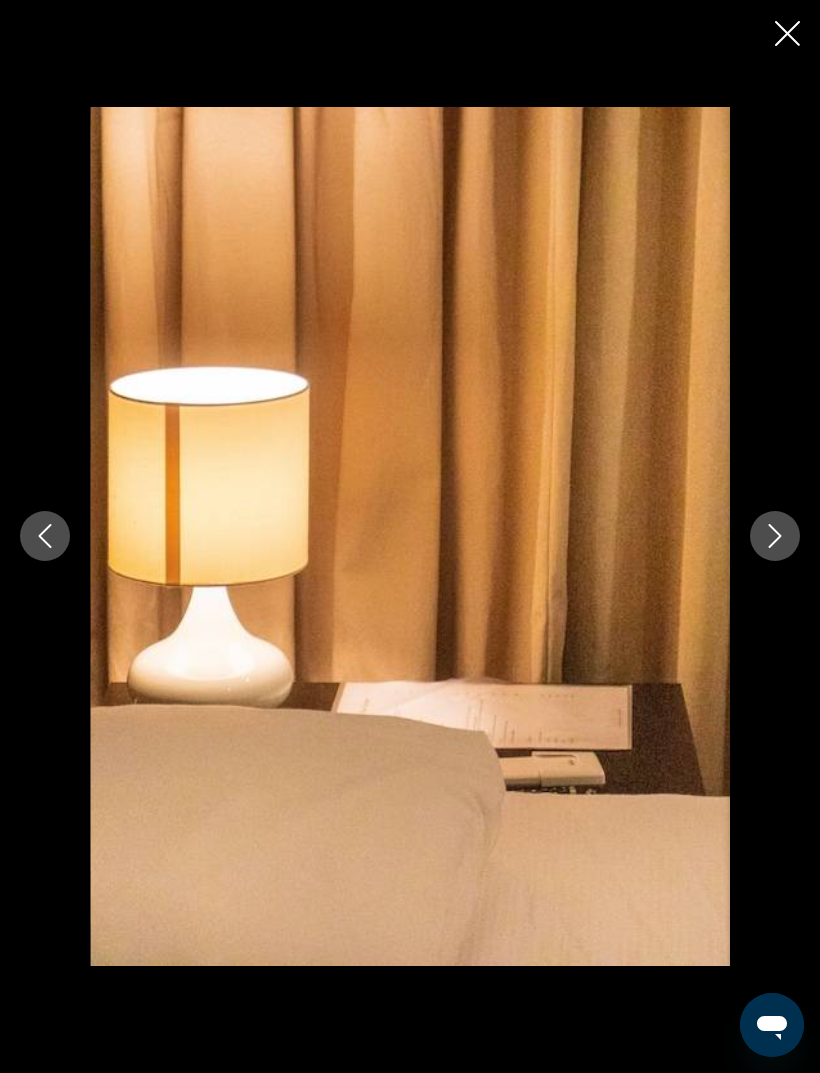 click 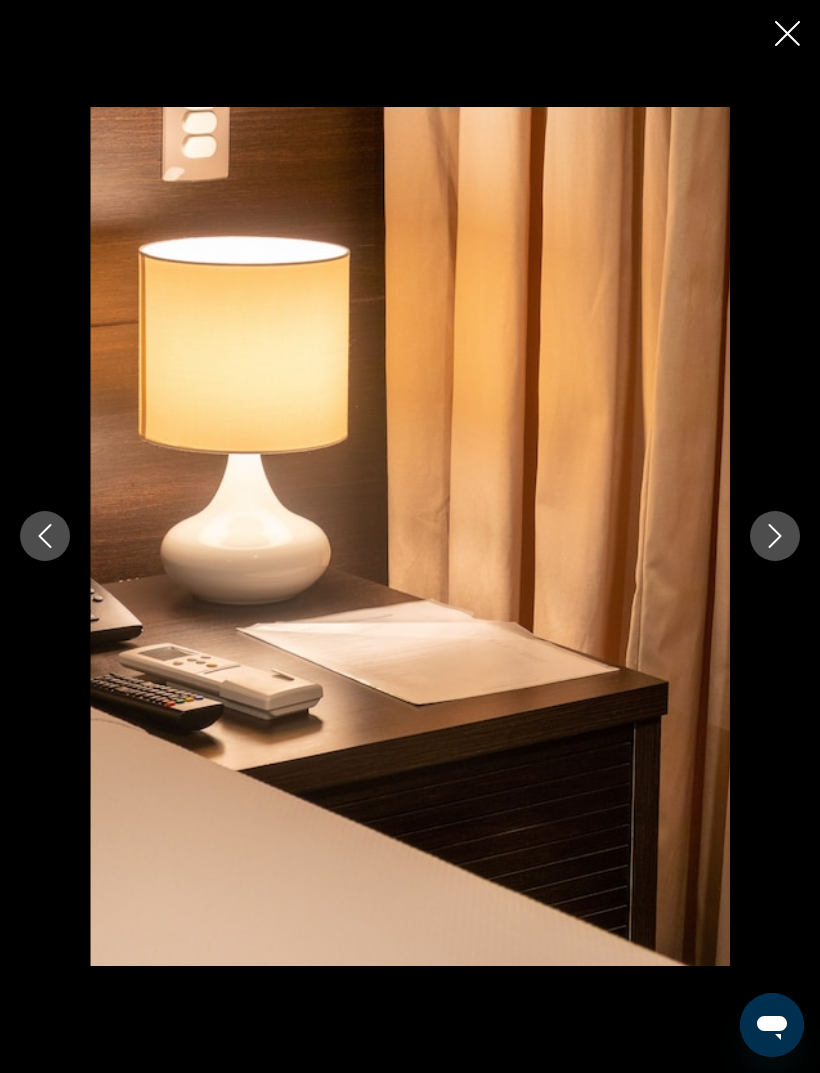 click 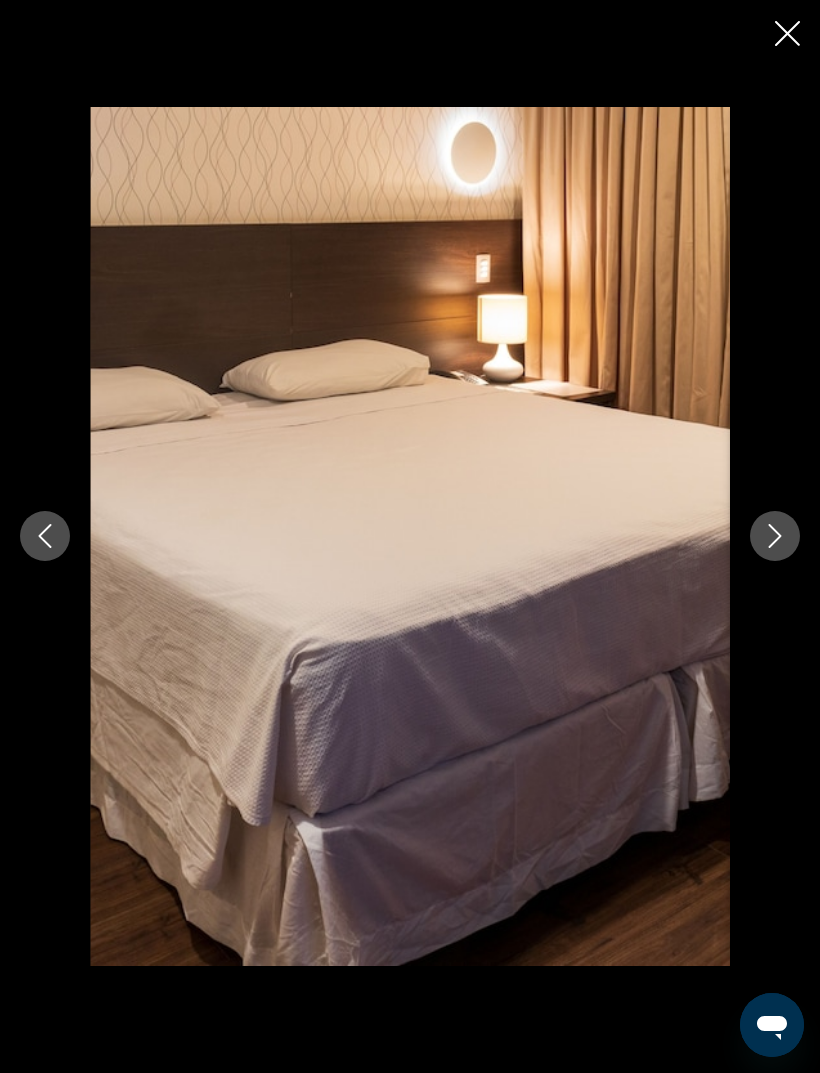 click 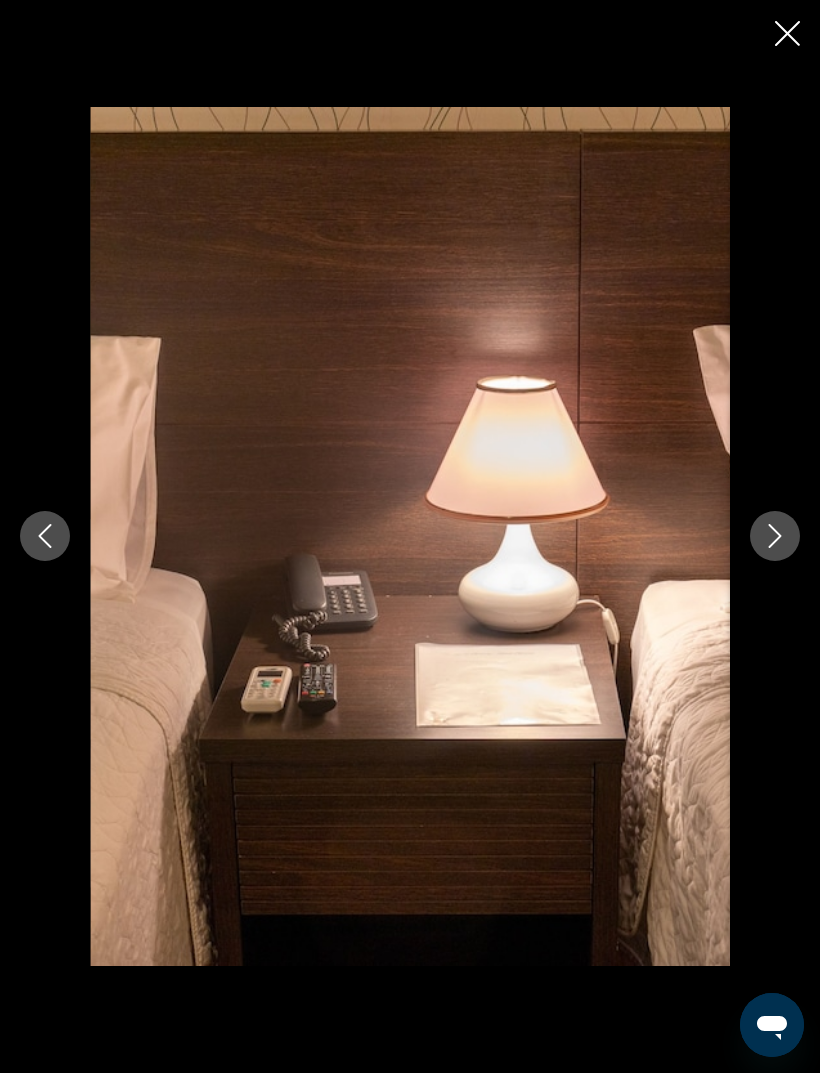 click 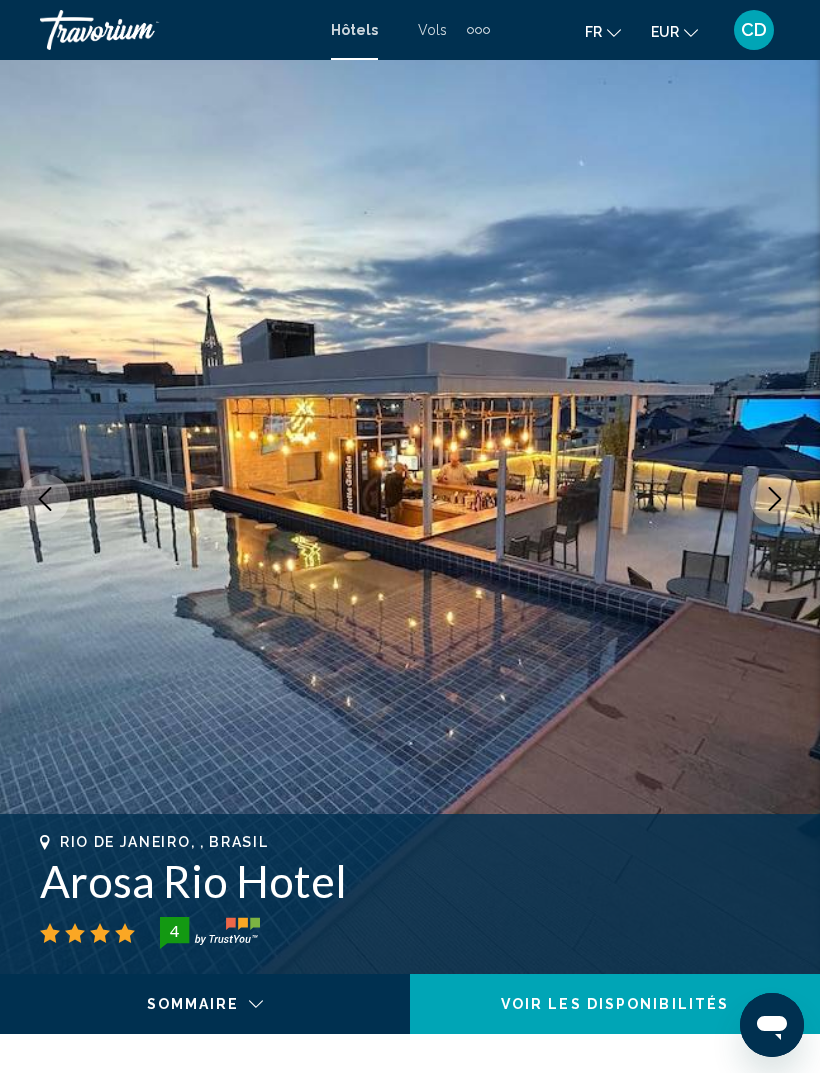 scroll, scrollTop: 0, scrollLeft: 0, axis: both 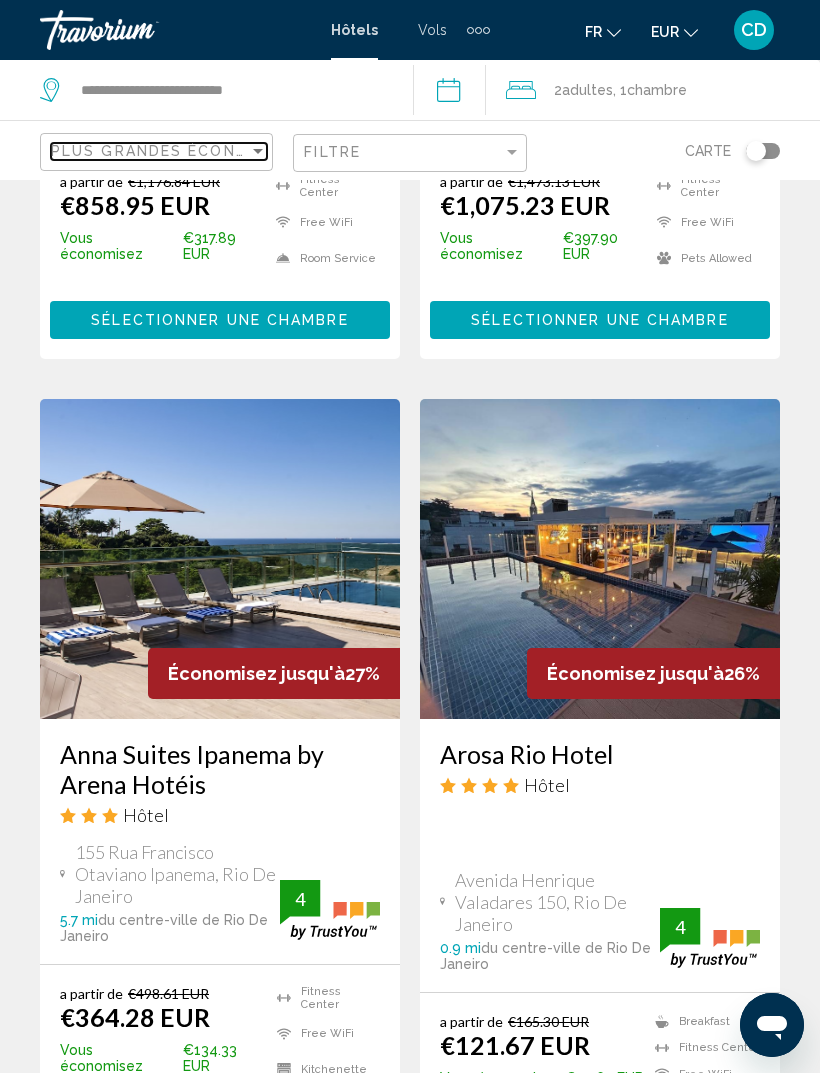 click on "Plus grandes économies" at bounding box center (170, 151) 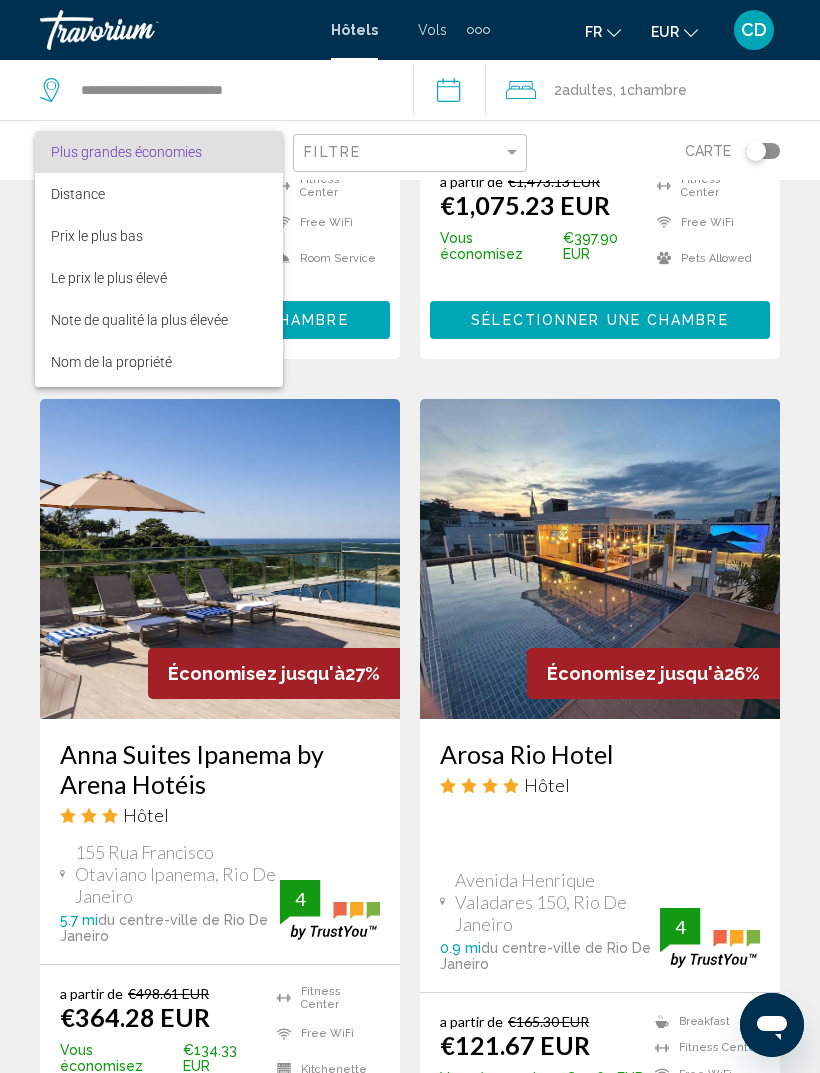 click at bounding box center [410, 536] 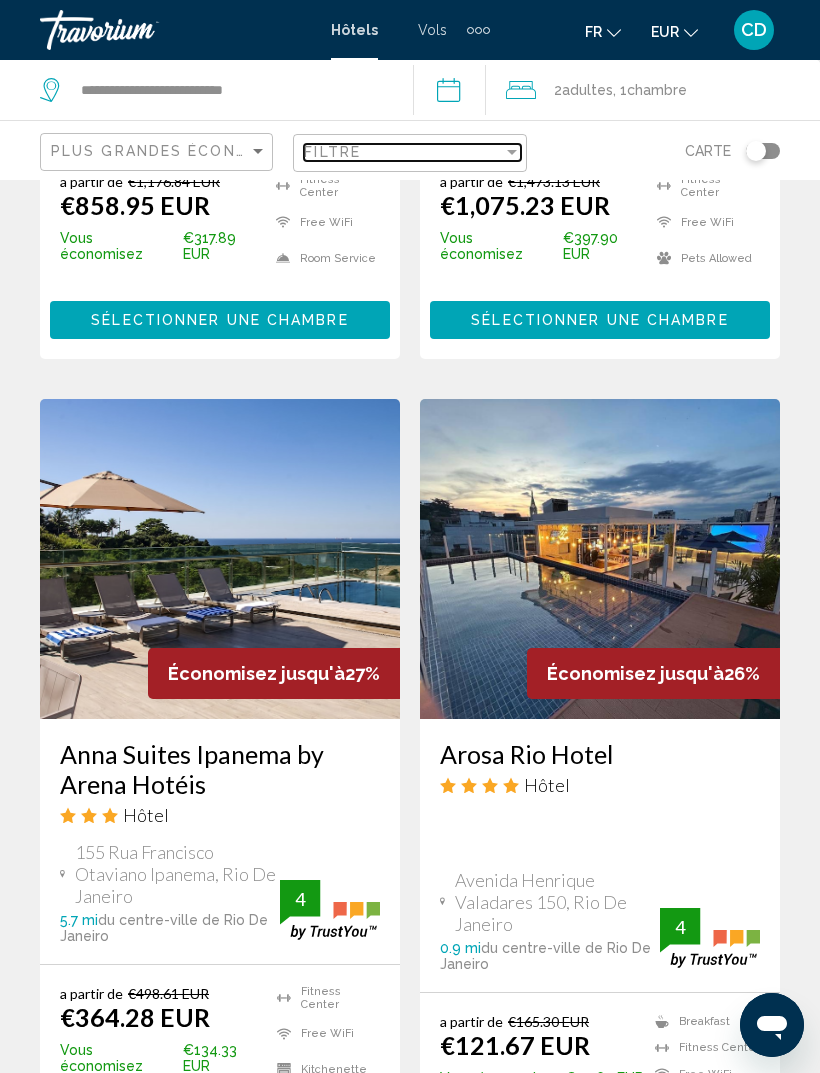 click on "Filtre" at bounding box center (403, 152) 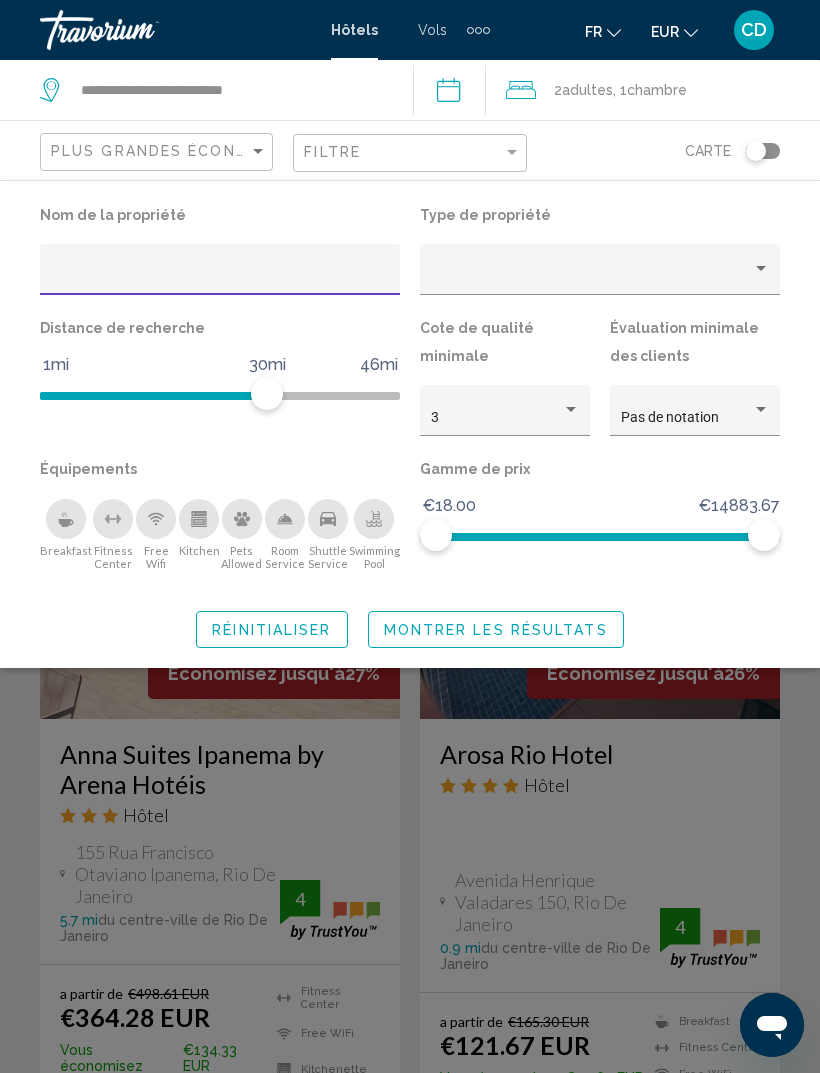 scroll, scrollTop: 3723, scrollLeft: 0, axis: vertical 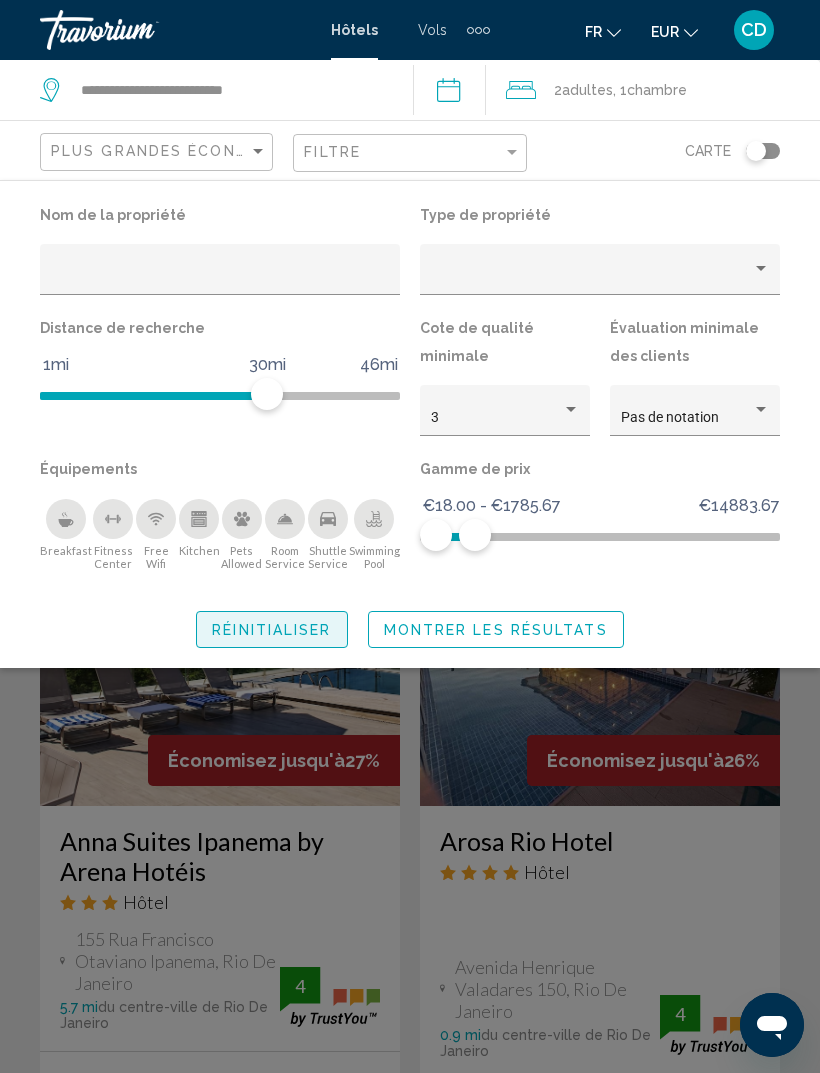click on "Réinitialiser" 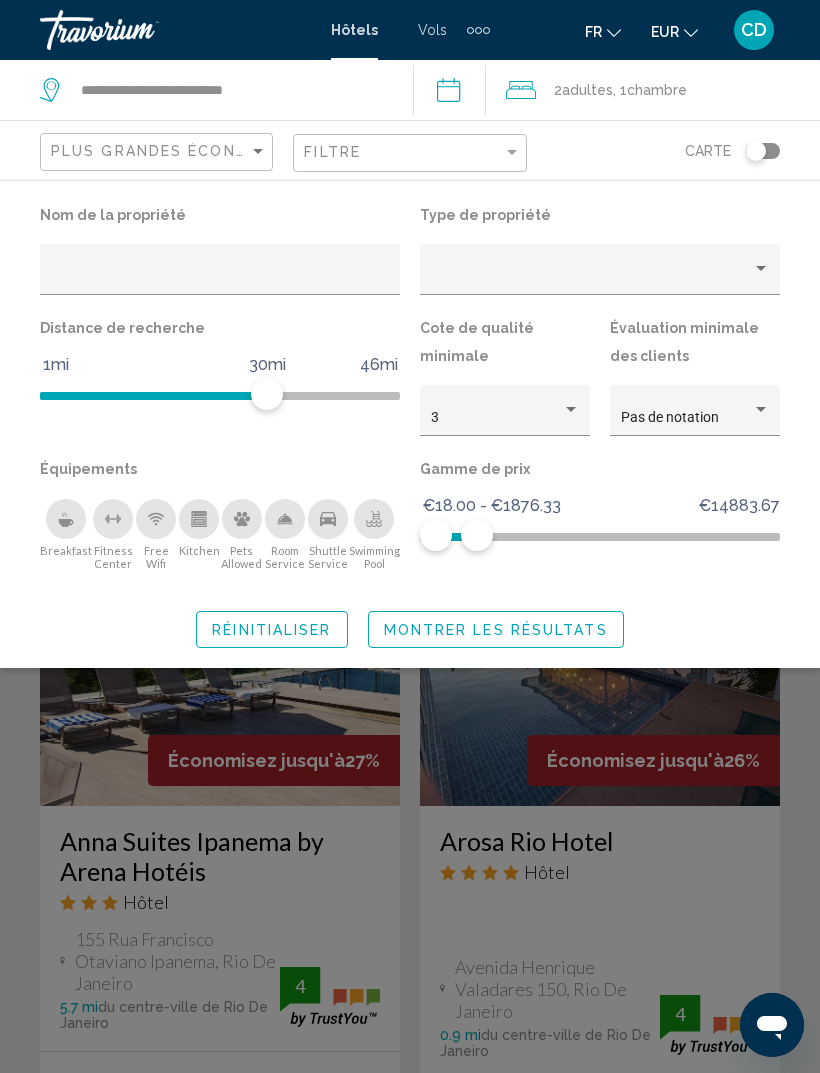 click on "Montrer les résultats" 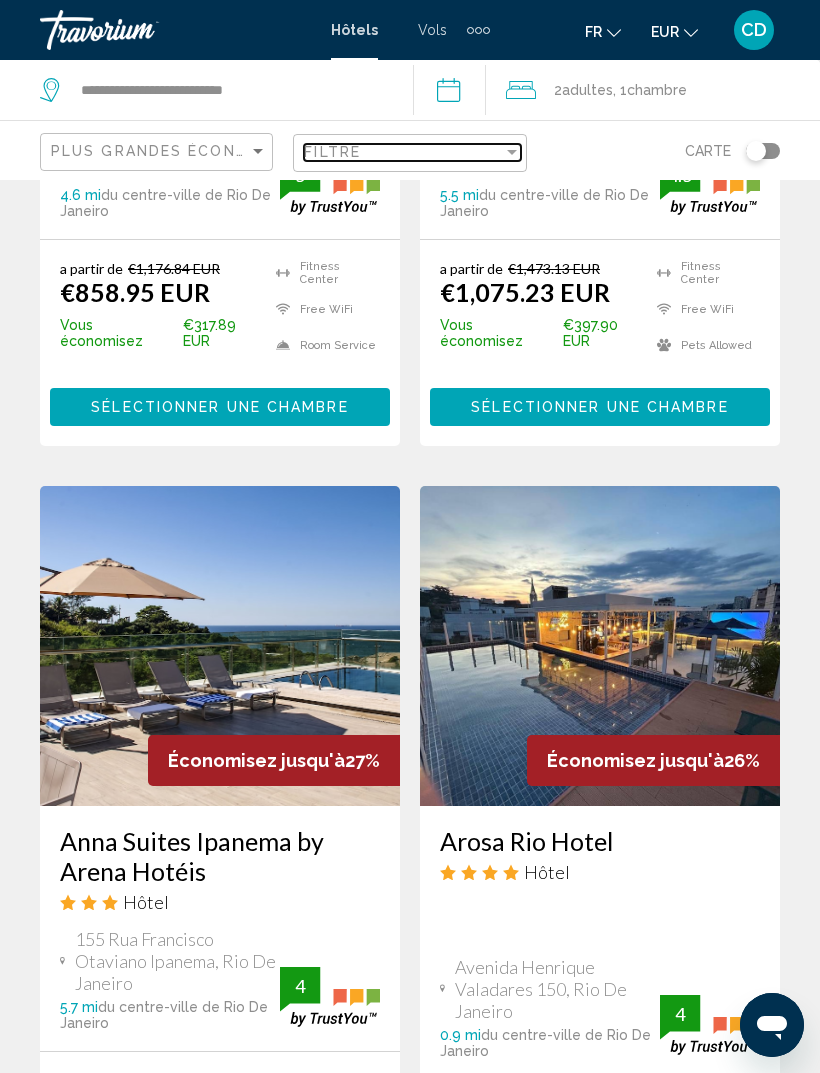 click on "Filtre" at bounding box center [403, 152] 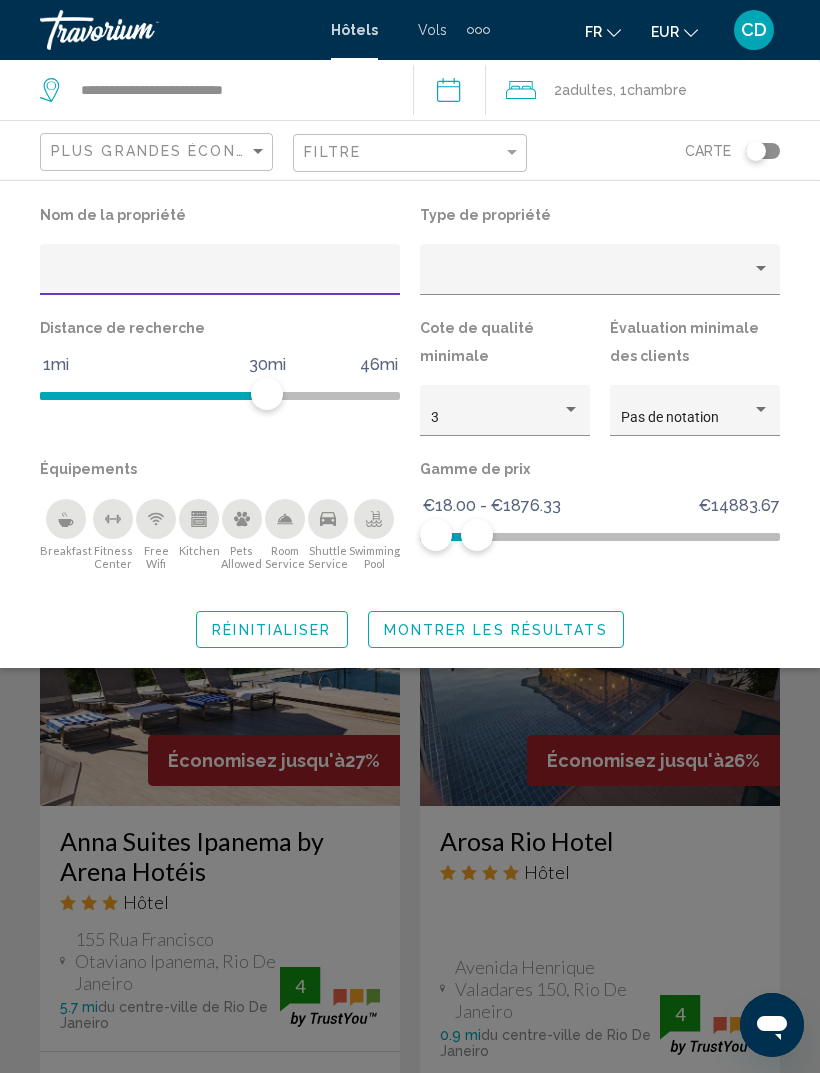 scroll, scrollTop: 3636, scrollLeft: 0, axis: vertical 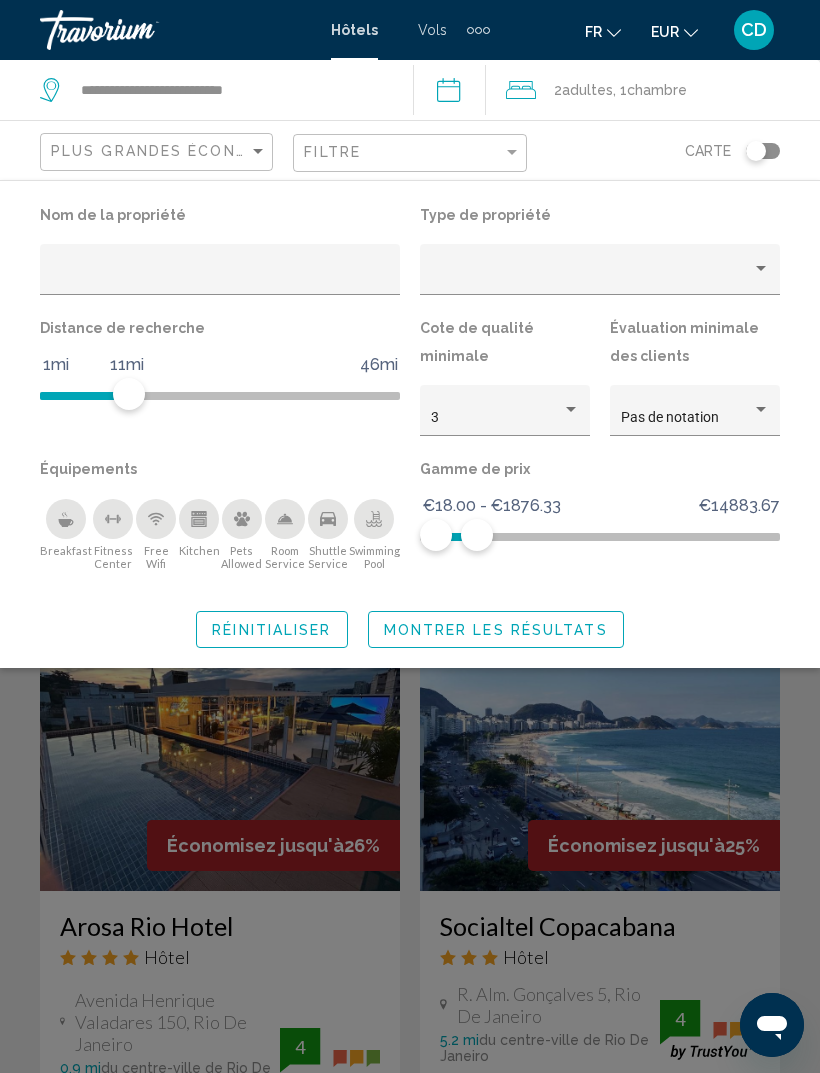 click on "Montrer les résultats" 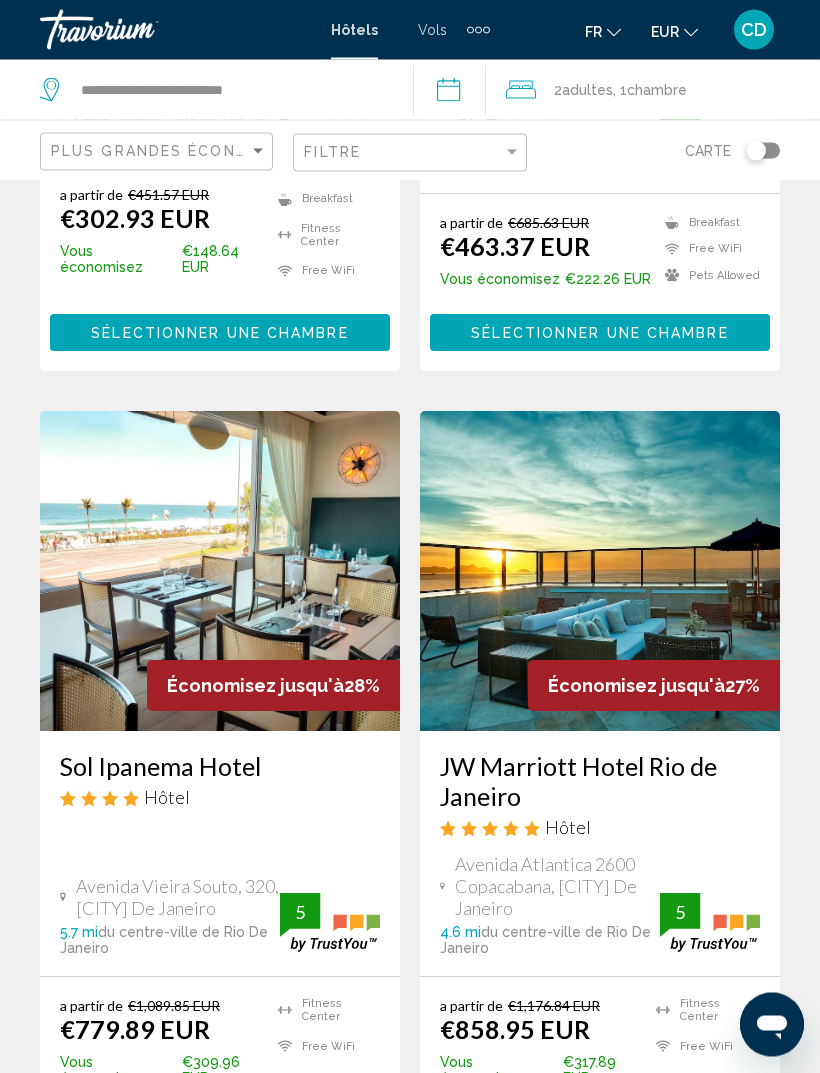 scroll, scrollTop: 2125, scrollLeft: 0, axis: vertical 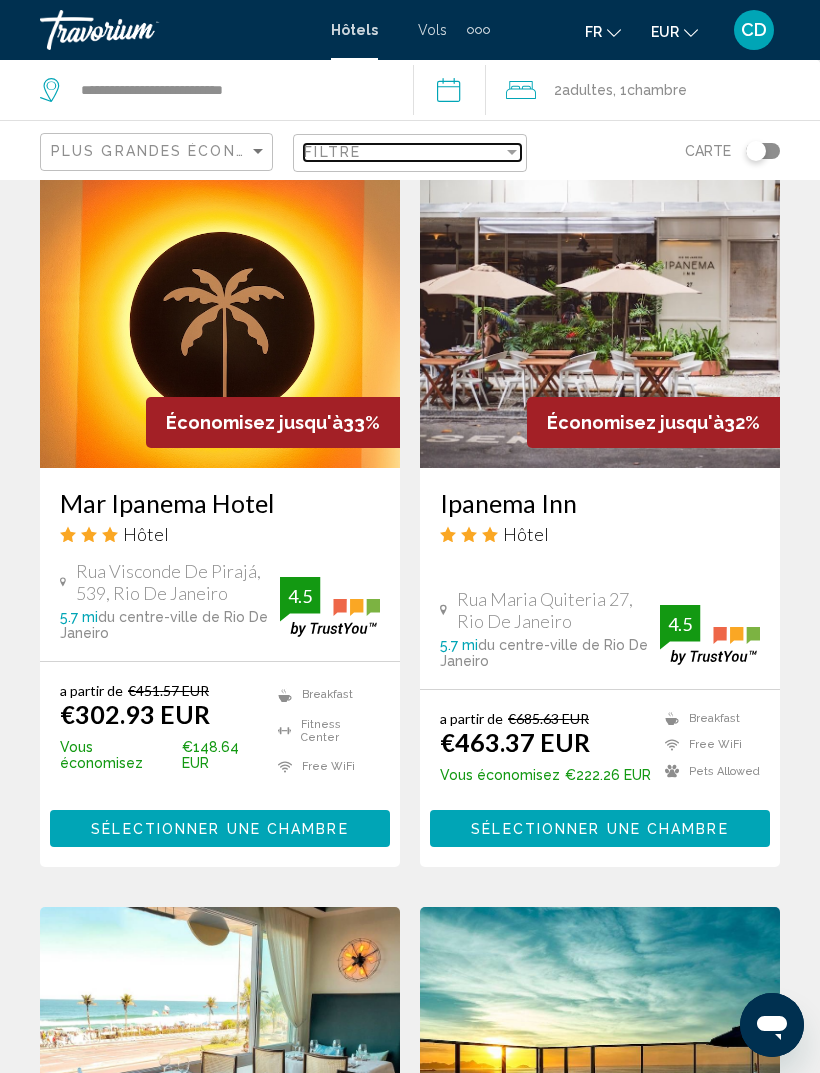 click on "Filtre" at bounding box center [403, 152] 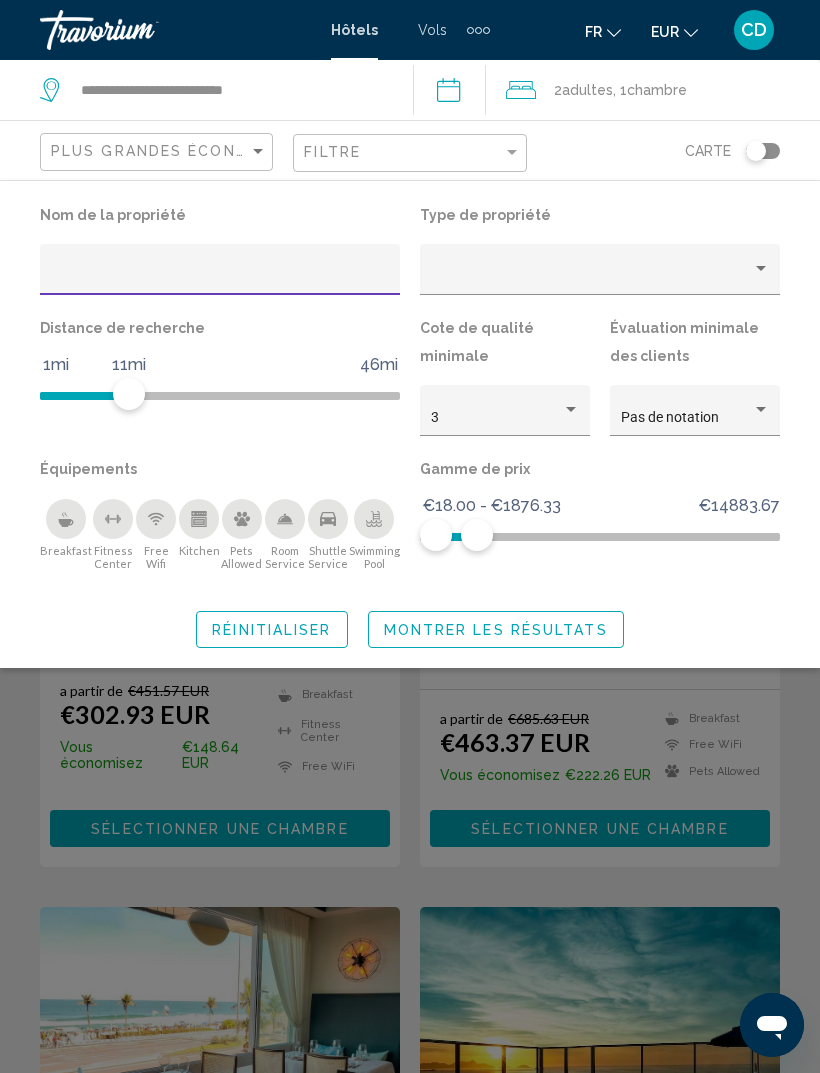scroll, scrollTop: 1622, scrollLeft: 0, axis: vertical 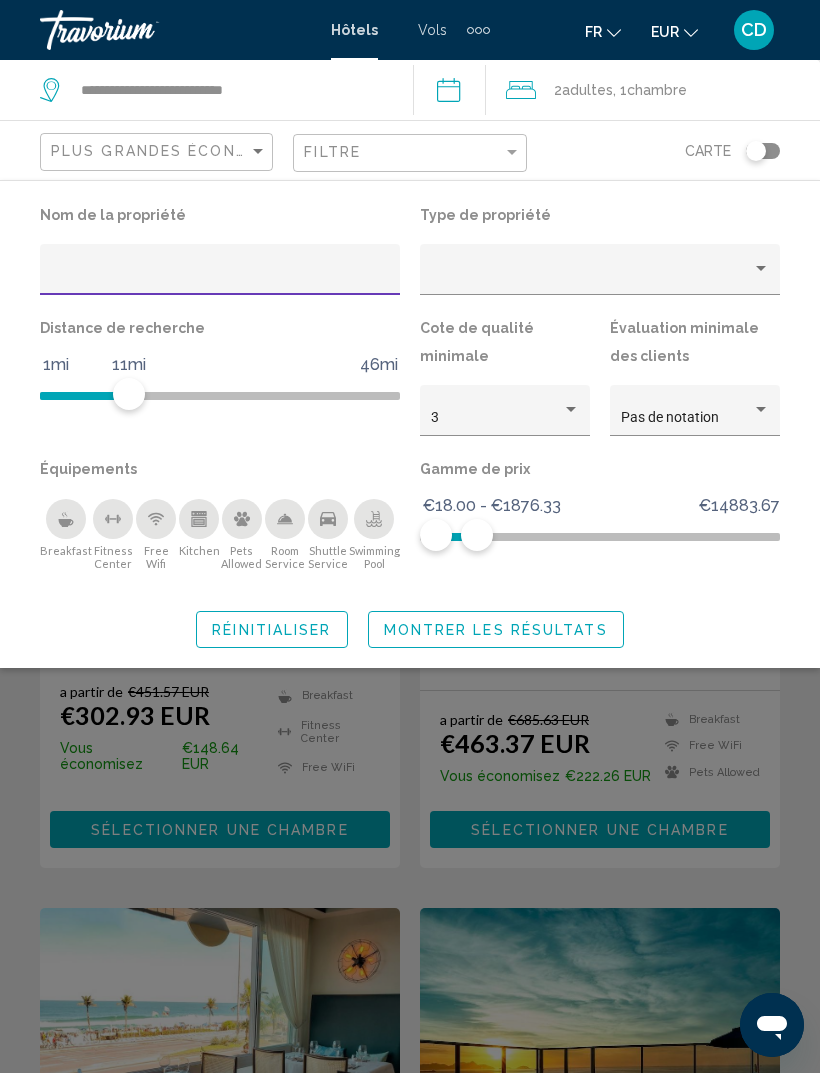 click on "€18.00 - €1876.33" 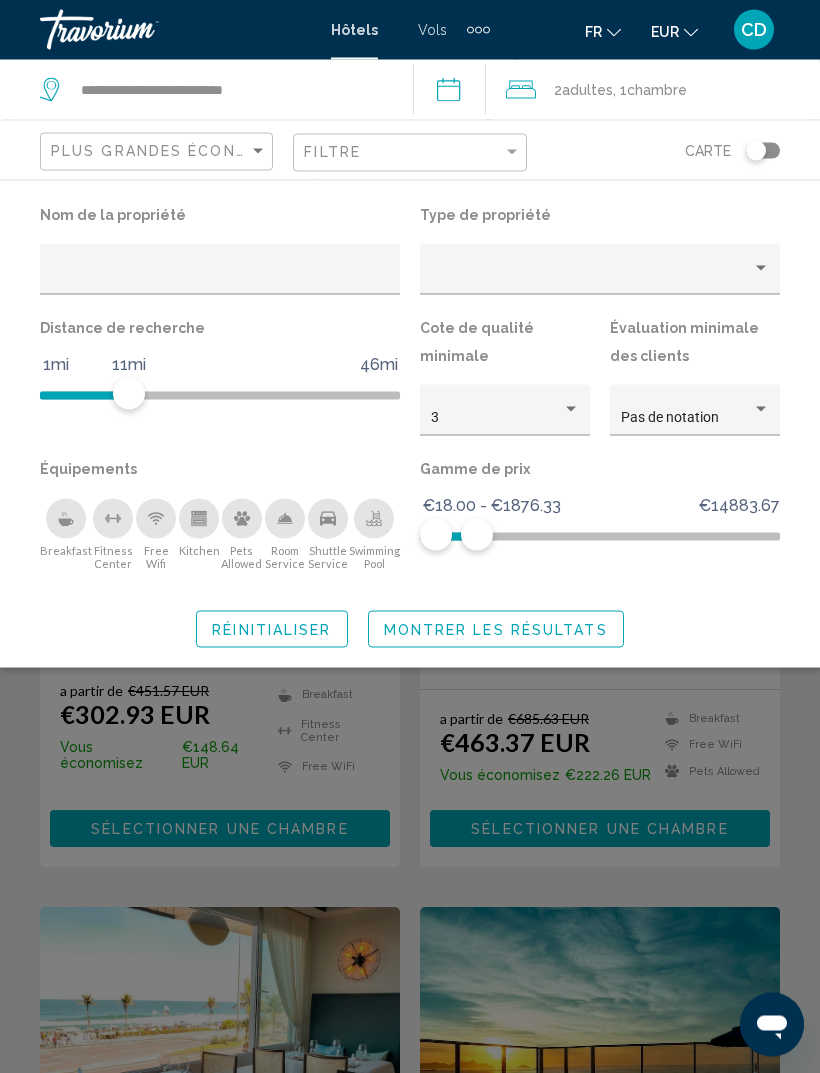 click on "Gamme de prix €18.00 €14883.67 €18.00 €1876.33 €18.00 - €1876.33" 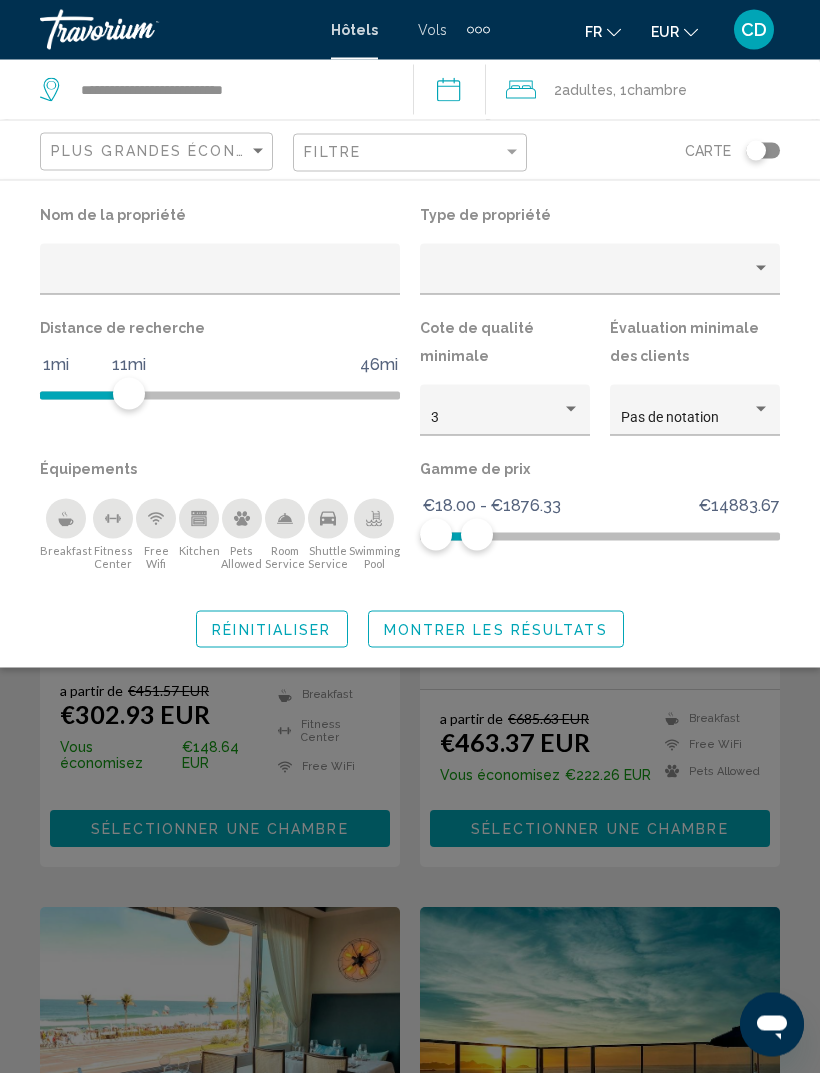 click on "Montrer les résultats" 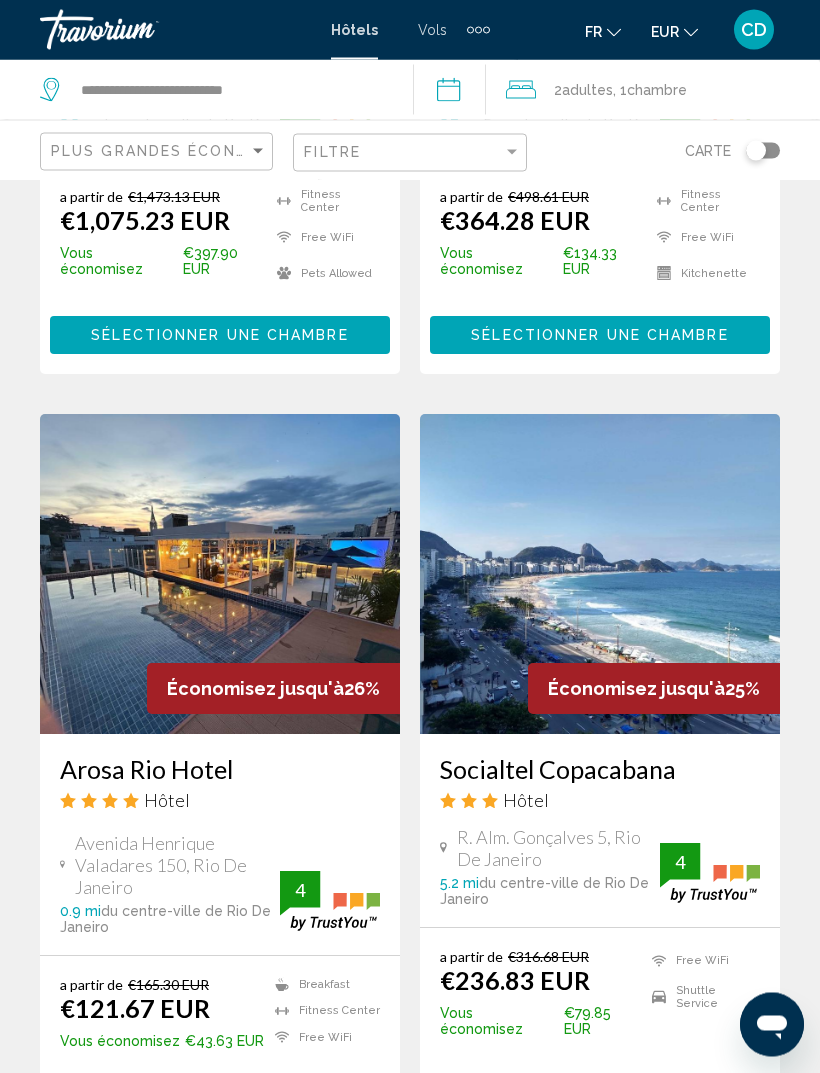 scroll, scrollTop: 3741, scrollLeft: 0, axis: vertical 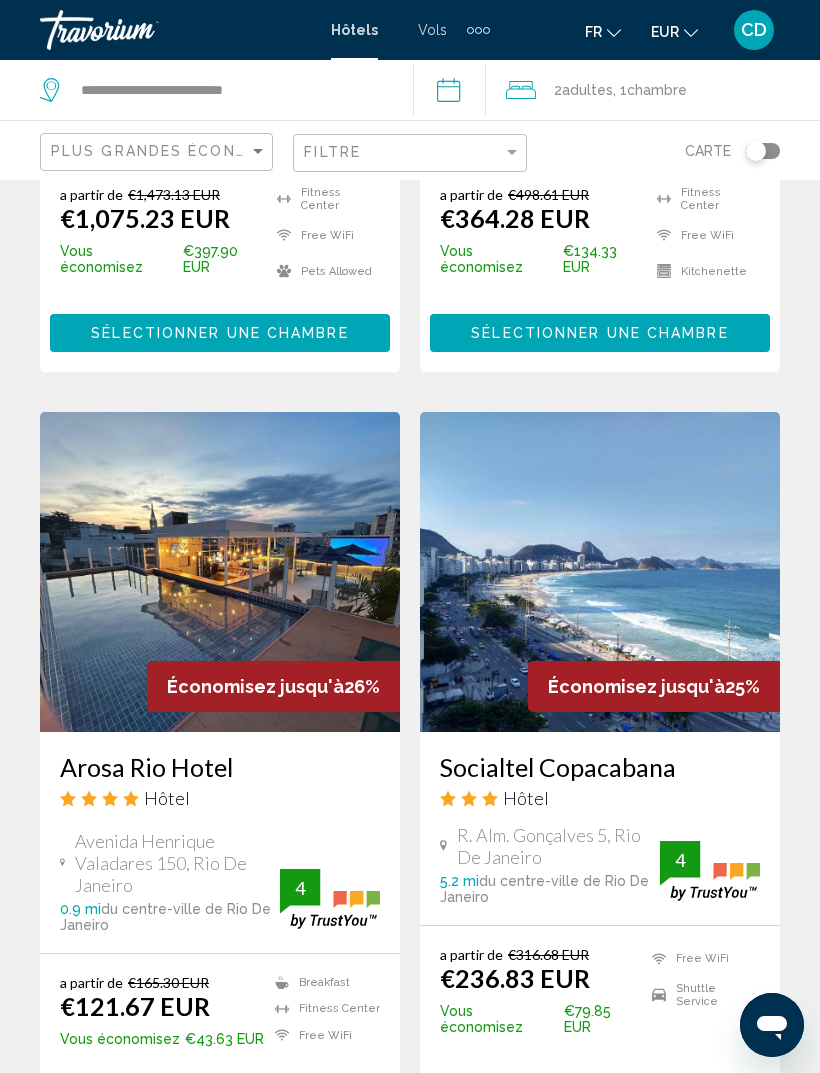 click on "Socialtel Copacabana" at bounding box center [600, 767] 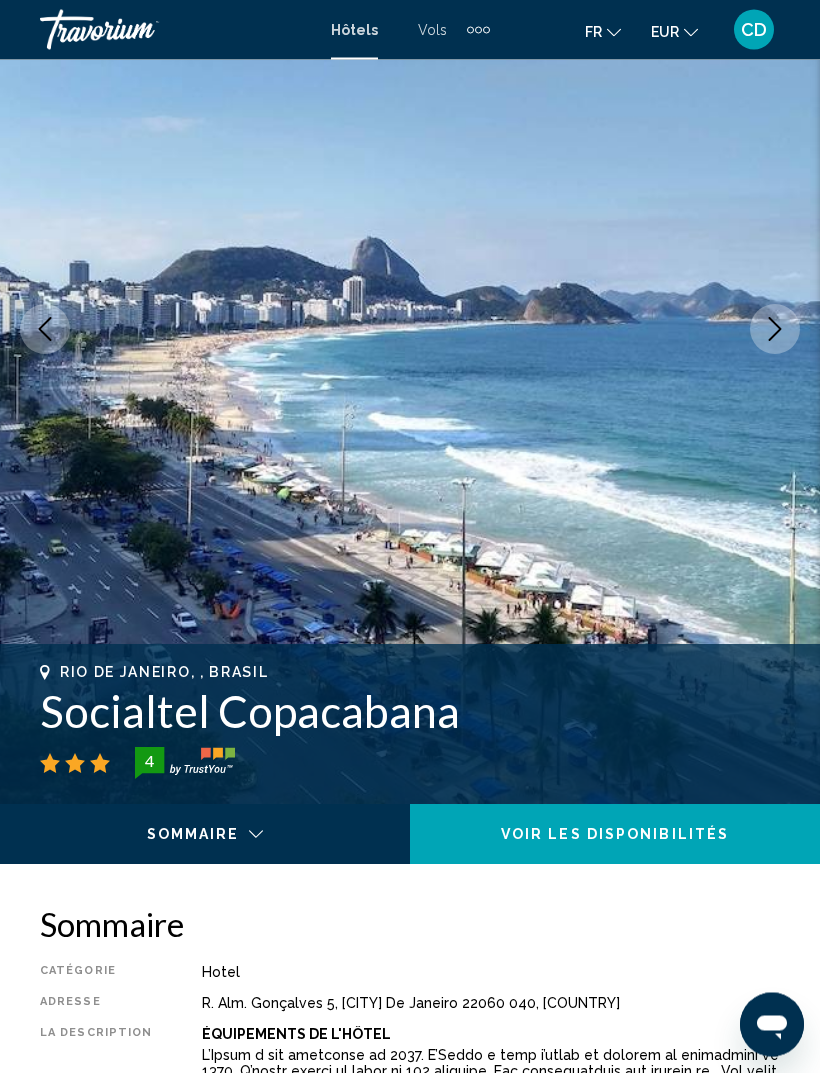 scroll, scrollTop: 195, scrollLeft: 0, axis: vertical 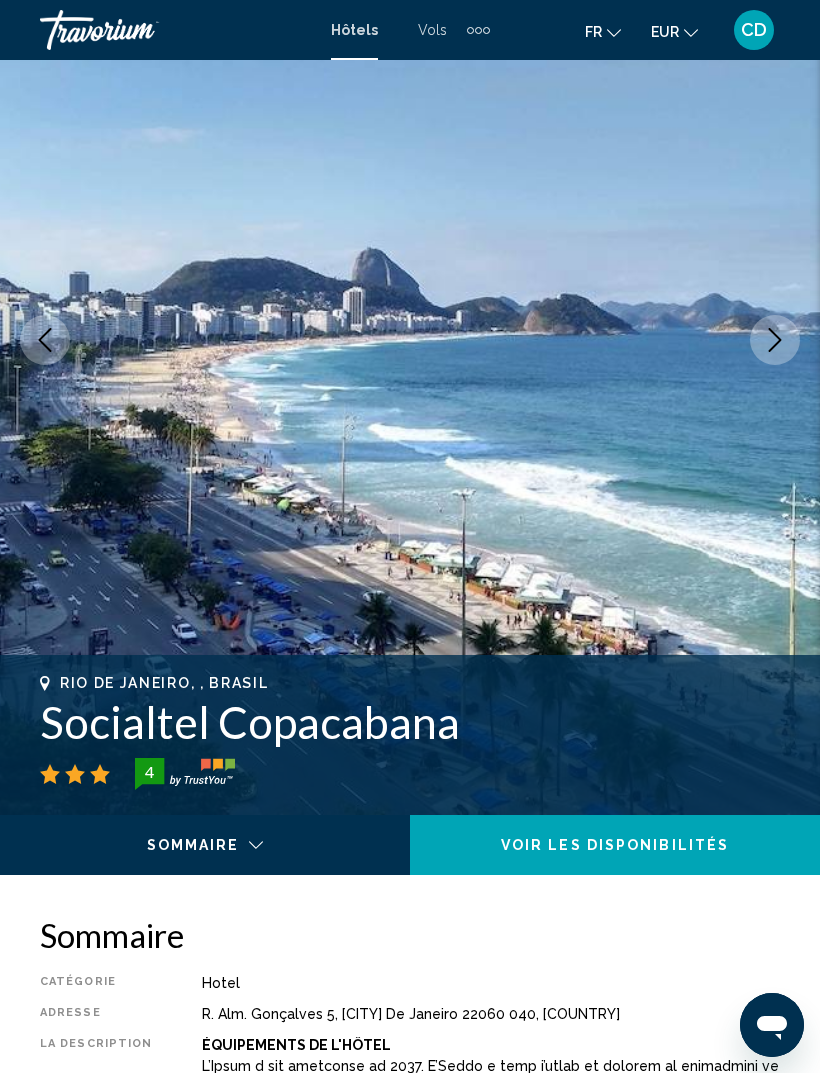 click 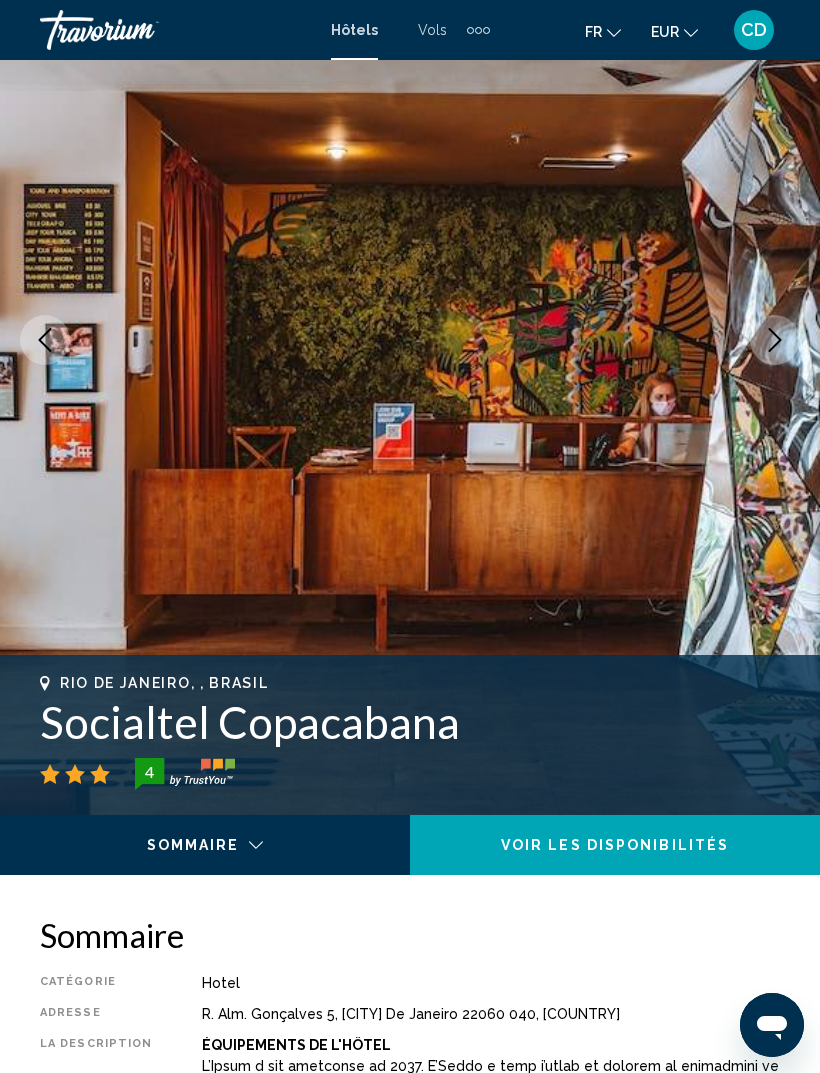 click 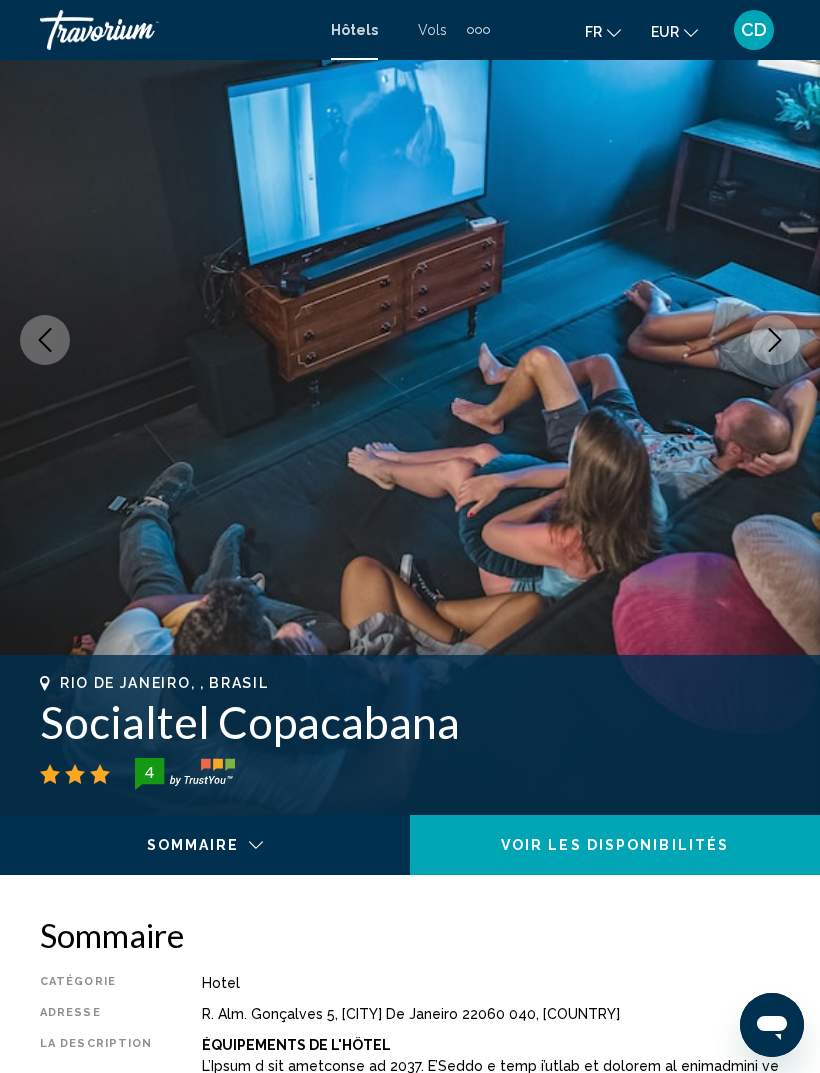 click 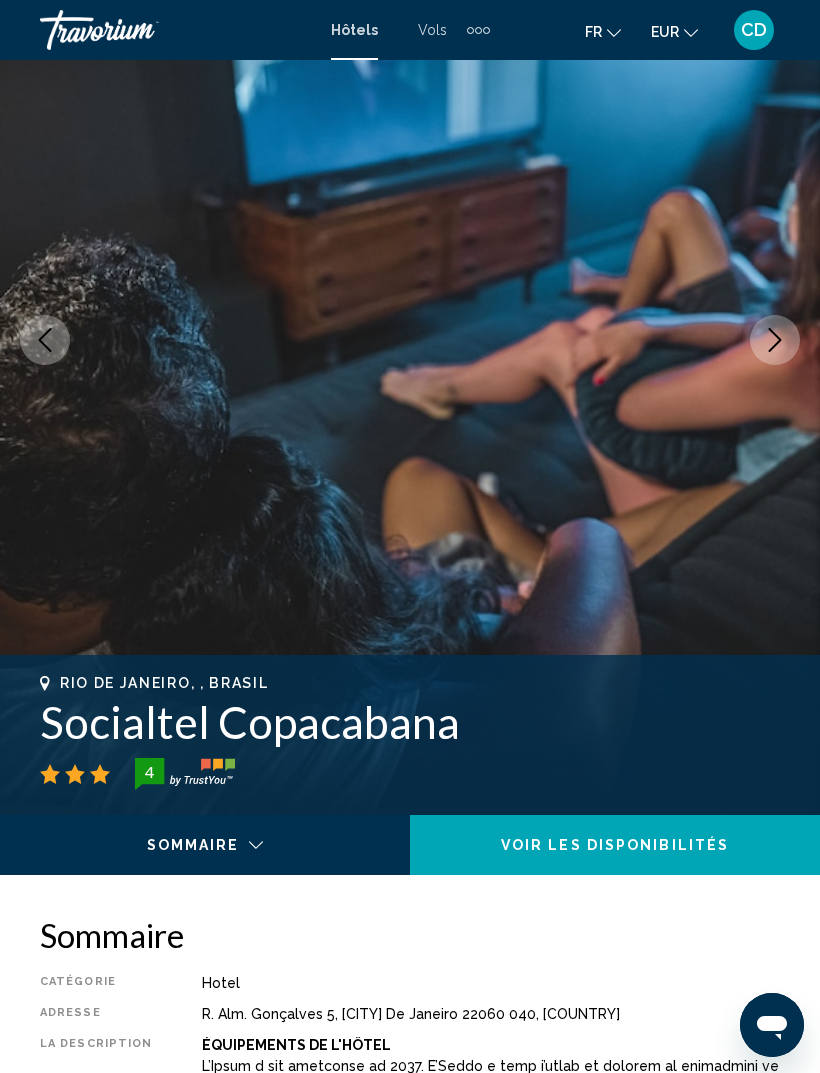 click 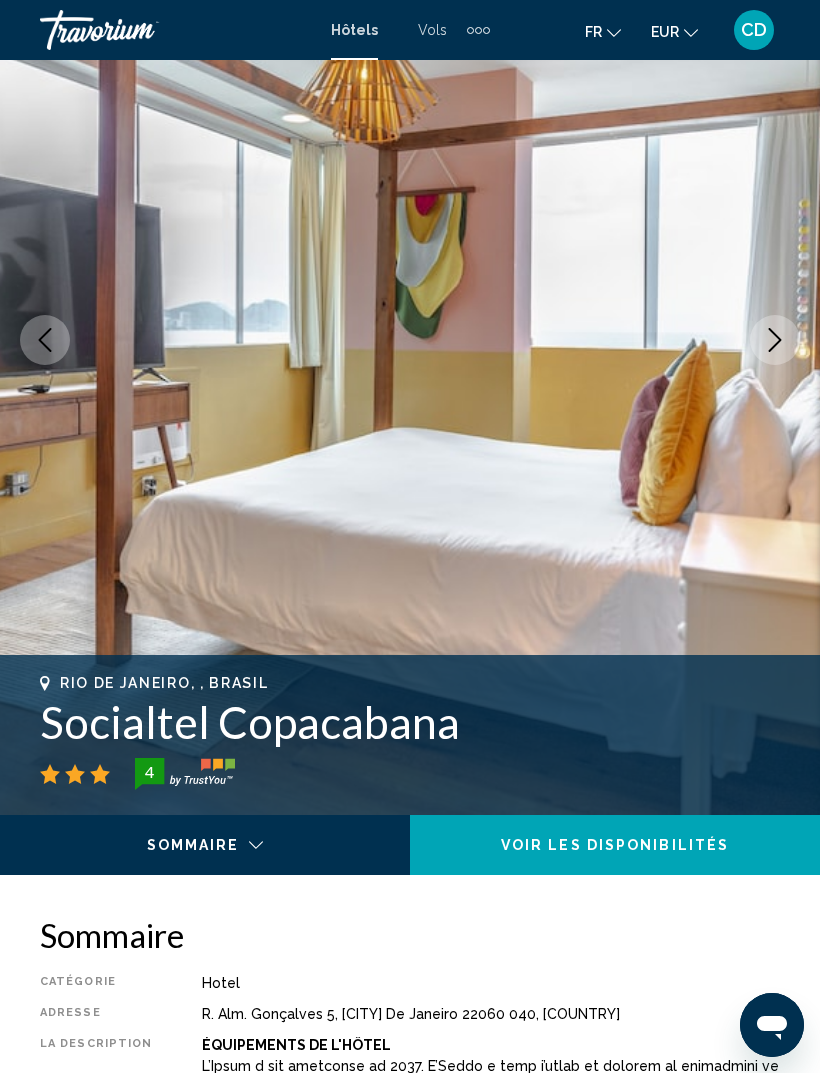 click 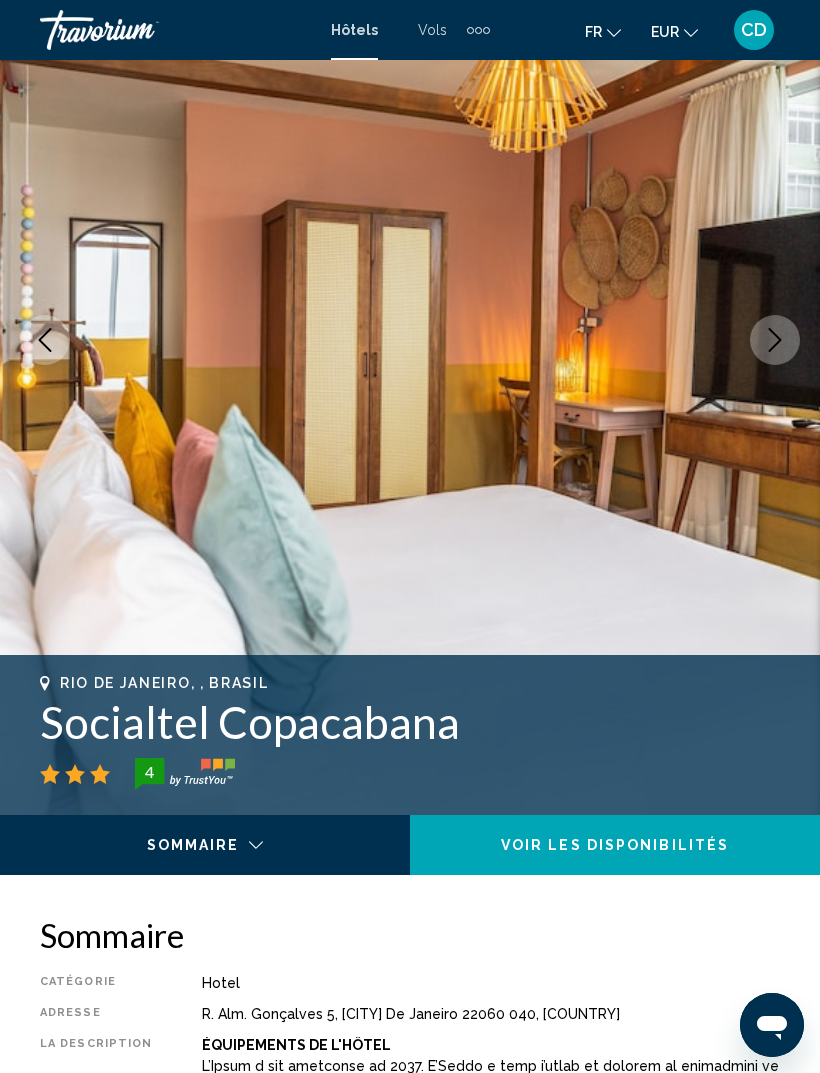 click 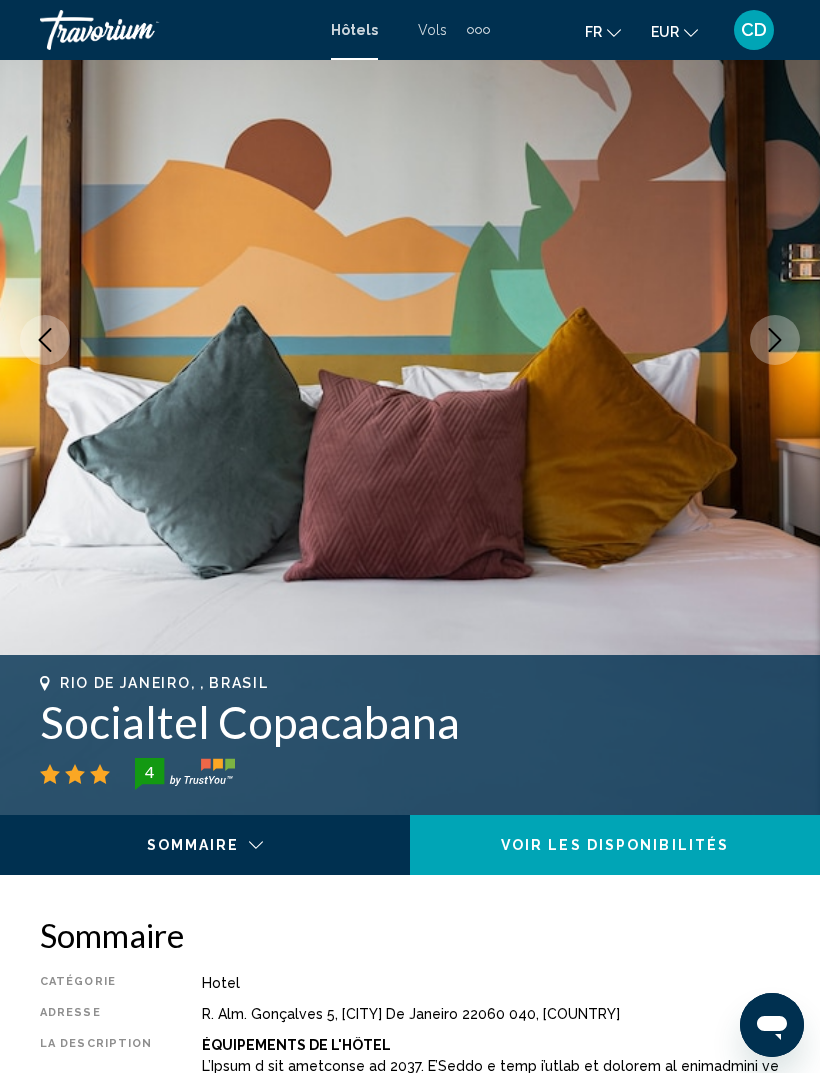 click 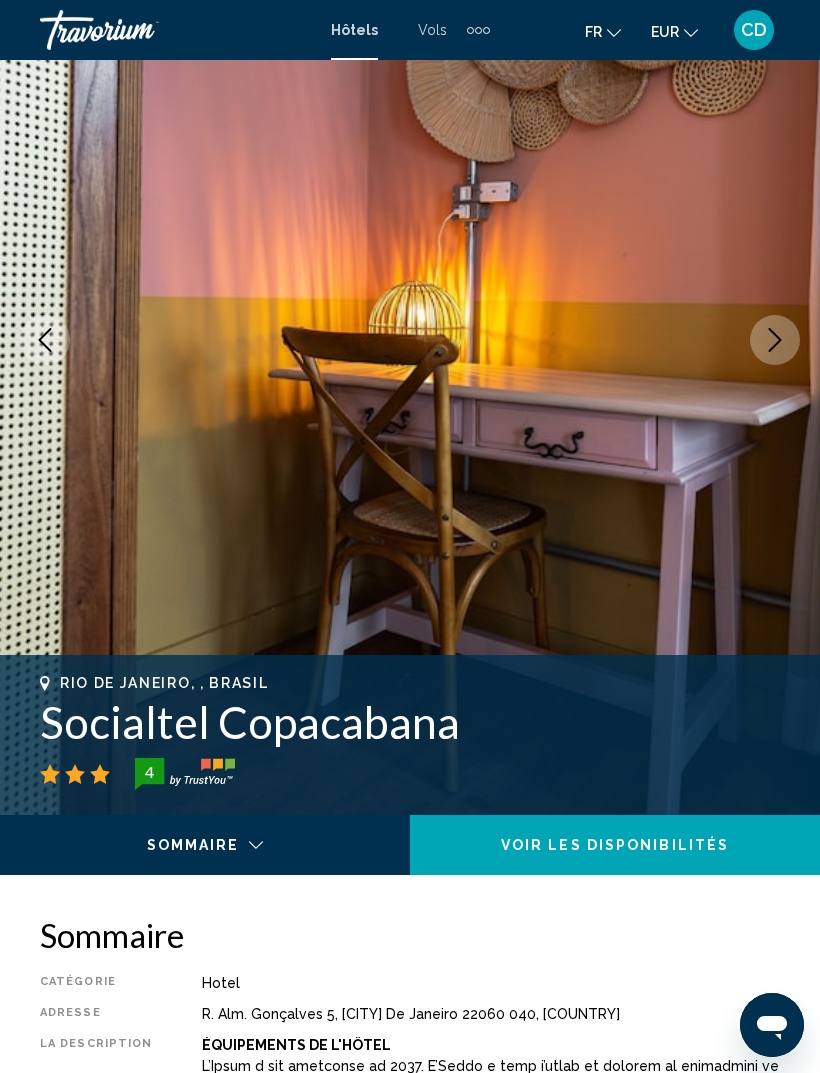 click 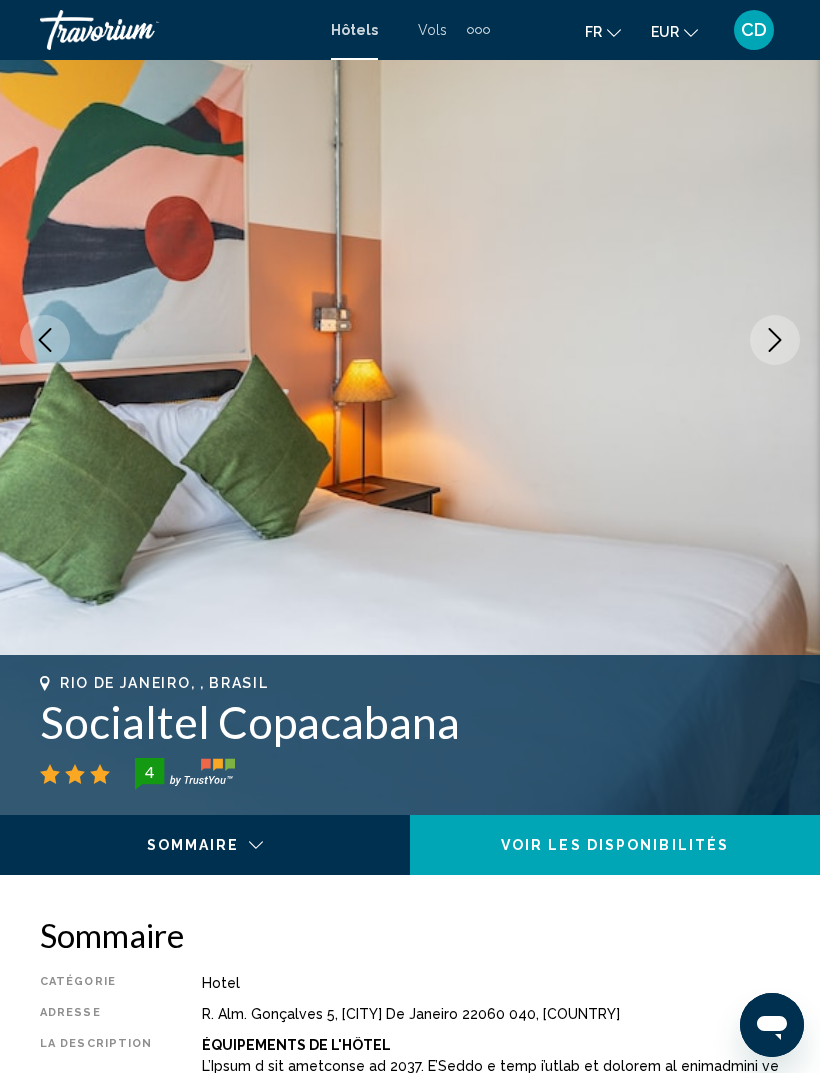 click 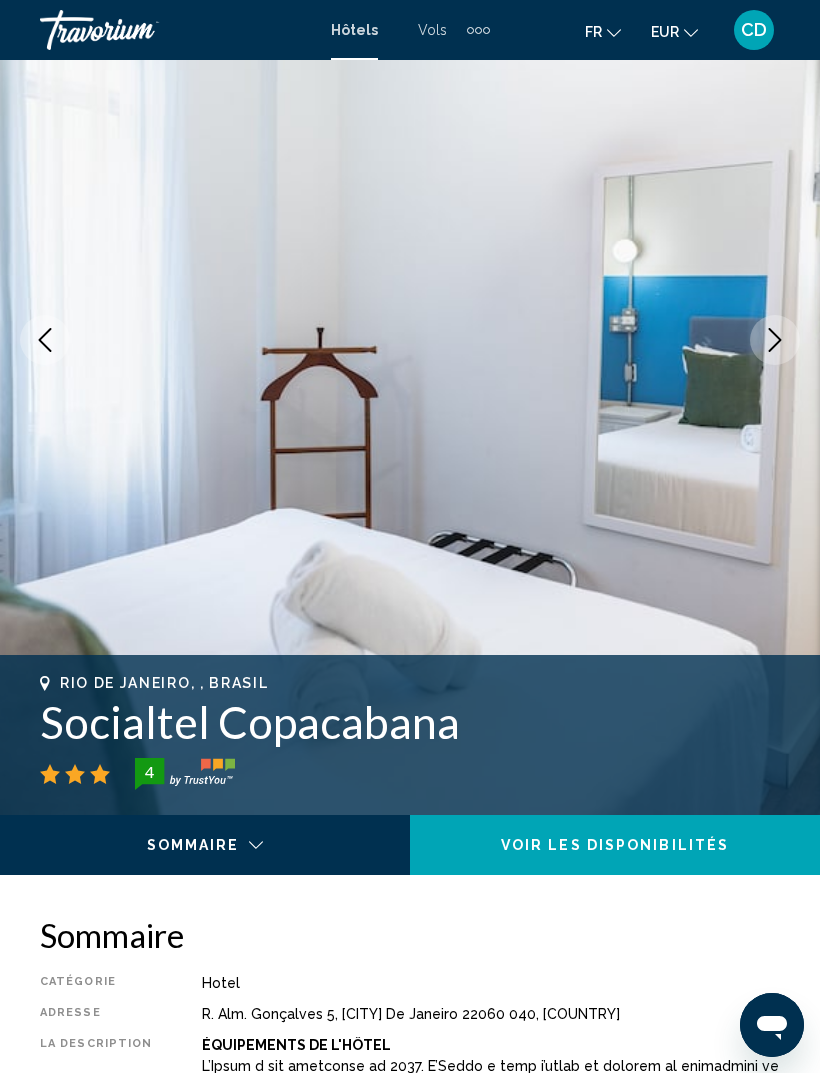 click 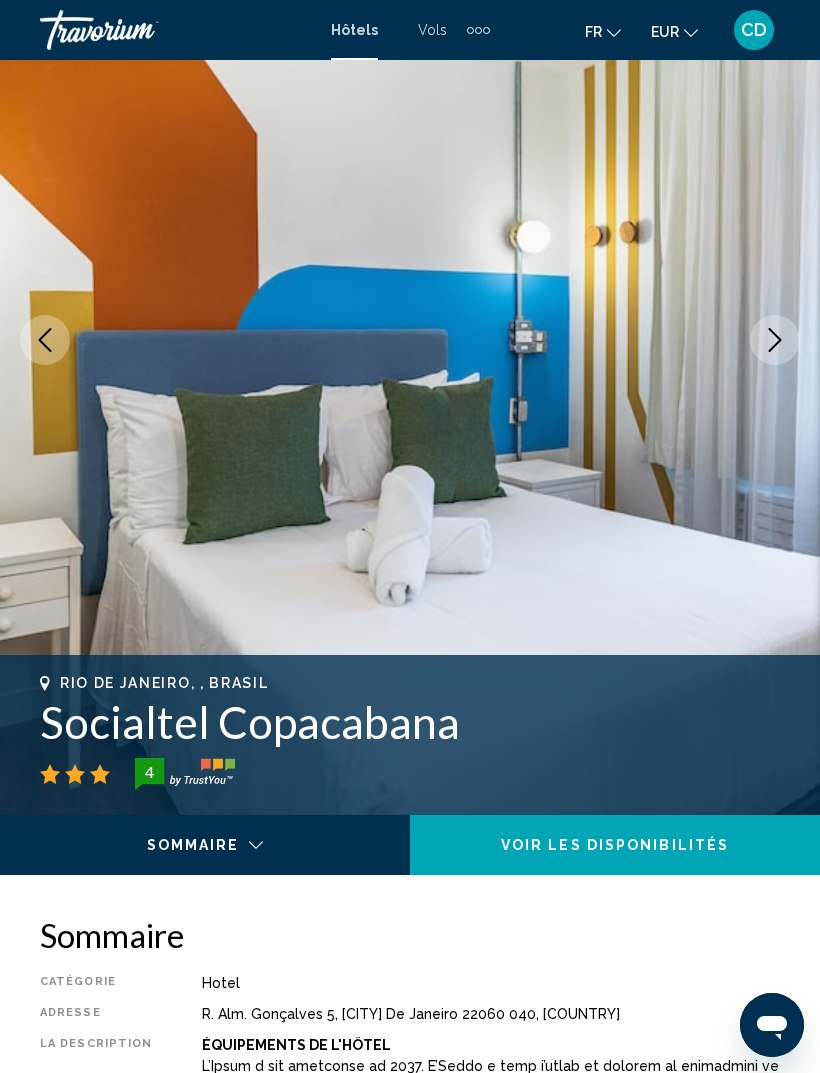 click 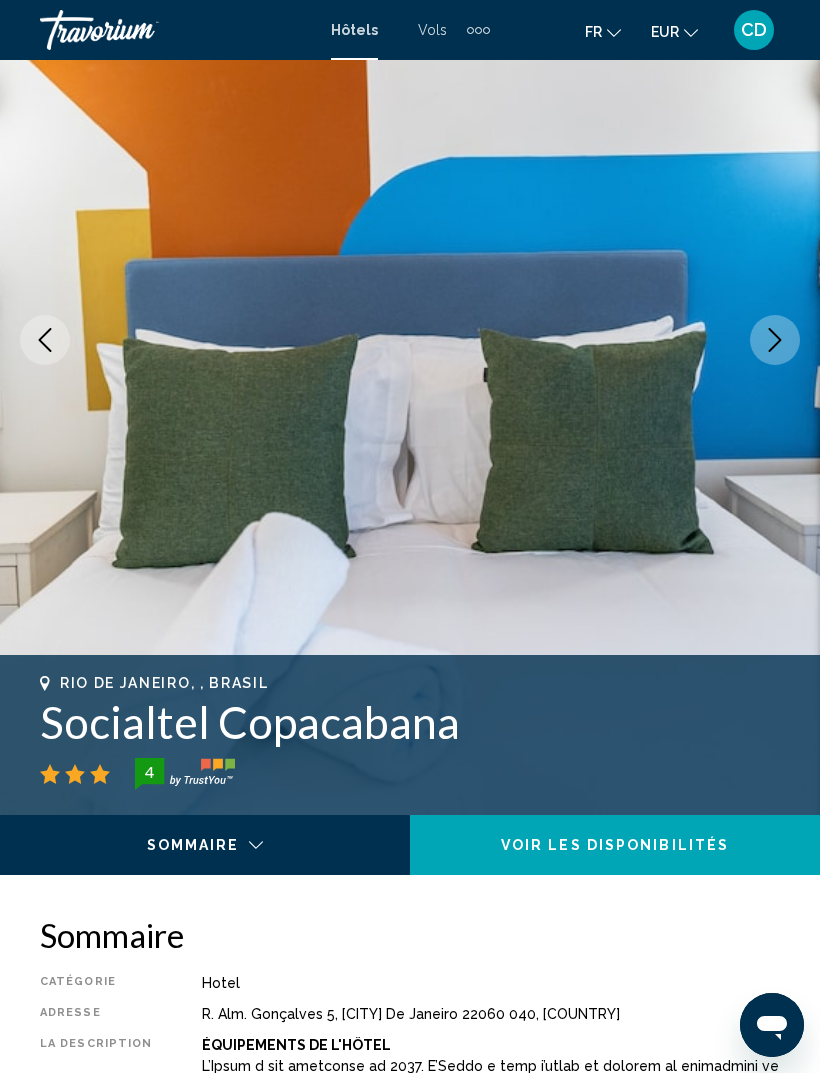 click 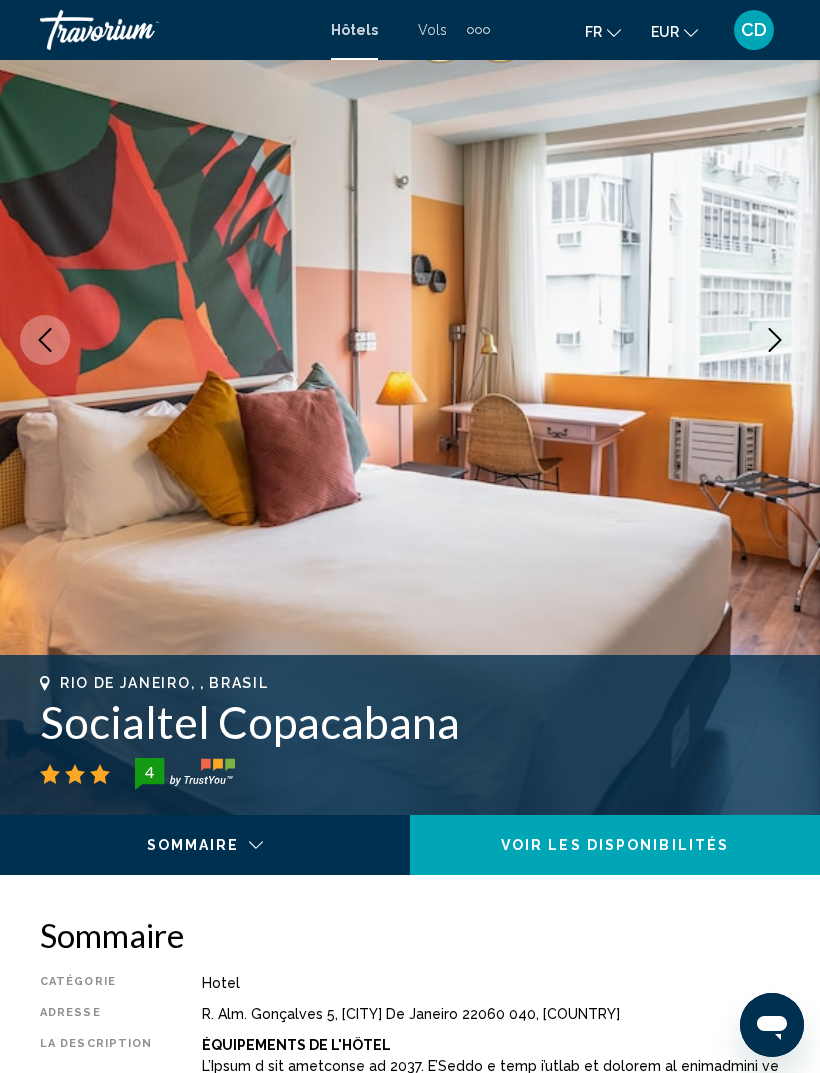 click 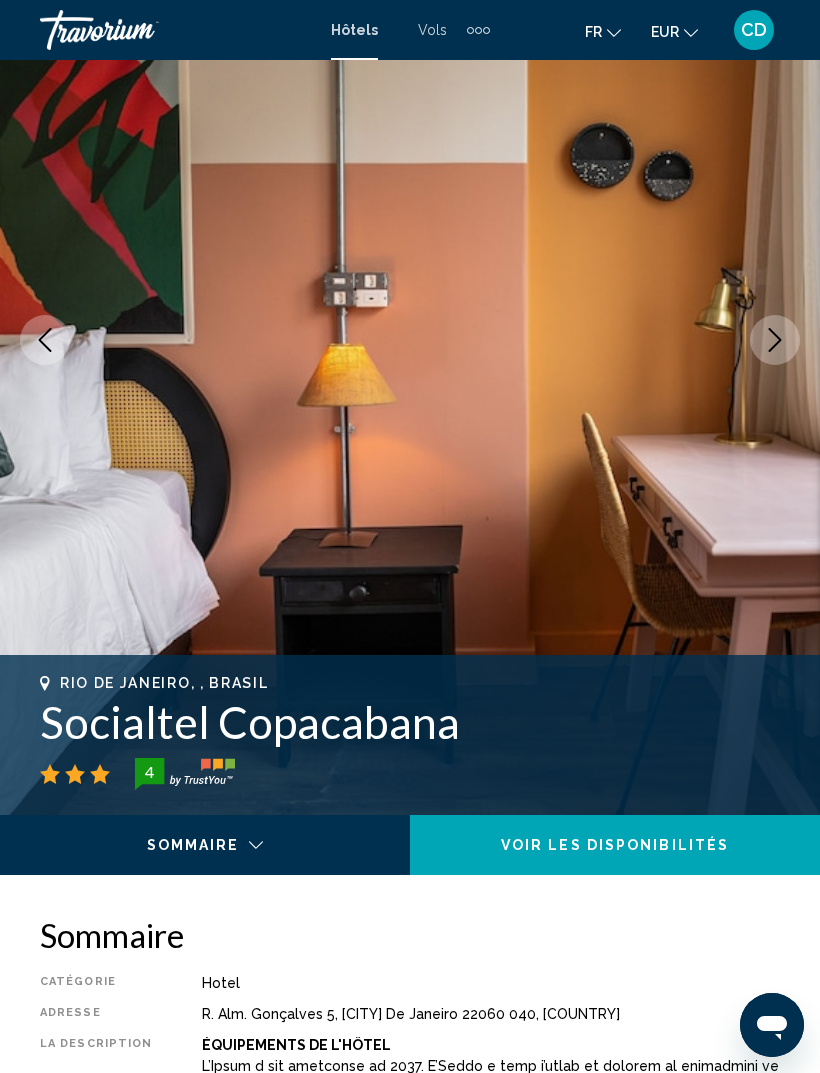 click 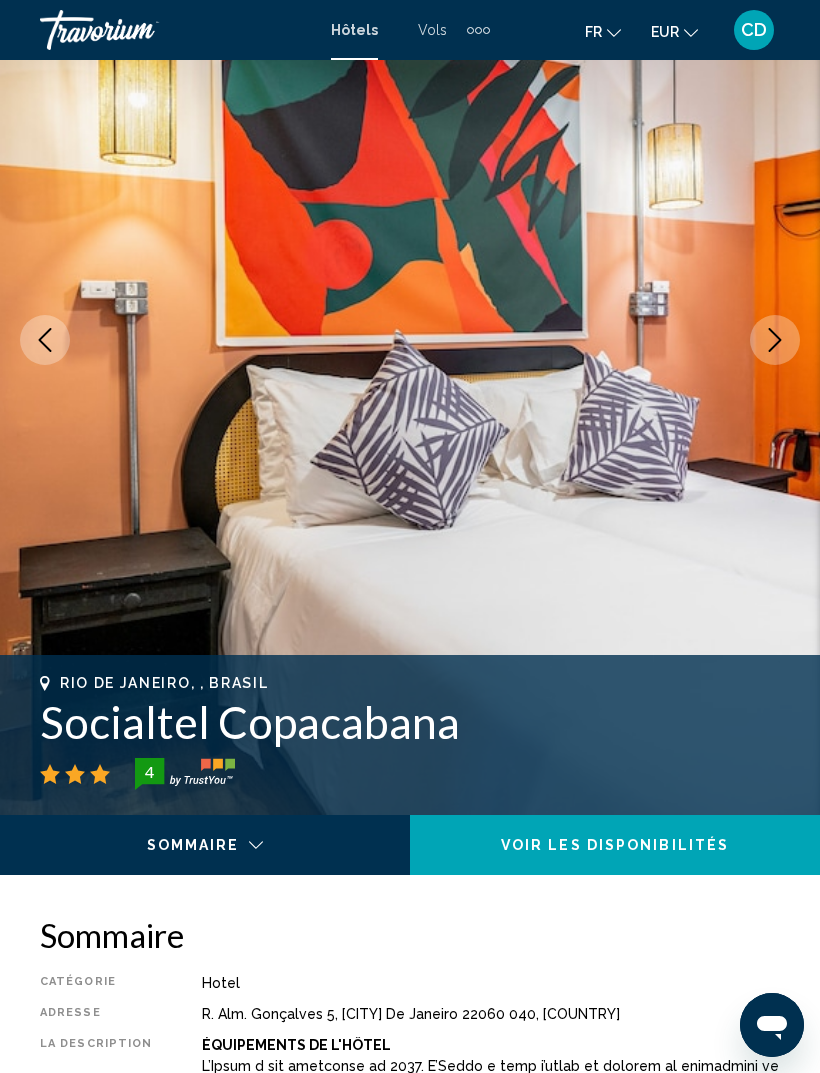 click 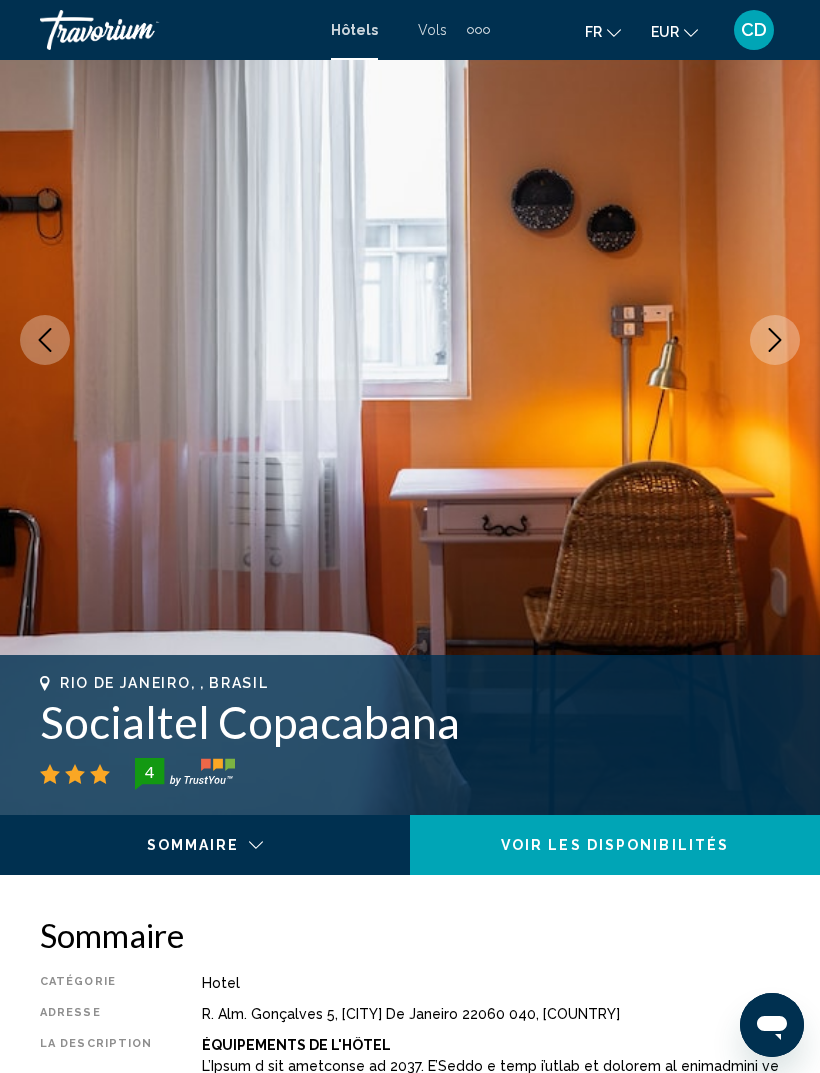 click 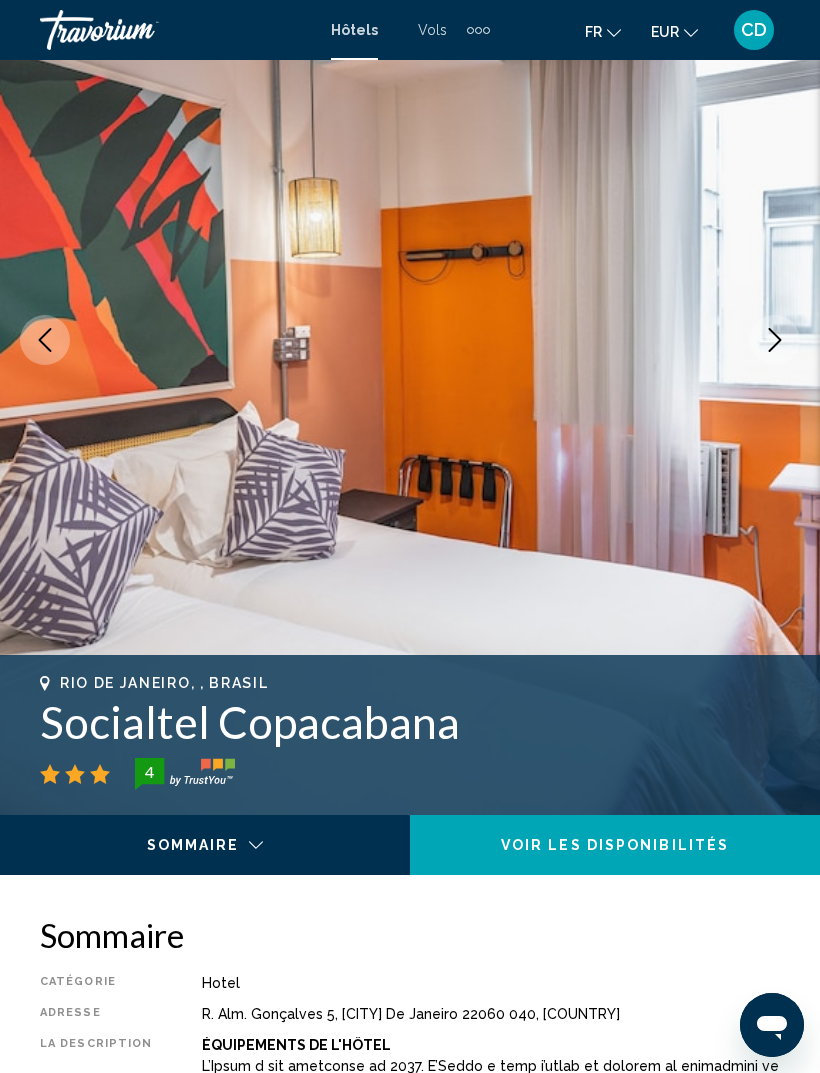 click 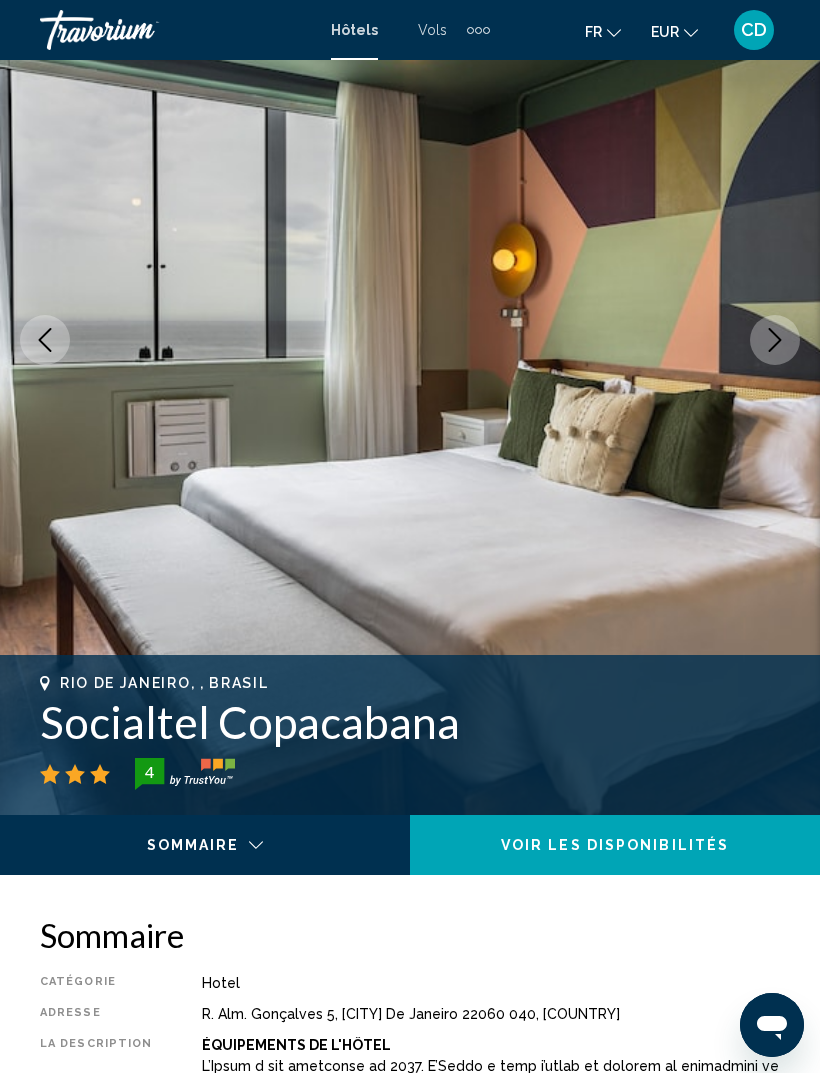 click 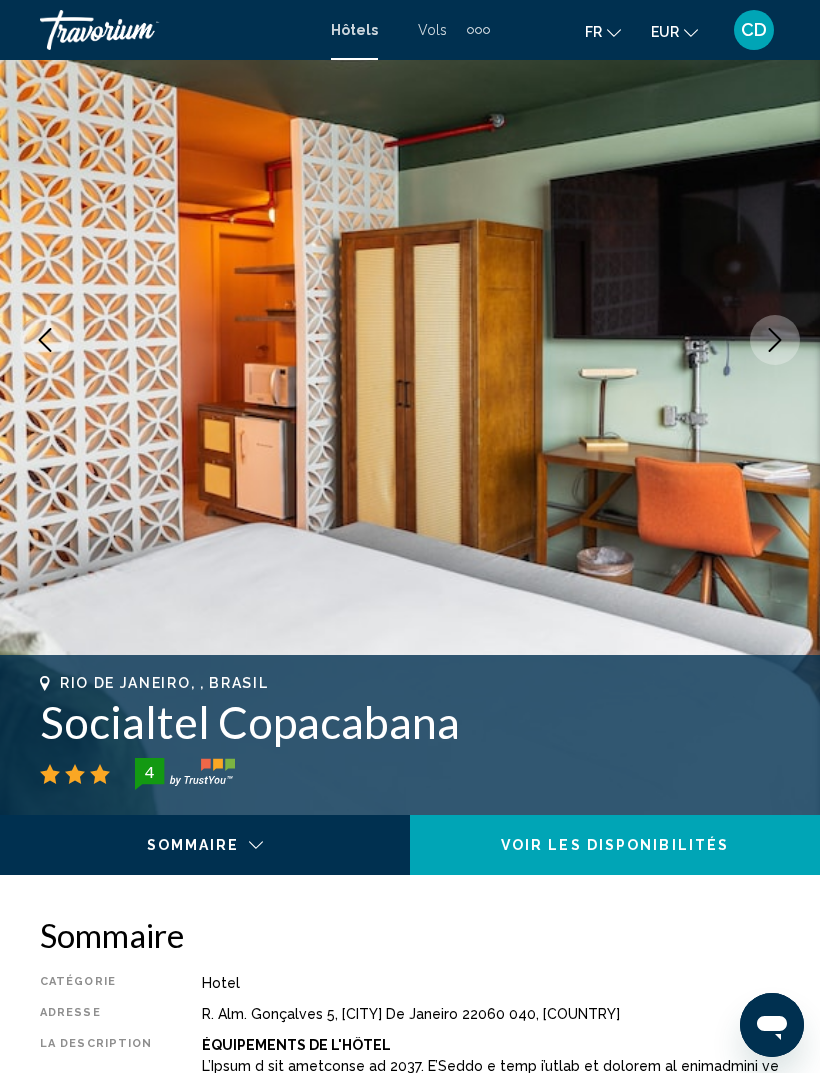 click 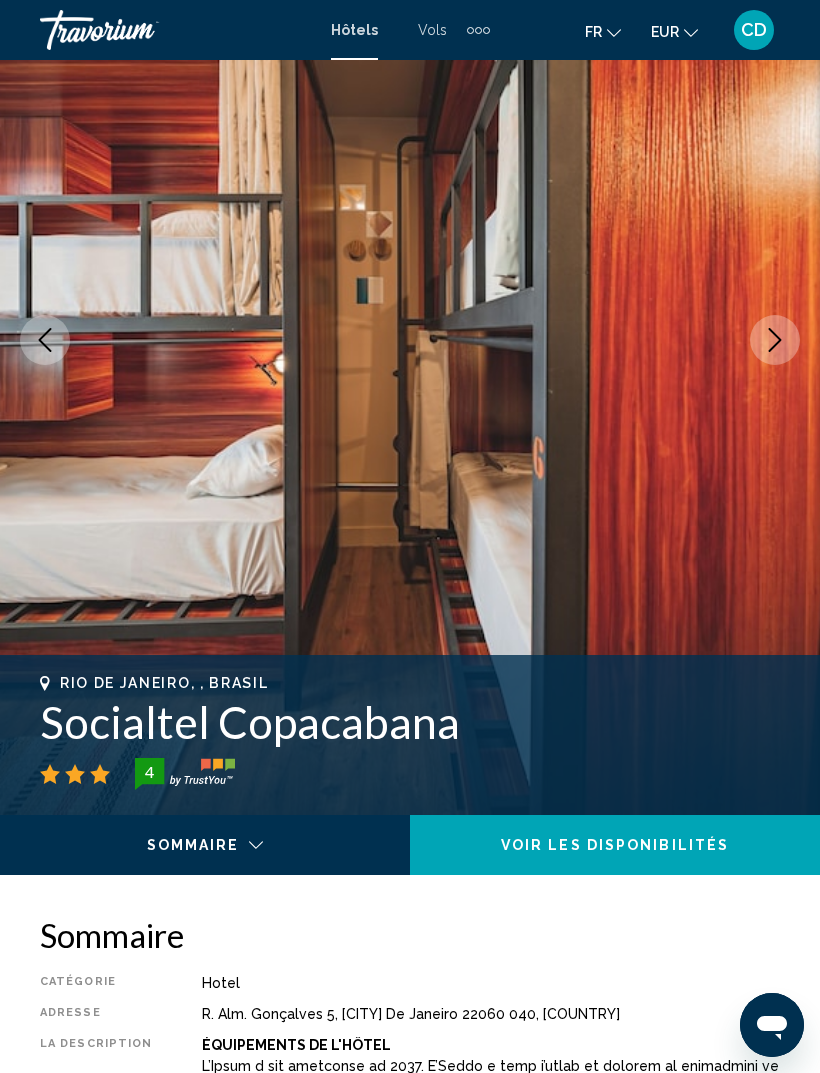 click 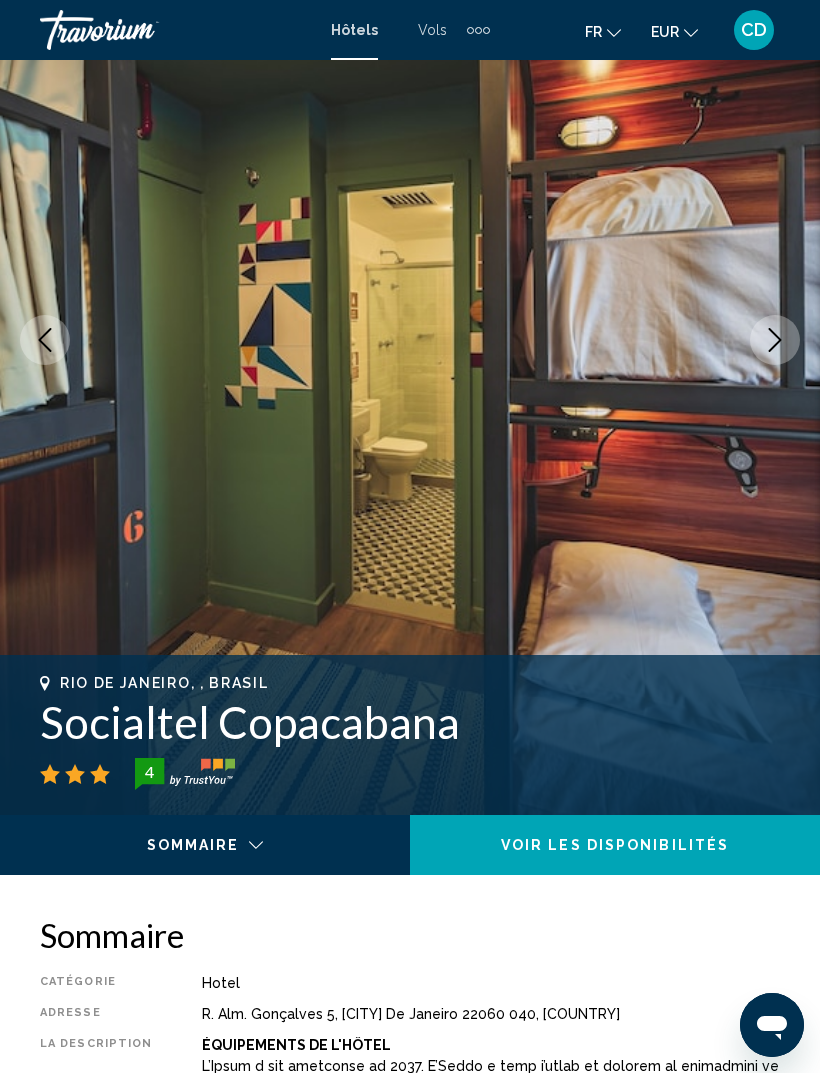 click 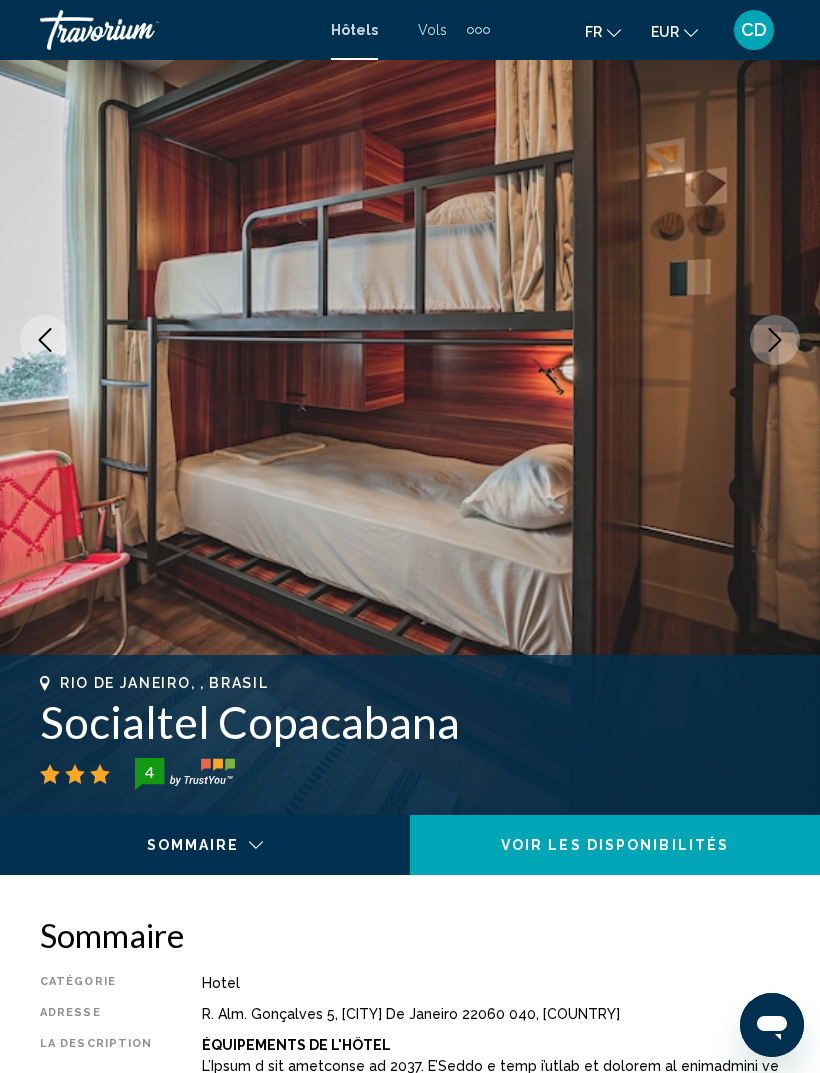 click 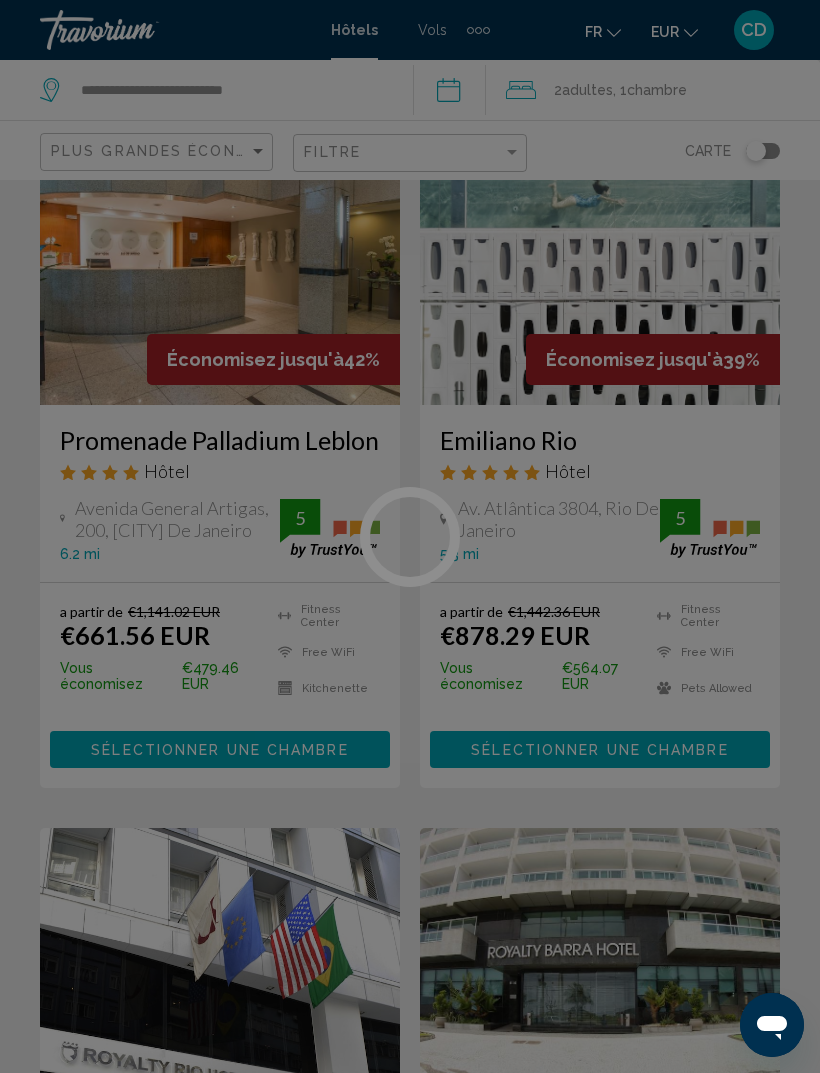 scroll, scrollTop: 0, scrollLeft: 0, axis: both 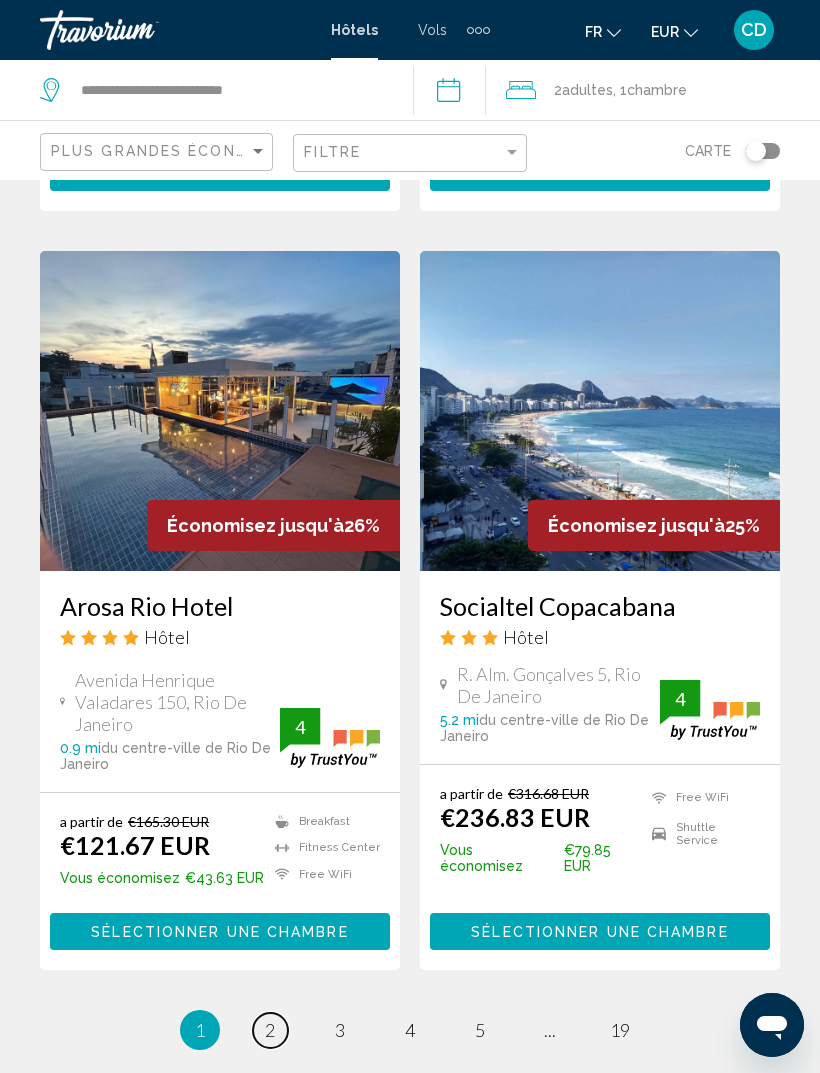 click on "2" at bounding box center (270, 1030) 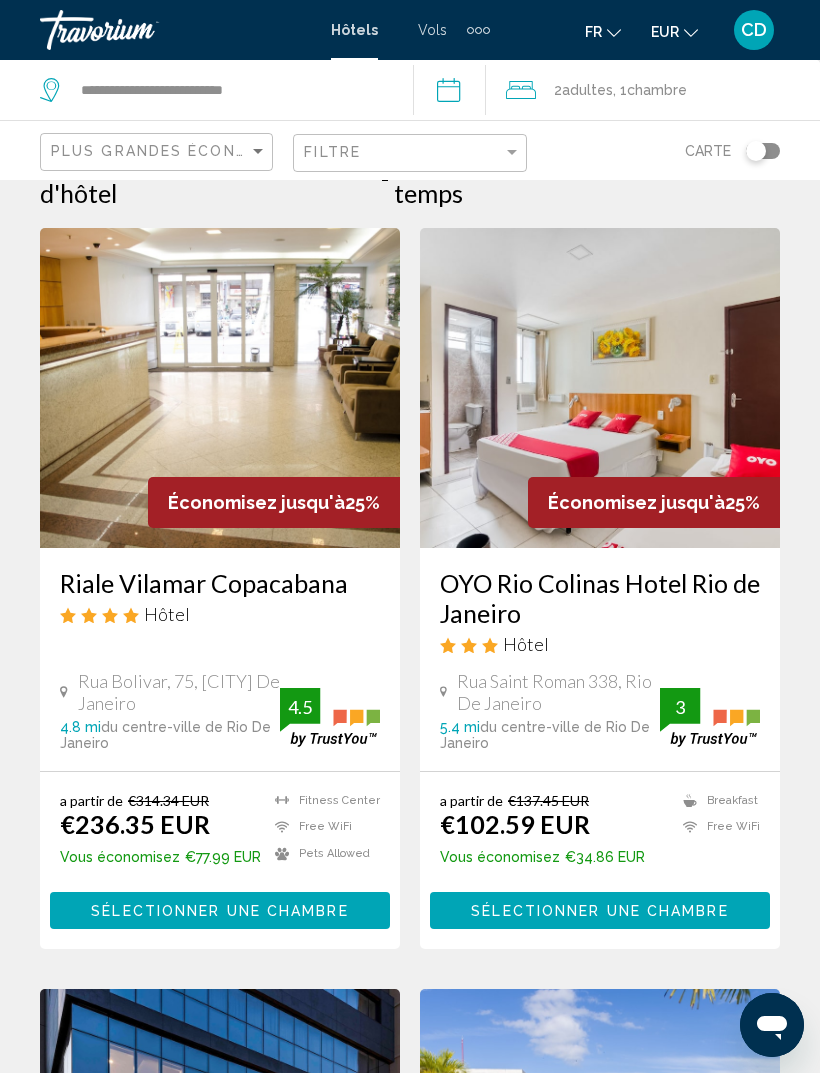 scroll, scrollTop: 51, scrollLeft: 0, axis: vertical 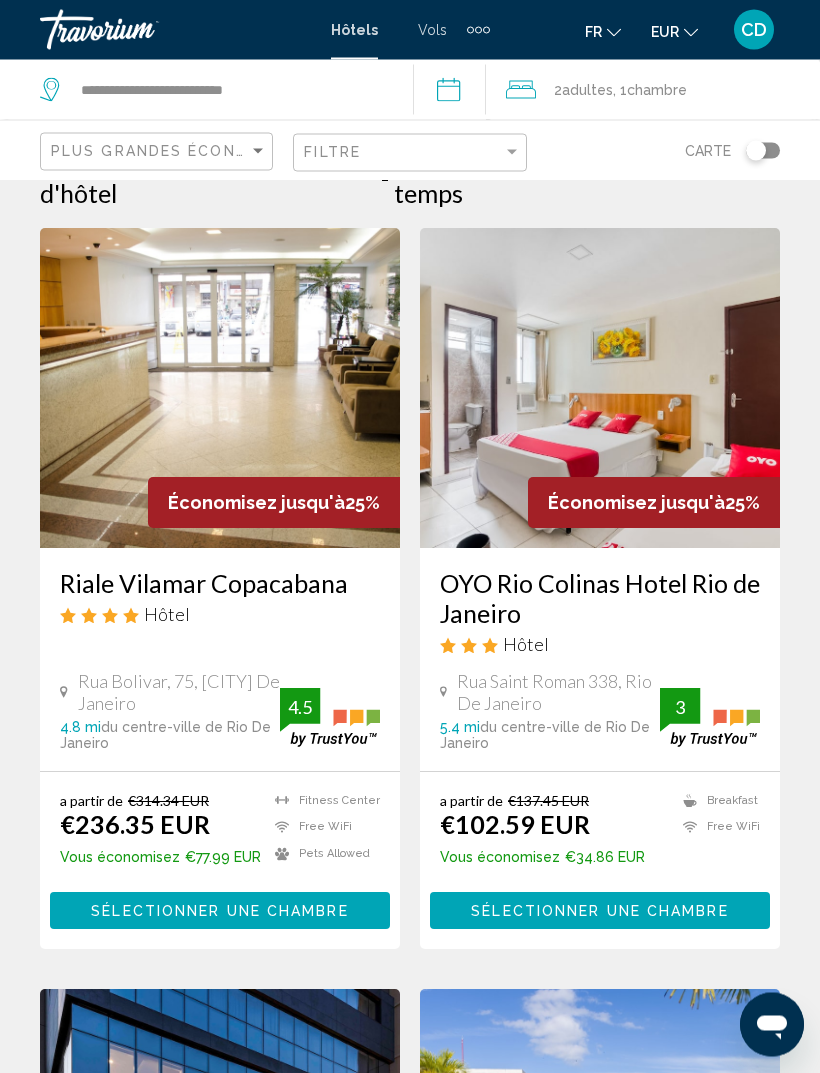 click on "OYO Rio Colinas Hotel Rio de Janeiro" at bounding box center [600, 599] 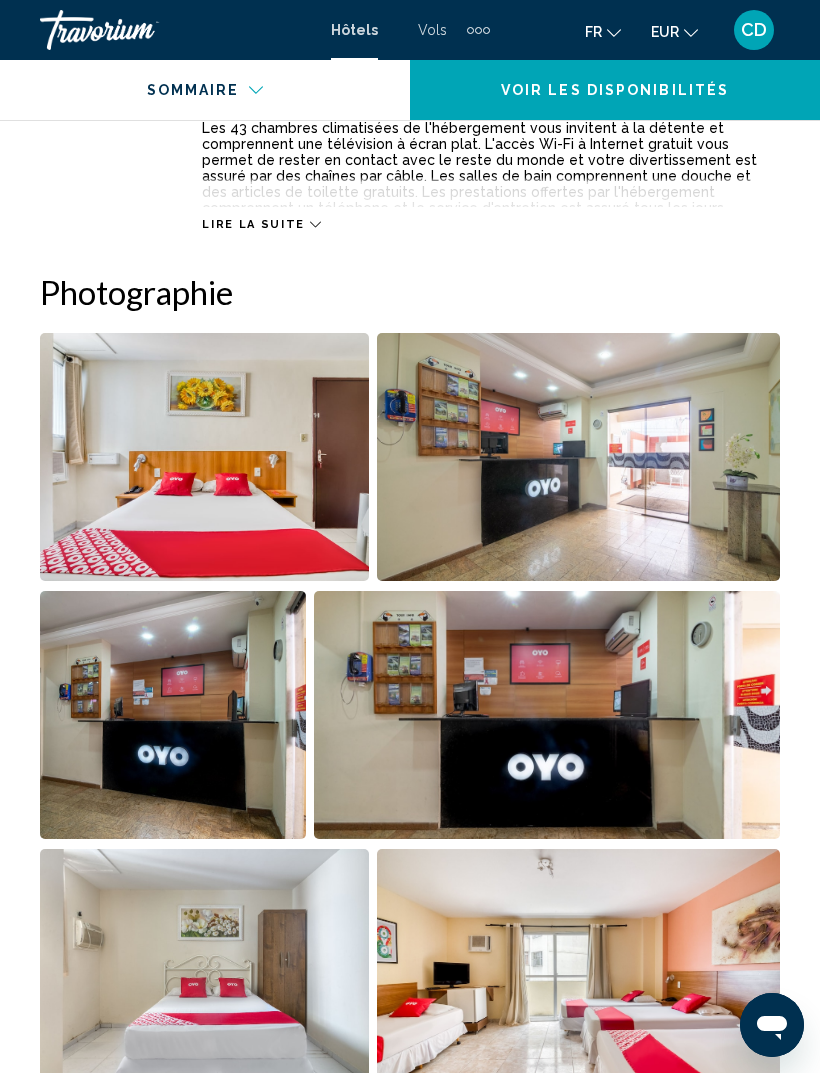 scroll, scrollTop: 1154, scrollLeft: 0, axis: vertical 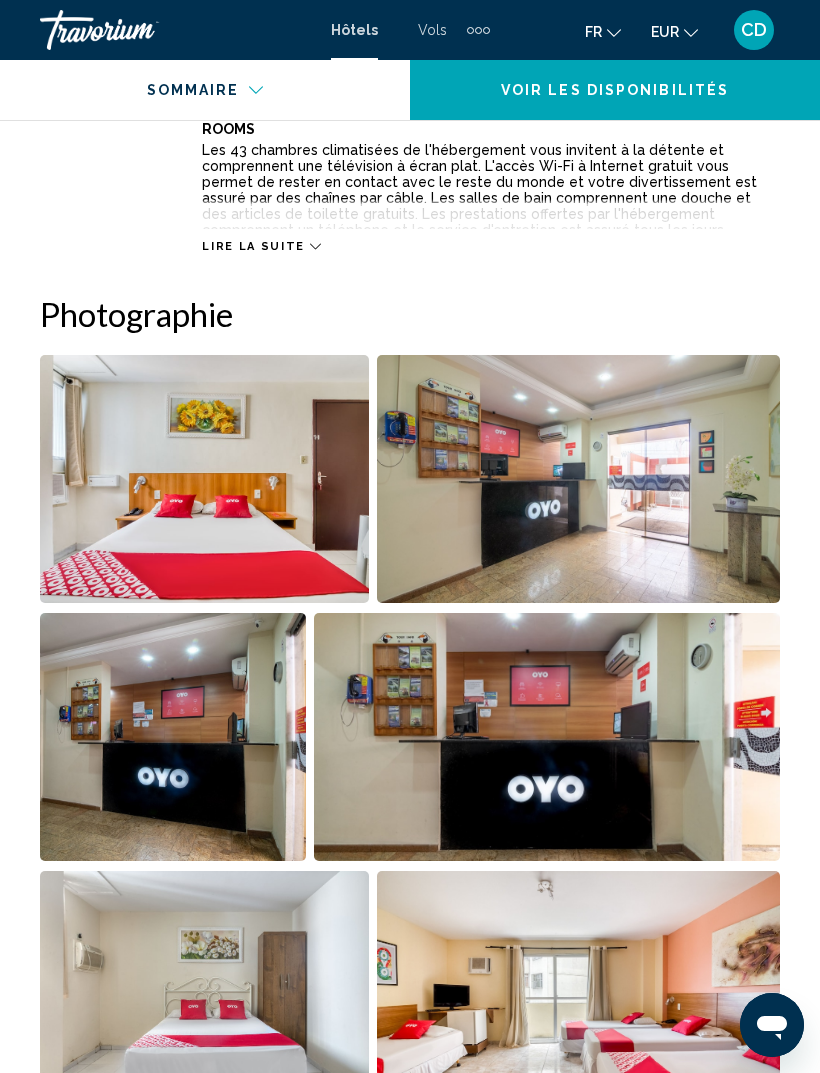 click at bounding box center [204, 479] 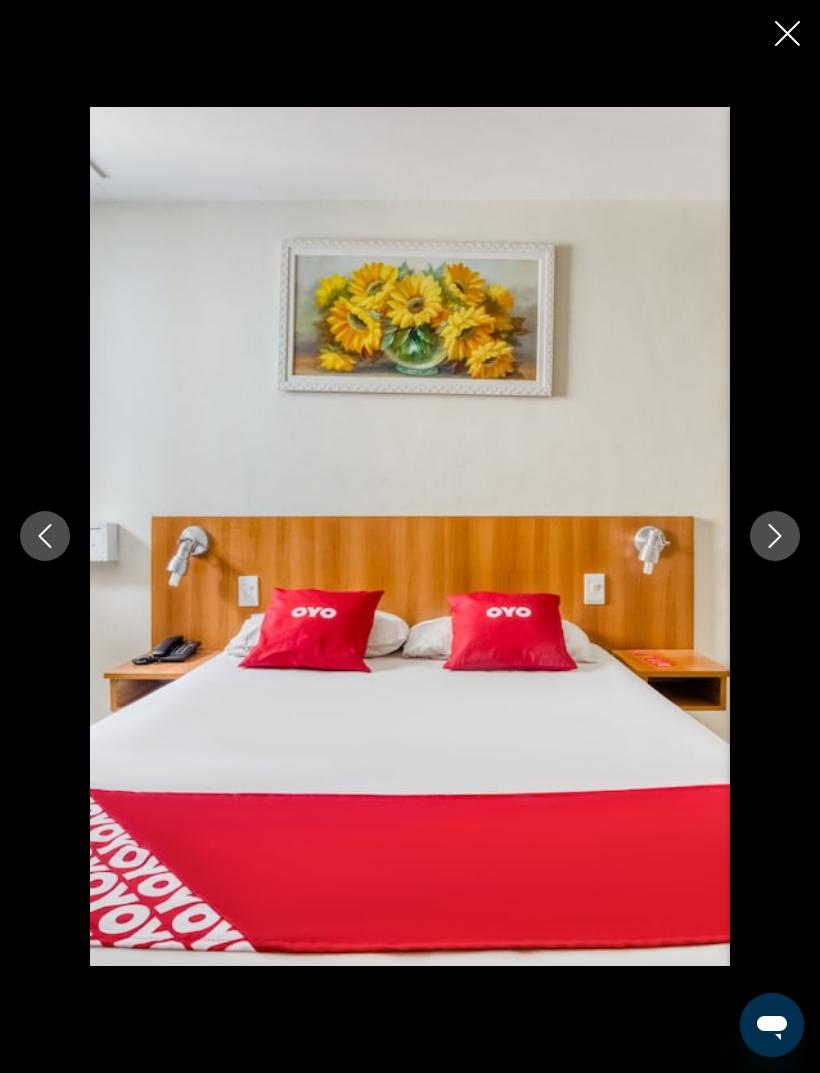 click at bounding box center (775, 536) 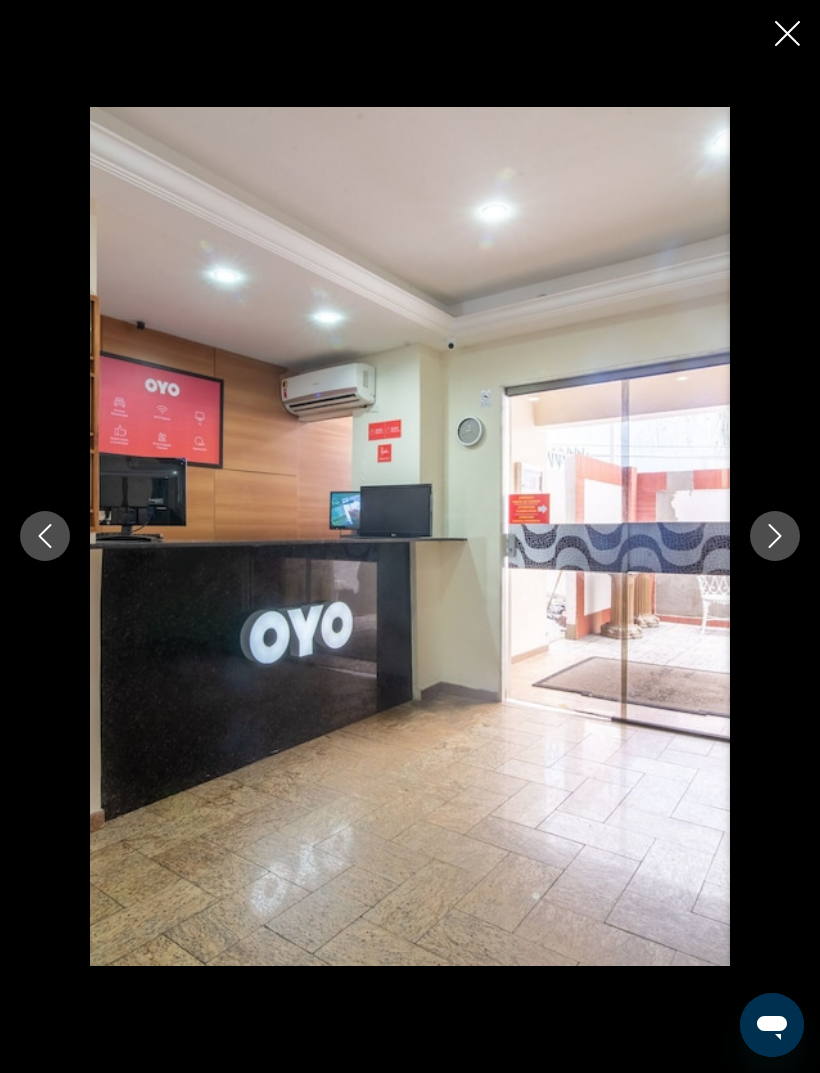 click 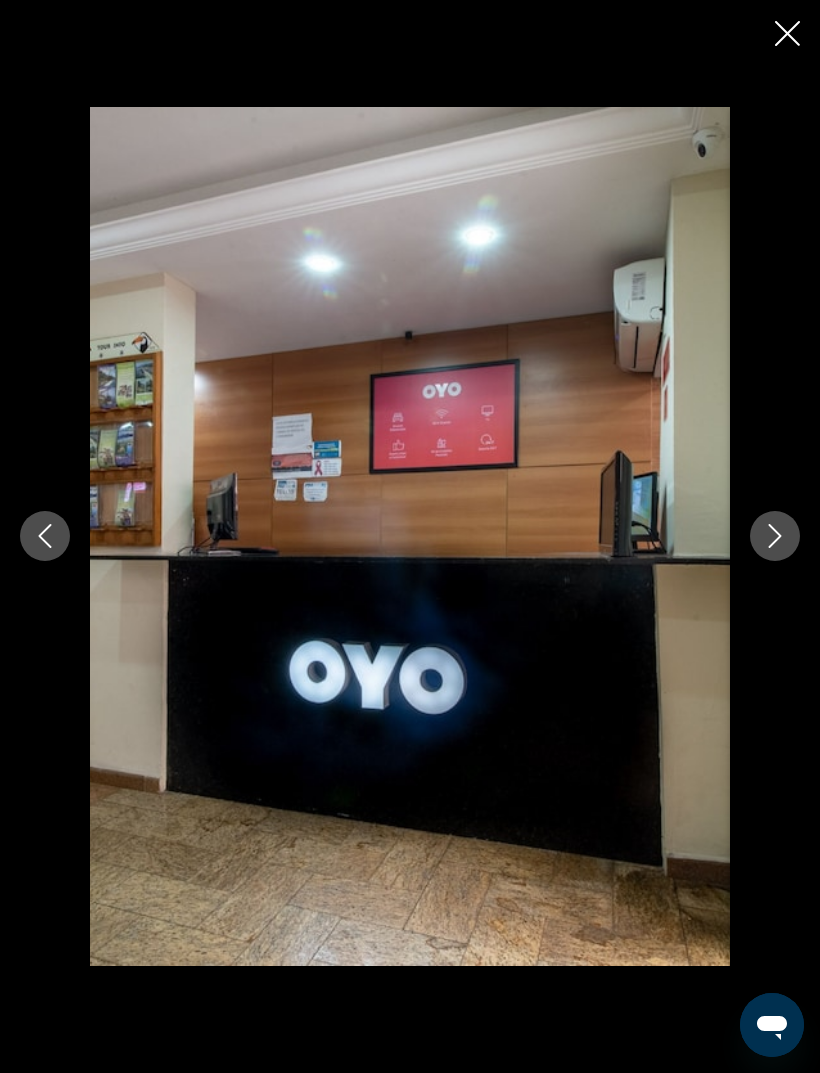 click 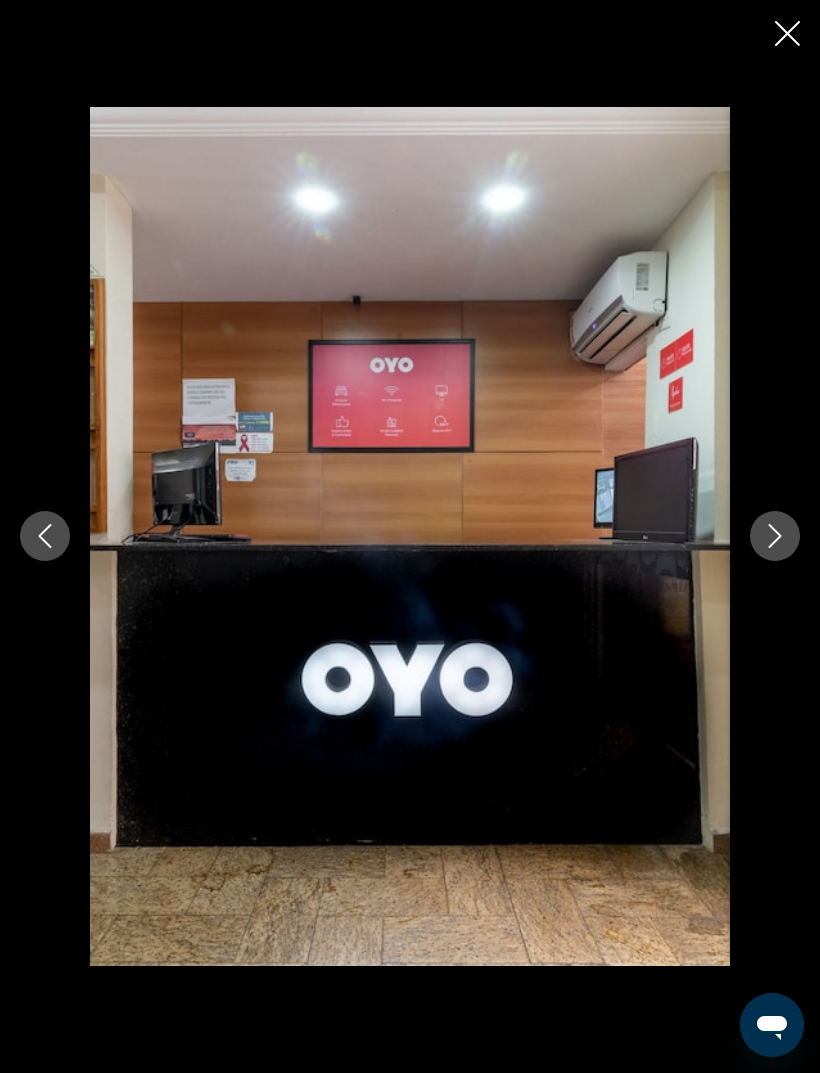 click at bounding box center (775, 536) 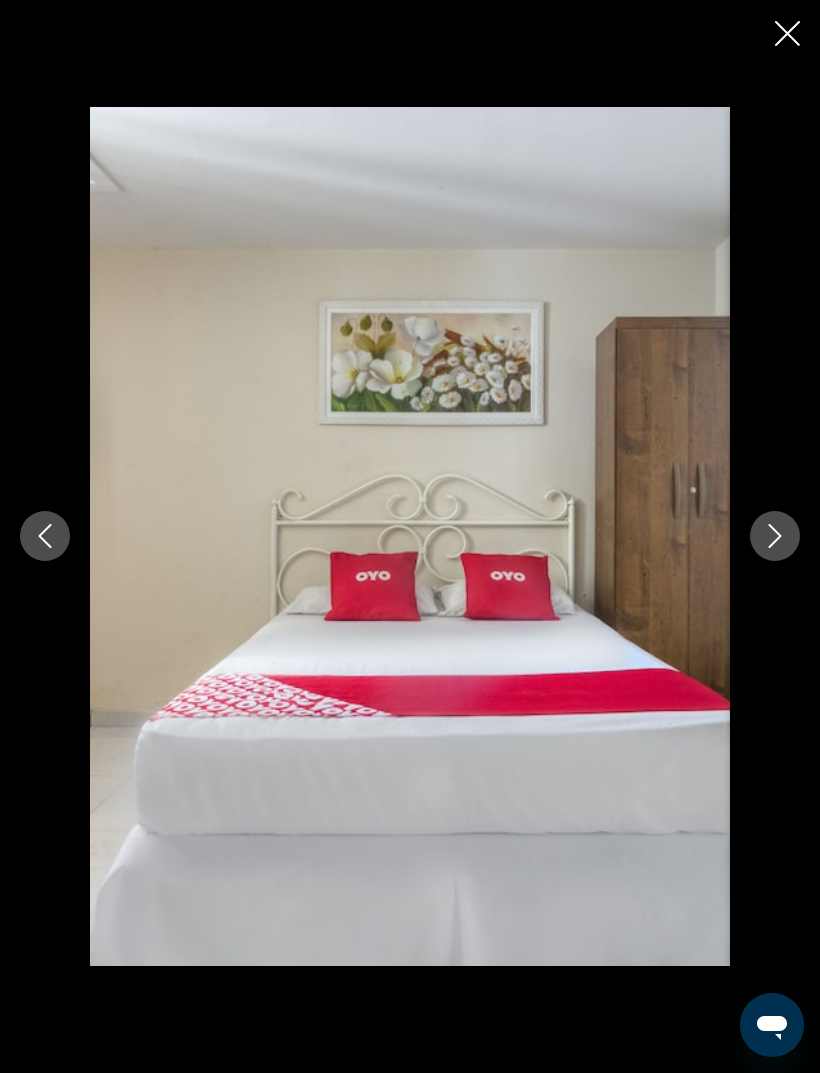 click at bounding box center (775, 536) 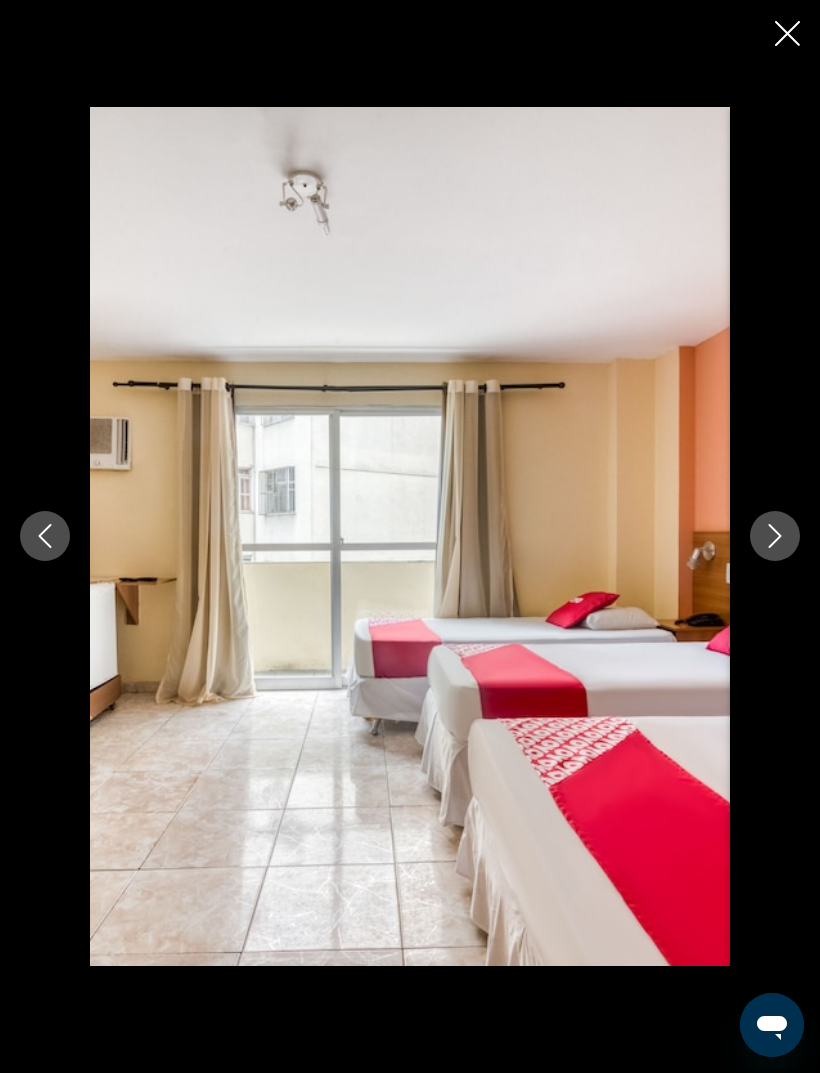 click at bounding box center (775, 536) 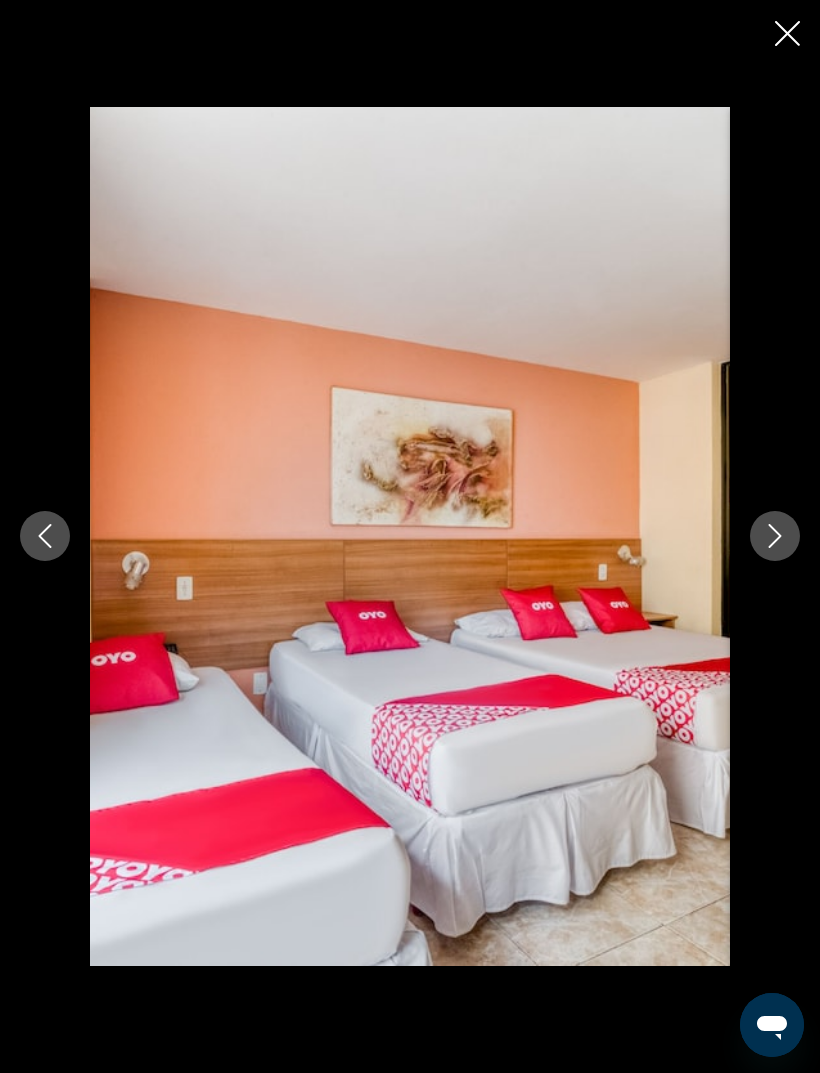 click at bounding box center [775, 536] 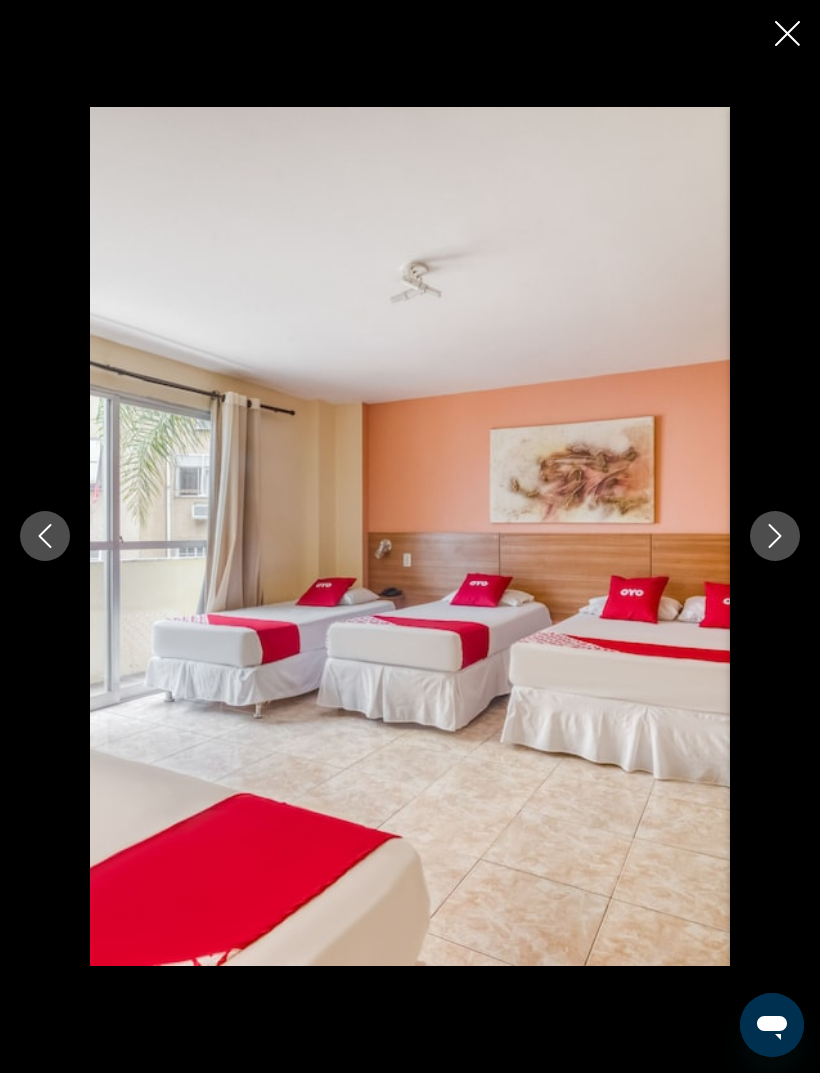 click at bounding box center (775, 536) 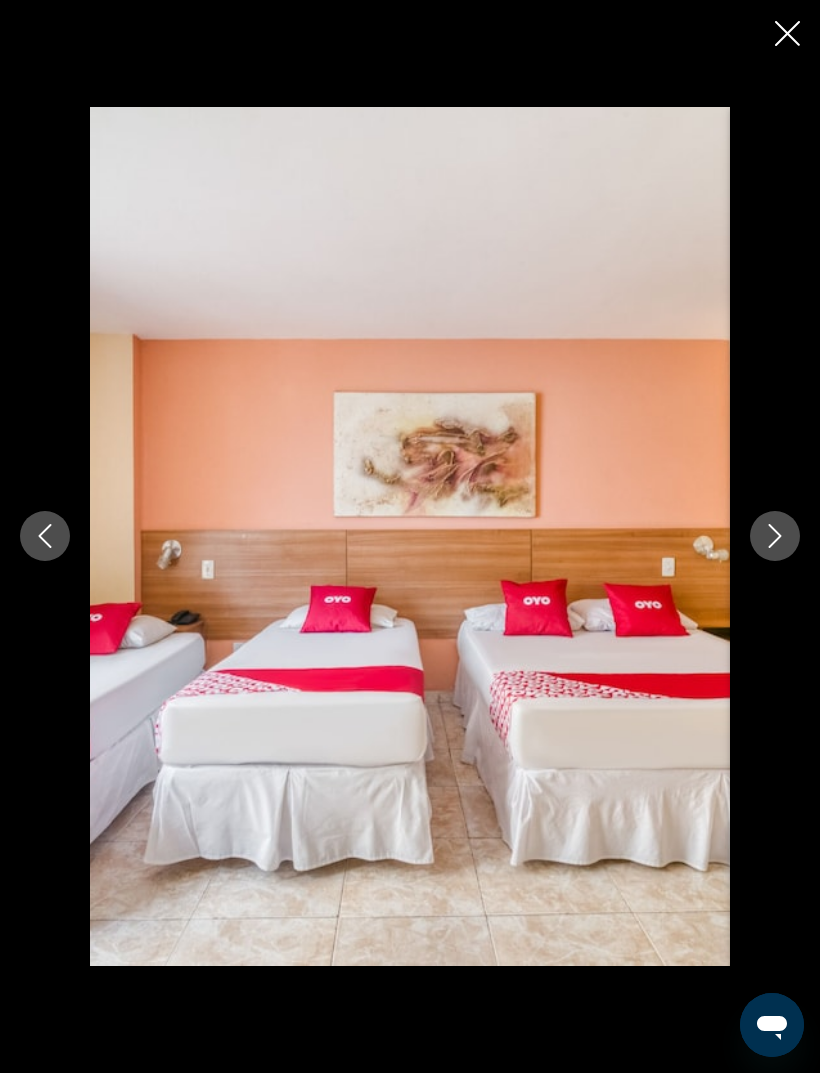 click at bounding box center [775, 536] 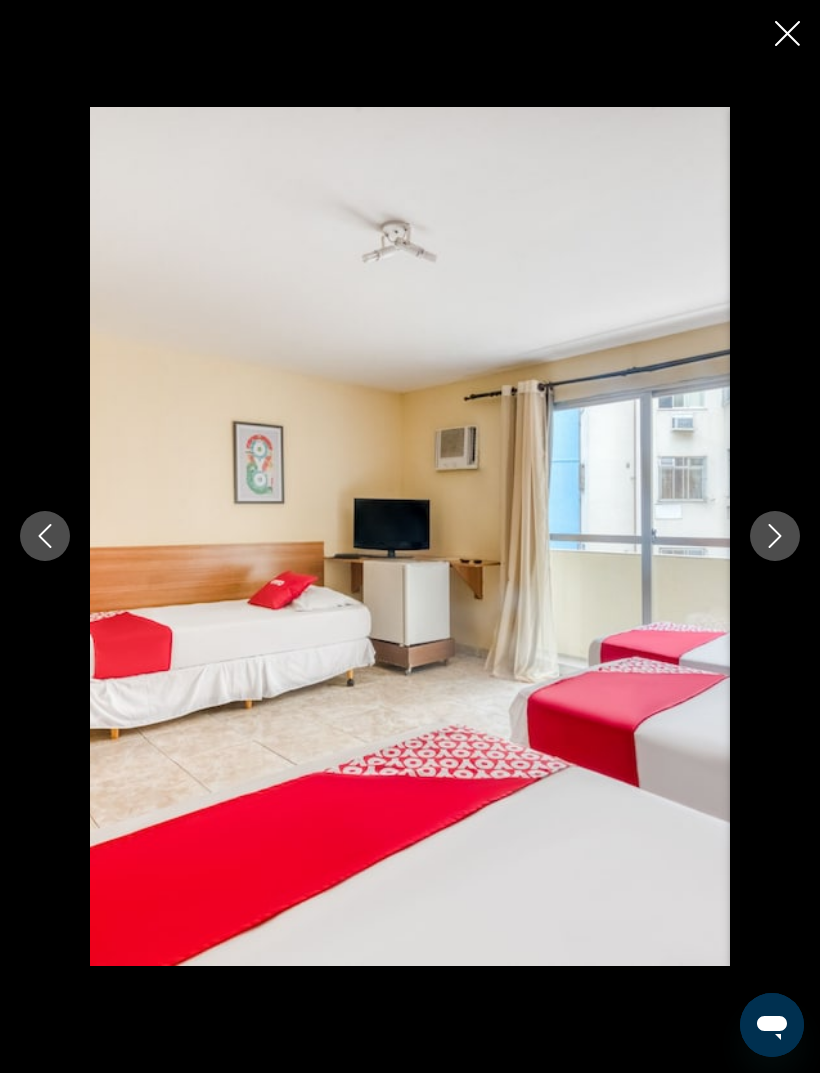 click at bounding box center (775, 536) 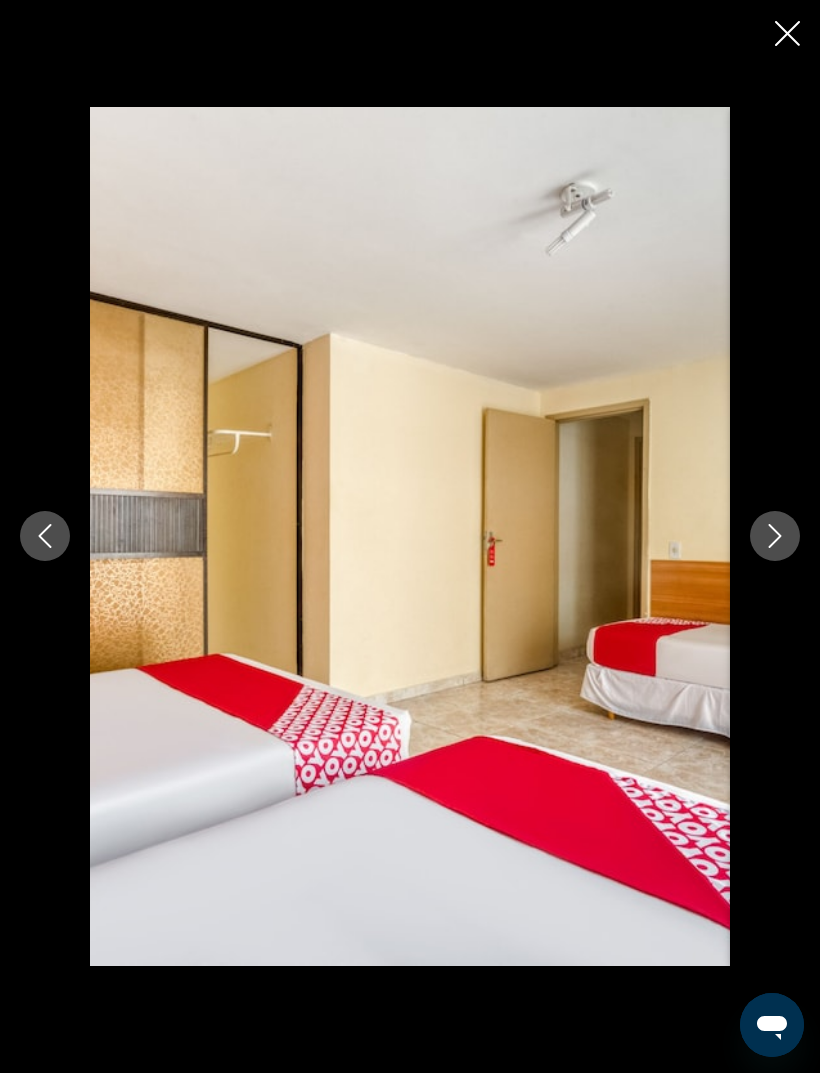 click at bounding box center [775, 536] 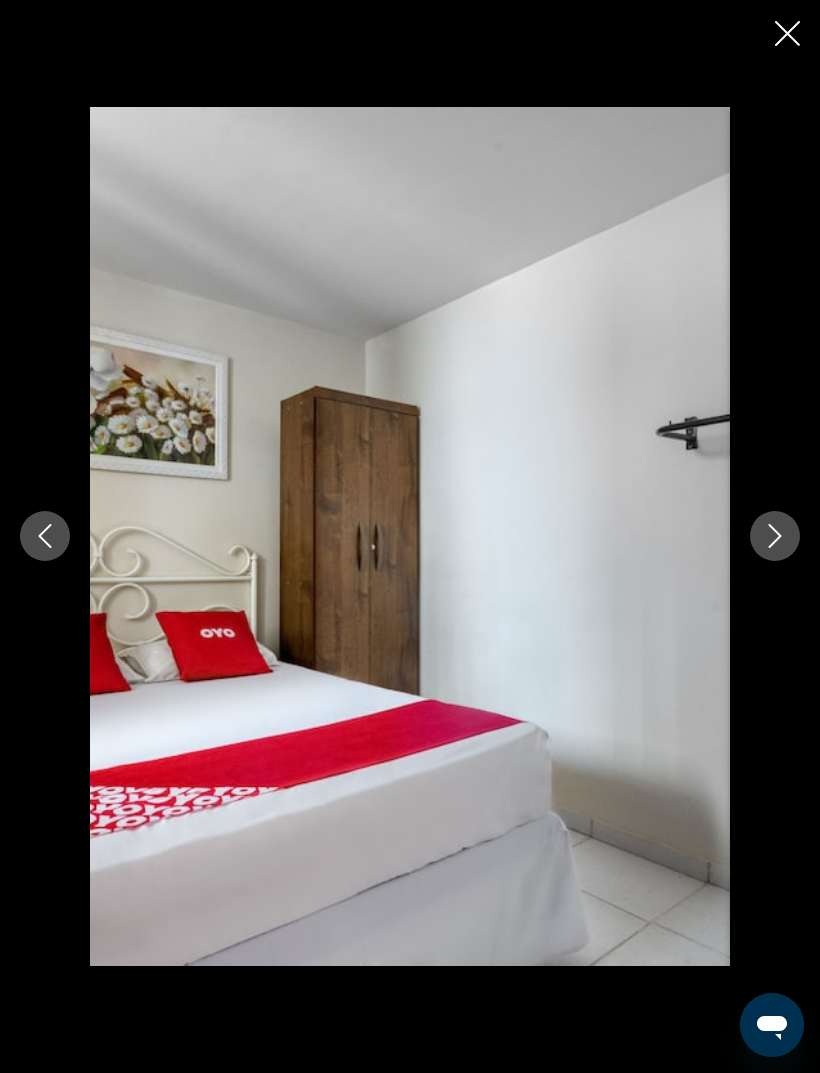 click at bounding box center [410, 536] 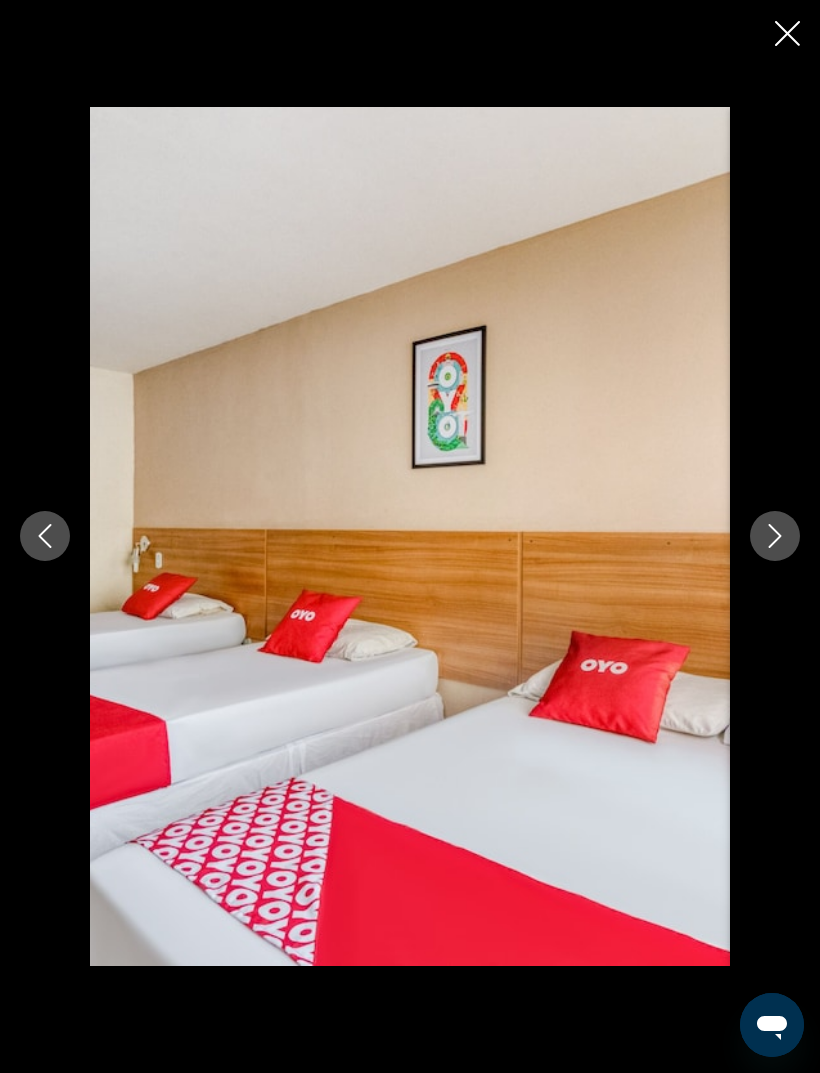 click at bounding box center [775, 536] 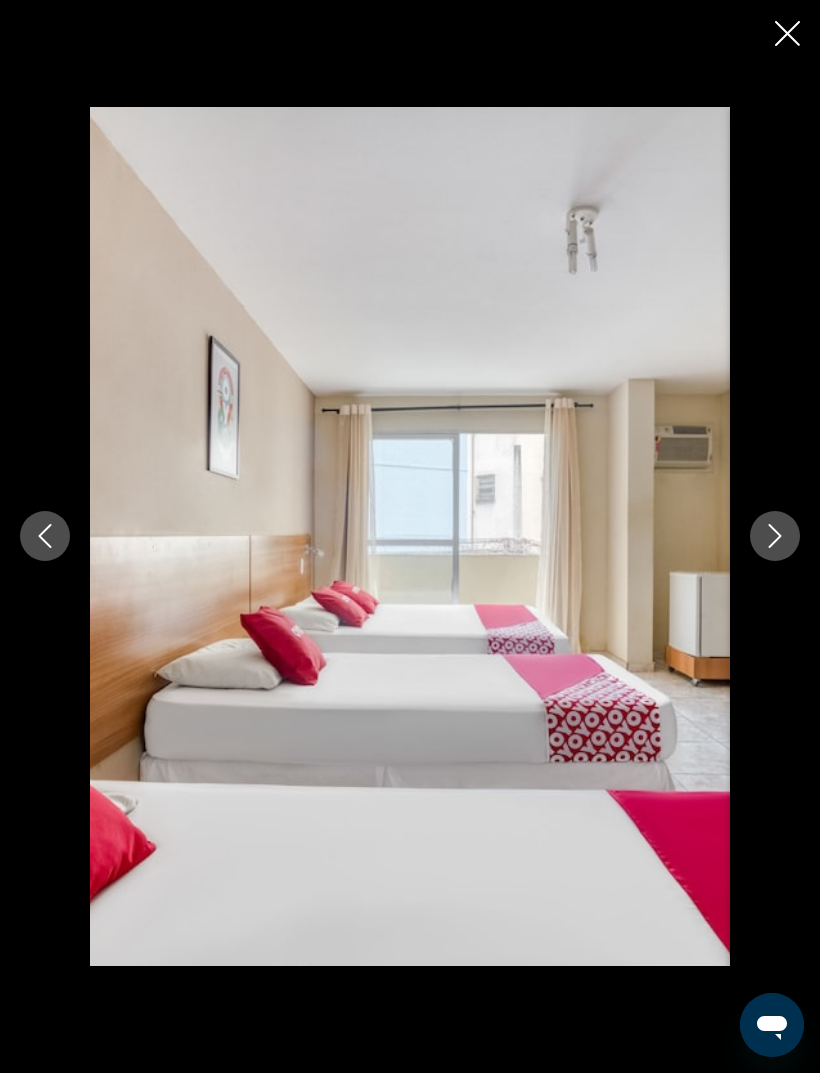 click at bounding box center [775, 536] 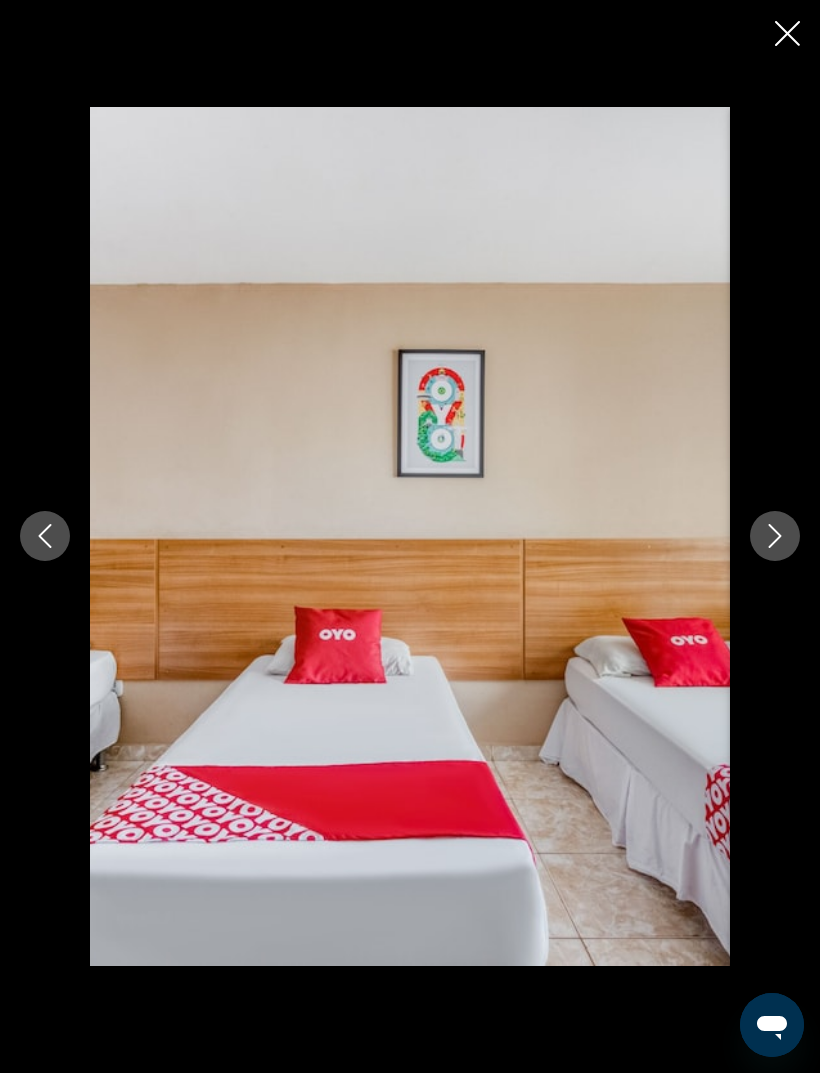 click 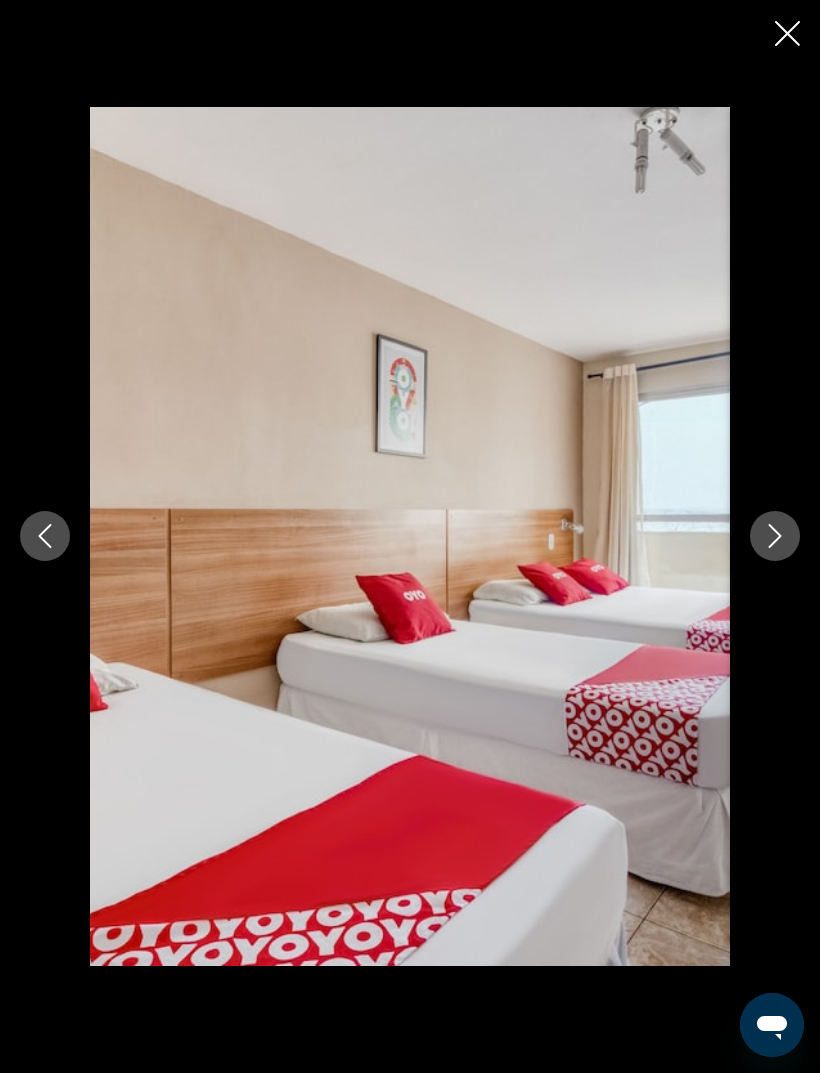 click 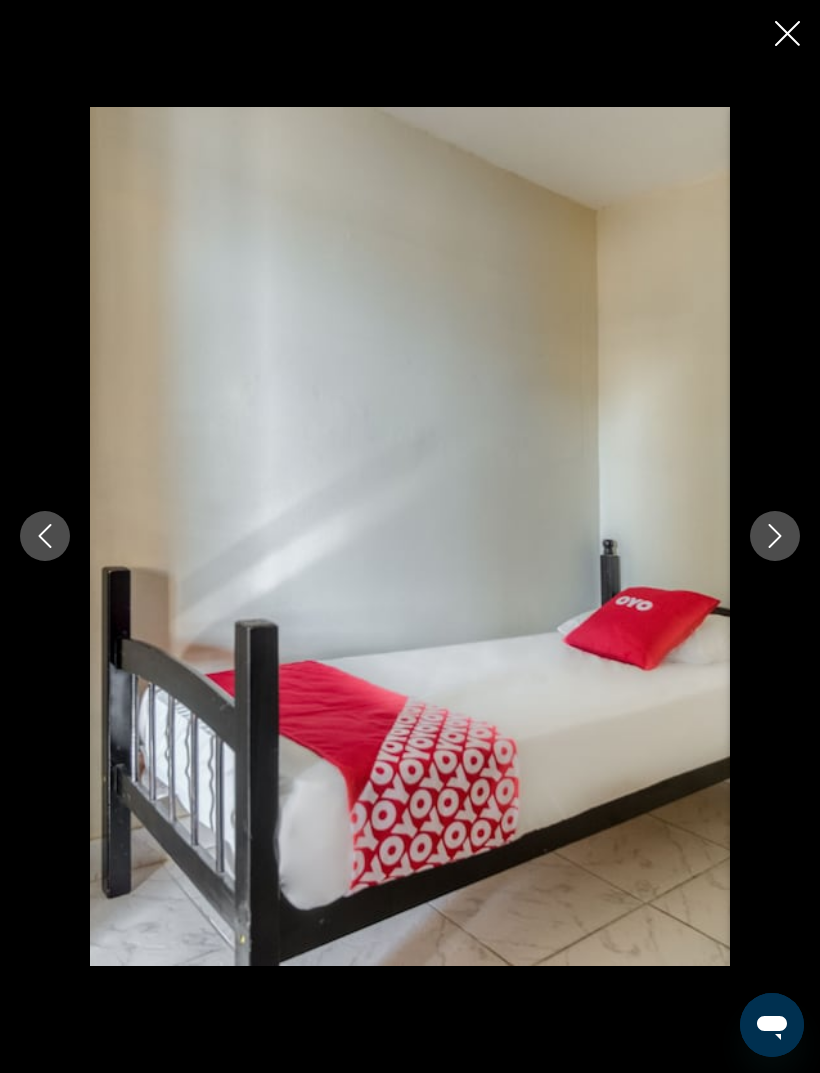 click at bounding box center (775, 536) 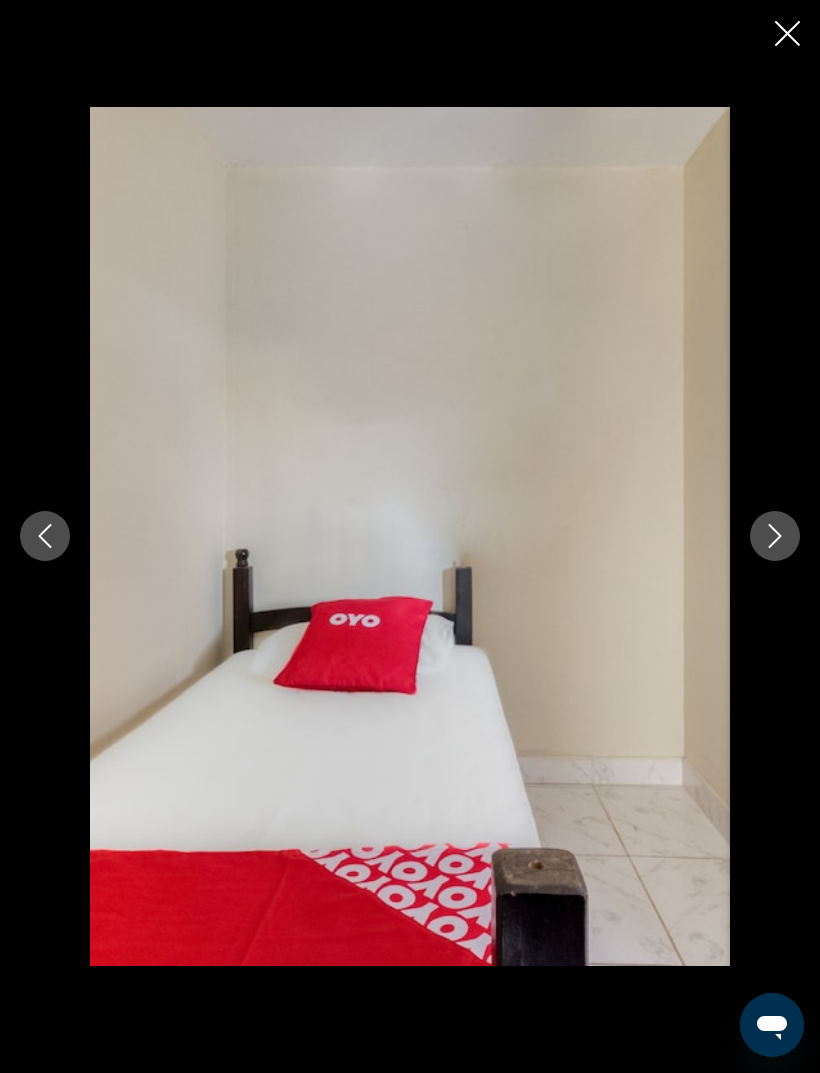 click at bounding box center [775, 536] 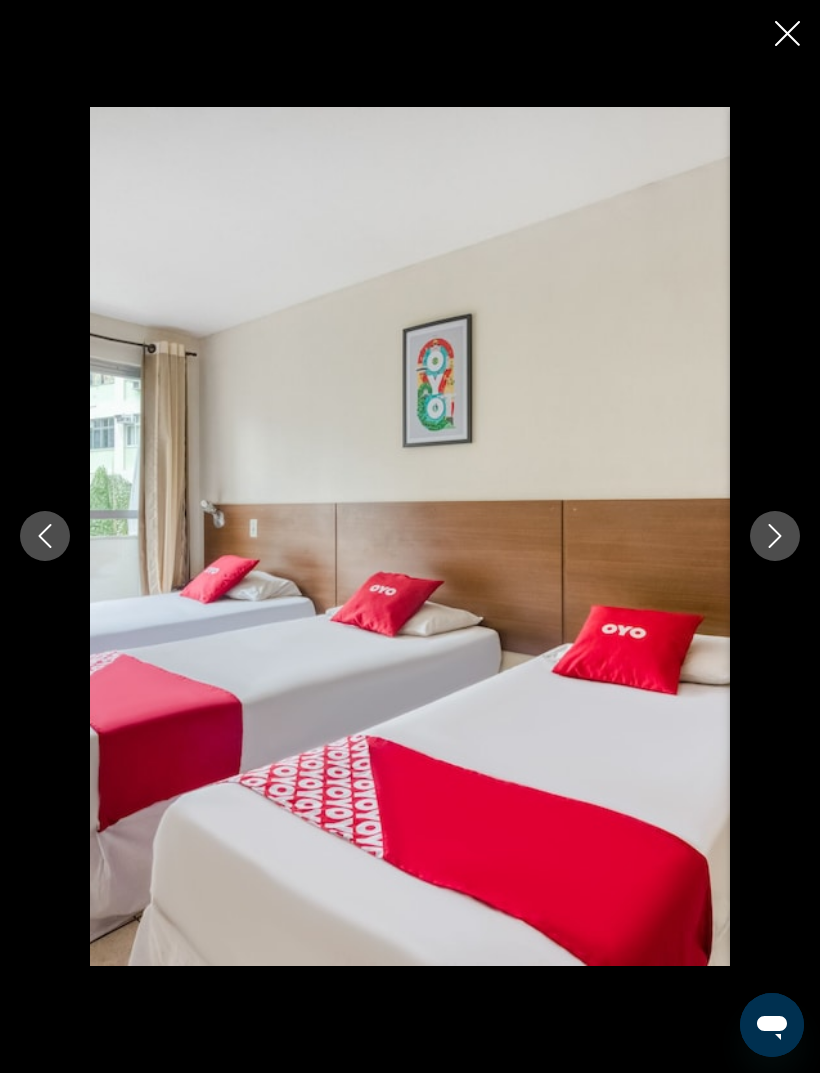 click at bounding box center (775, 536) 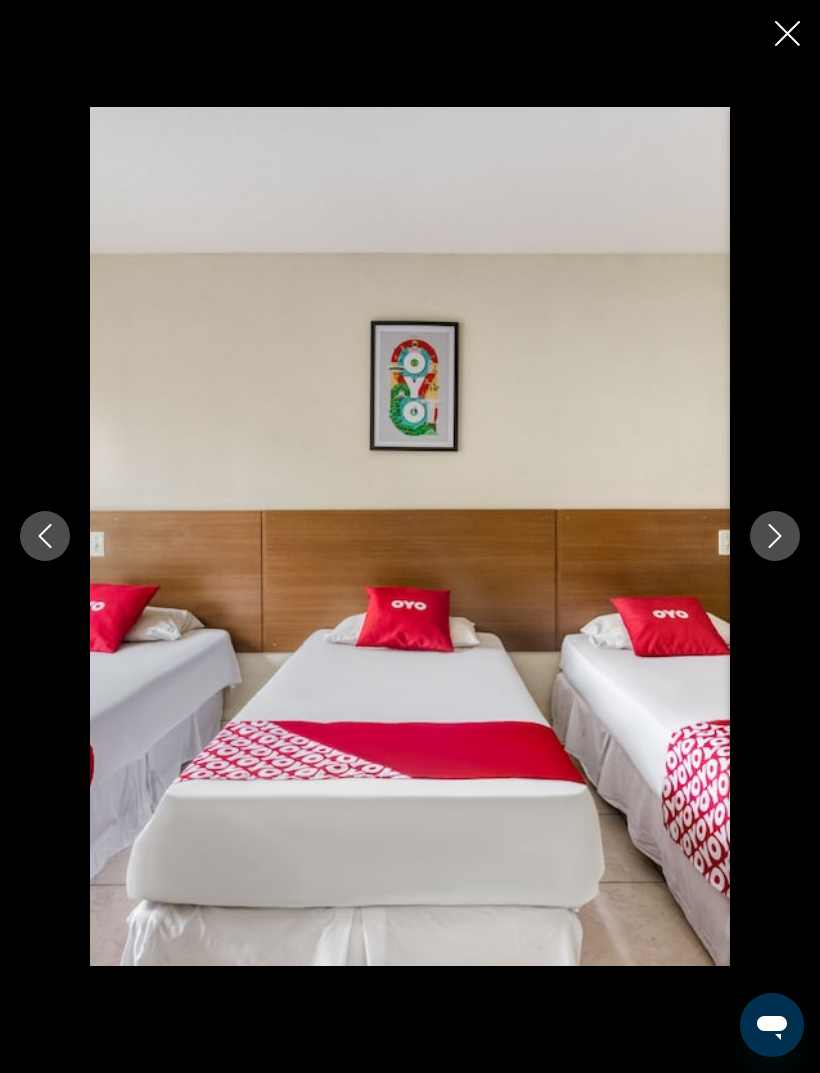 click 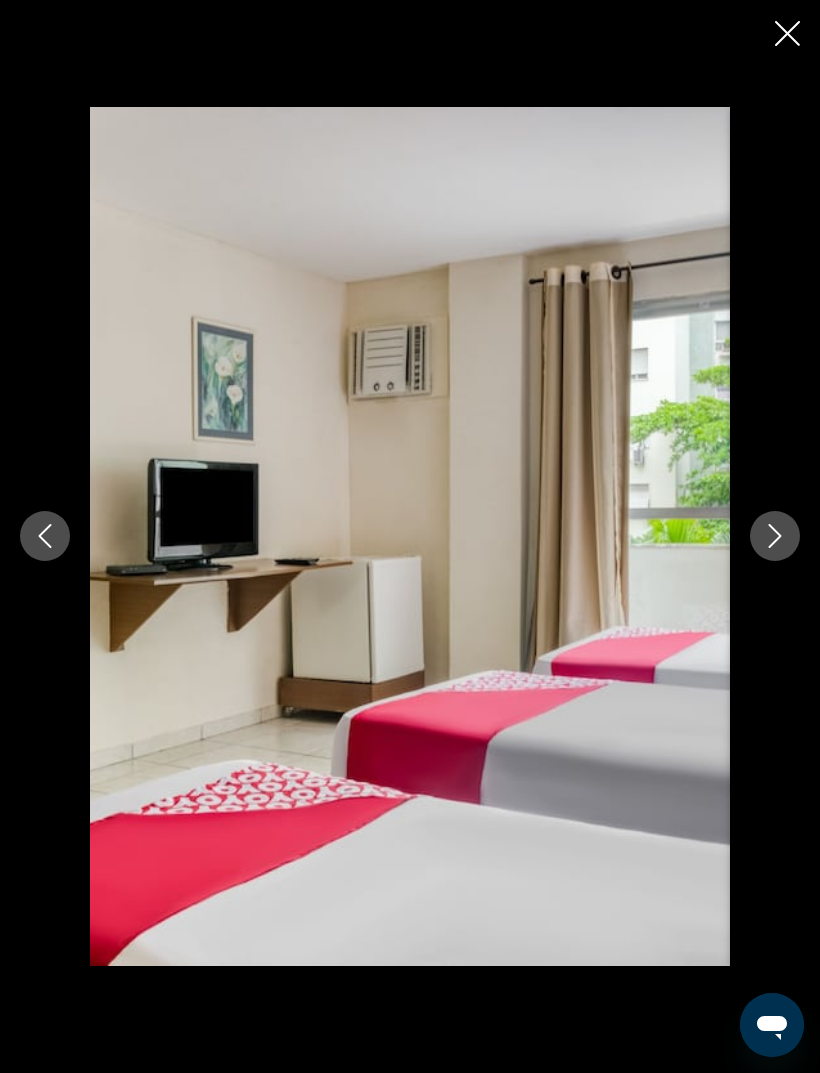 click at bounding box center (775, 536) 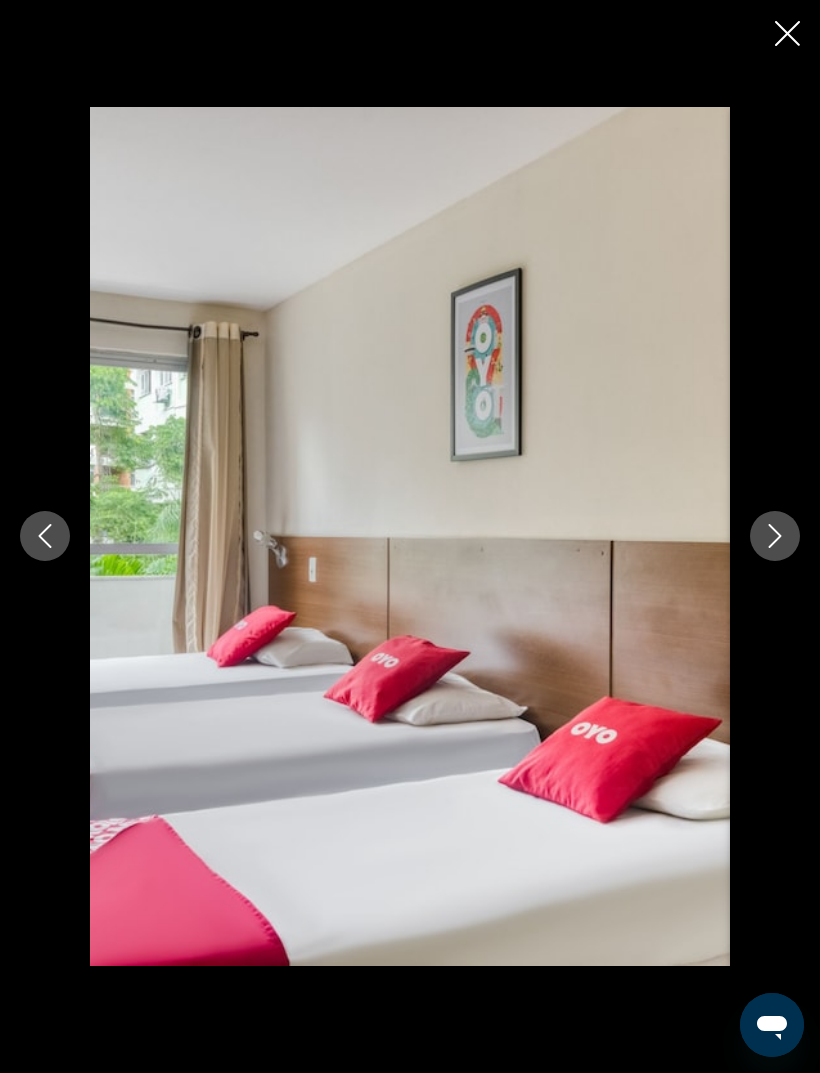 click 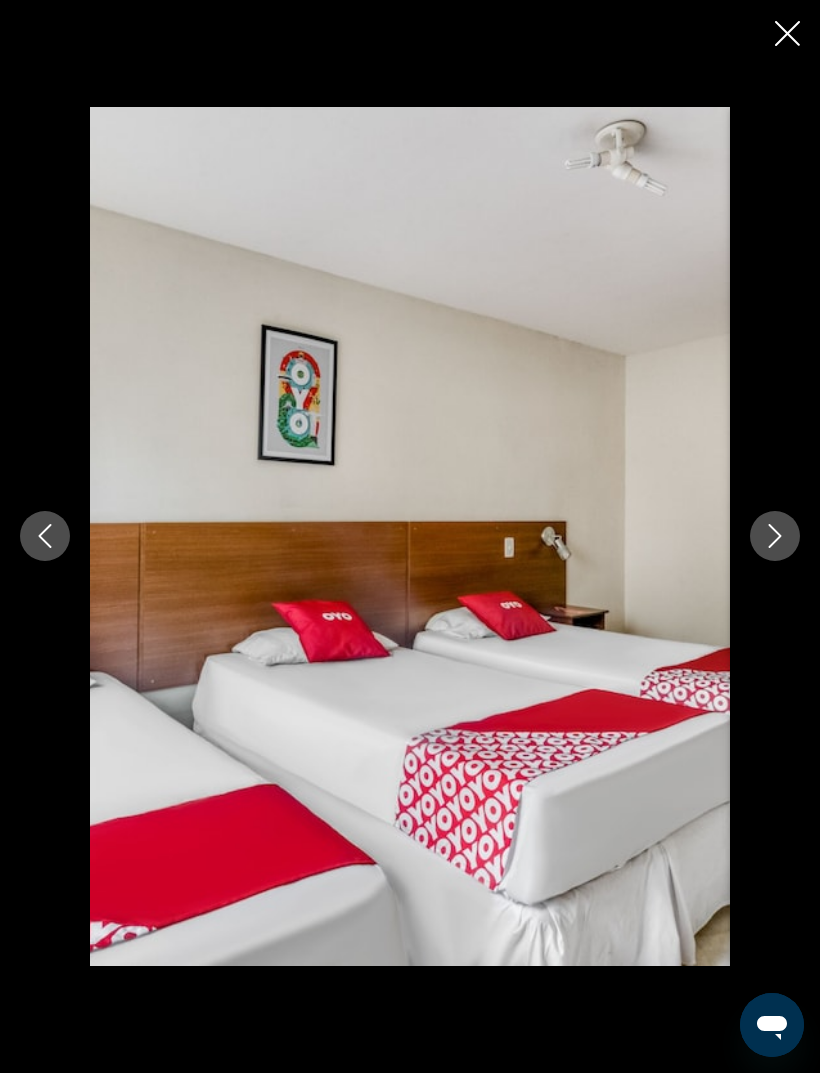 click 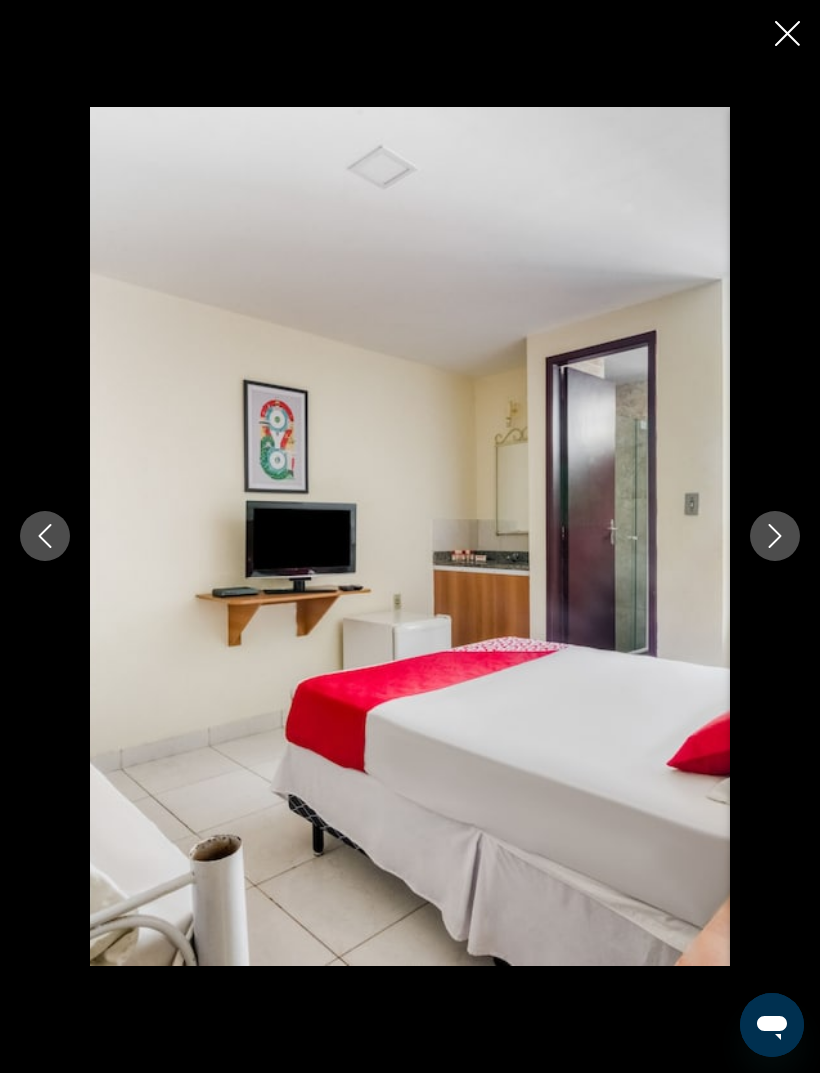click at bounding box center [775, 536] 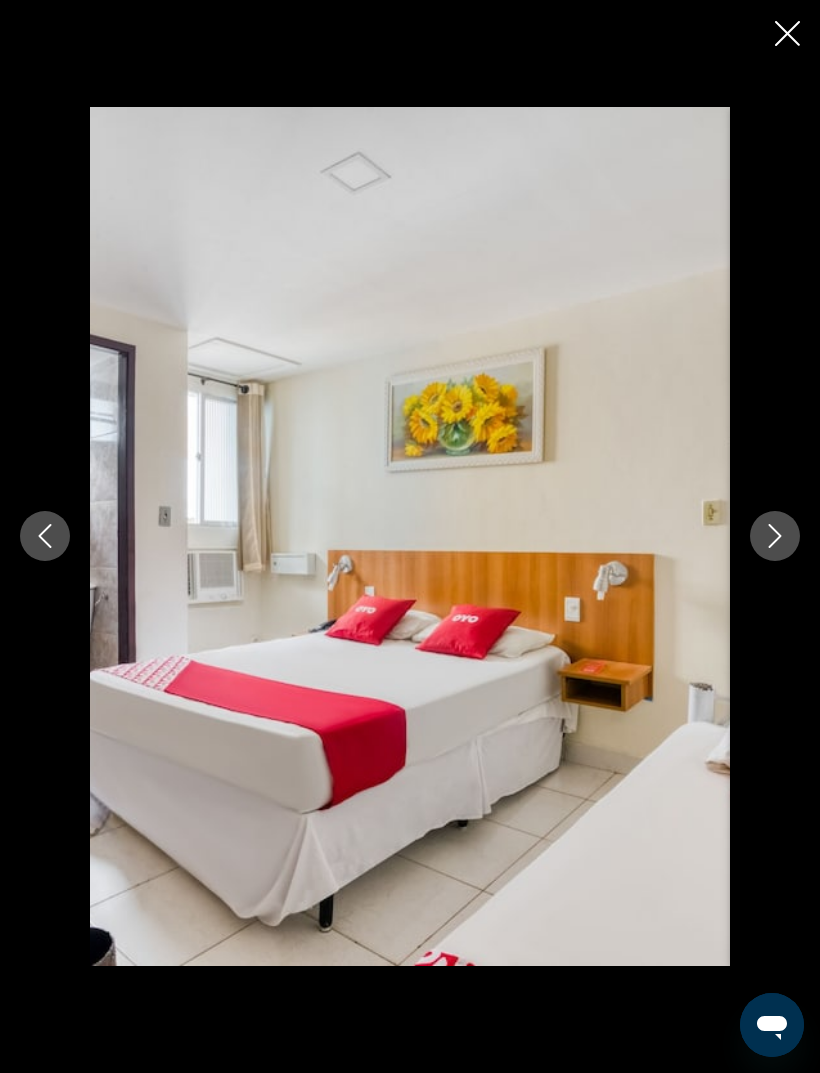 click at bounding box center [775, 536] 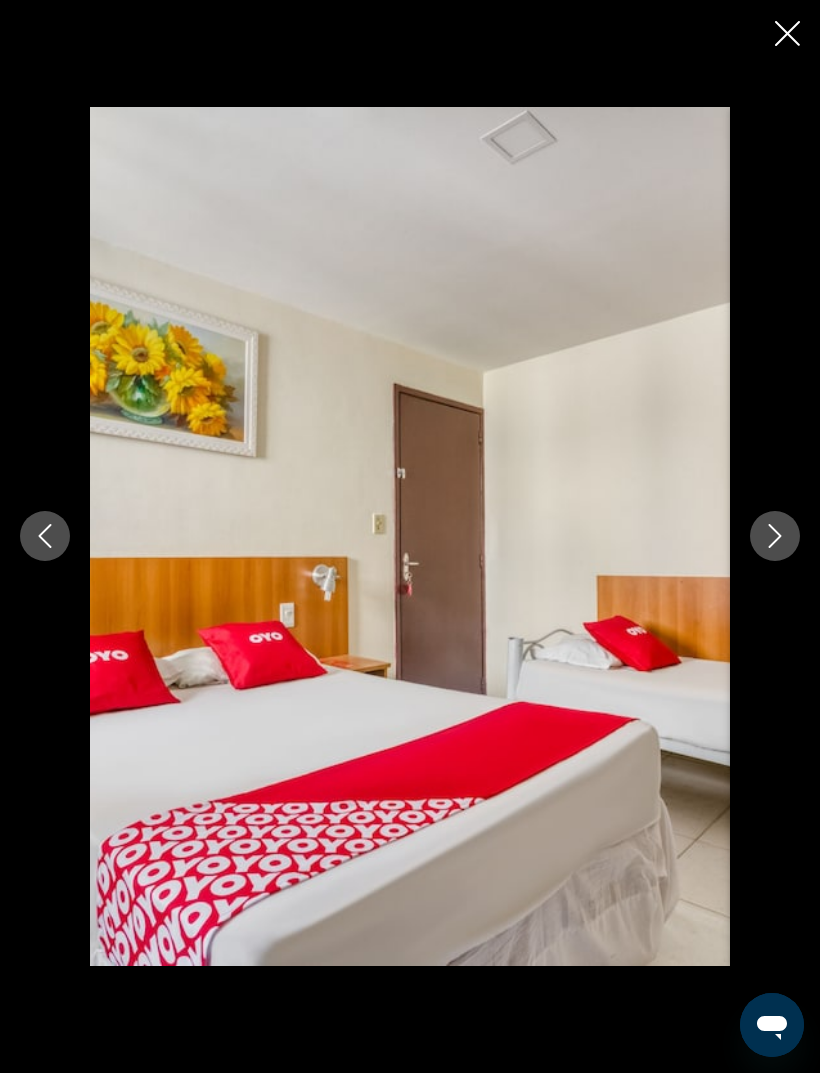 click at bounding box center (775, 536) 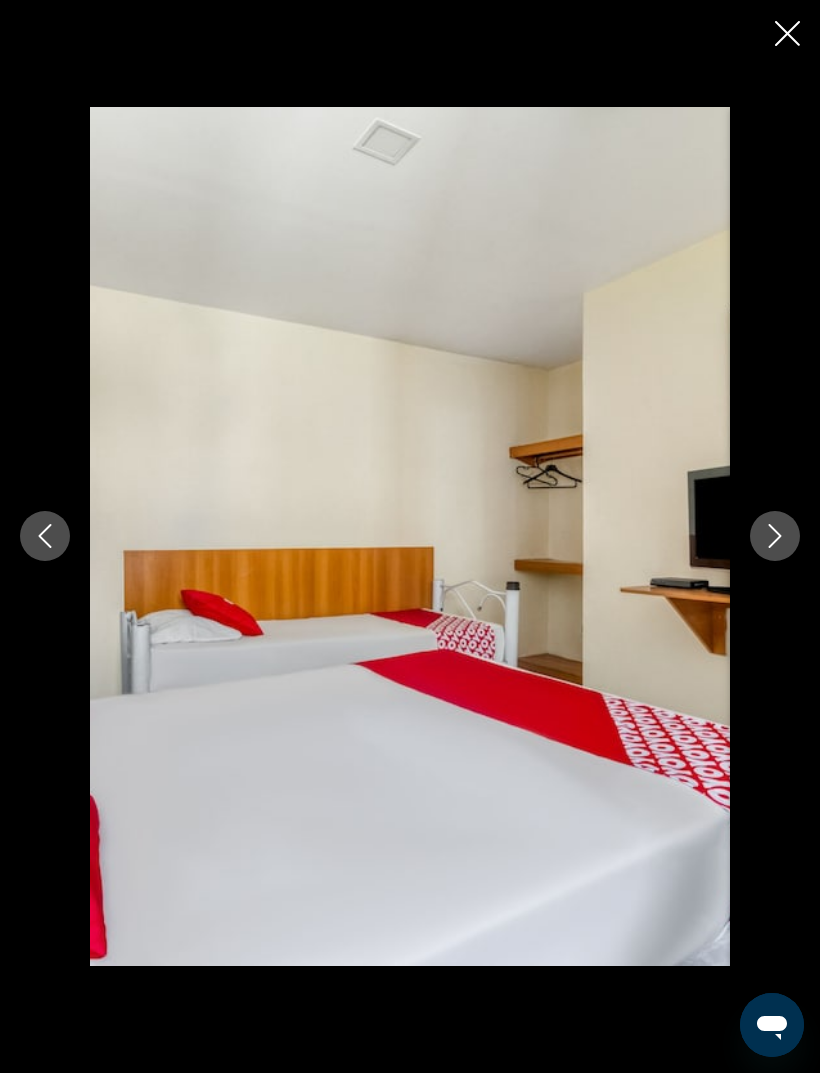 click at bounding box center [775, 536] 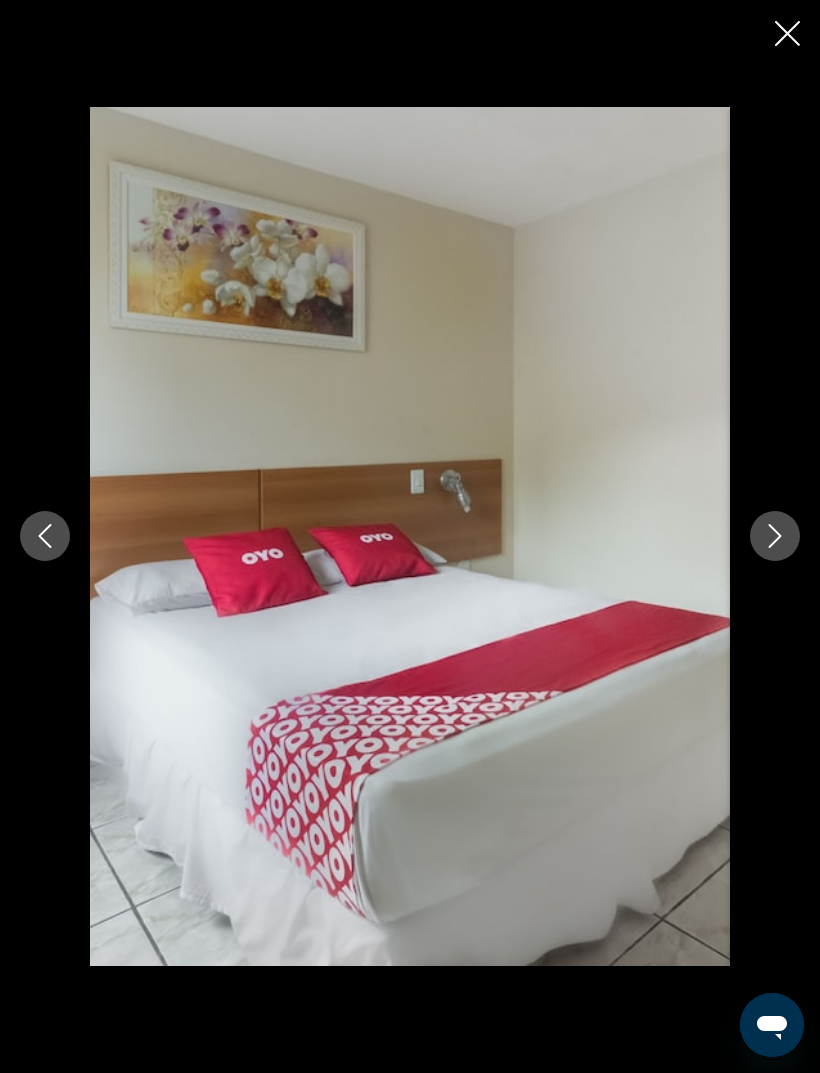 click at bounding box center [775, 536] 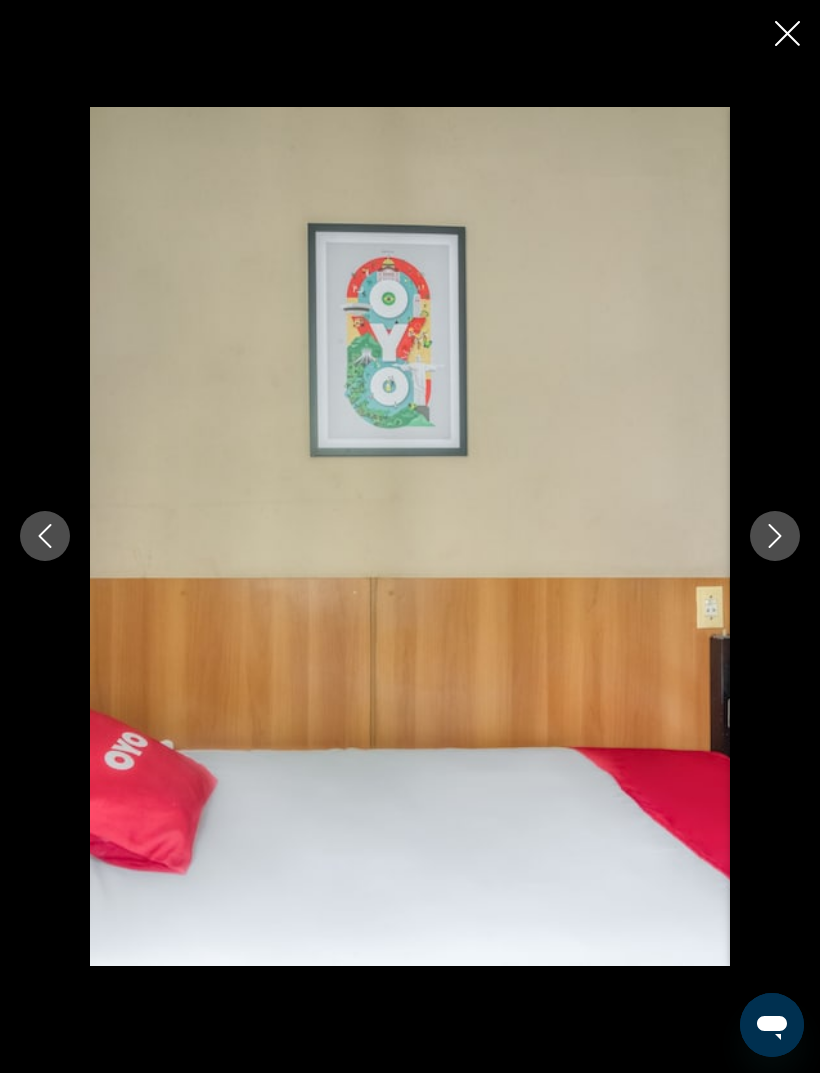 click at bounding box center [775, 536] 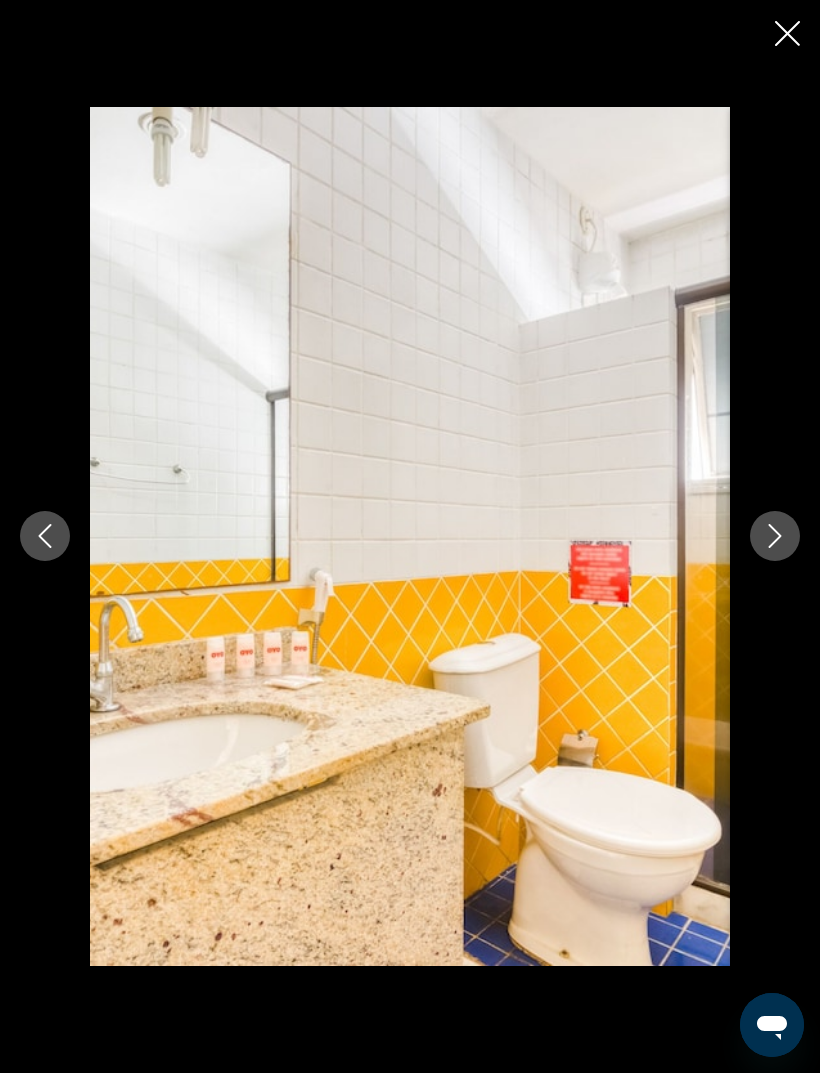 click at bounding box center (410, 536) 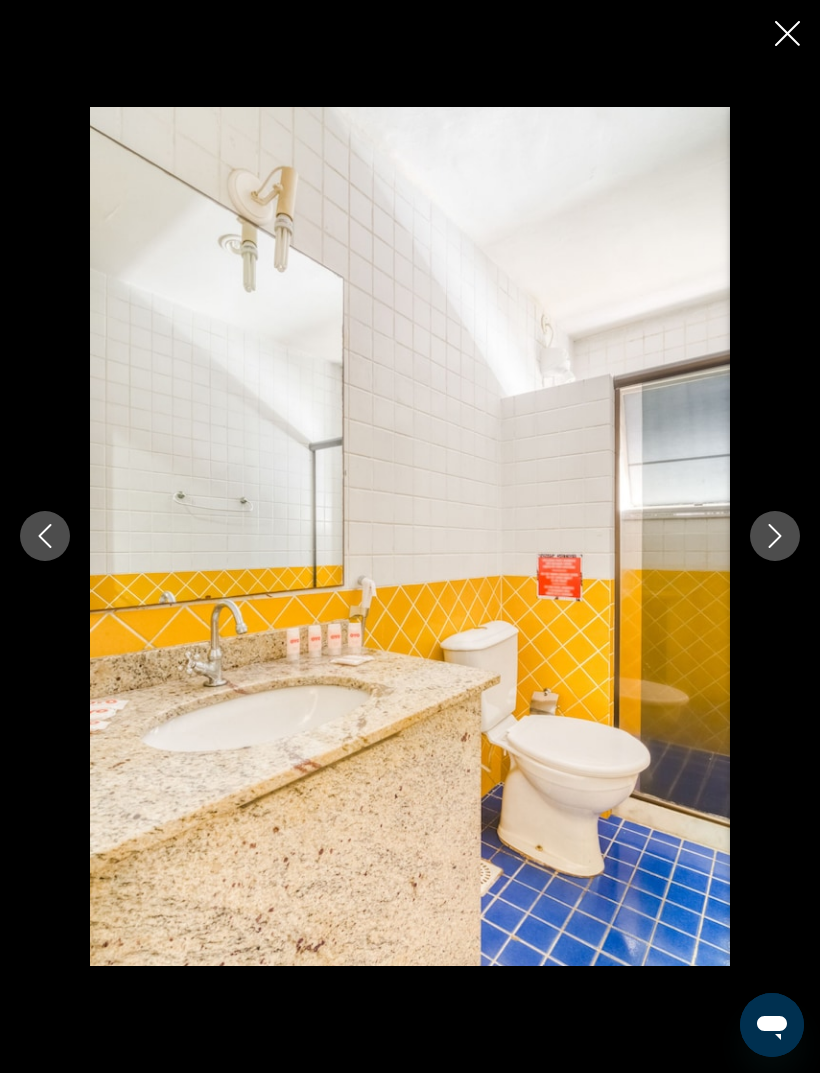click 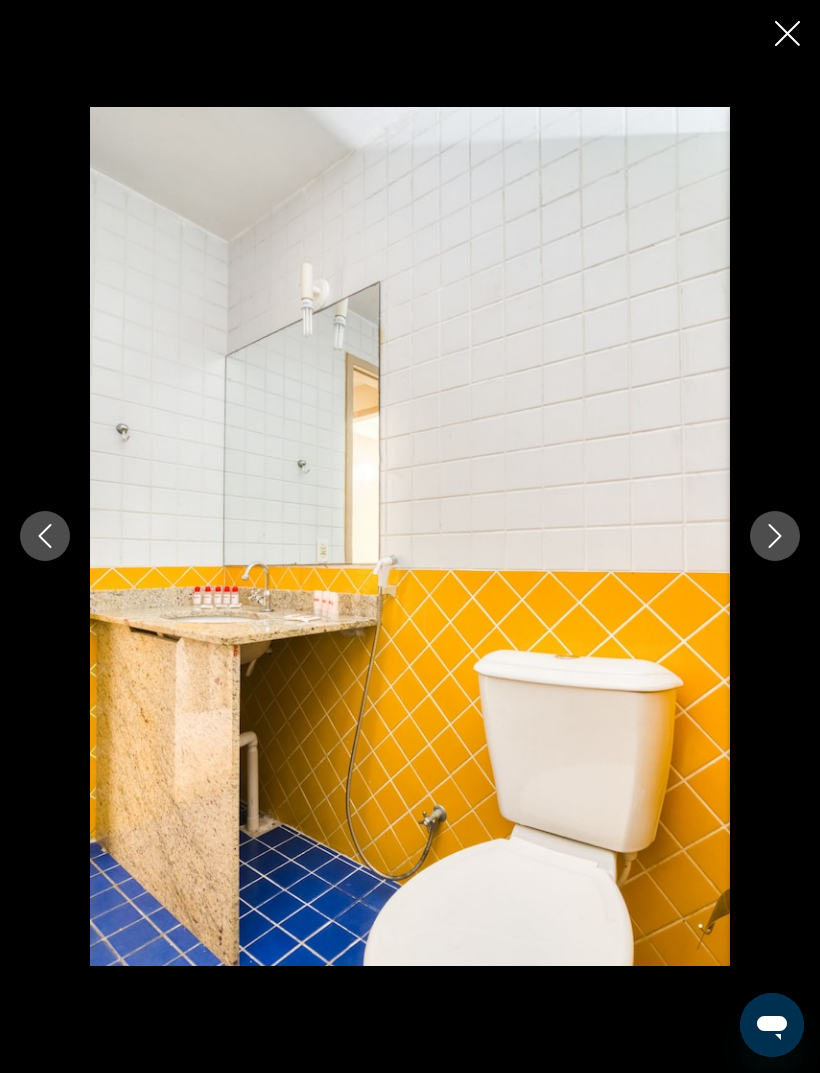 click 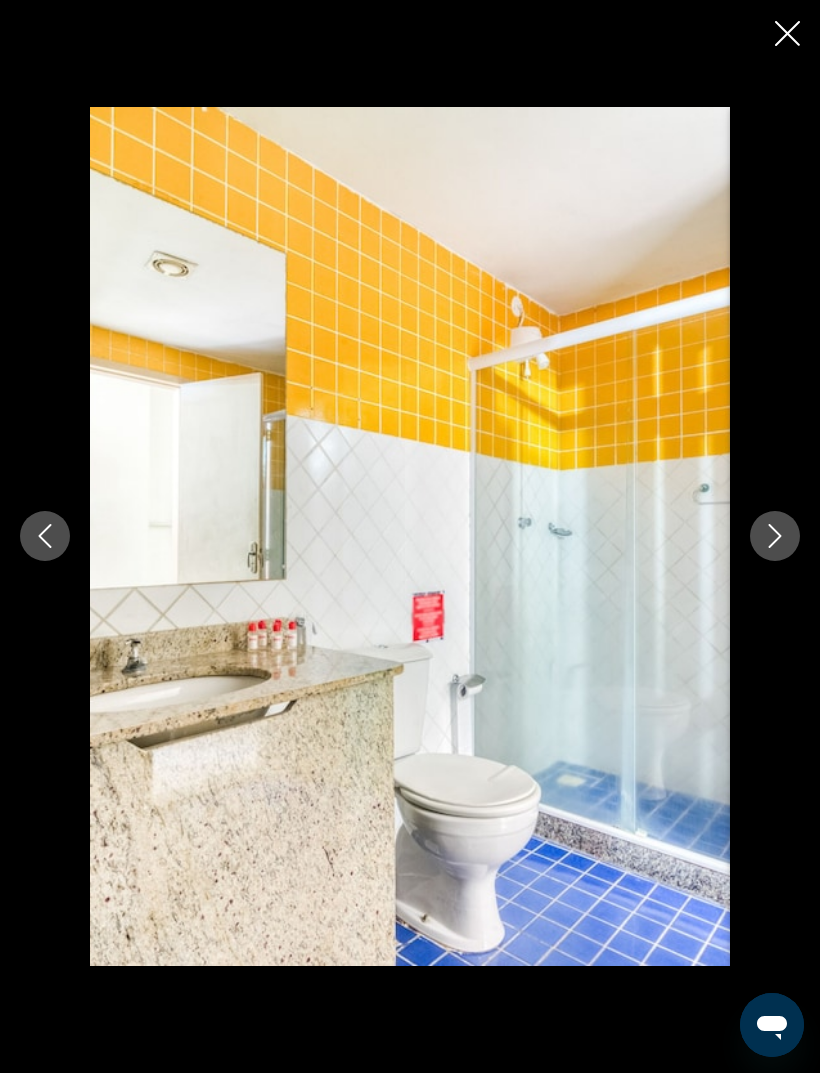 click at bounding box center [775, 536] 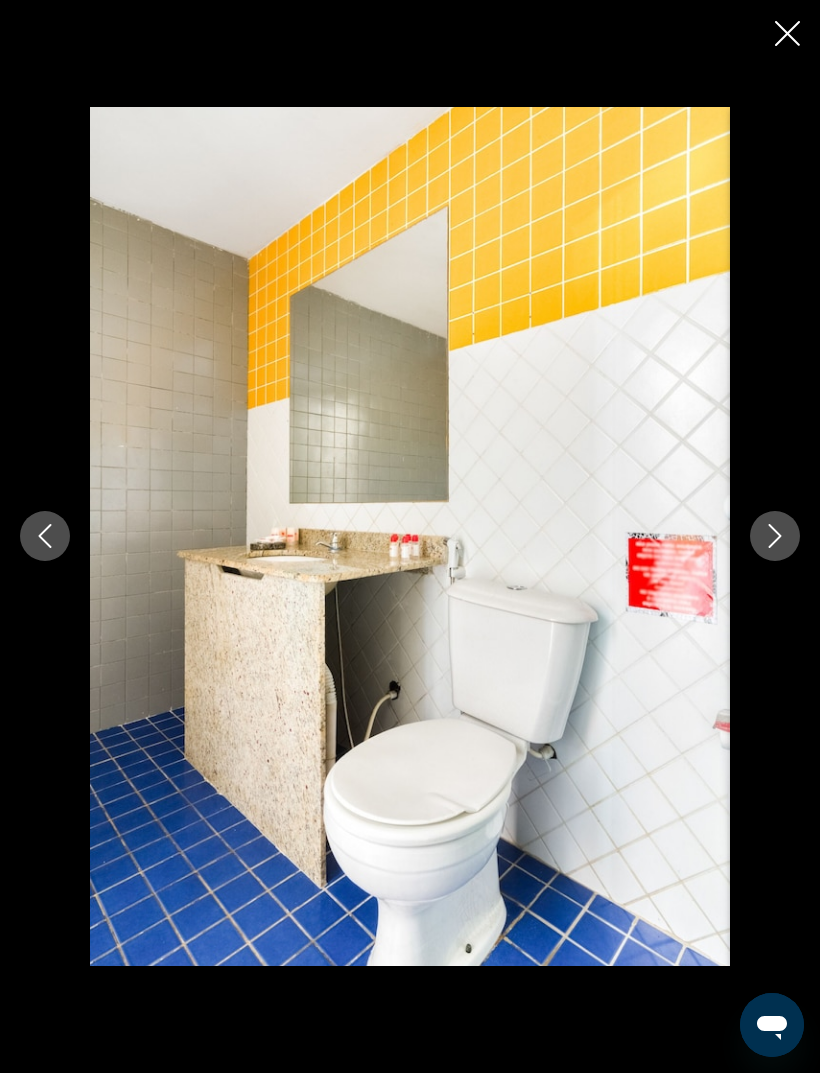 click 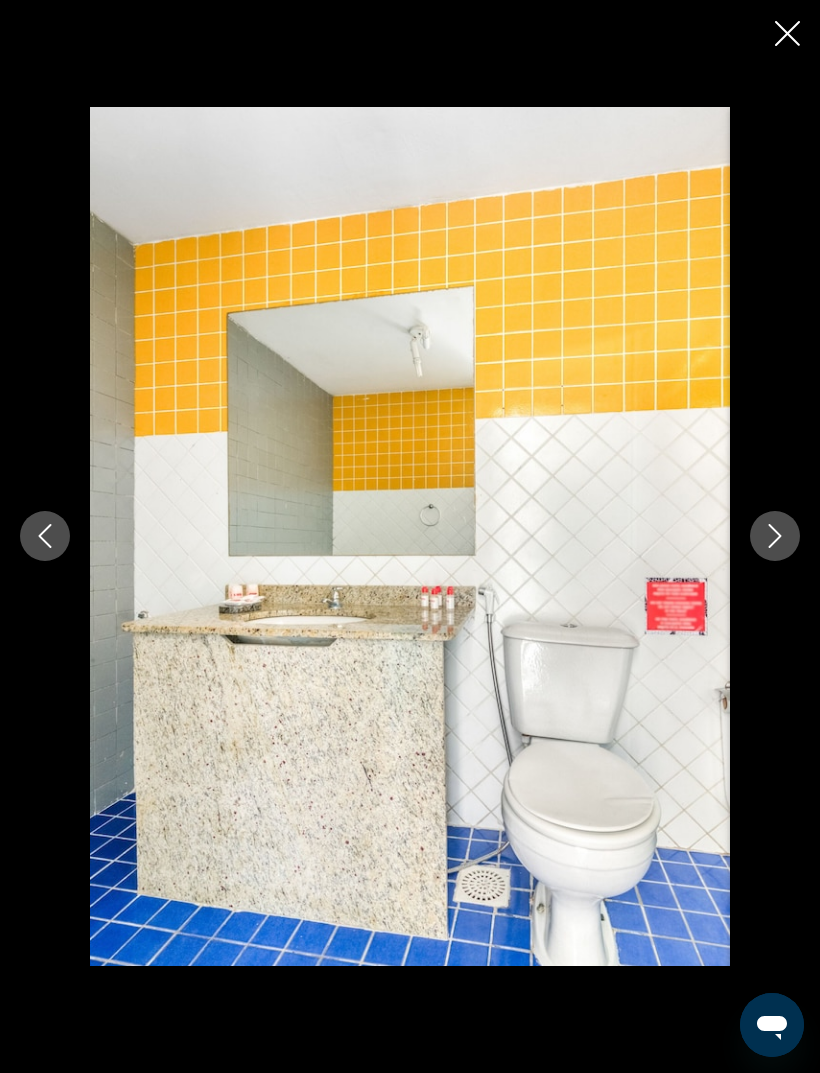 click 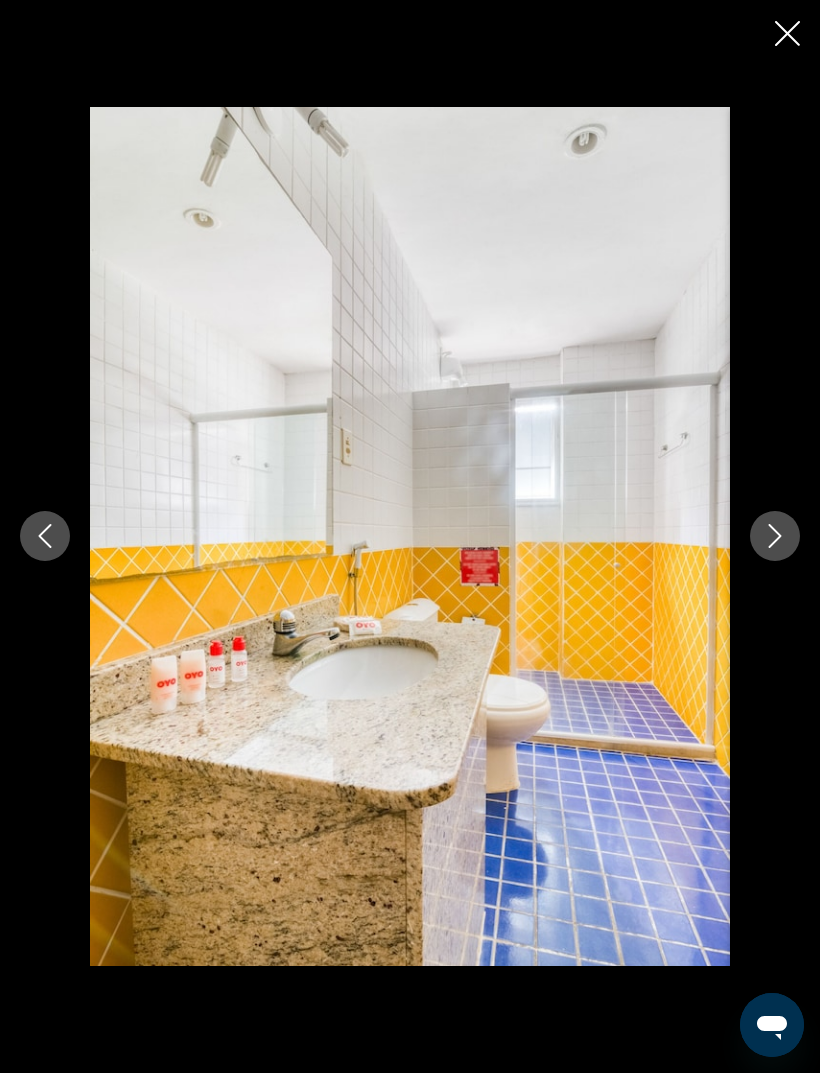 click 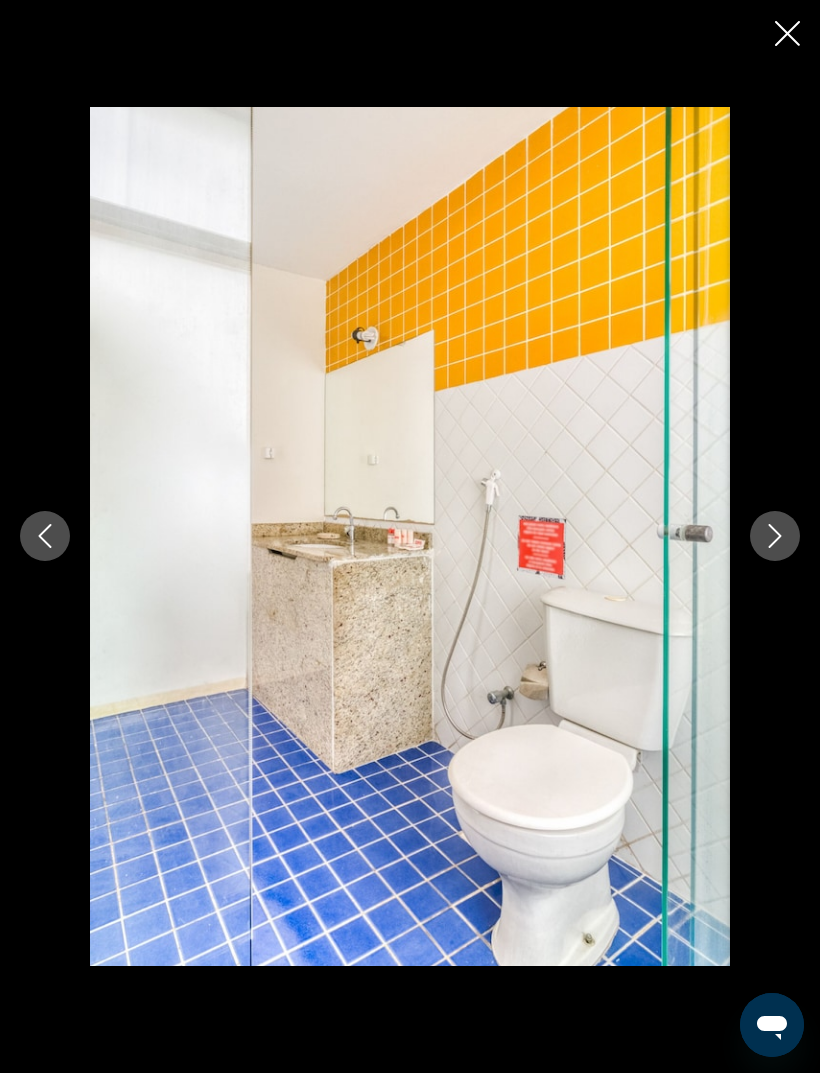 click 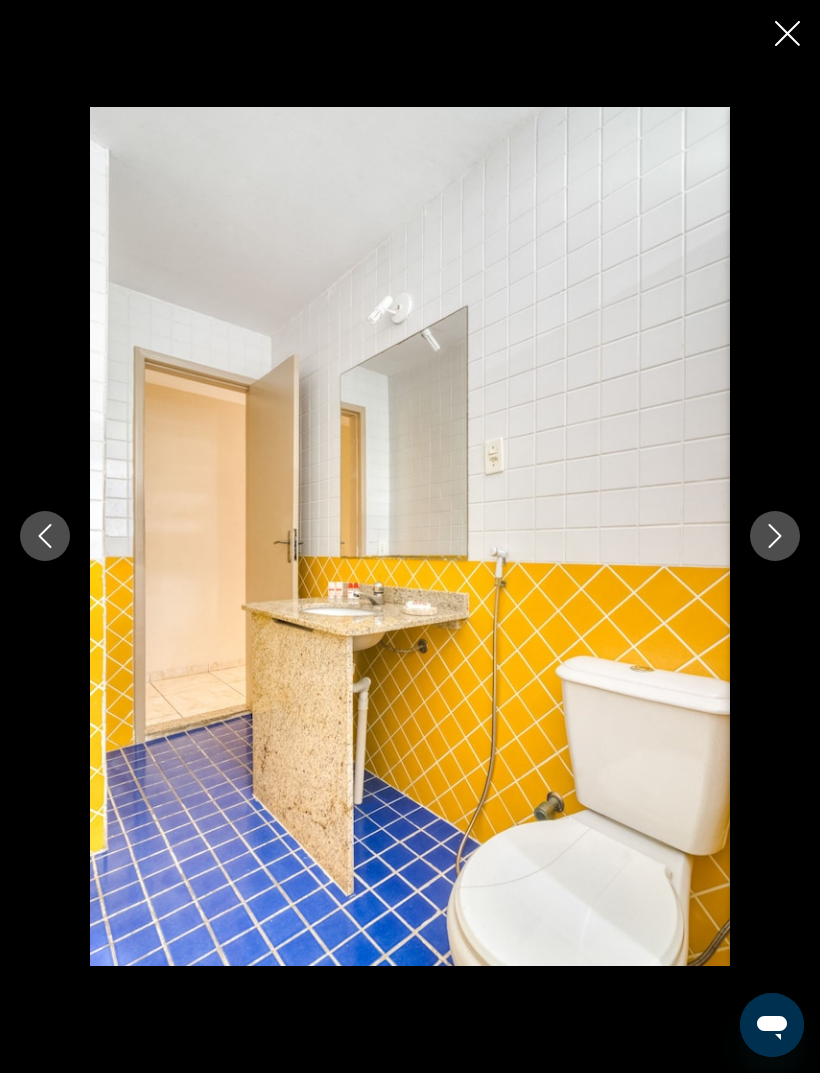 click 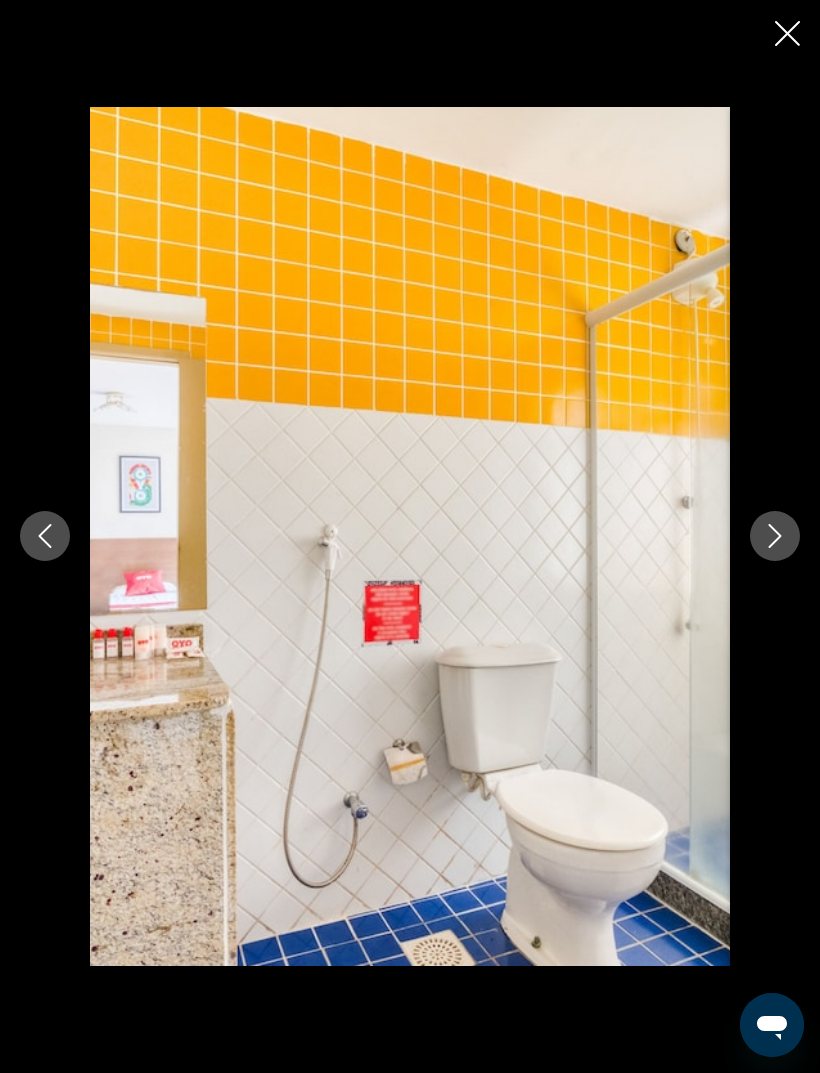 click 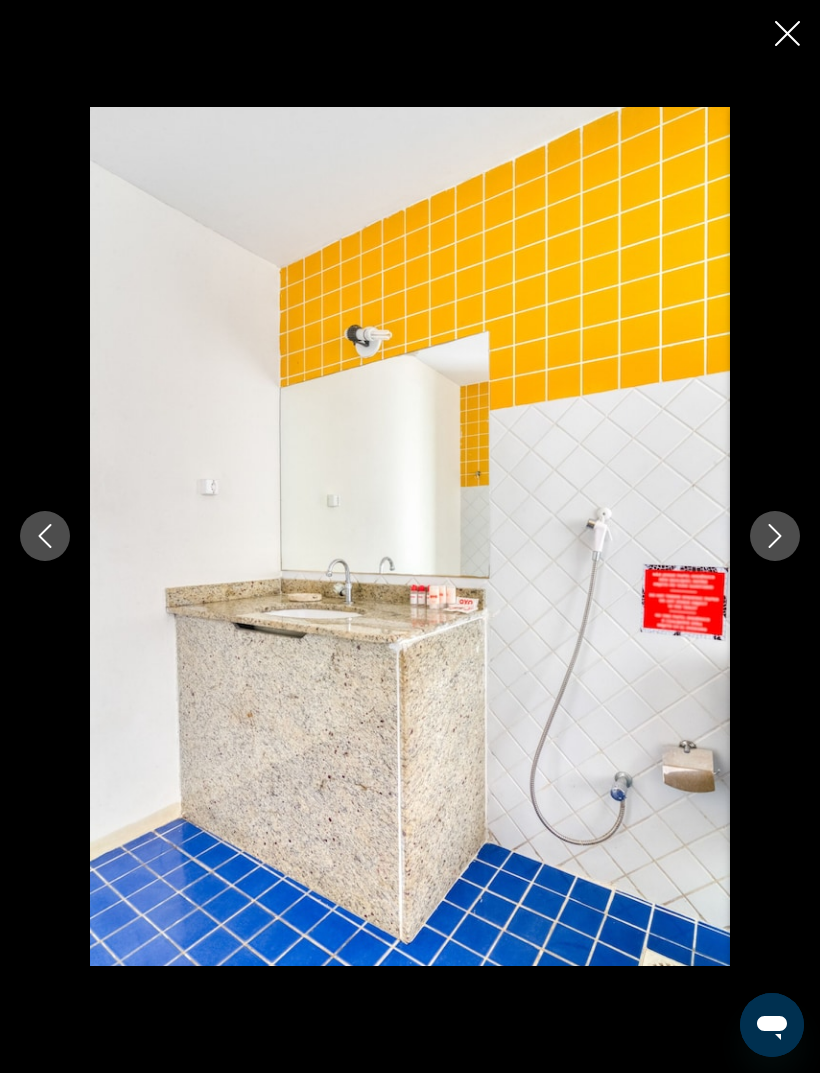 click 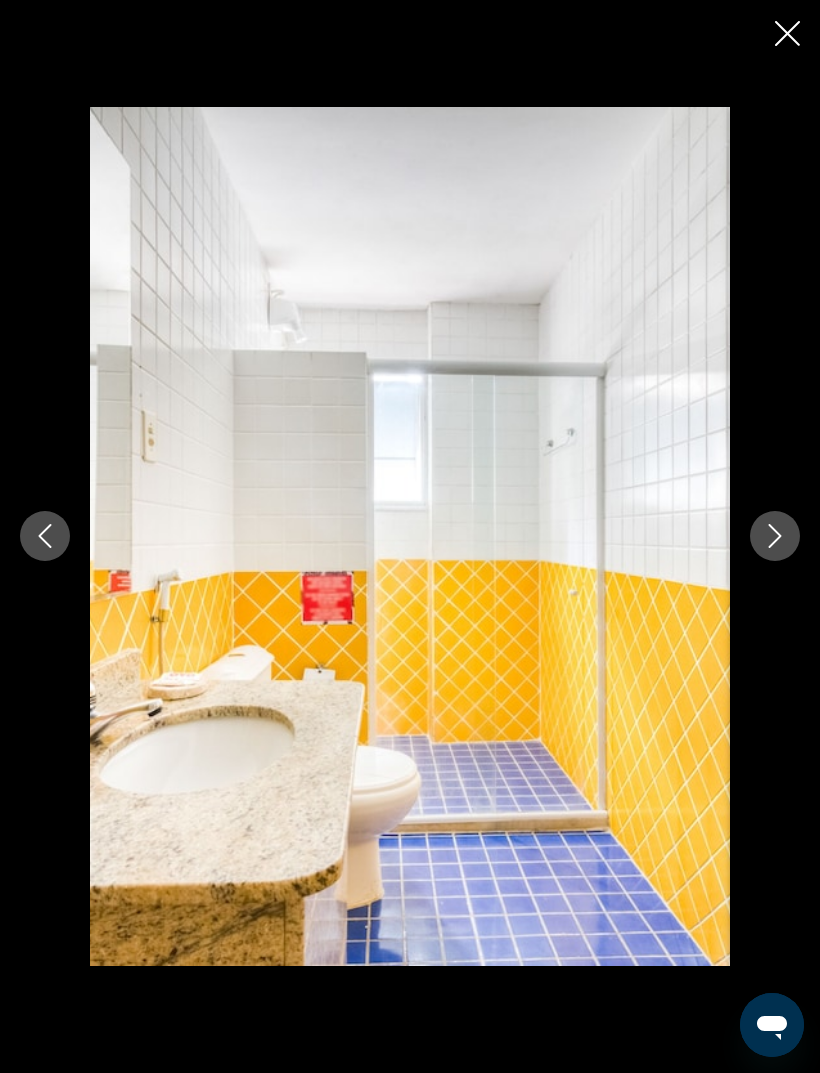 click 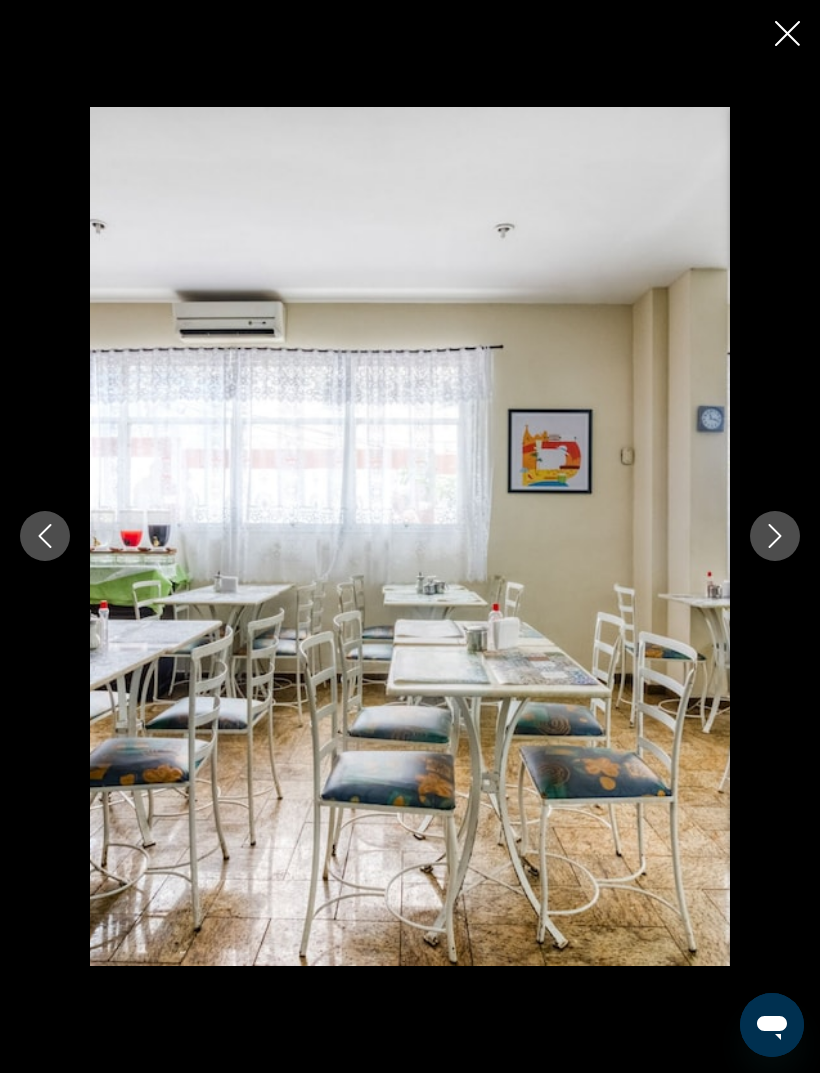 click 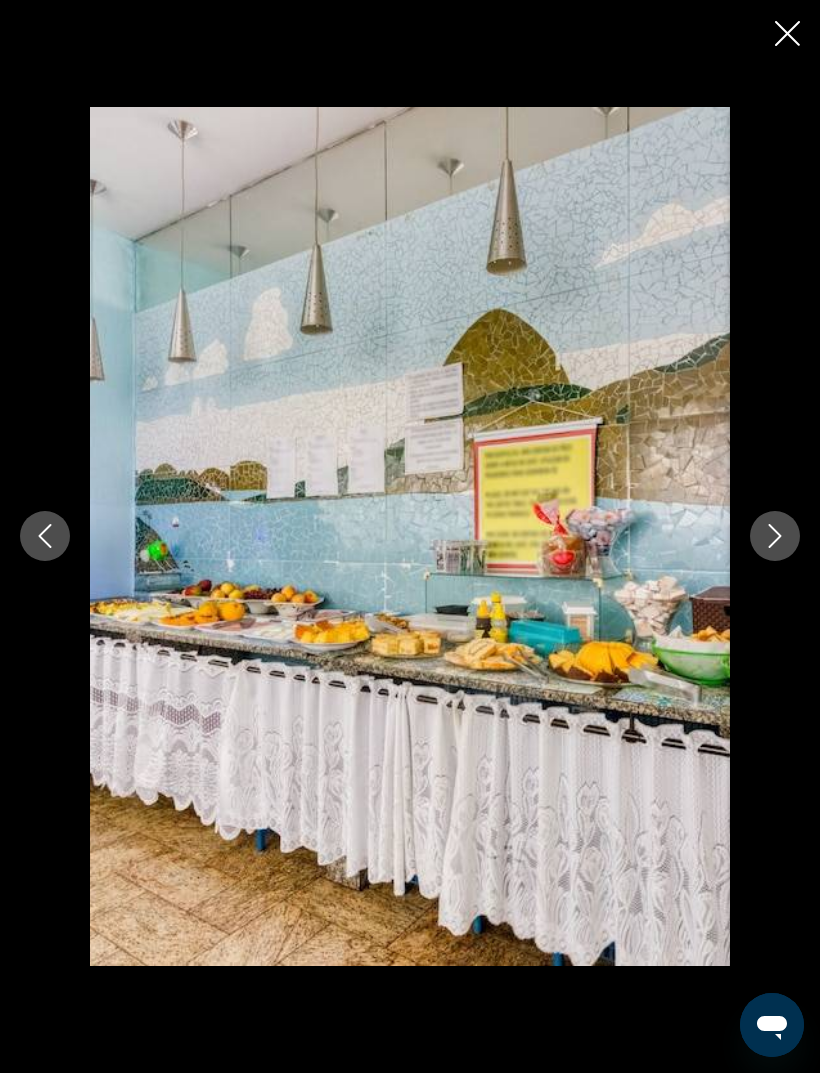 click 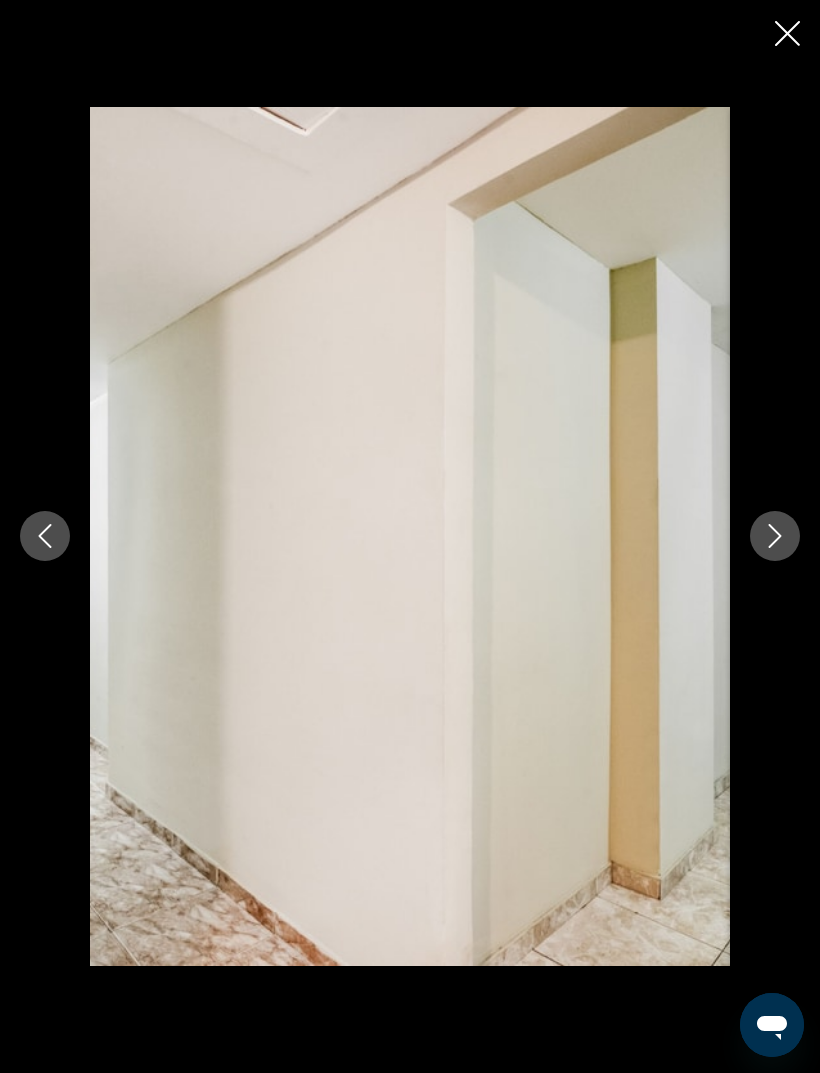 click 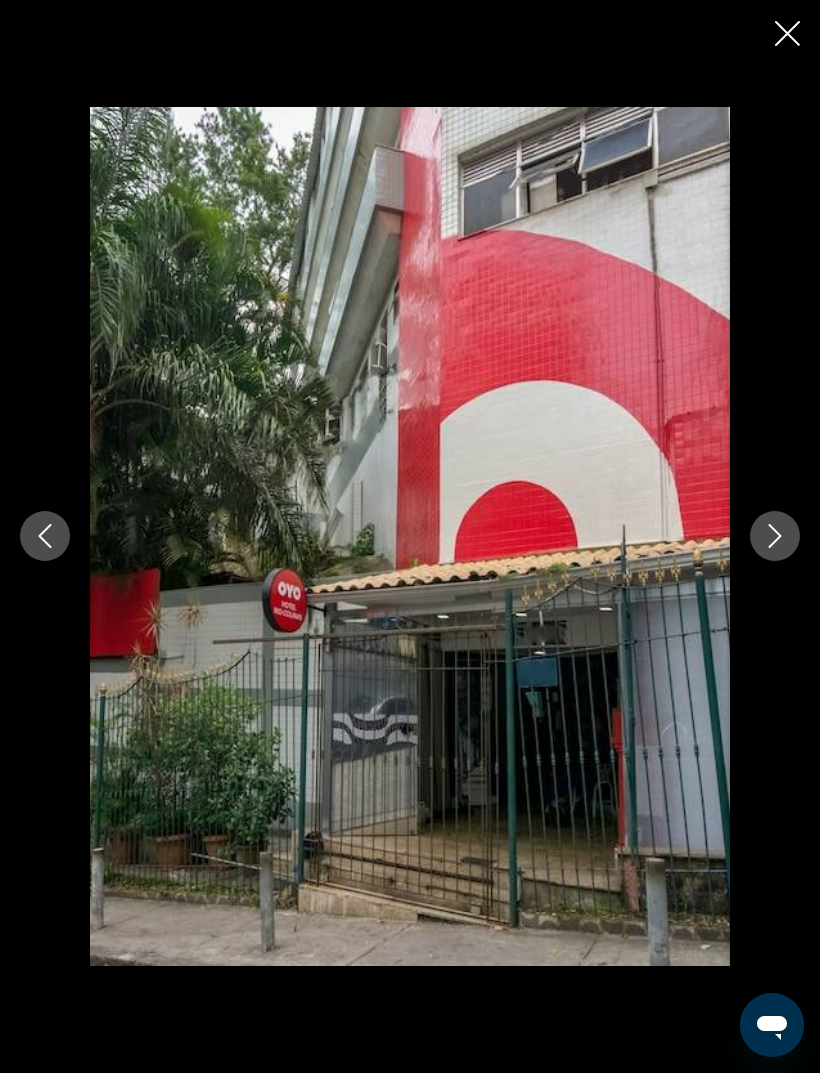 click 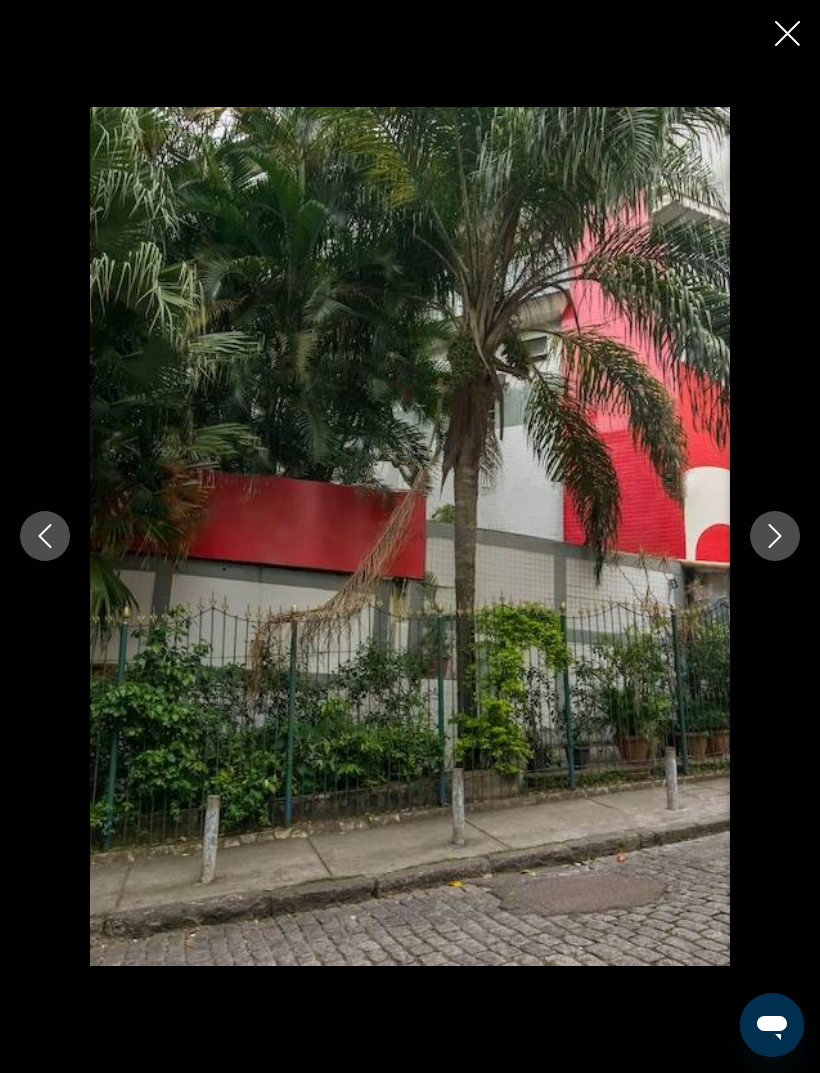 click 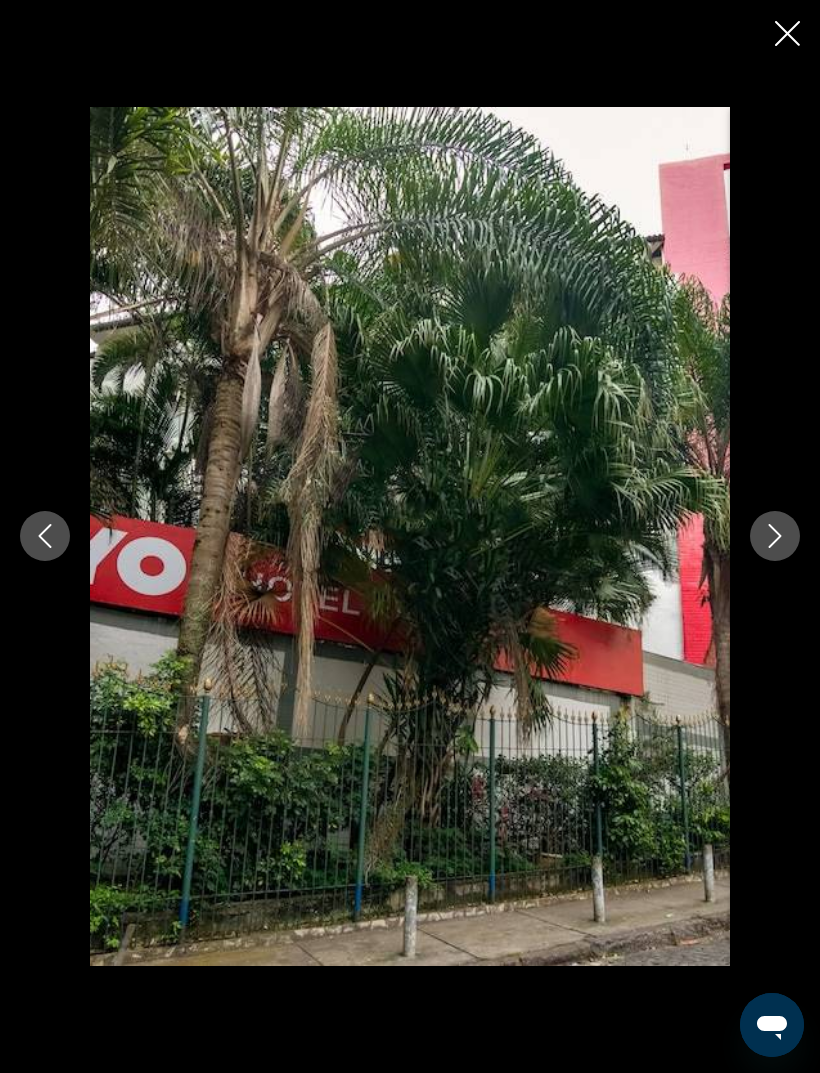 click at bounding box center [775, 536] 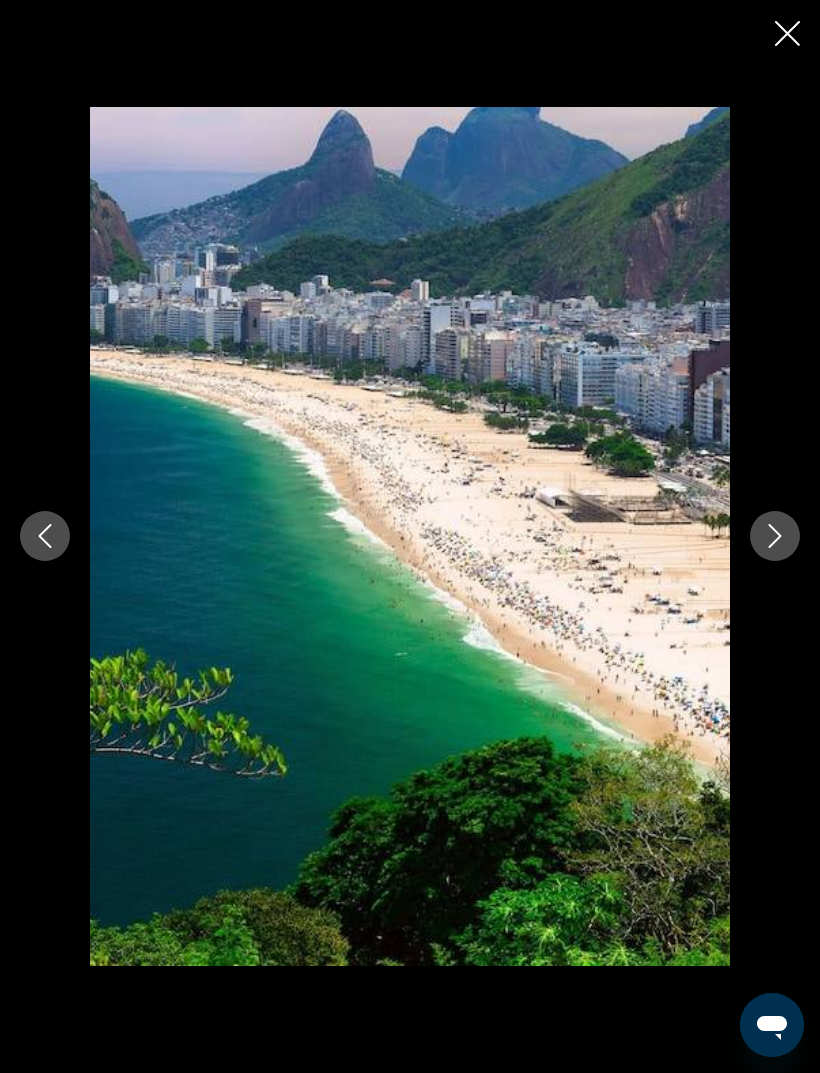 click 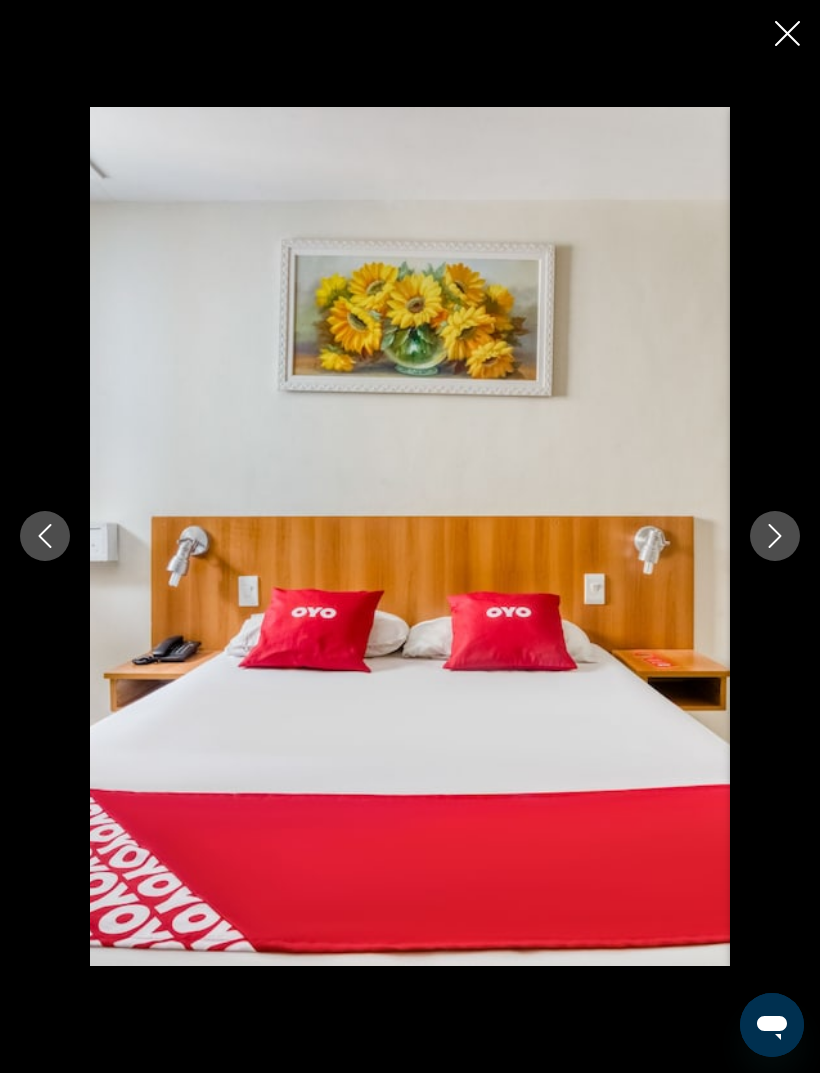 click at bounding box center (775, 536) 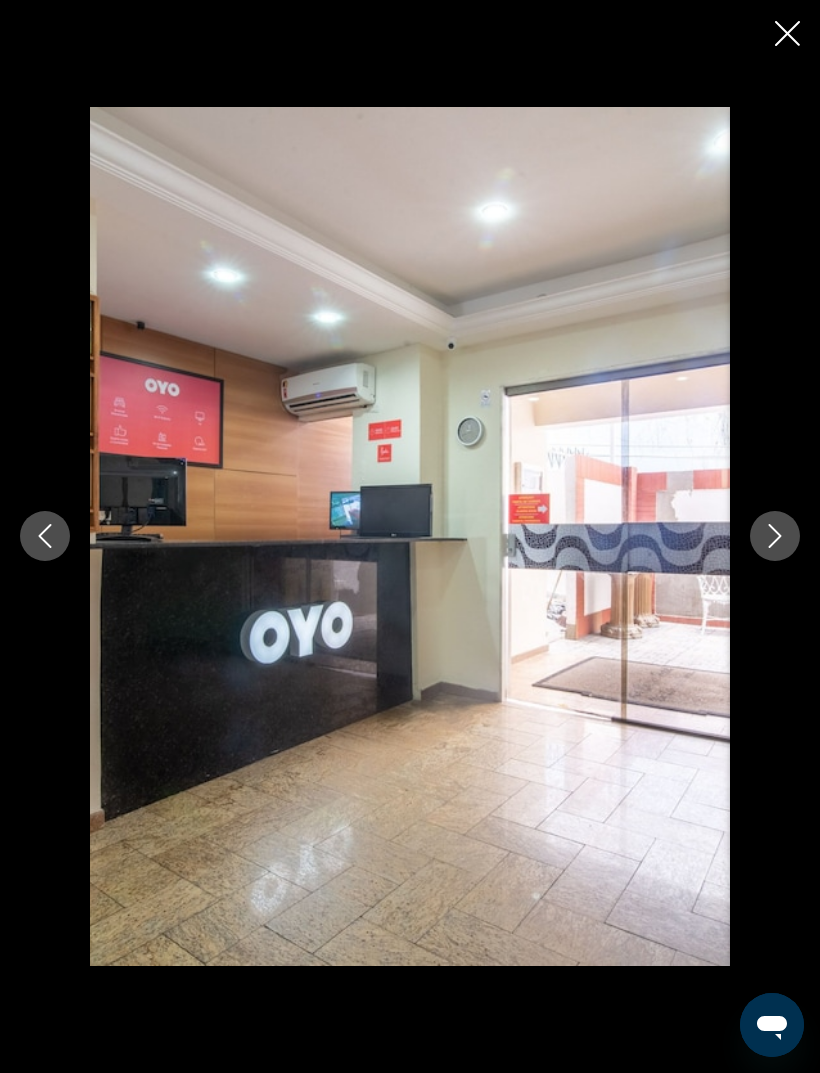 click 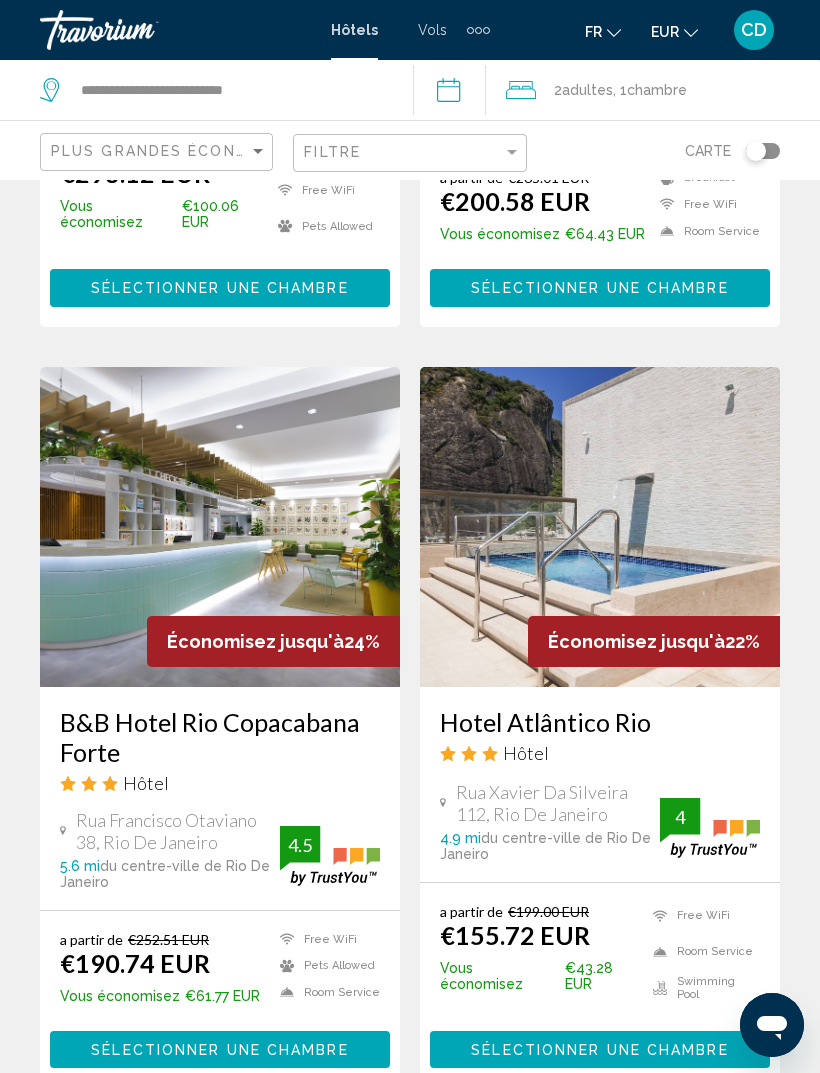 scroll, scrollTop: 1463, scrollLeft: 0, axis: vertical 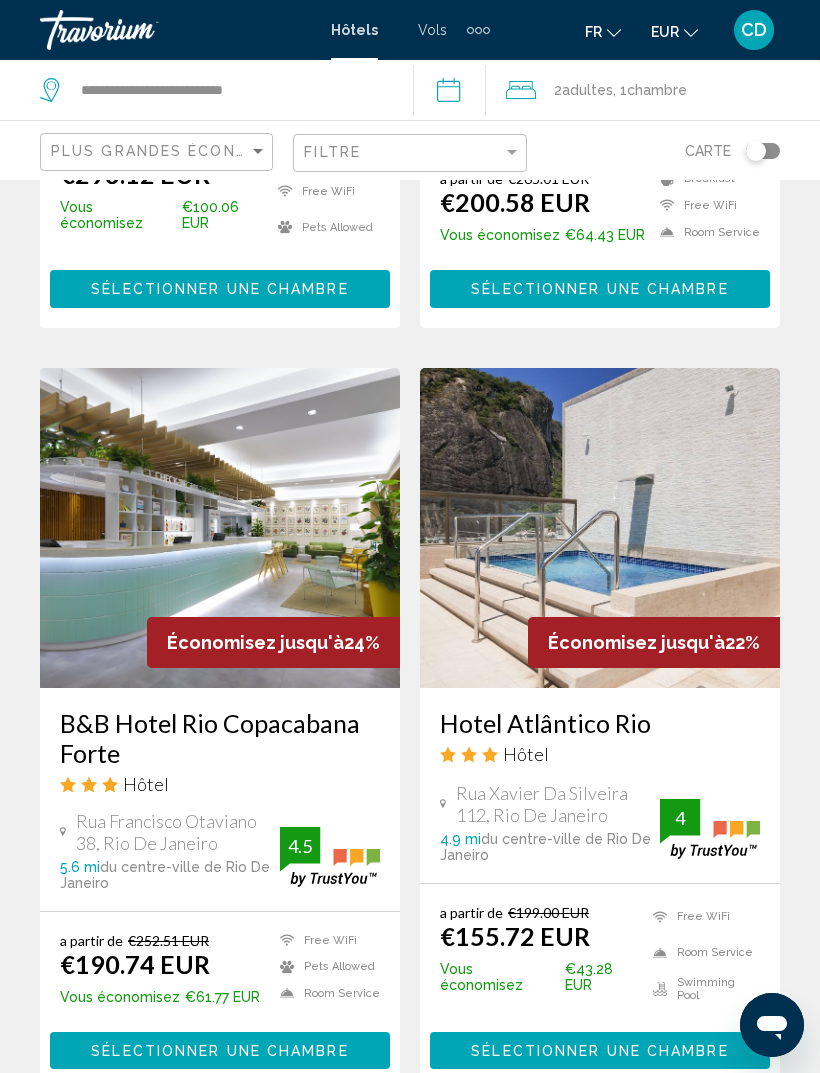 click on "B&B Hotel Rio Copacabana Forte" at bounding box center [220, 738] 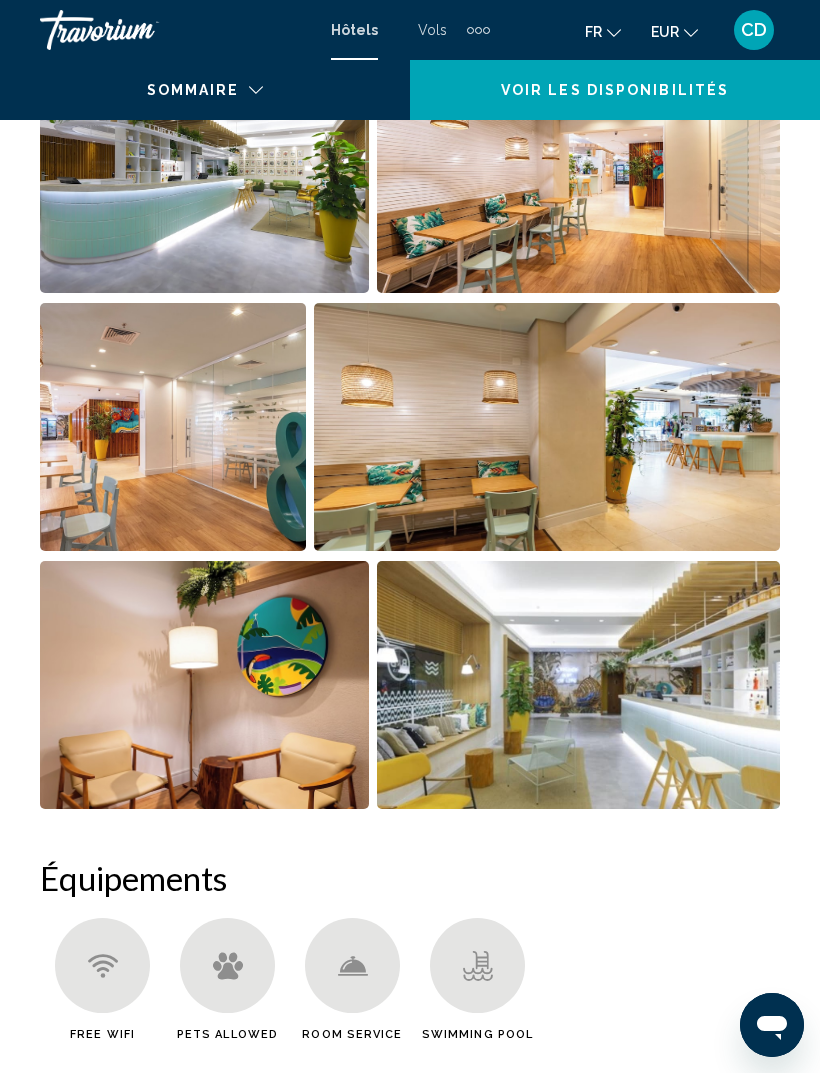 scroll, scrollTop: 0, scrollLeft: 0, axis: both 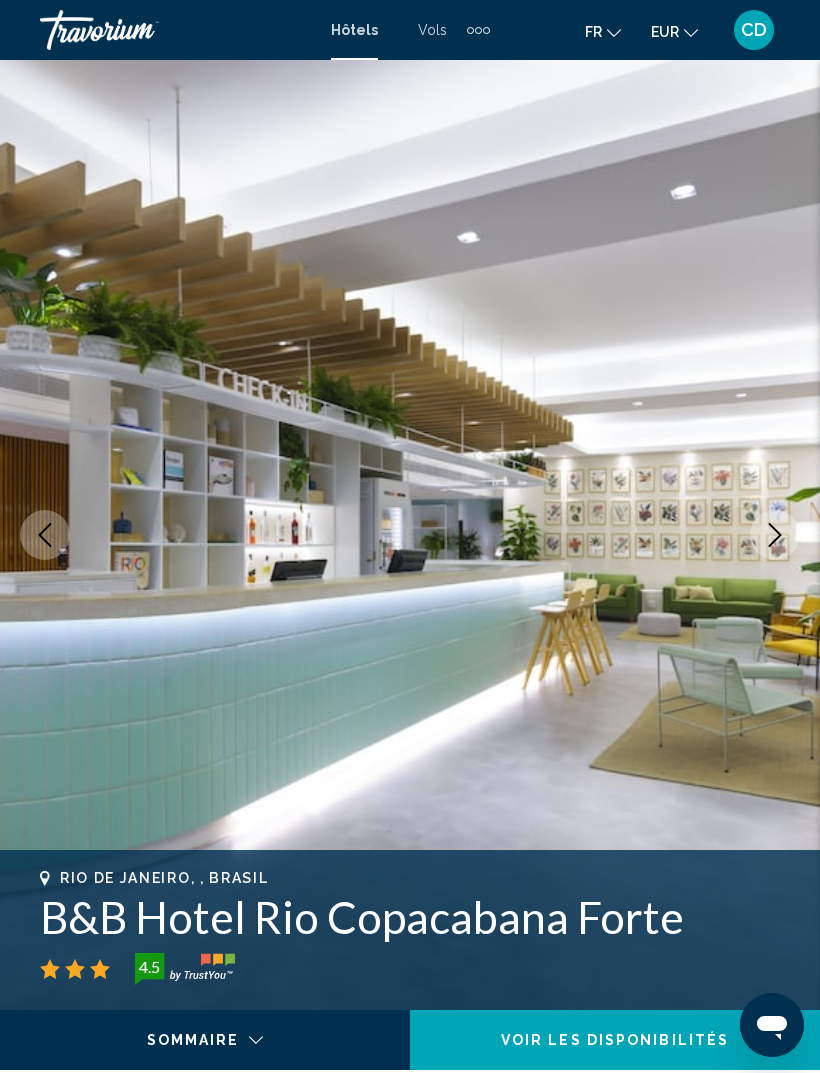 click 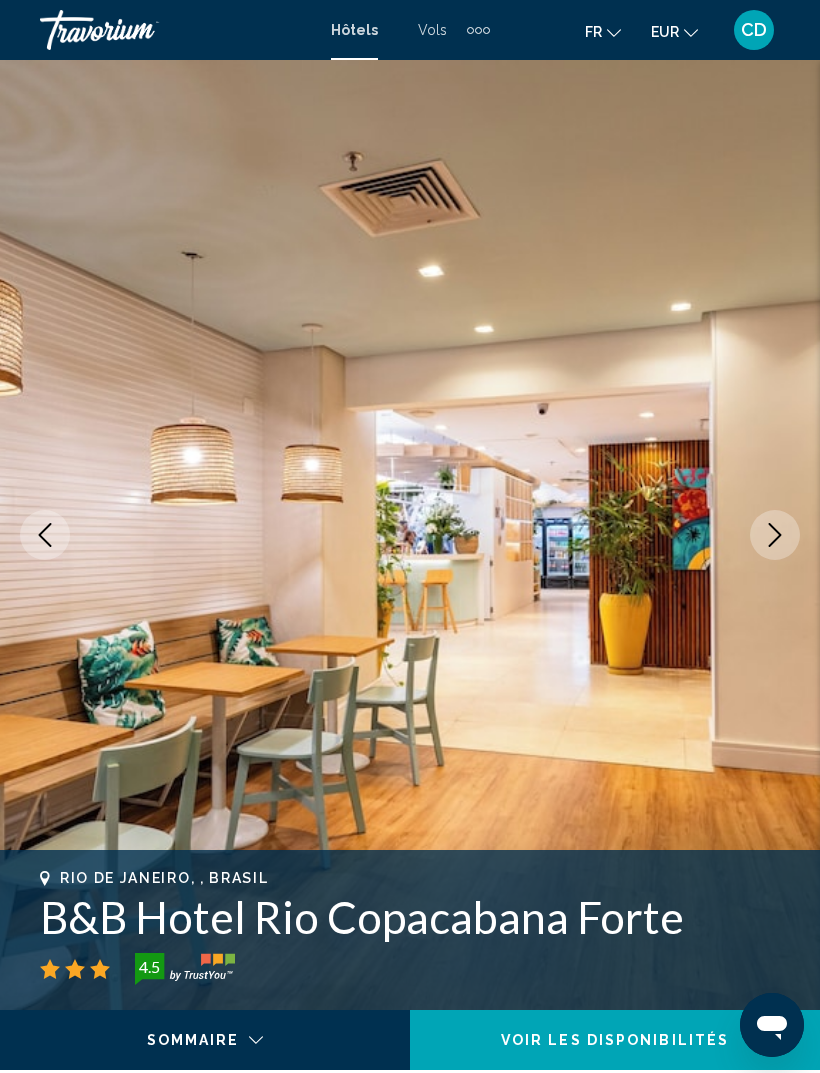 click 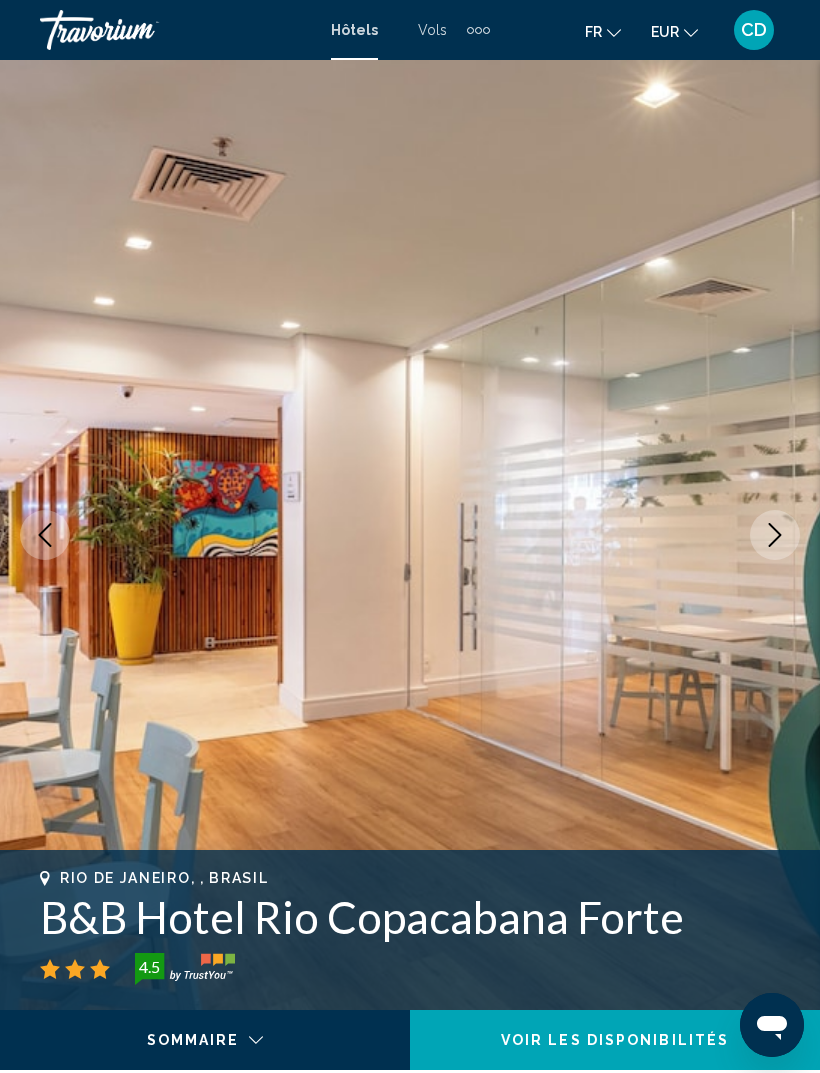 click at bounding box center [775, 535] 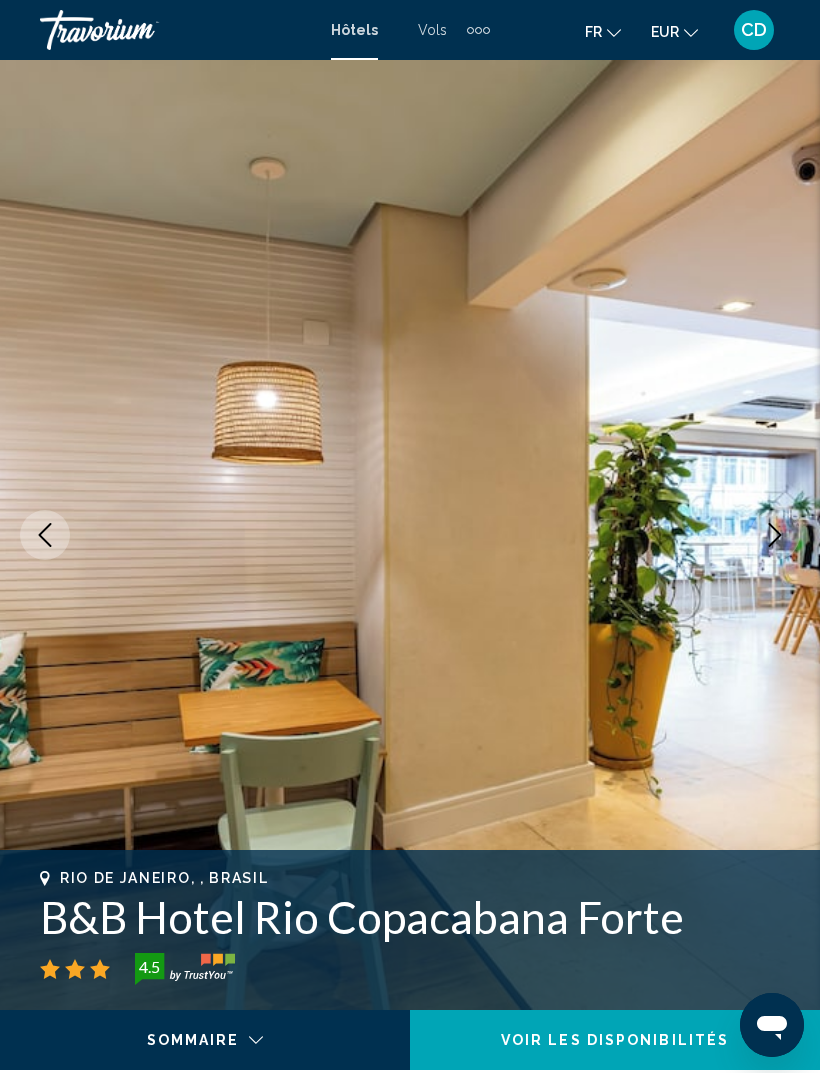 click at bounding box center [775, 535] 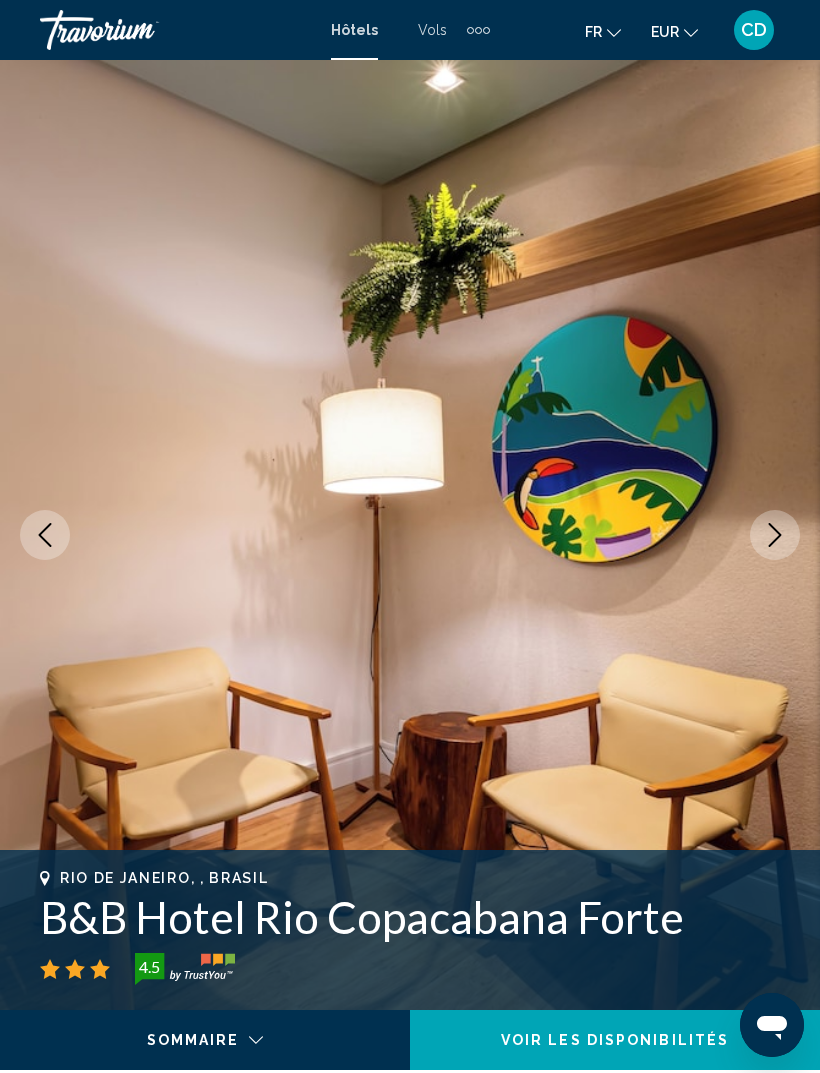 click at bounding box center [775, 535] 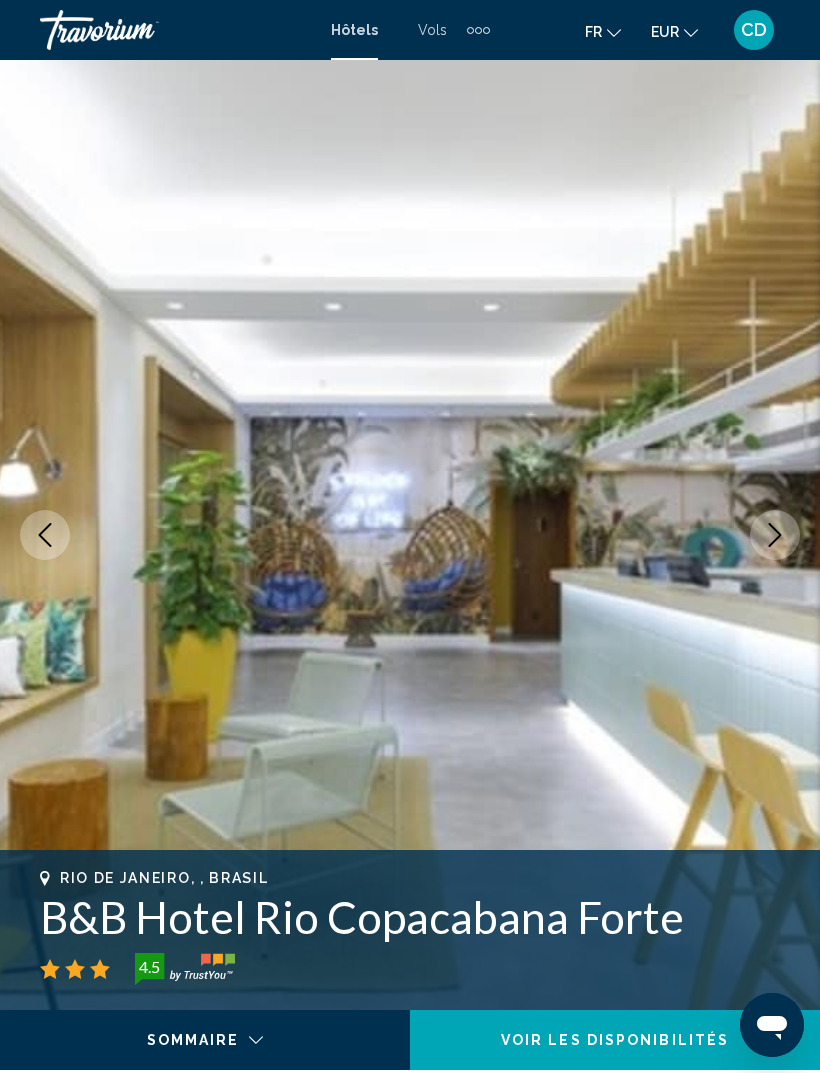 click at bounding box center (775, 535) 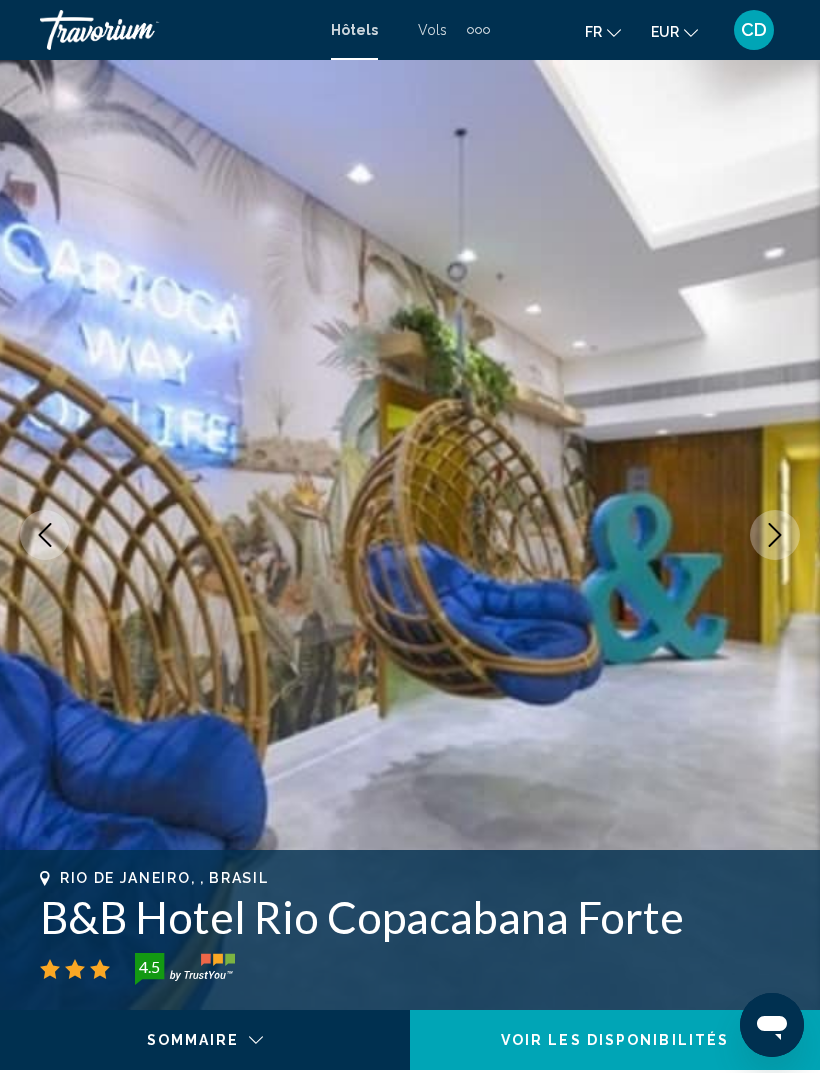 click 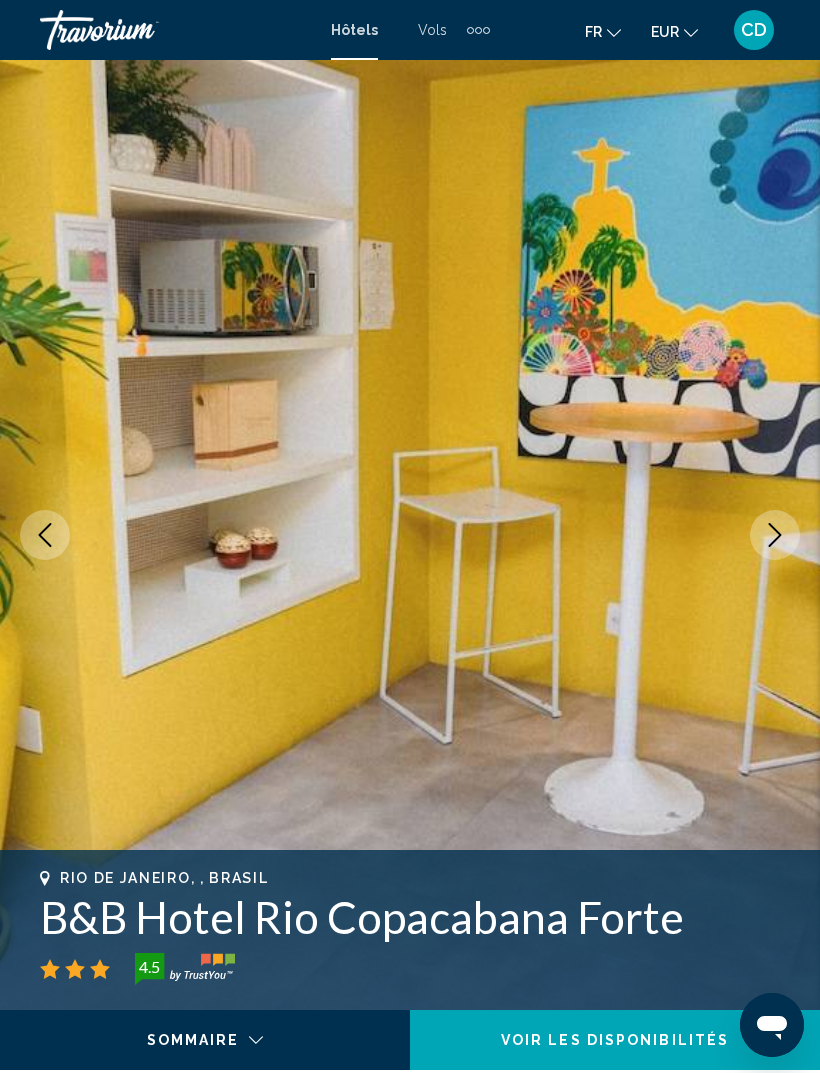 click 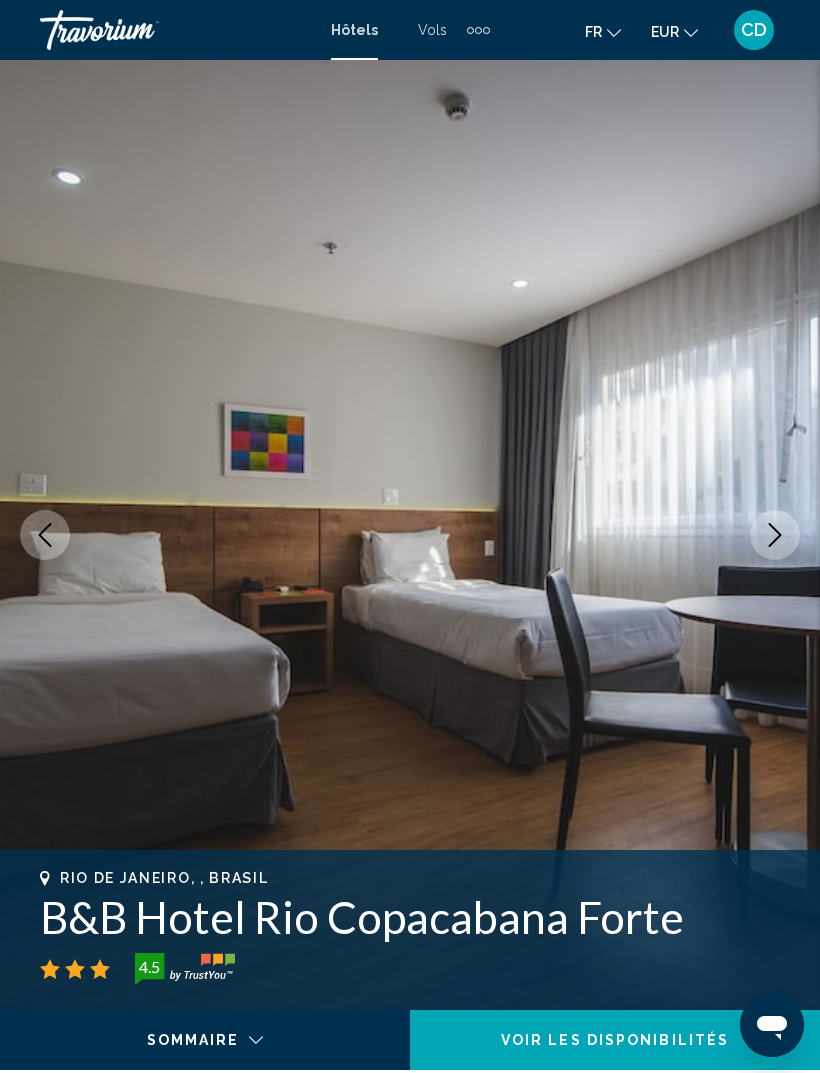 click 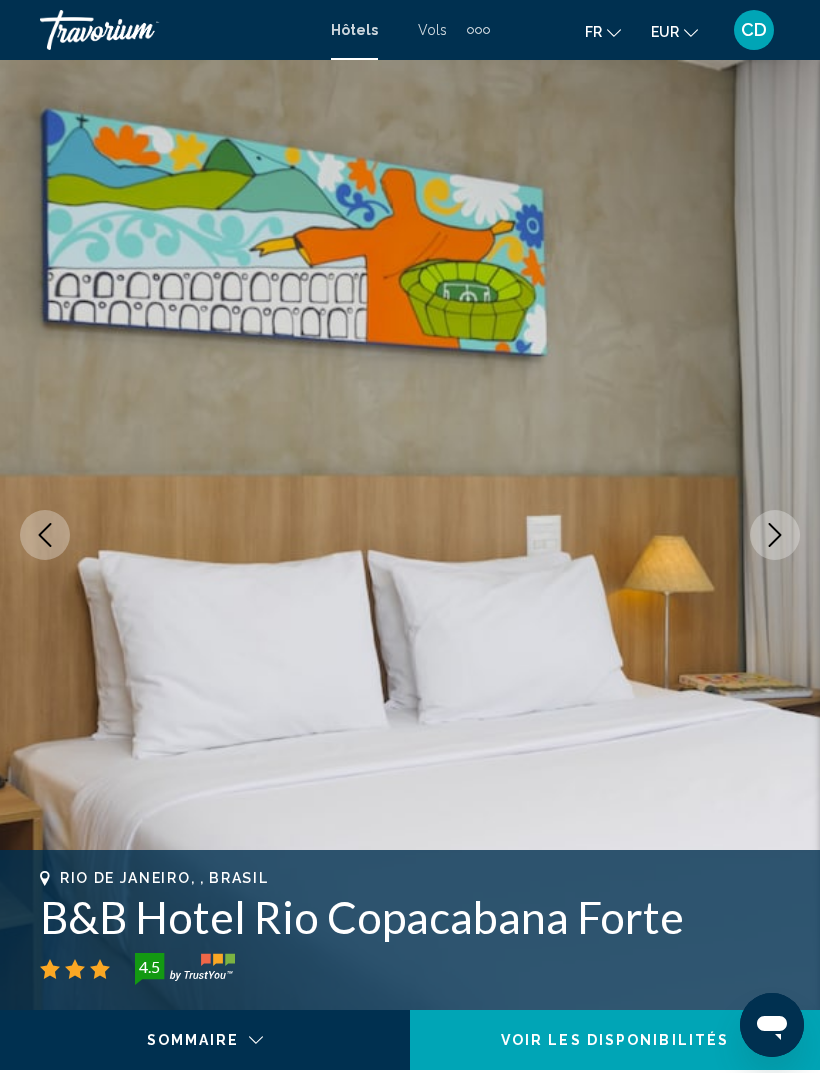 click at bounding box center [775, 535] 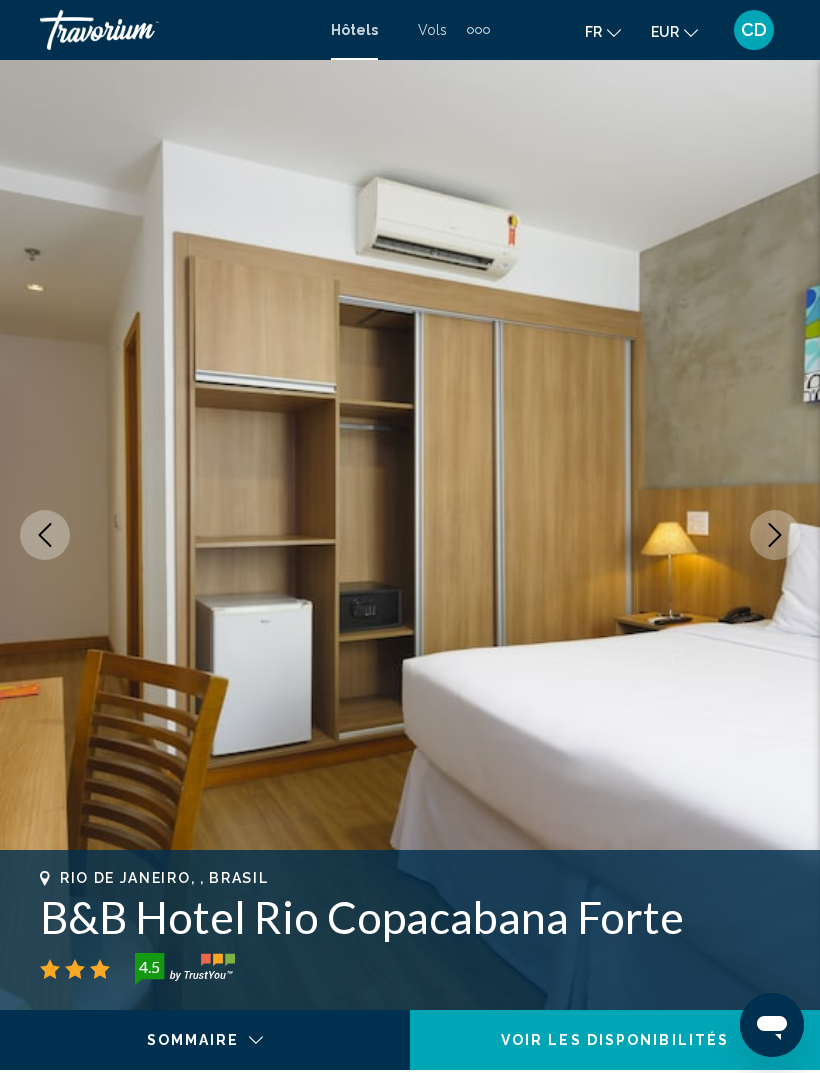 click 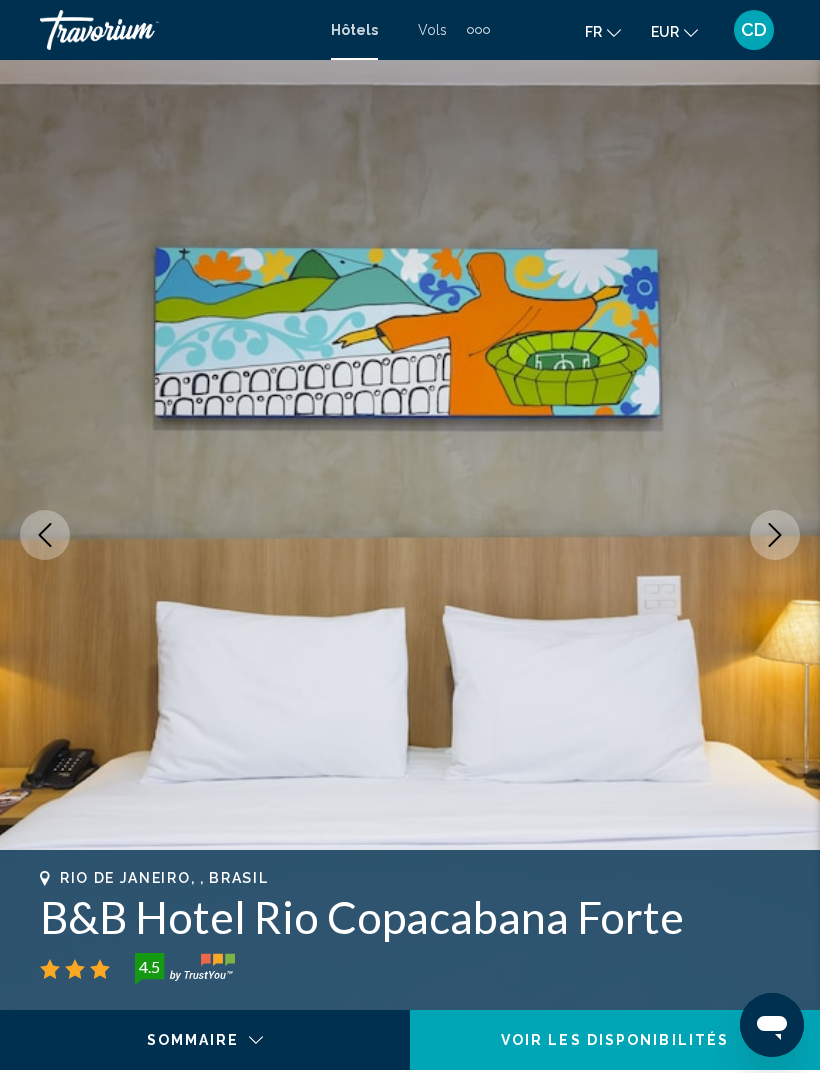 click at bounding box center (775, 535) 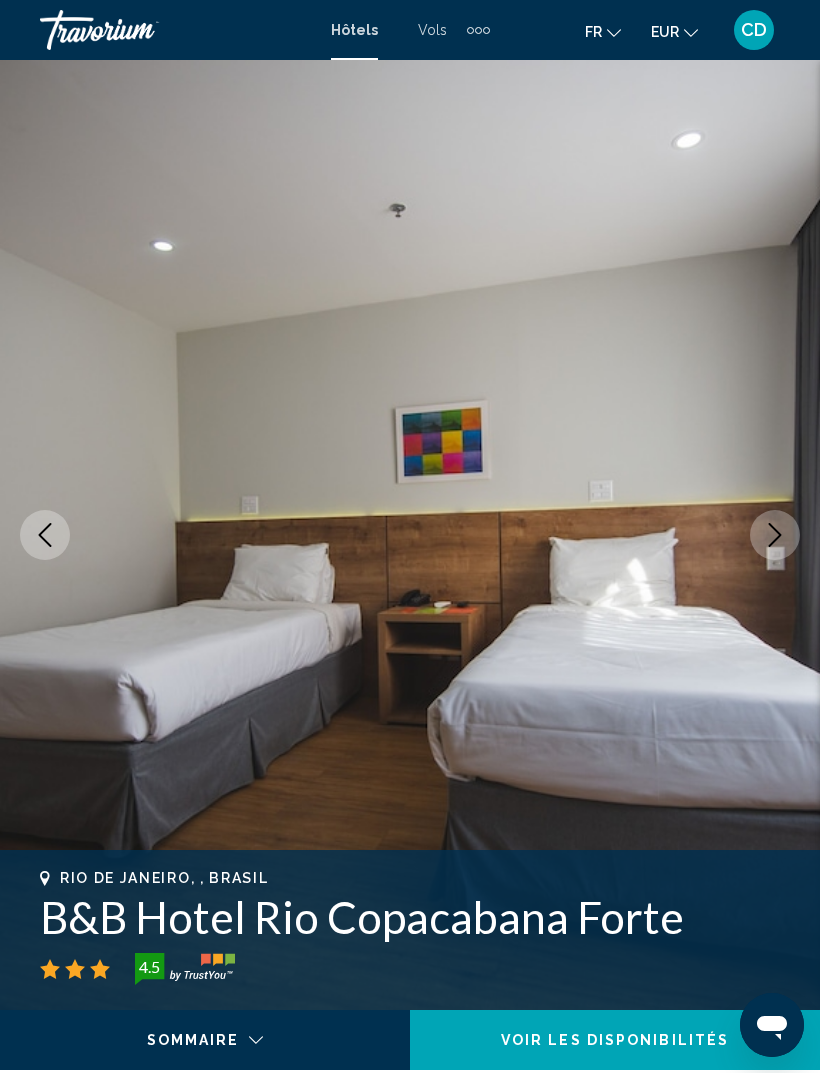 click at bounding box center (775, 535) 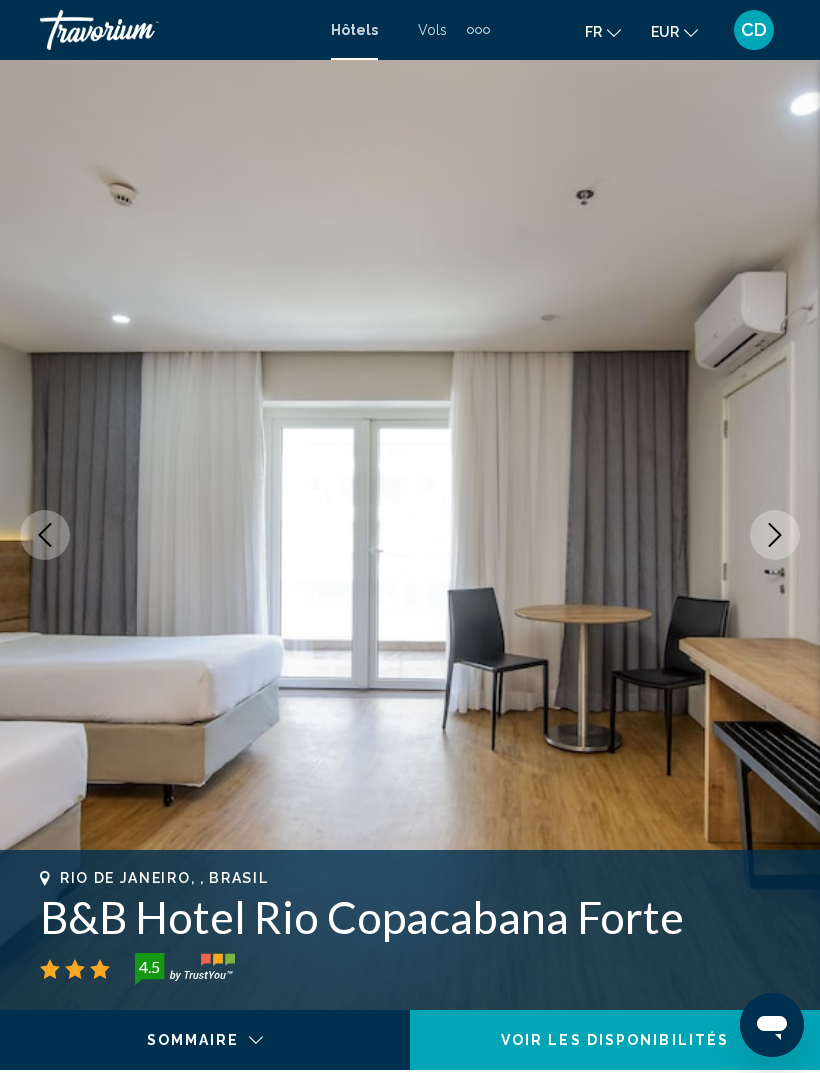 click at bounding box center (775, 535) 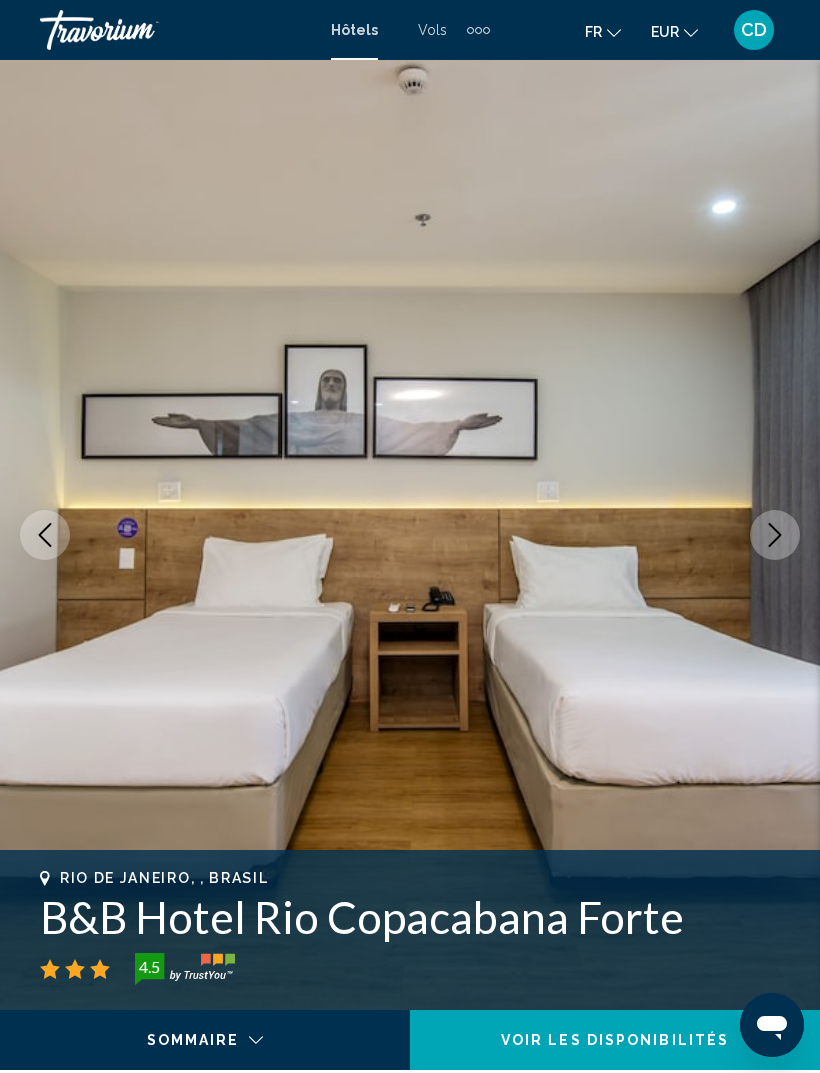 click at bounding box center [410, 535] 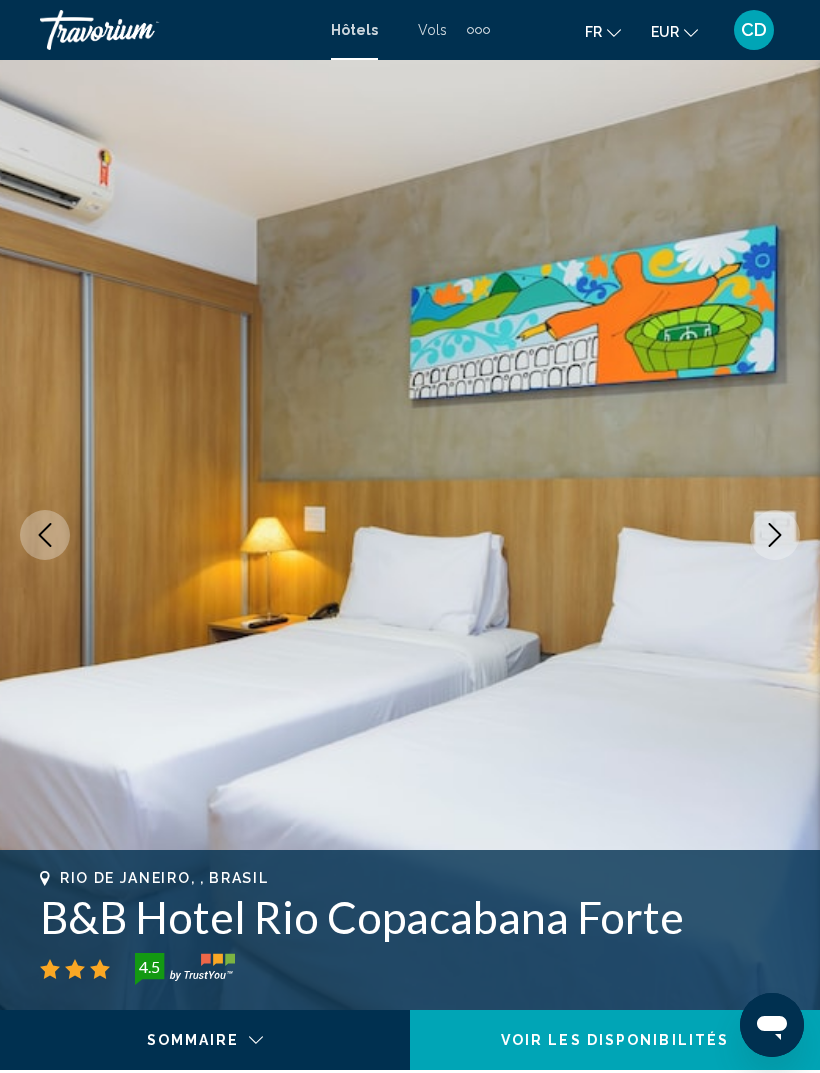 click at bounding box center [775, 535] 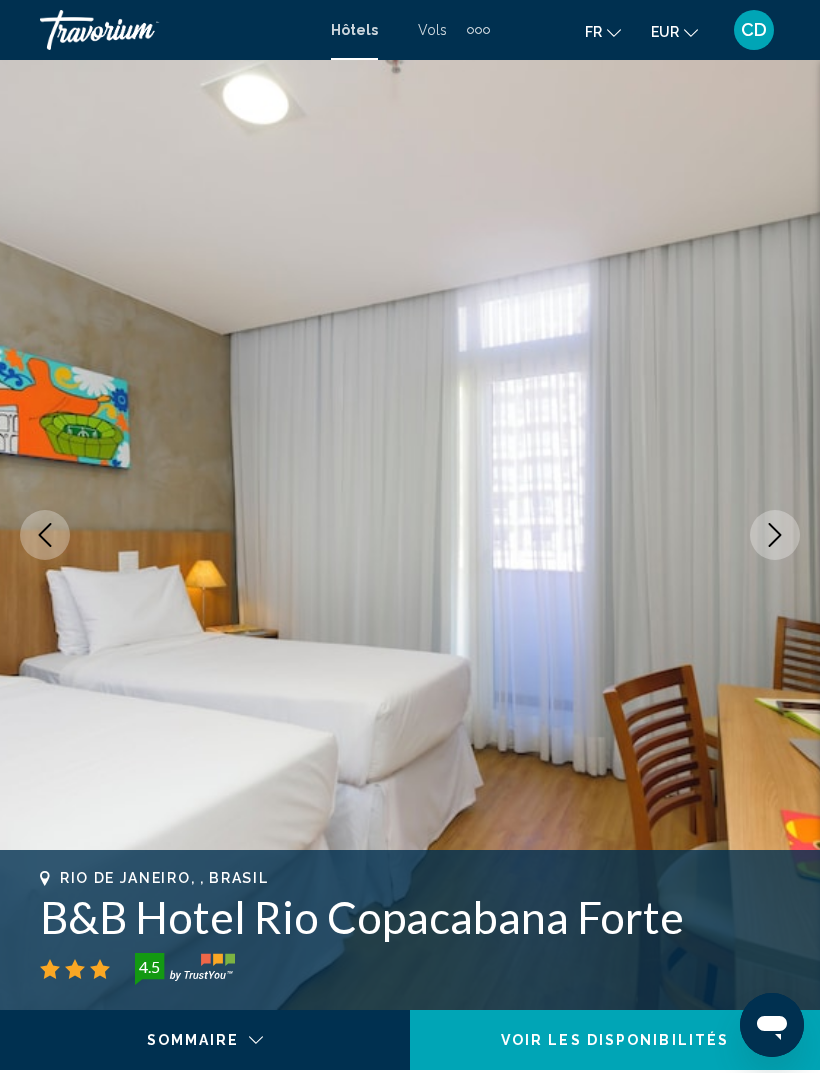 click at bounding box center [775, 535] 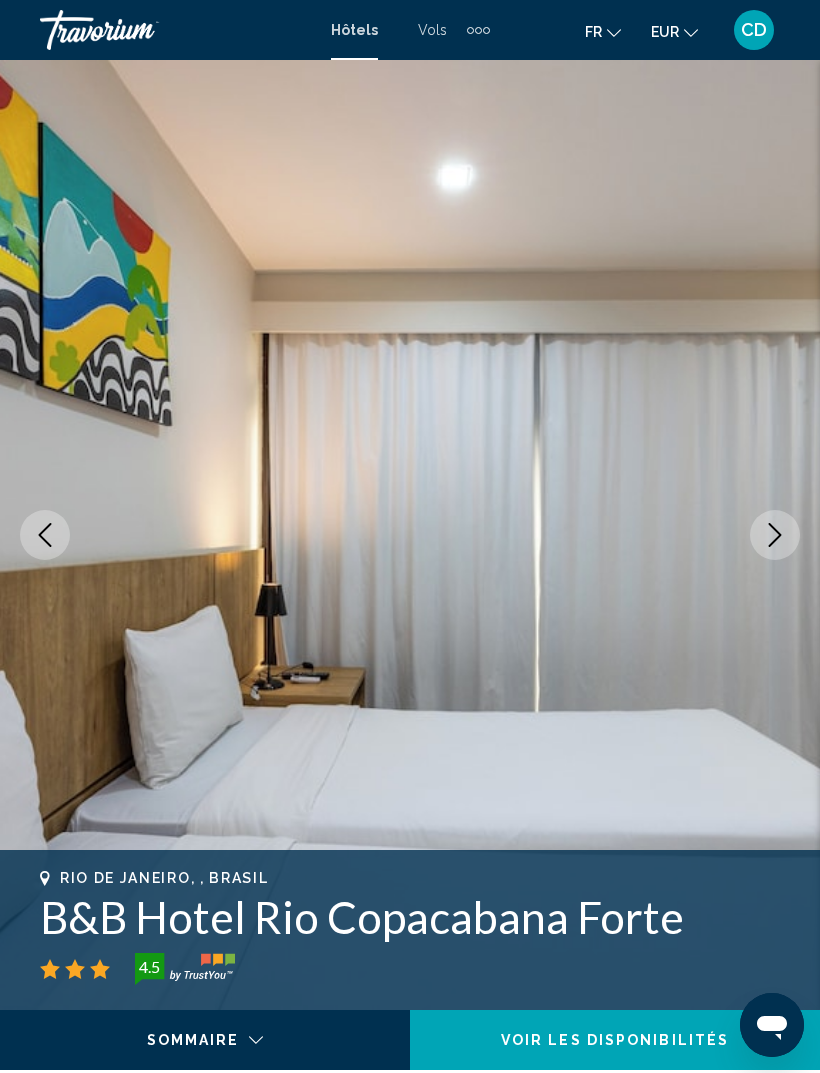 click 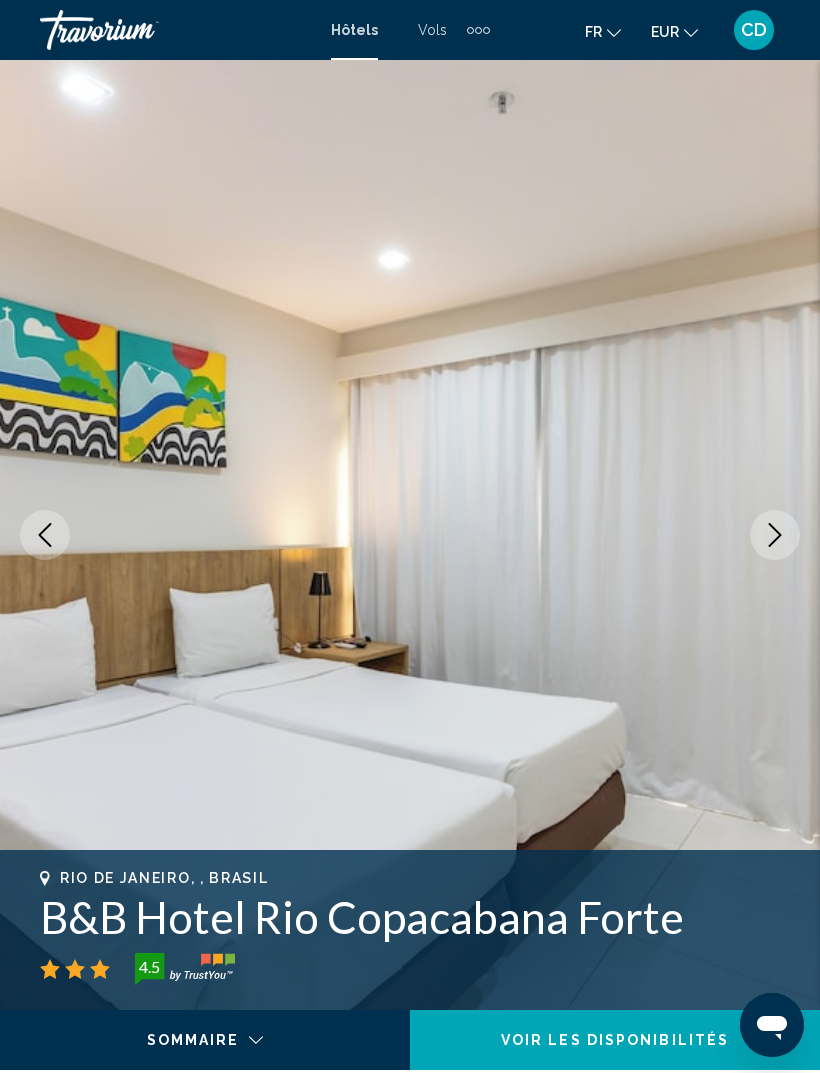 click 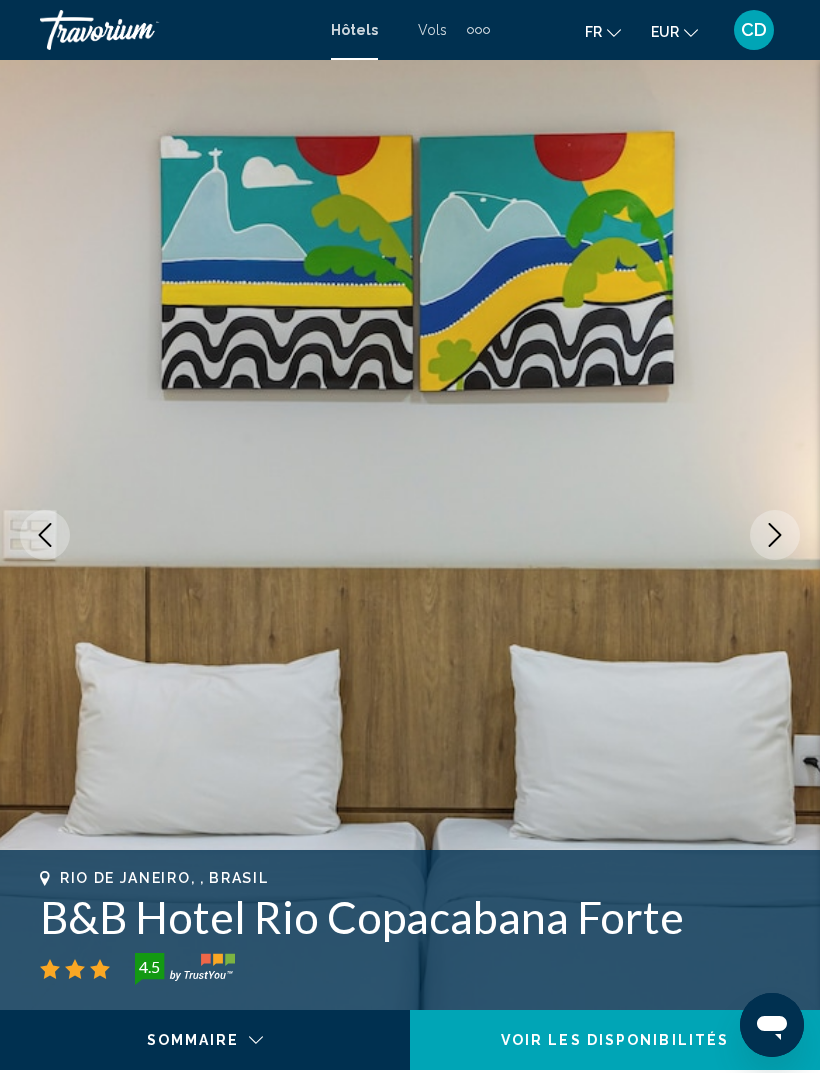 click at bounding box center (775, 535) 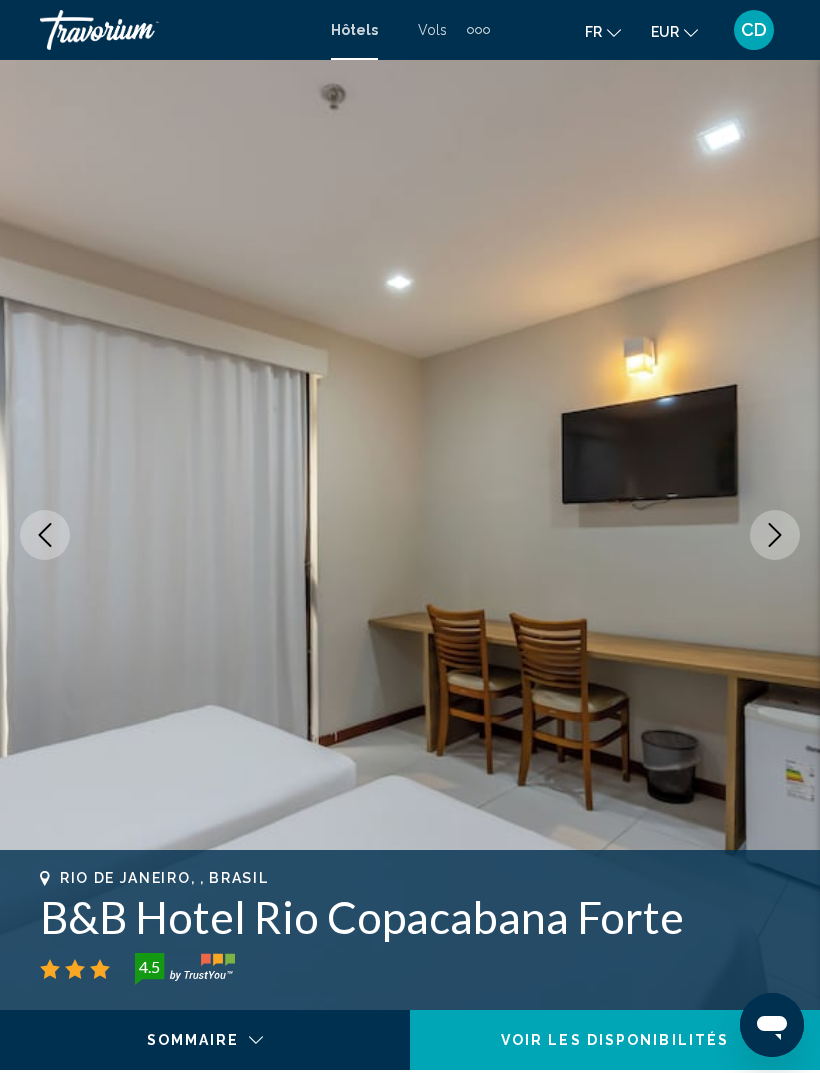 click 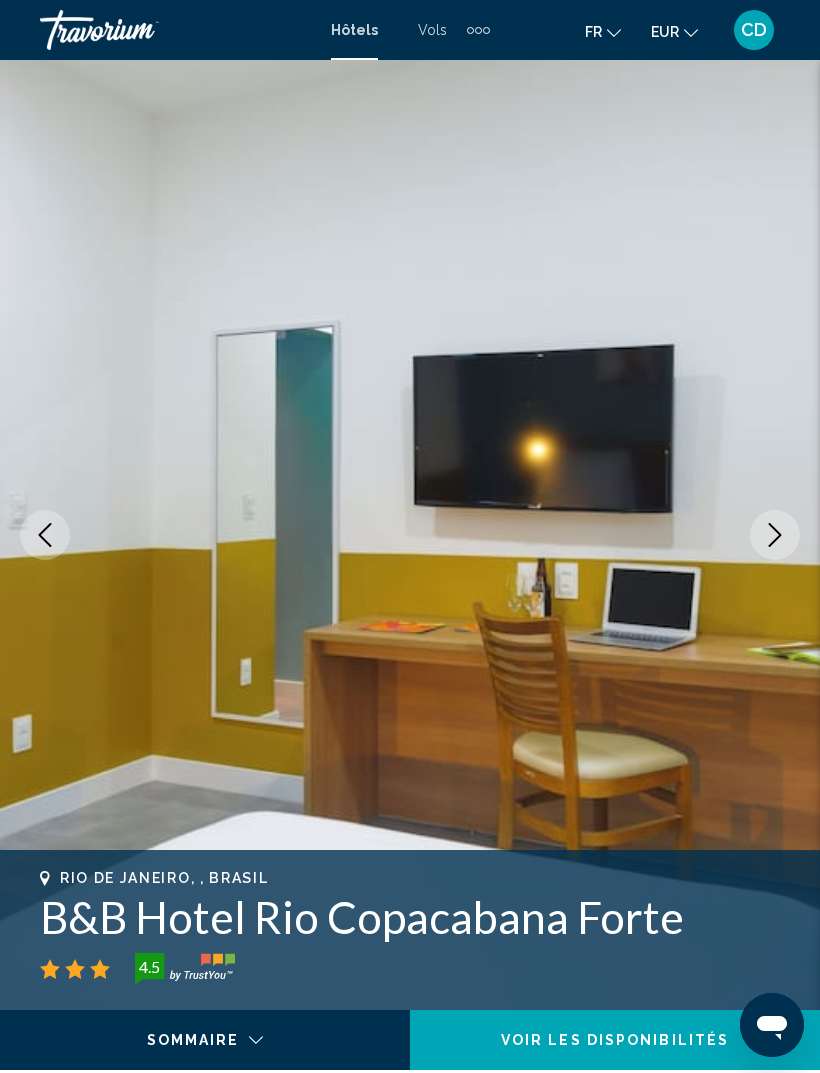 click at bounding box center (775, 535) 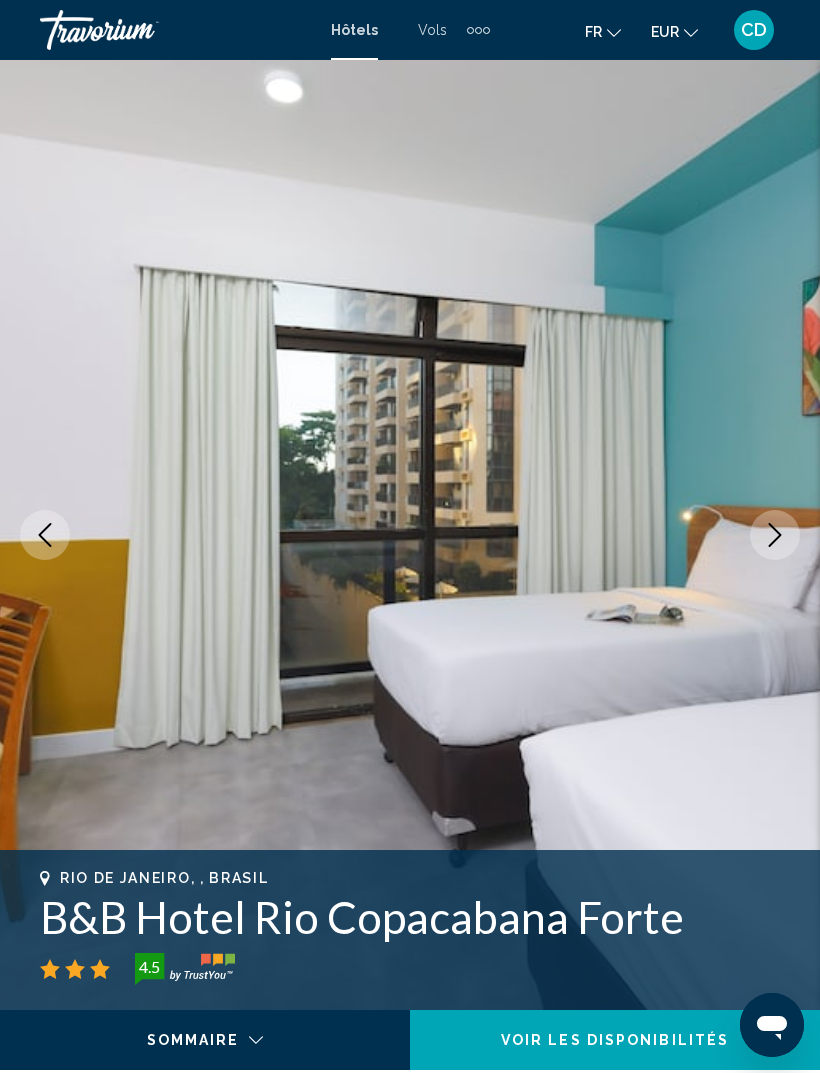 click at bounding box center (775, 535) 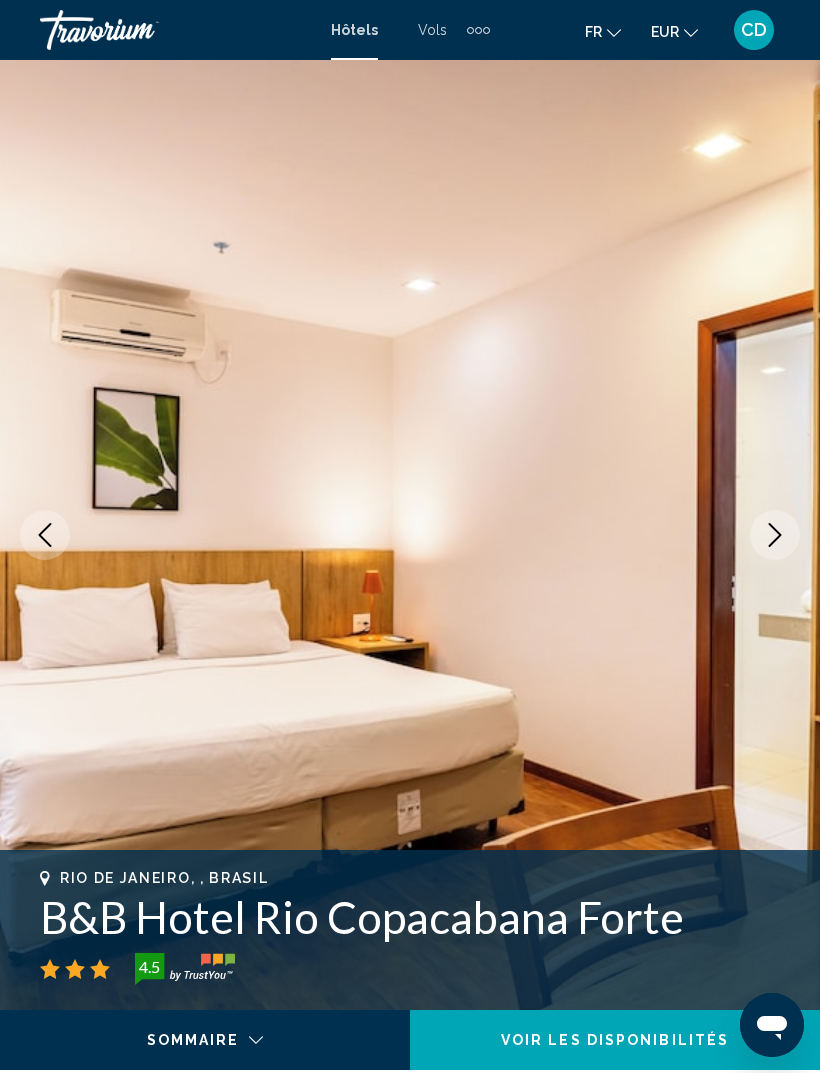 click at bounding box center [775, 535] 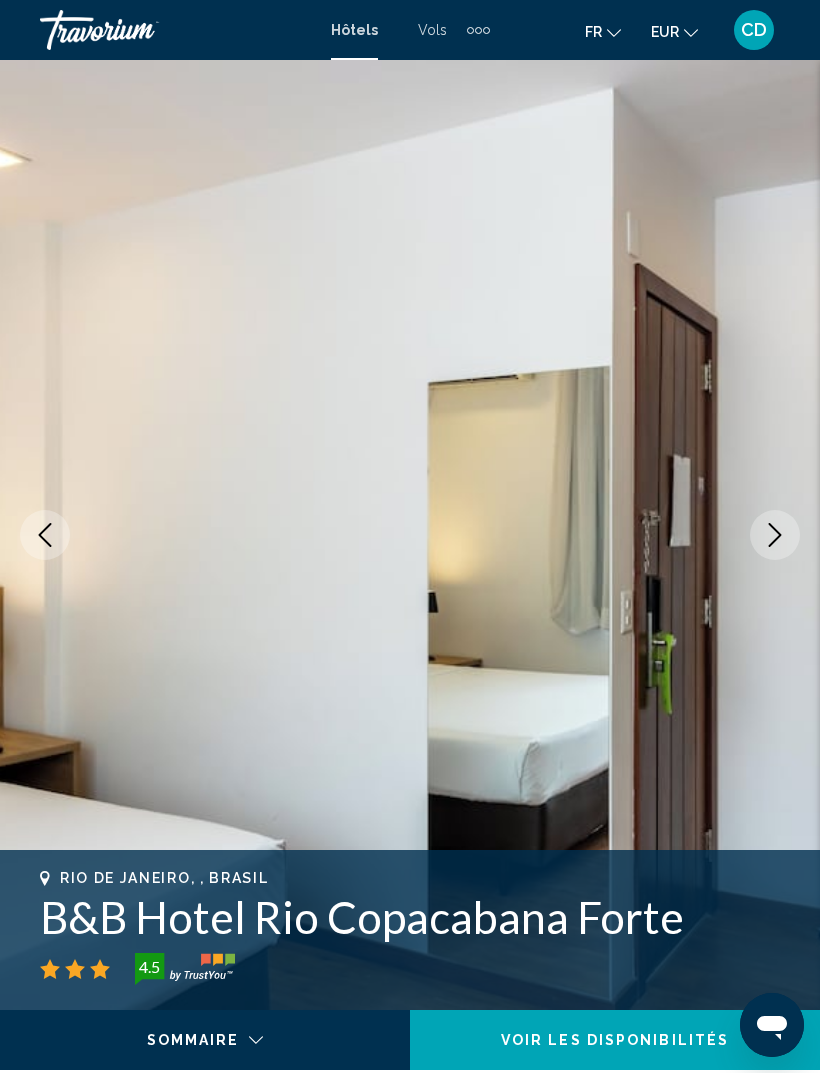 click at bounding box center [775, 535] 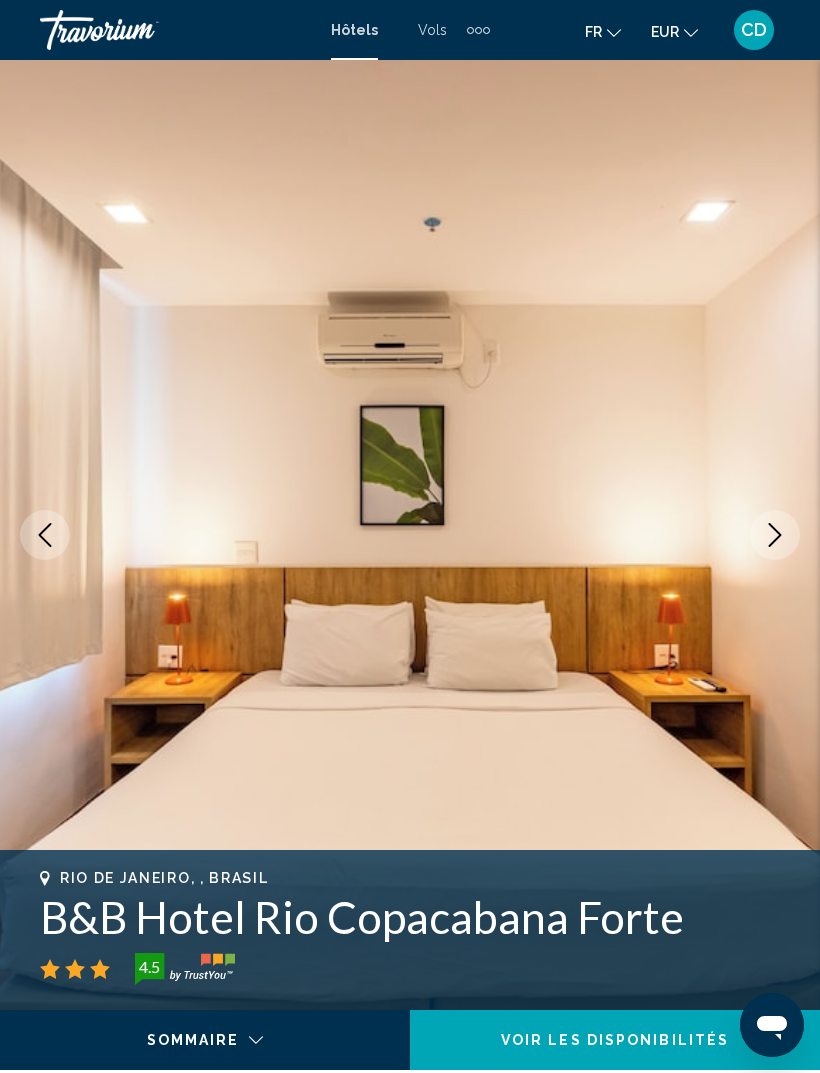 click at bounding box center (775, 535) 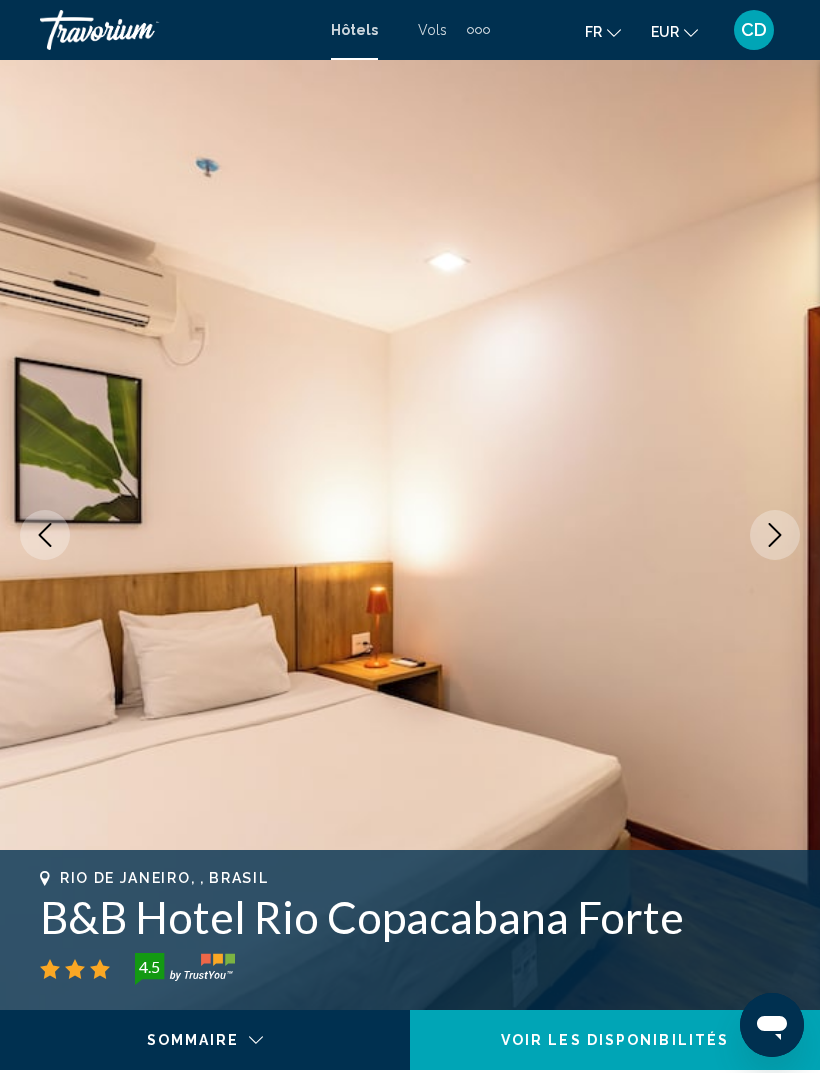 click at bounding box center (775, 535) 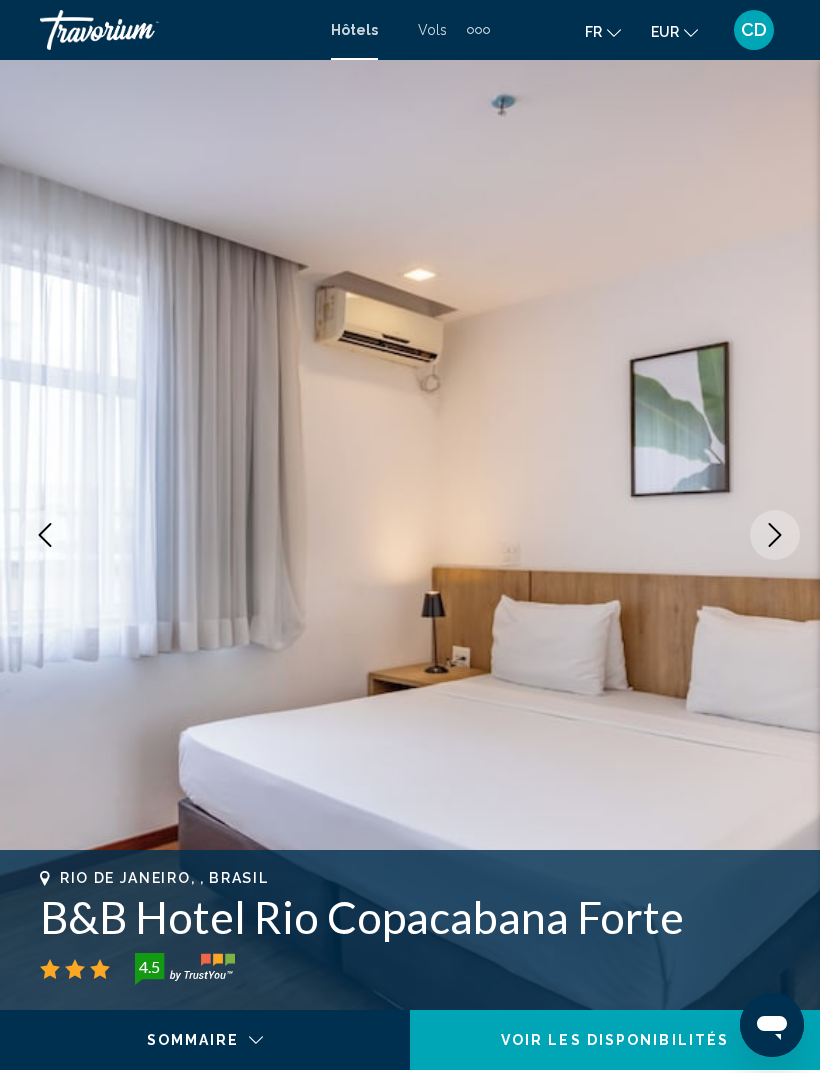 click at bounding box center (775, 535) 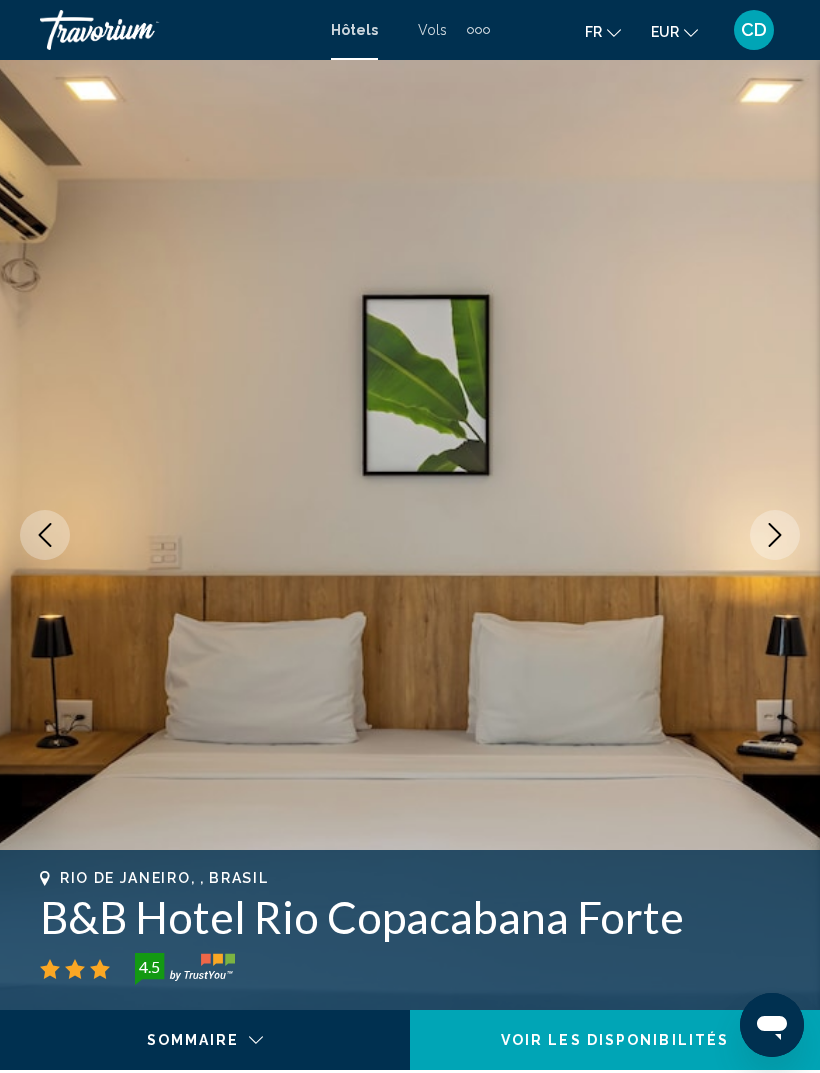 click at bounding box center (775, 535) 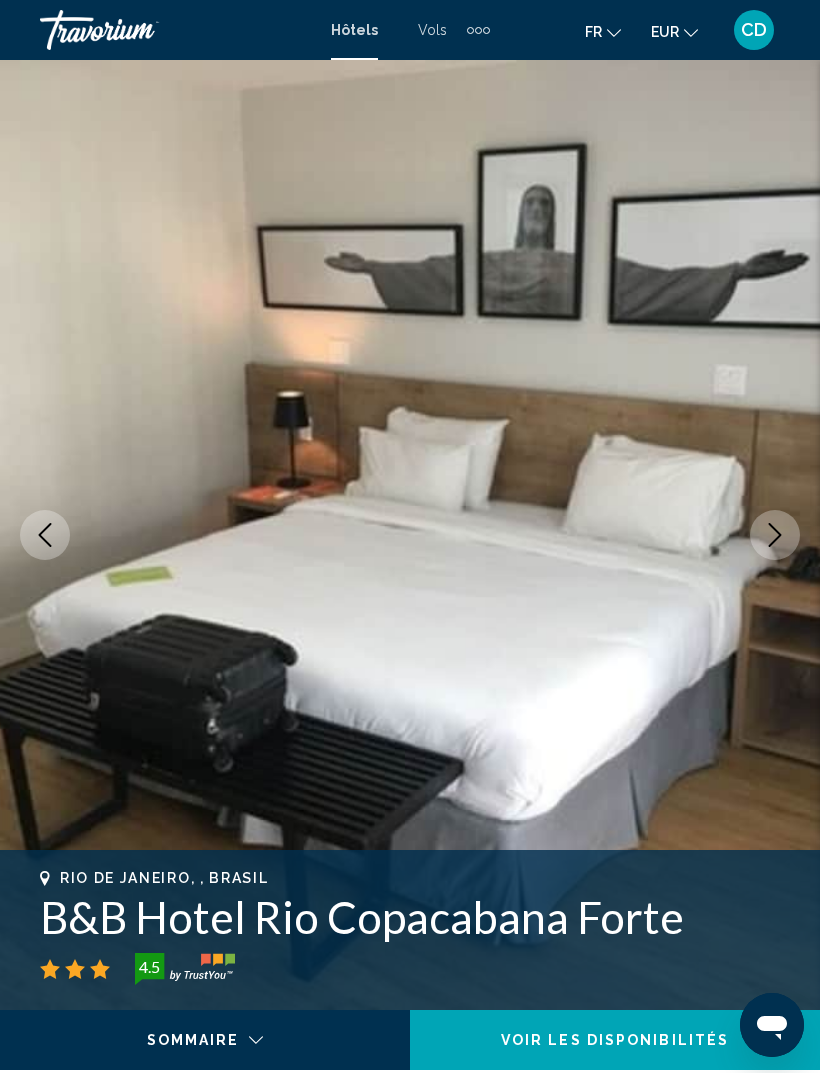 click at bounding box center [775, 535] 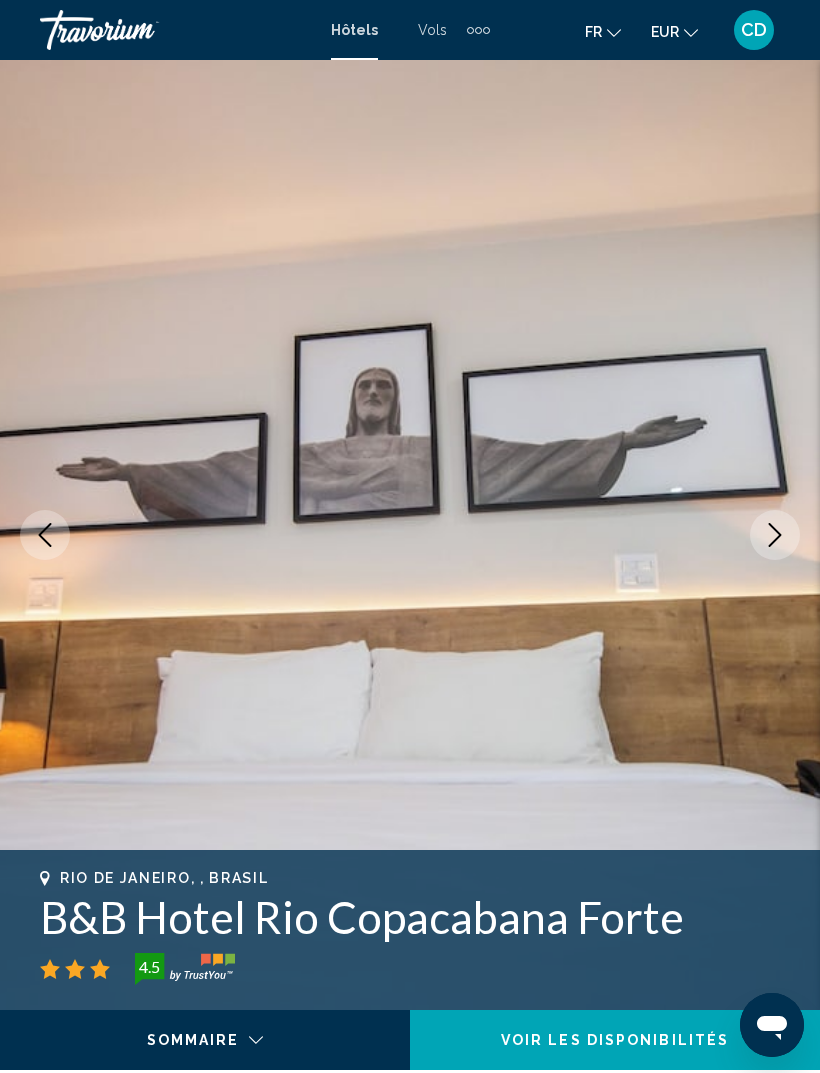 click at bounding box center (775, 535) 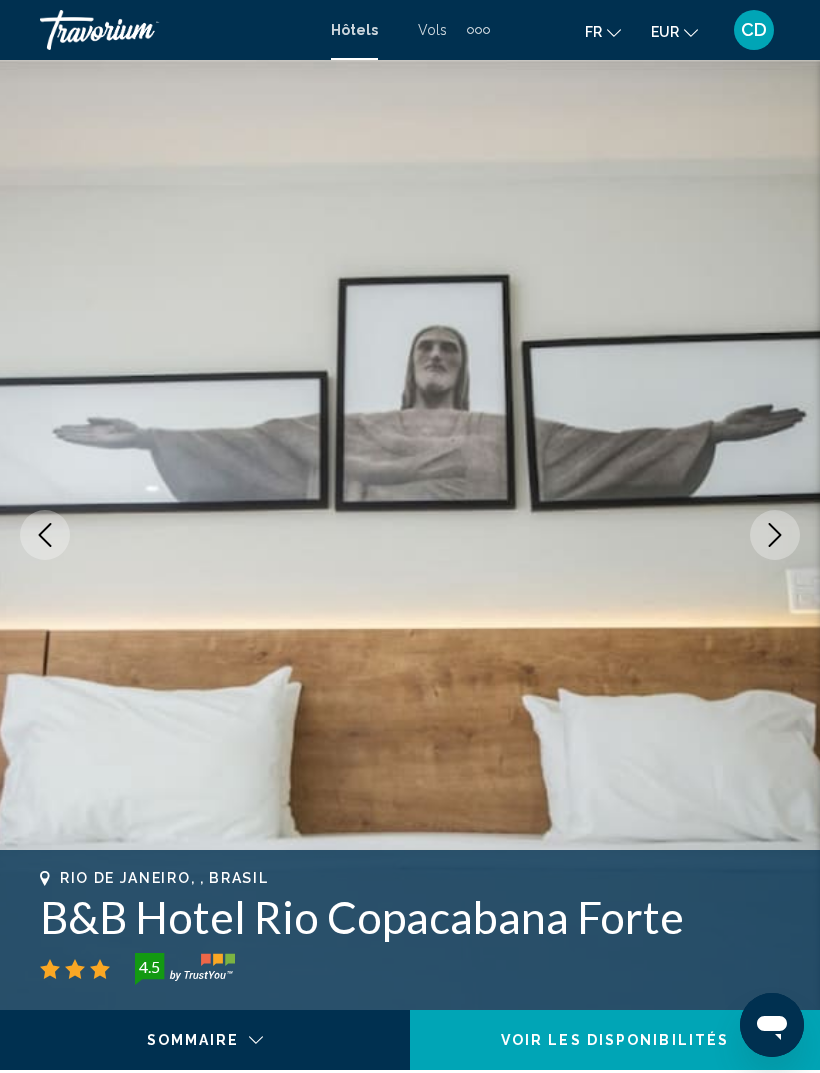 click at bounding box center (775, 535) 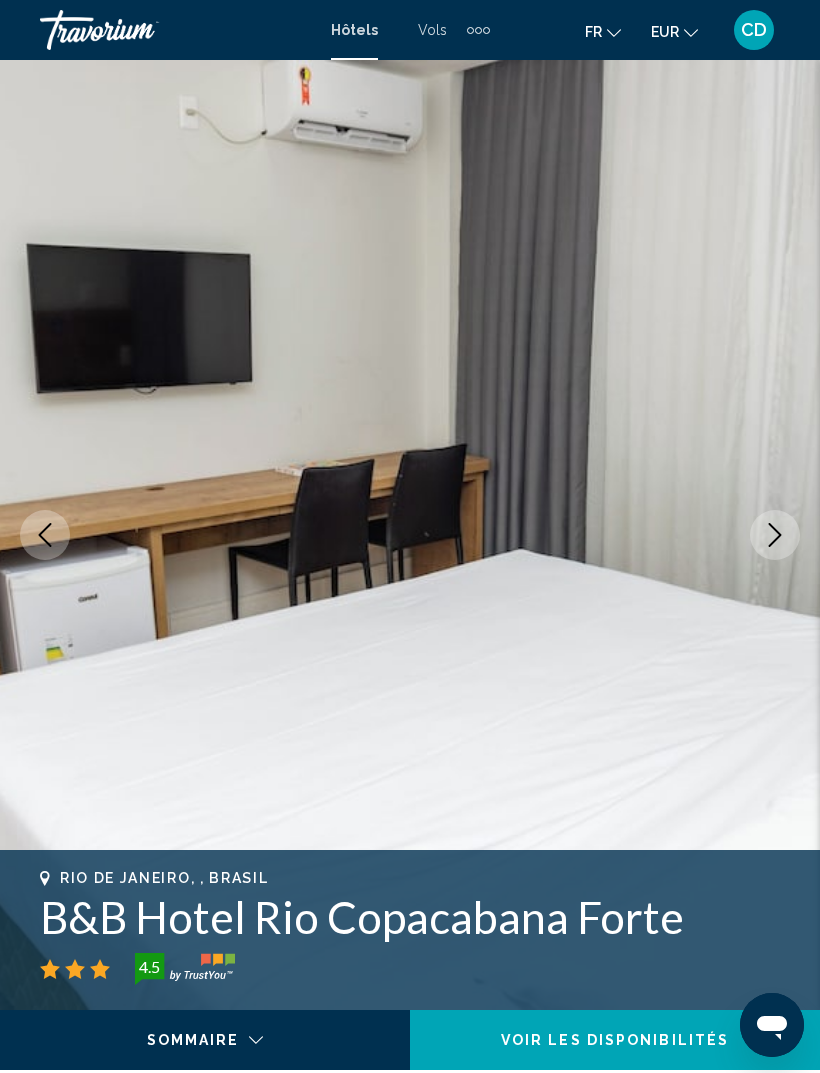 click at bounding box center [775, 535] 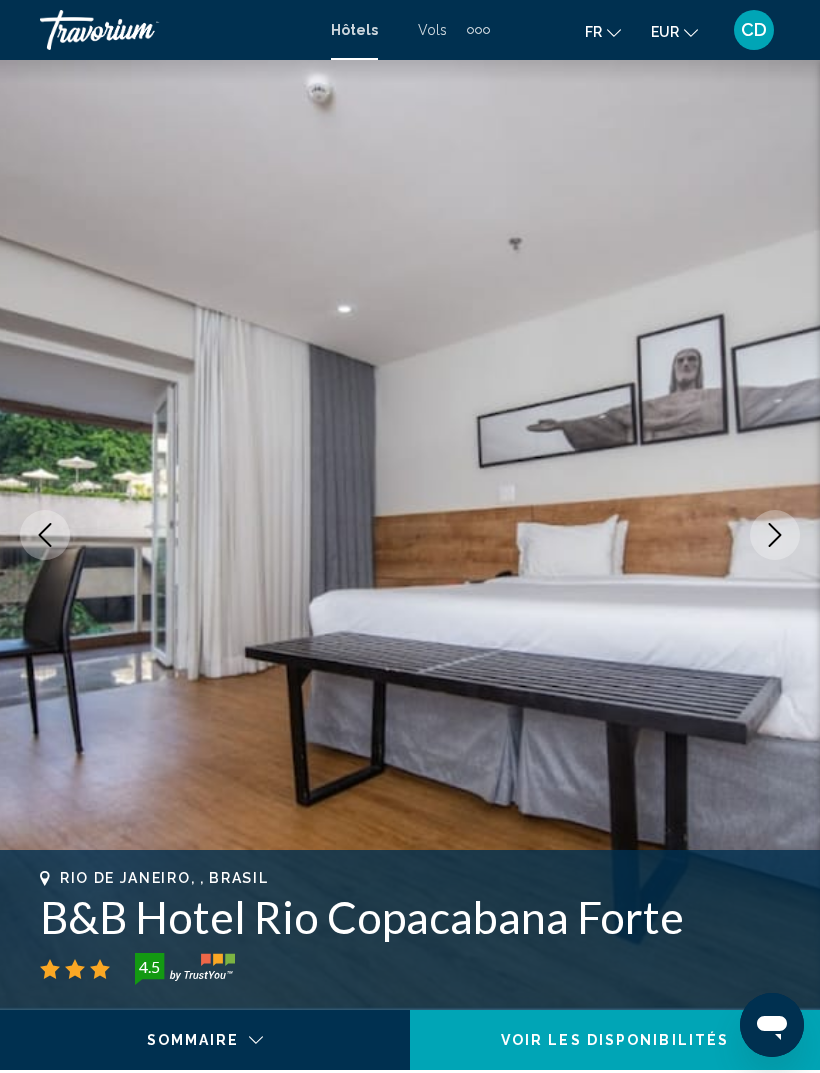 click at bounding box center (775, 535) 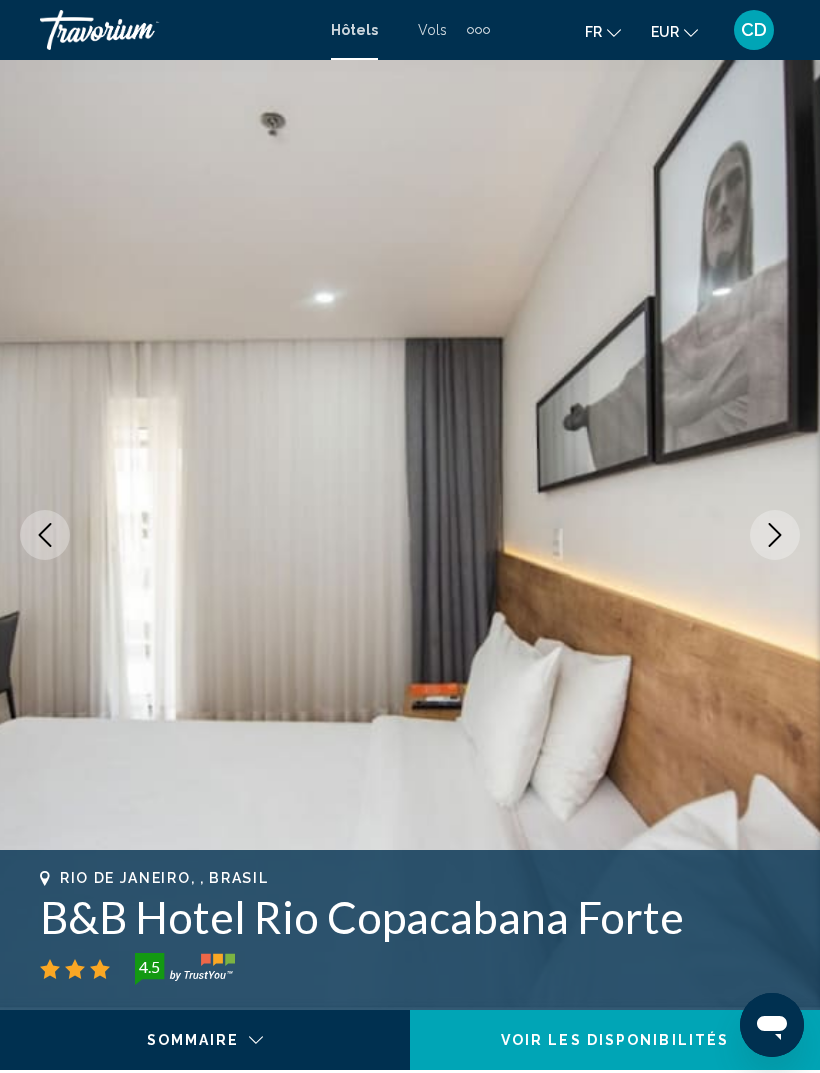 click at bounding box center [775, 535] 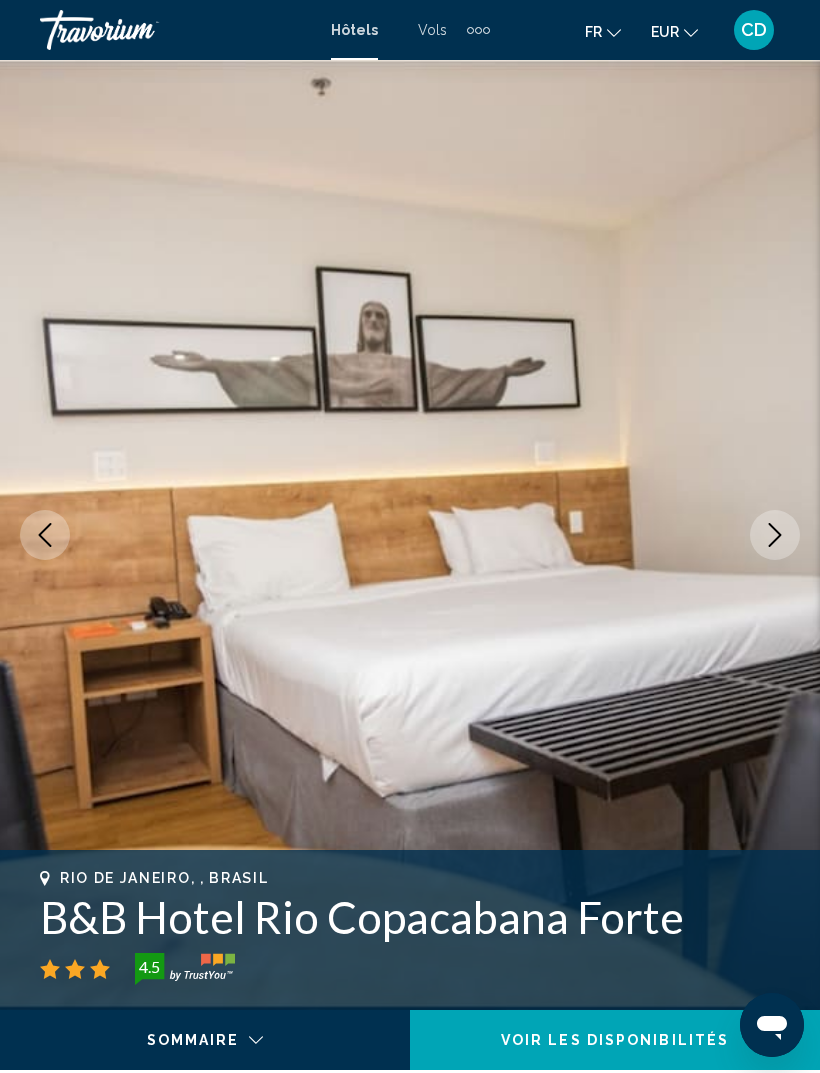 click at bounding box center [775, 535] 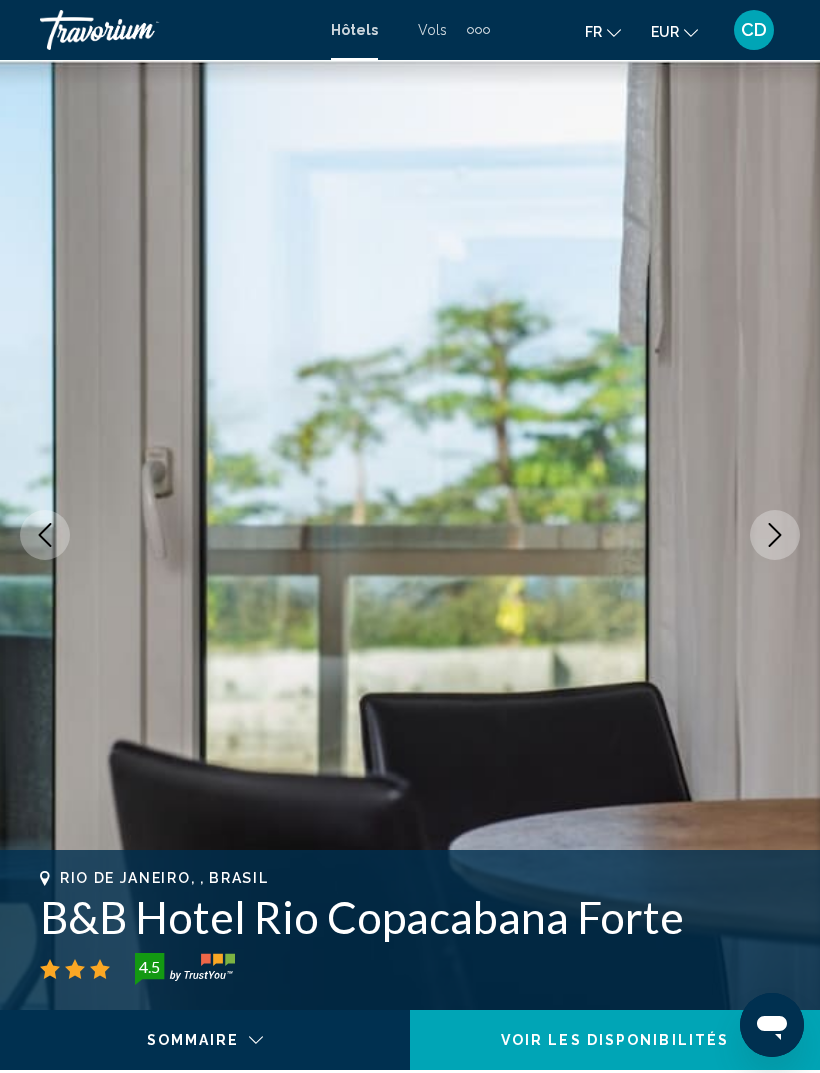 click at bounding box center [775, 535] 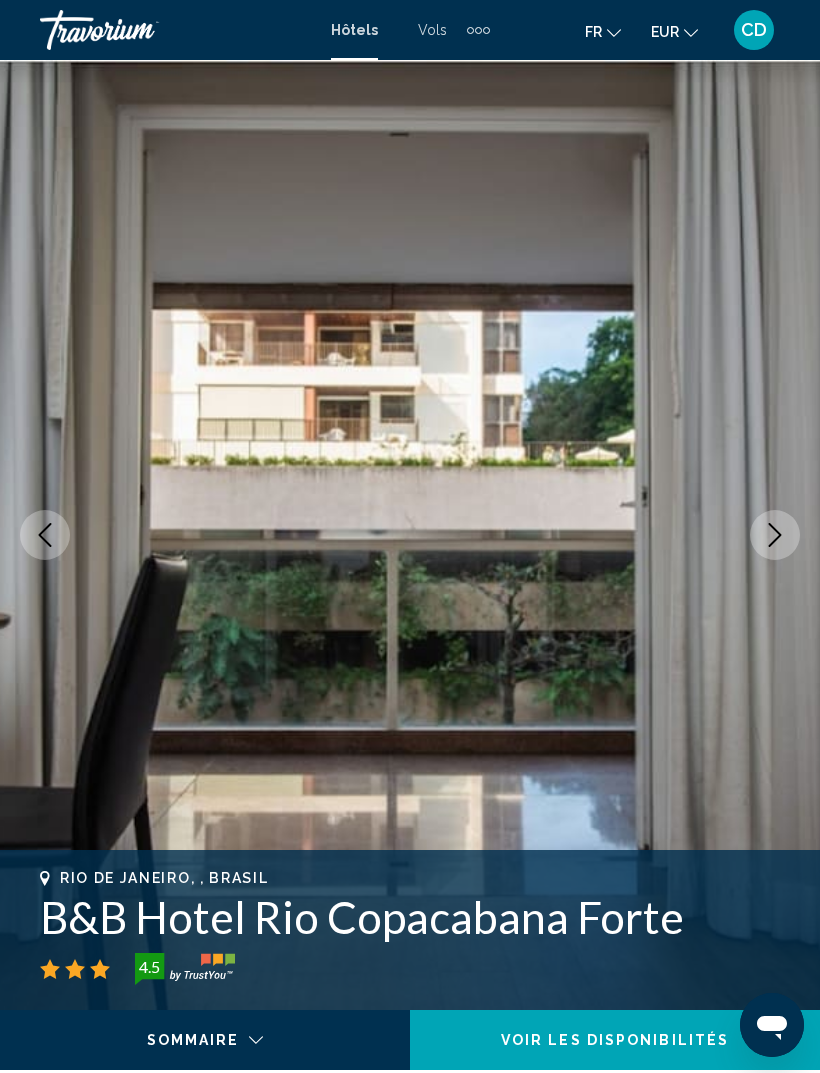 click at bounding box center [775, 535] 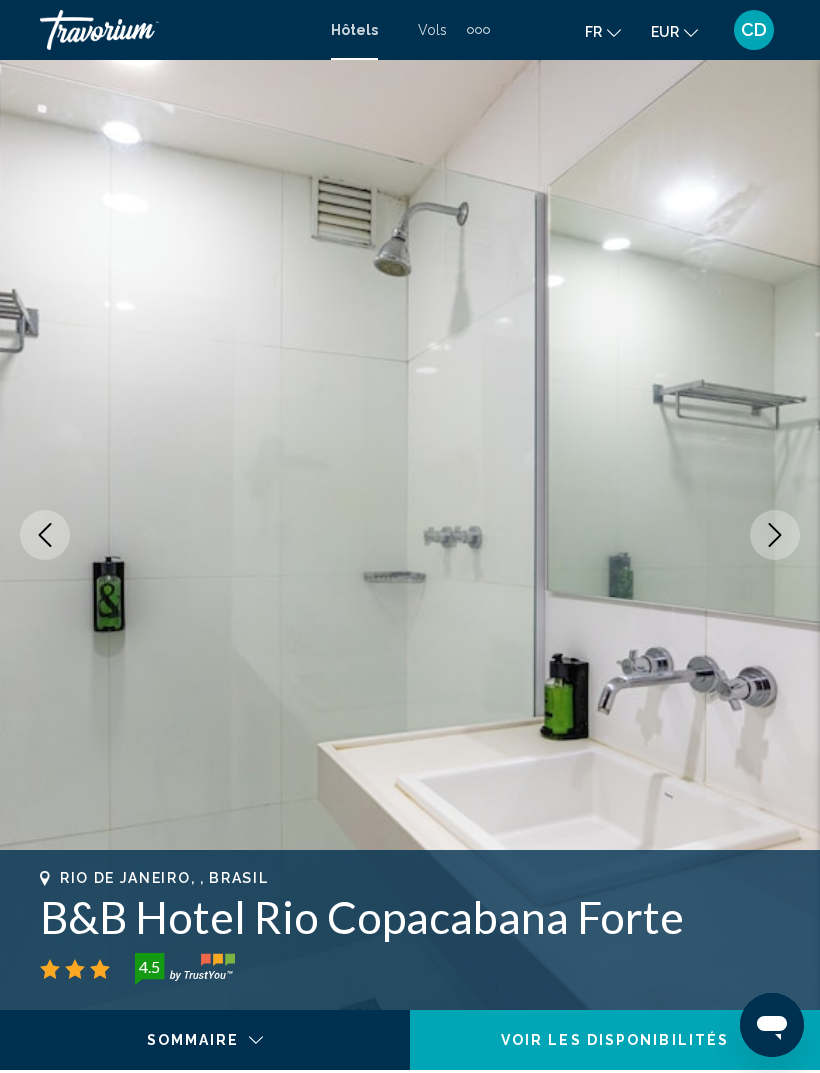 click at bounding box center (775, 535) 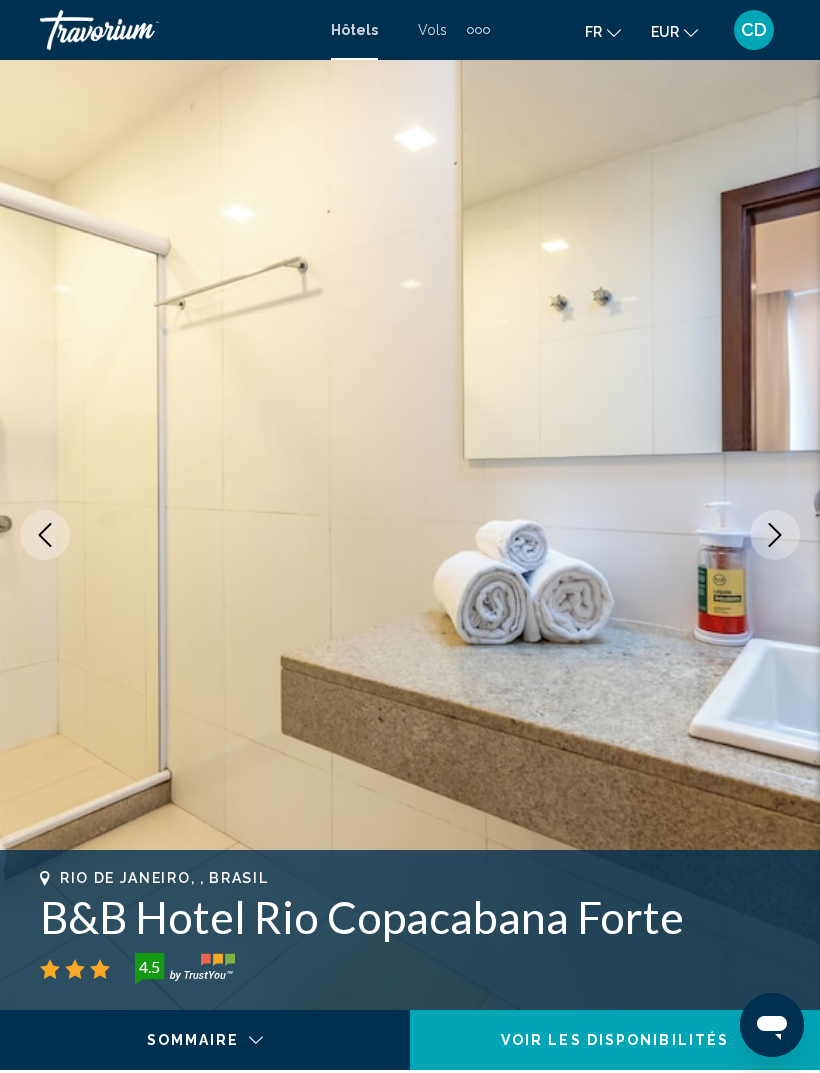 click at bounding box center (775, 535) 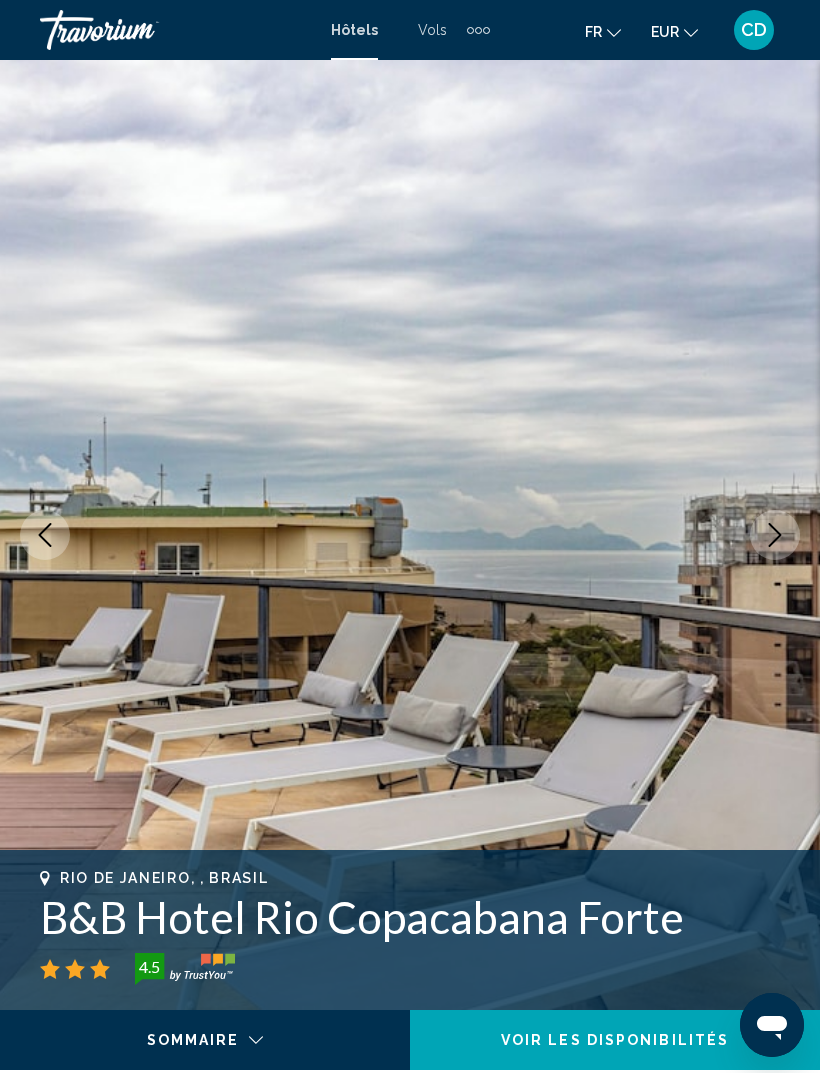 click at bounding box center (775, 535) 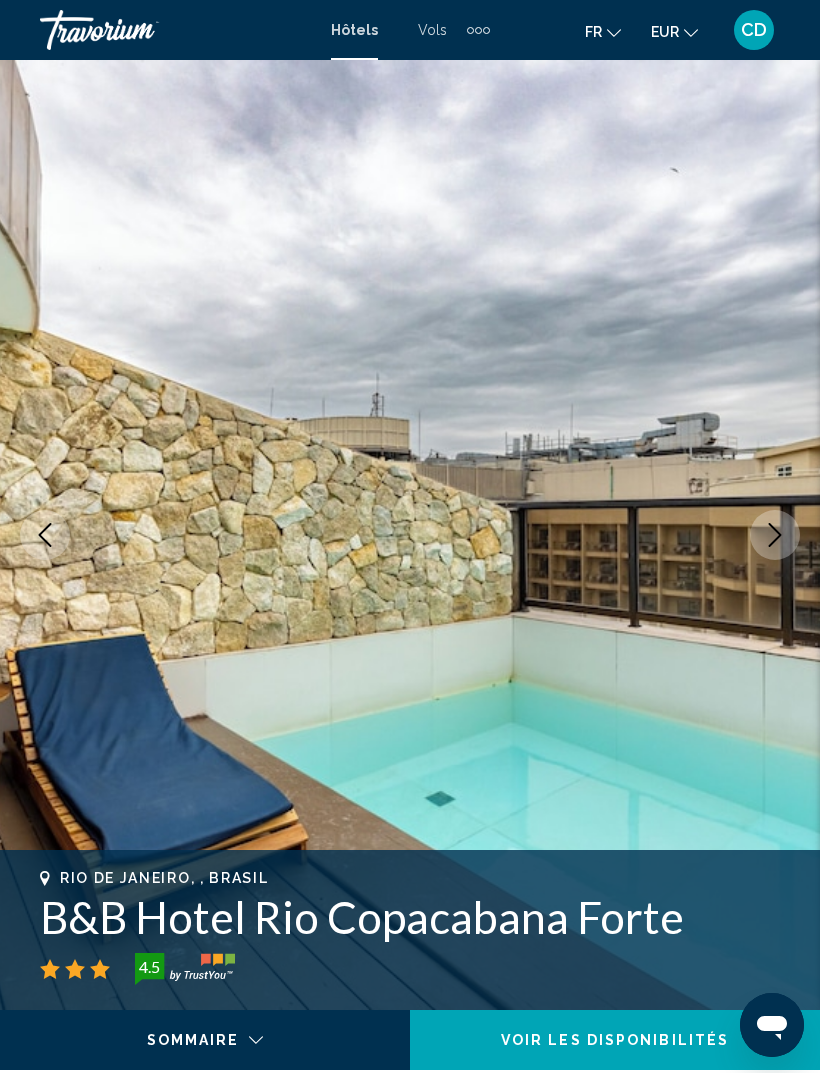 click at bounding box center [45, 535] 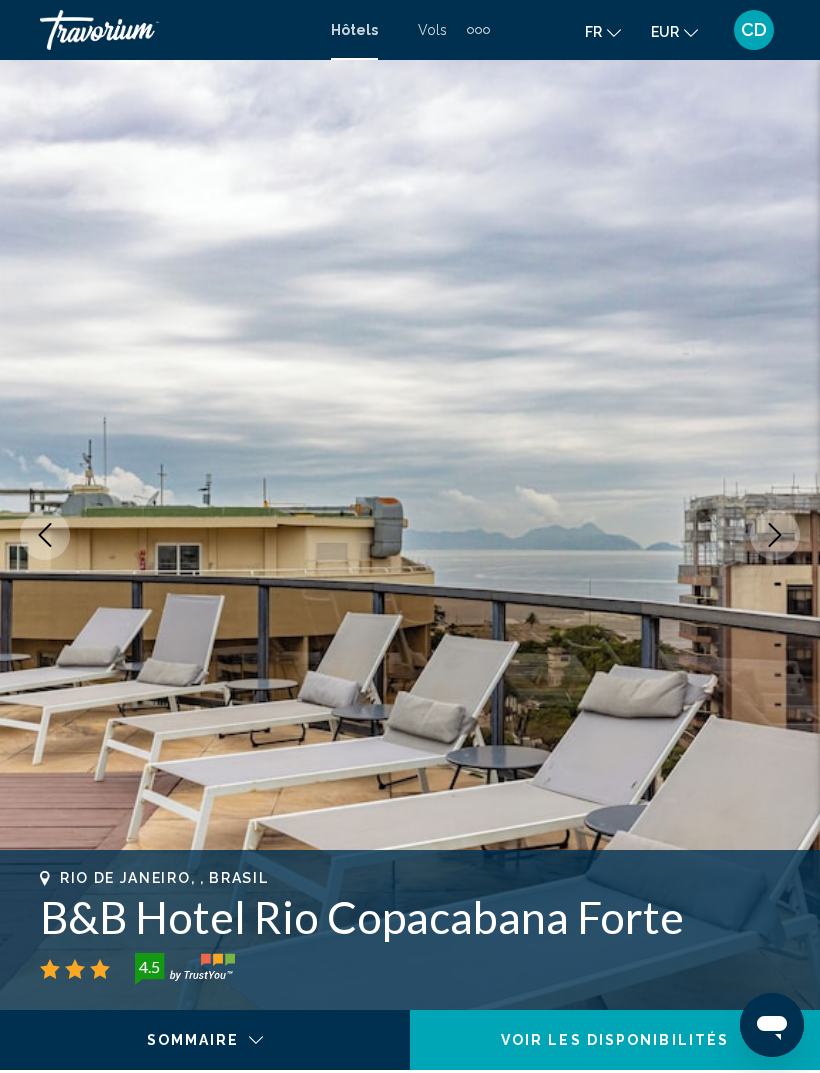 click 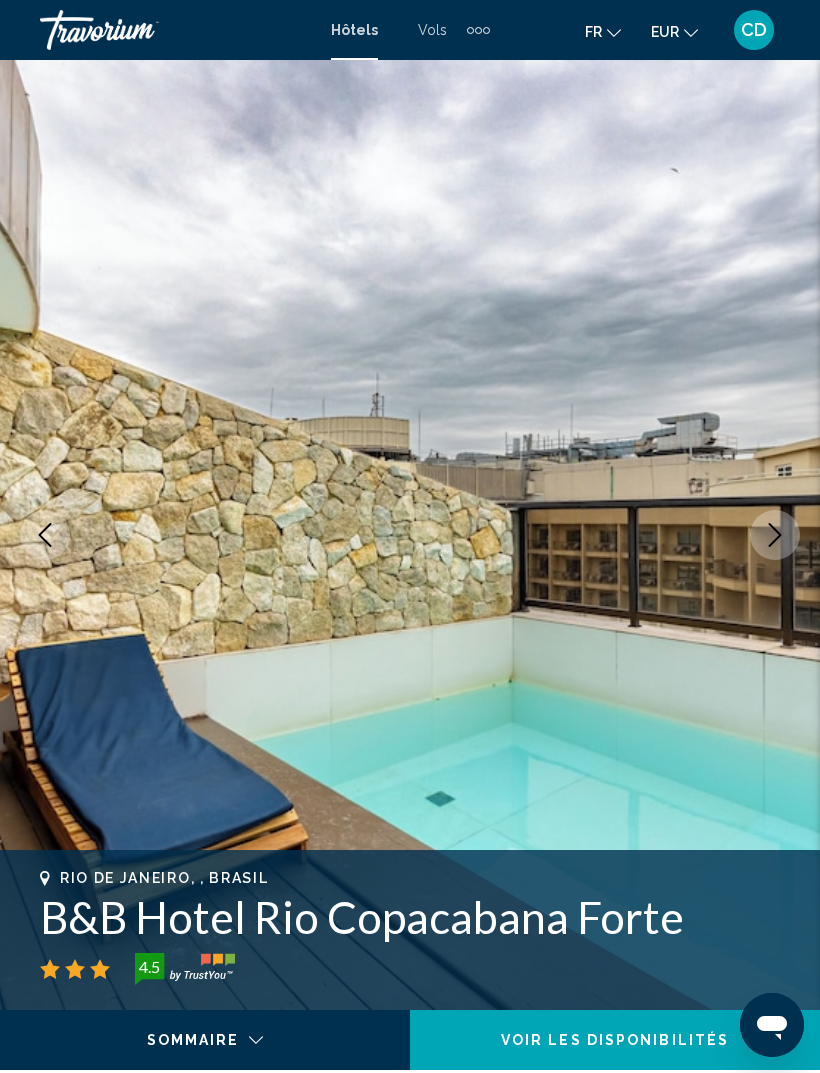 click 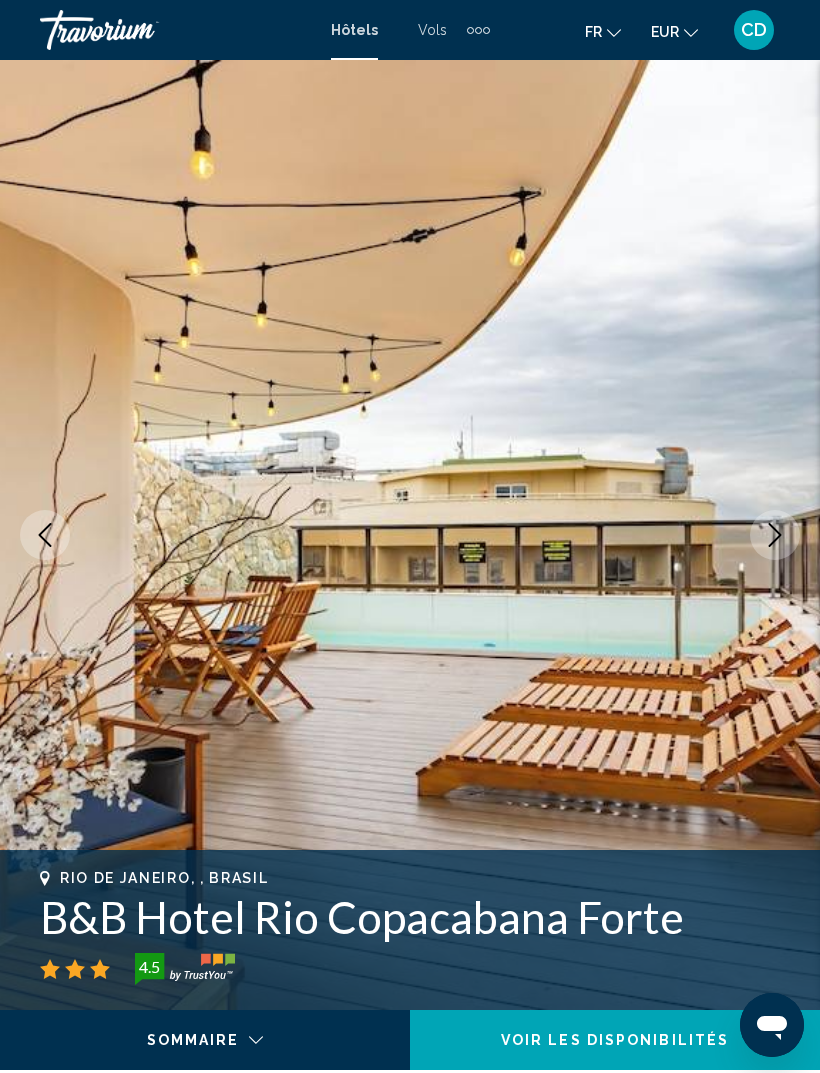 click 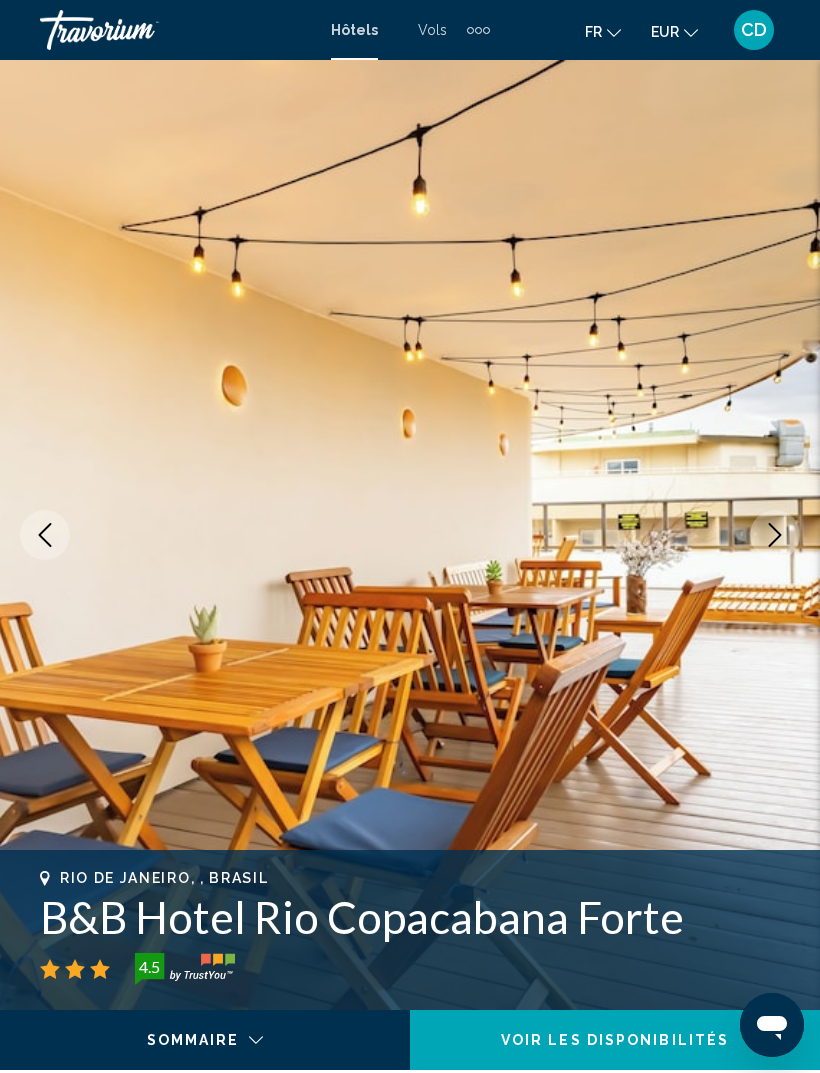 click 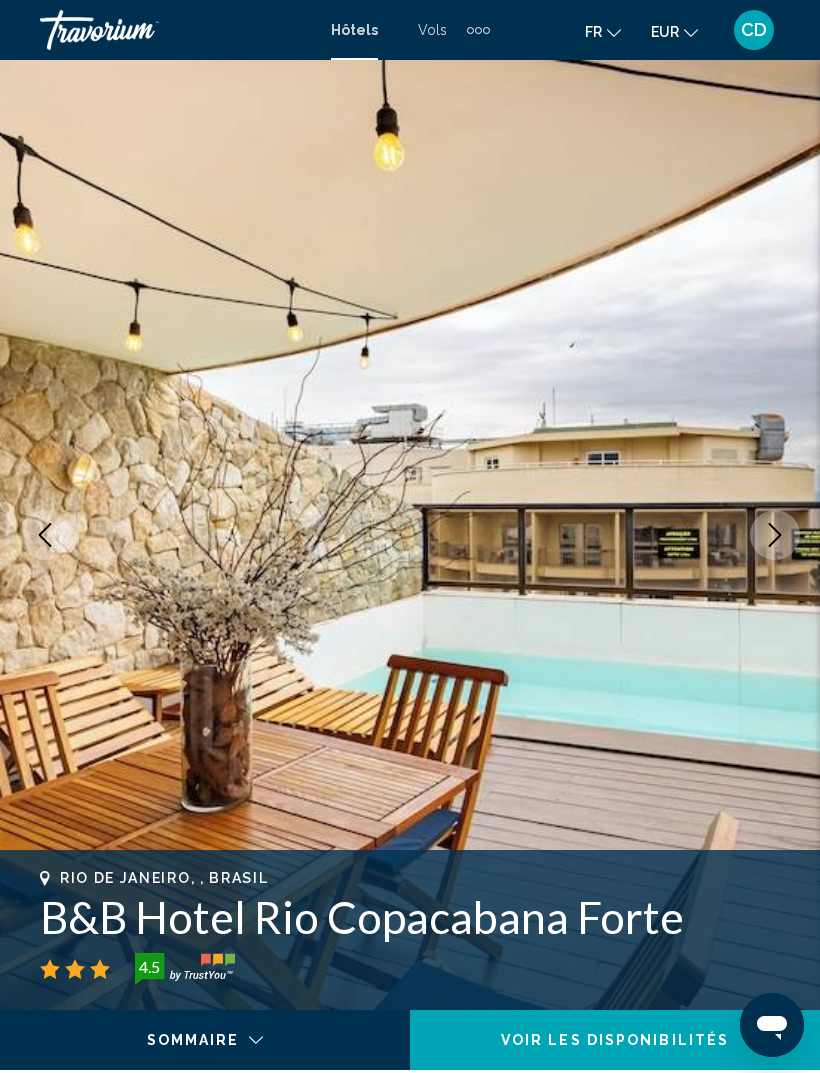 click 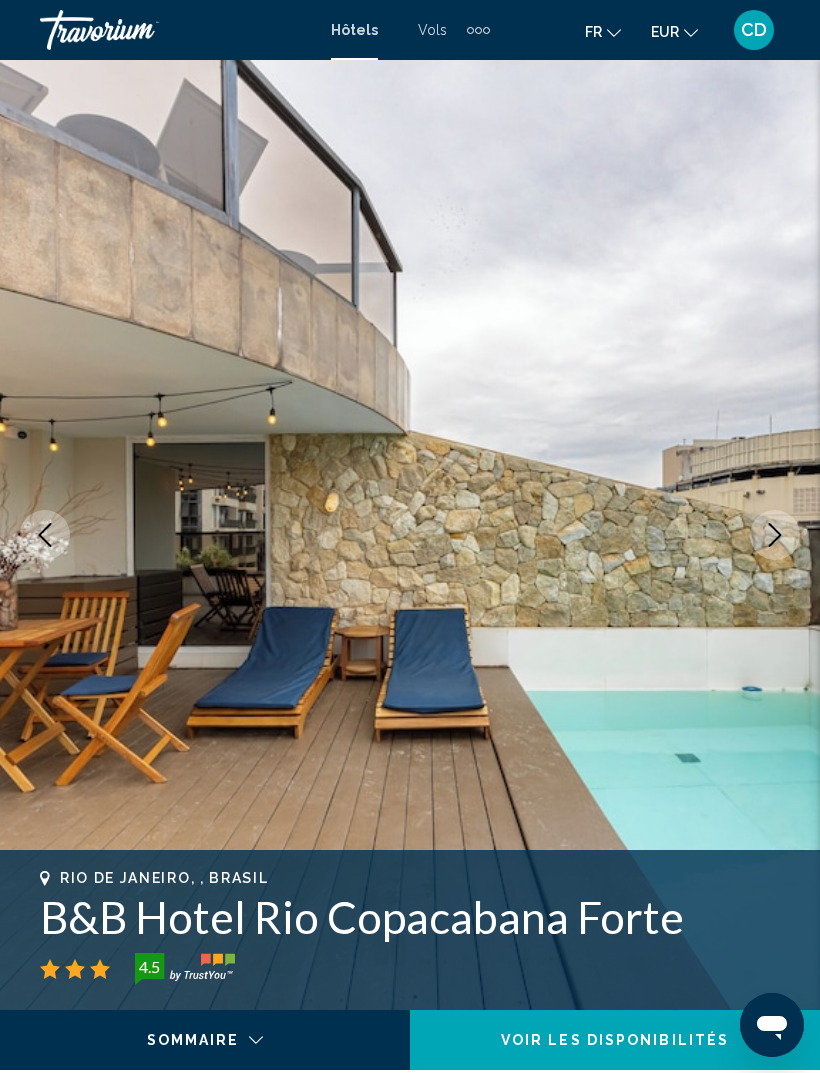 click 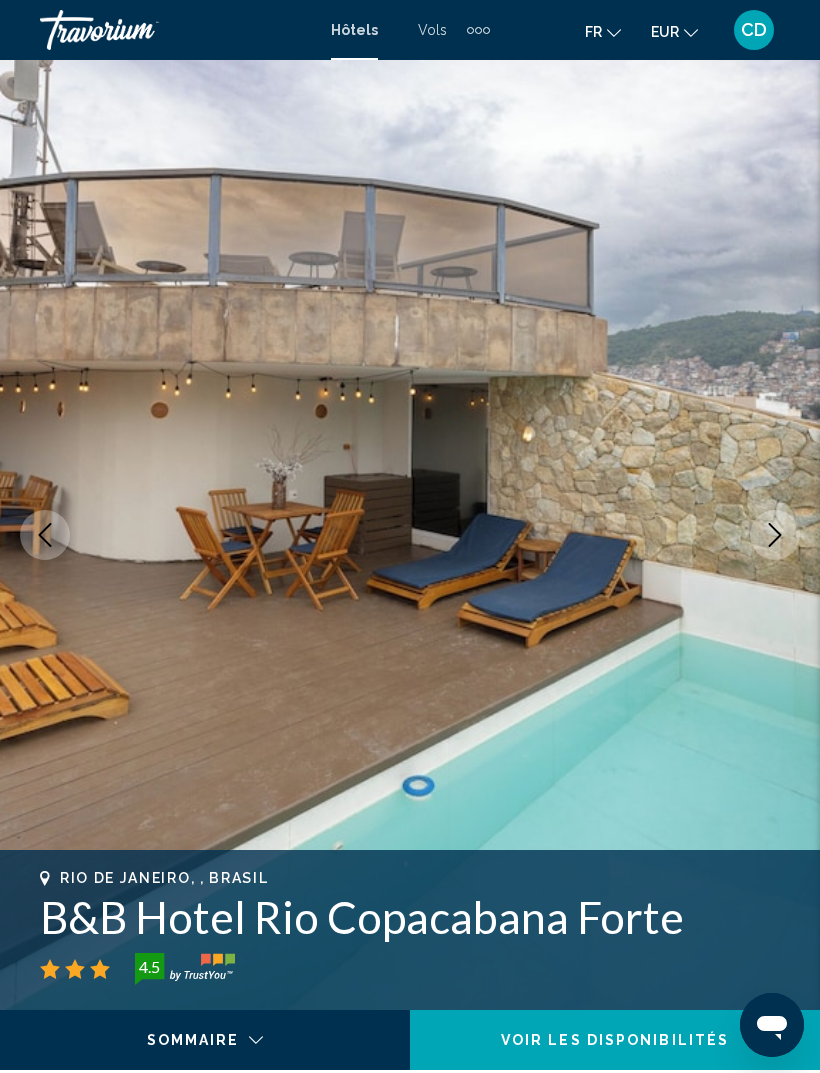 click 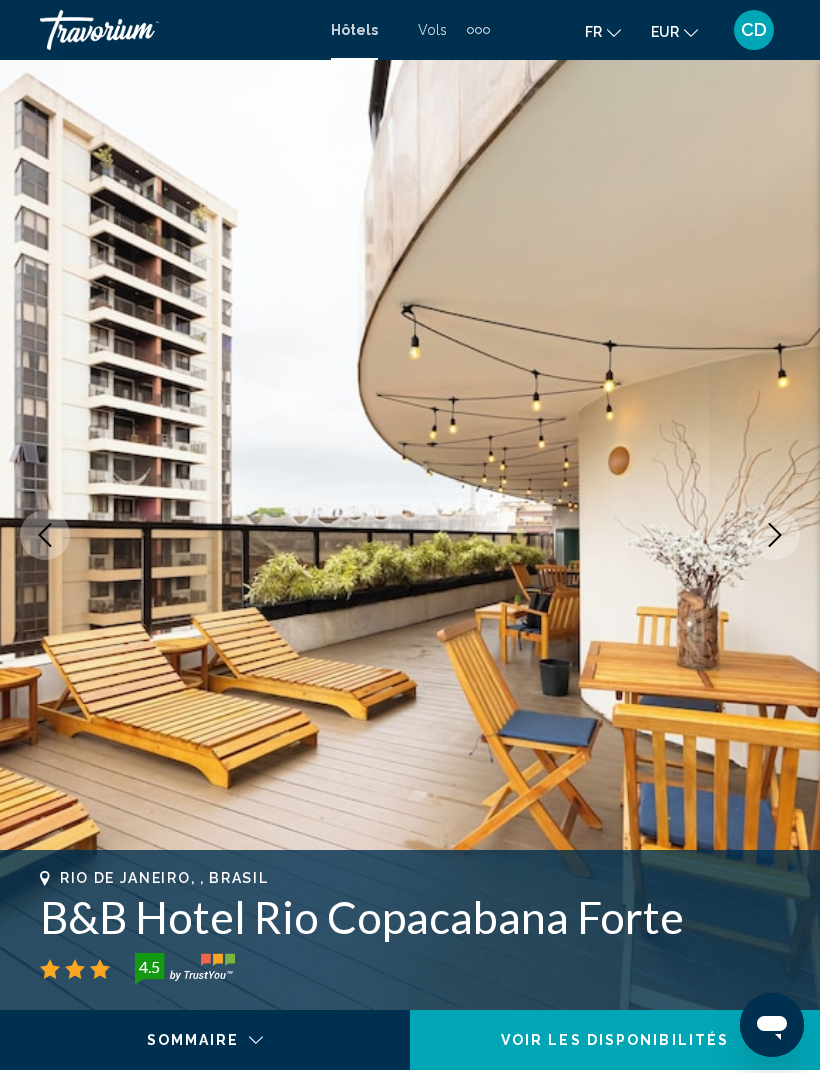 click 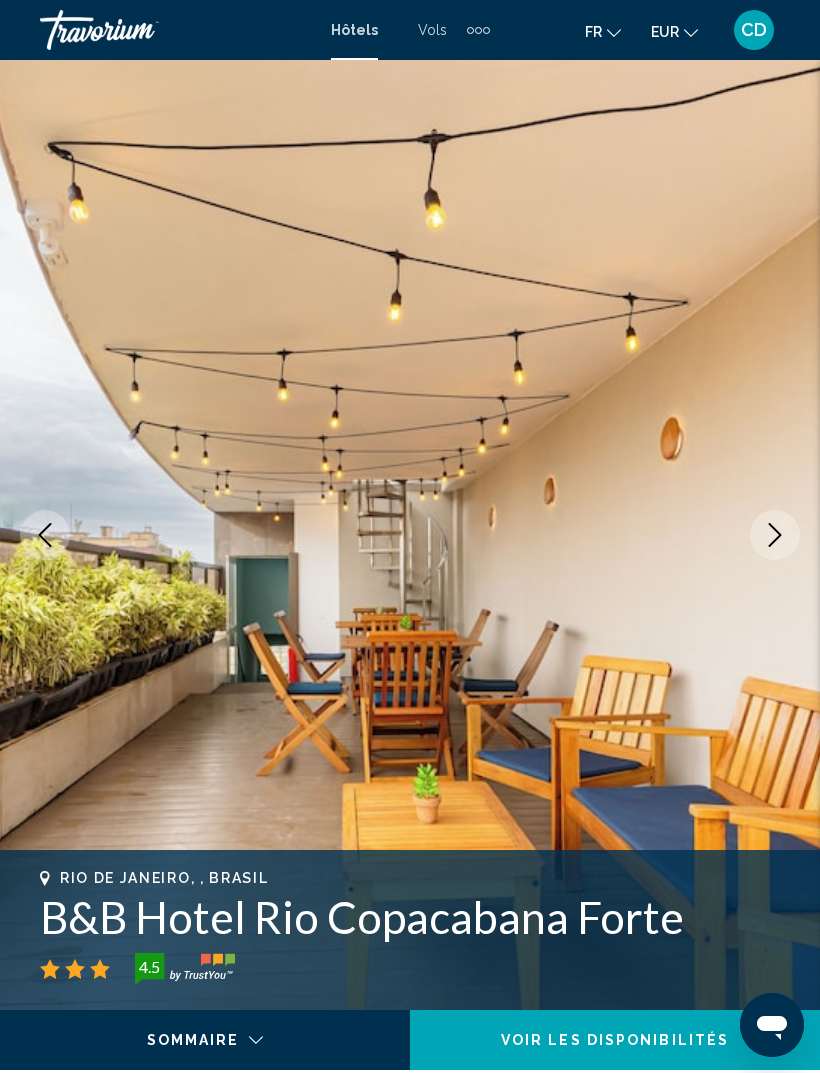 click 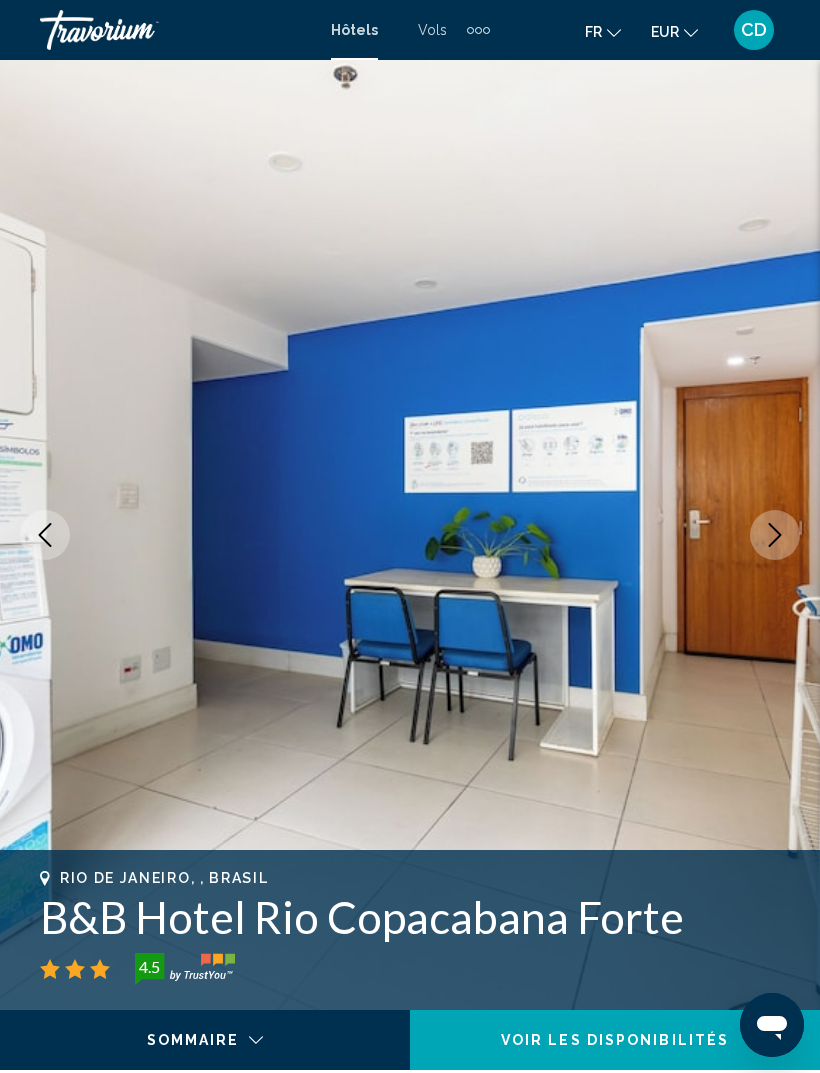 click at bounding box center [775, 535] 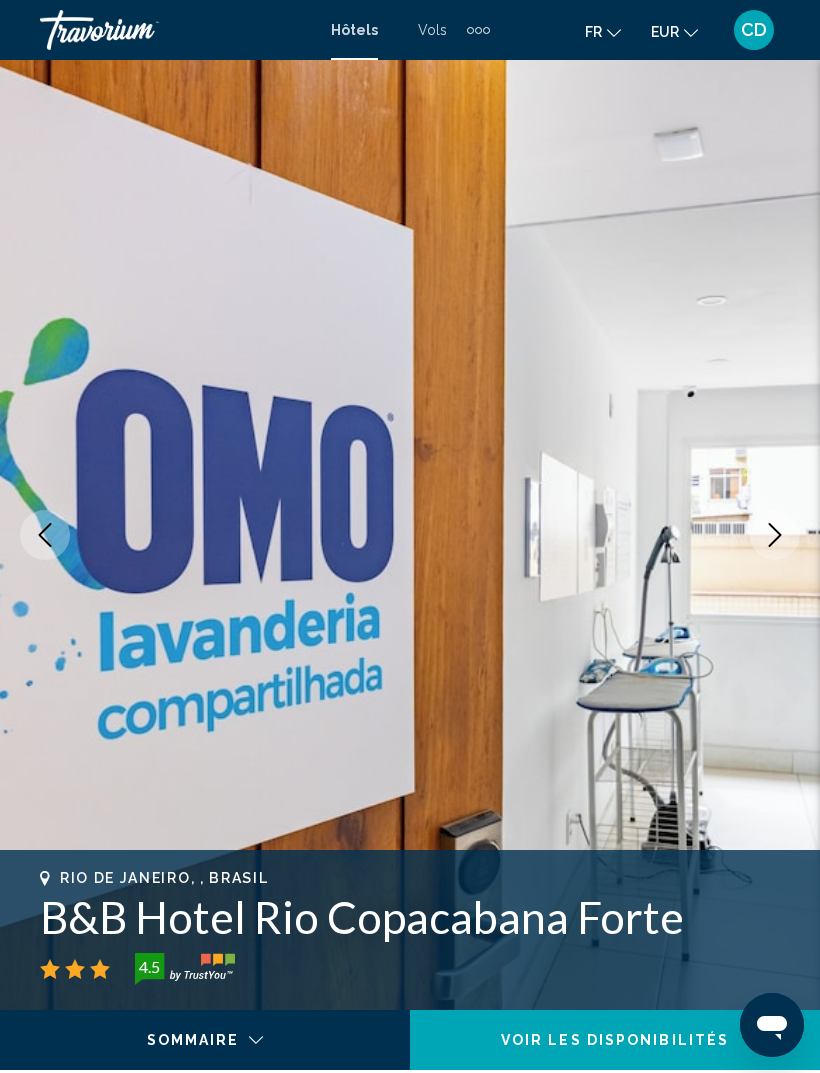 click at bounding box center [775, 535] 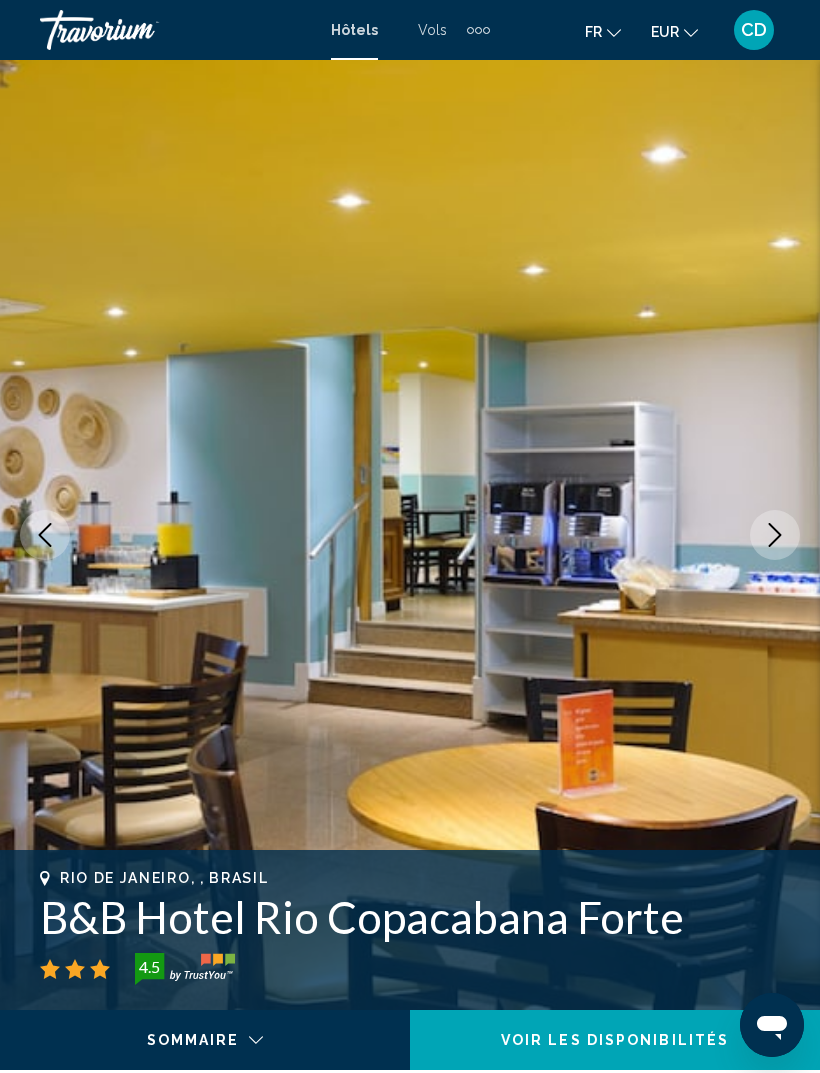 click at bounding box center (775, 535) 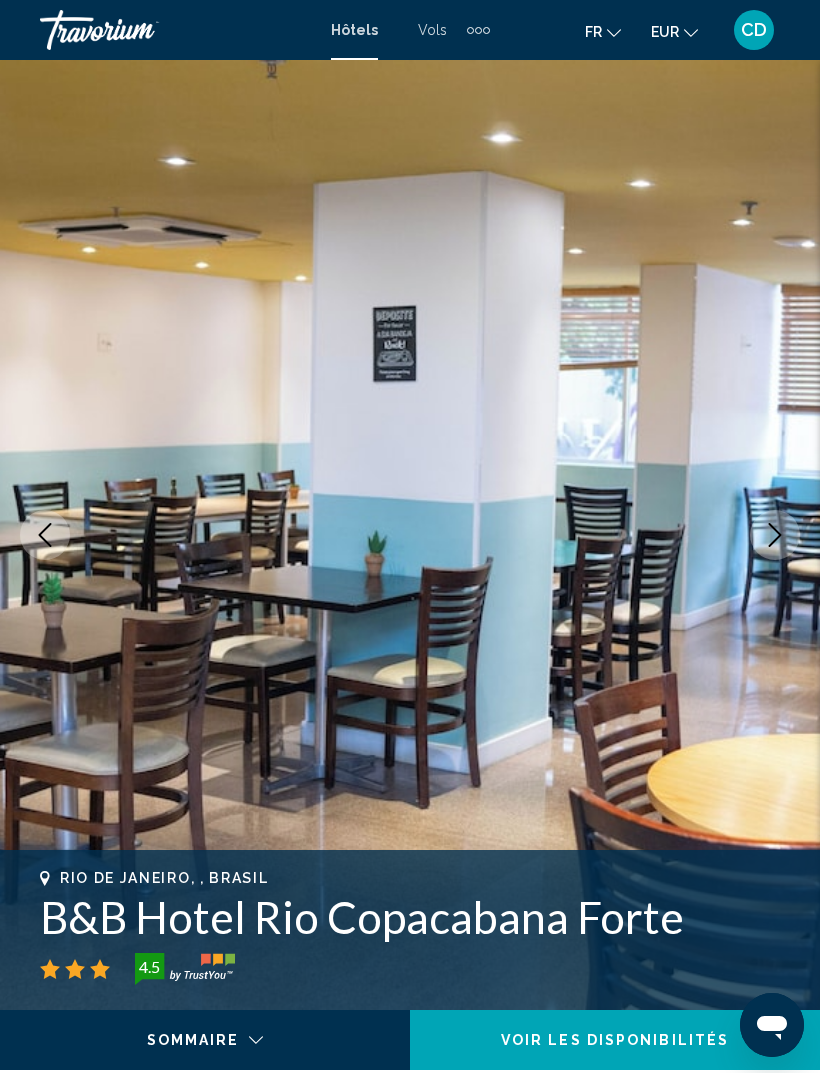 click 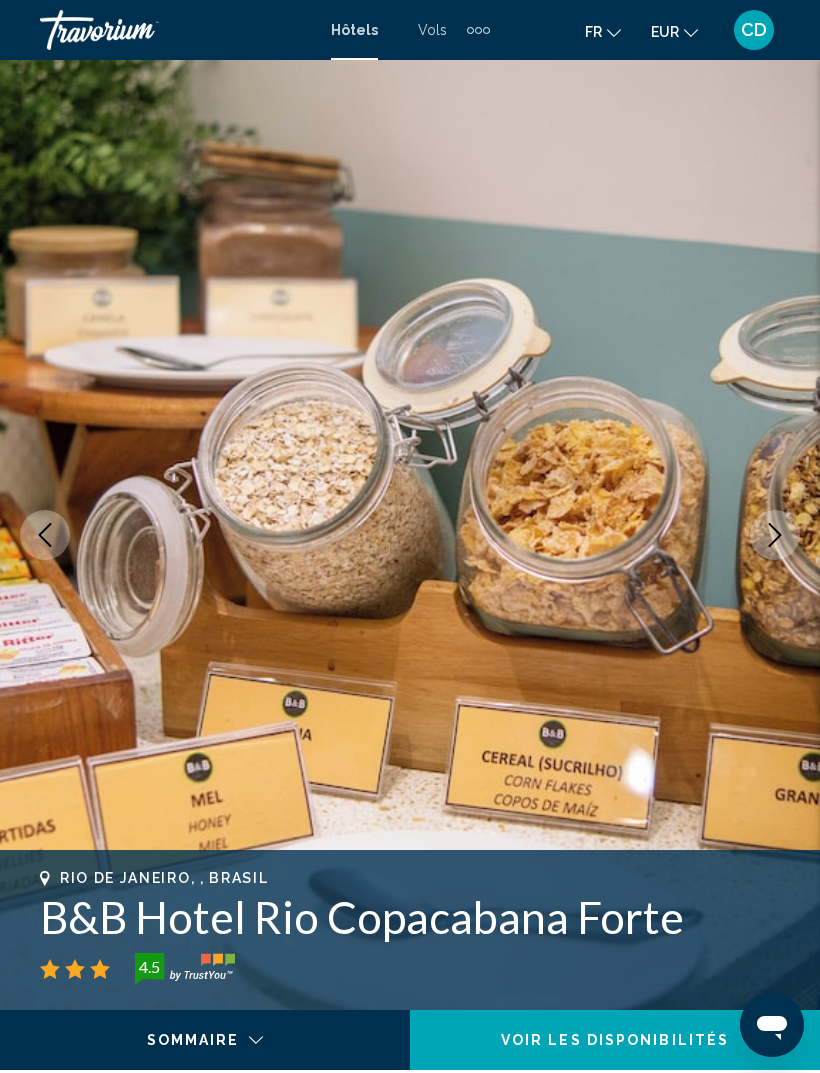click 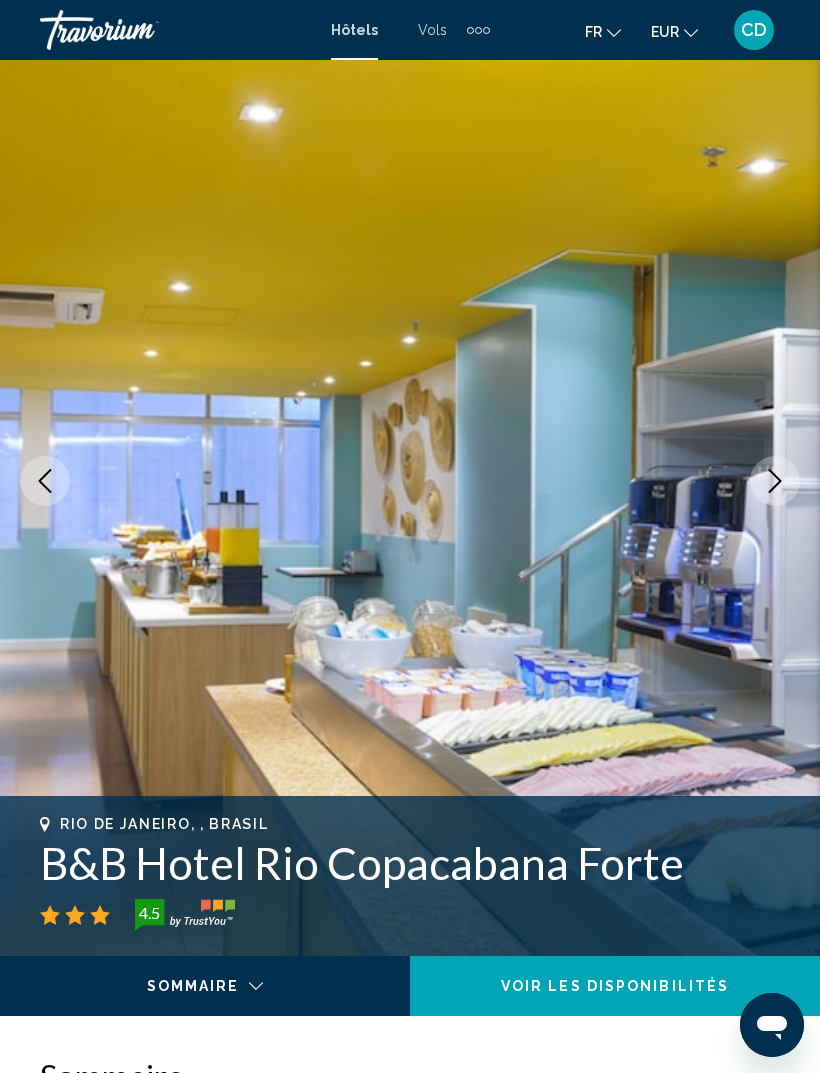 scroll, scrollTop: 0, scrollLeft: 0, axis: both 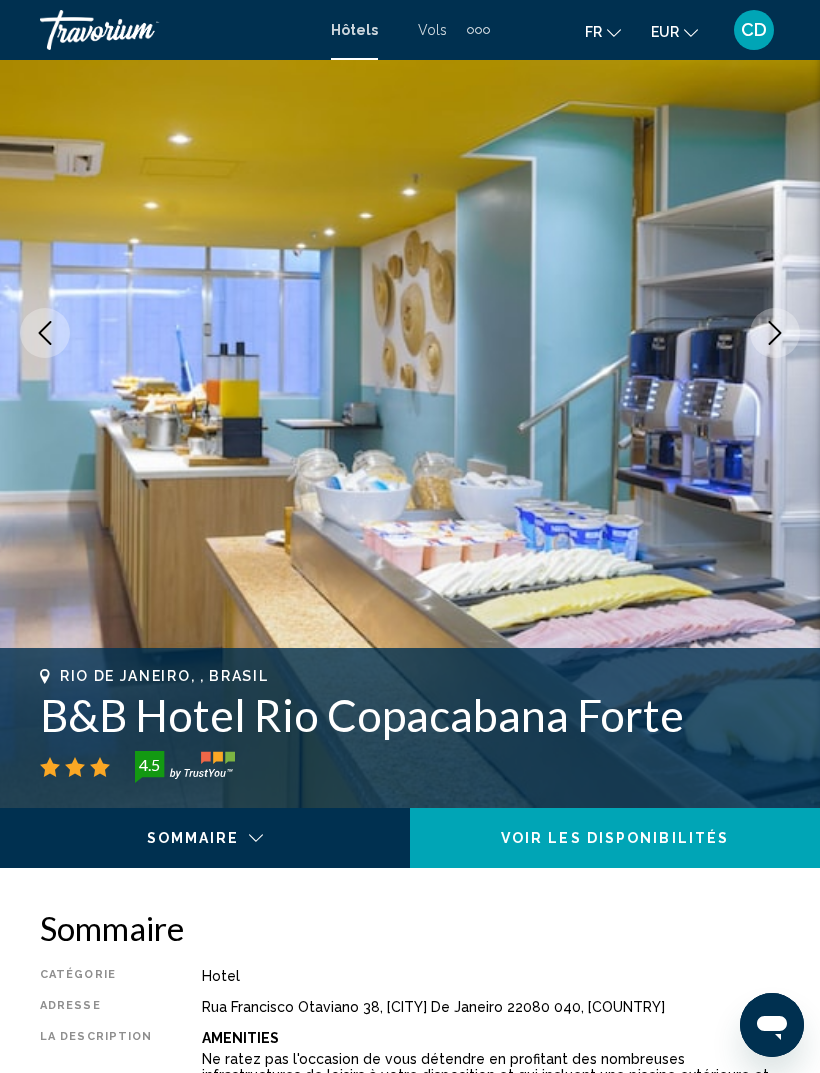 click on "B&B Hotel Rio Copacabana Forte" at bounding box center [410, 715] 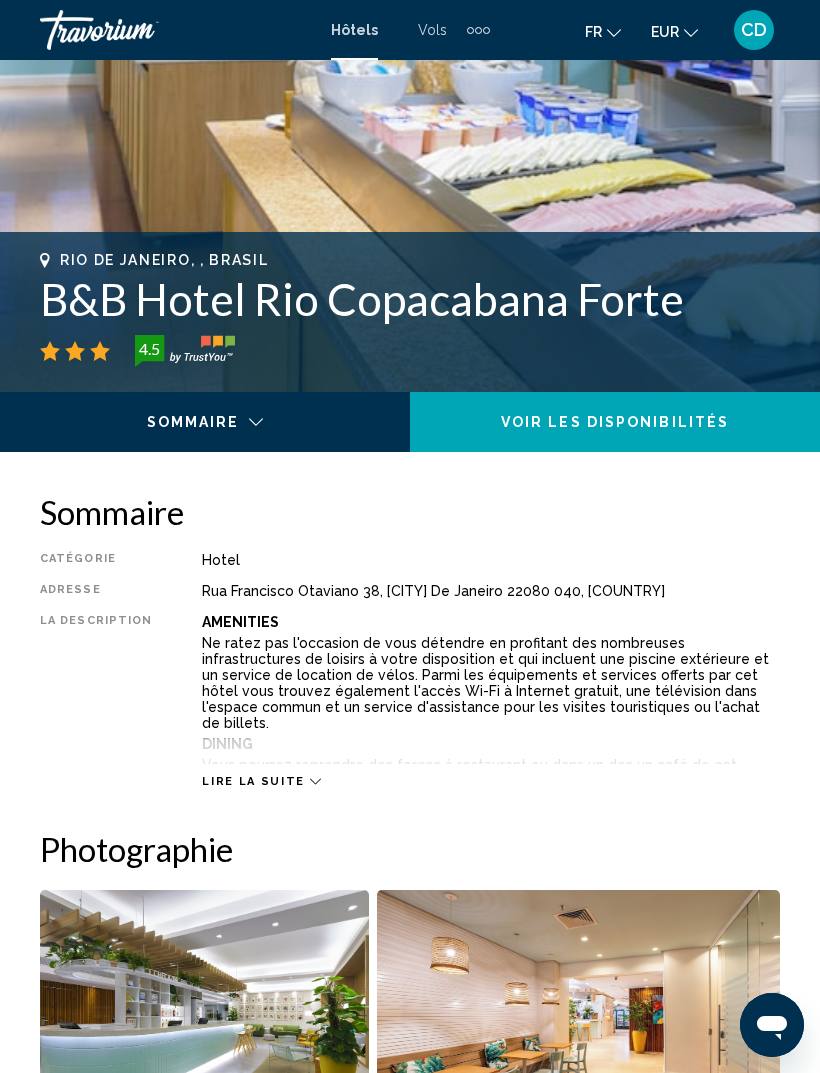 scroll, scrollTop: 309, scrollLeft: 0, axis: vertical 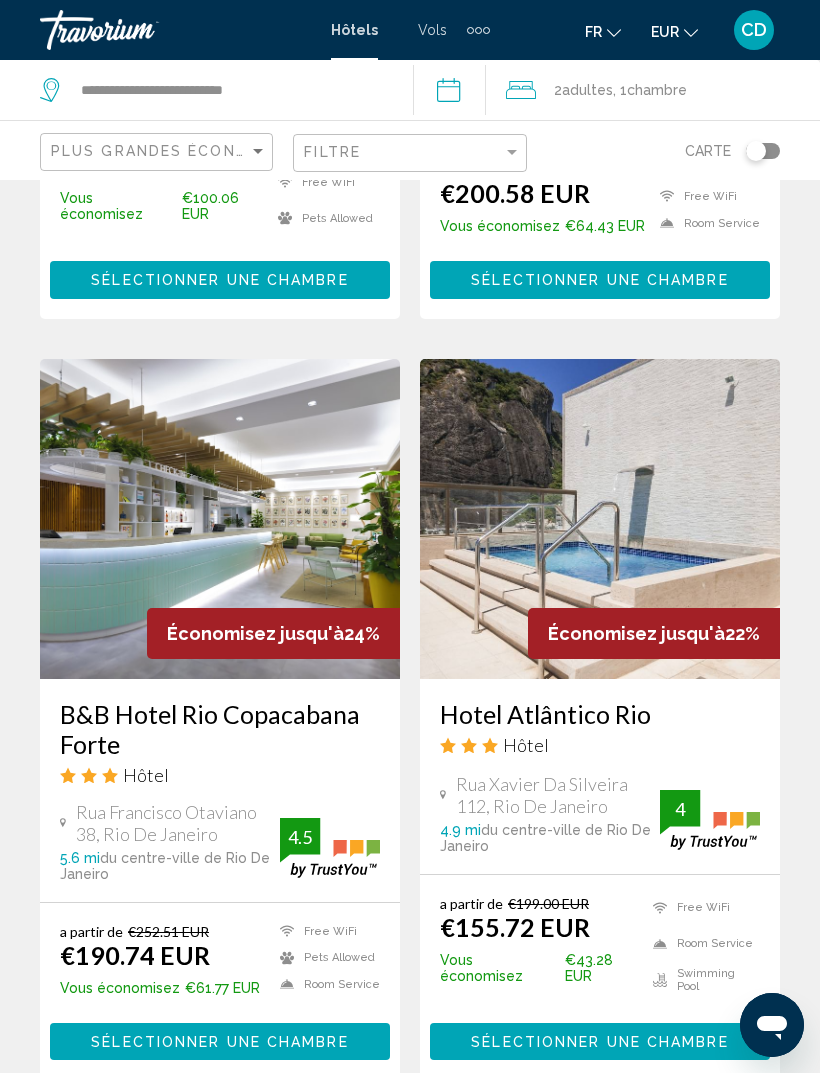 click on "Hotel Atlântico Rio" at bounding box center (600, 714) 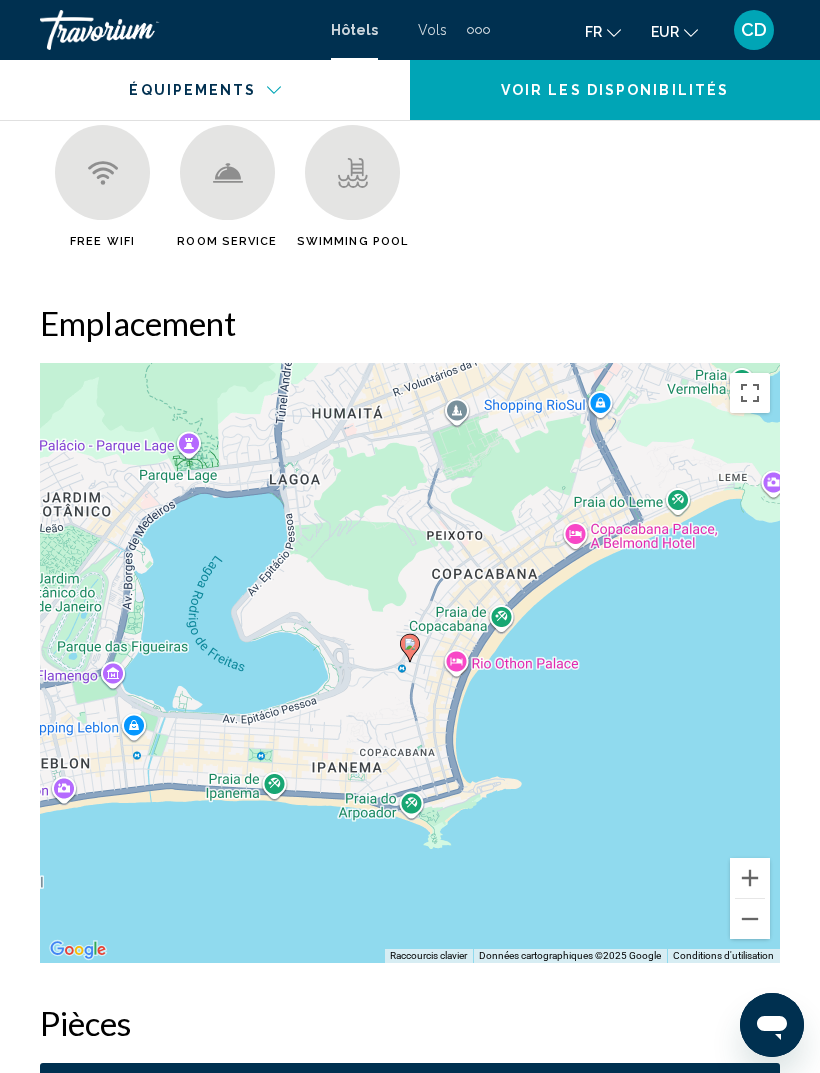 scroll, scrollTop: 2259, scrollLeft: 0, axis: vertical 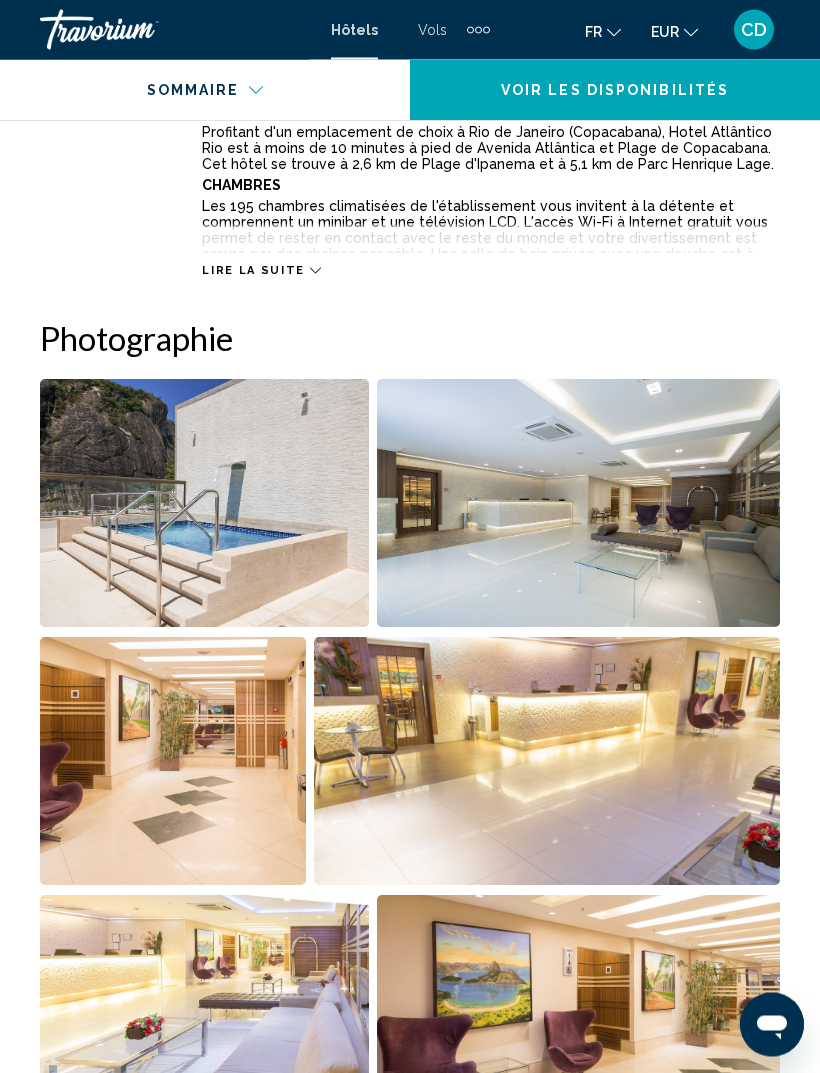 click at bounding box center [204, 504] 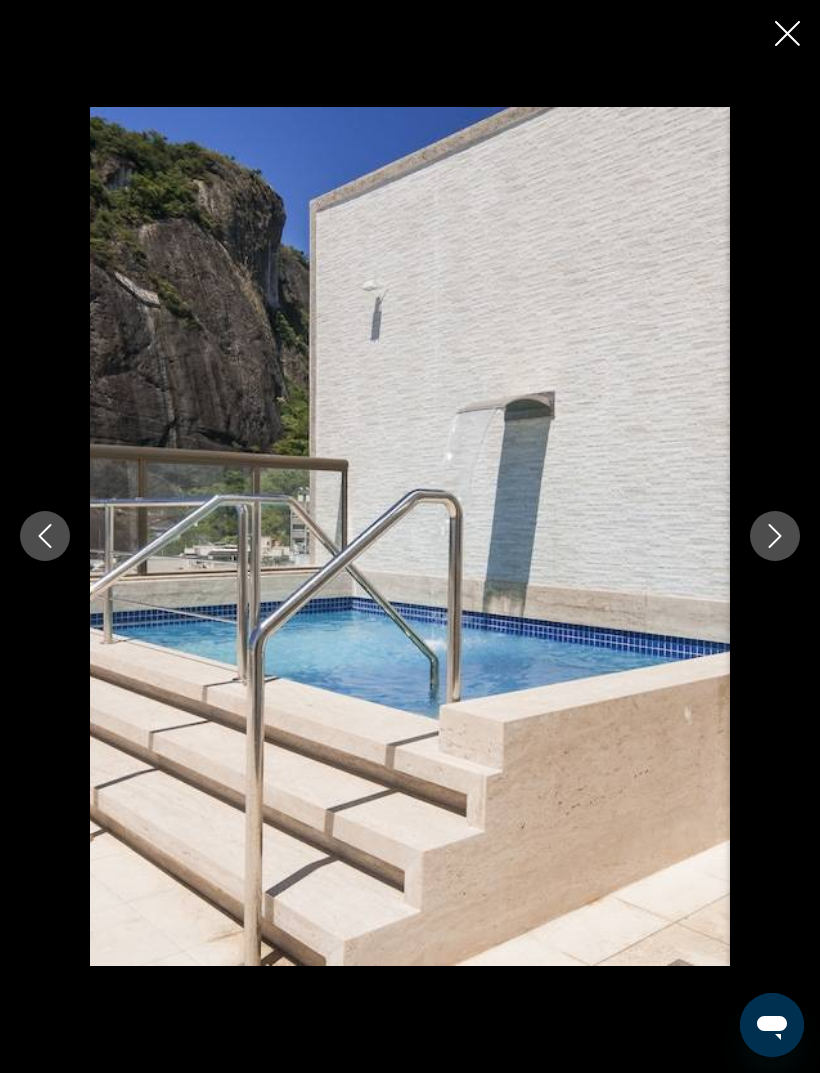 click at bounding box center (775, 536) 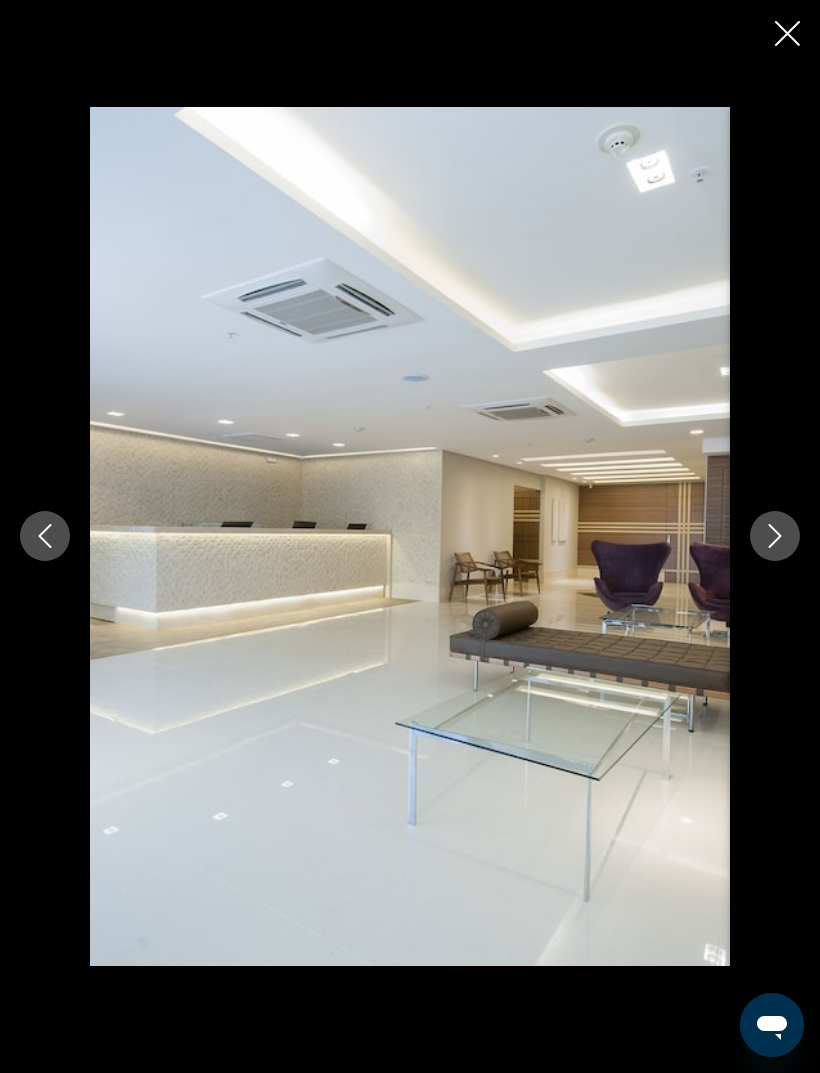 click at bounding box center (775, 536) 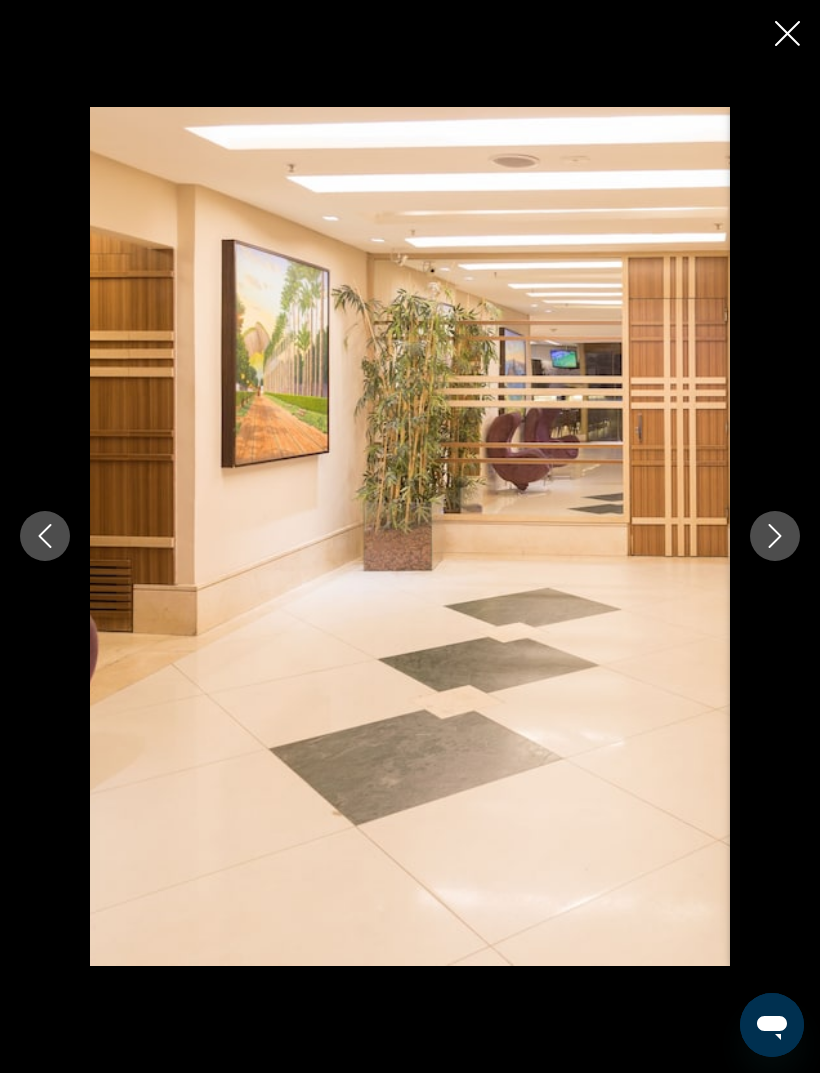click 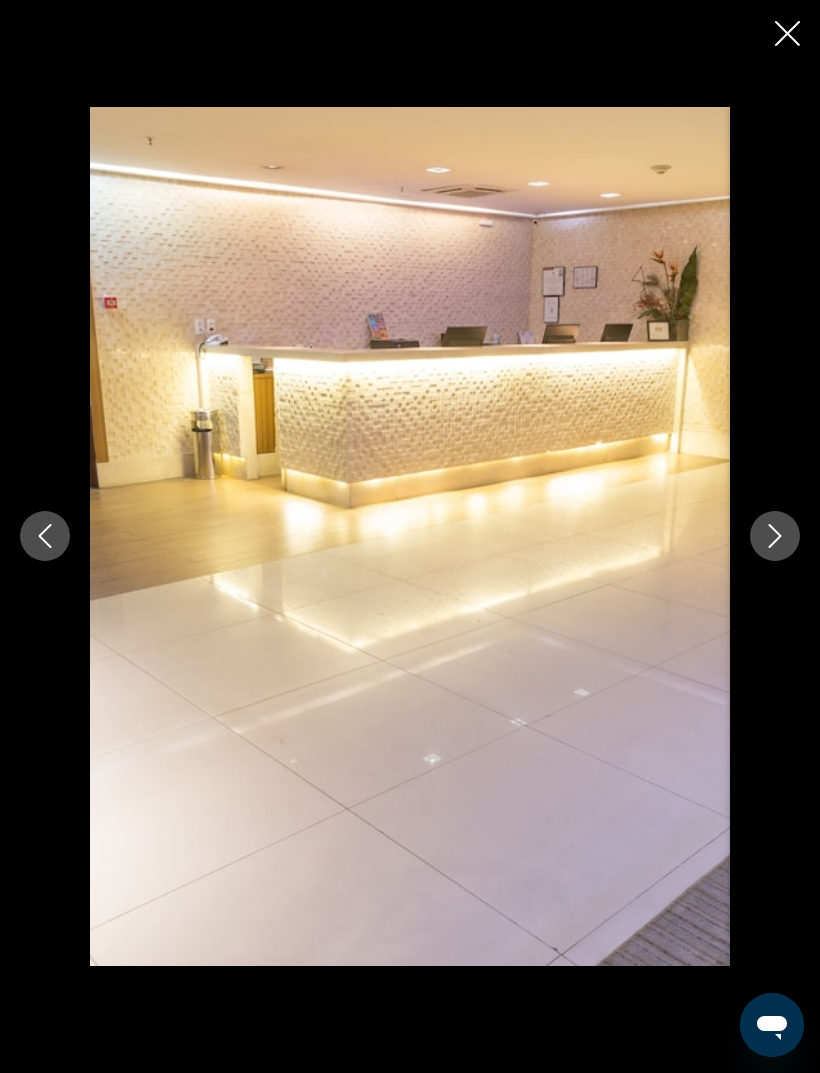click 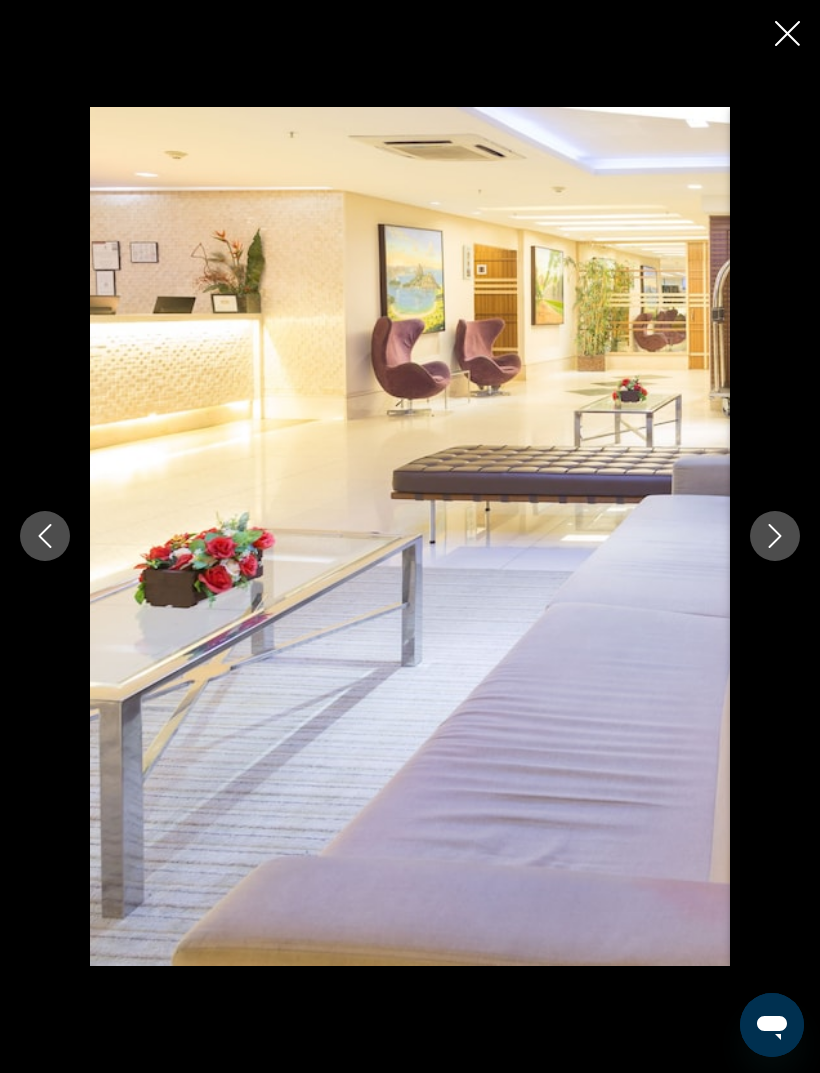 click at bounding box center [775, 536] 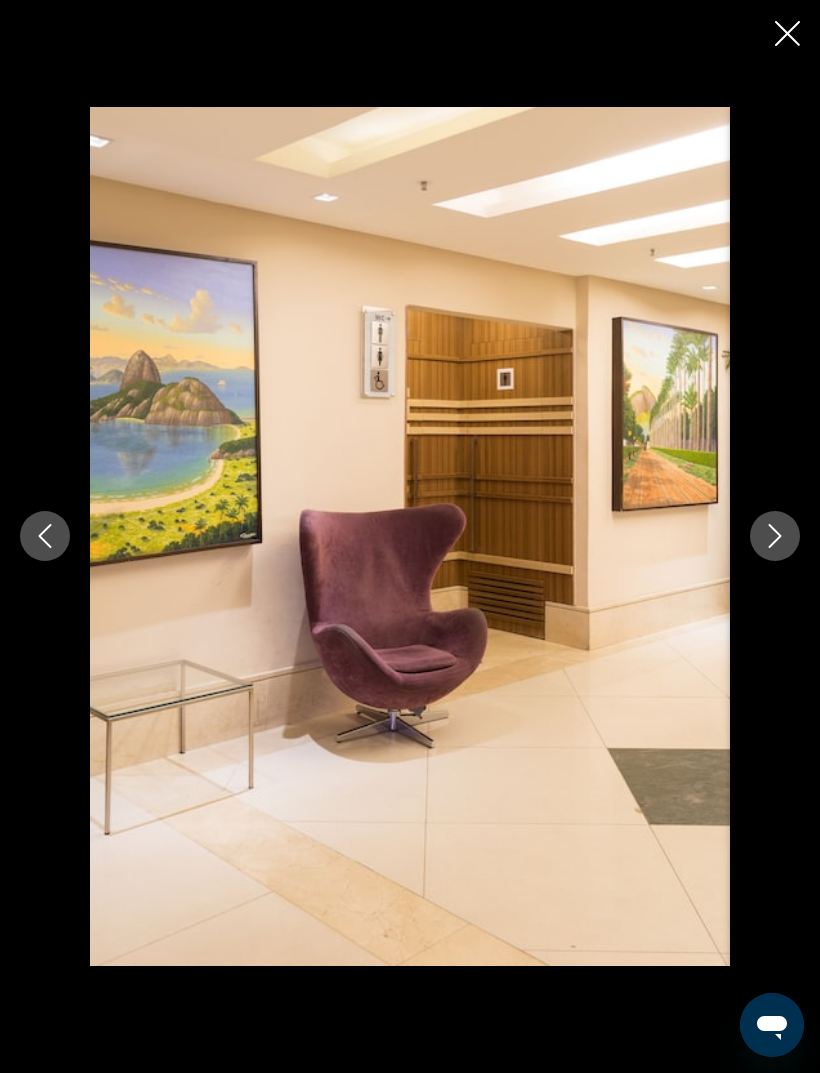 click 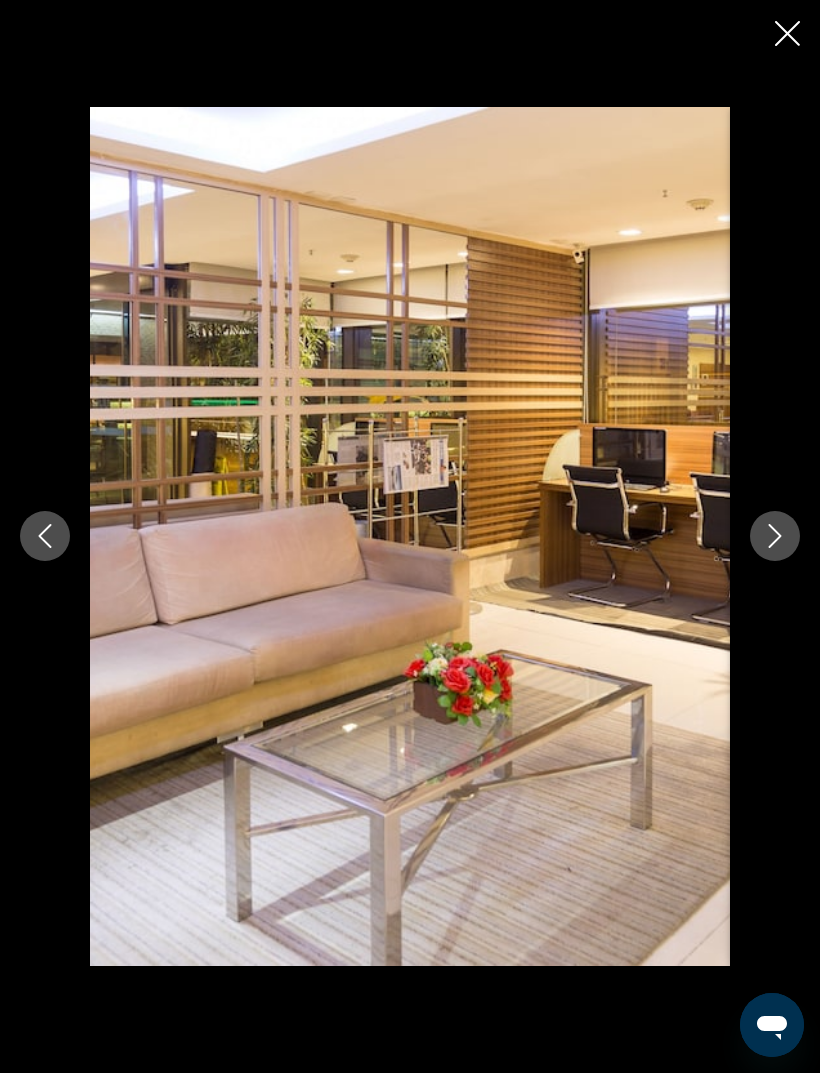 click 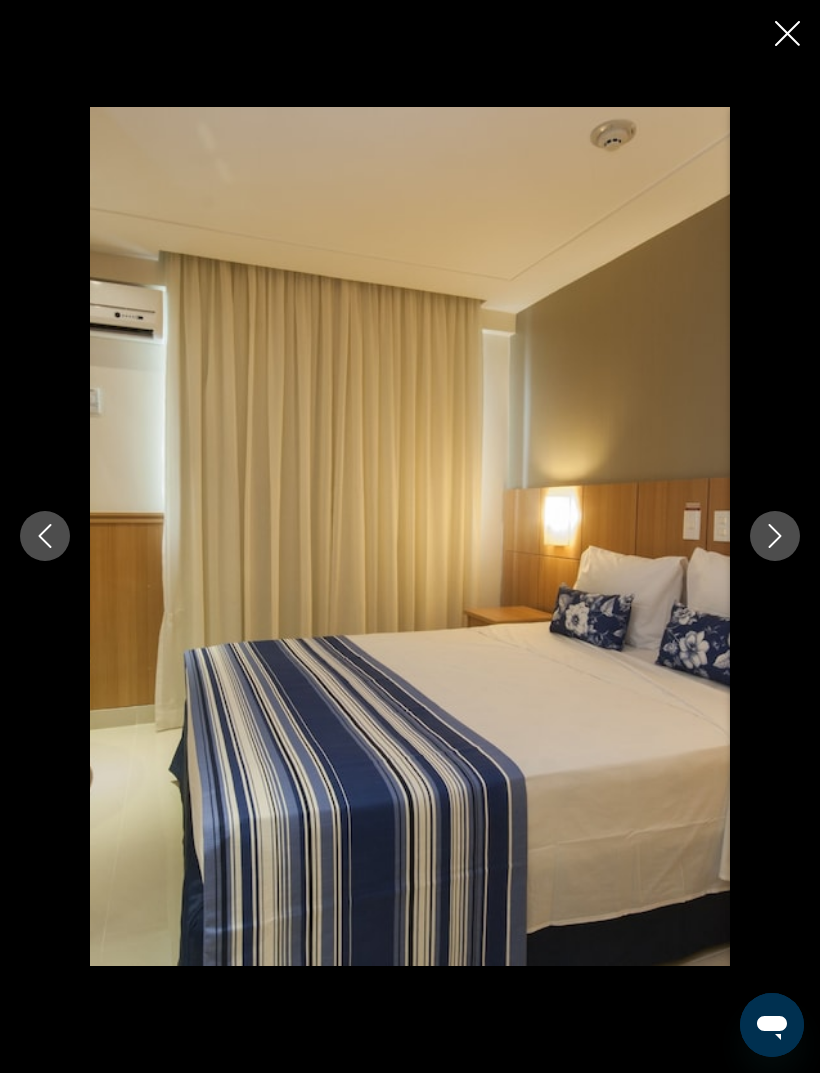 click 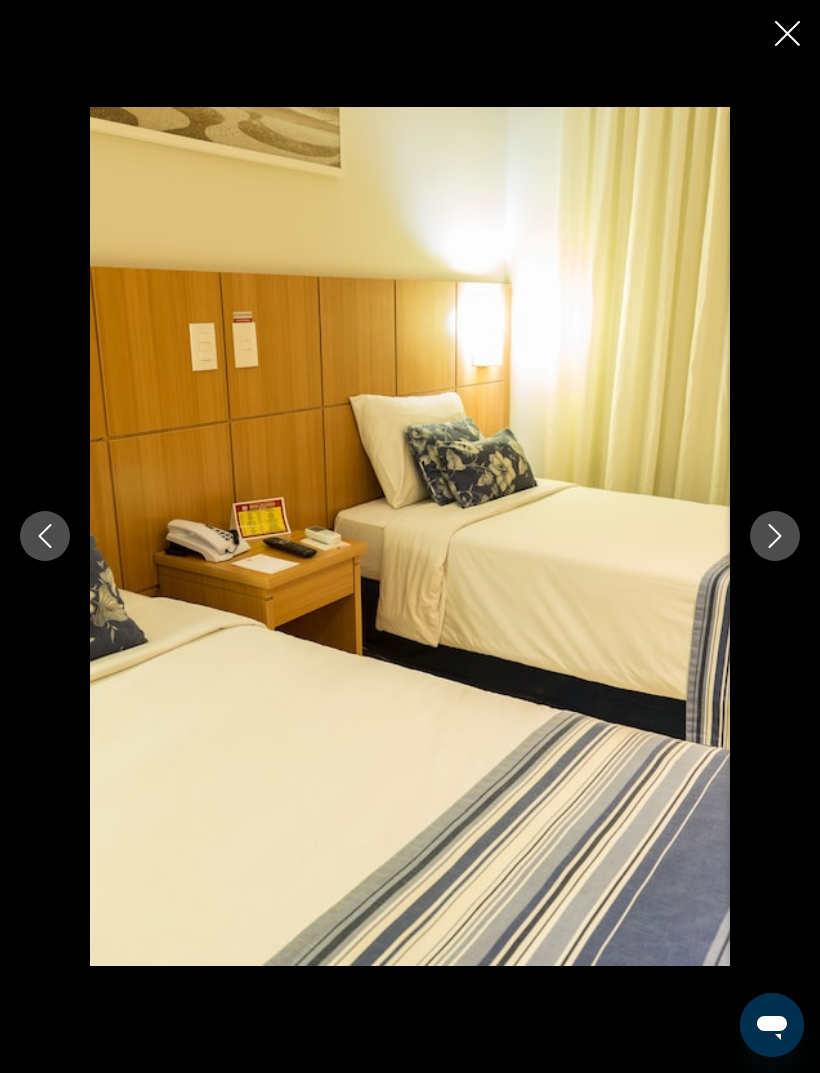 click 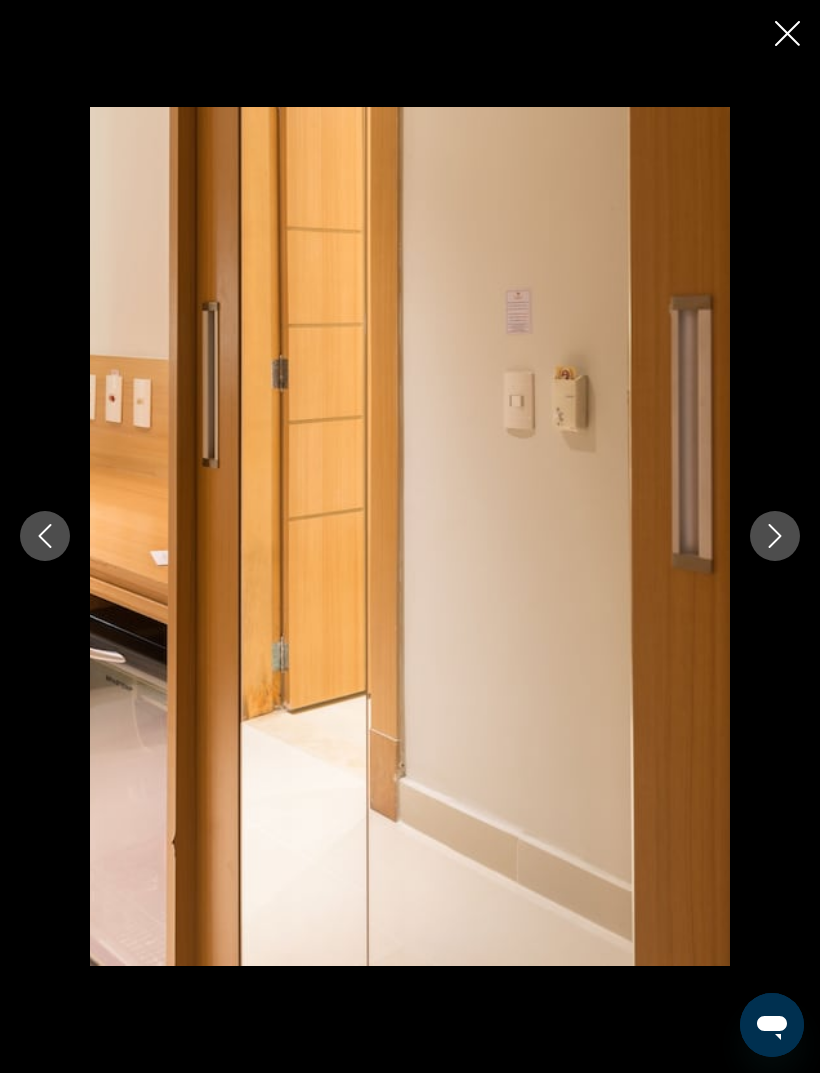 click 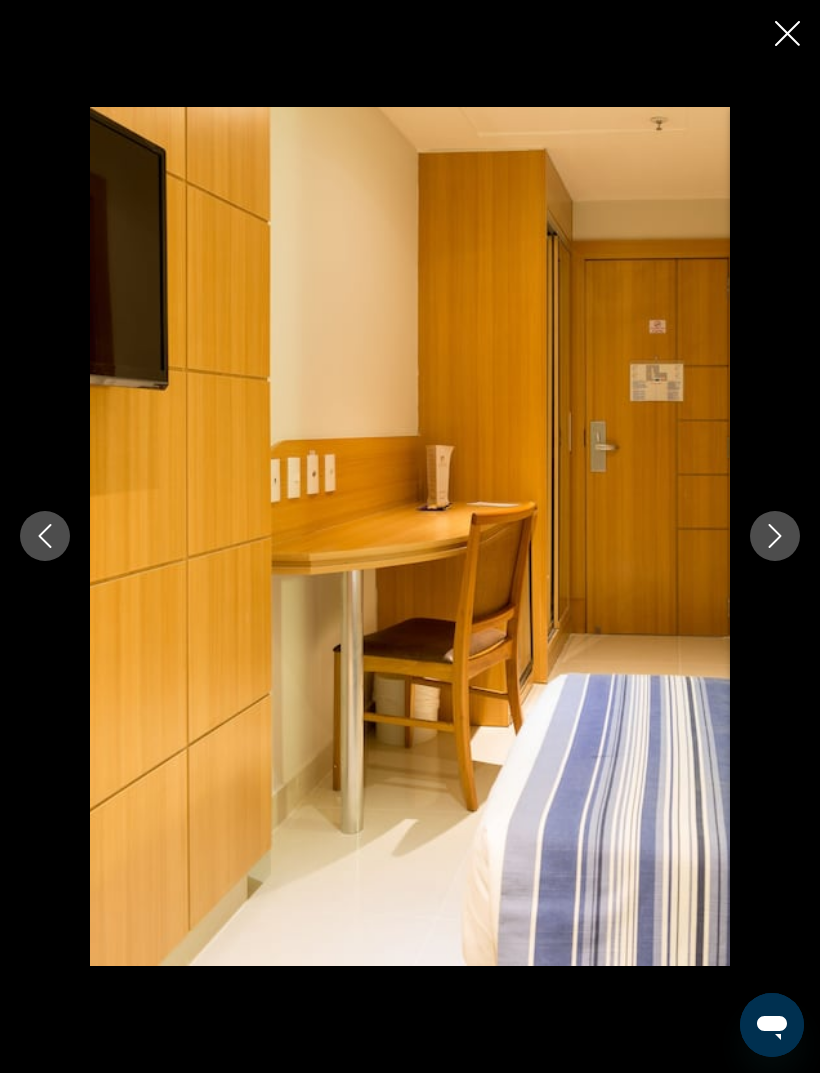 click at bounding box center (775, 536) 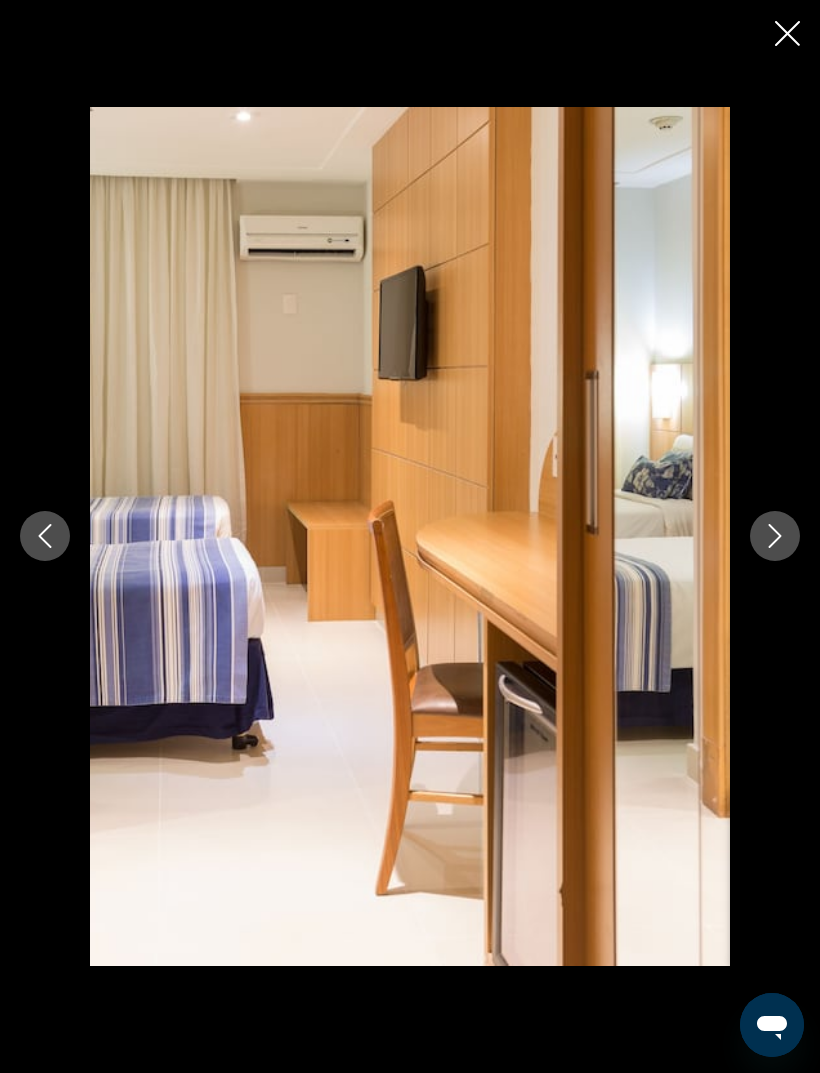 click 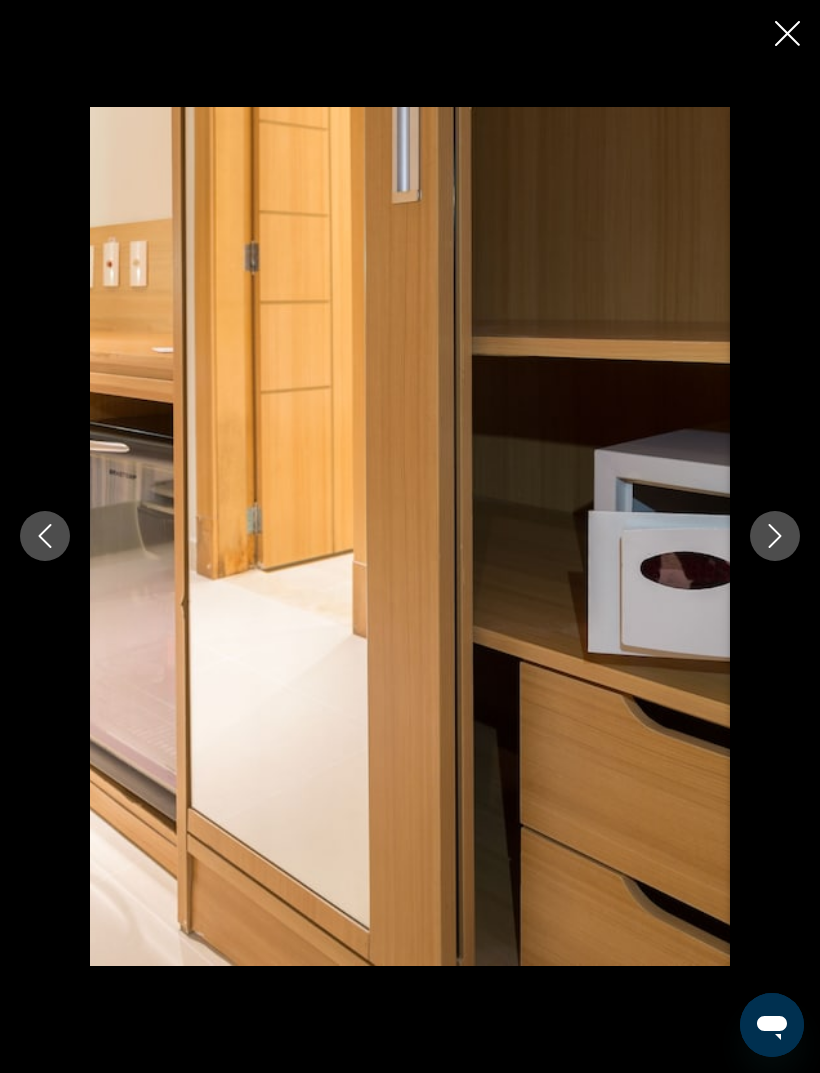 click at bounding box center [775, 536] 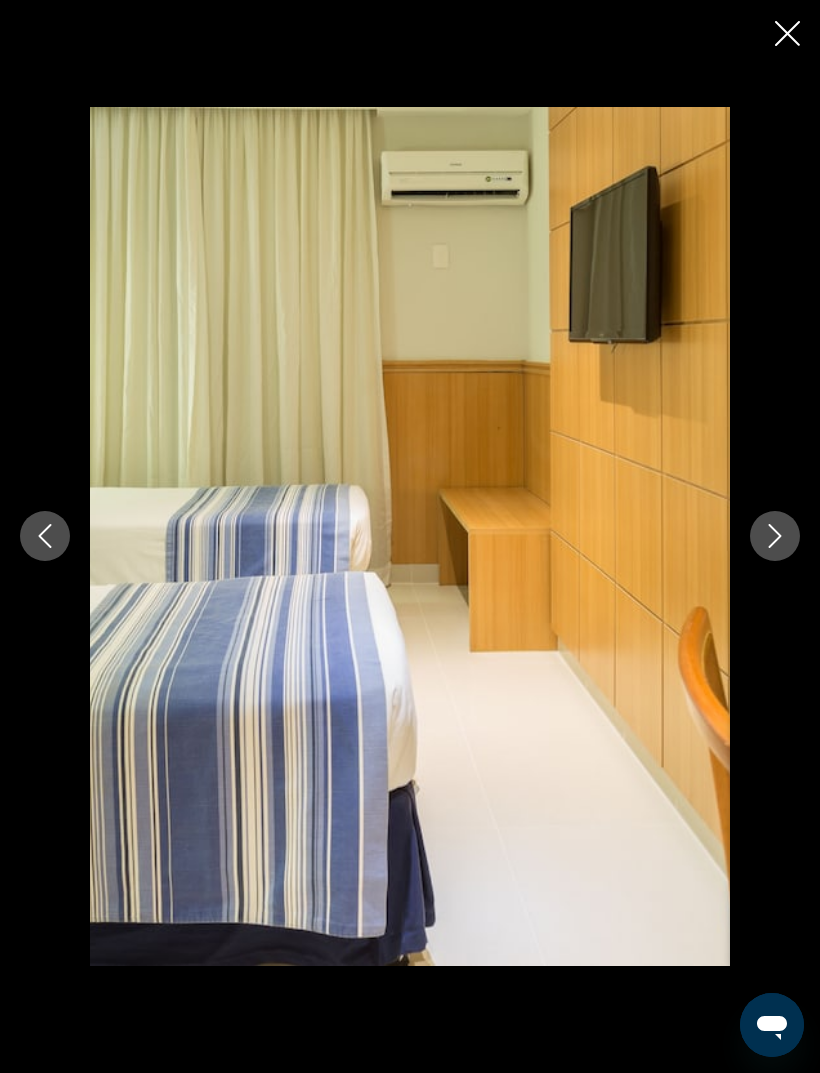 click 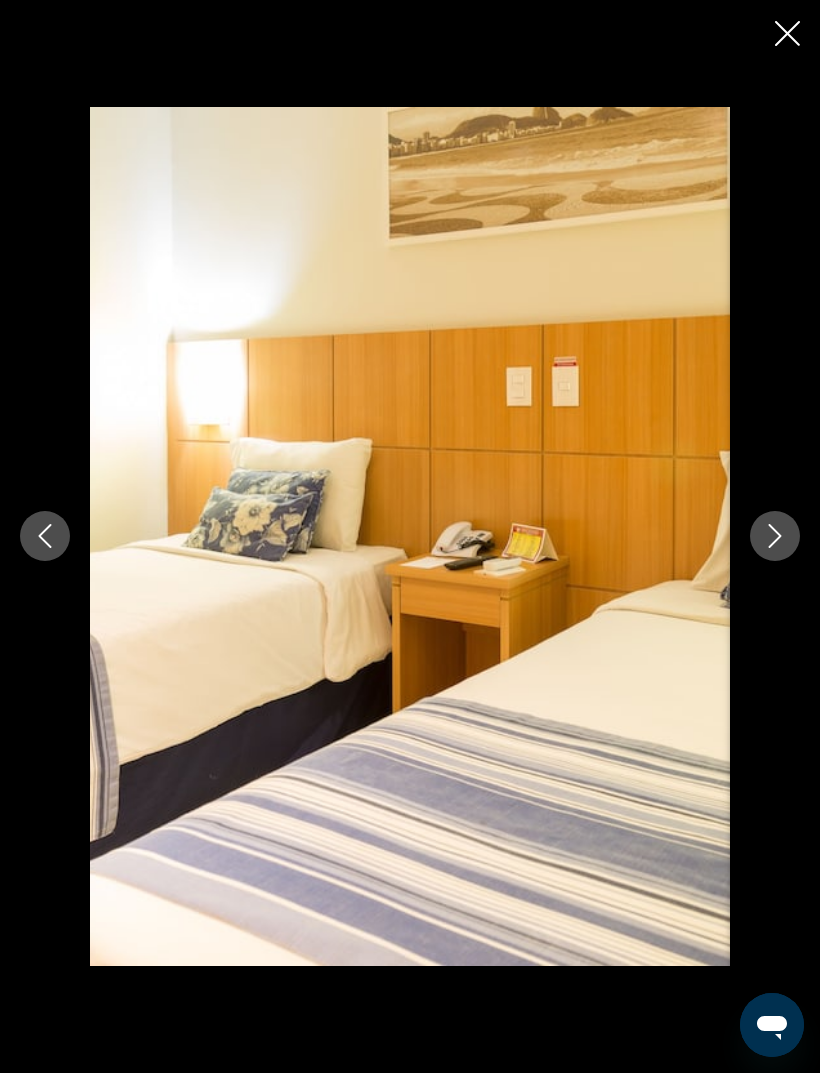 click 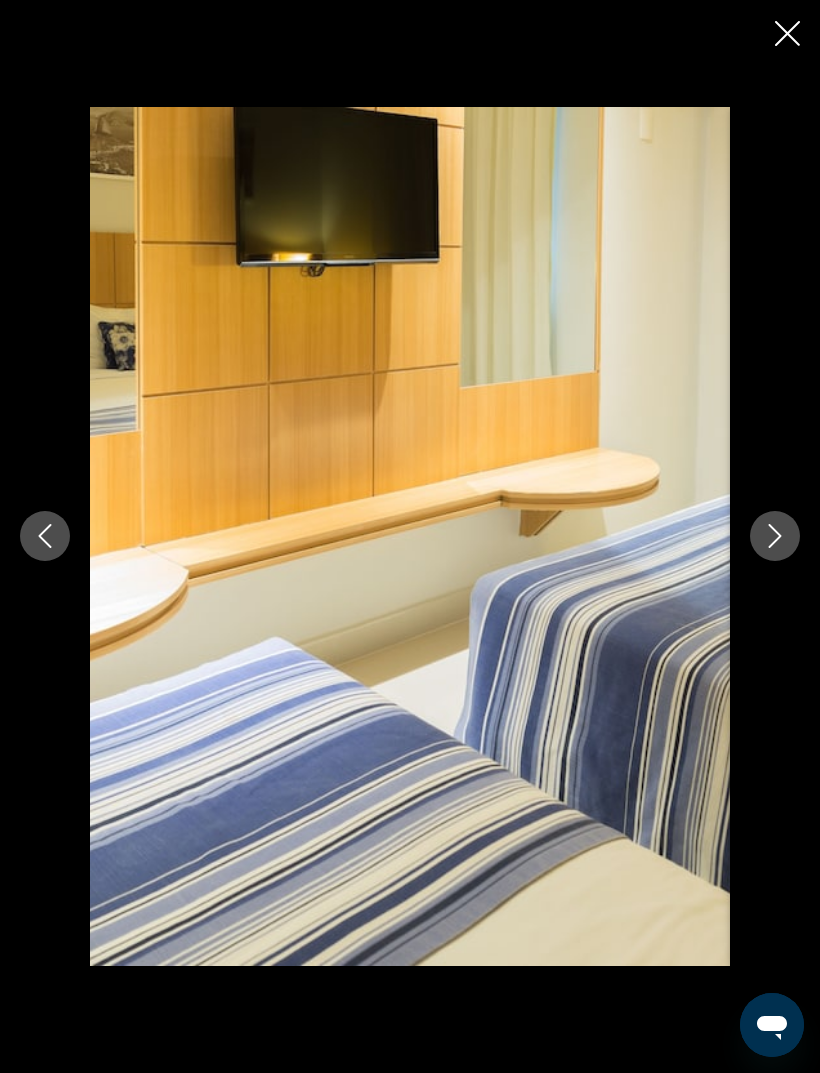 click at bounding box center (775, 536) 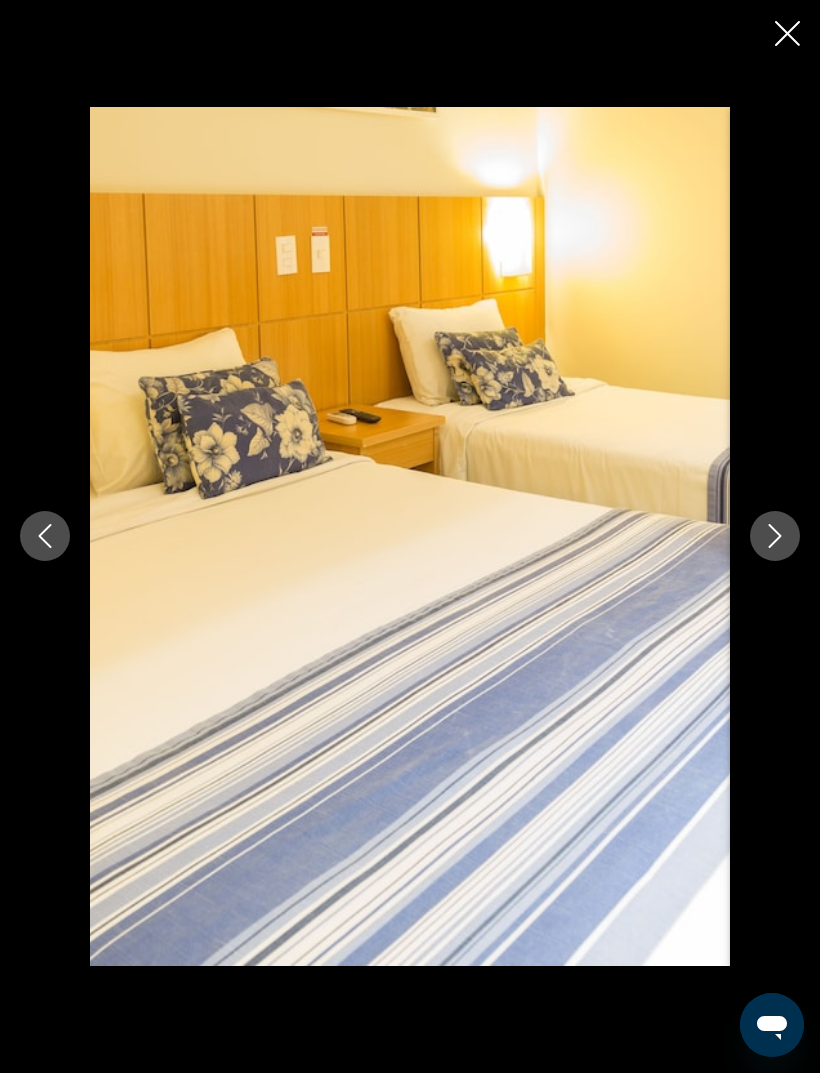click 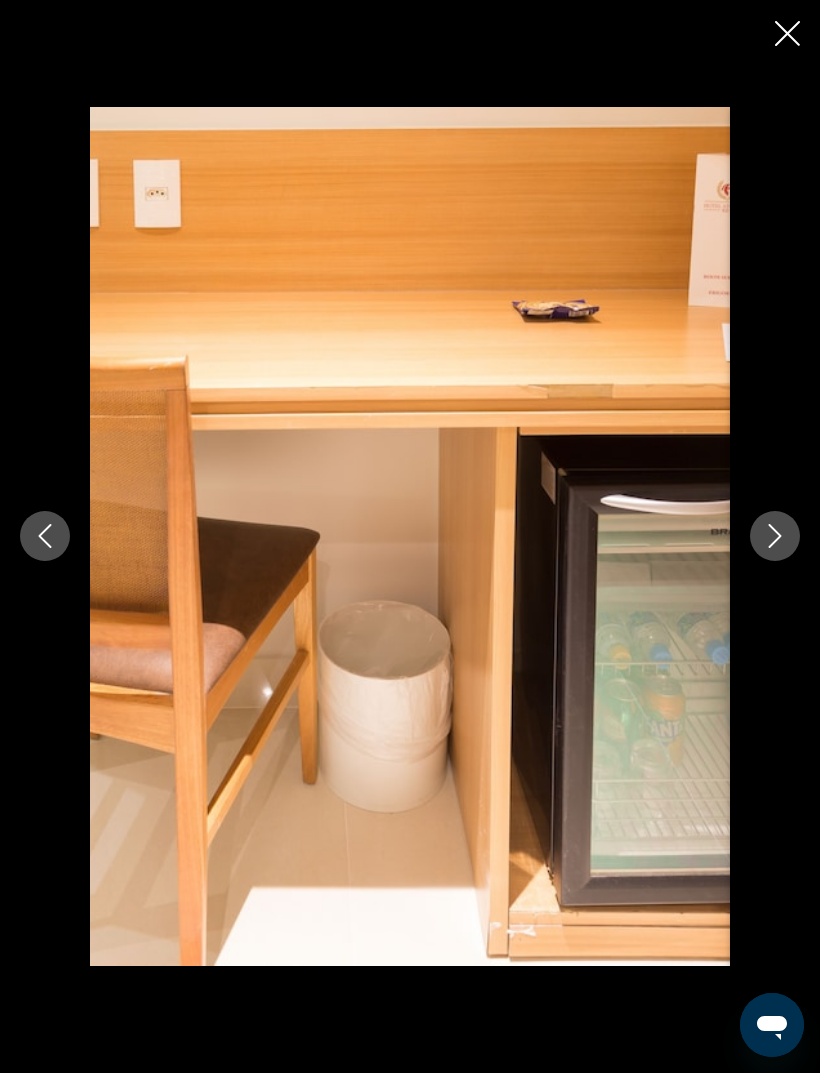 click 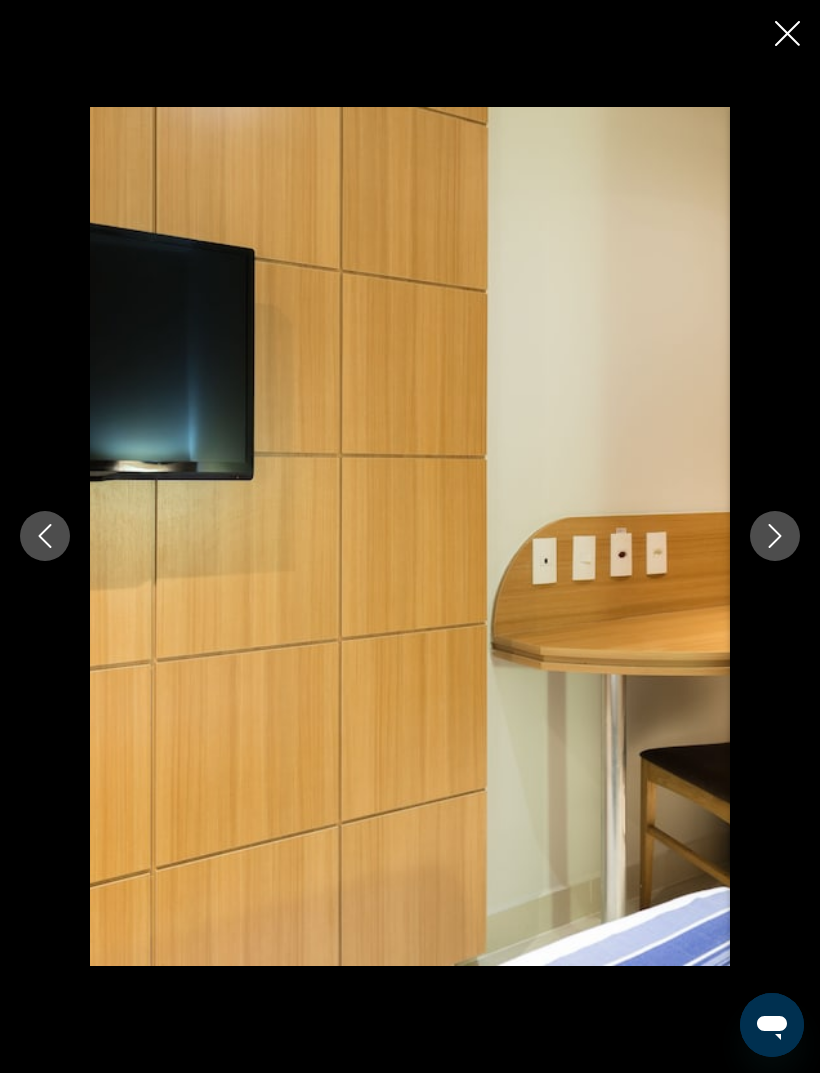 click 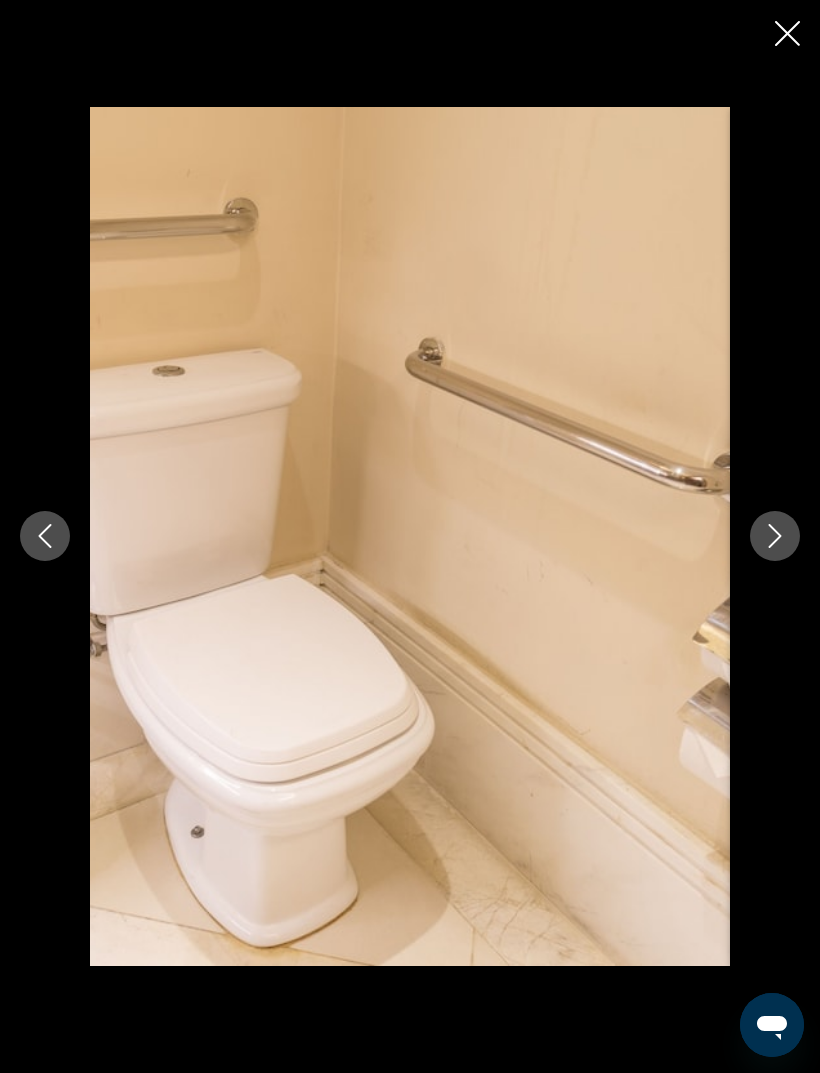 click 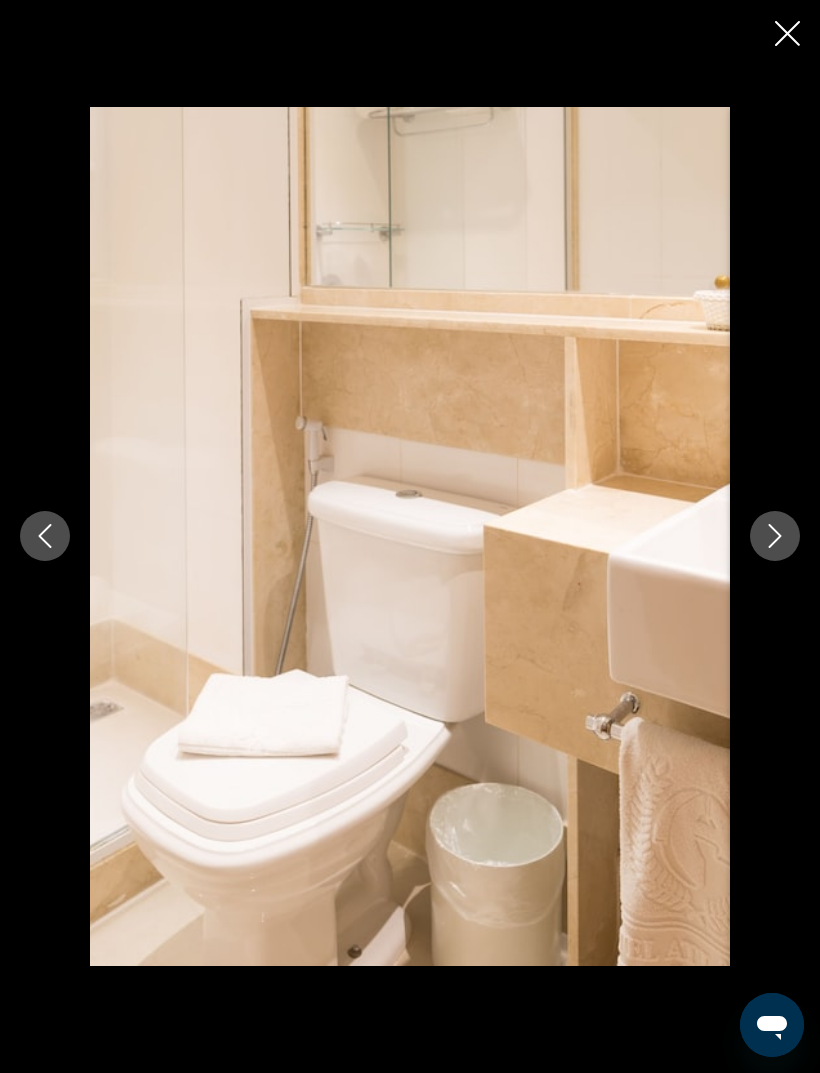 click 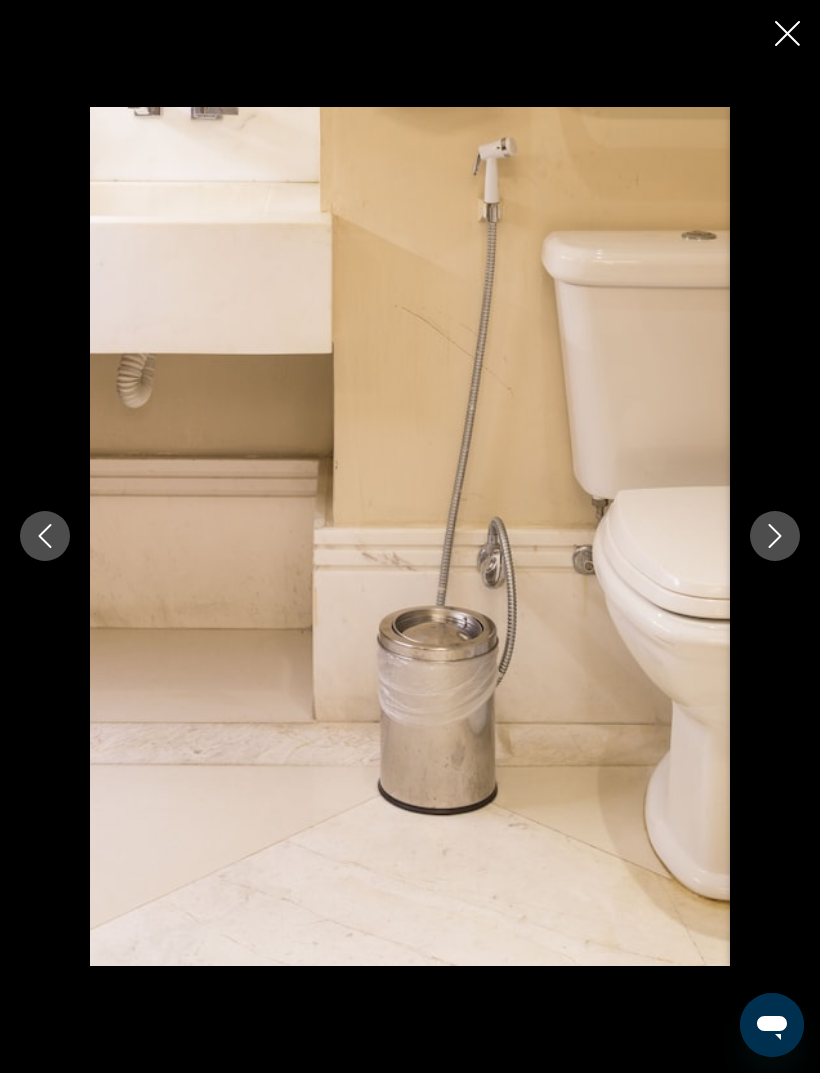 click 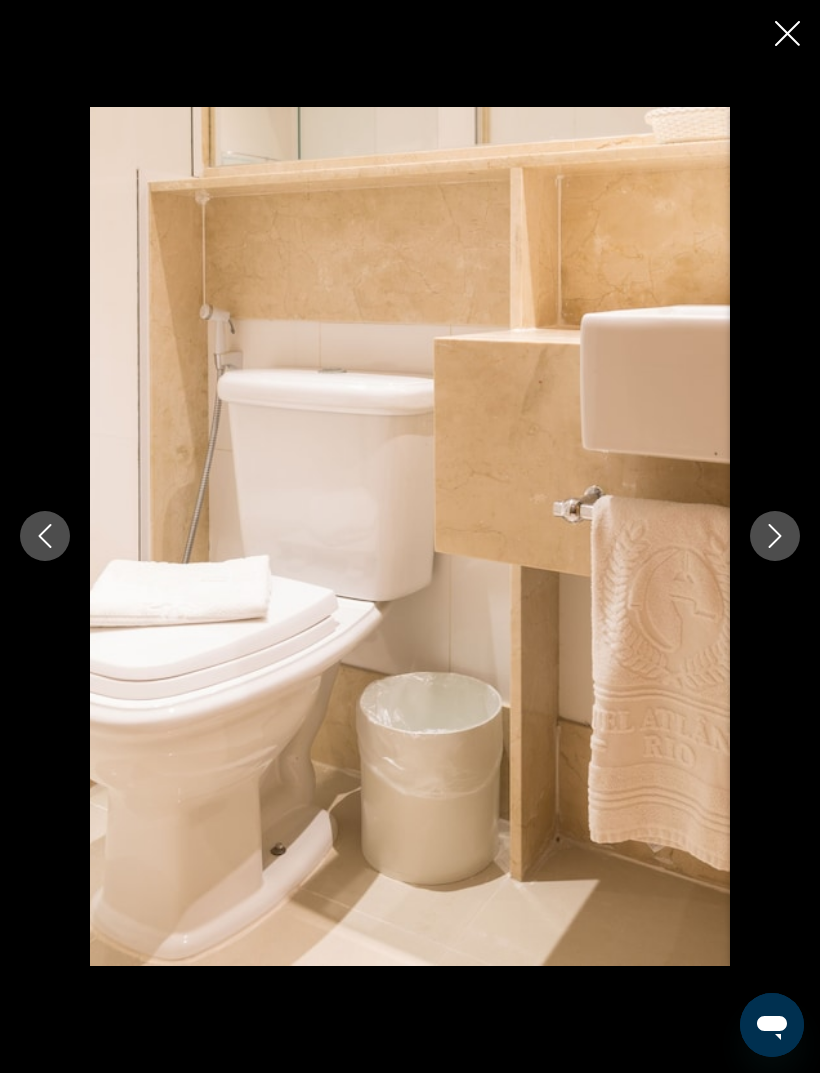 click 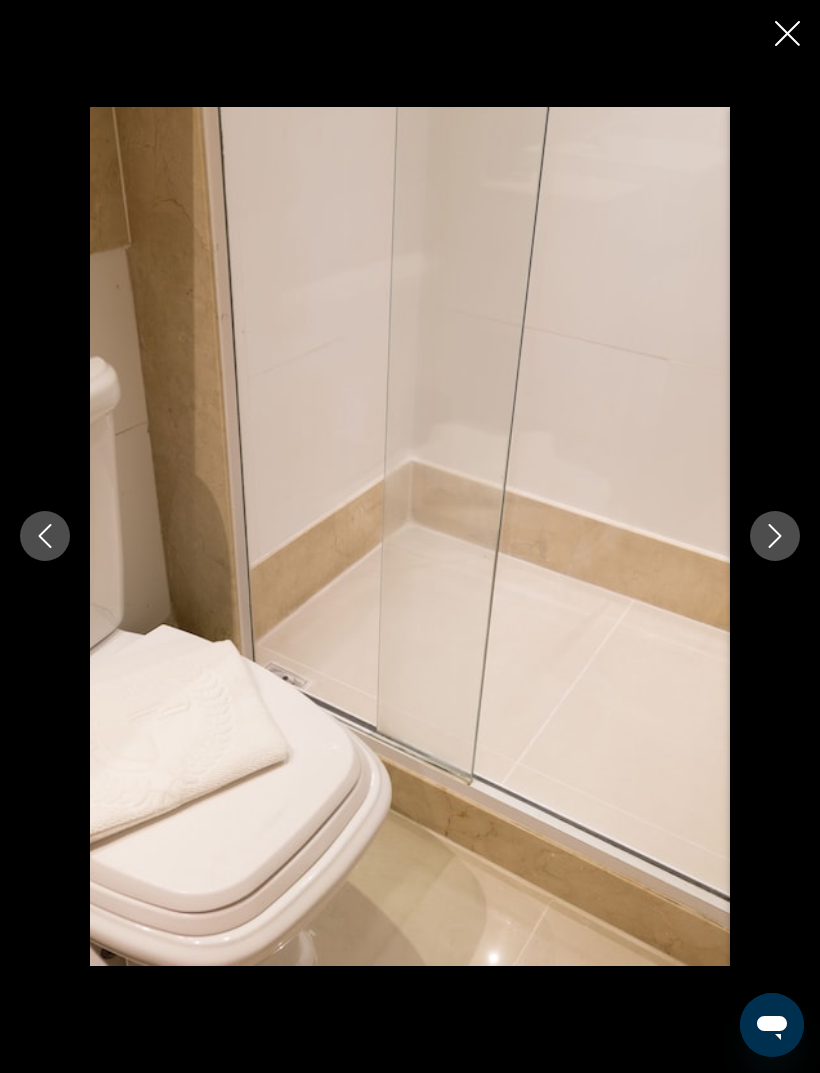 click 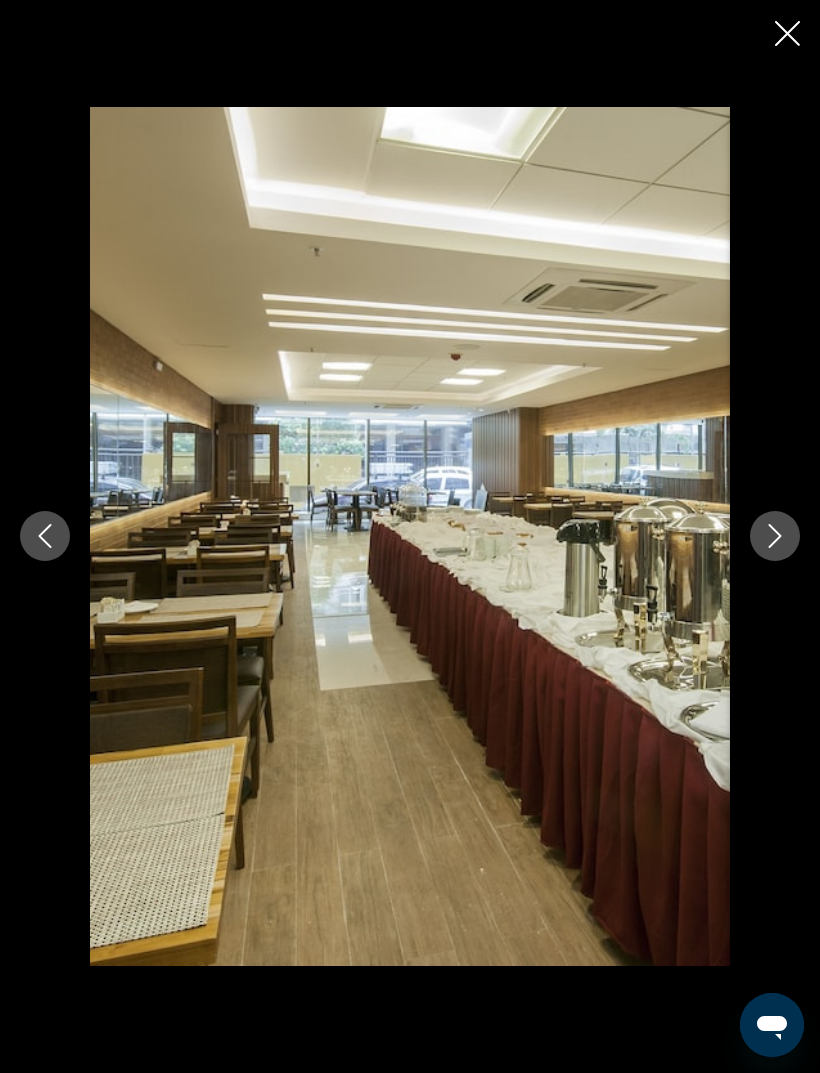 click at bounding box center [775, 536] 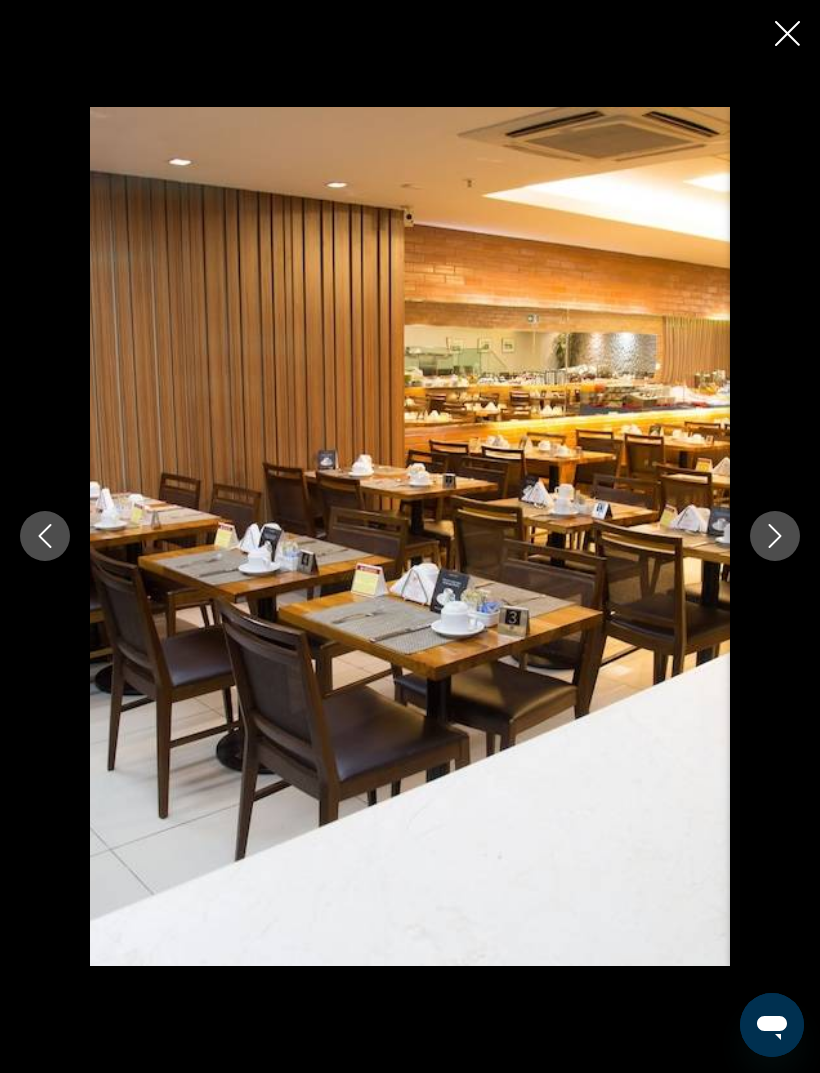 click 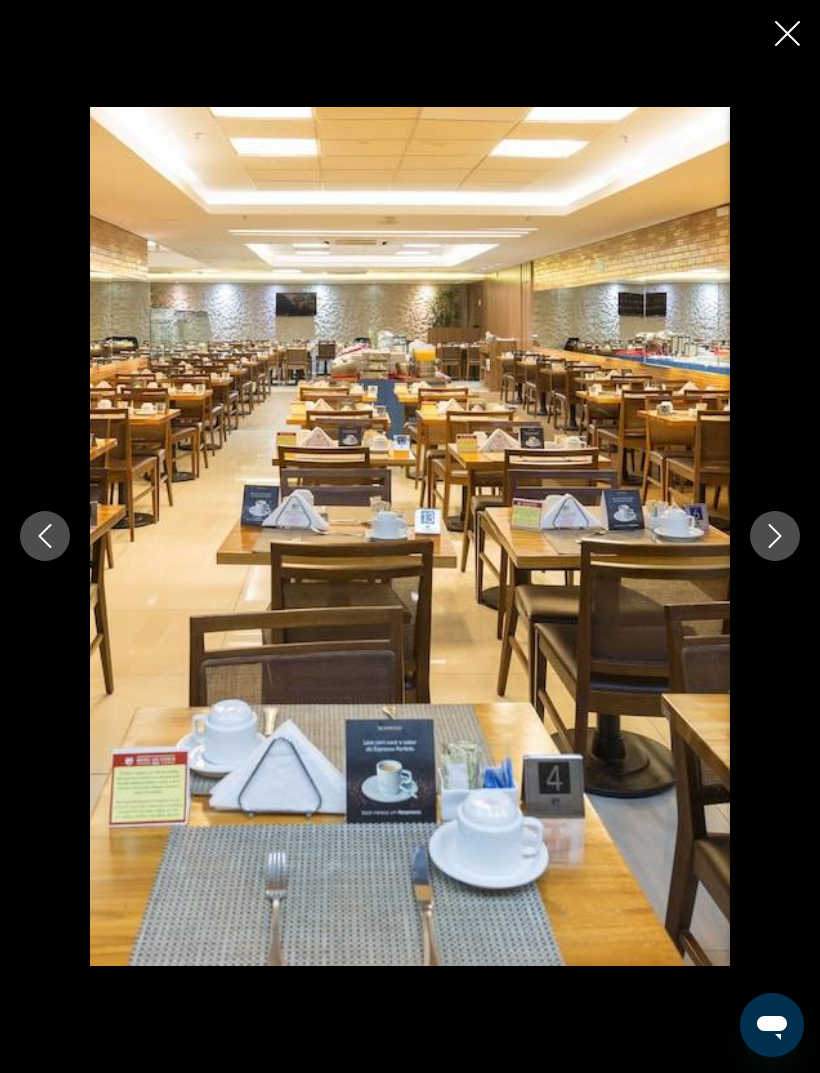click 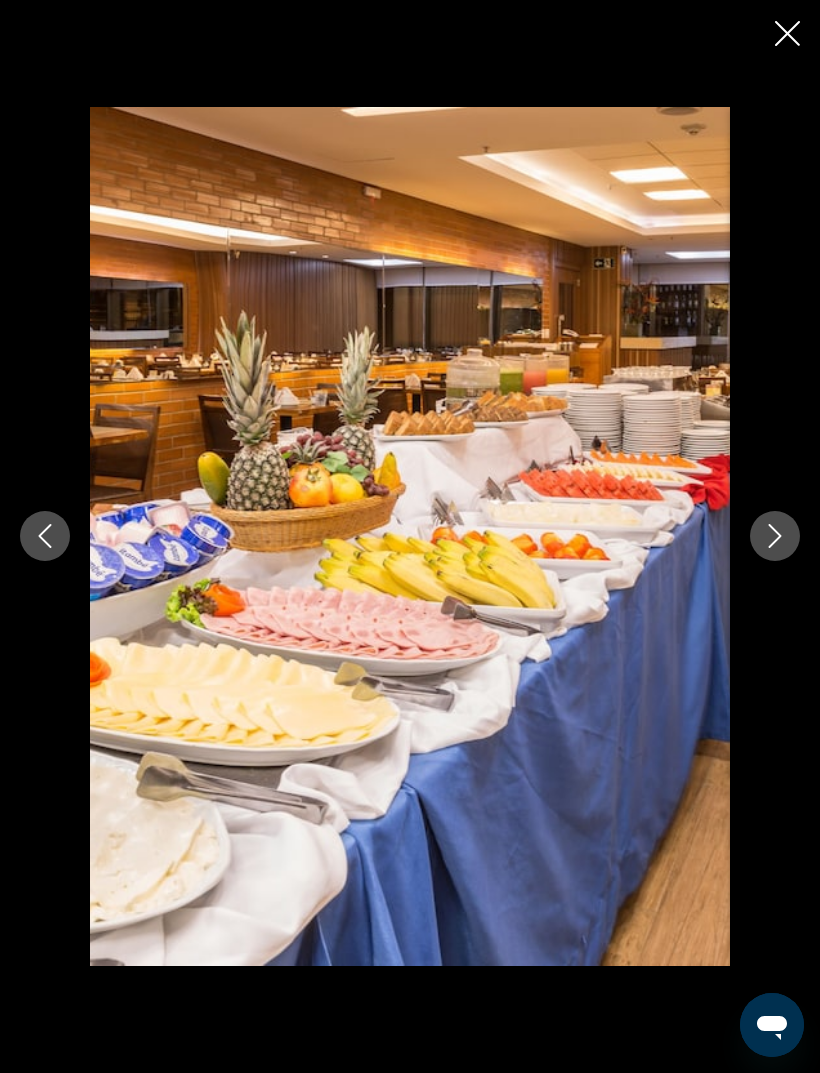 click 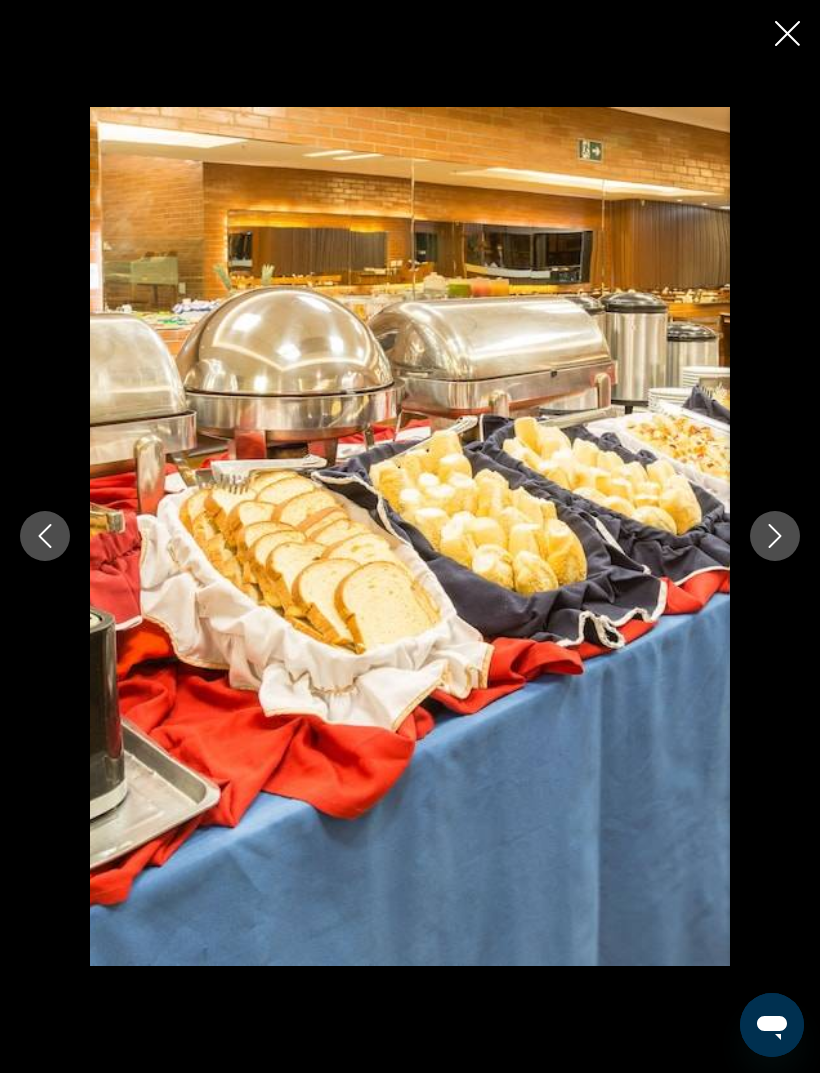 click 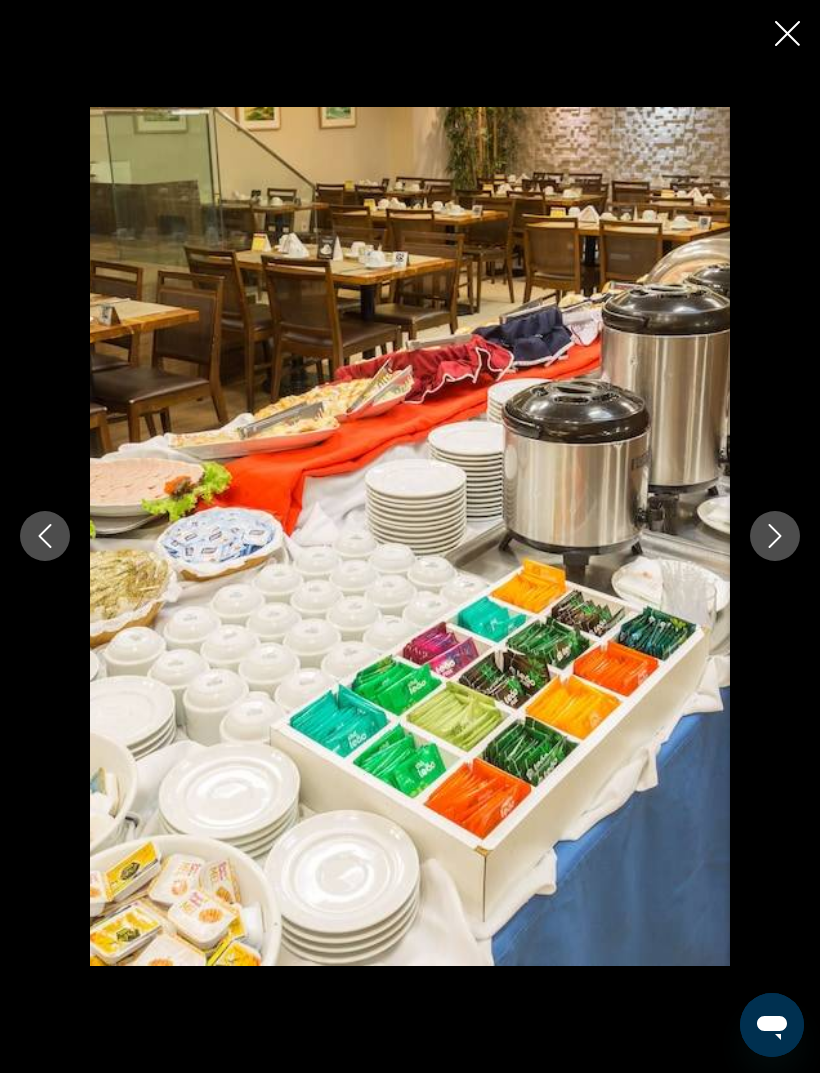 click 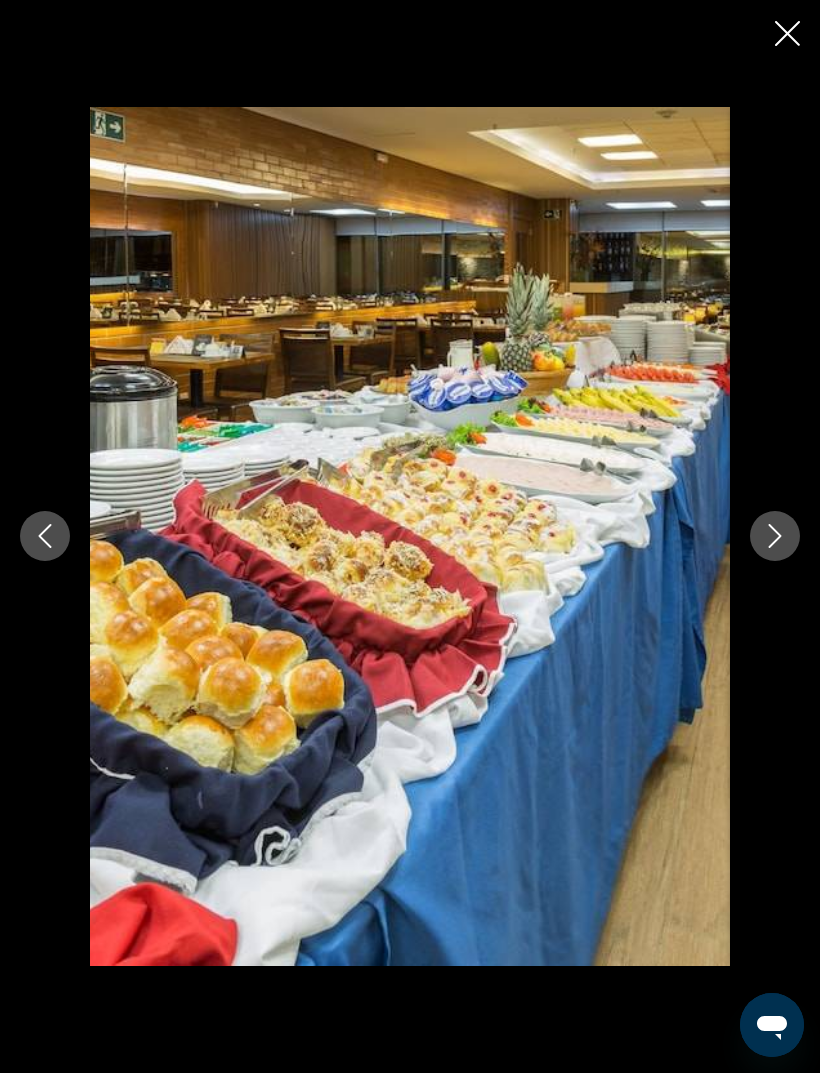 click 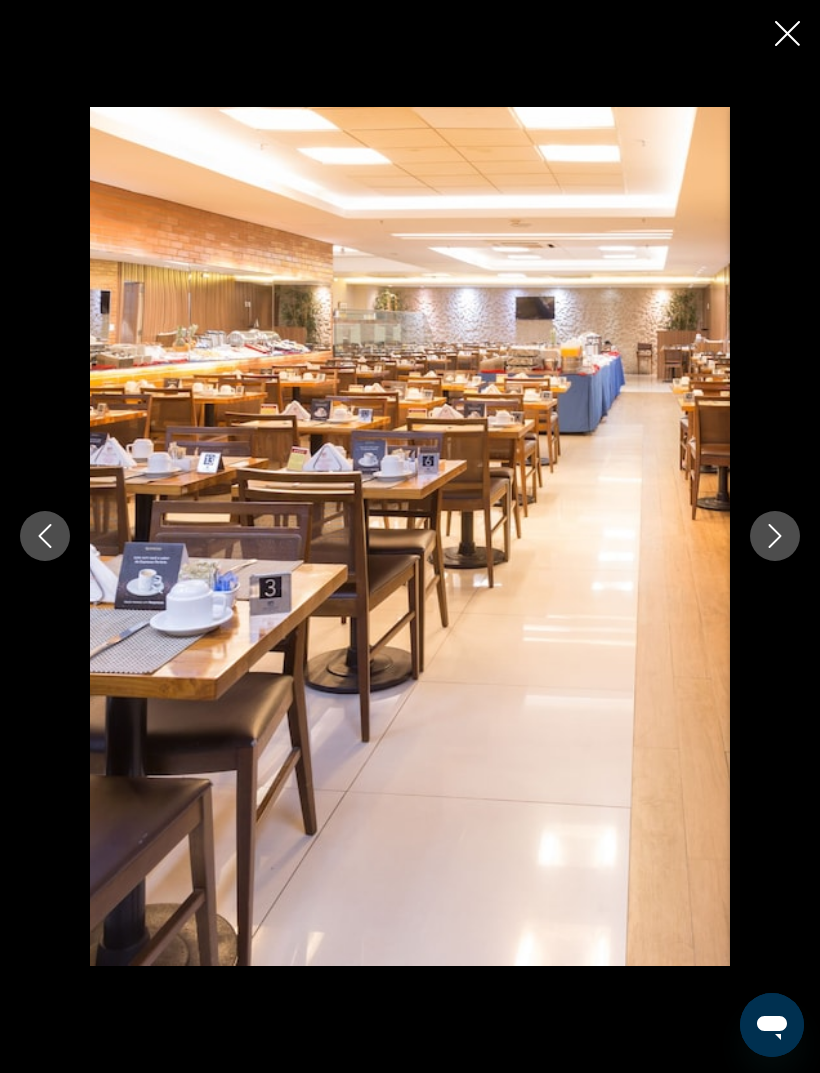 click 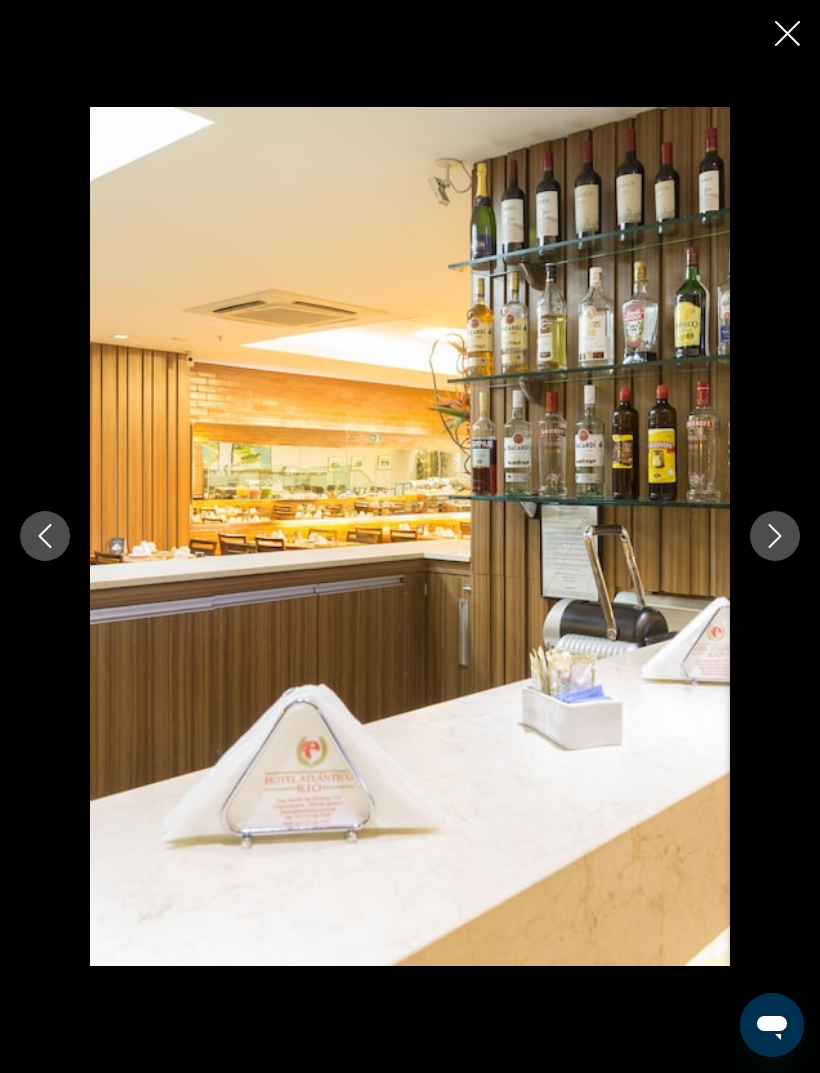 click 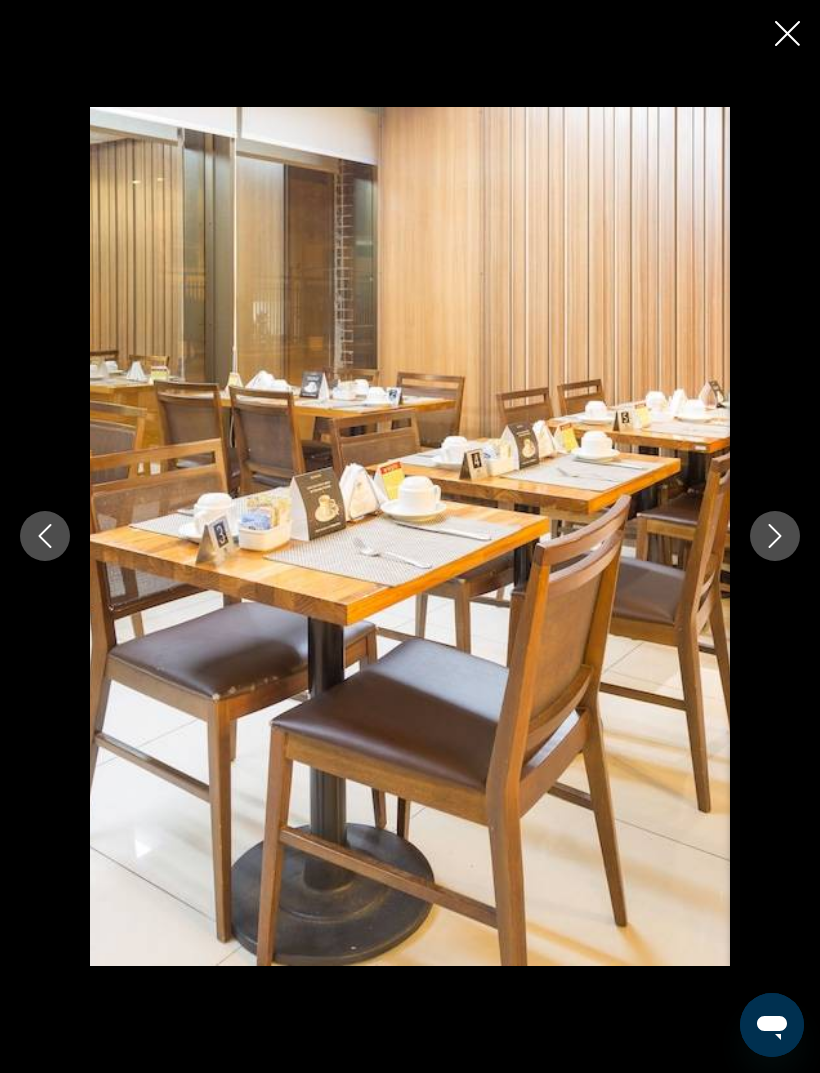 click 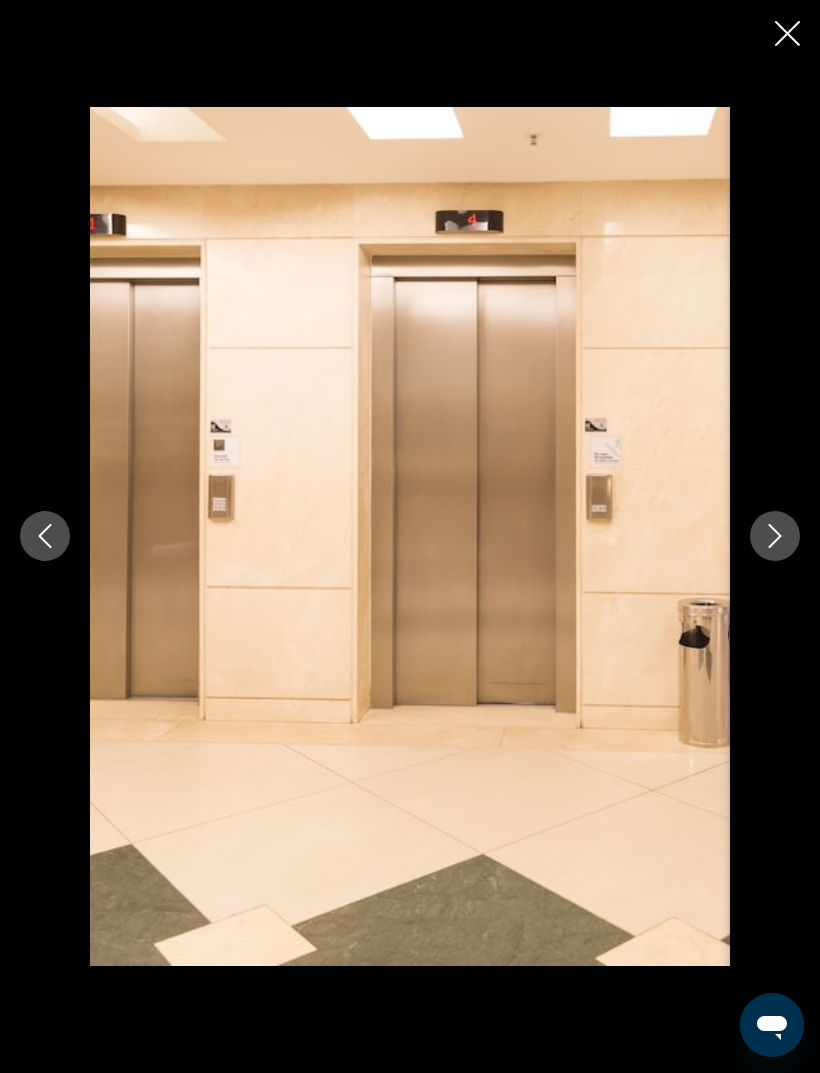 click 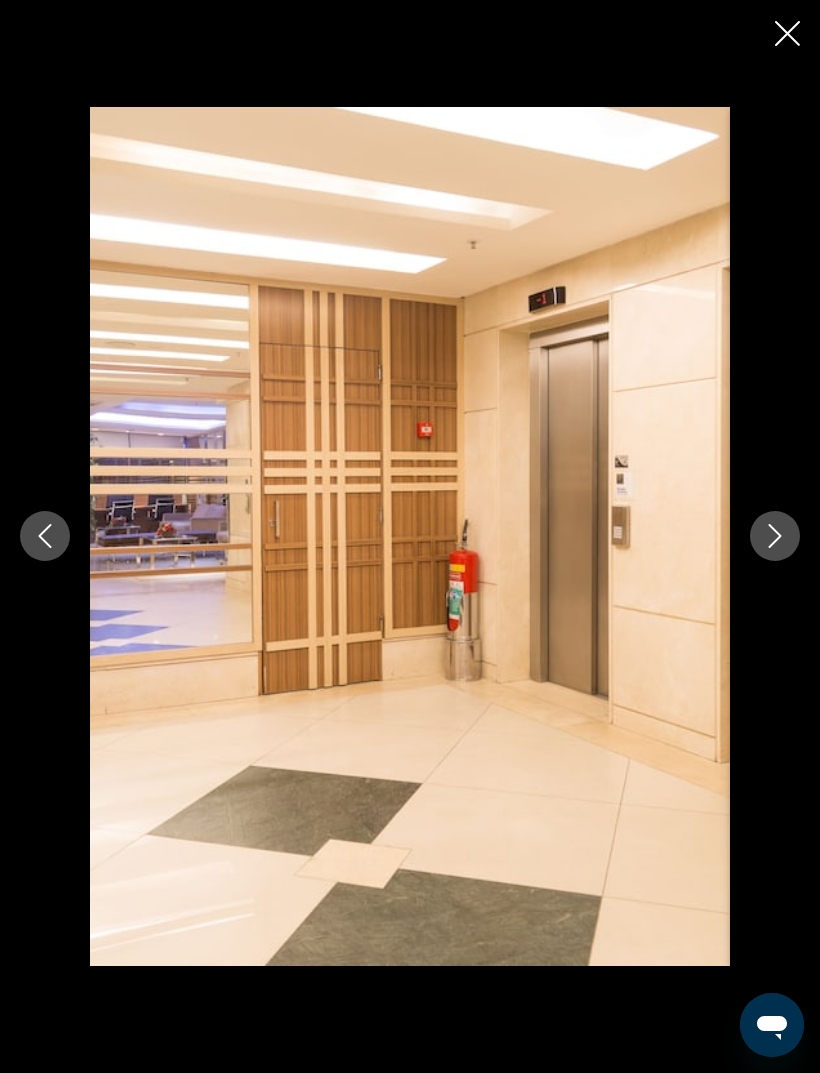 click 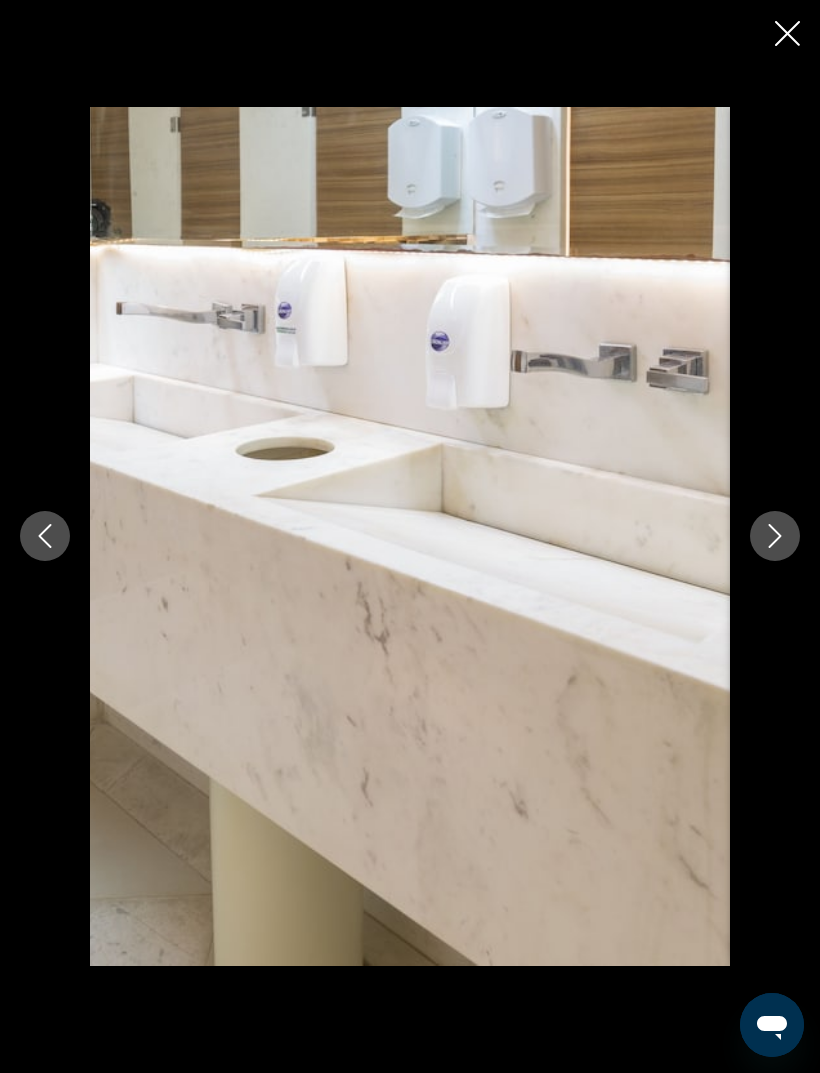 click 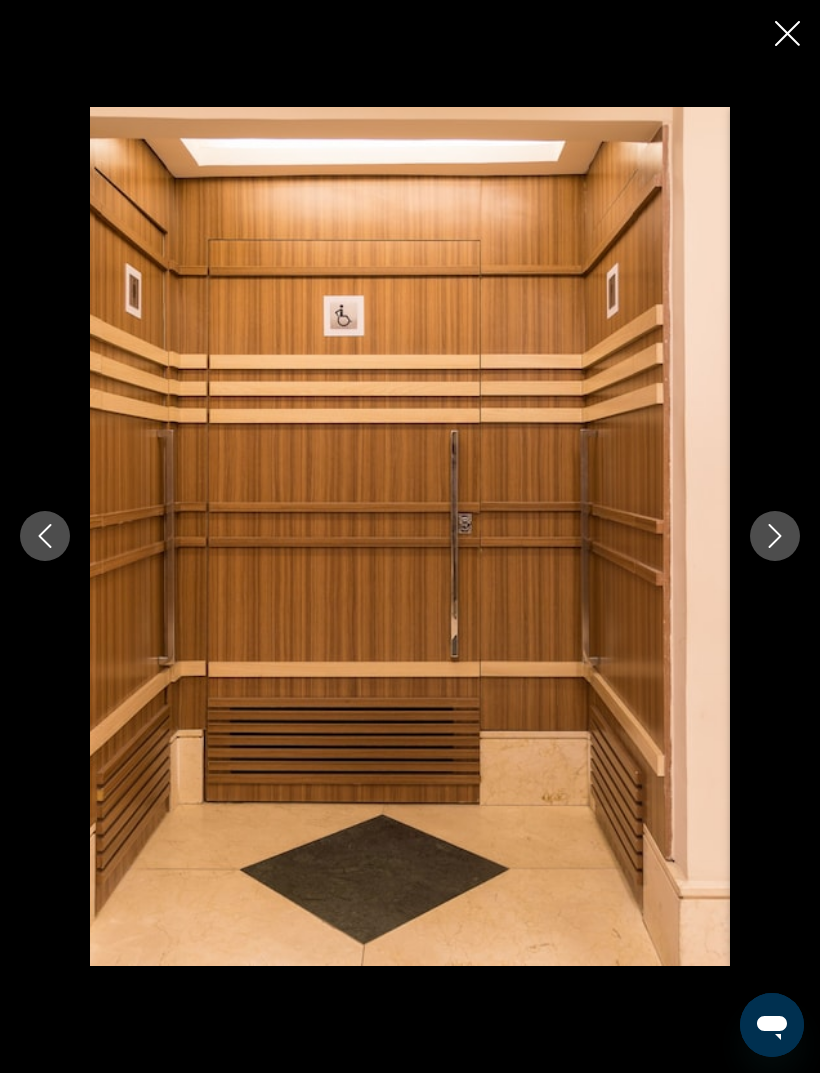 click 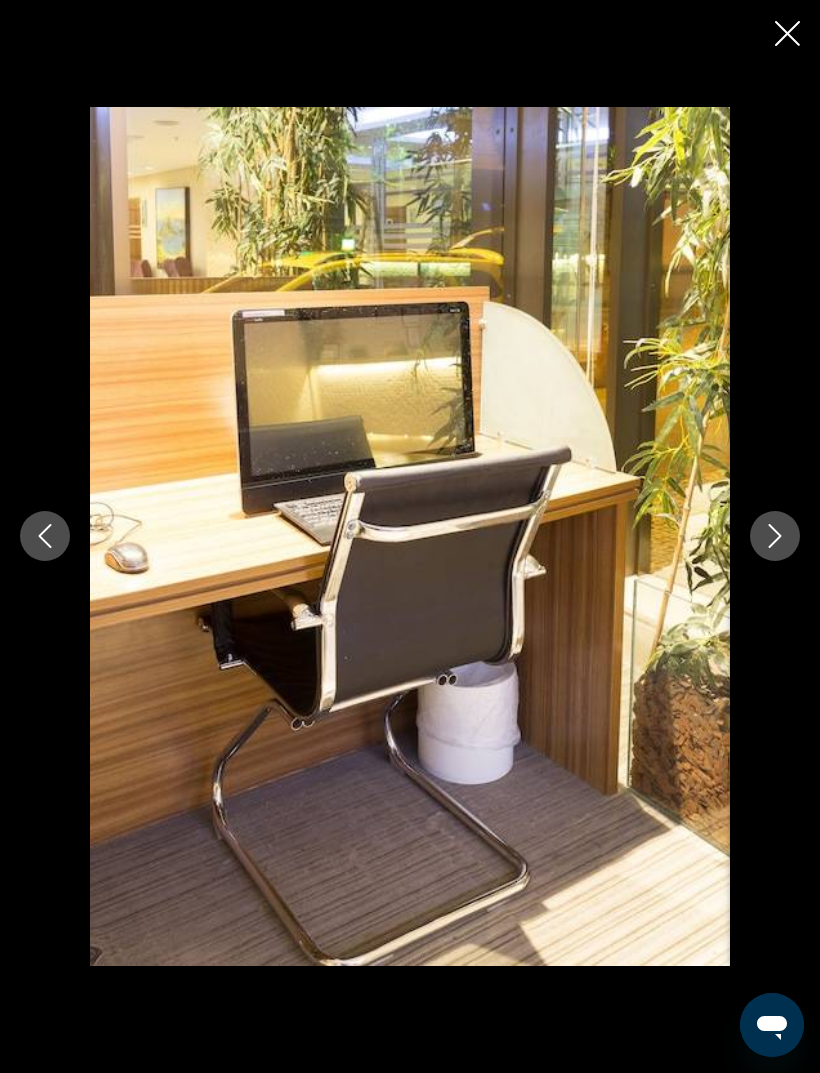 click 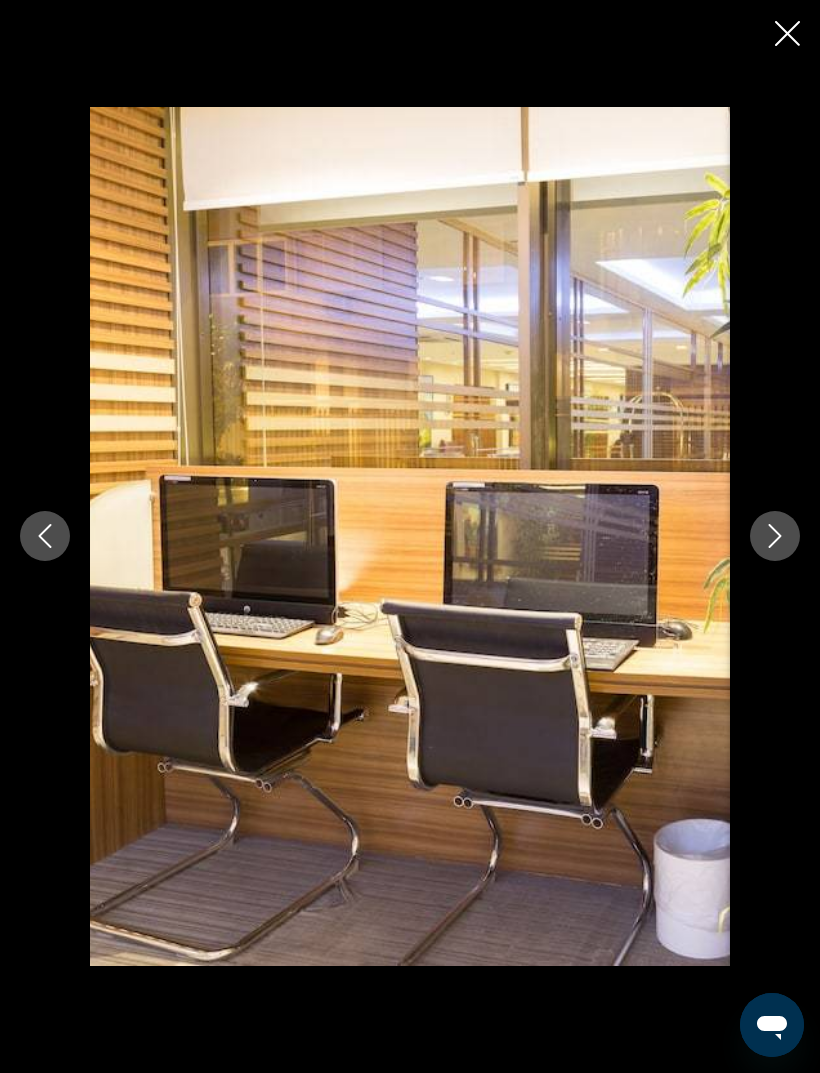 click 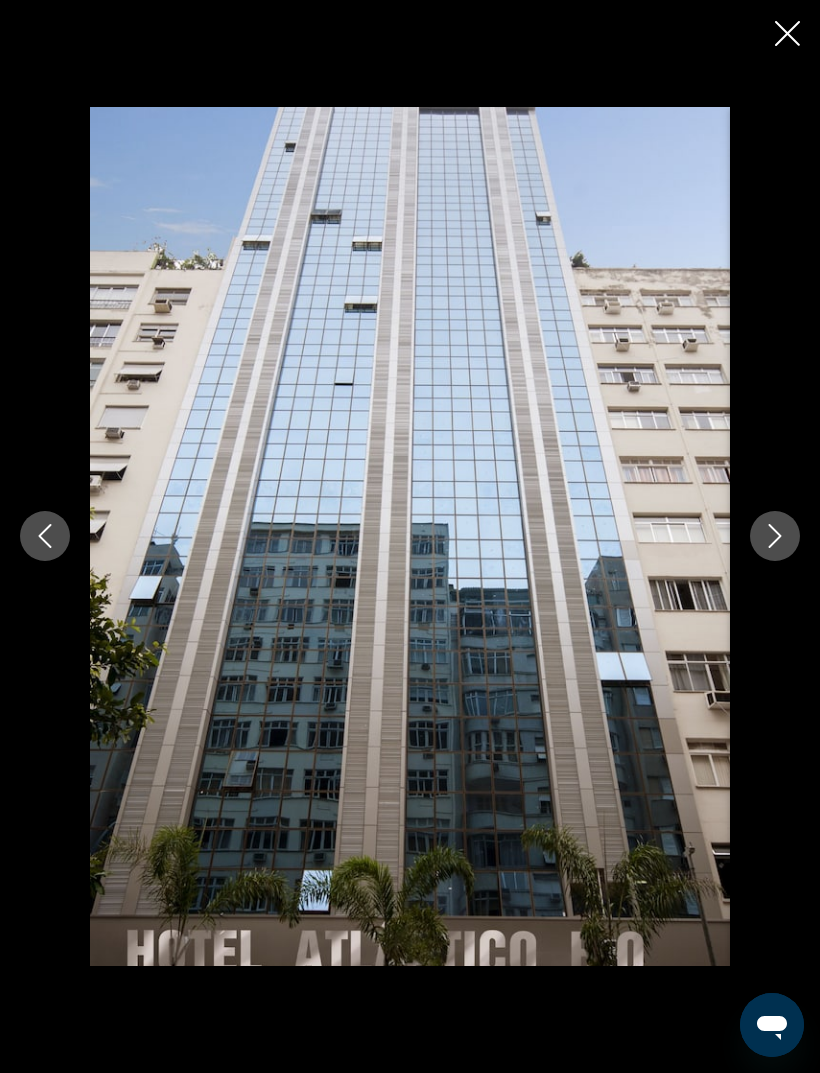 click 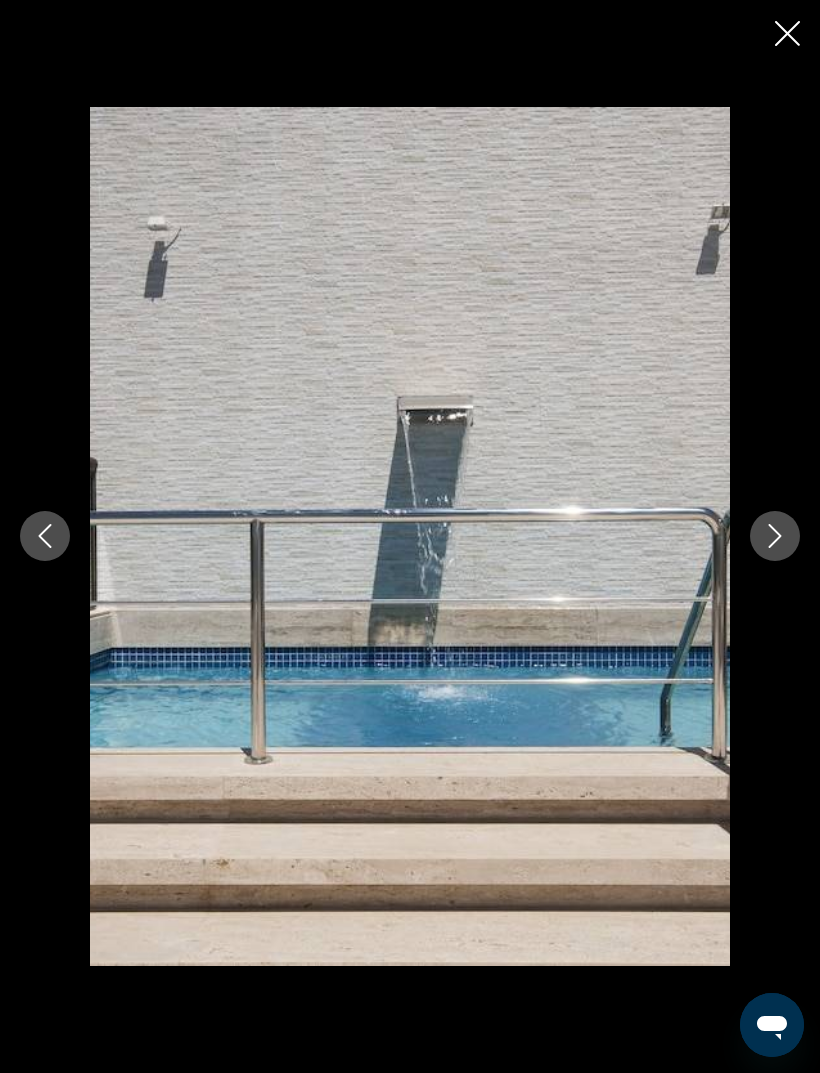 click 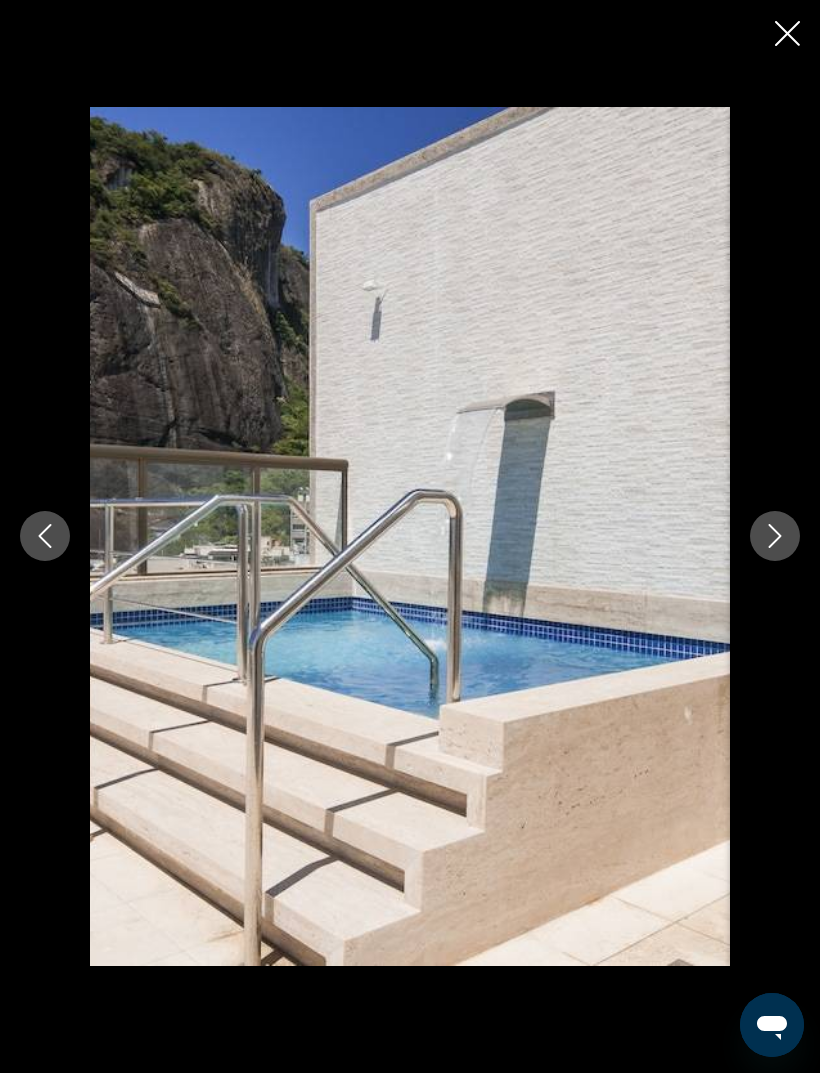 click 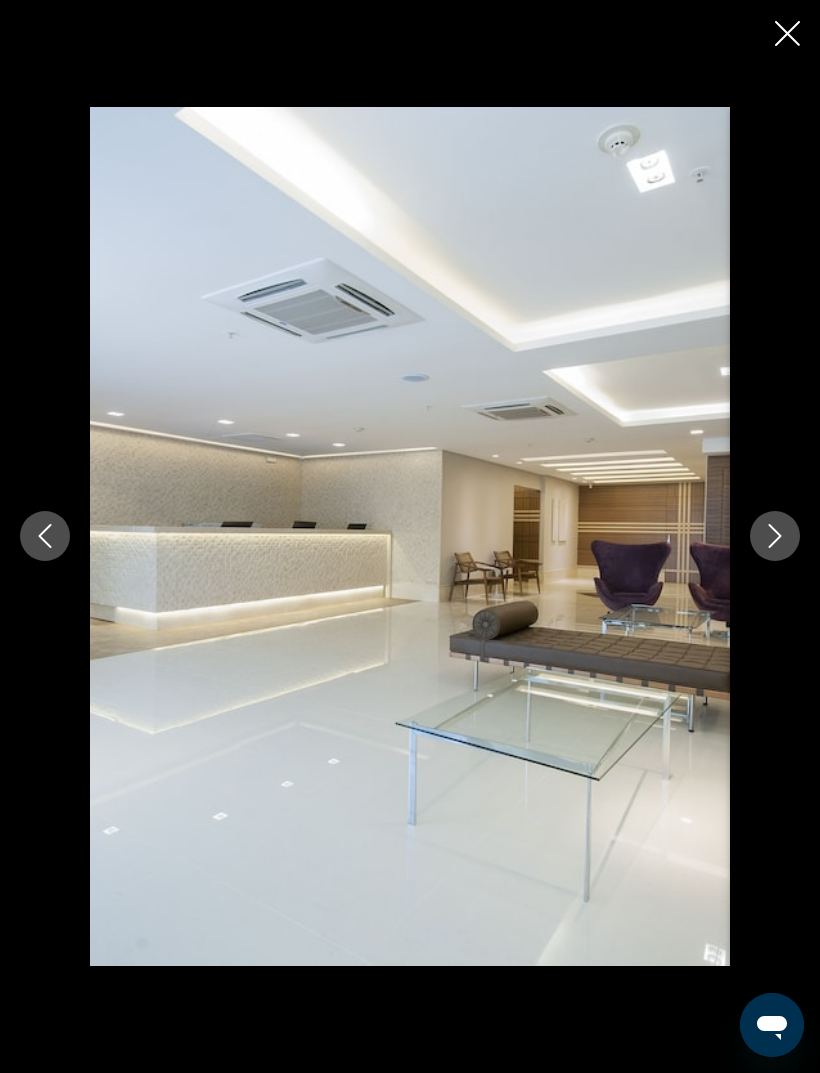 click 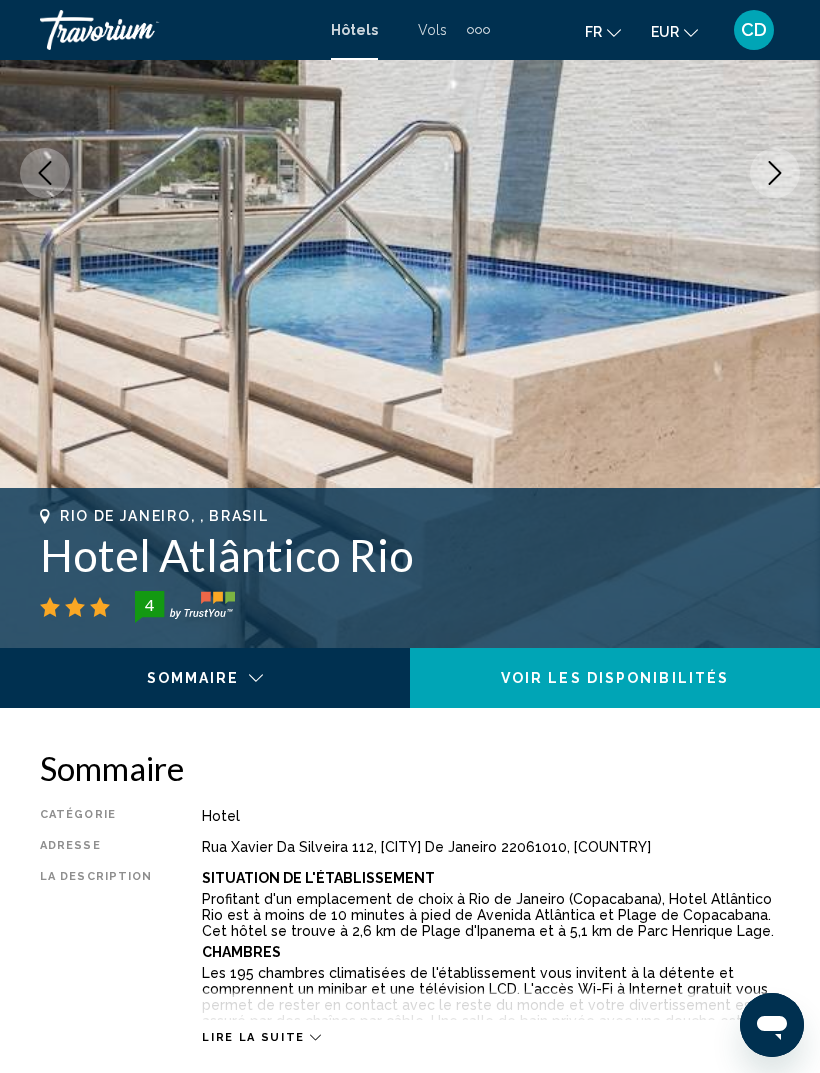 scroll, scrollTop: 0, scrollLeft: 0, axis: both 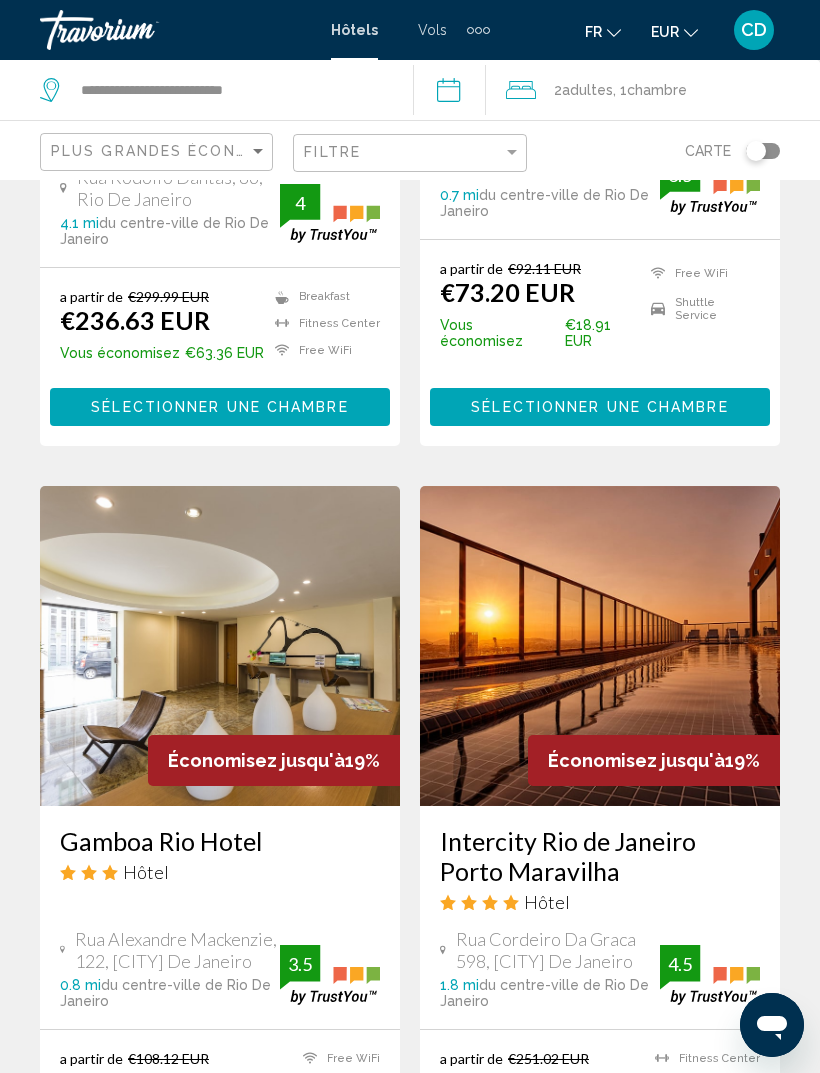 click on "Intercity Rio de Janeiro Porto Maravilha" at bounding box center [600, 856] 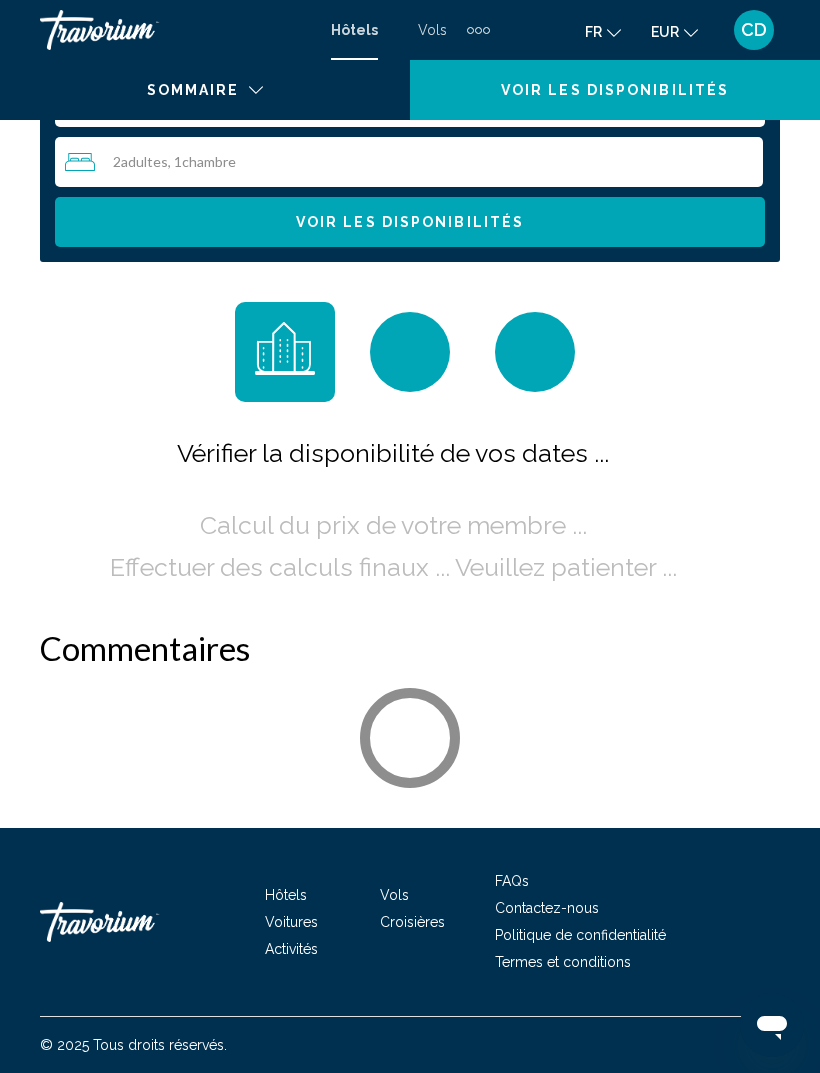 scroll, scrollTop: 0, scrollLeft: 0, axis: both 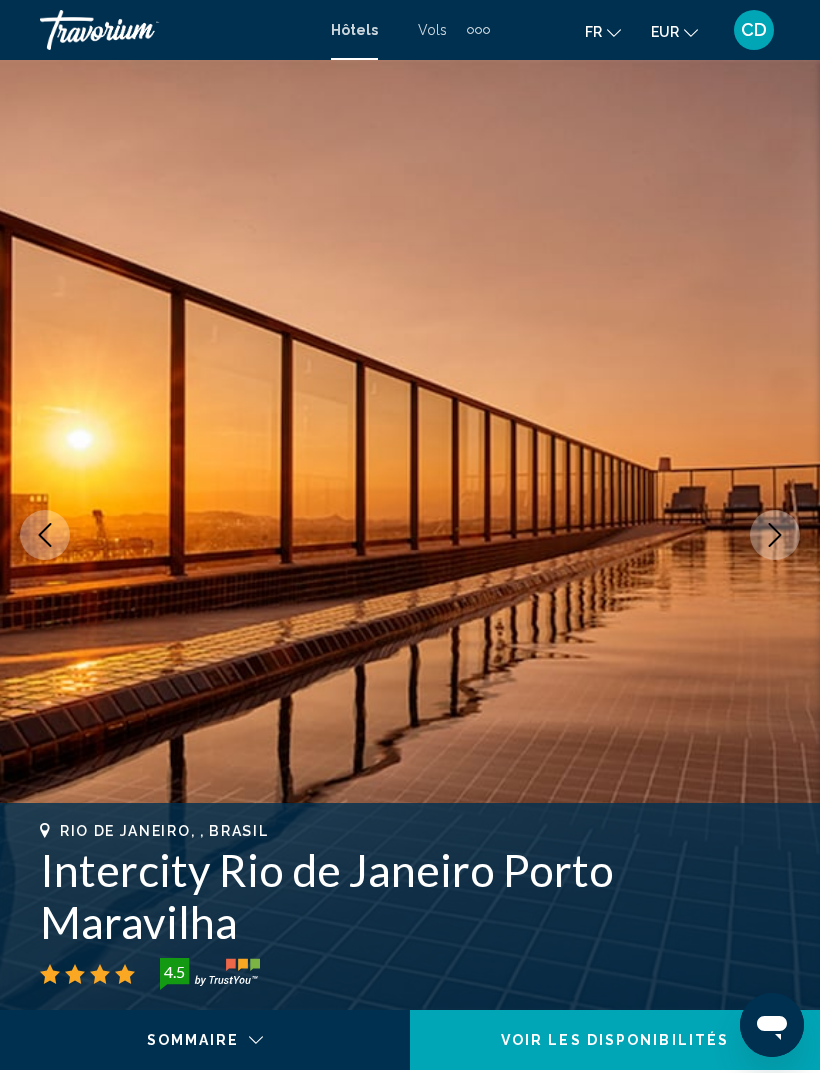 click at bounding box center (775, 535) 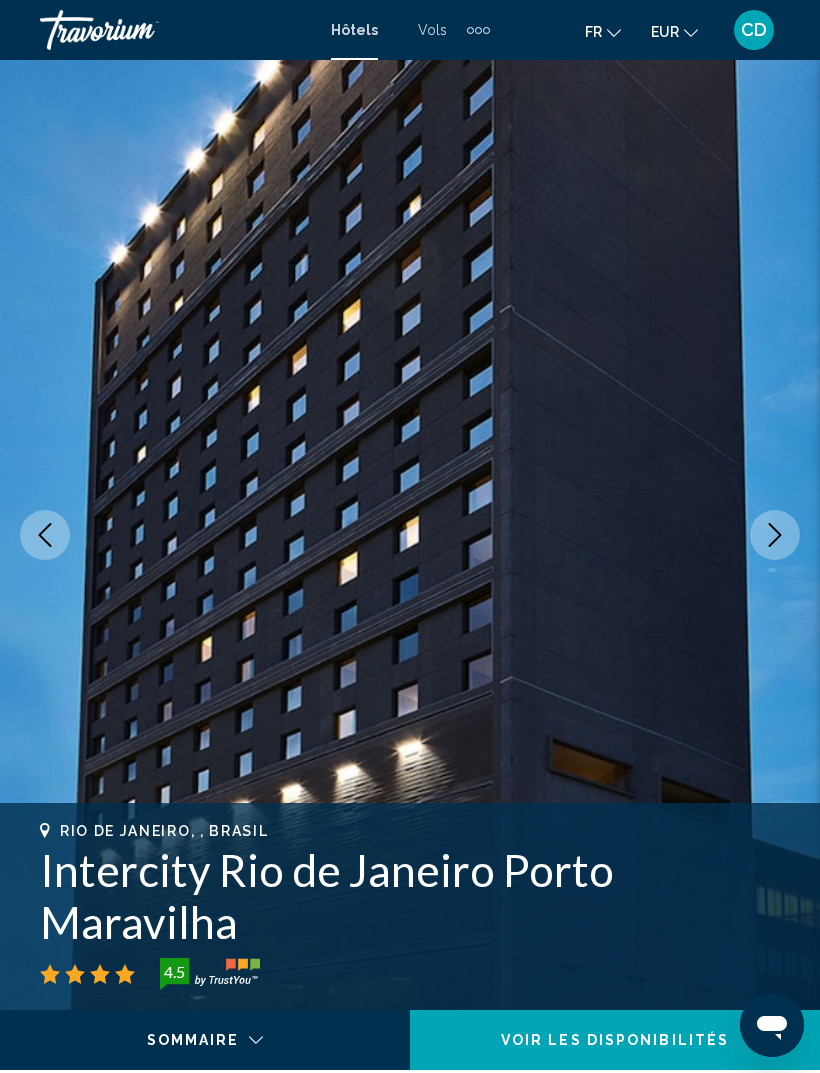 click at bounding box center [410, 535] 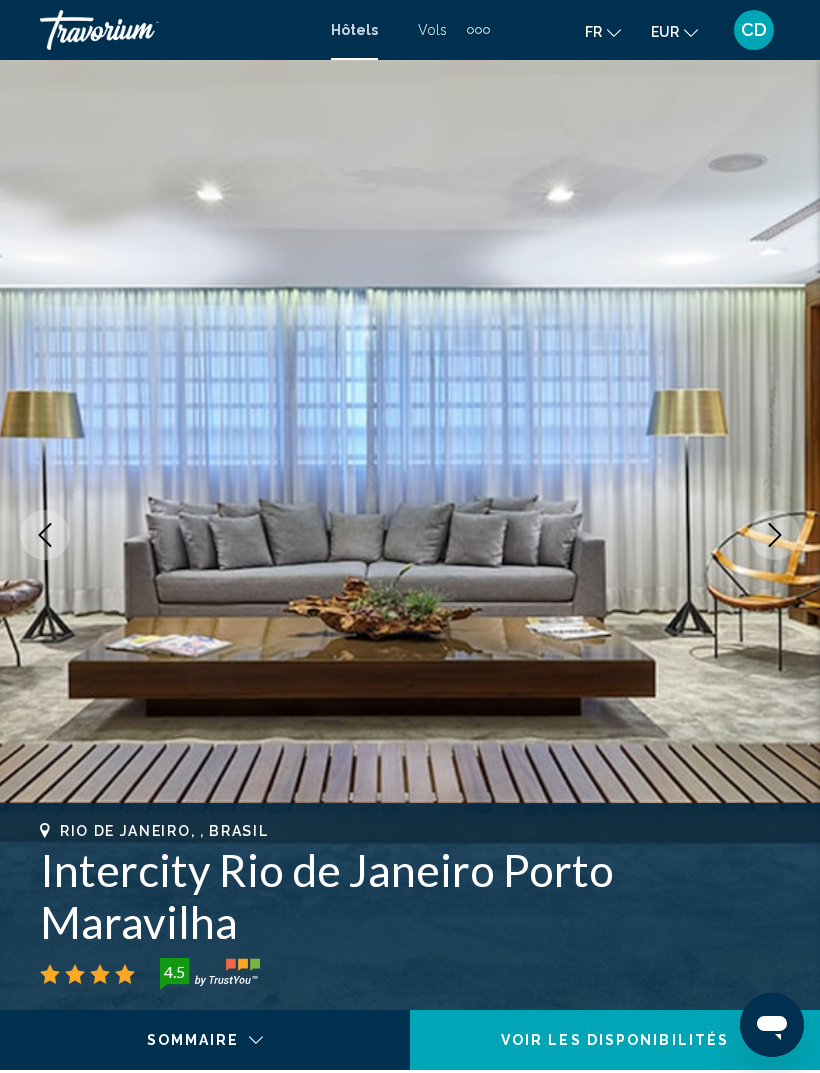 click 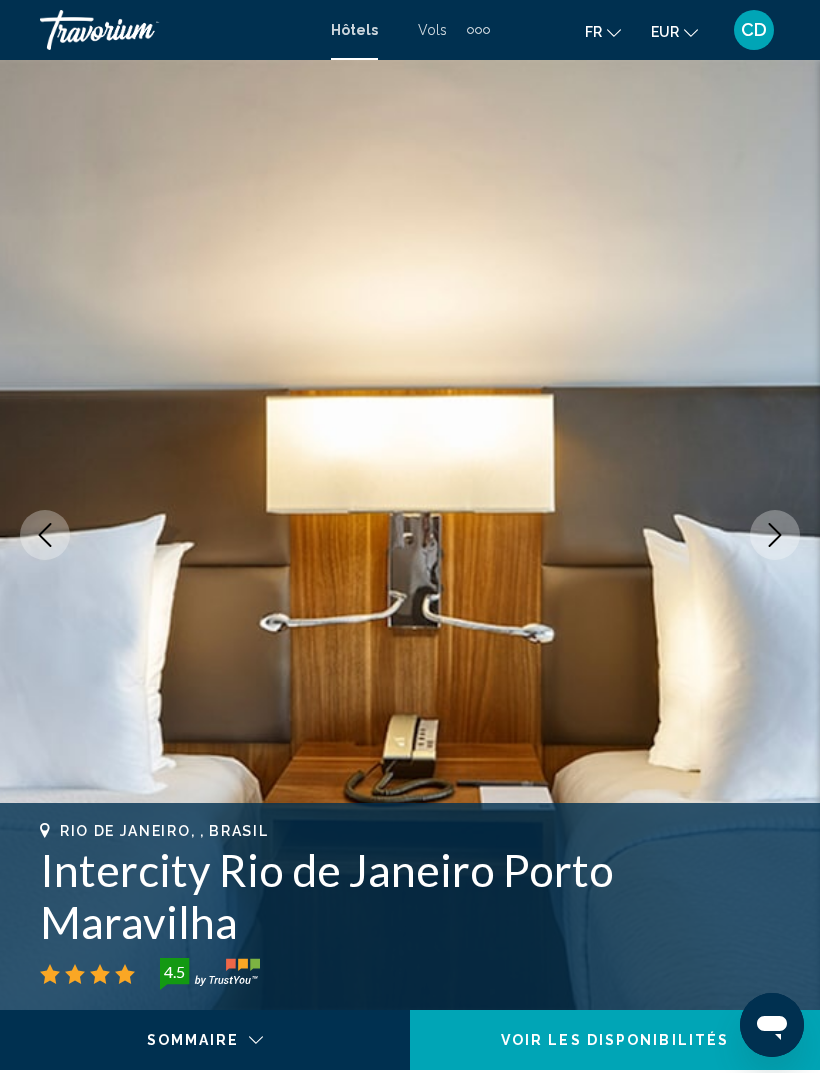click 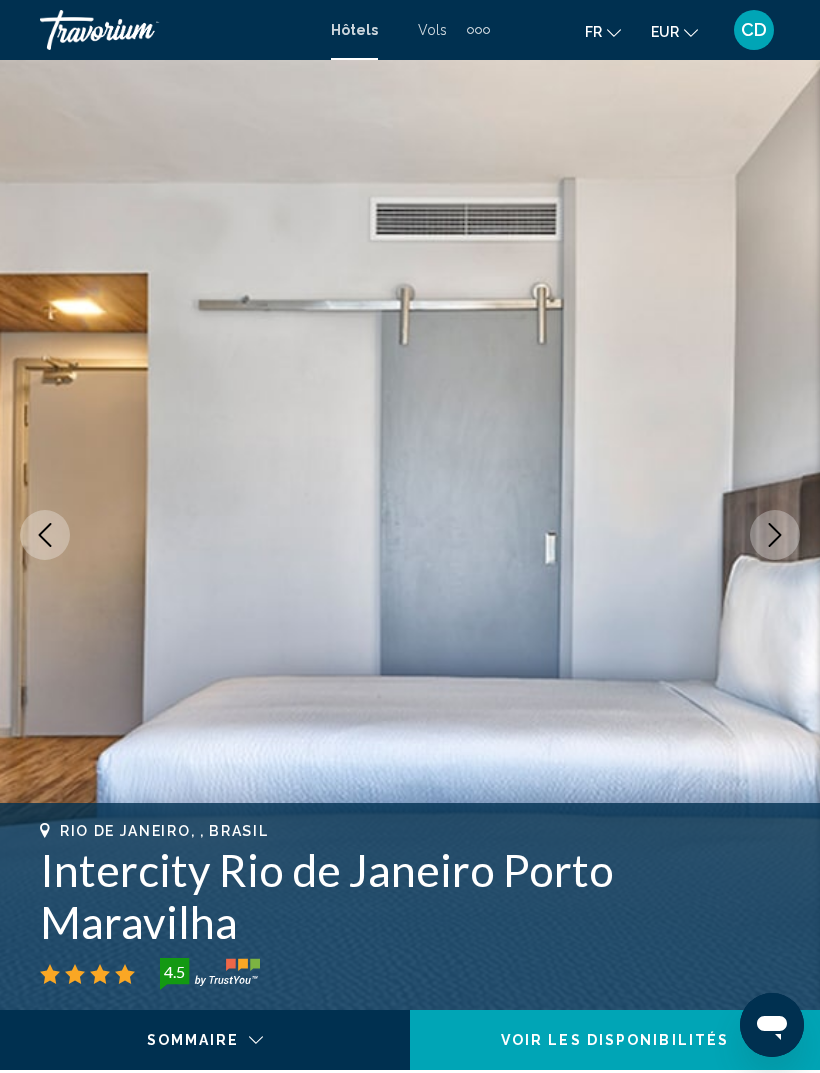 click 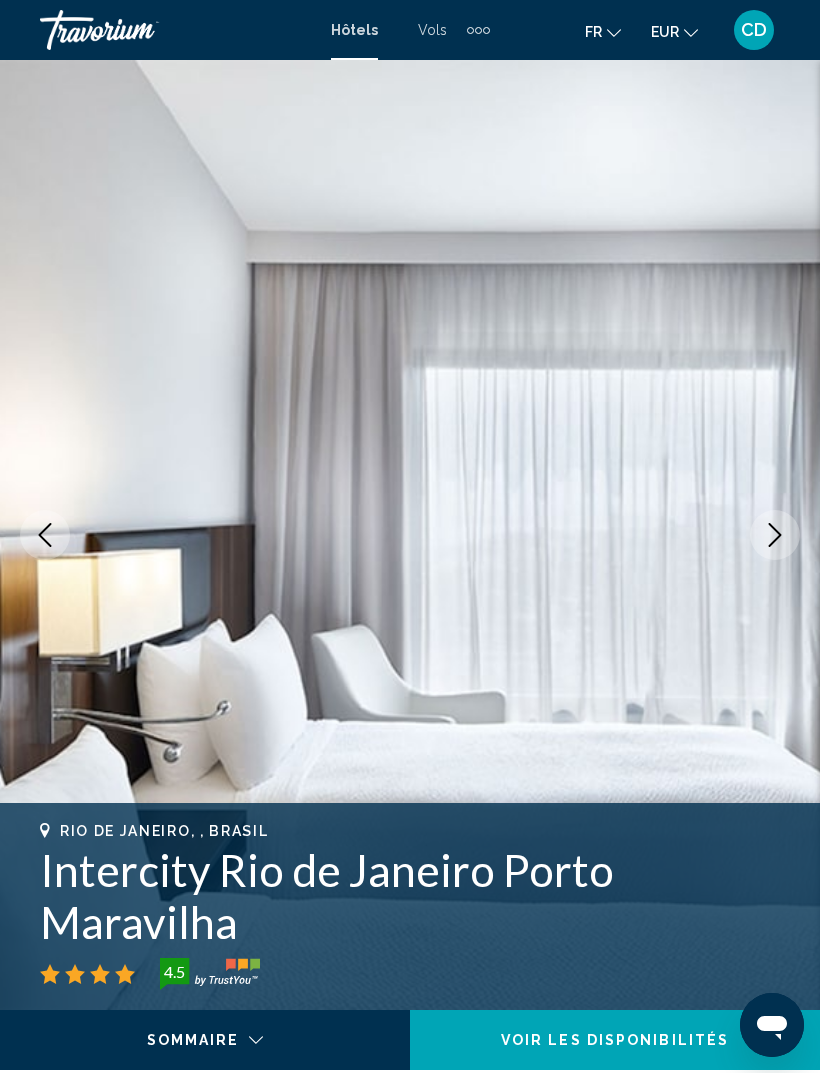 click 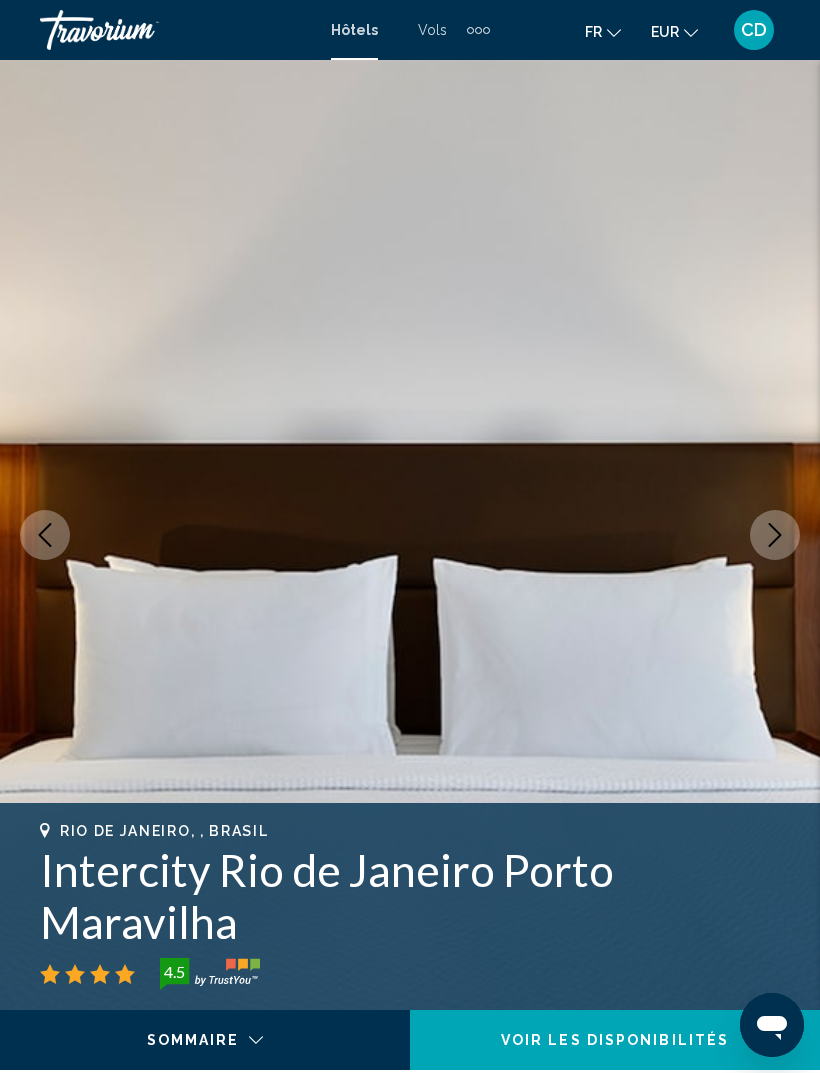 click 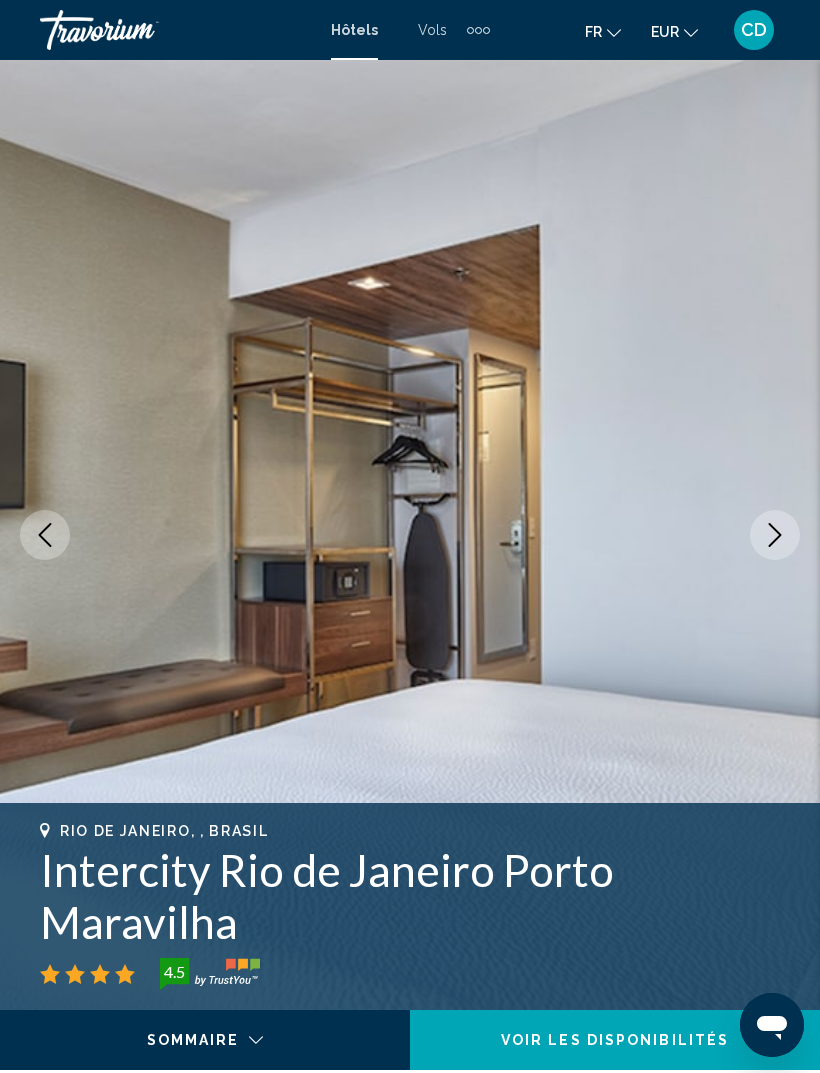 click 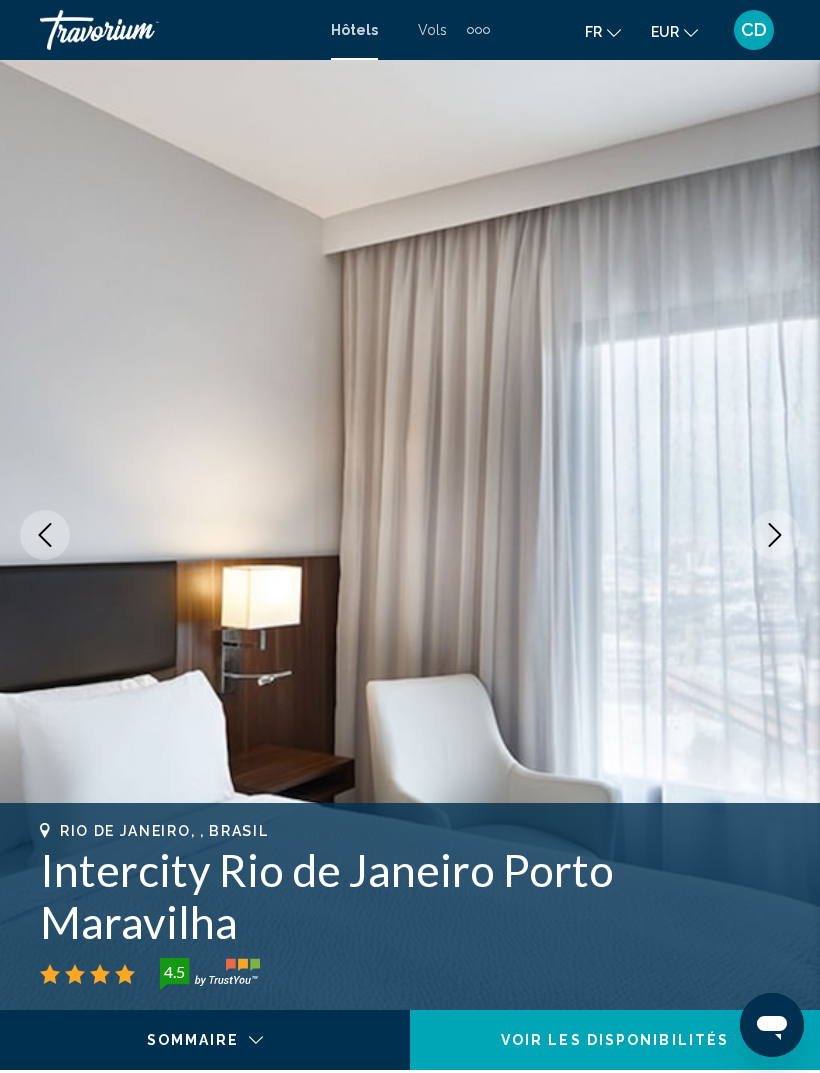 click 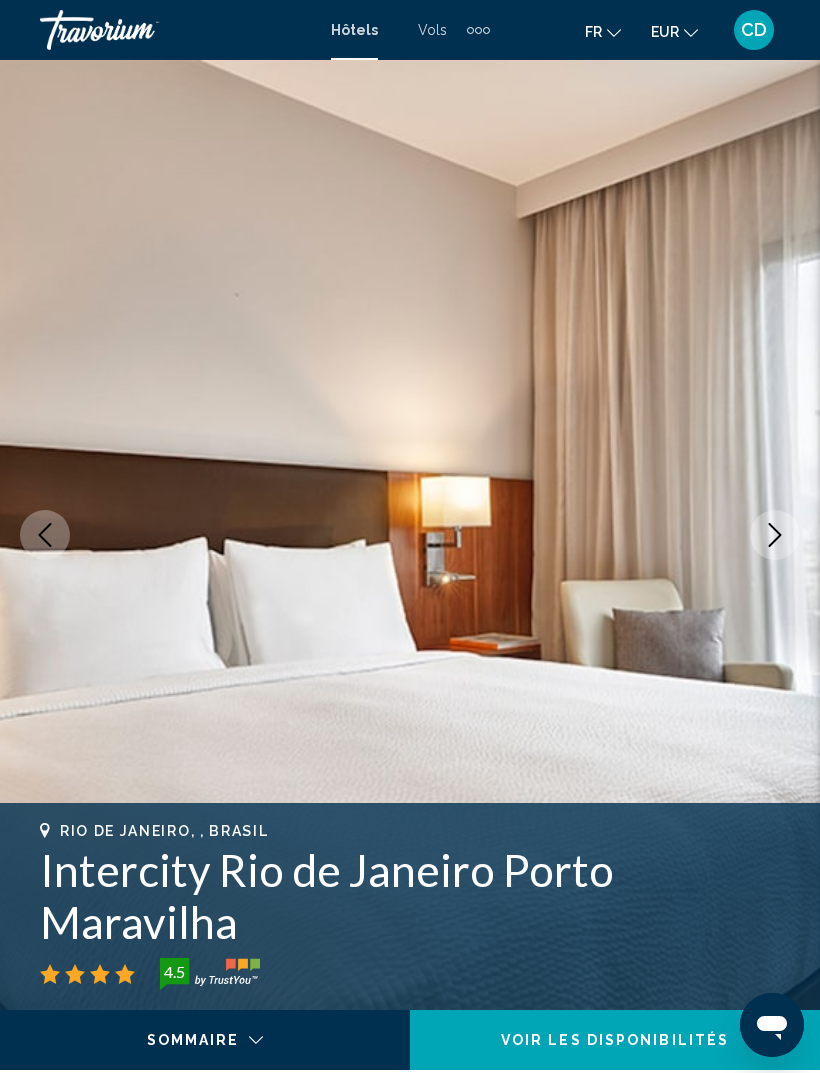 click 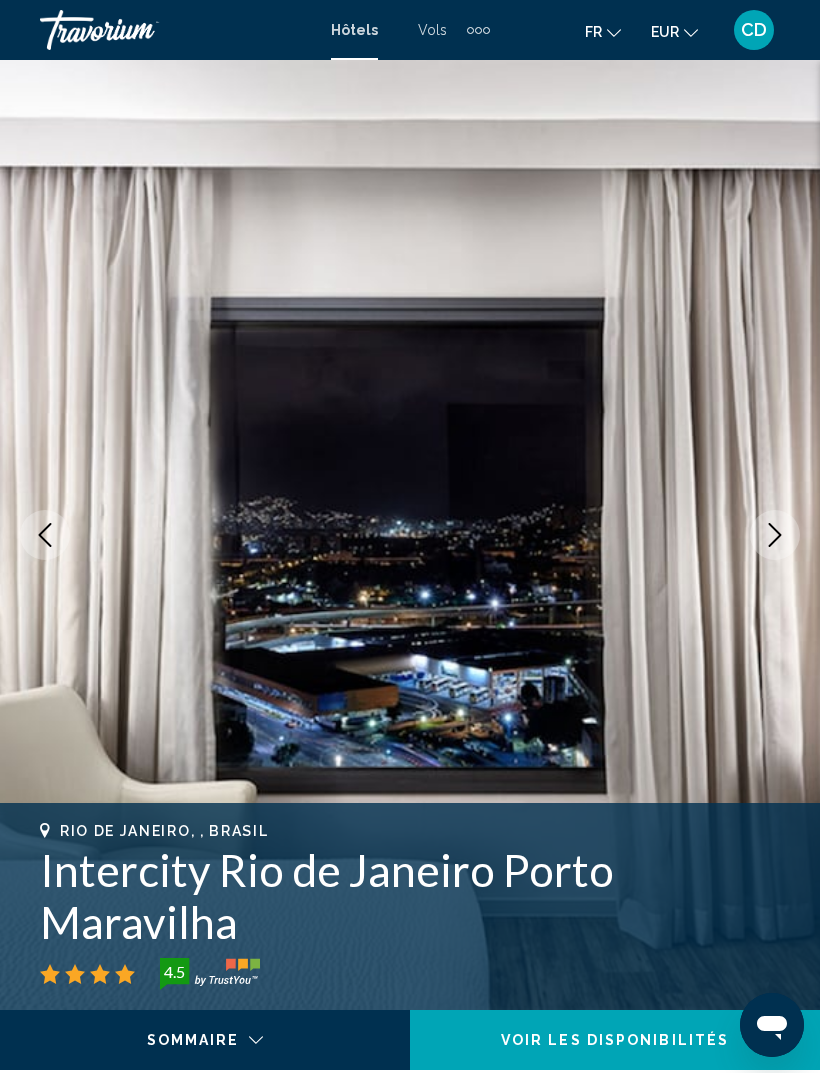 click 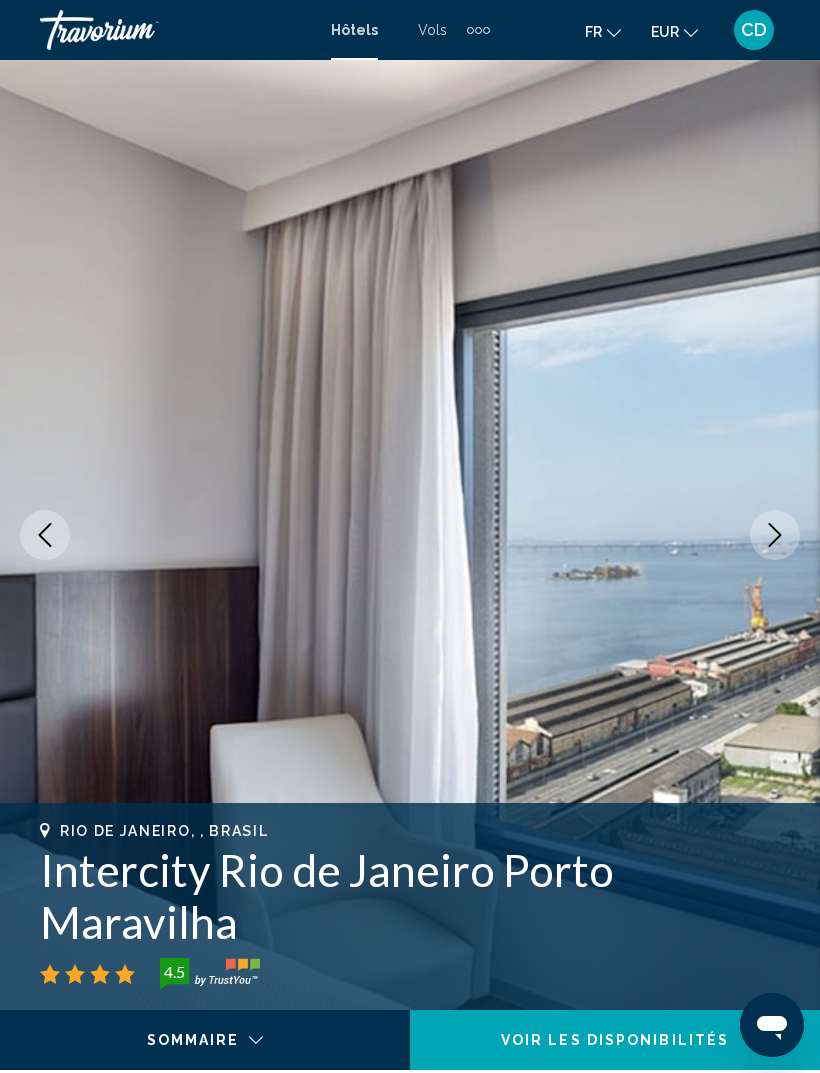 click 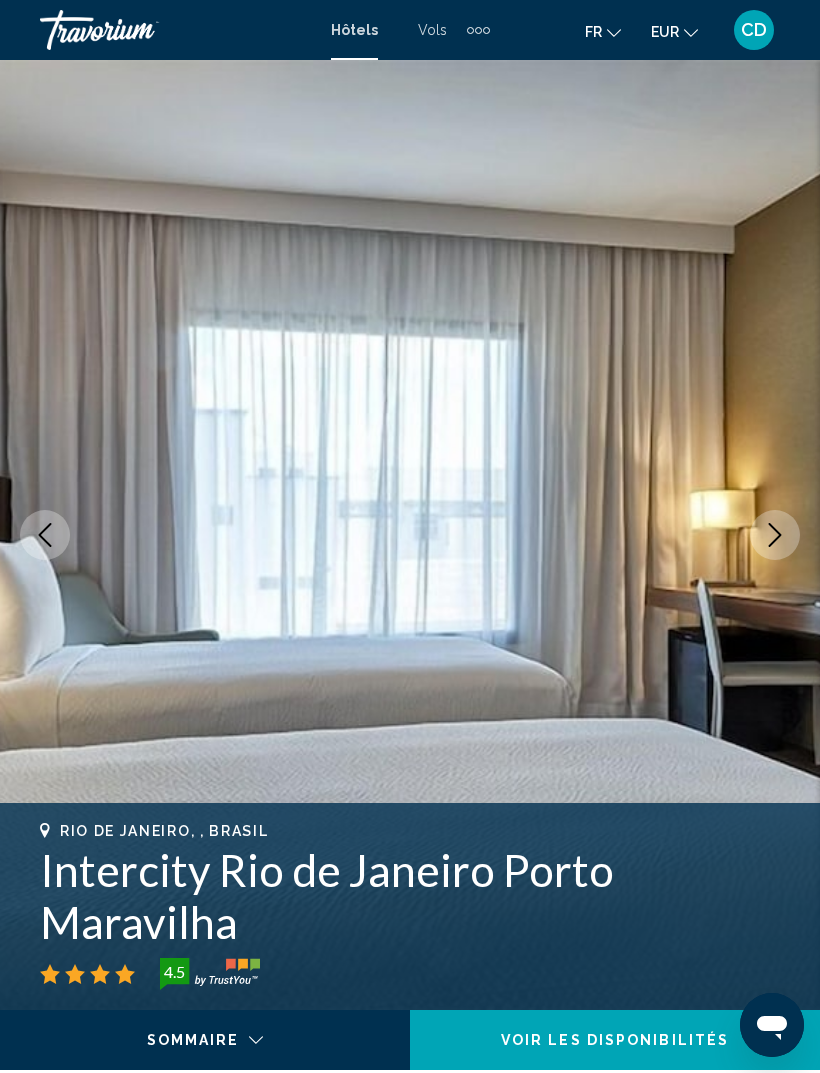 click at bounding box center (775, 535) 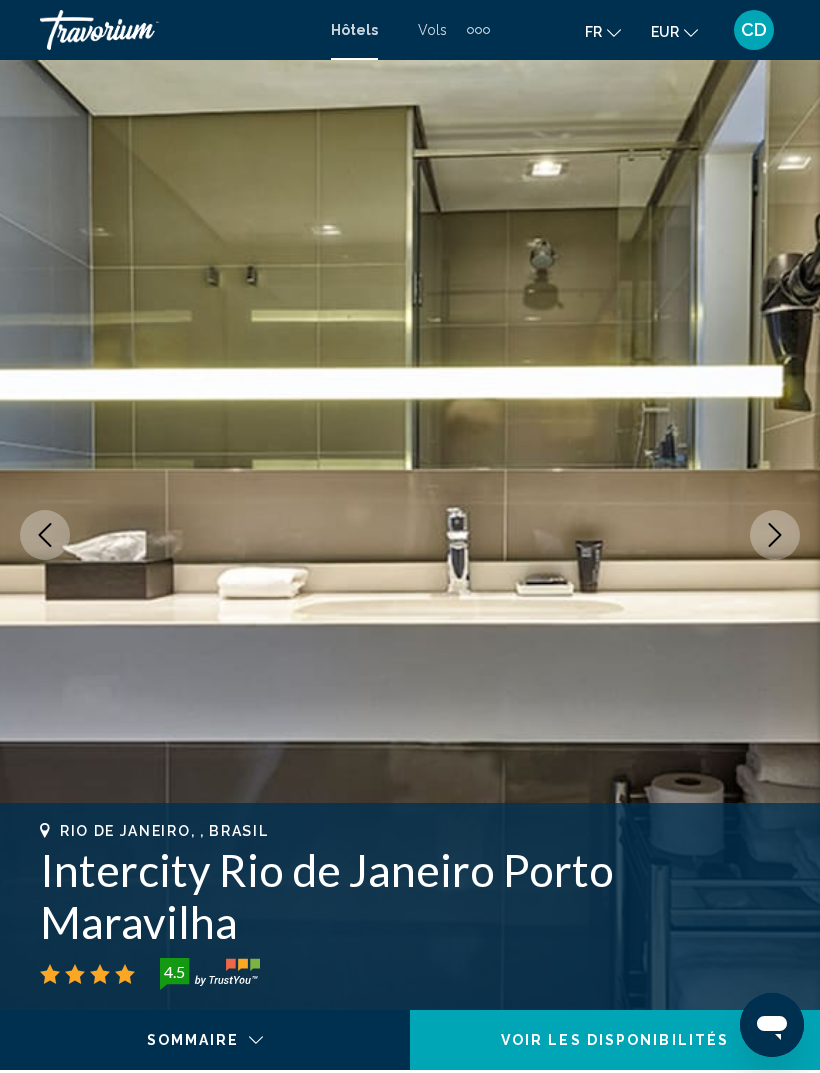click 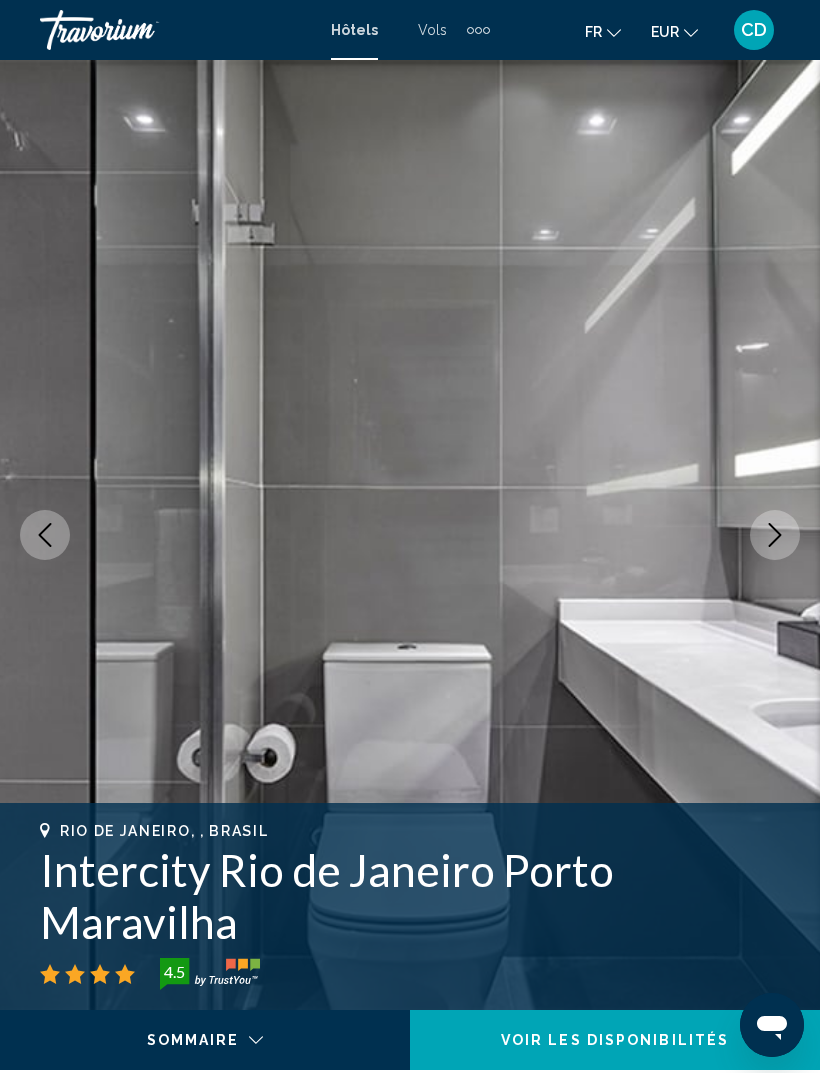 click at bounding box center (775, 535) 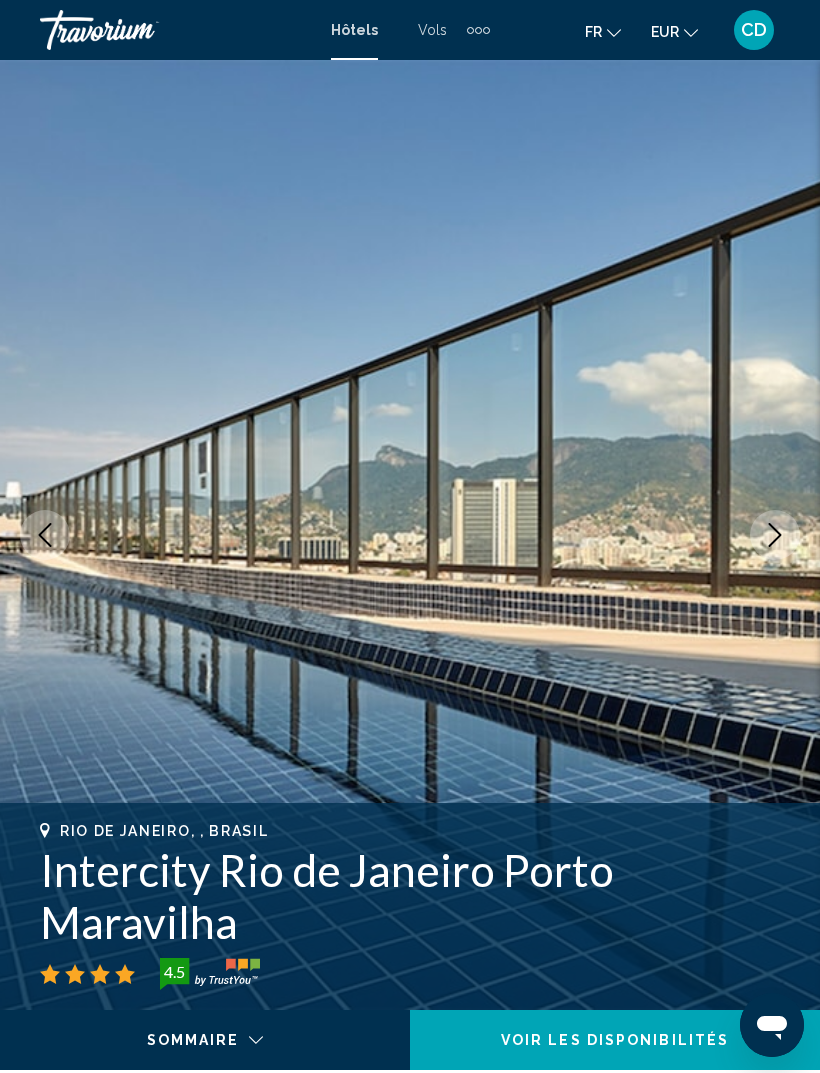 click 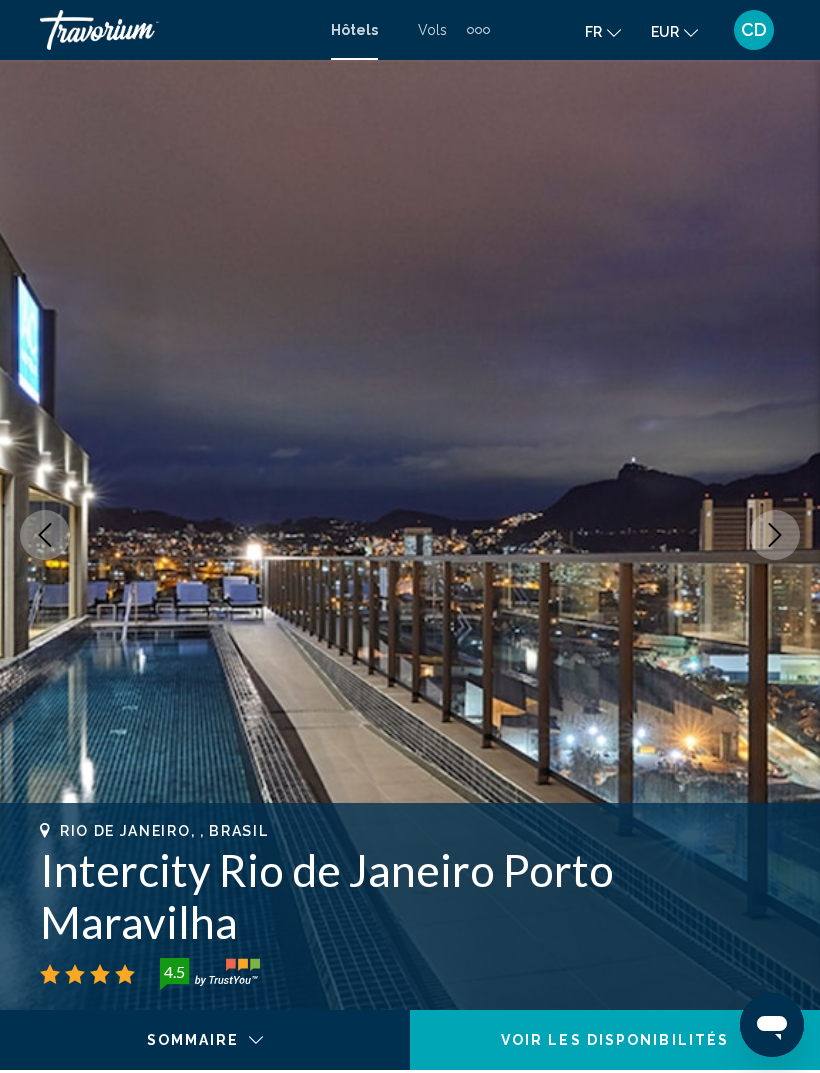 click 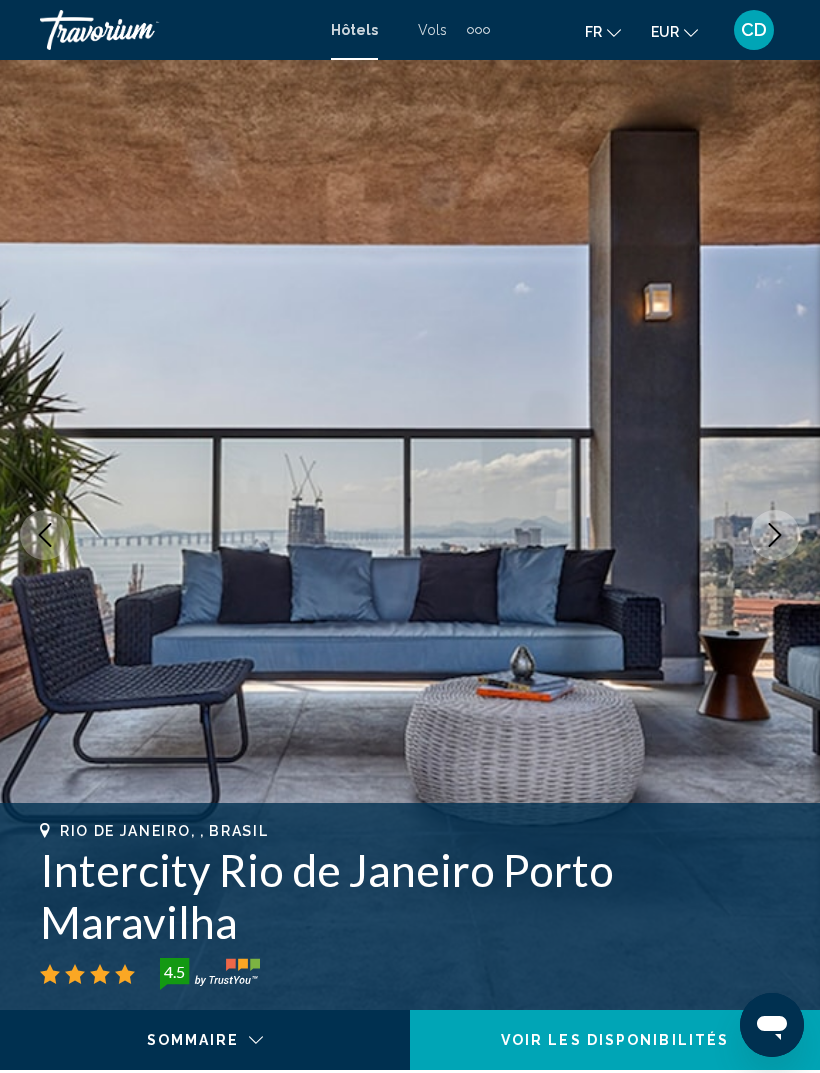 click 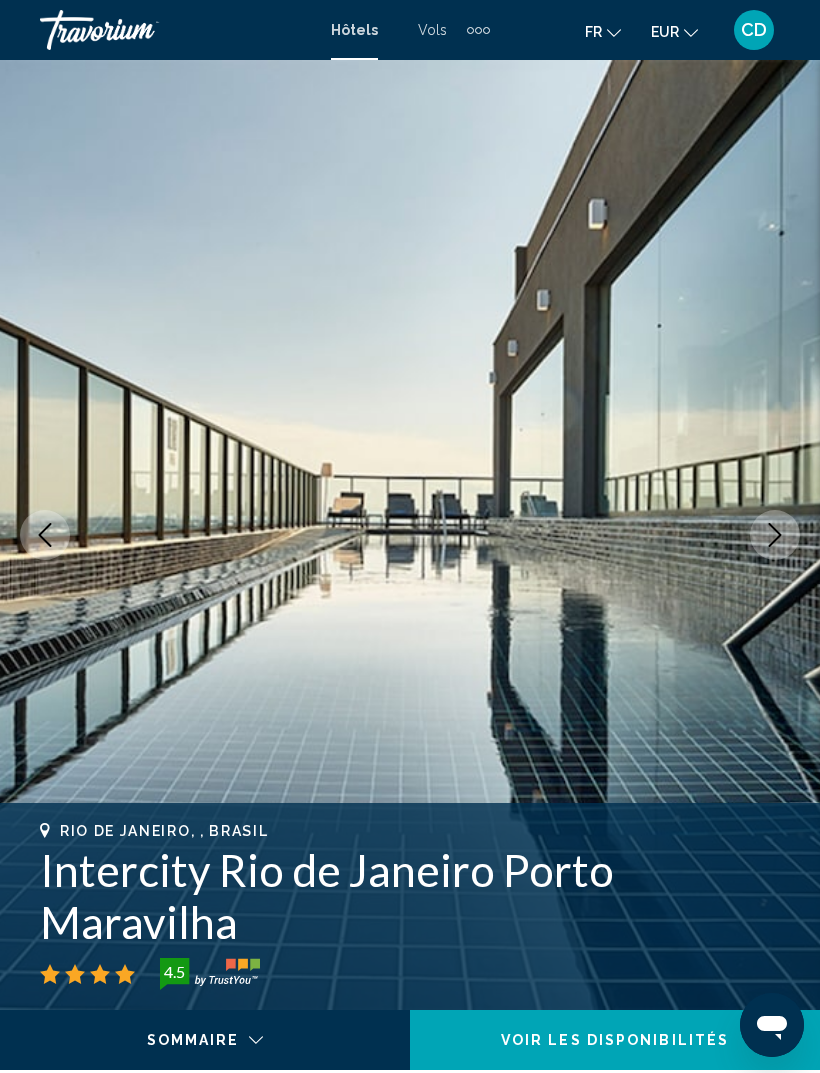 click 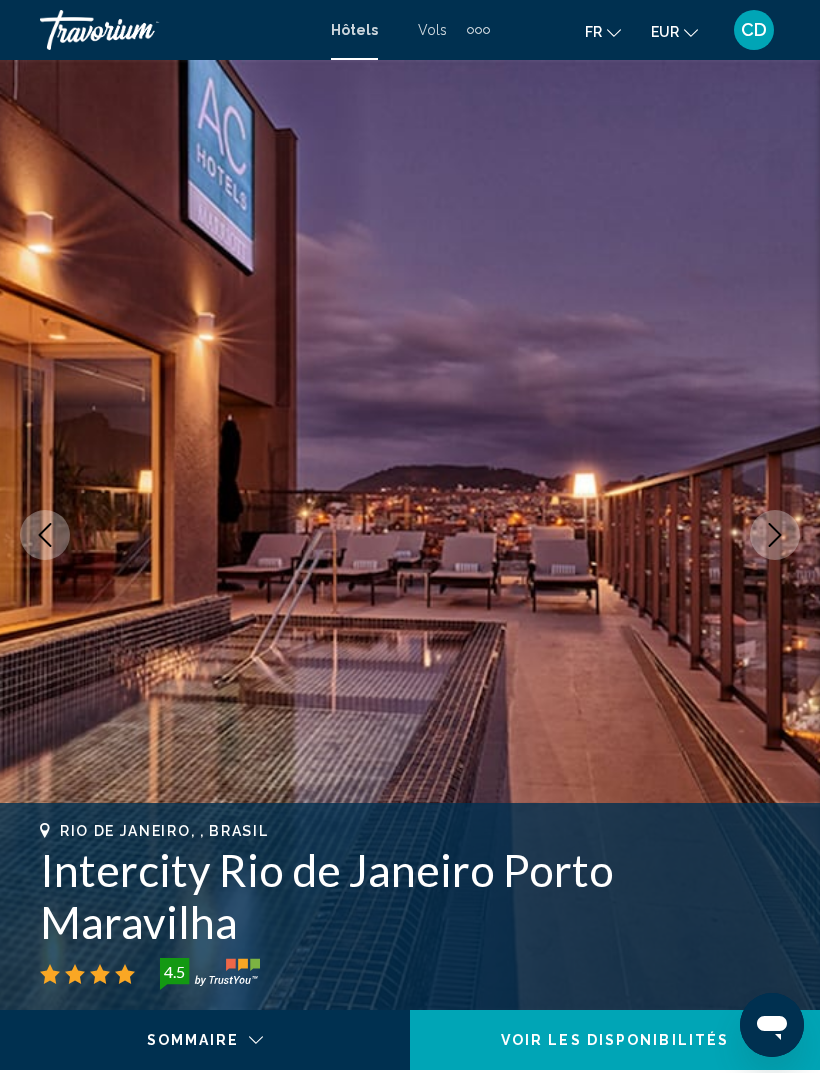 click 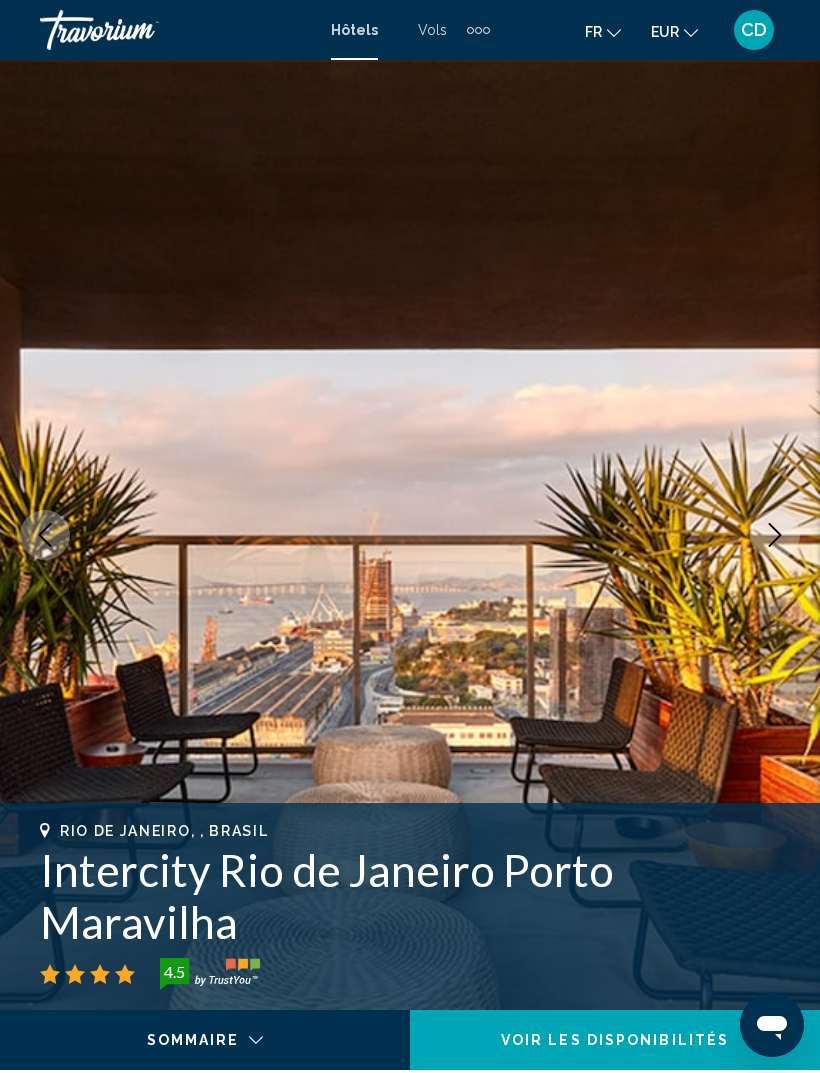 click at bounding box center [775, 535] 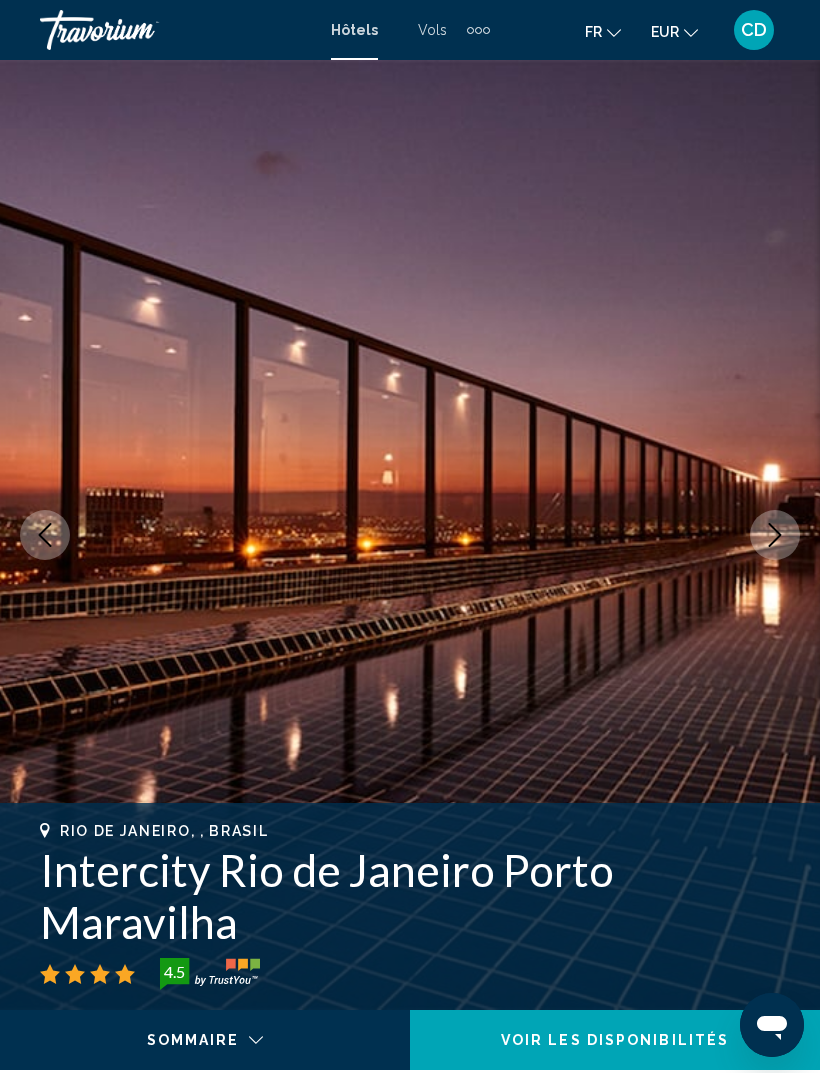 click at bounding box center [775, 535] 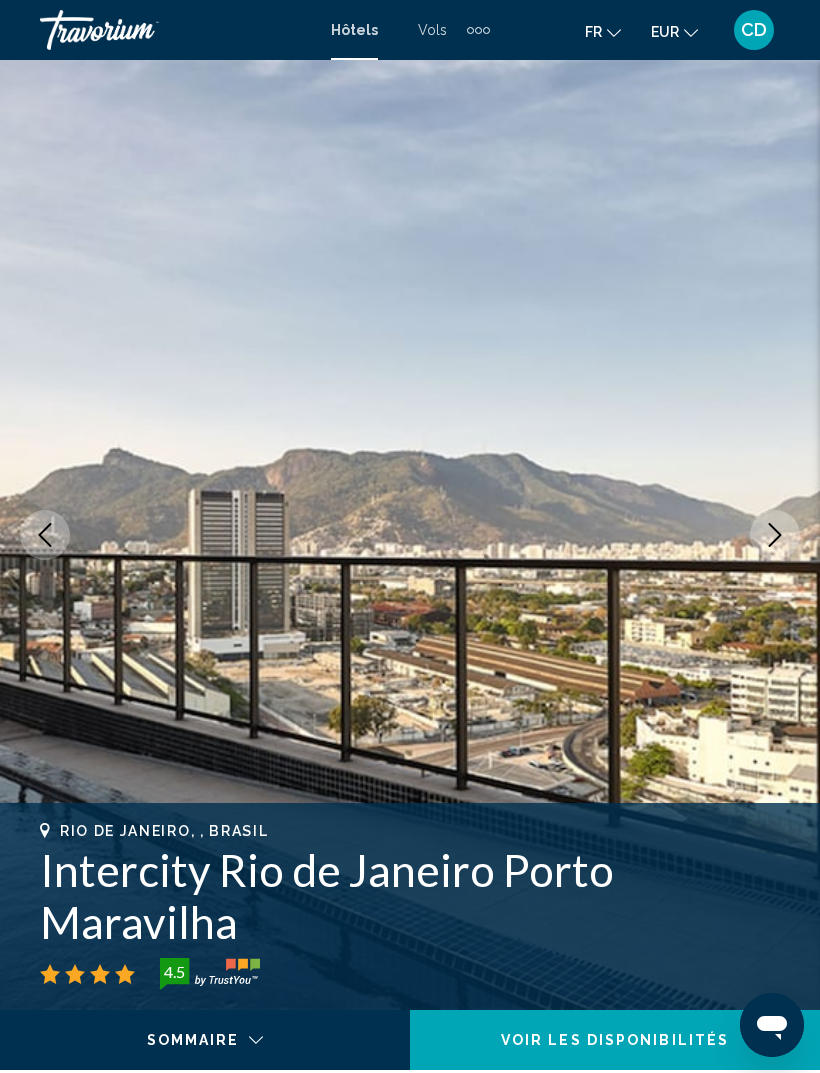 click at bounding box center (775, 535) 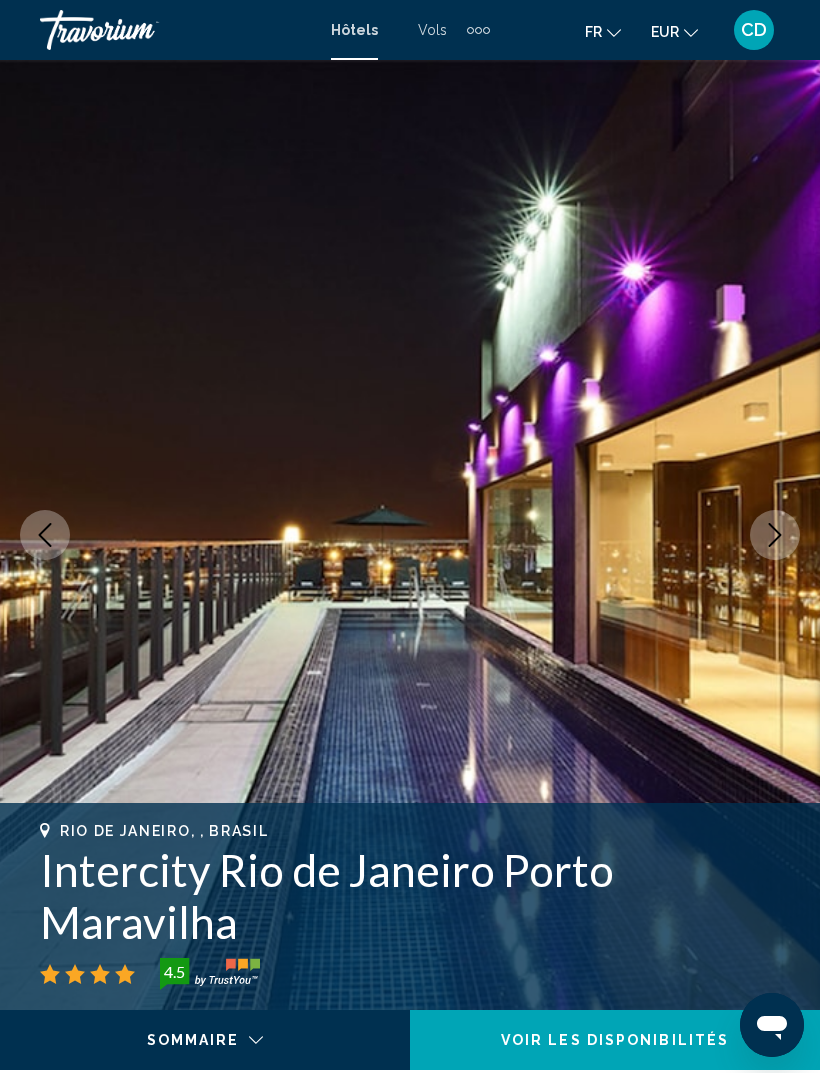 click at bounding box center (775, 535) 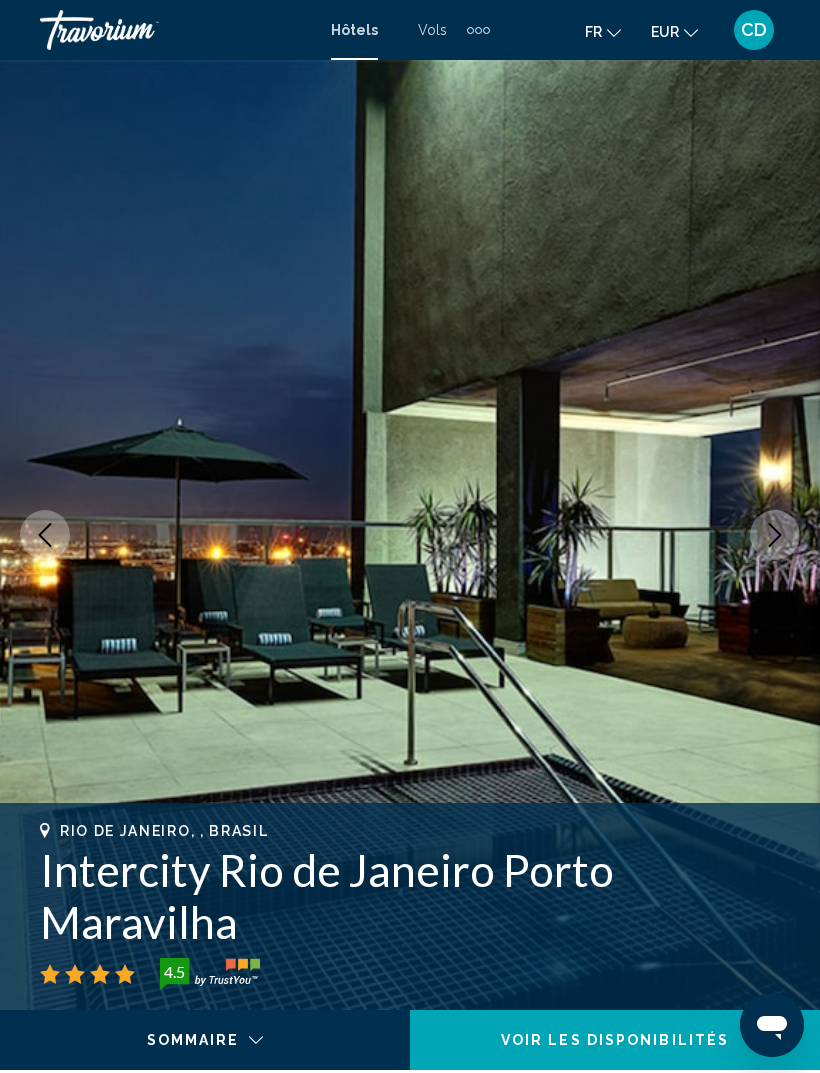 click at bounding box center (775, 535) 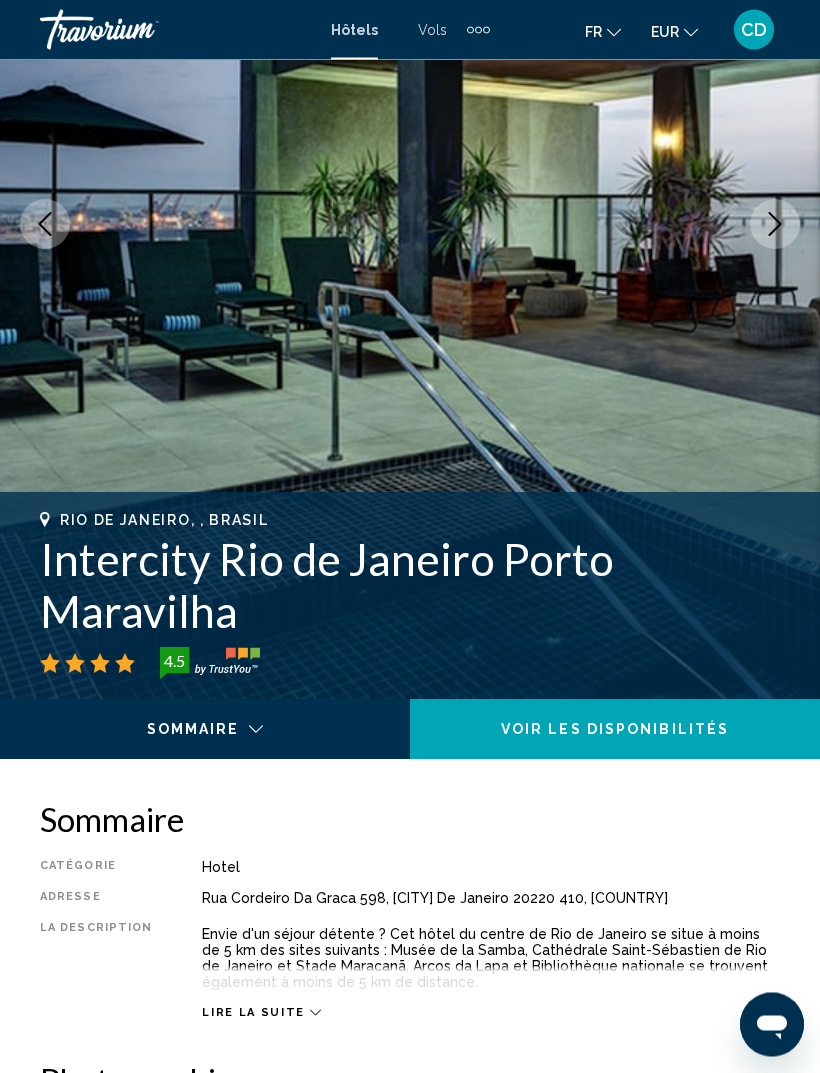 scroll, scrollTop: 0, scrollLeft: 0, axis: both 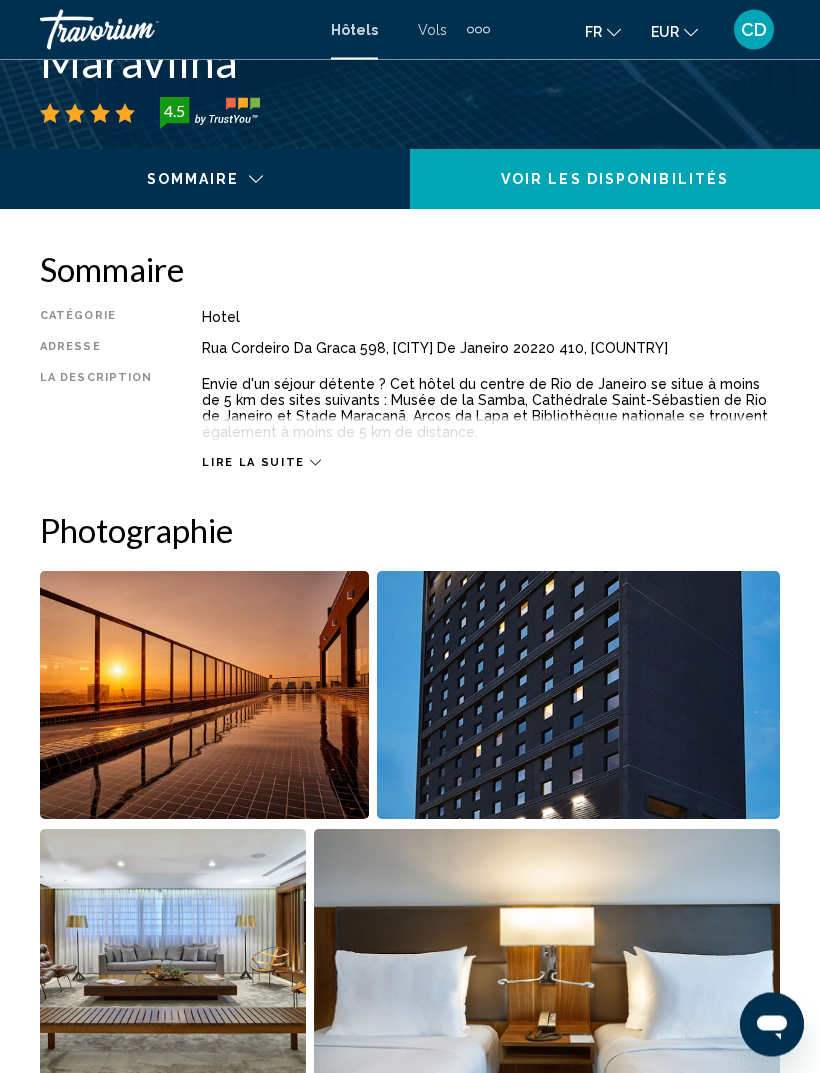 click at bounding box center [204, 696] 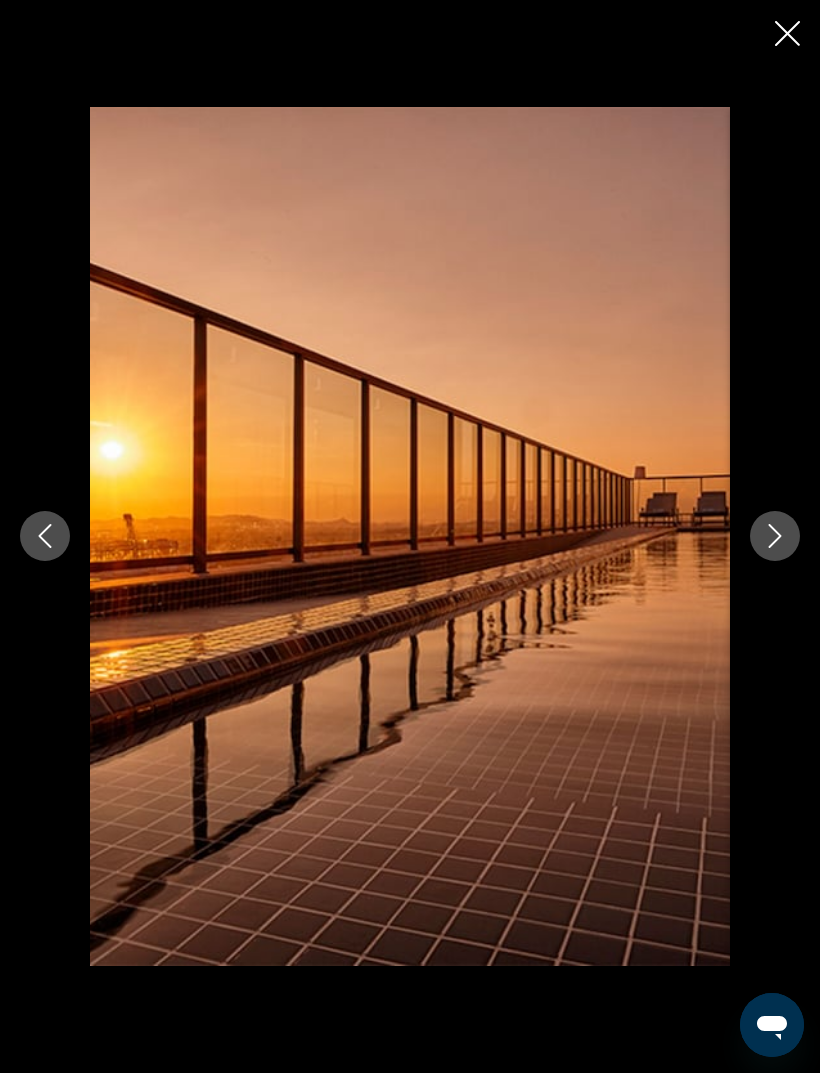 click 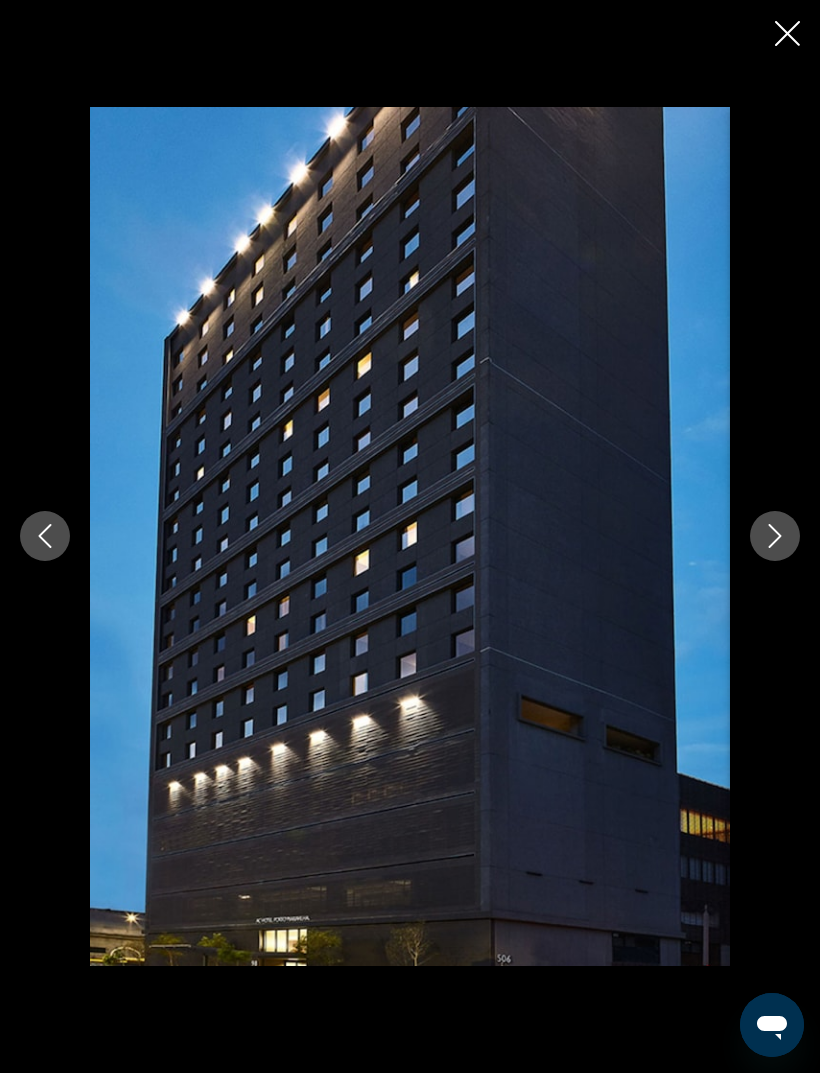 click 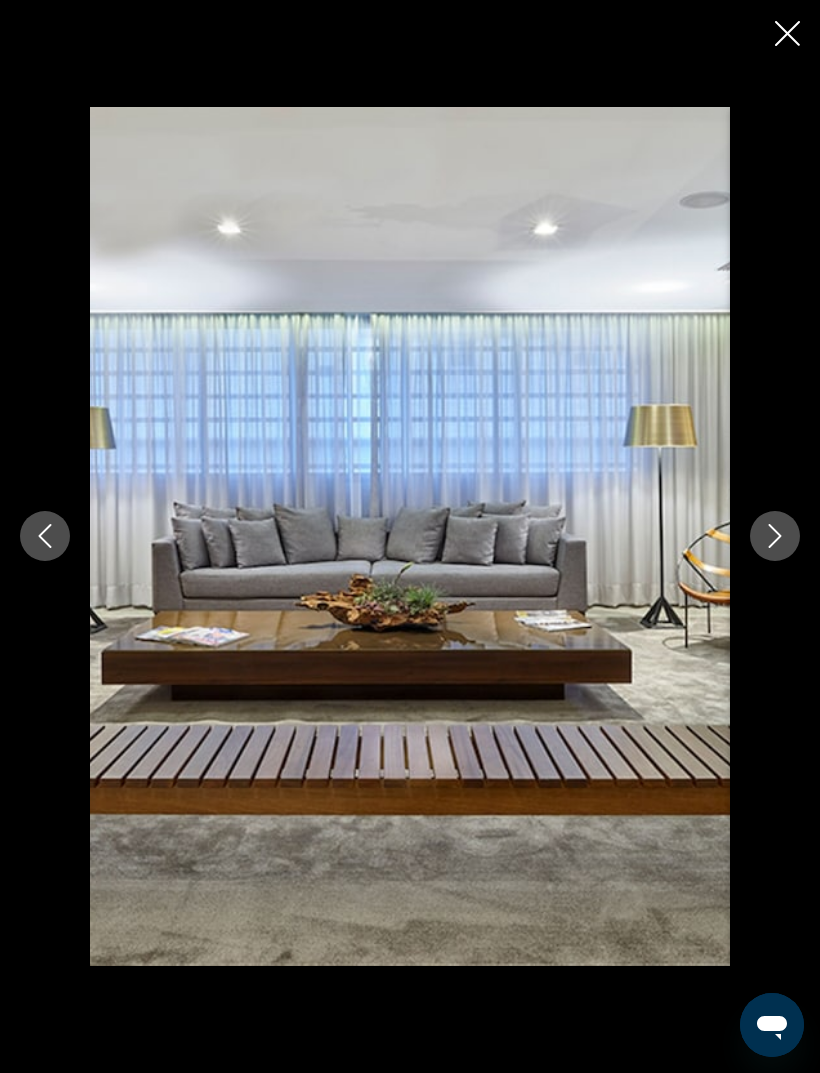 click 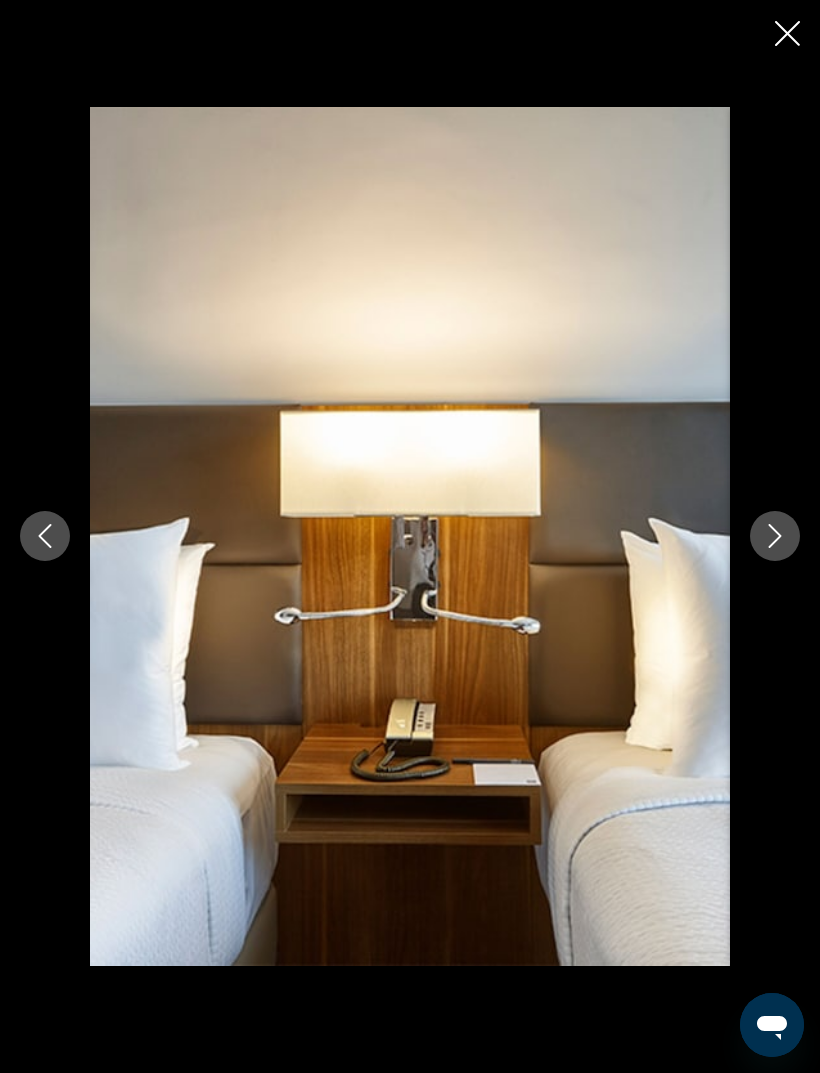 click 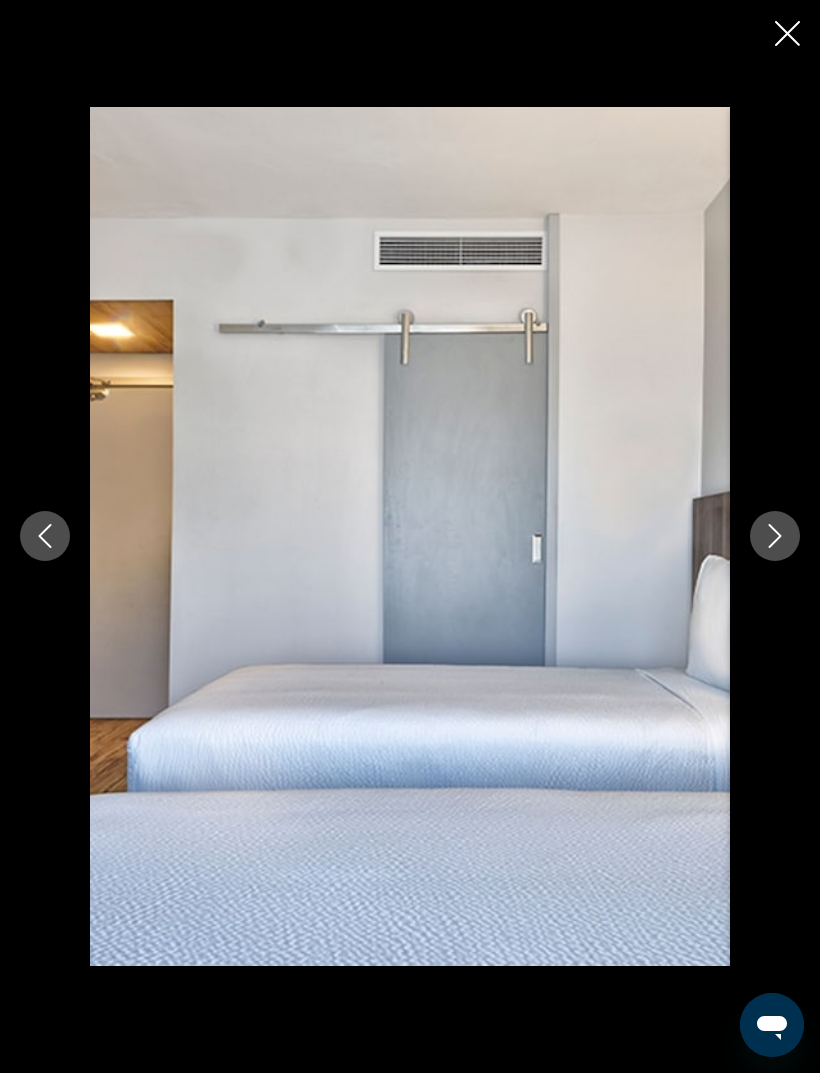 click 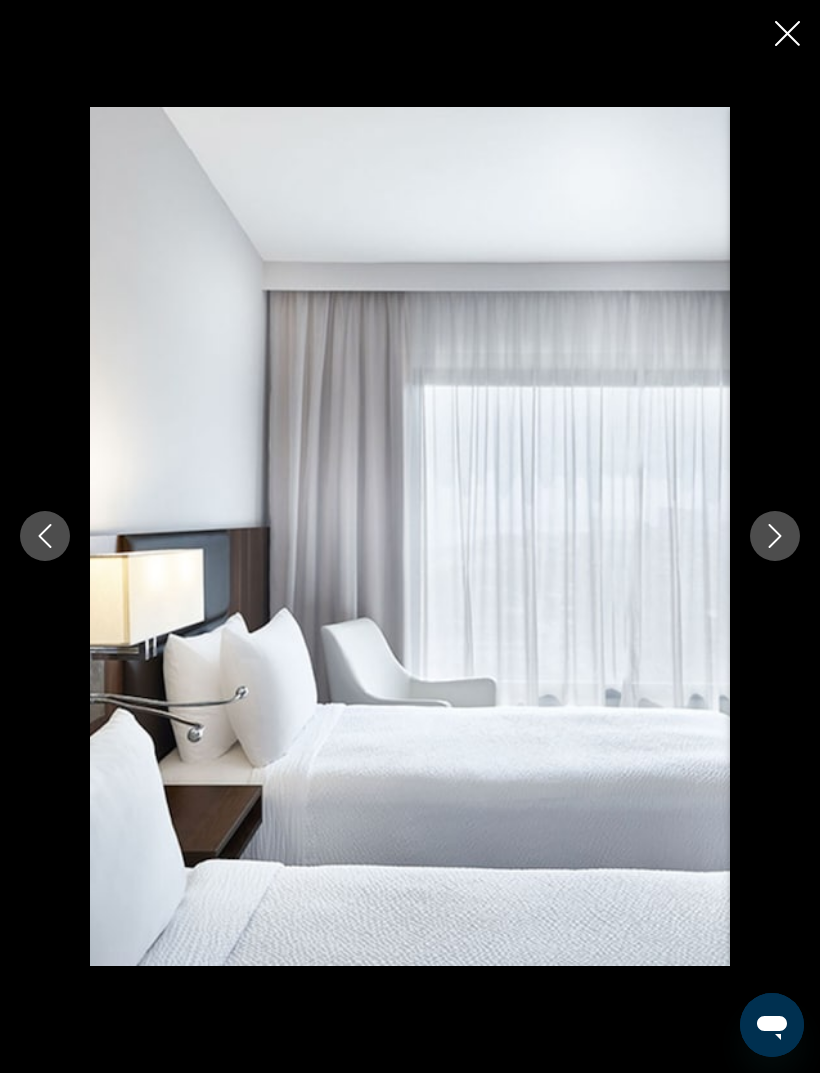 click 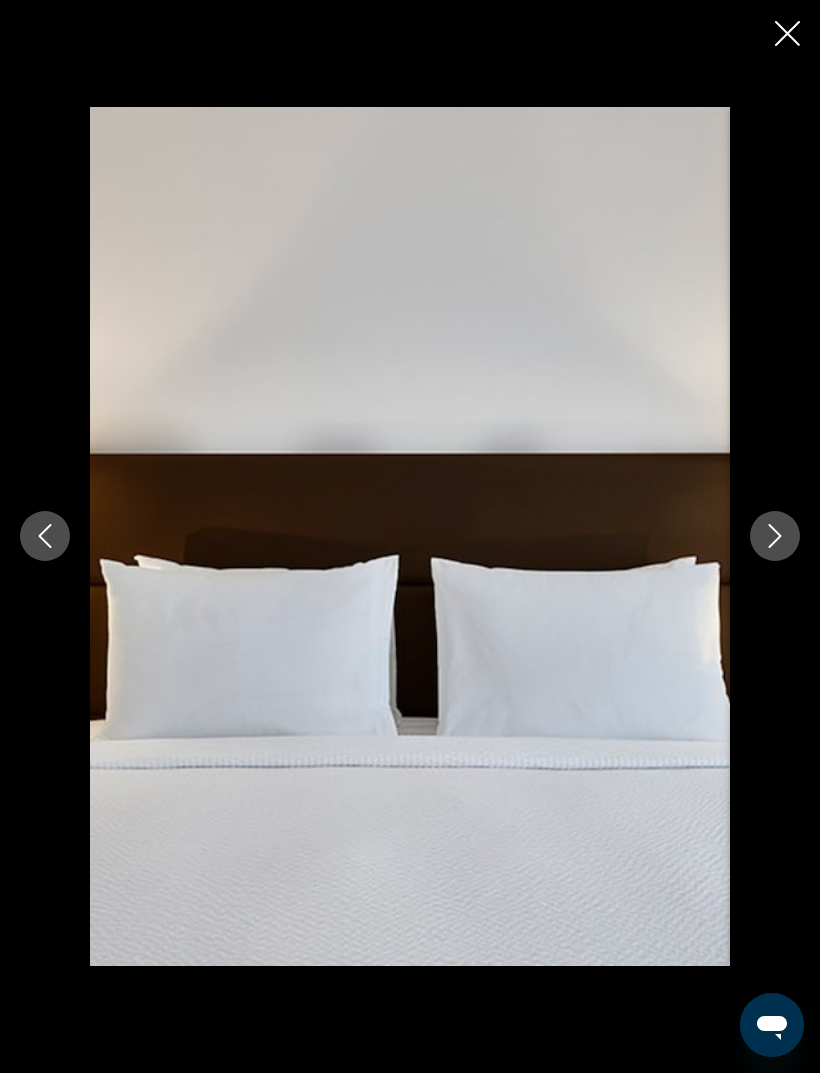 click 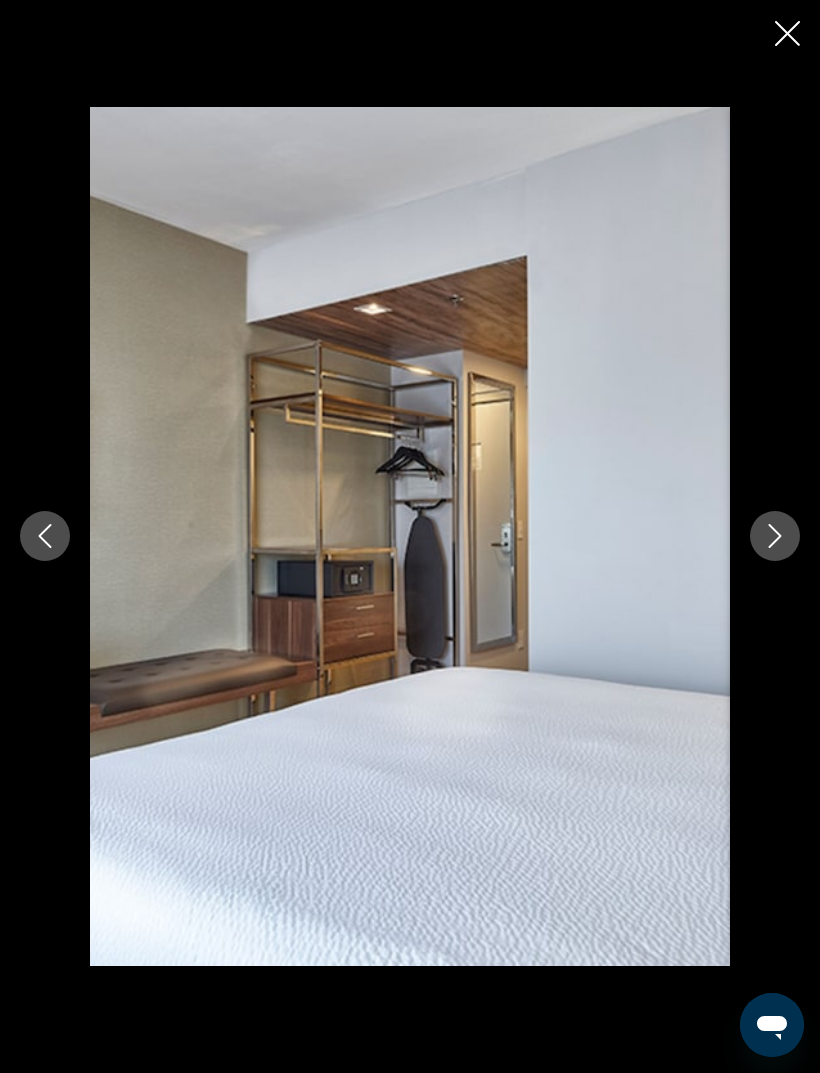 click 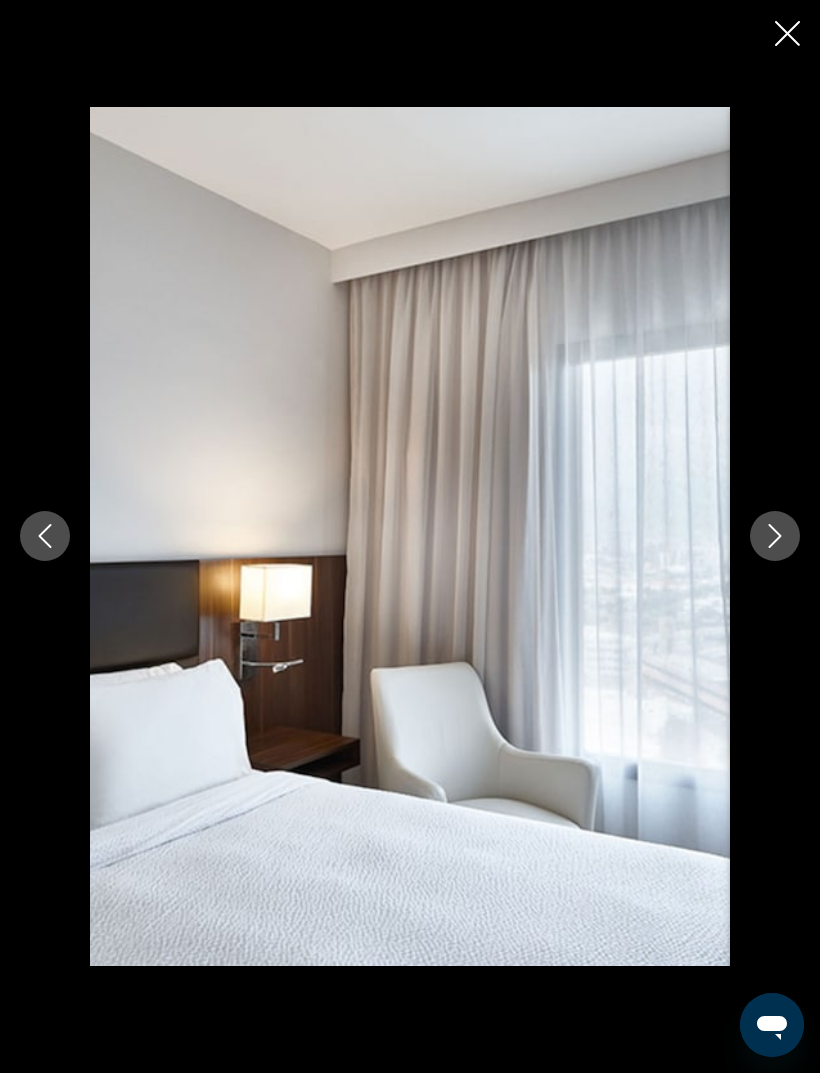 click 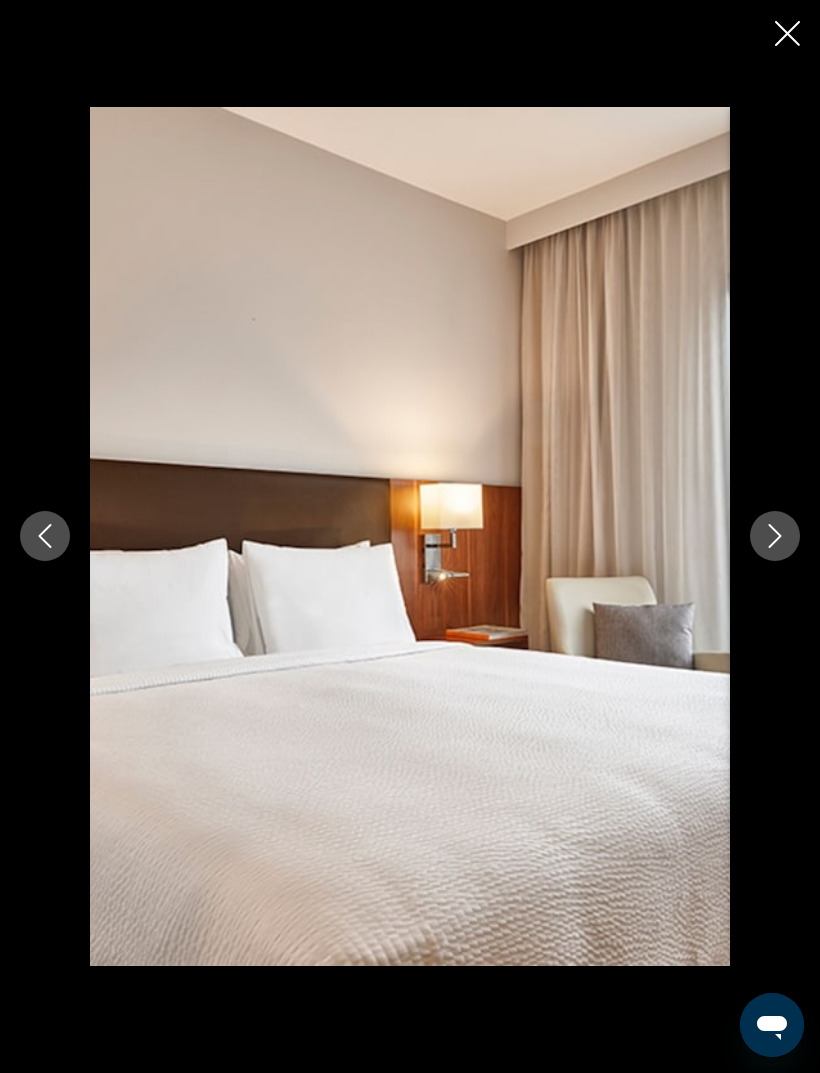 click 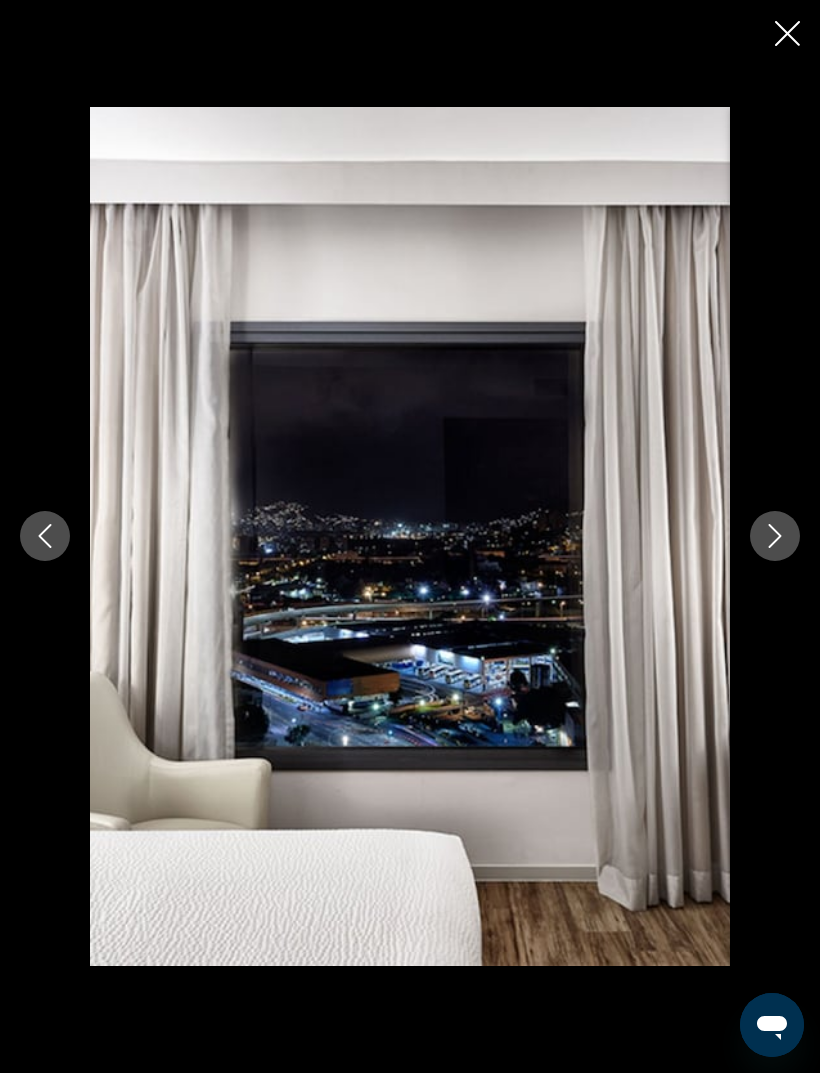 click 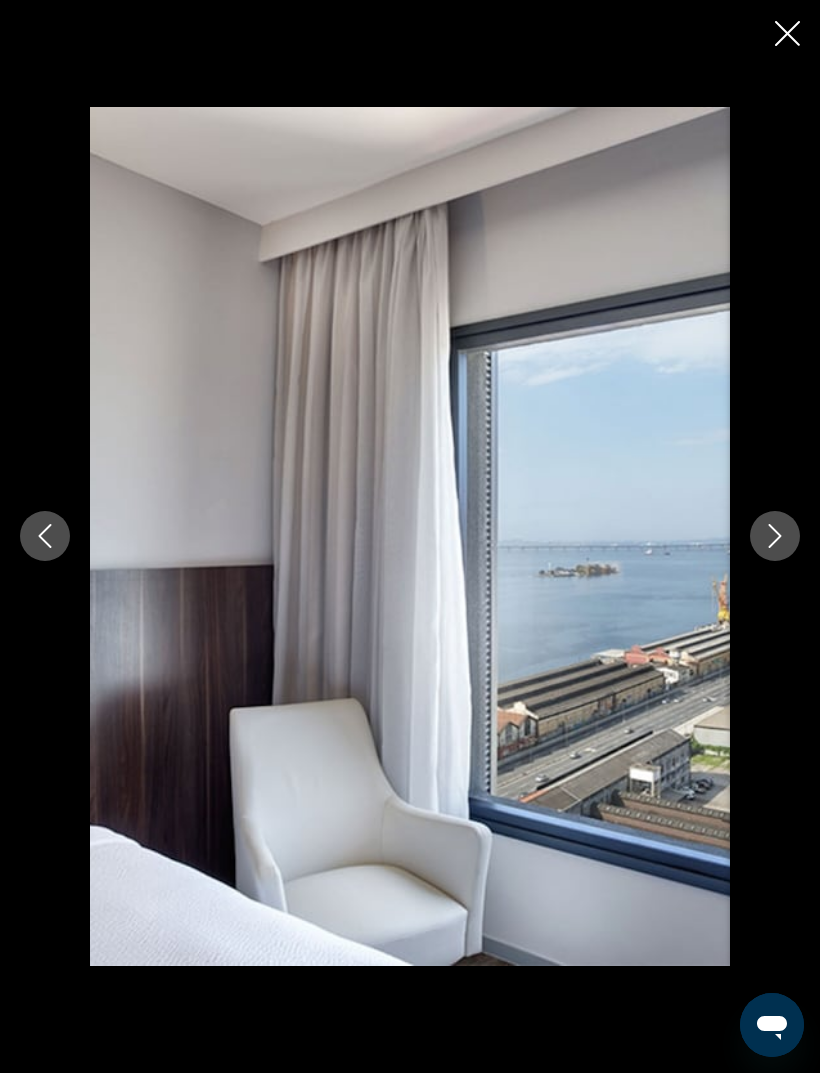 click 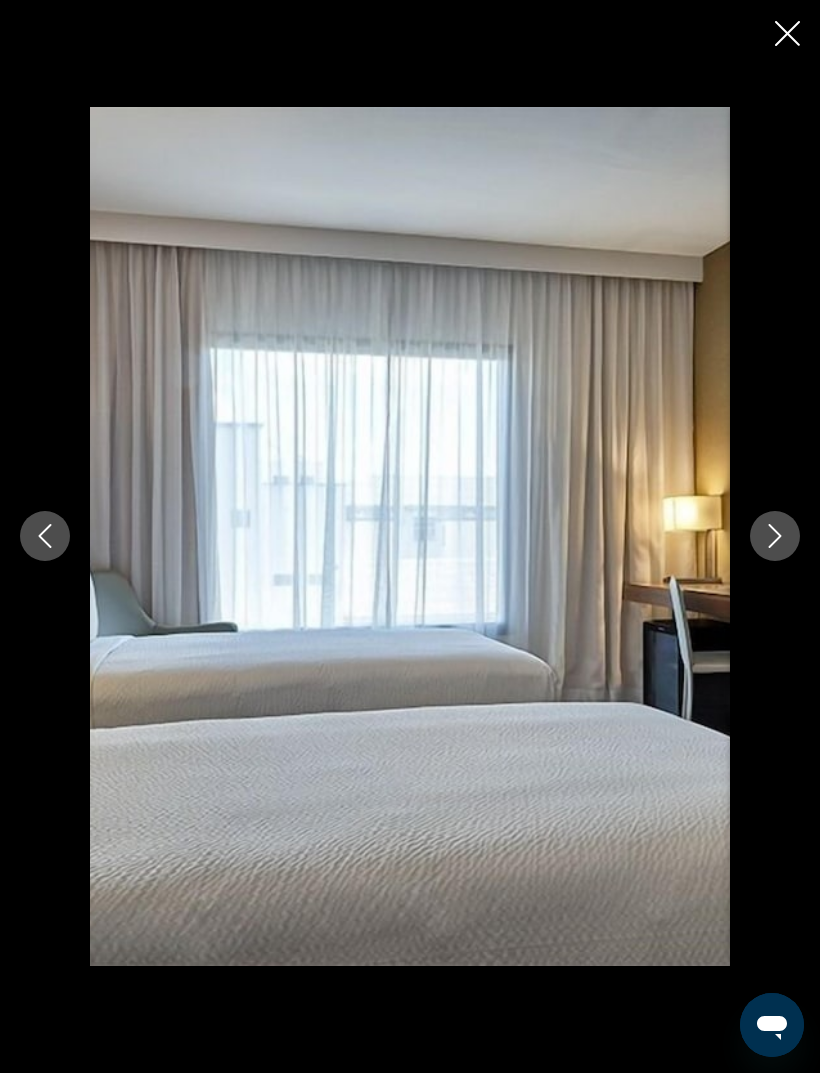 click 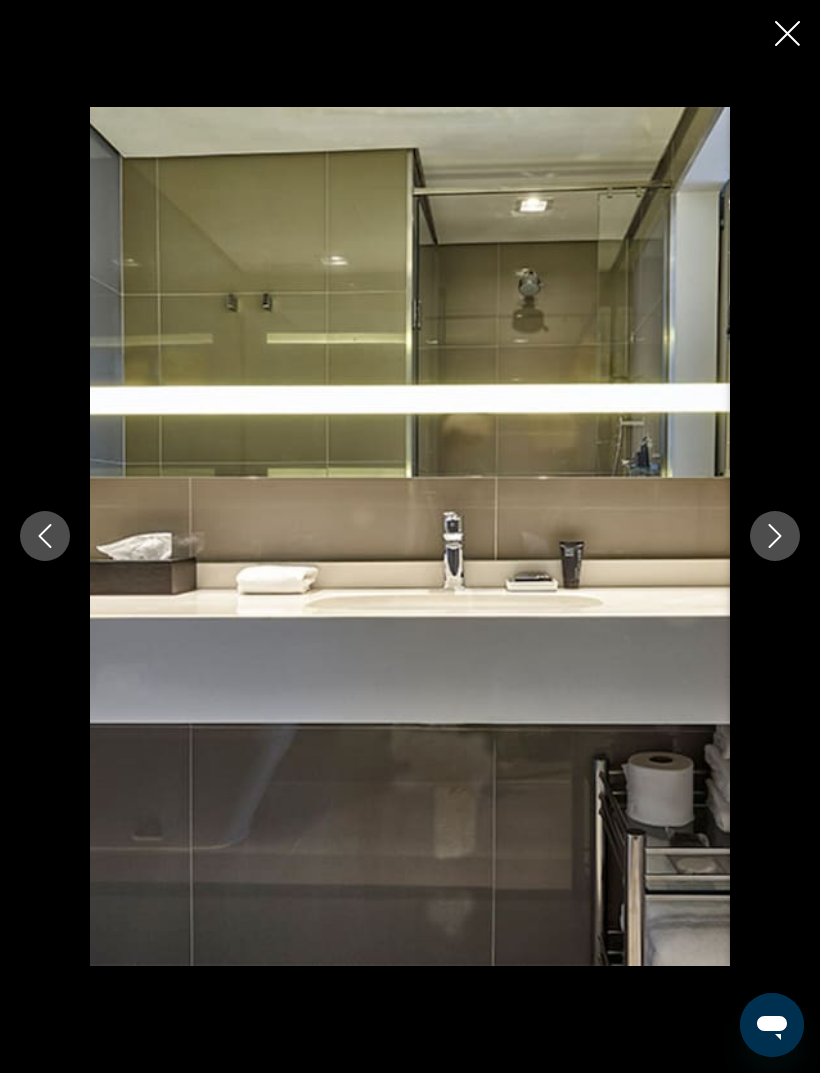 click at bounding box center [775, 536] 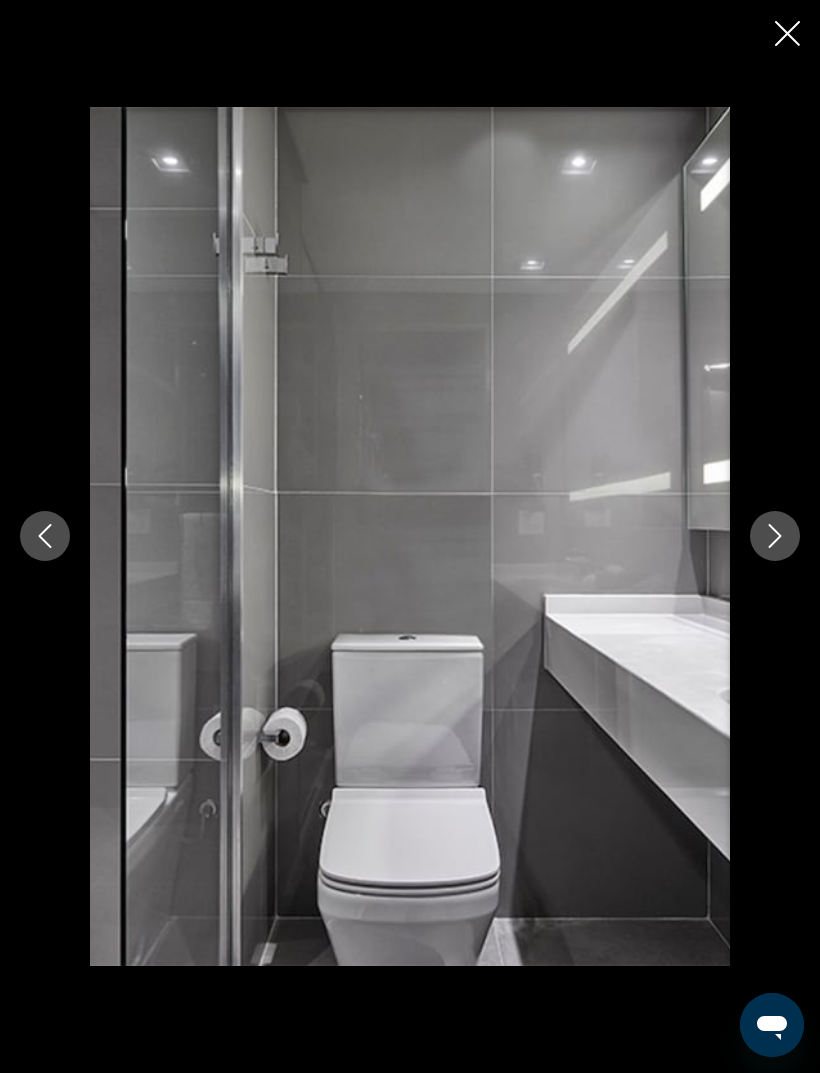 click 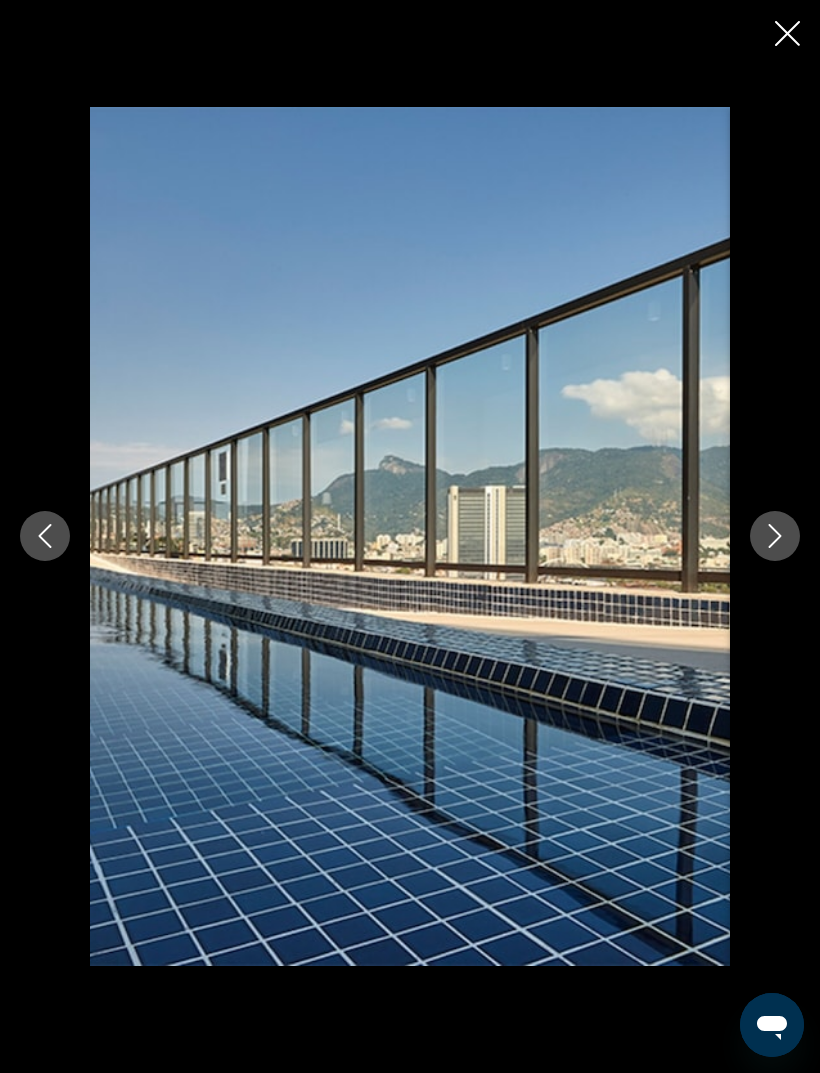click 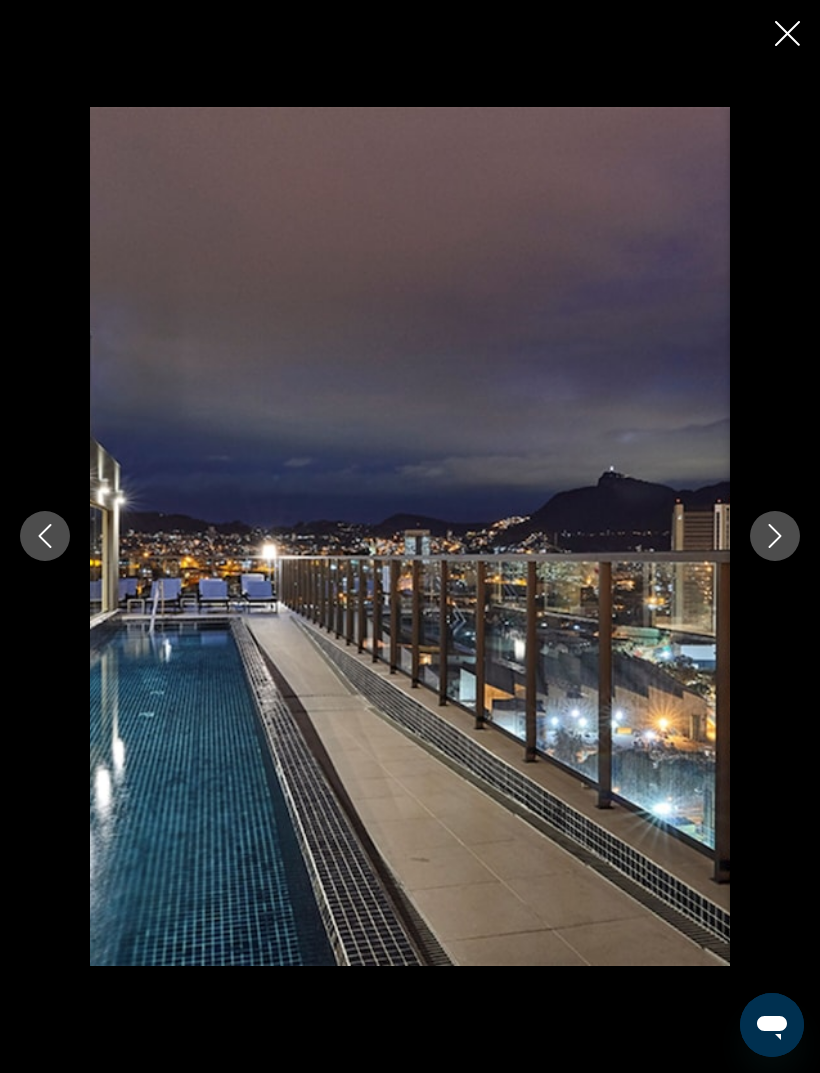 click 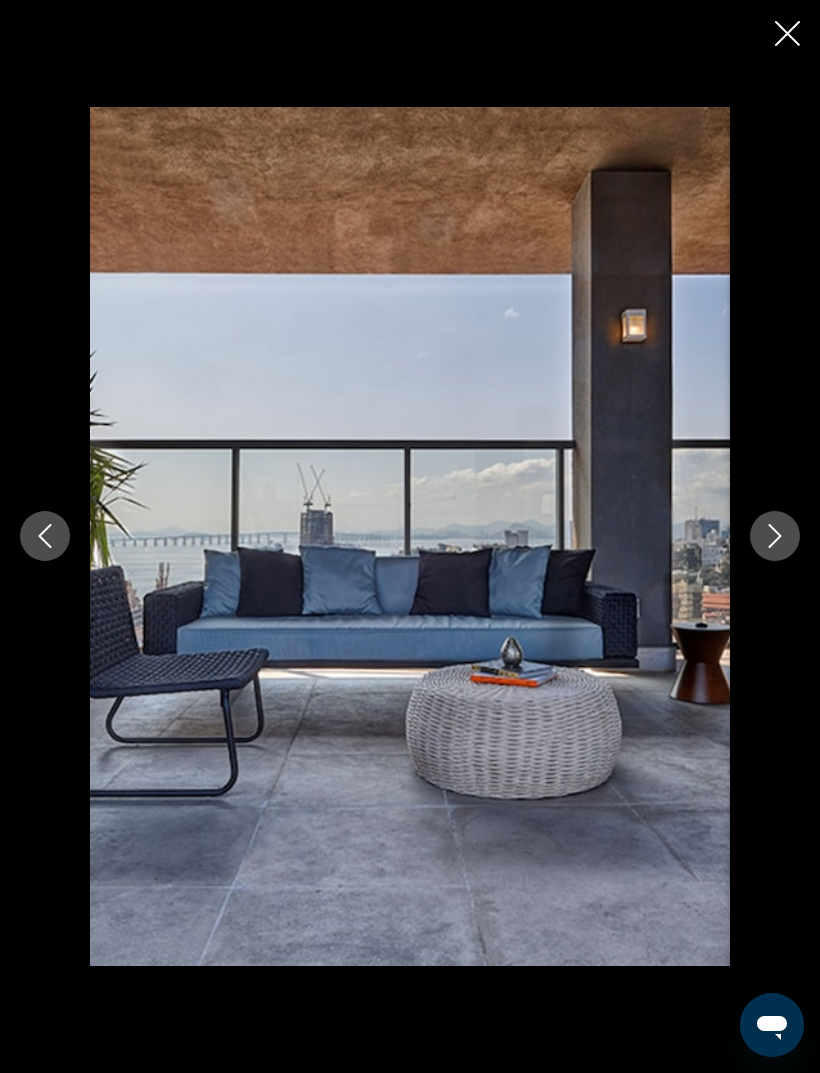 click 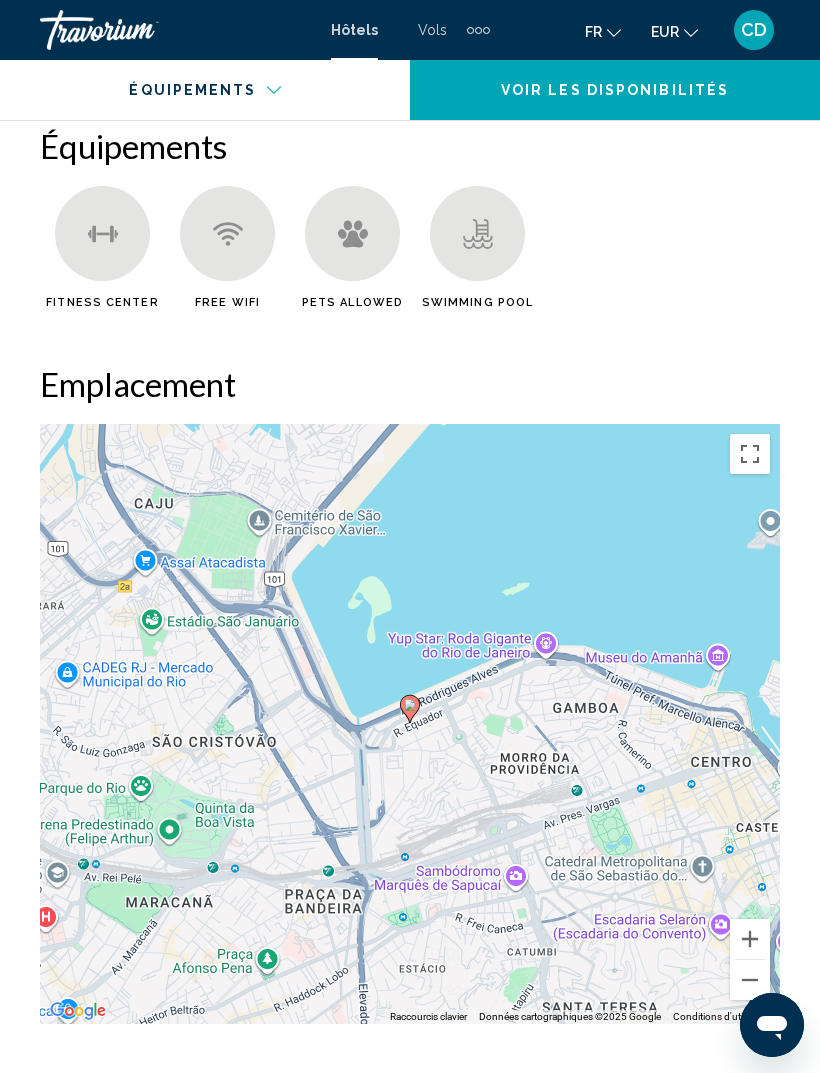 scroll, scrollTop: 2119, scrollLeft: 0, axis: vertical 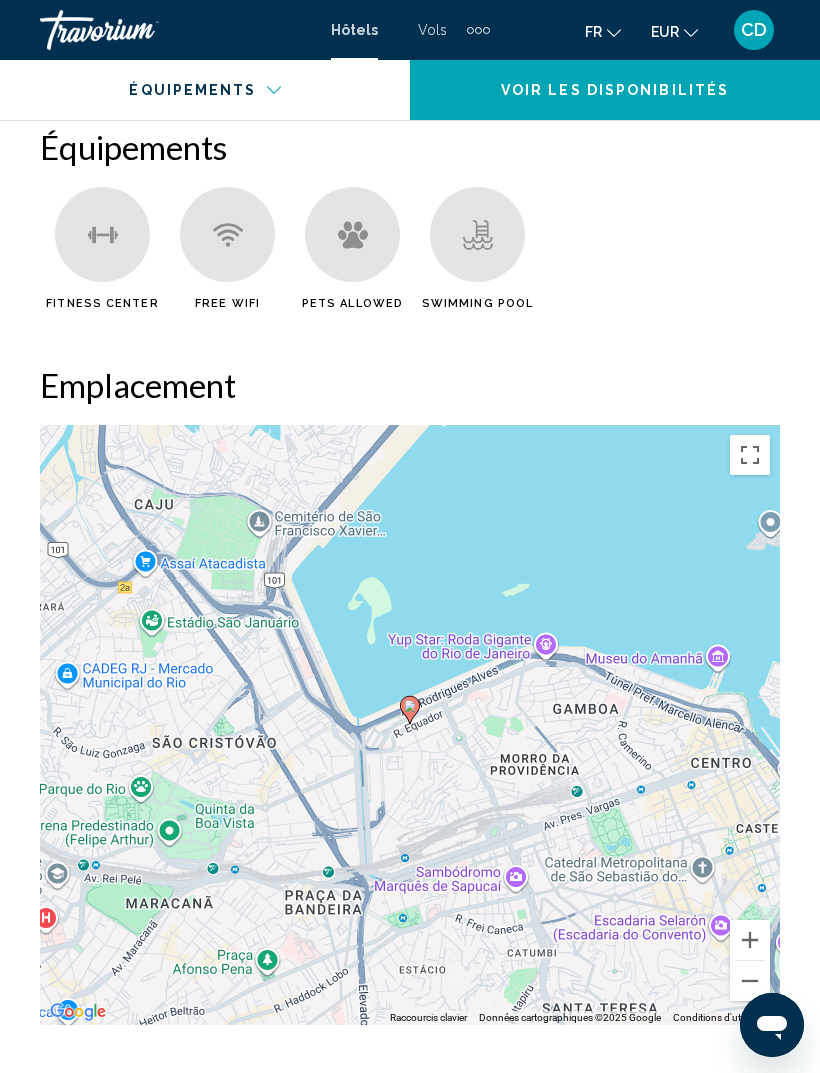 click at bounding box center [750, 981] 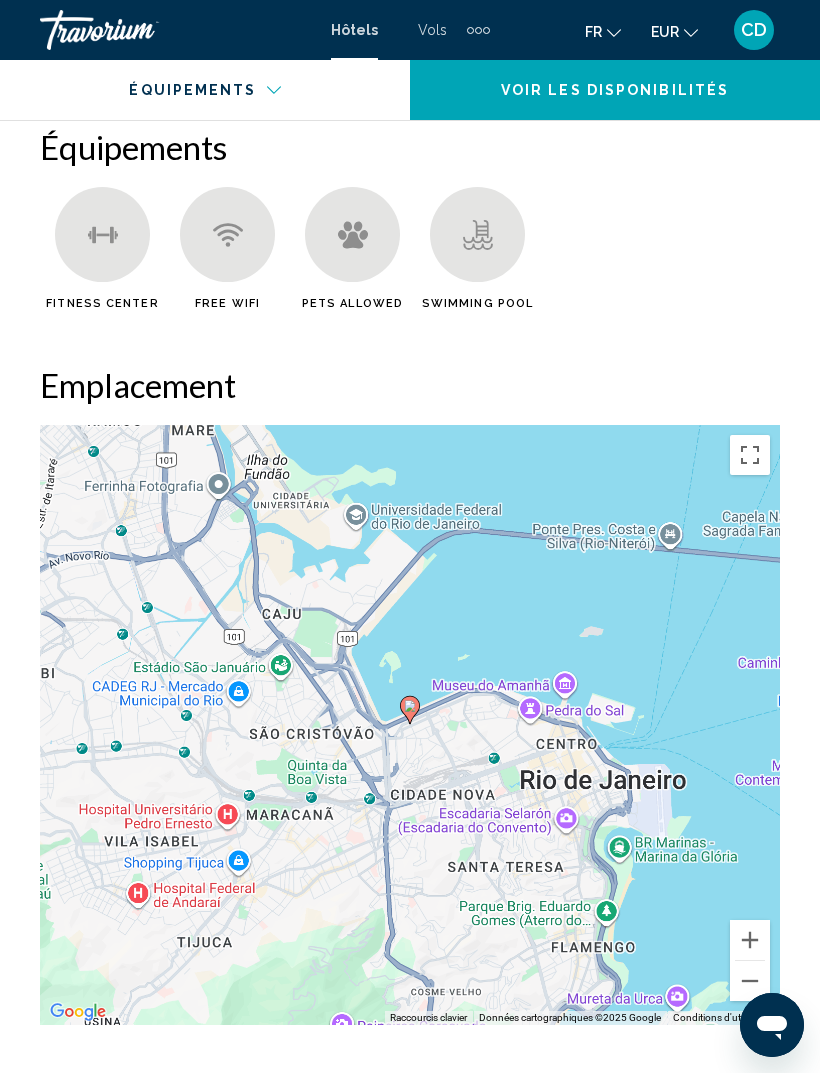 click at bounding box center [750, 981] 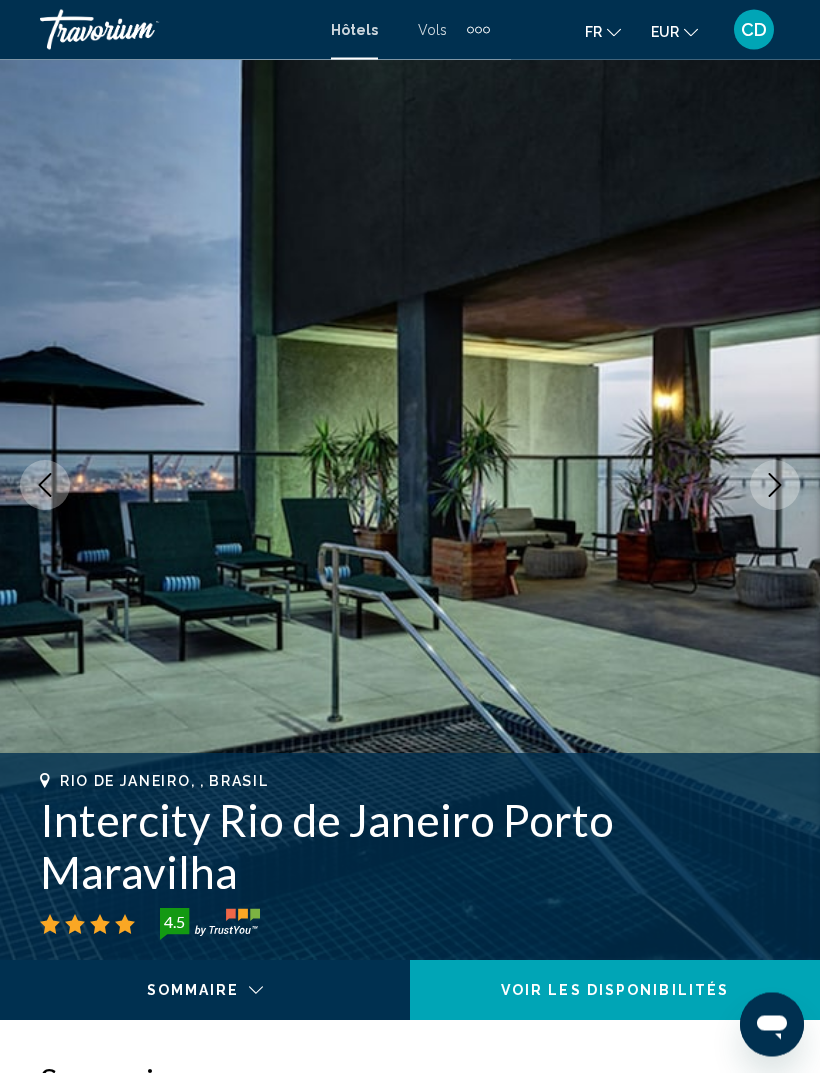 scroll, scrollTop: 0, scrollLeft: 0, axis: both 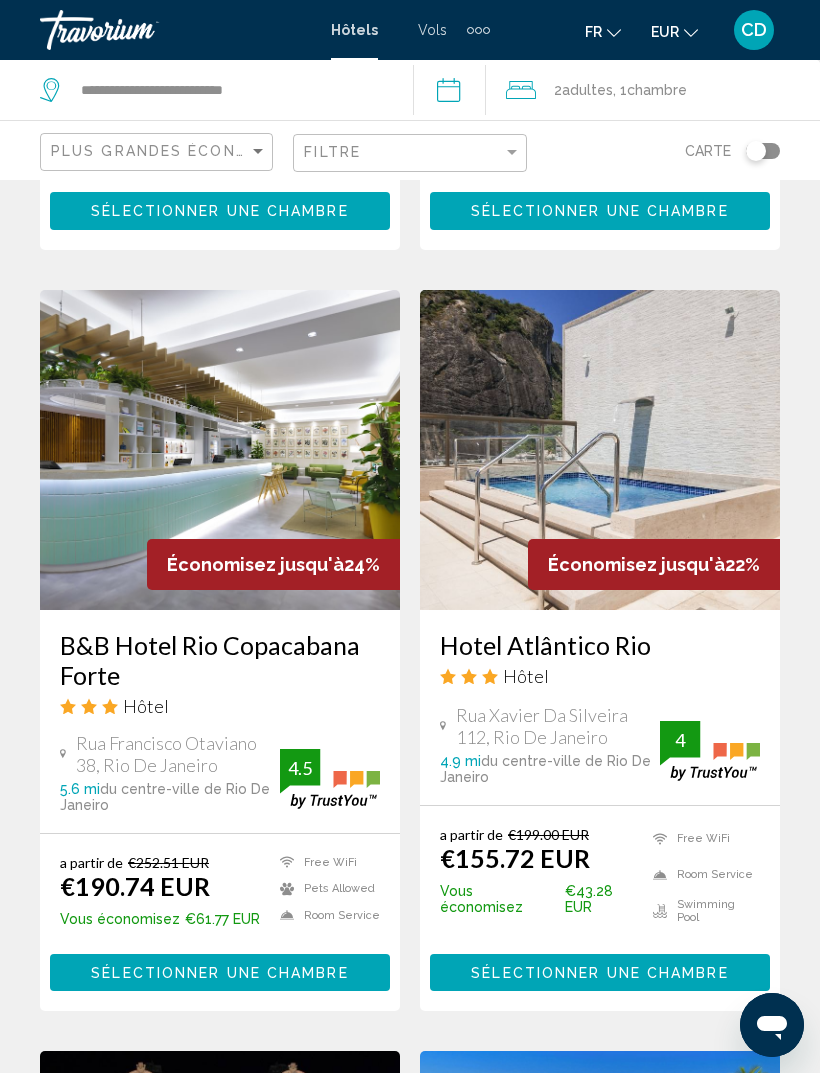 click on "Hotel Atlântico Rio" at bounding box center (600, 645) 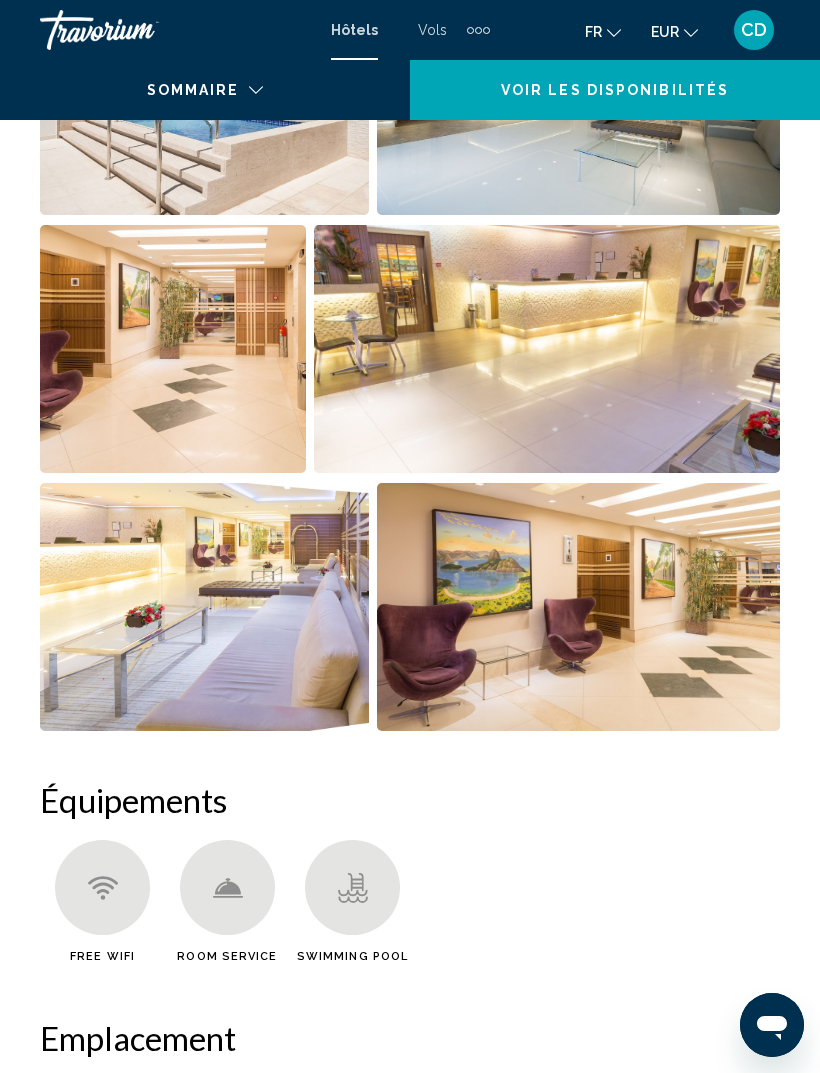 scroll, scrollTop: 0, scrollLeft: 0, axis: both 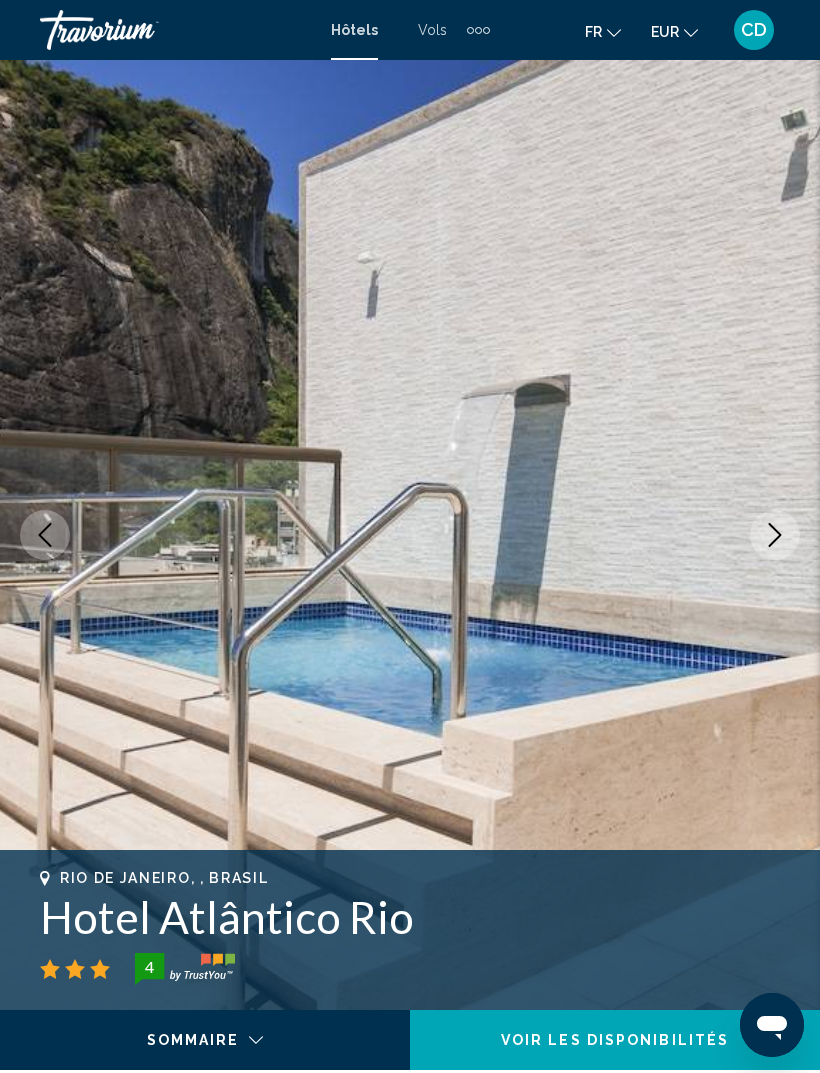 click 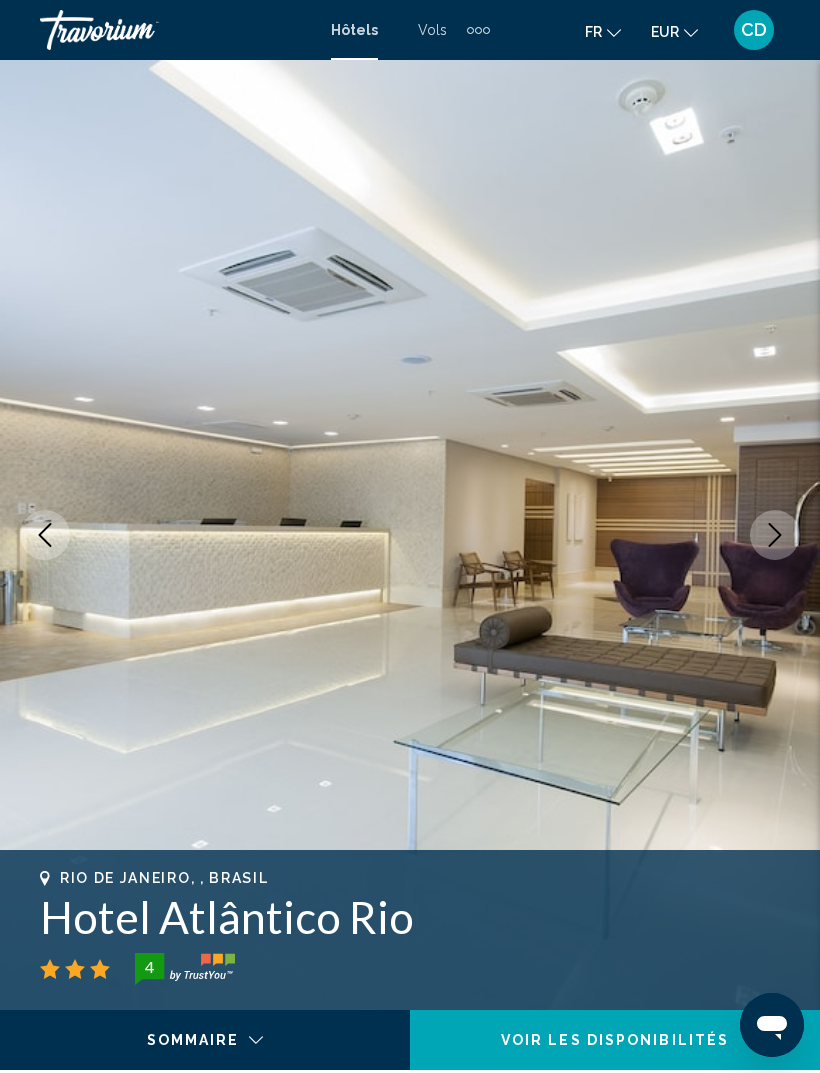 click at bounding box center (775, 535) 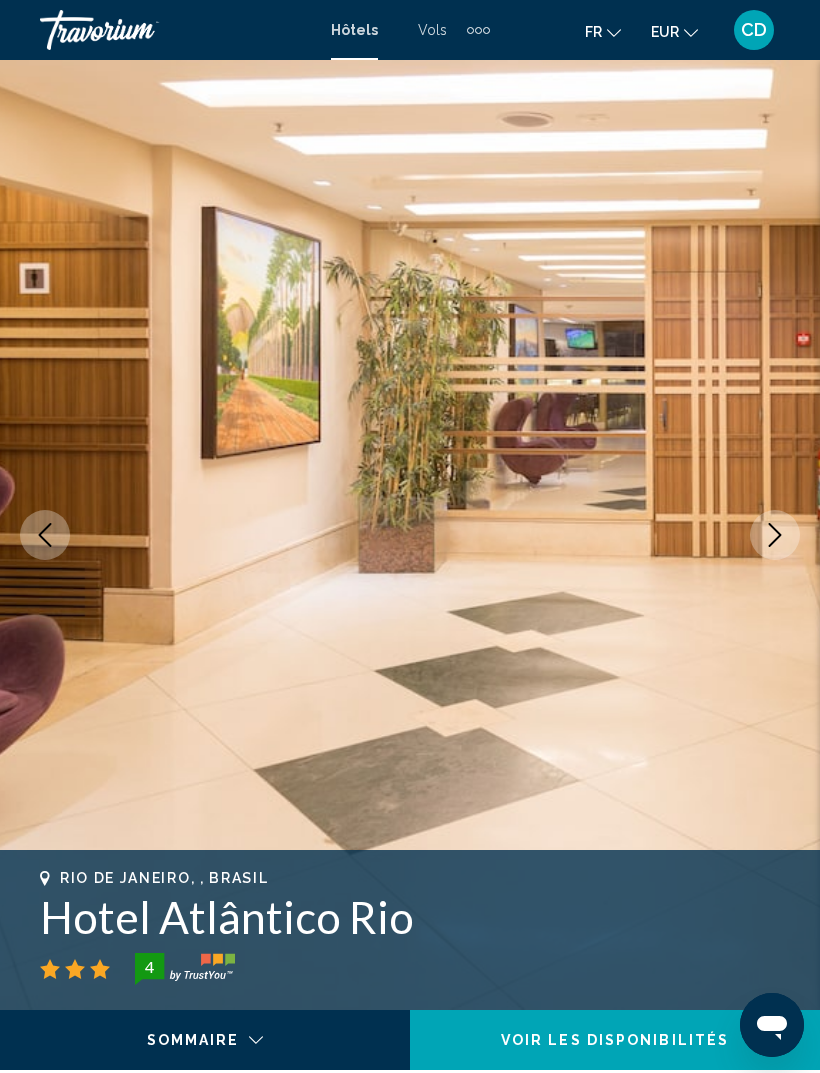 click at bounding box center [775, 535] 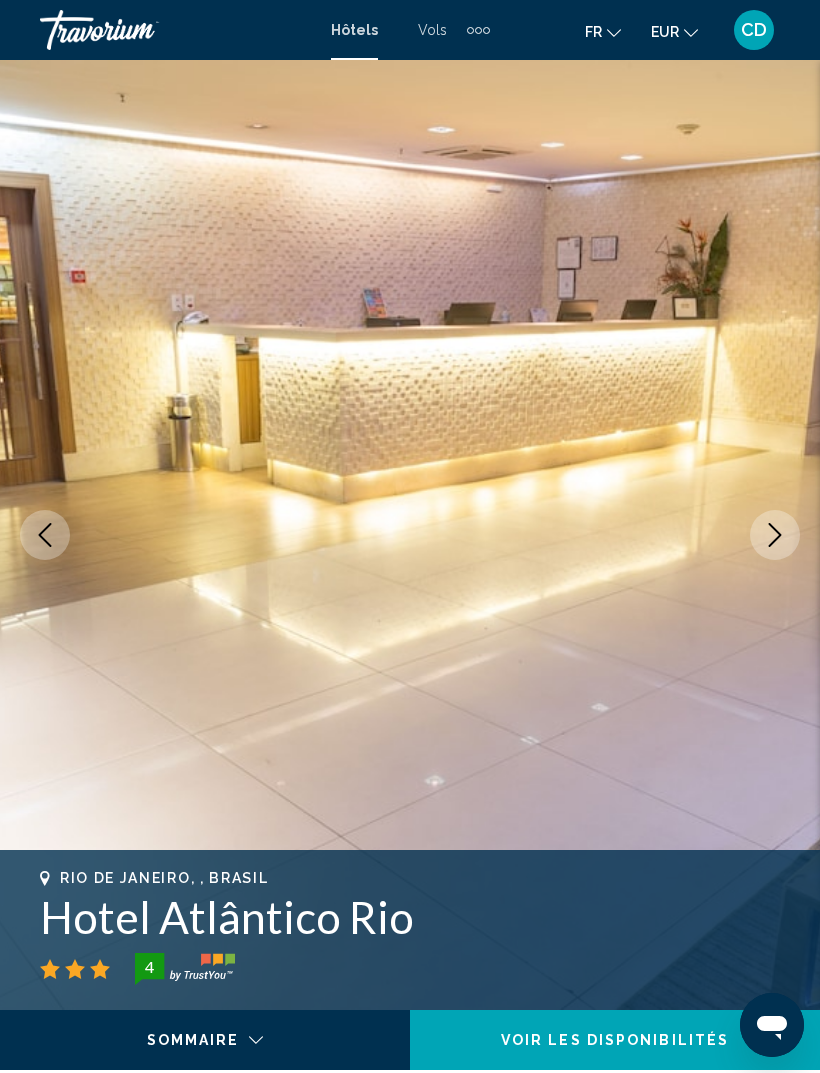 click at bounding box center (775, 535) 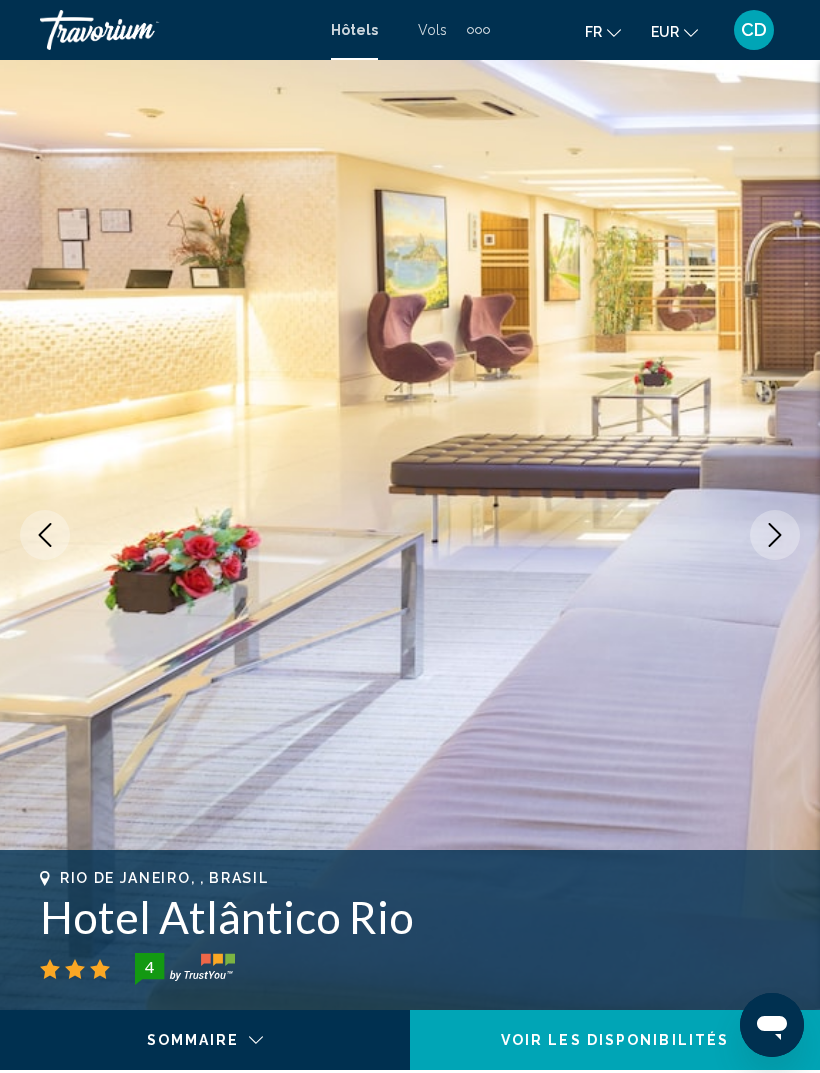 click at bounding box center [775, 535] 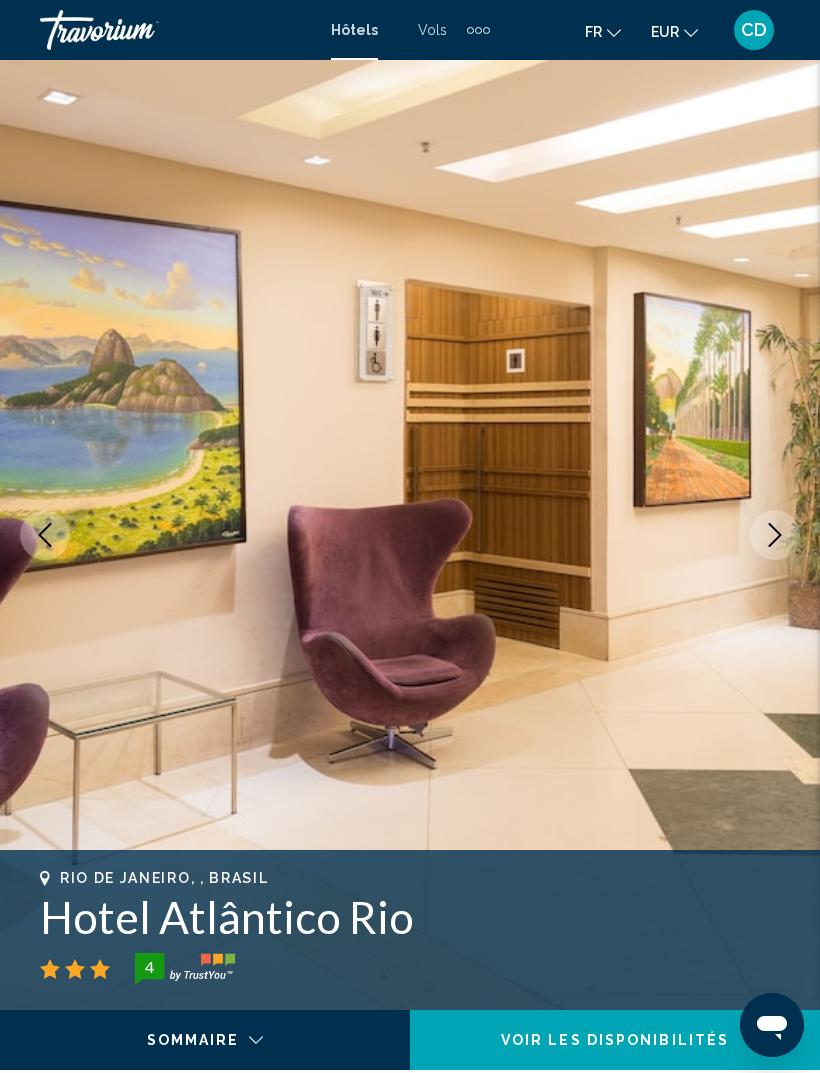 click at bounding box center [410, 535] 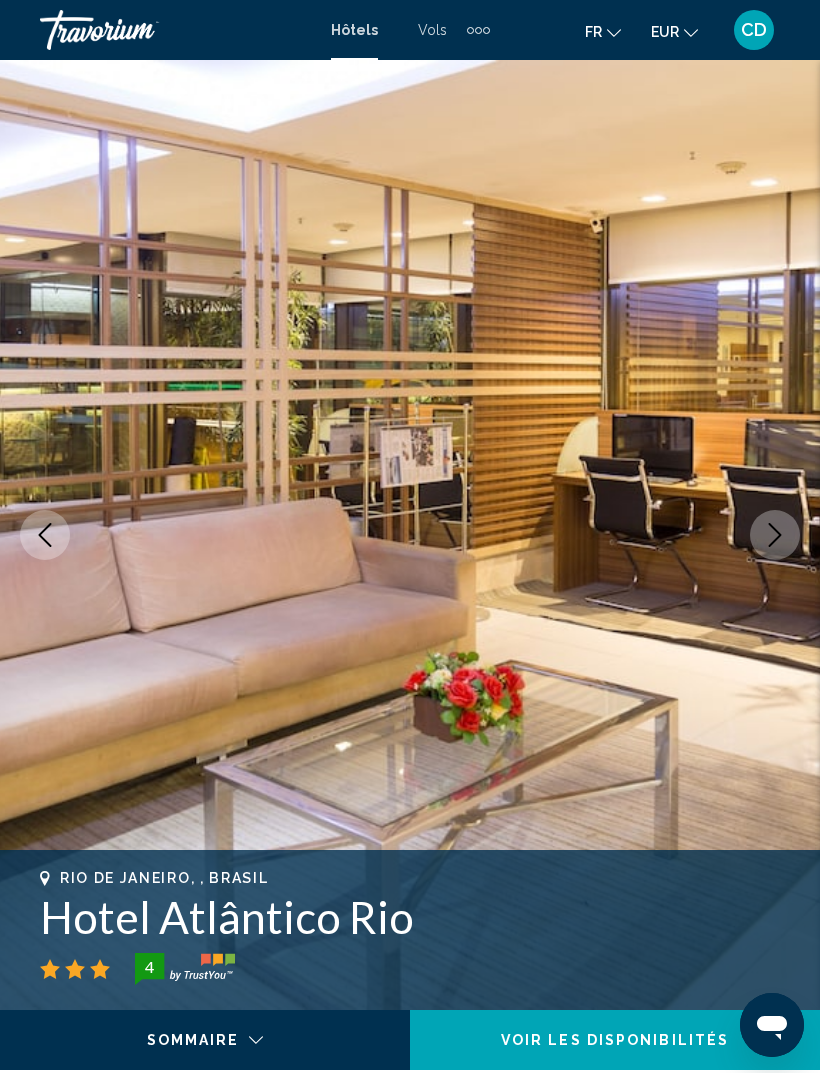 click 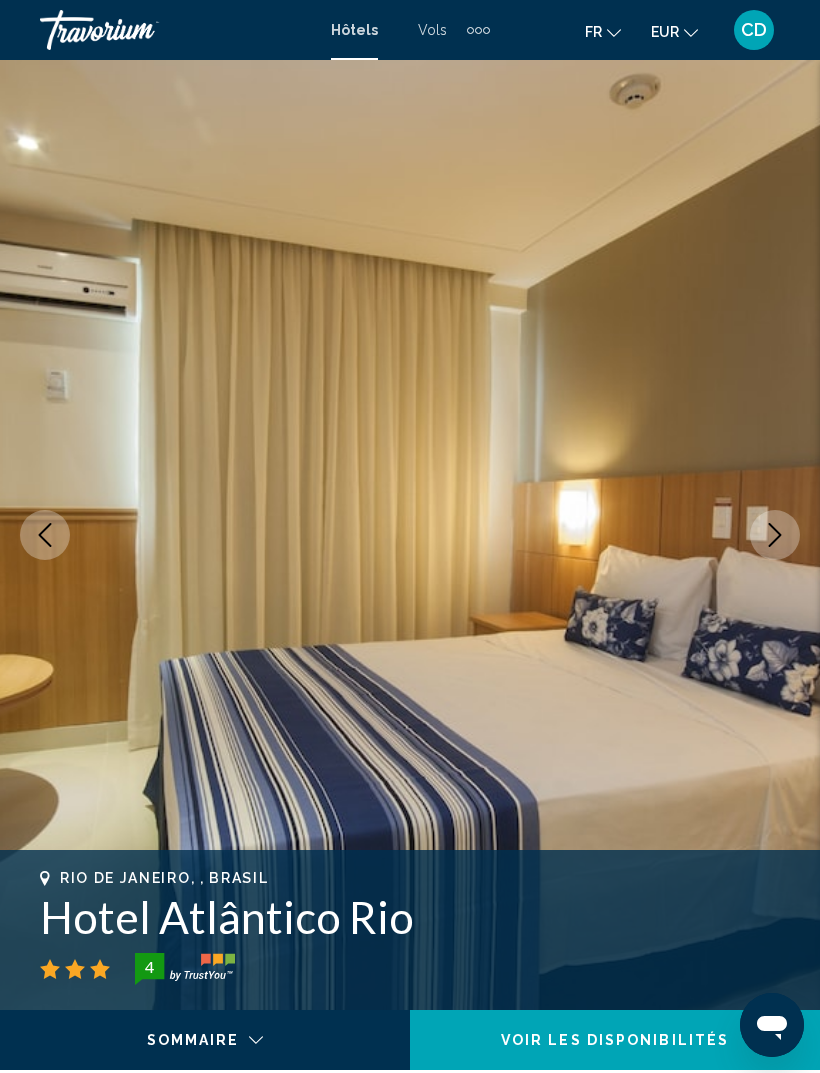 click 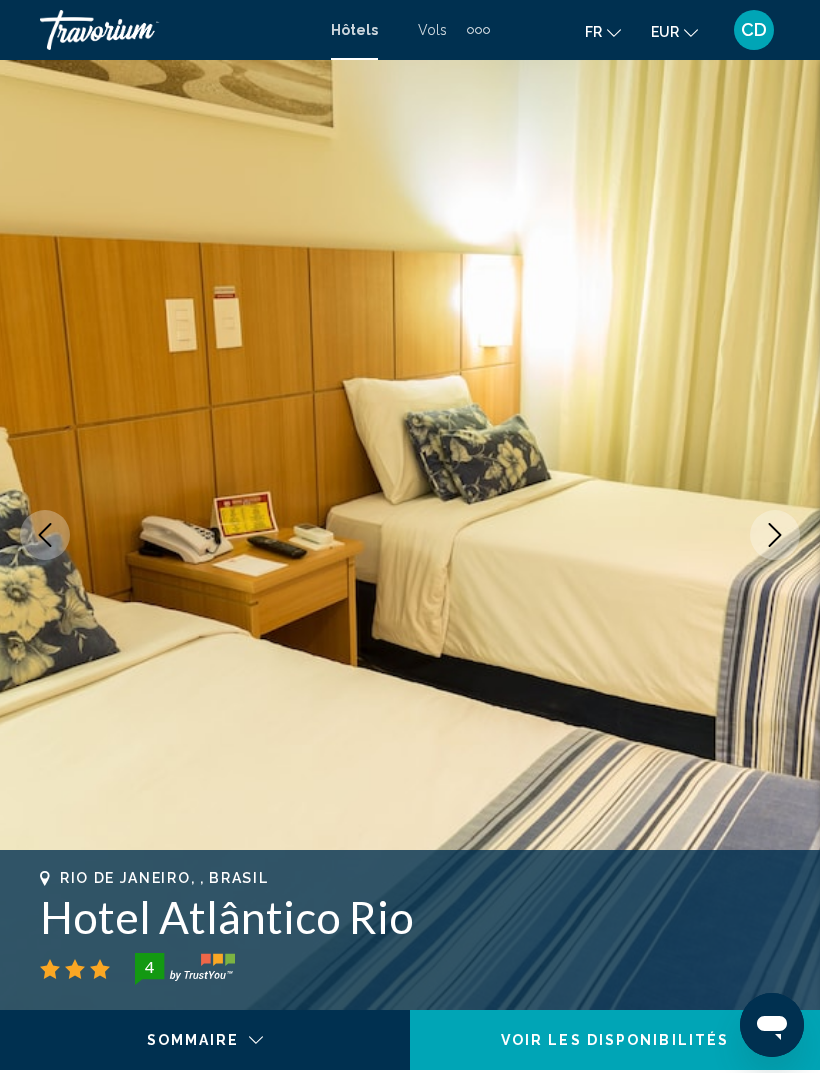 click 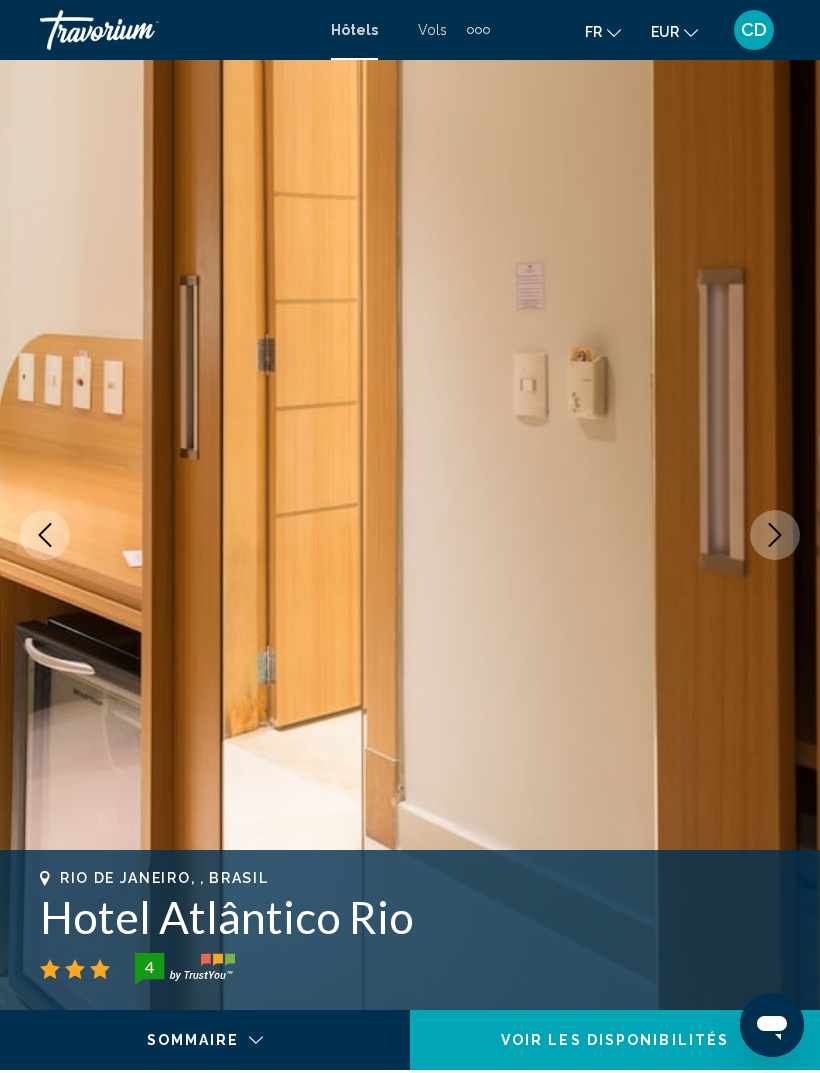 click 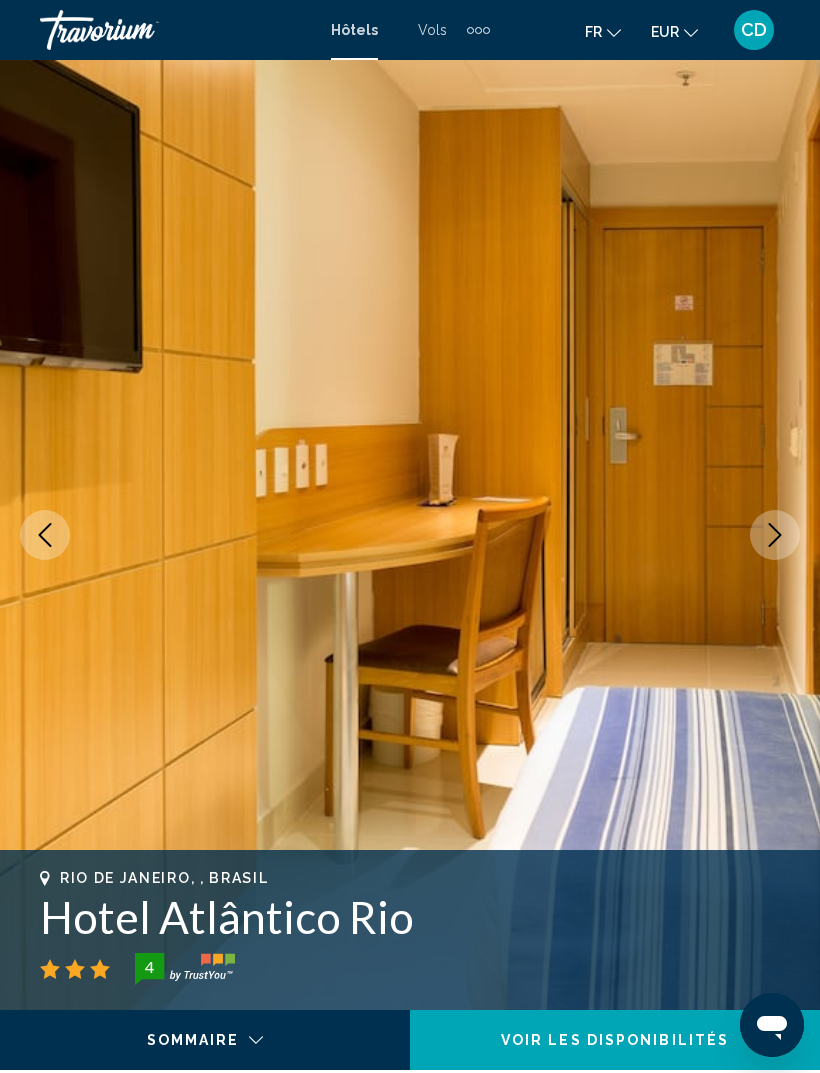 click 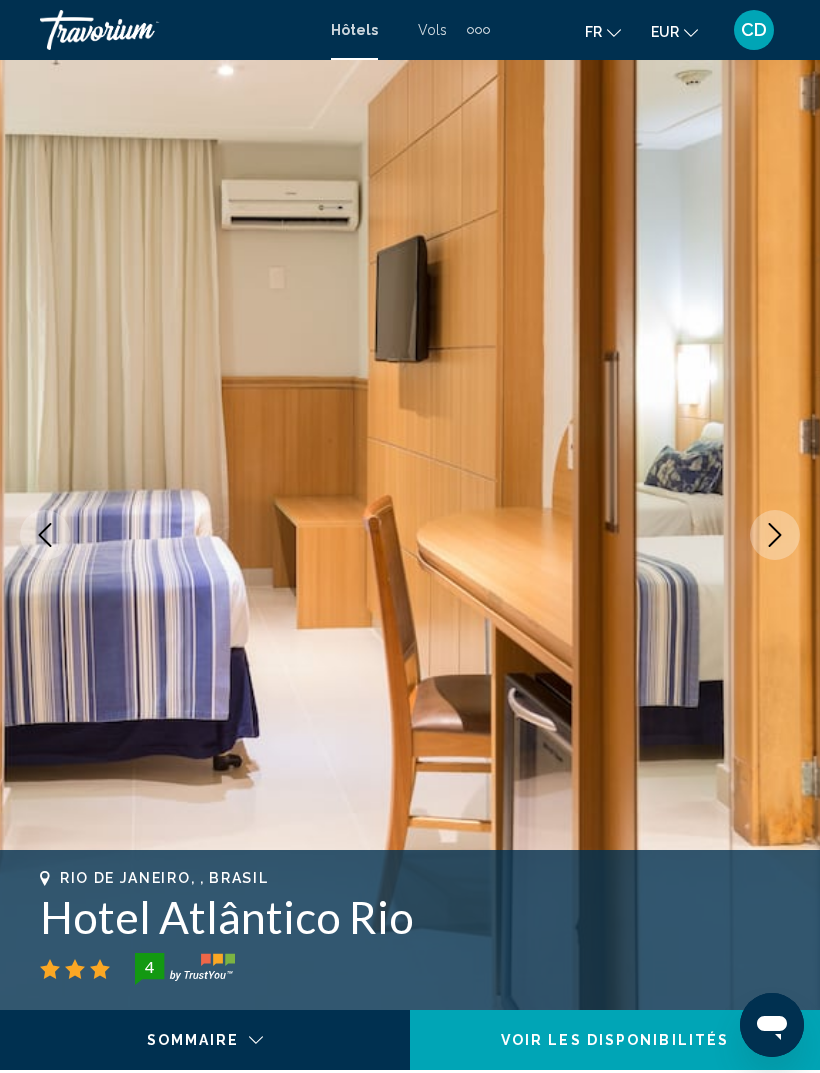 click 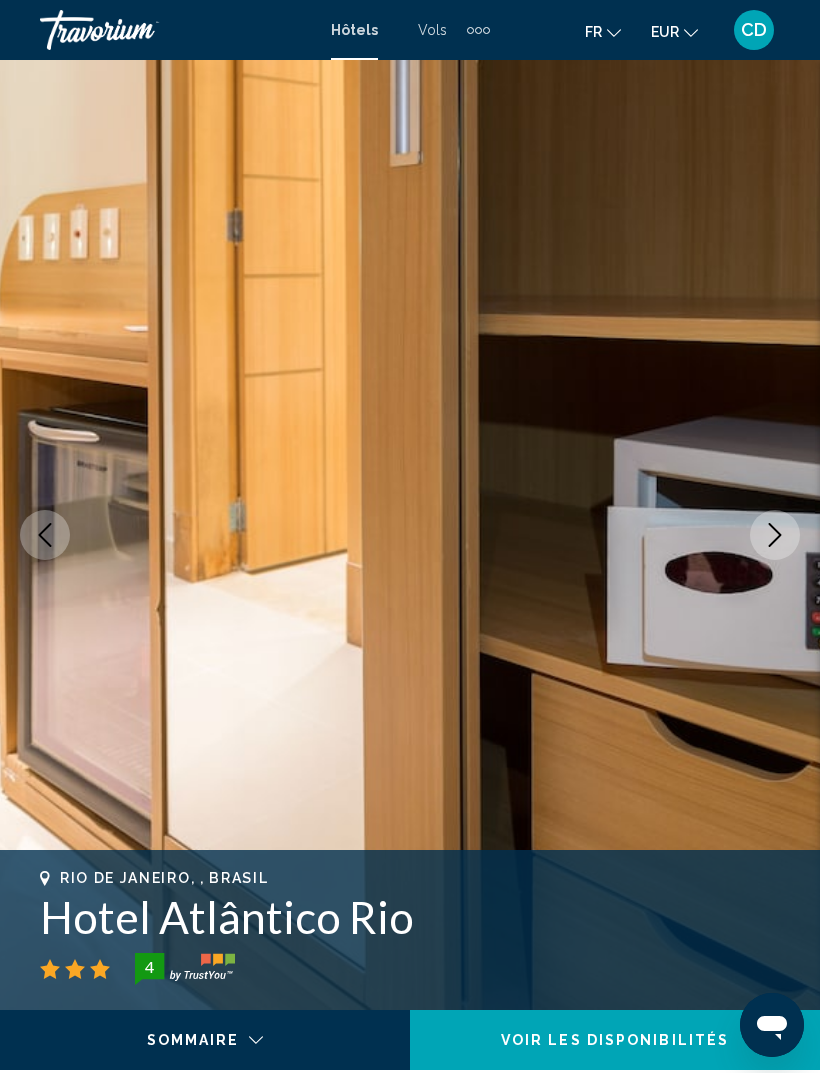 click 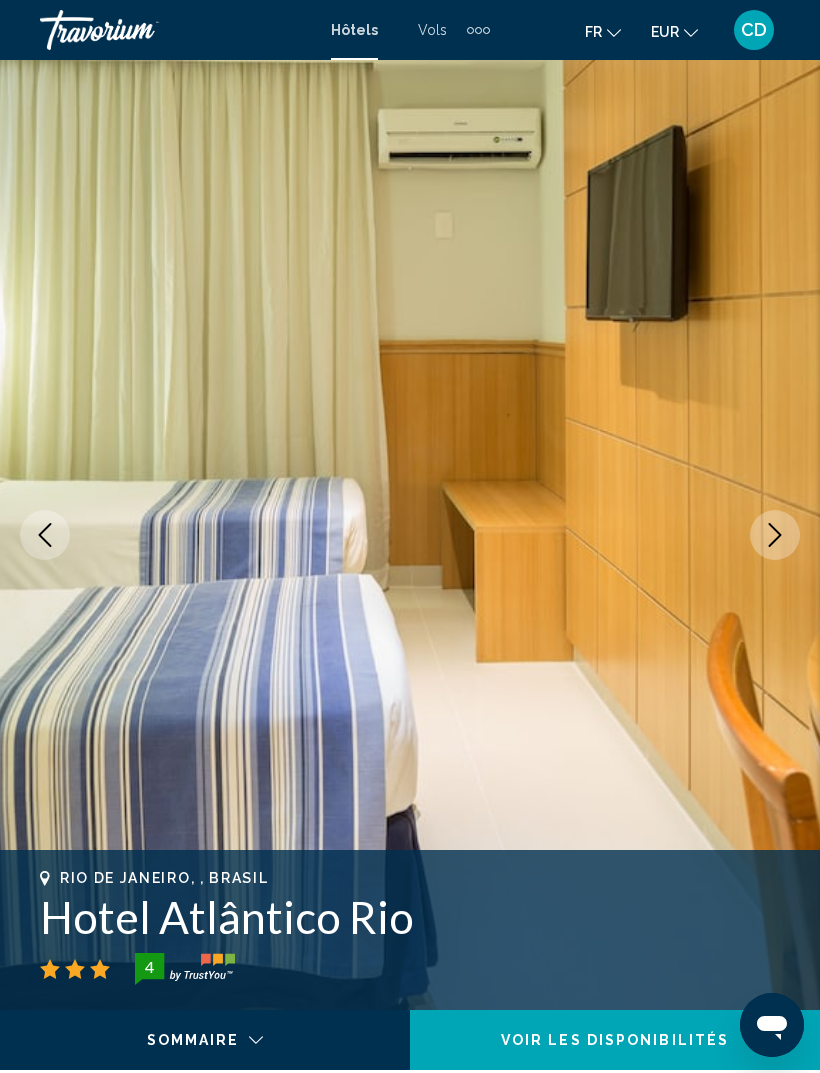 click at bounding box center [775, 535] 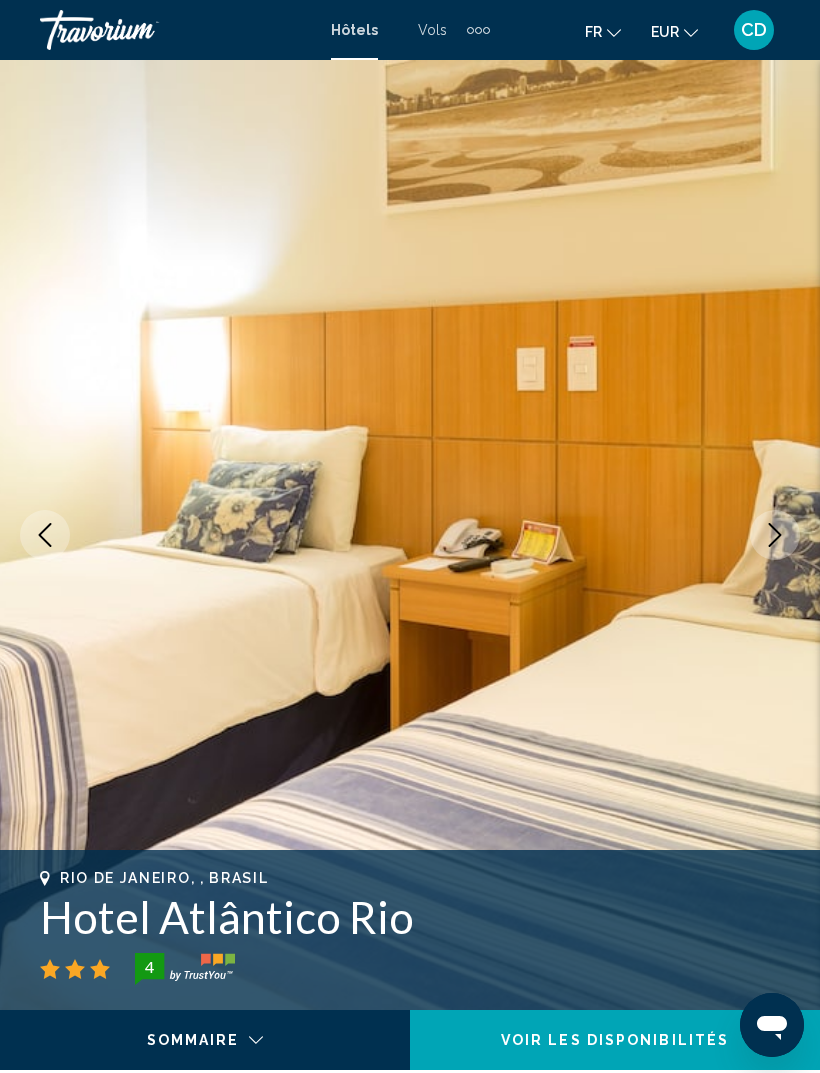 click 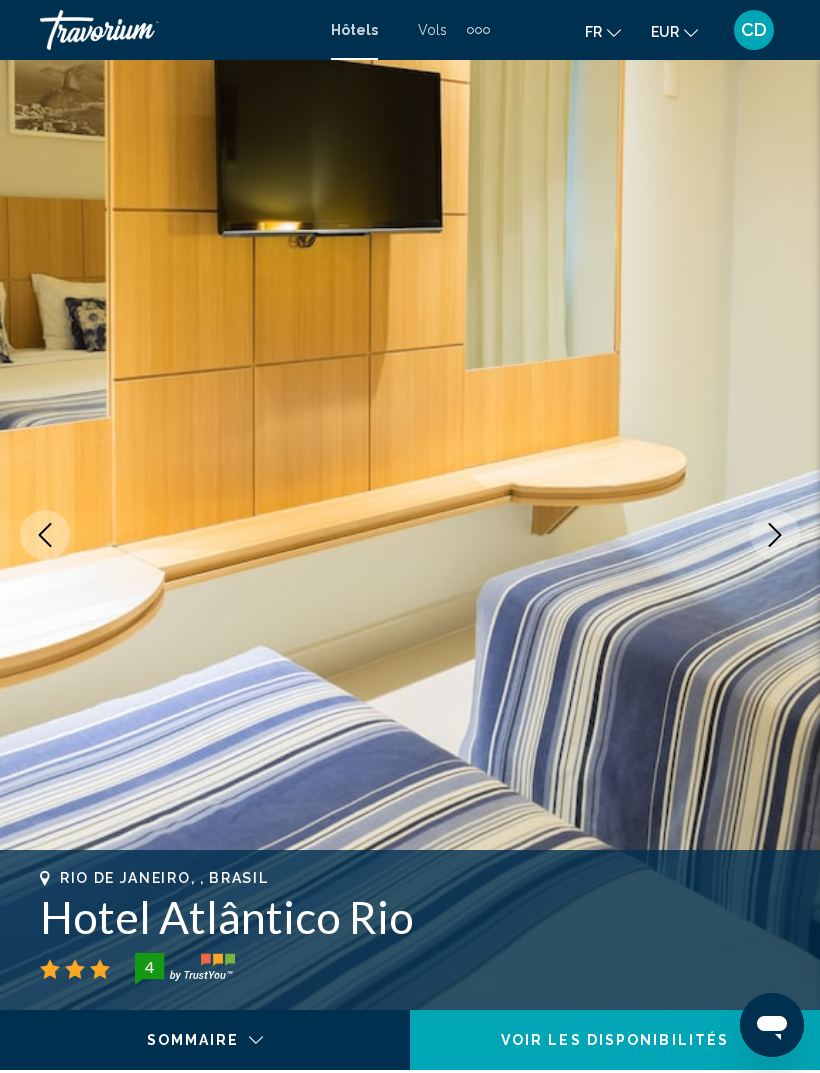 click 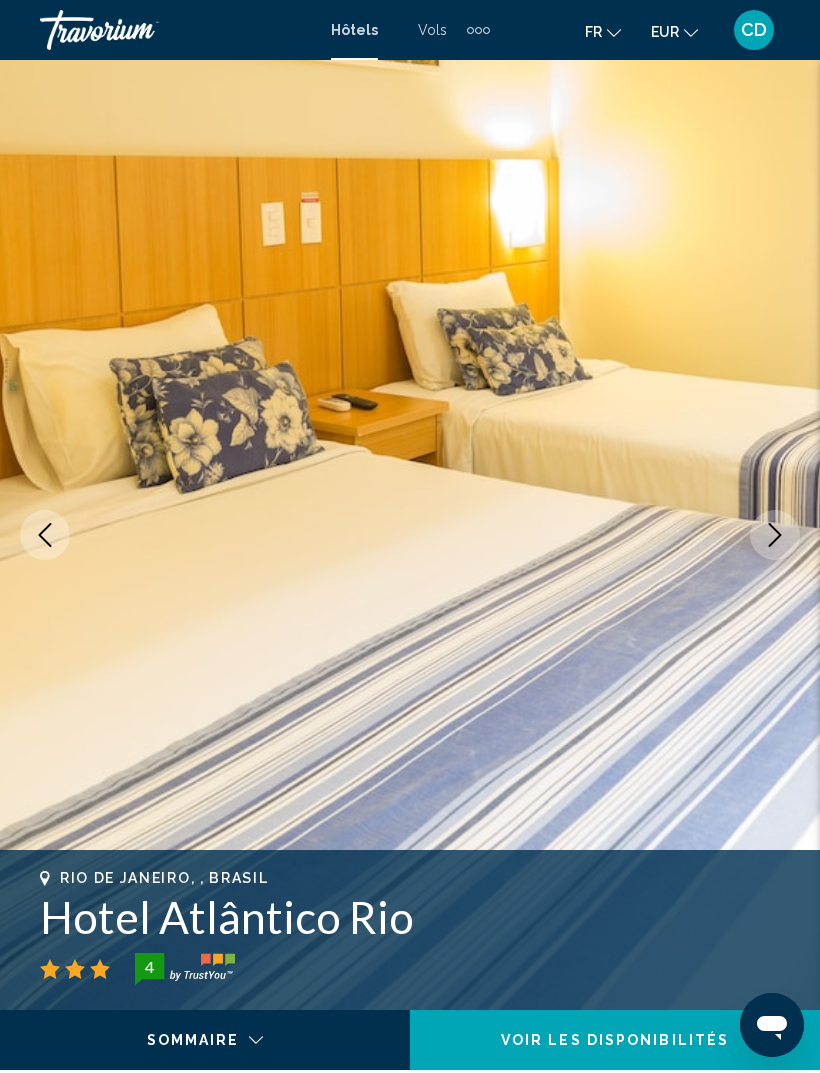 click 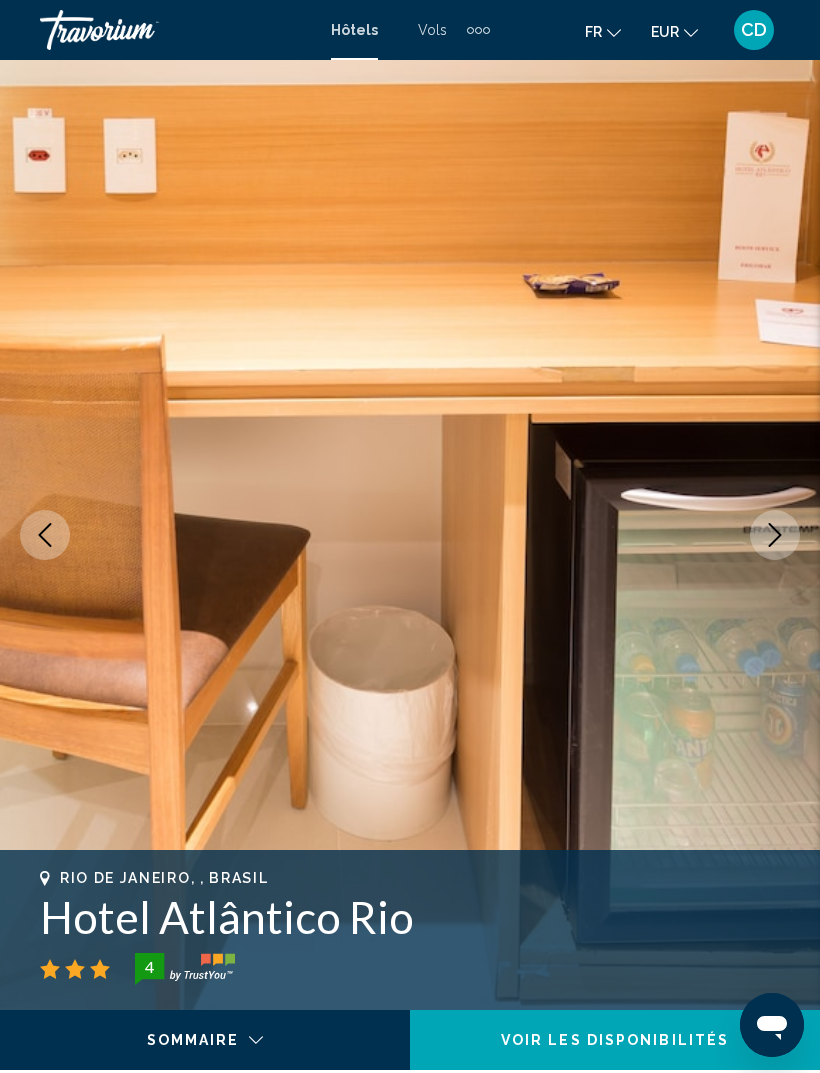 click at bounding box center (775, 535) 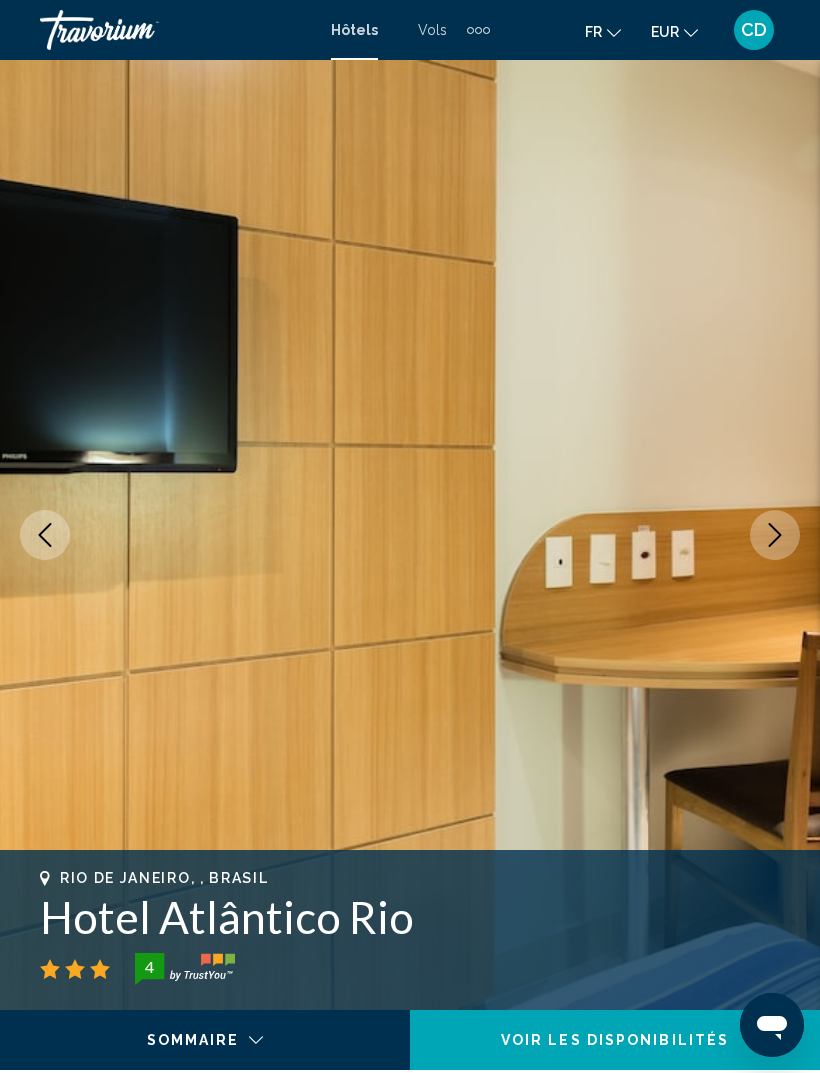 click at bounding box center [775, 535] 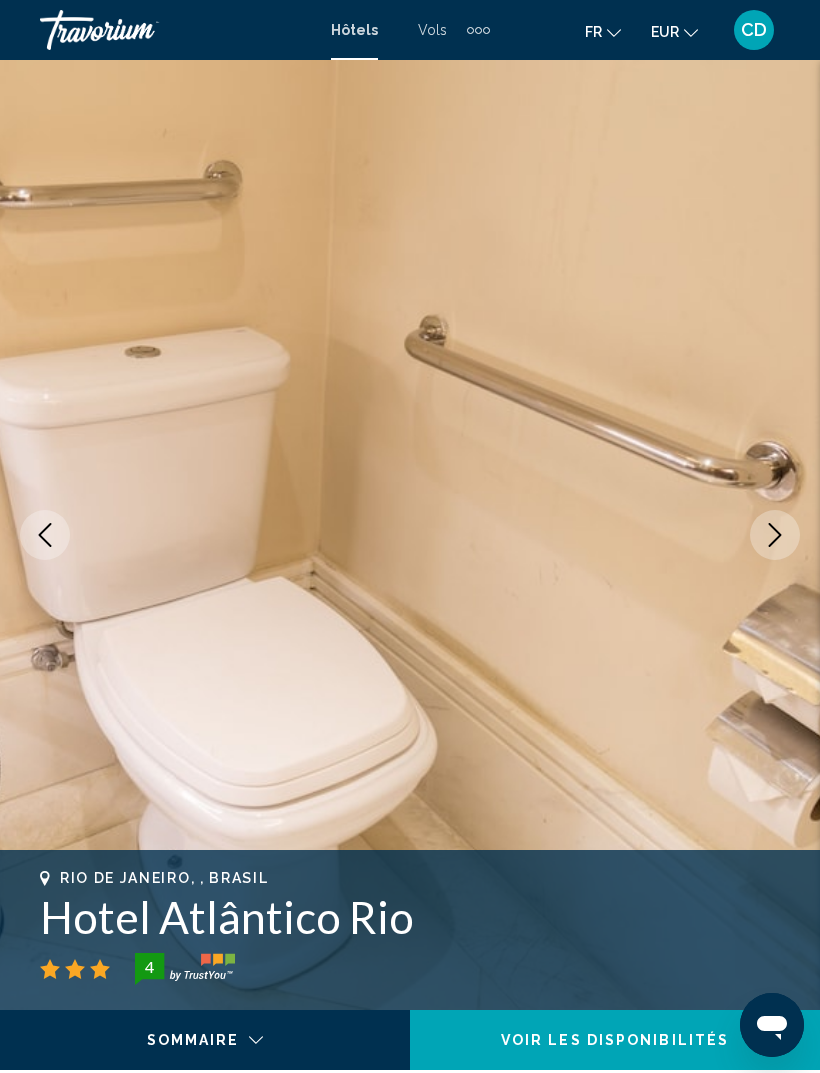 click 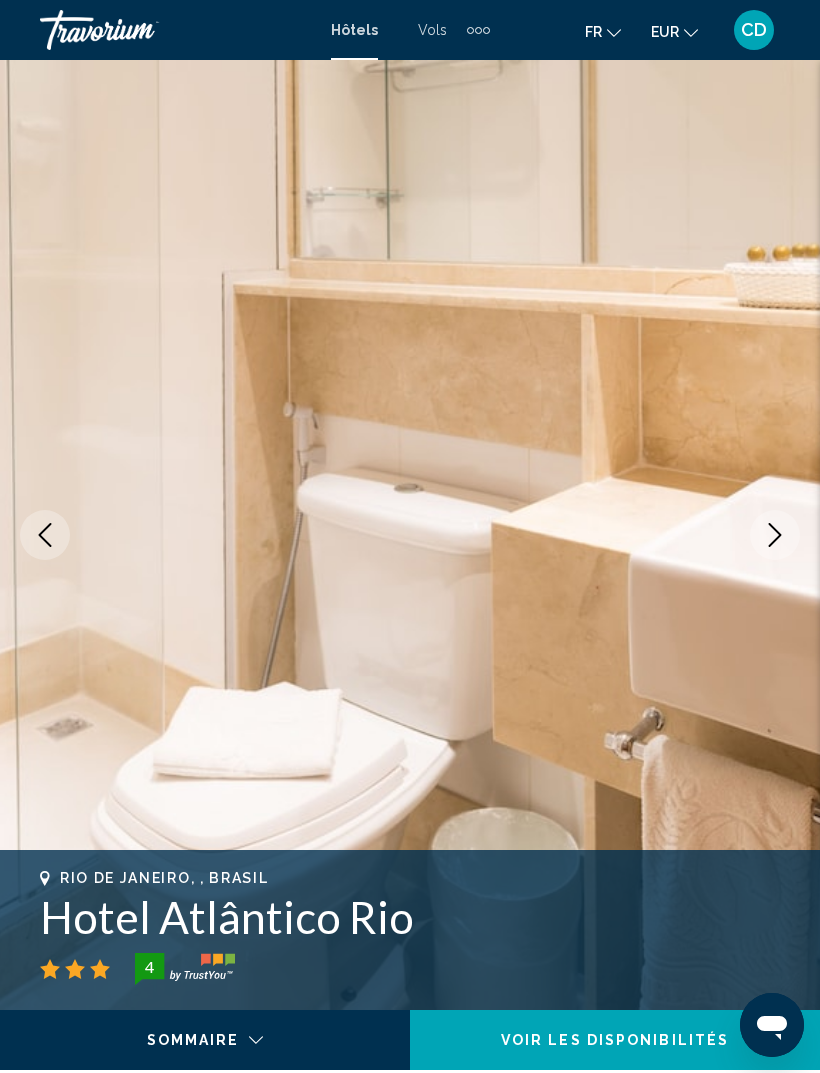 click 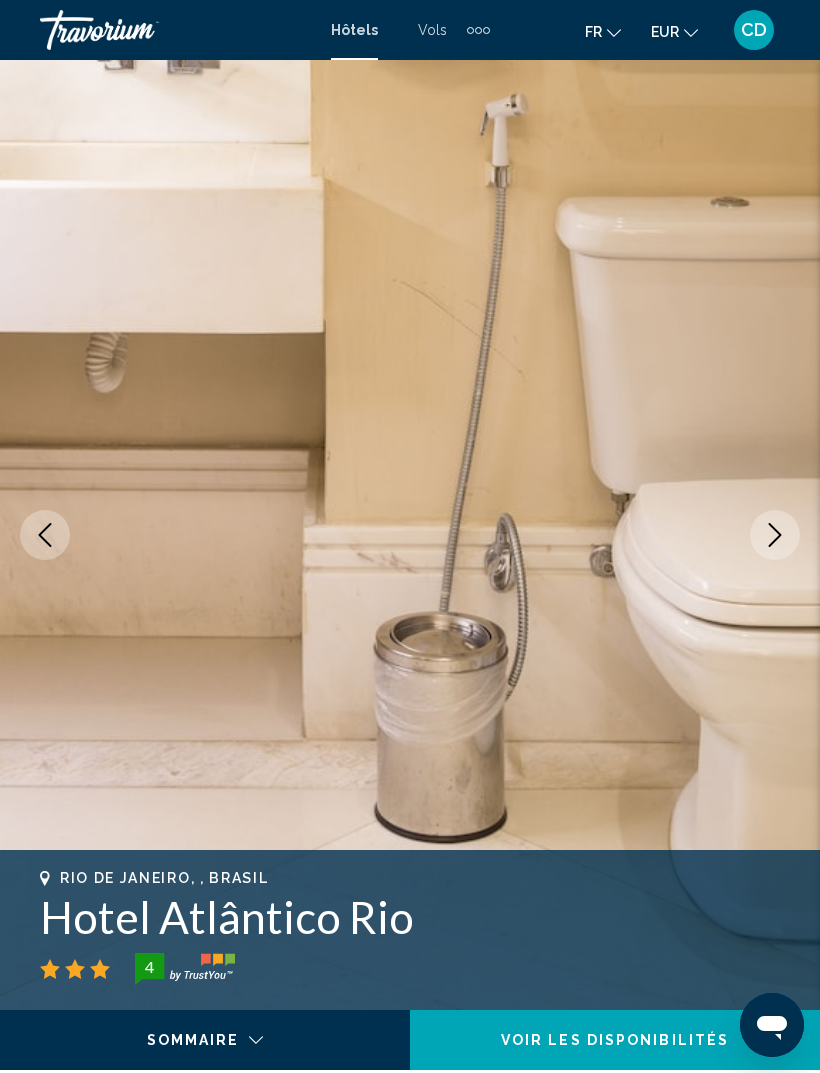 click 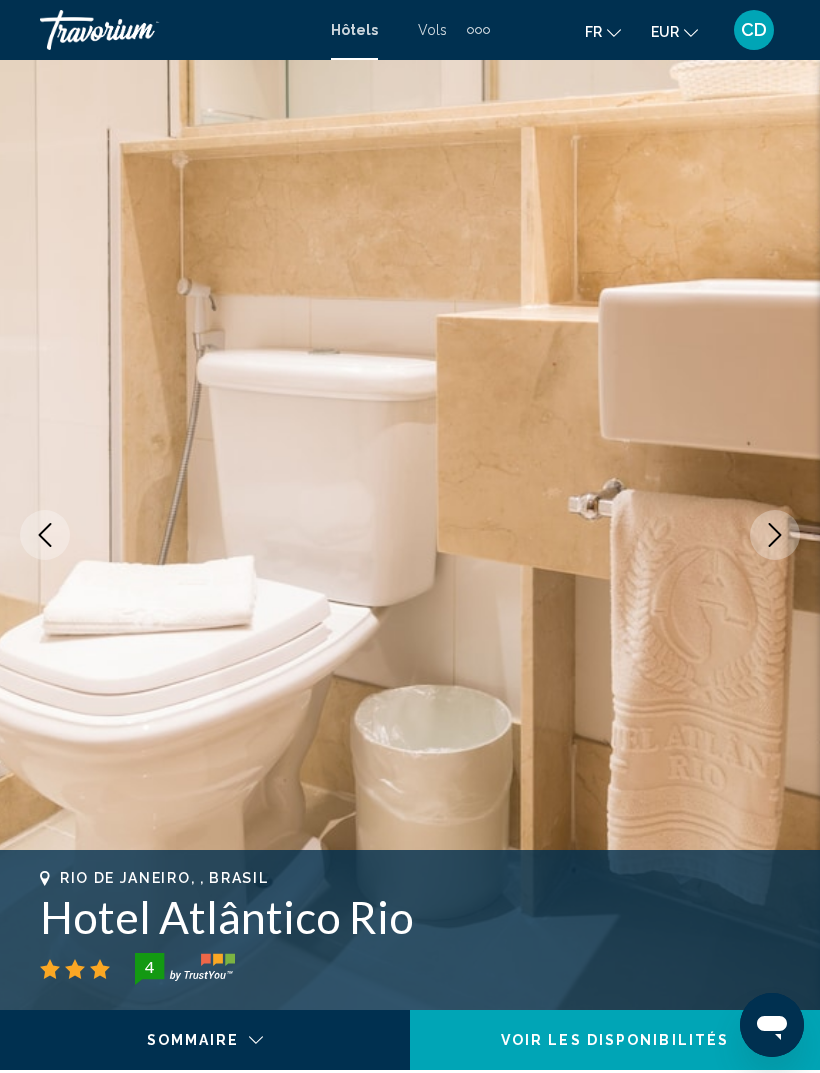 click at bounding box center (775, 535) 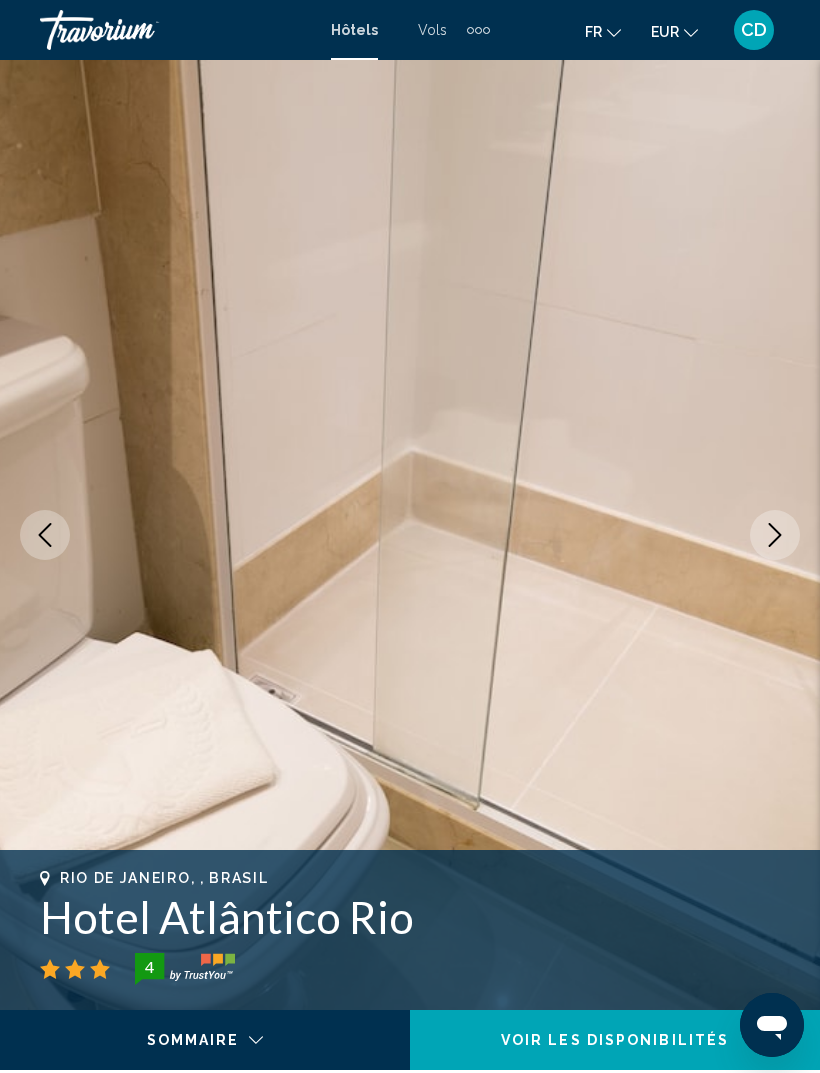 click 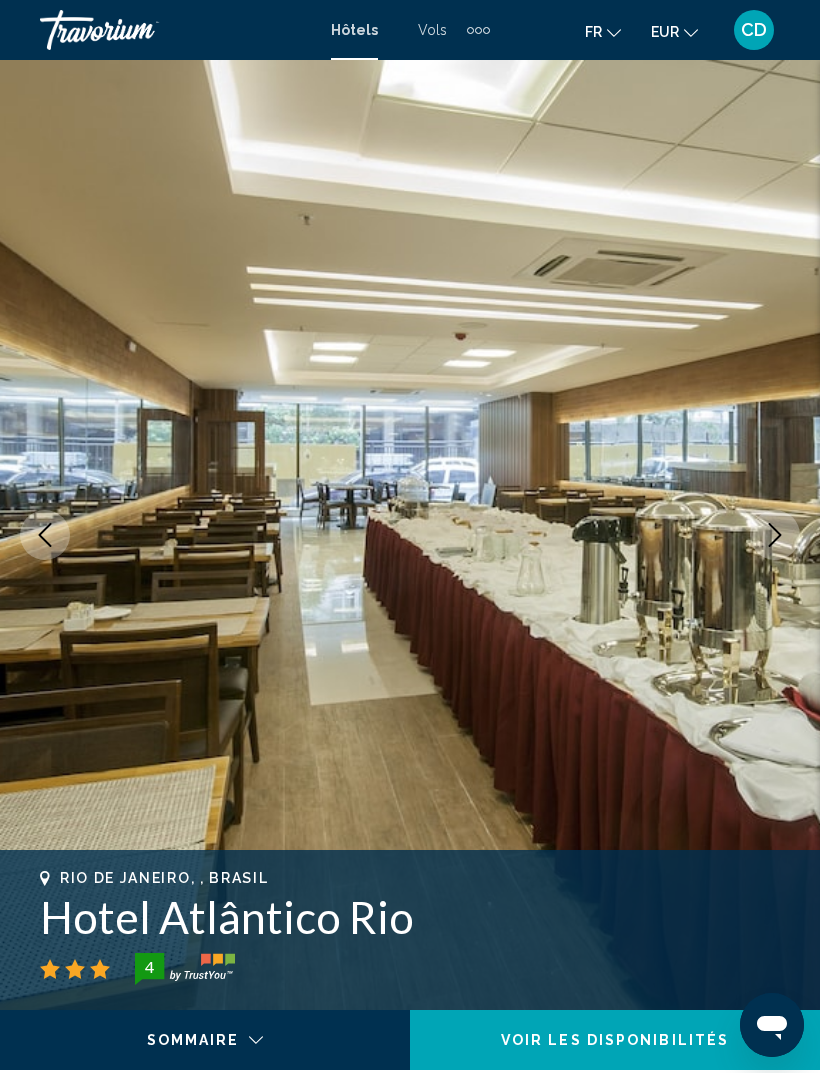 click at bounding box center (775, 535) 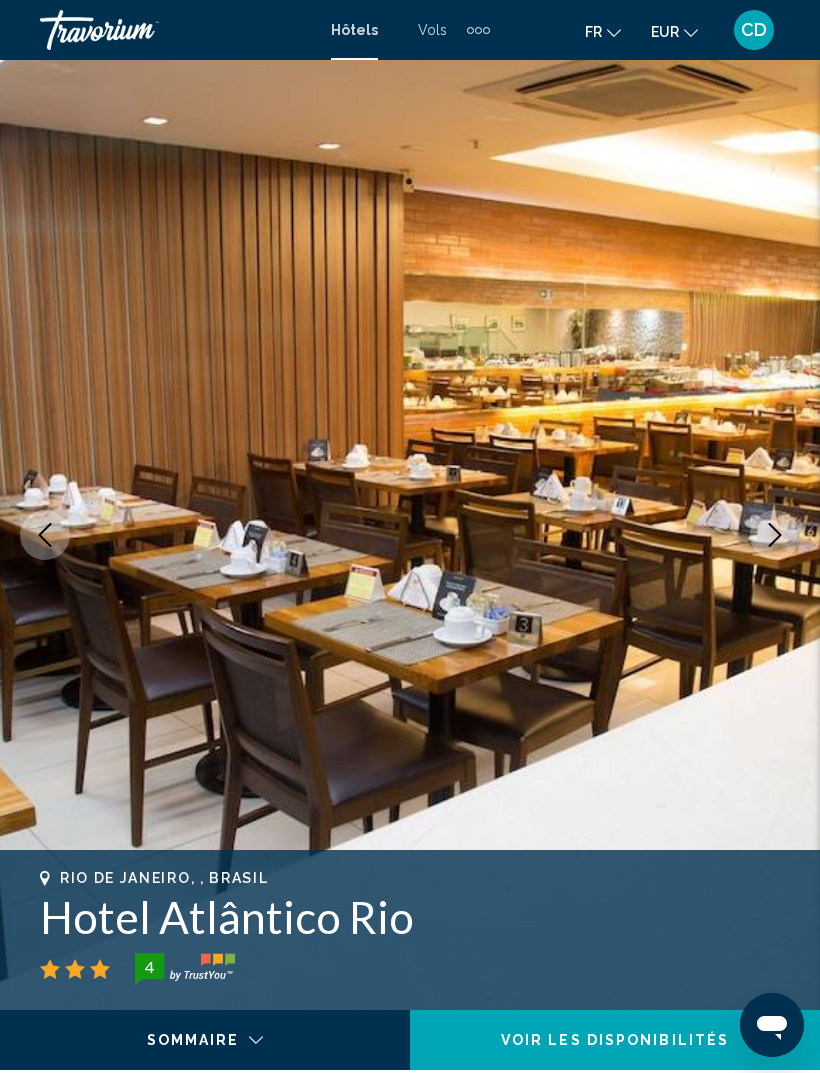 click at bounding box center [775, 535] 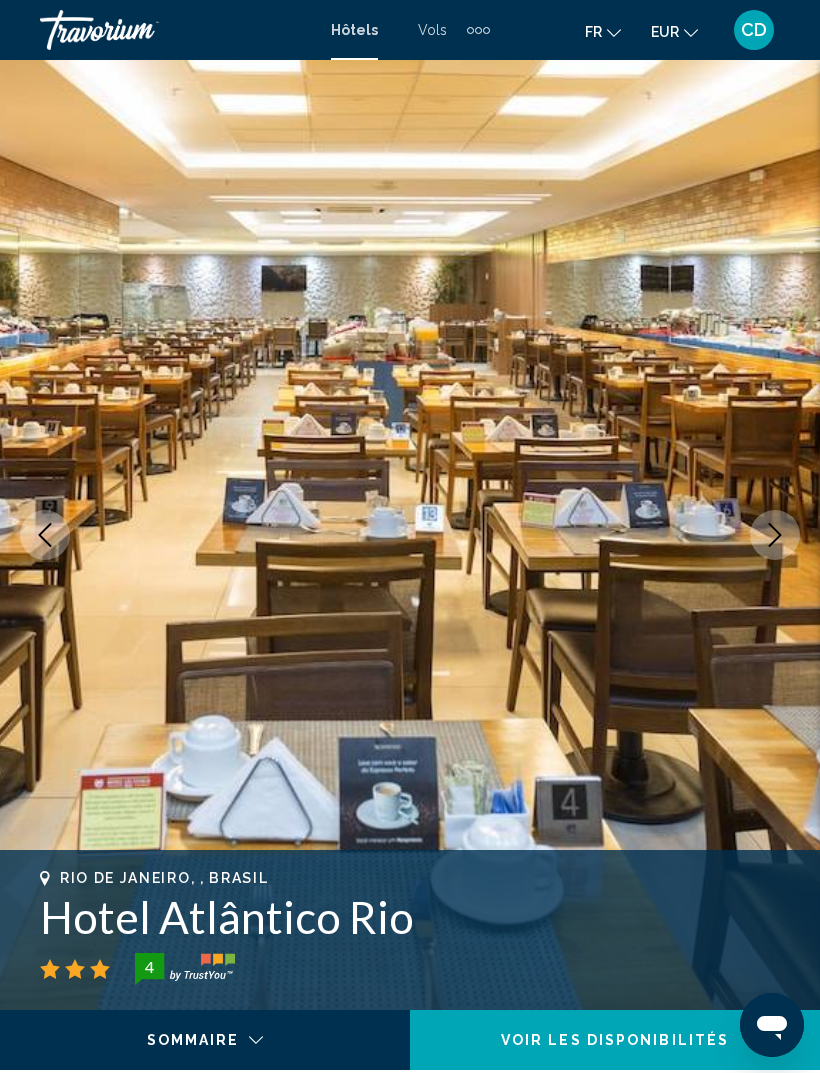click 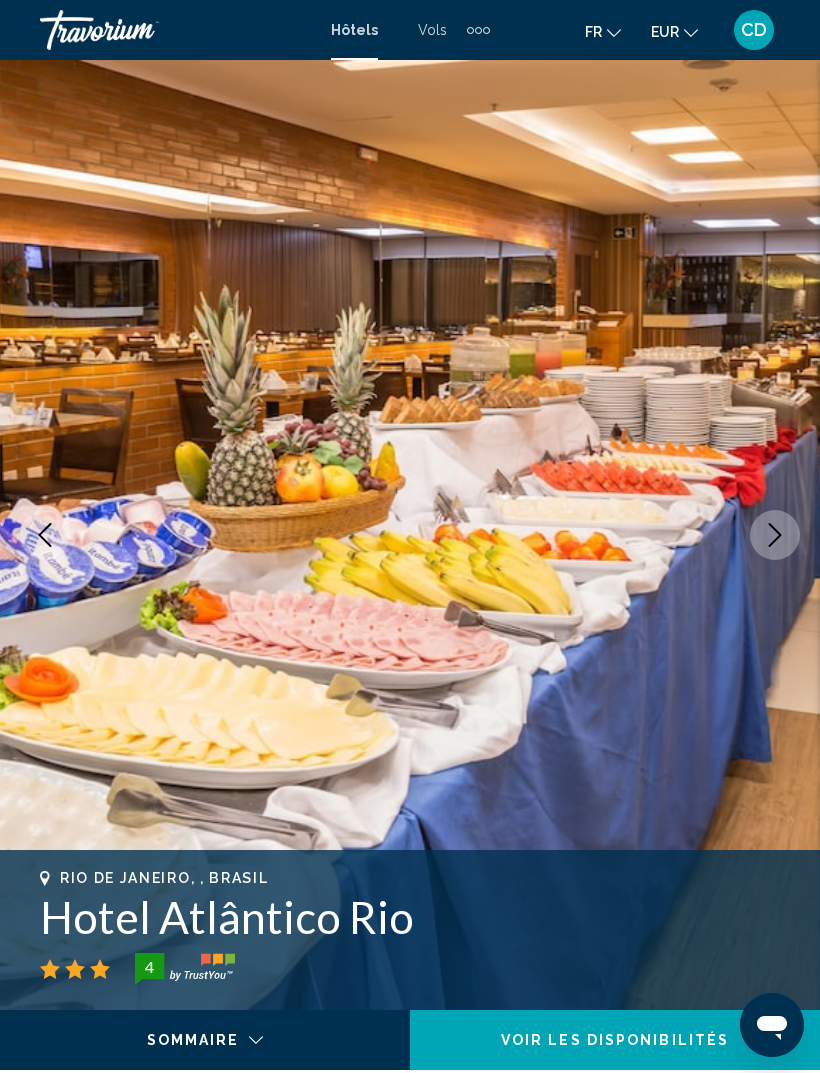click 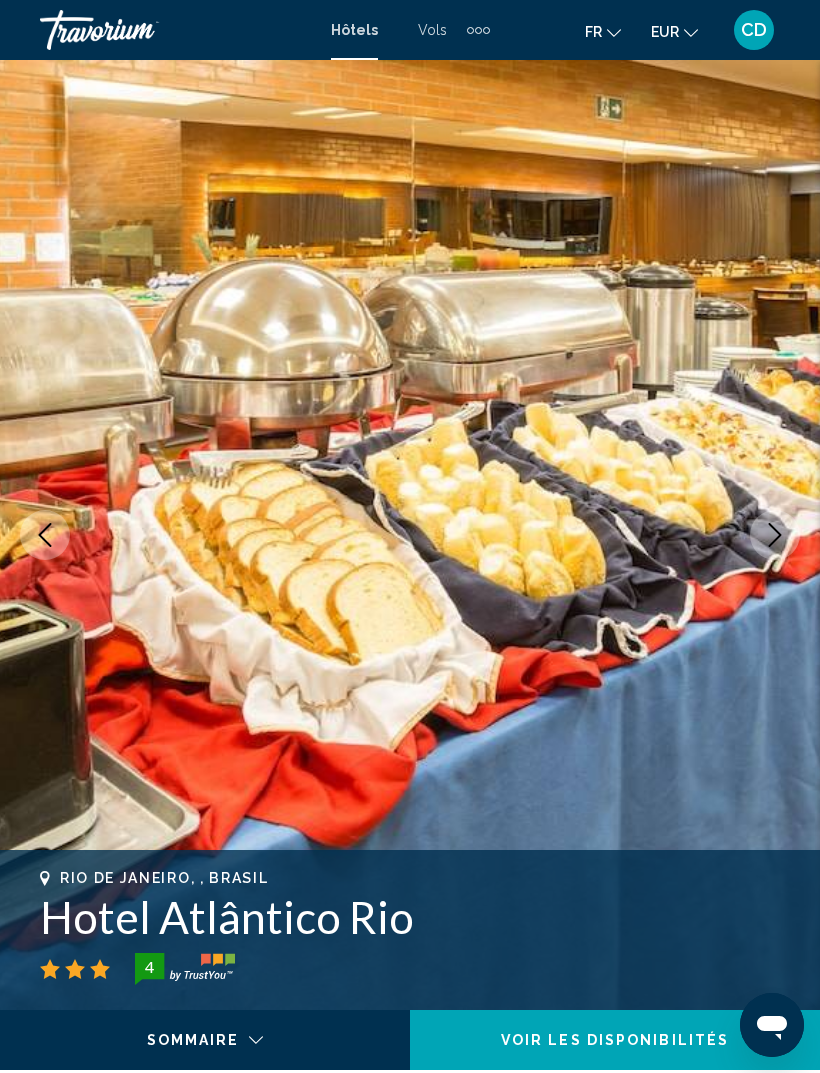click 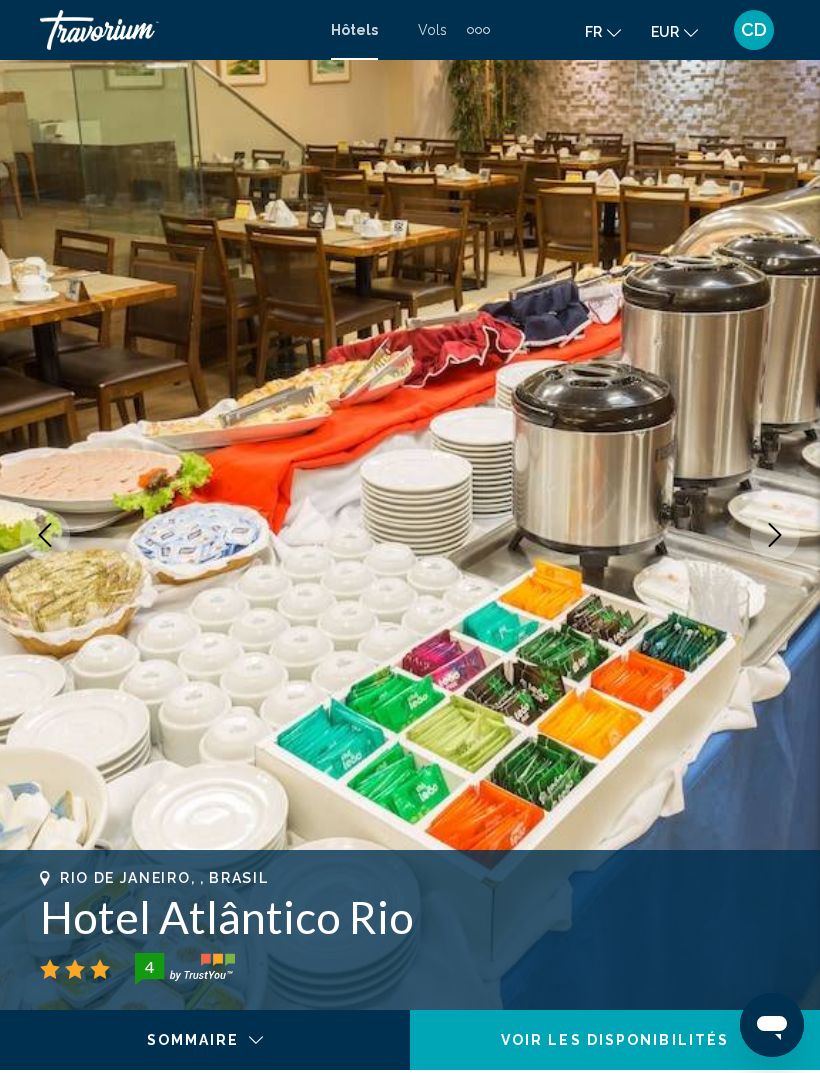 click 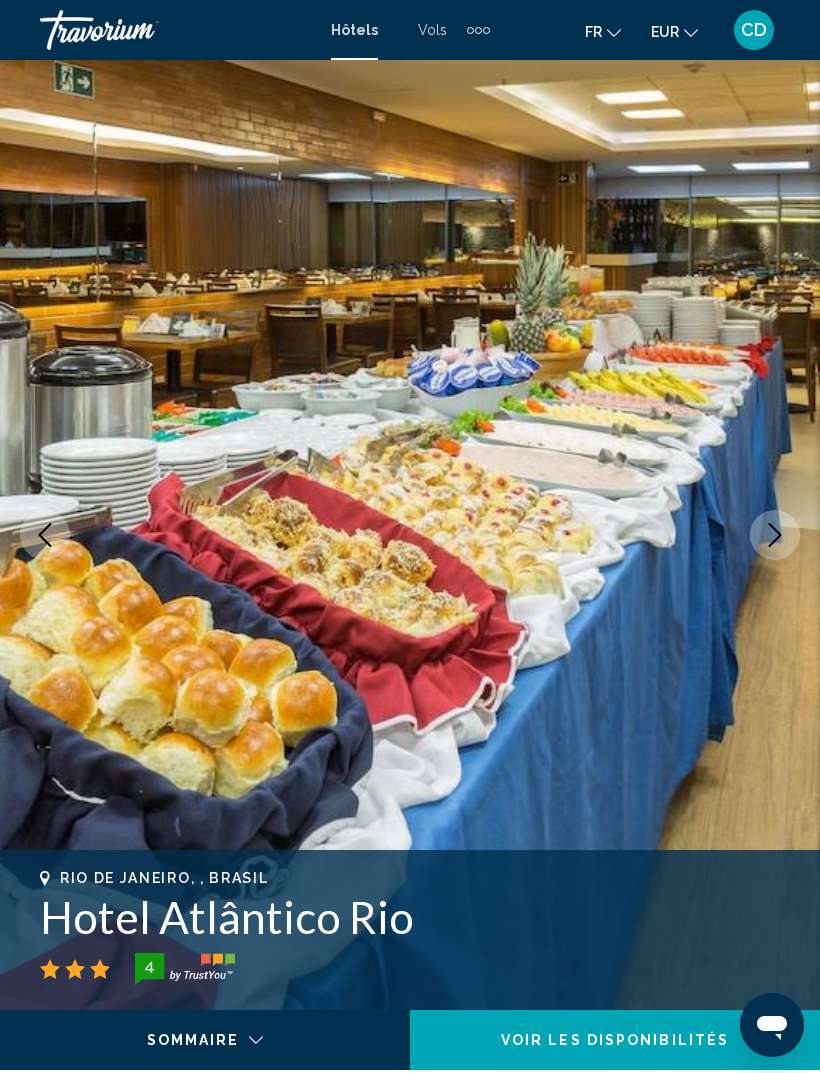 click 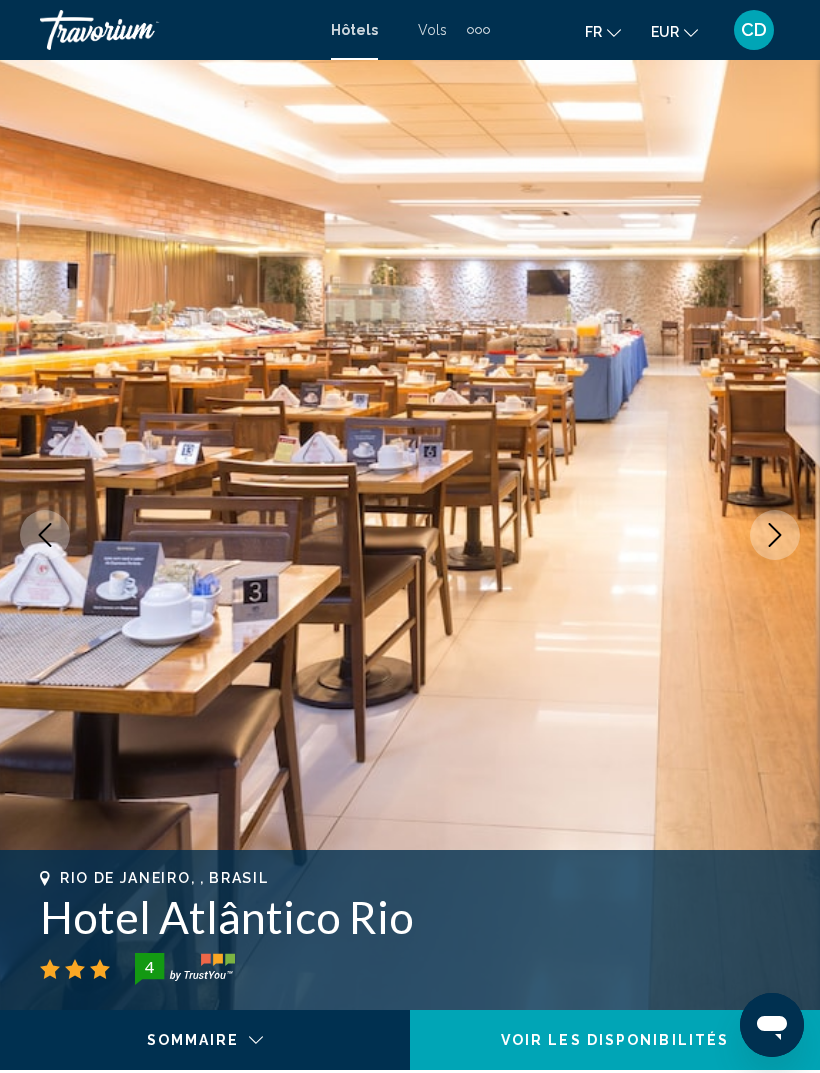 click 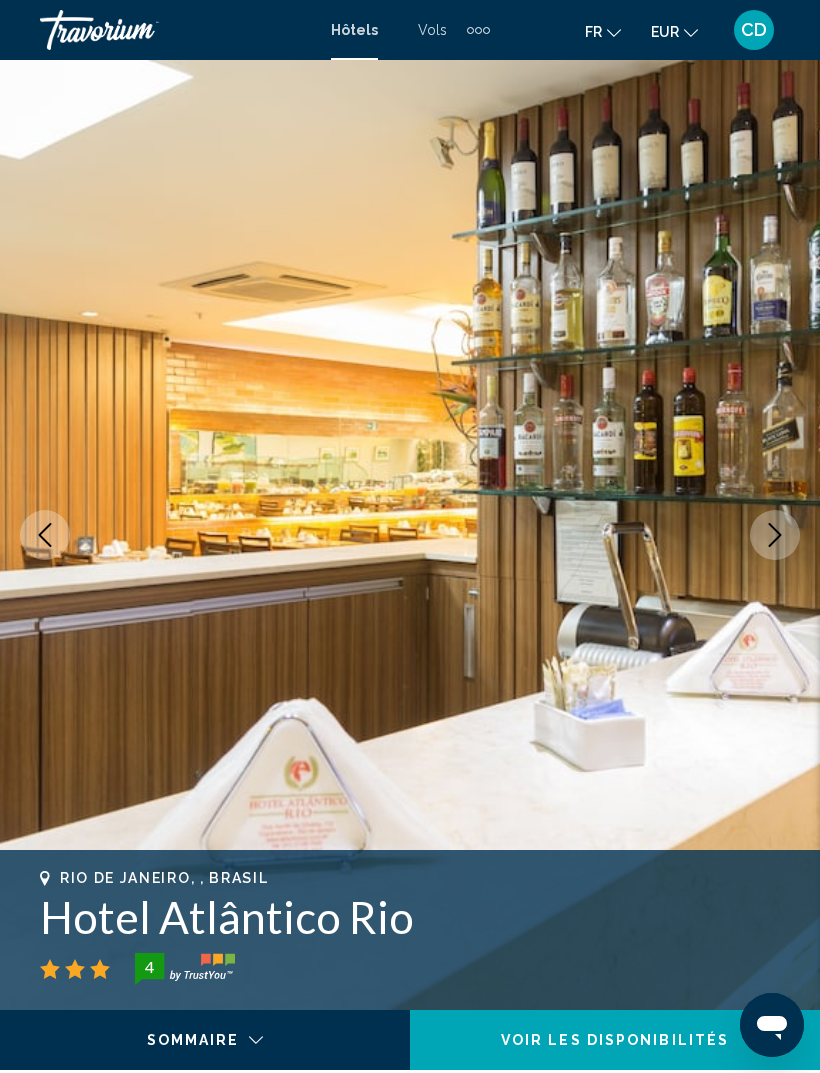 click 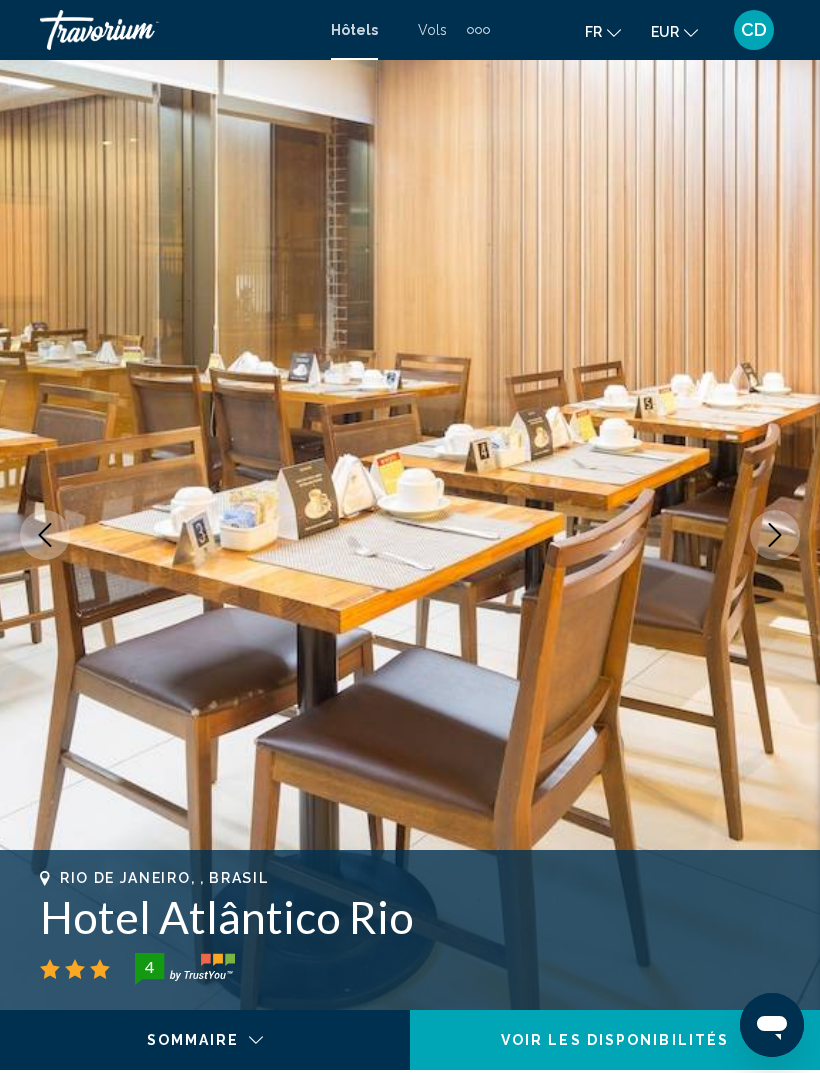 click 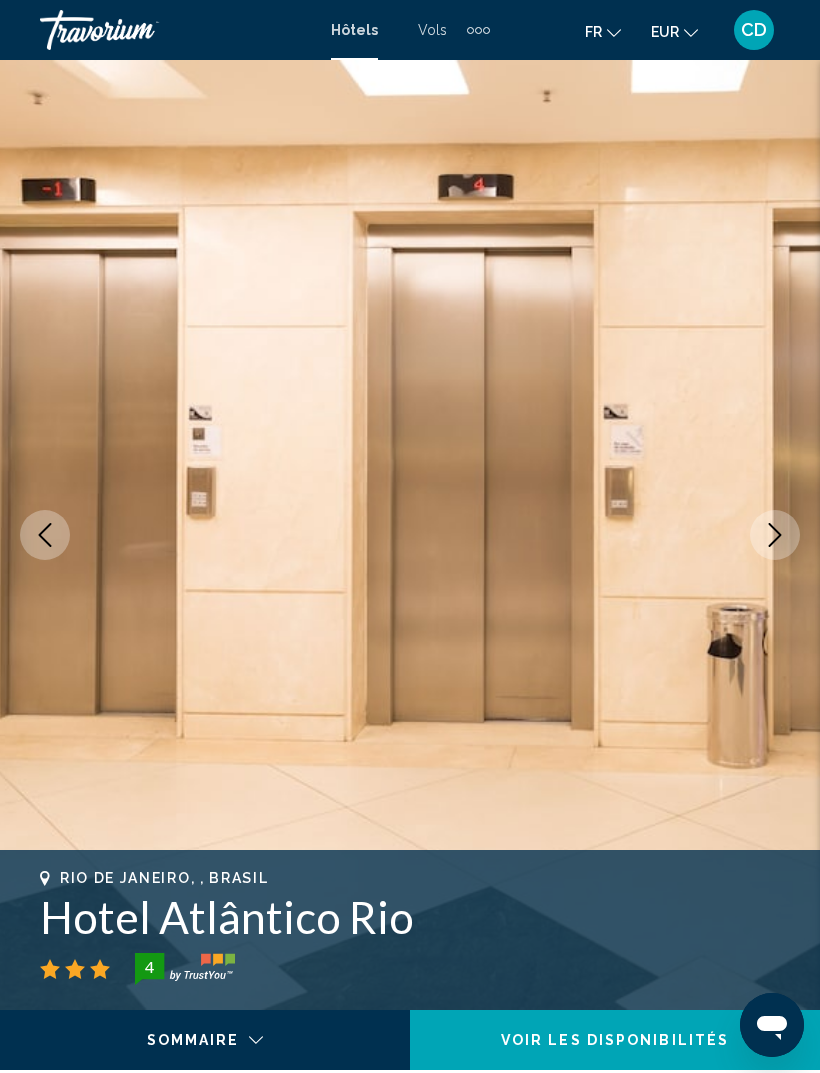 click at bounding box center [775, 535] 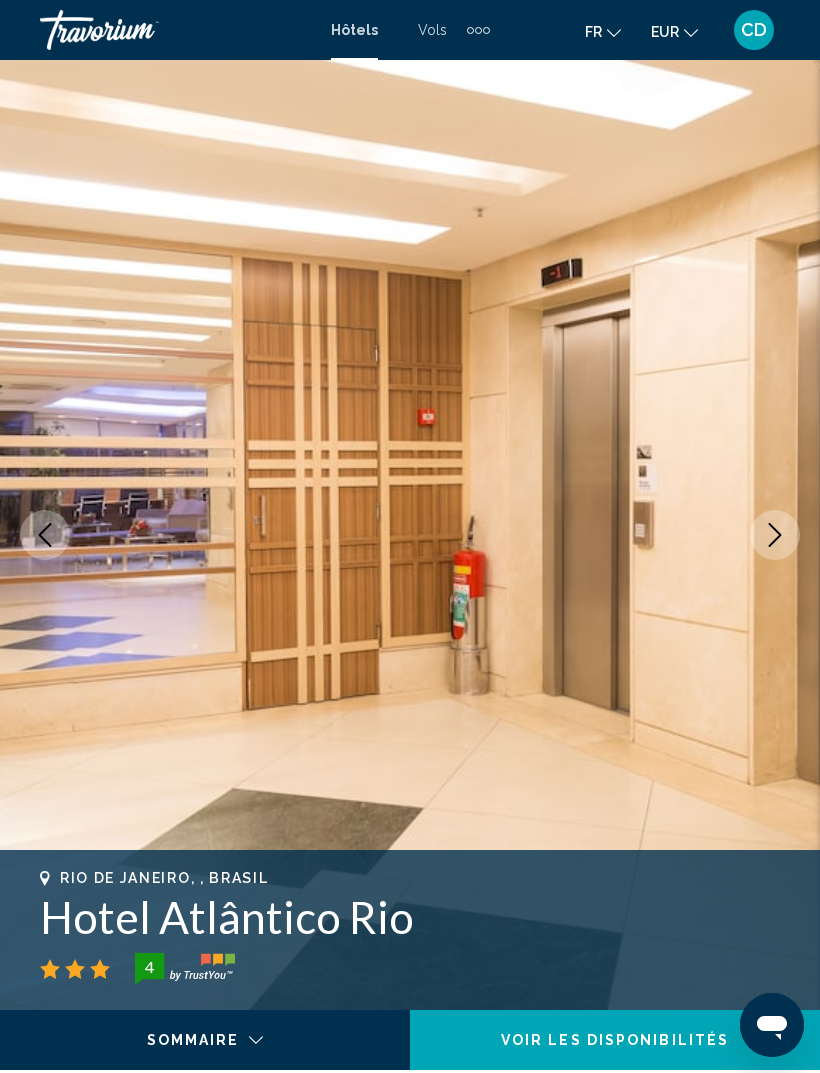 click 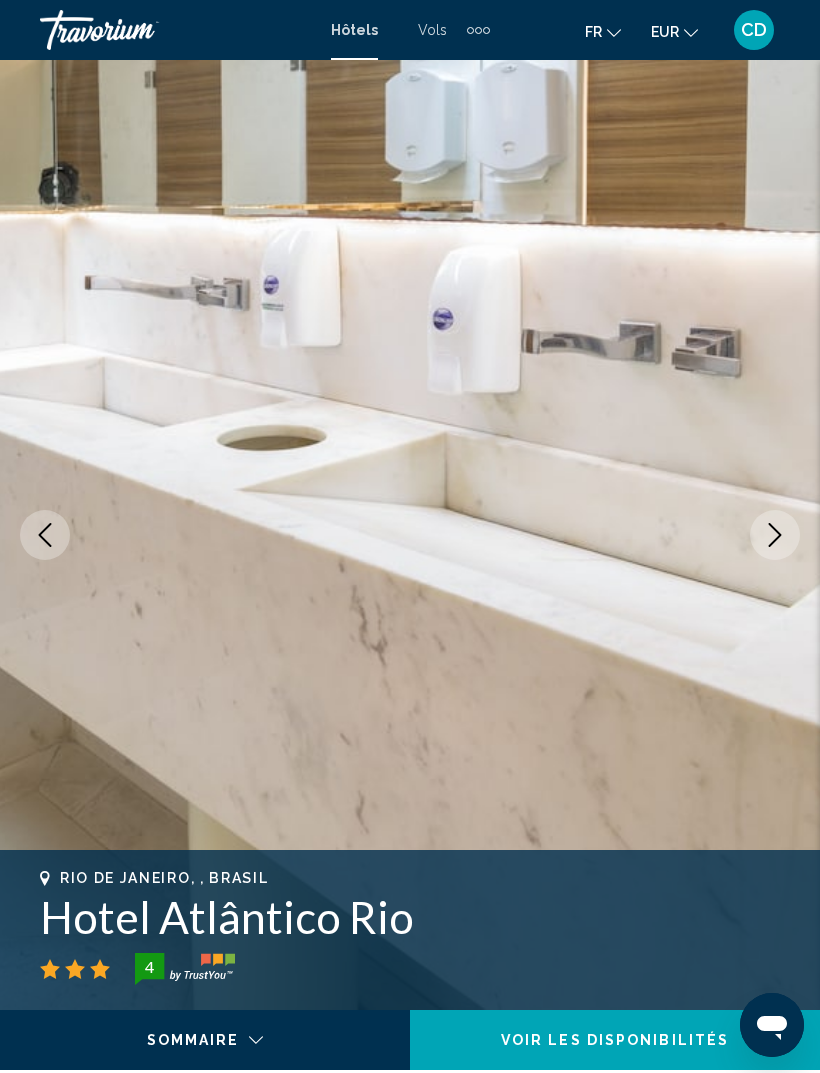 click 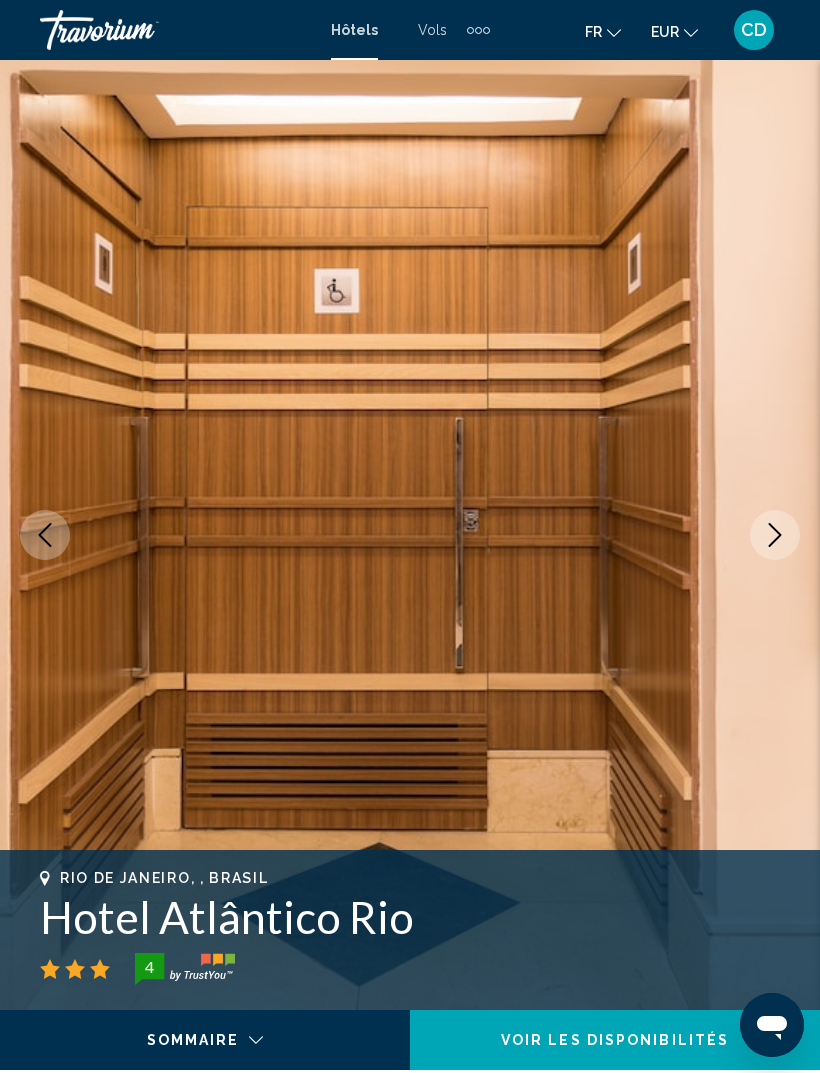 click at bounding box center (775, 535) 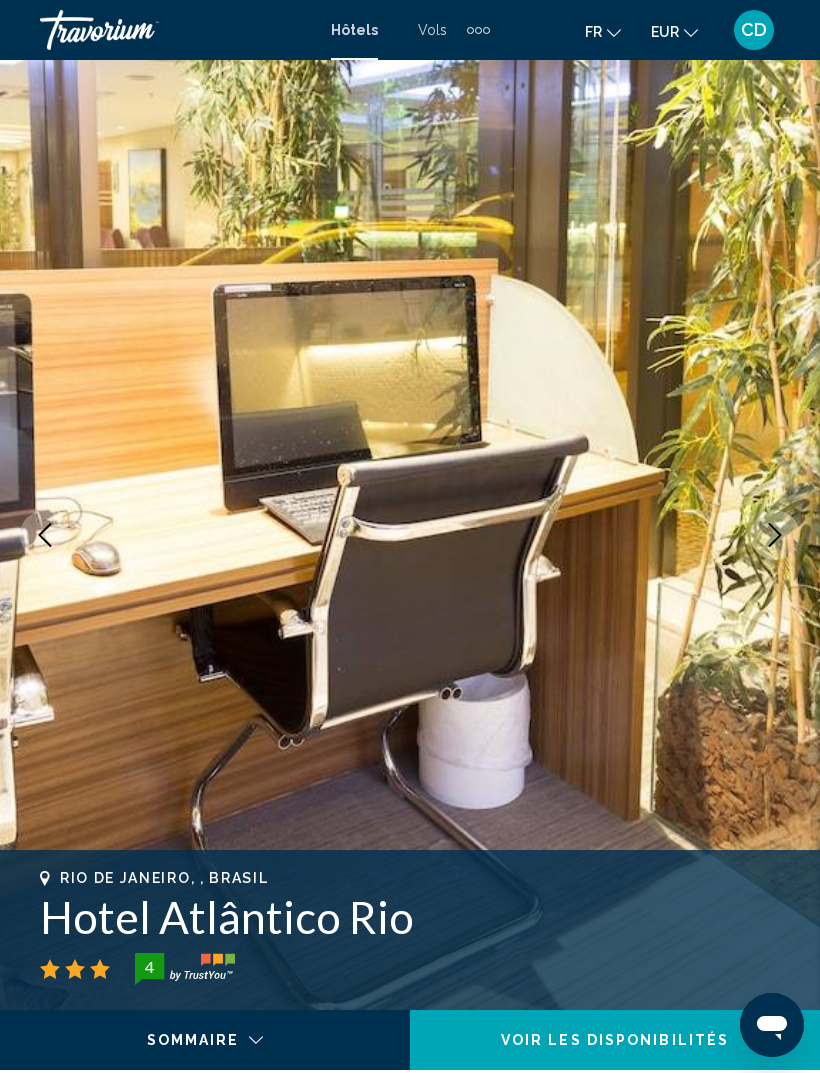 click at bounding box center [775, 535] 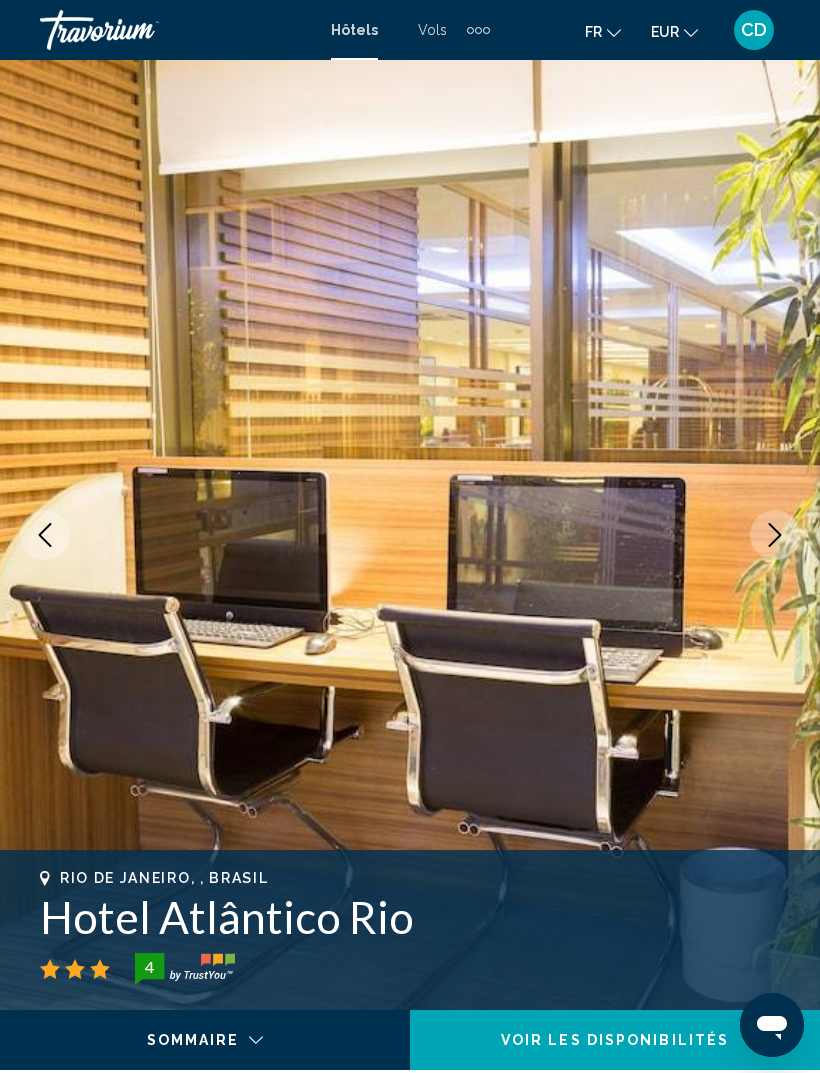 click 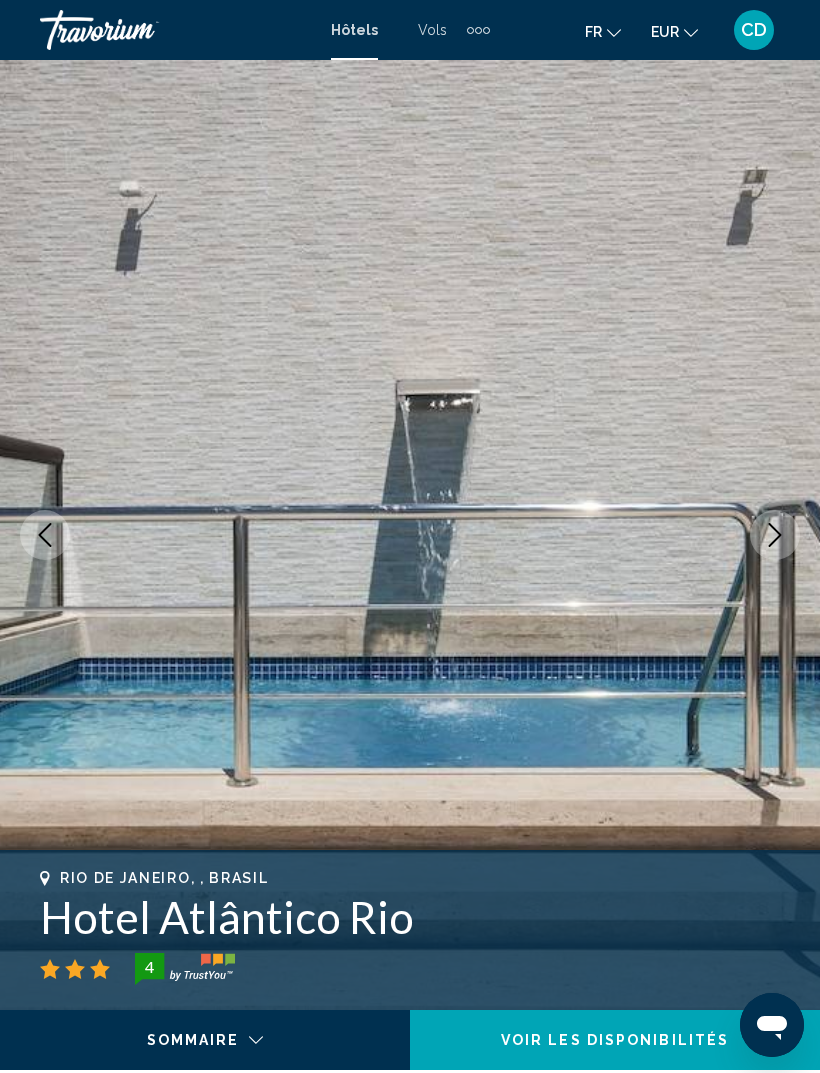 click at bounding box center (775, 535) 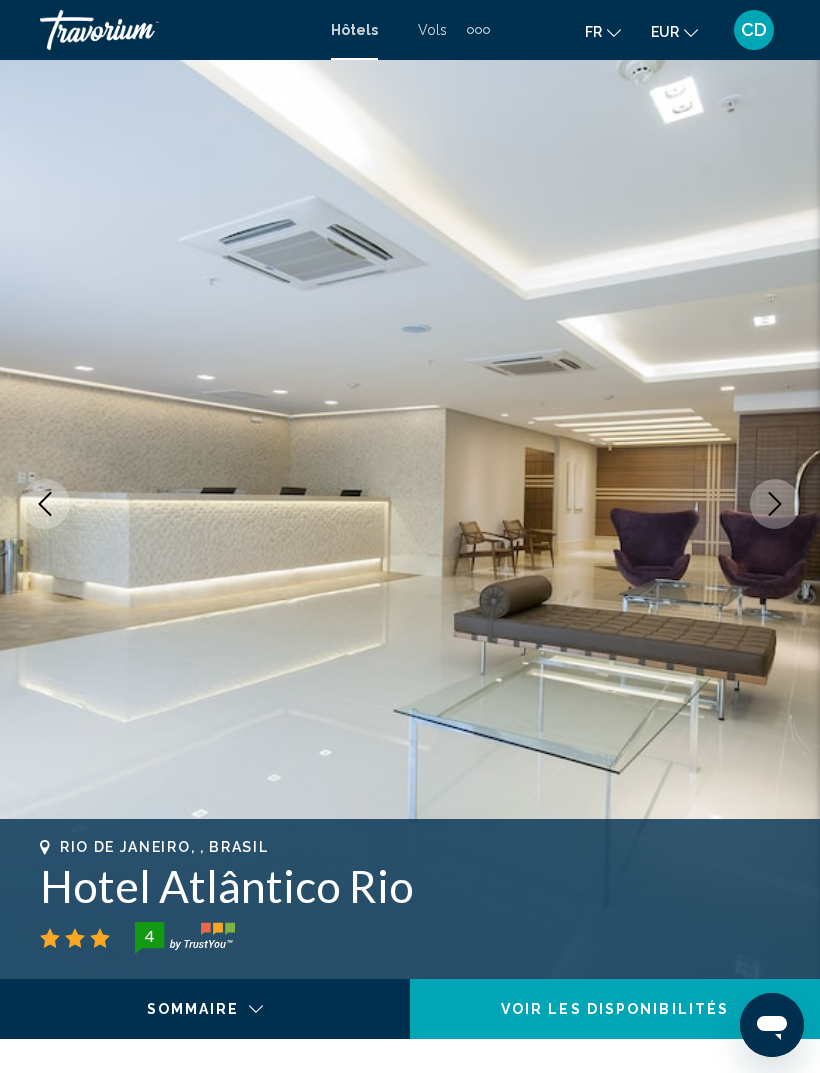 scroll, scrollTop: 0, scrollLeft: 0, axis: both 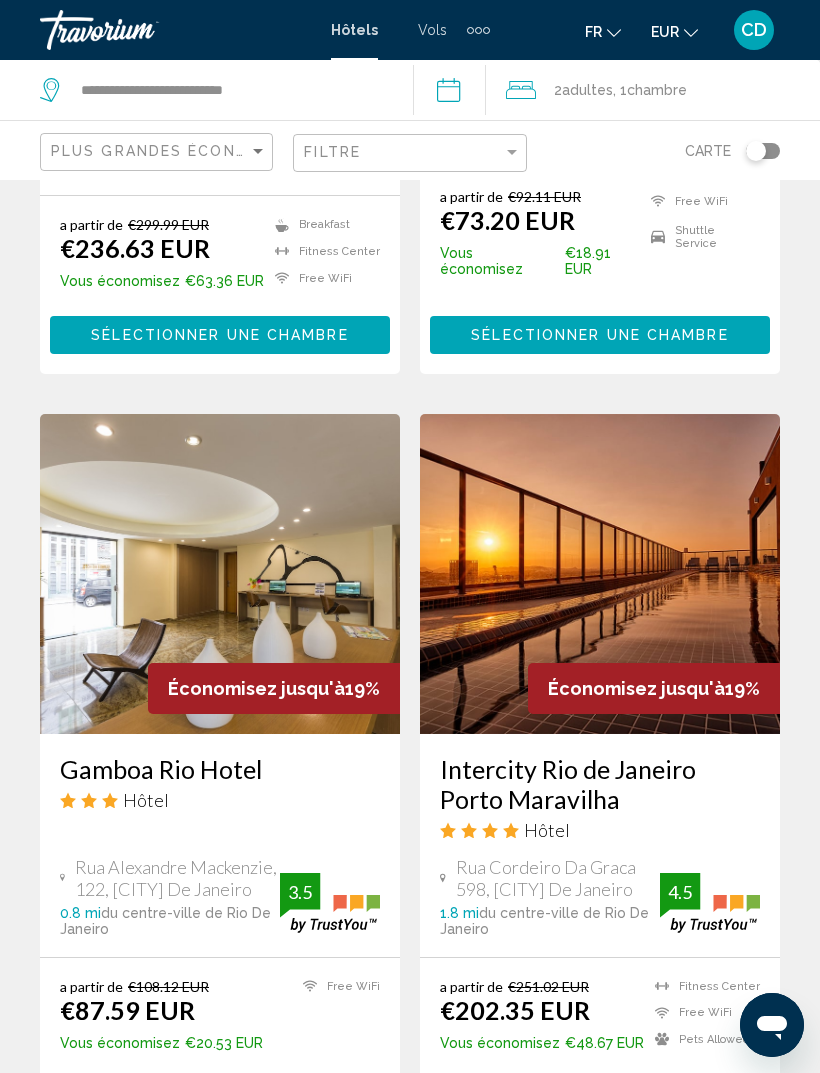 click on "Gamboa Rio Hotel" at bounding box center (220, 769) 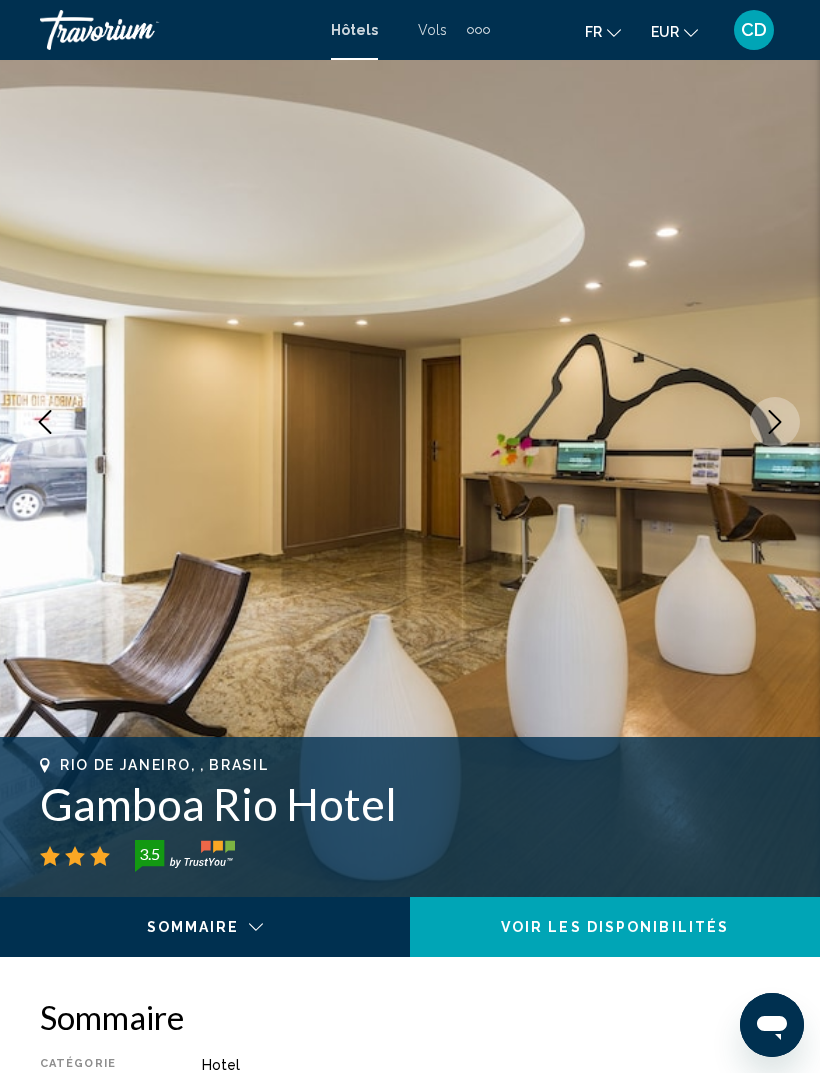 scroll, scrollTop: 0, scrollLeft: 0, axis: both 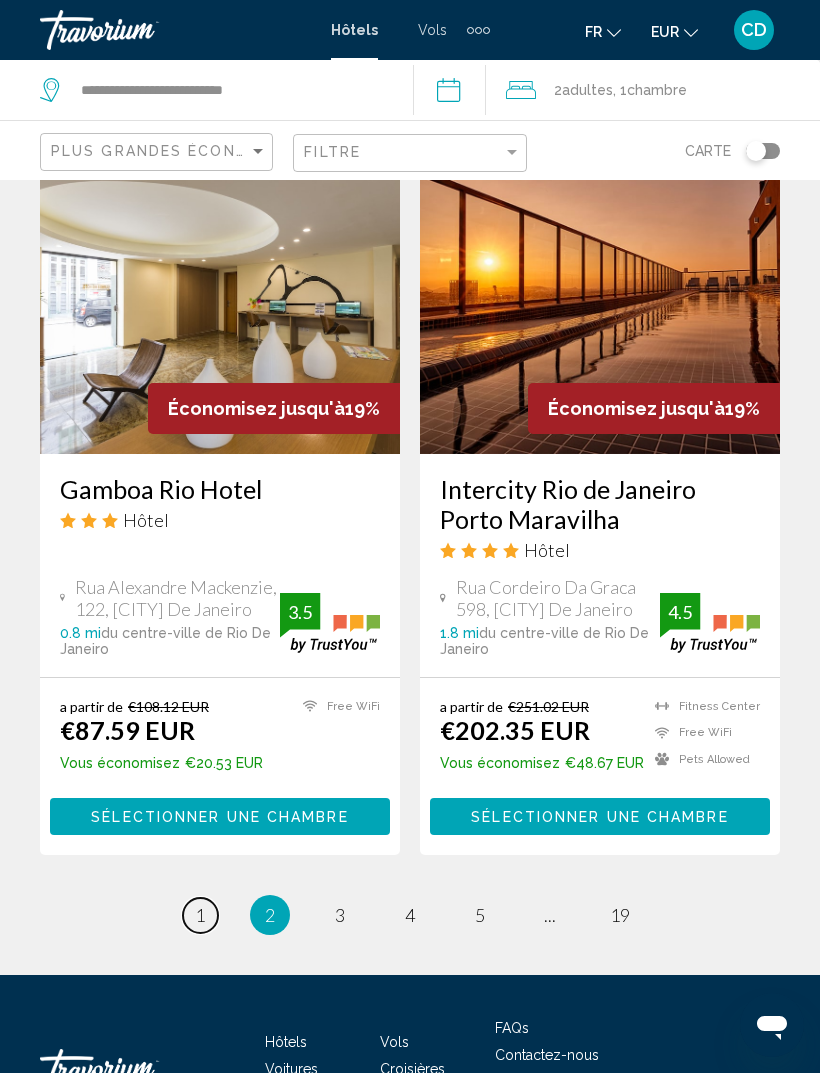click on "1" at bounding box center (200, 915) 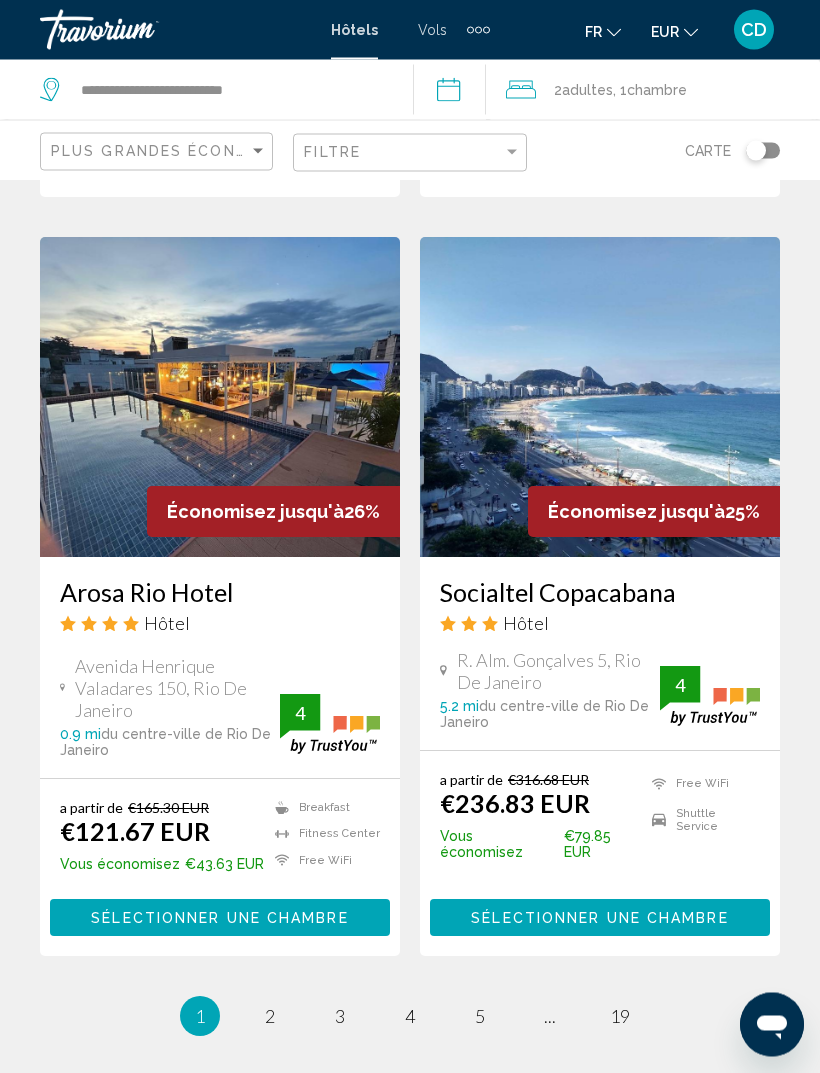 scroll, scrollTop: 3736, scrollLeft: 0, axis: vertical 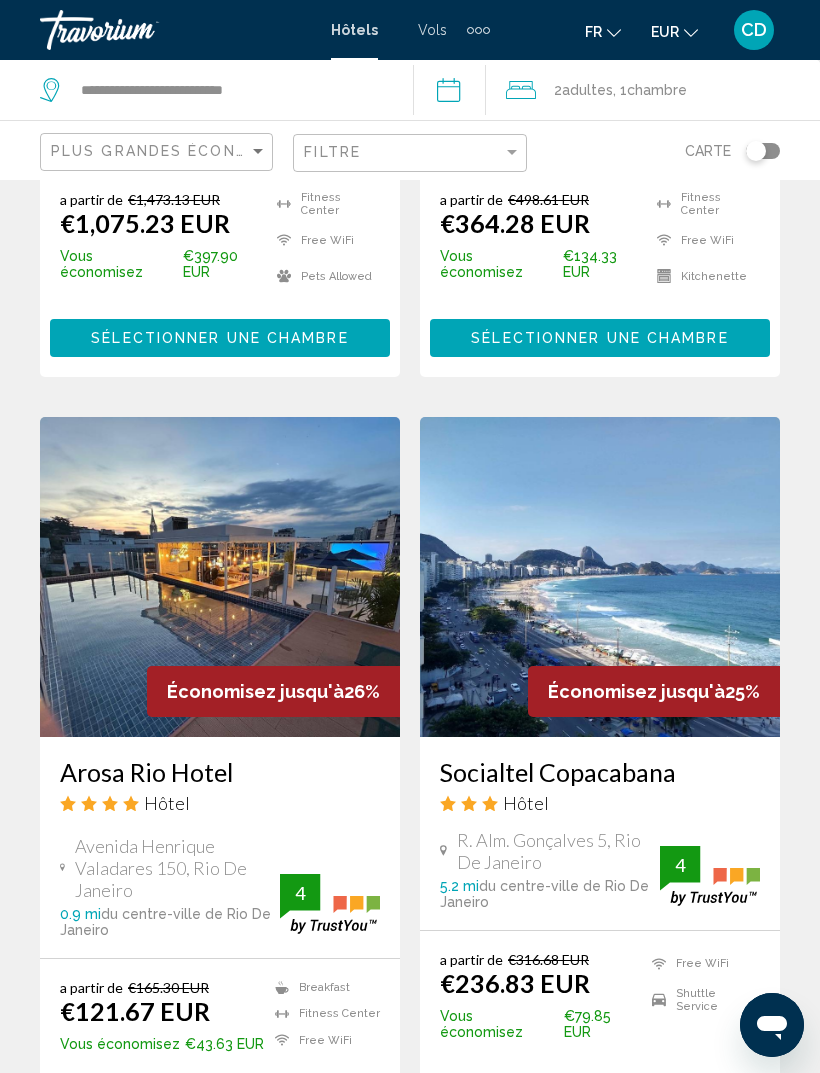 click on "Arosa Rio Hotel" at bounding box center [220, 772] 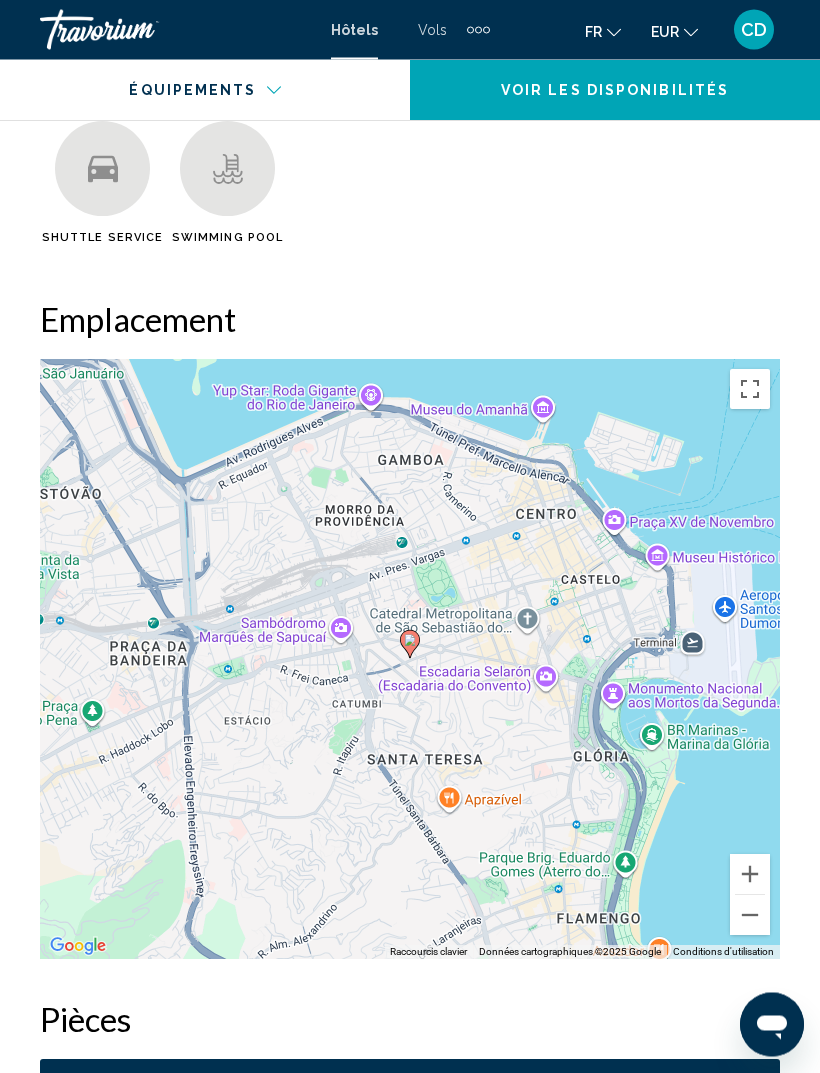 scroll, scrollTop: 2399, scrollLeft: 0, axis: vertical 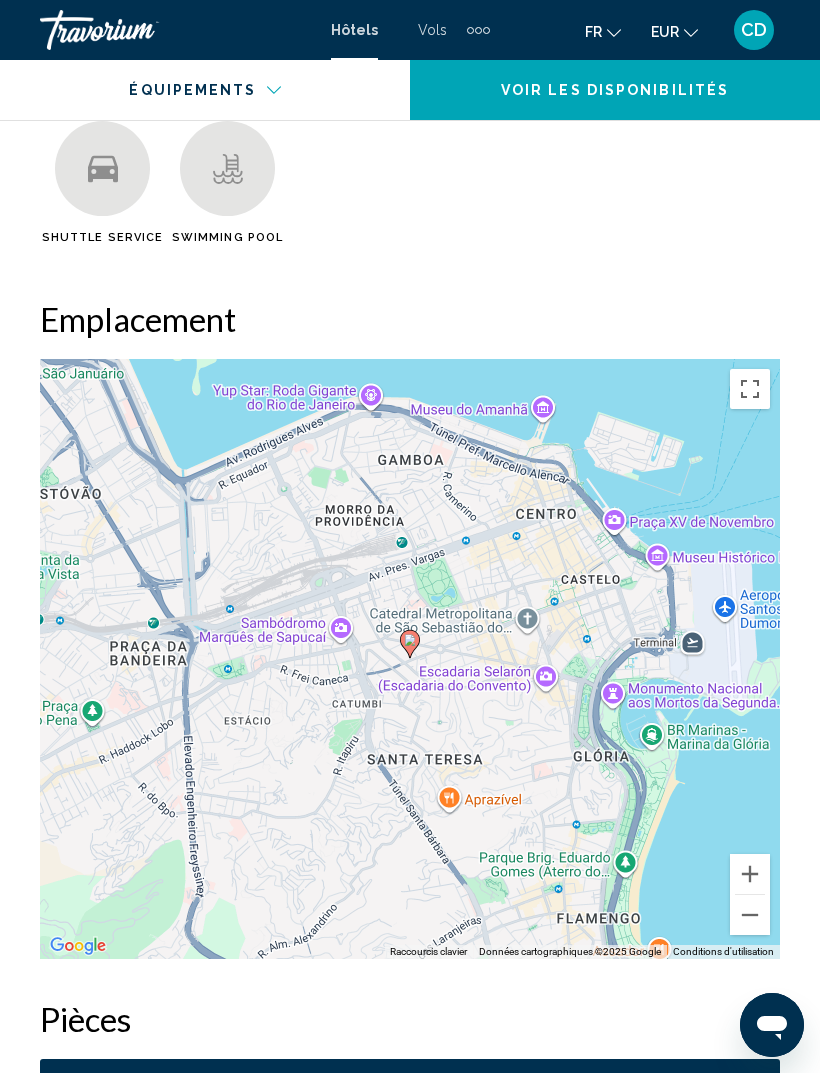 click at bounding box center (750, 915) 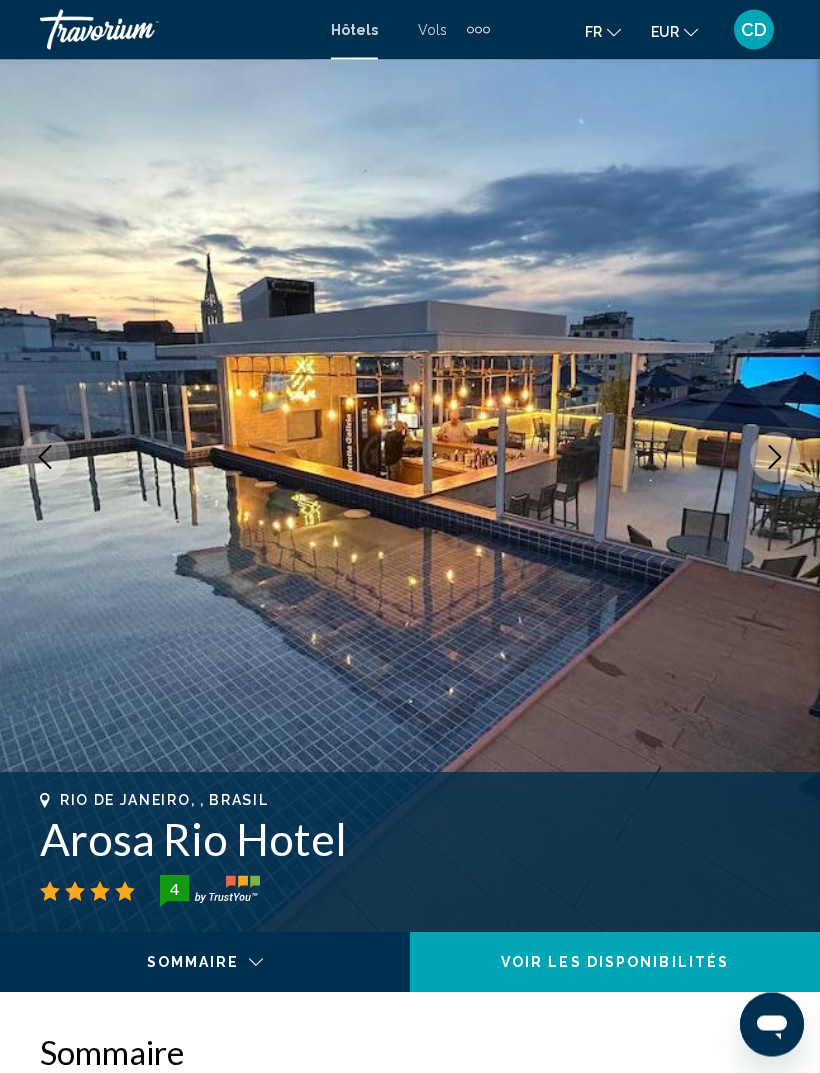 scroll, scrollTop: 0, scrollLeft: 0, axis: both 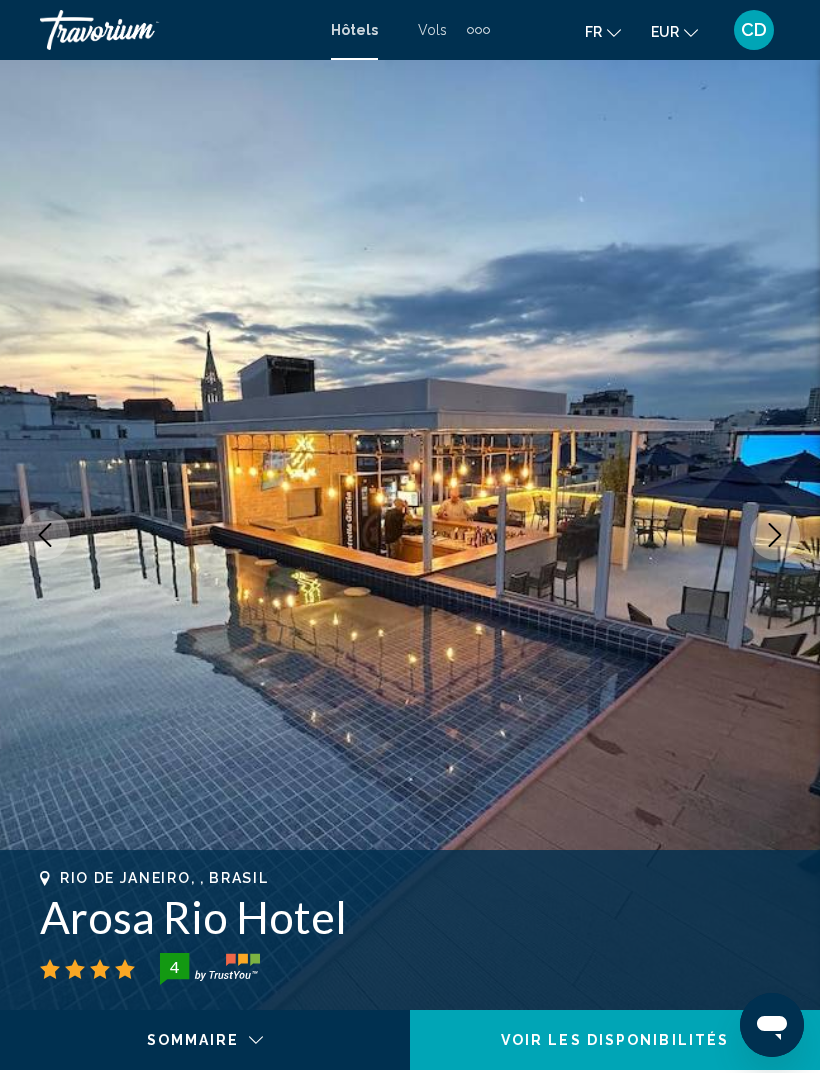 click at bounding box center [410, 535] 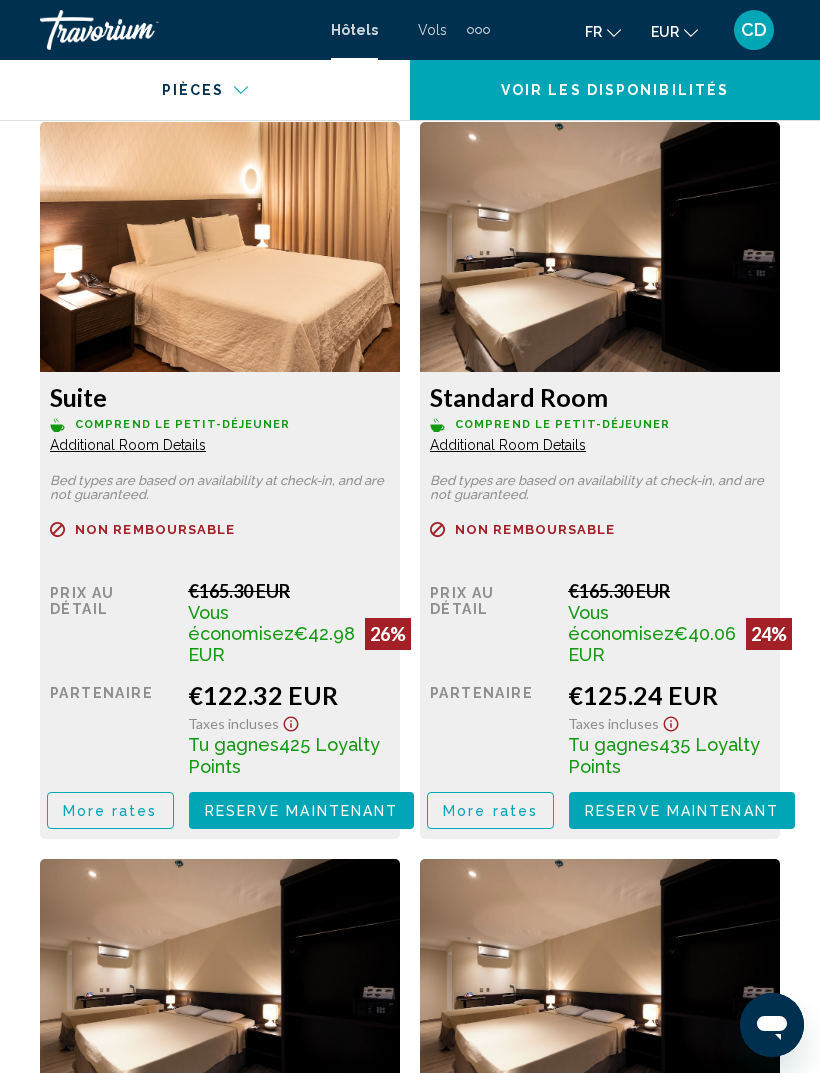 scroll, scrollTop: 3571, scrollLeft: 0, axis: vertical 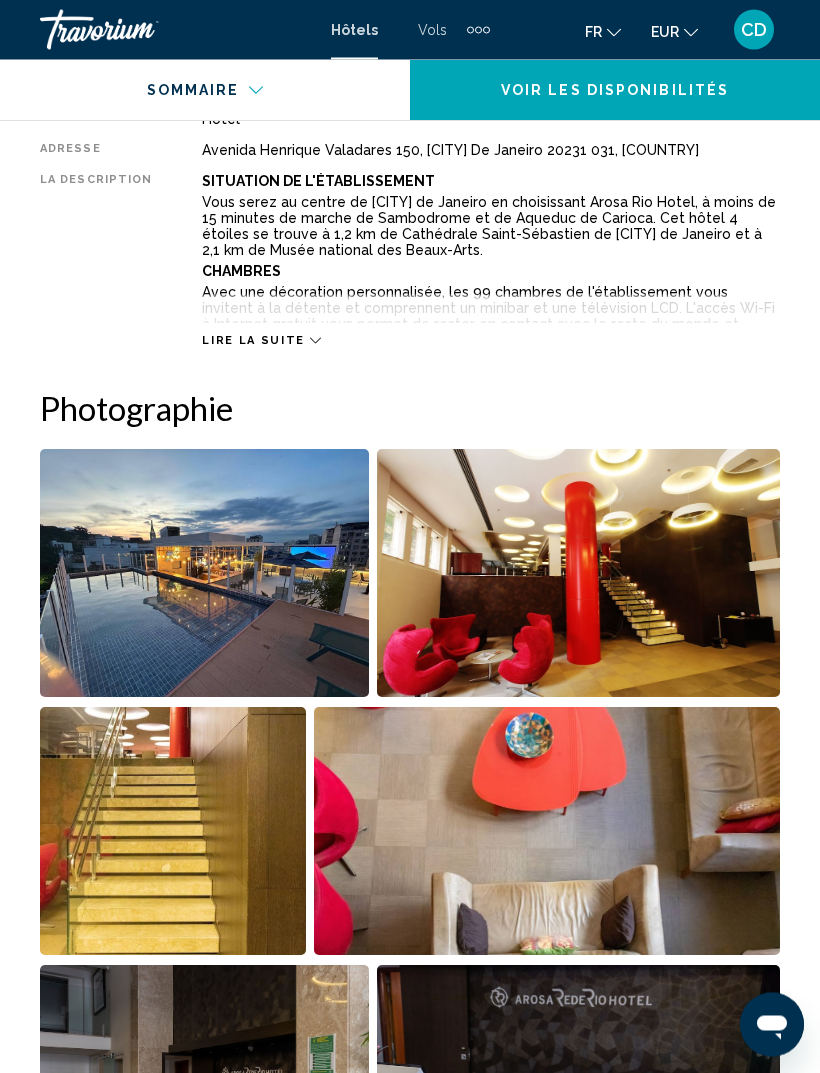 click at bounding box center [204, 574] 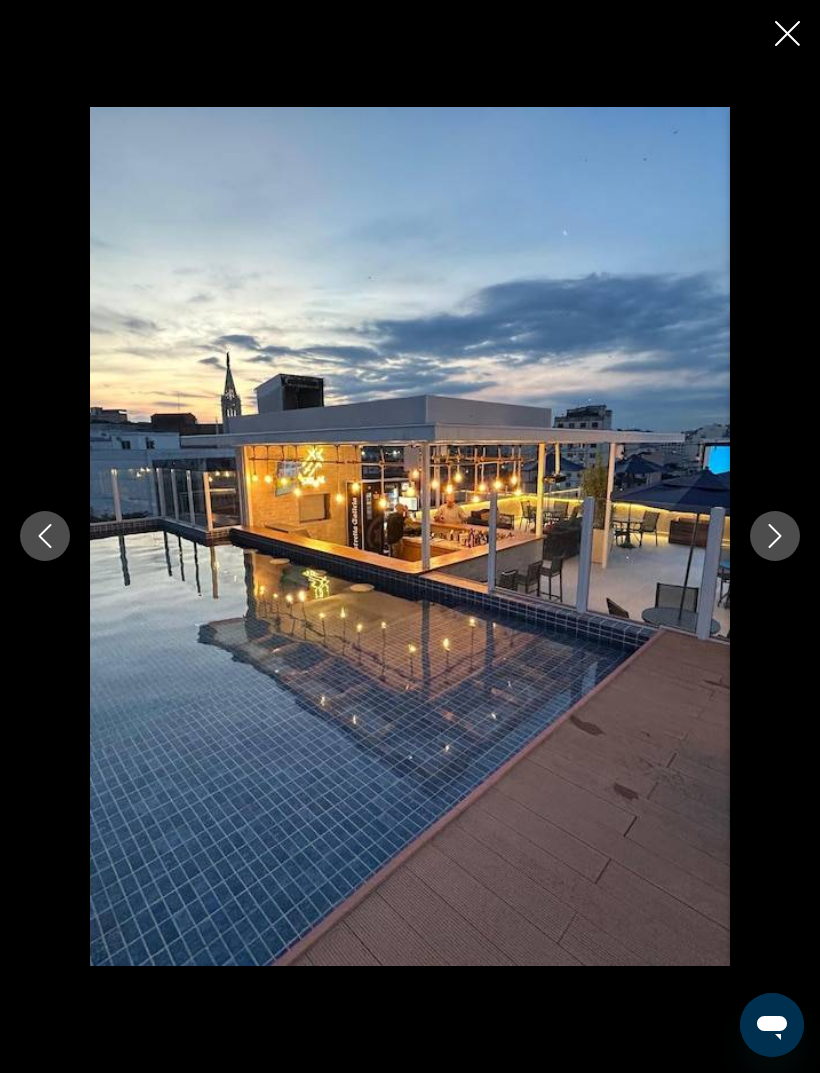 click 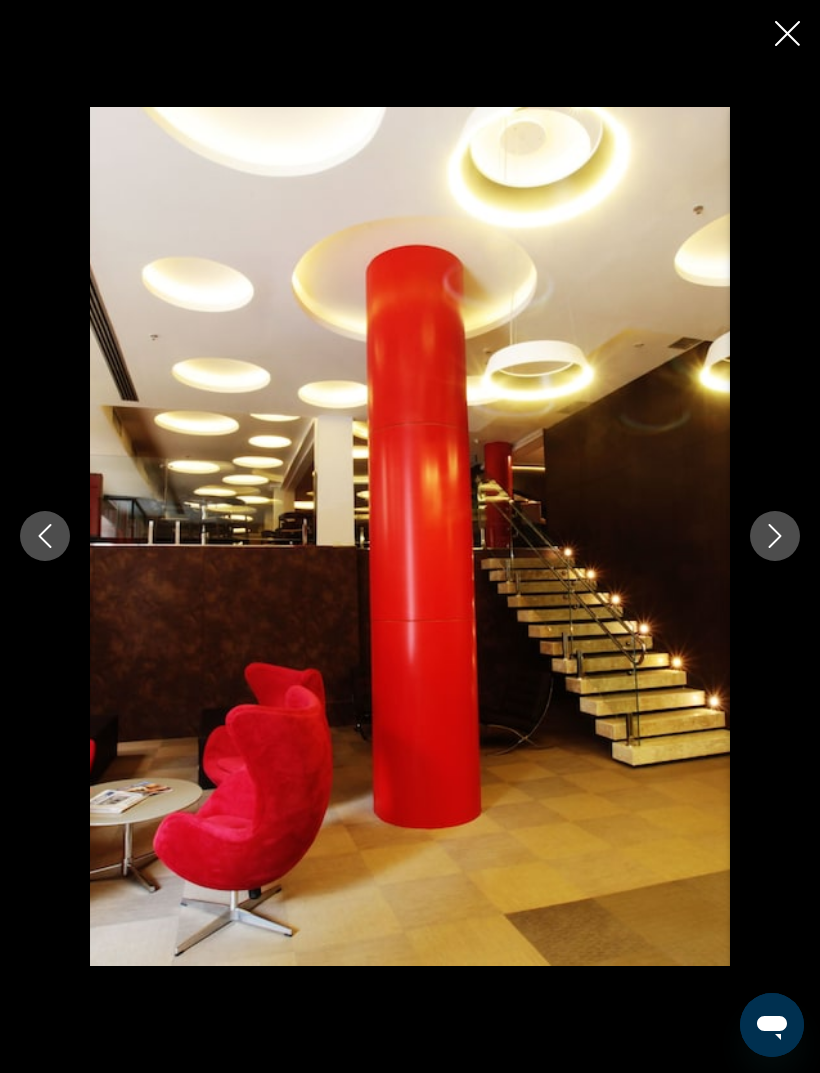 click 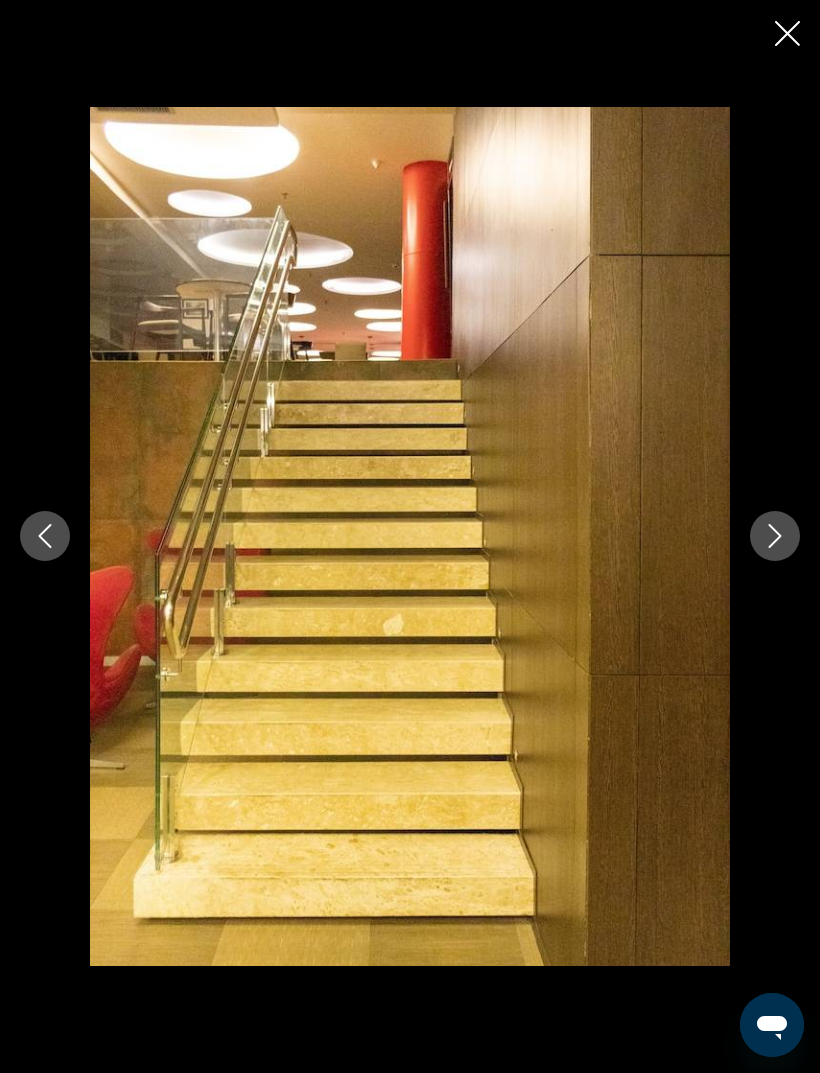 click 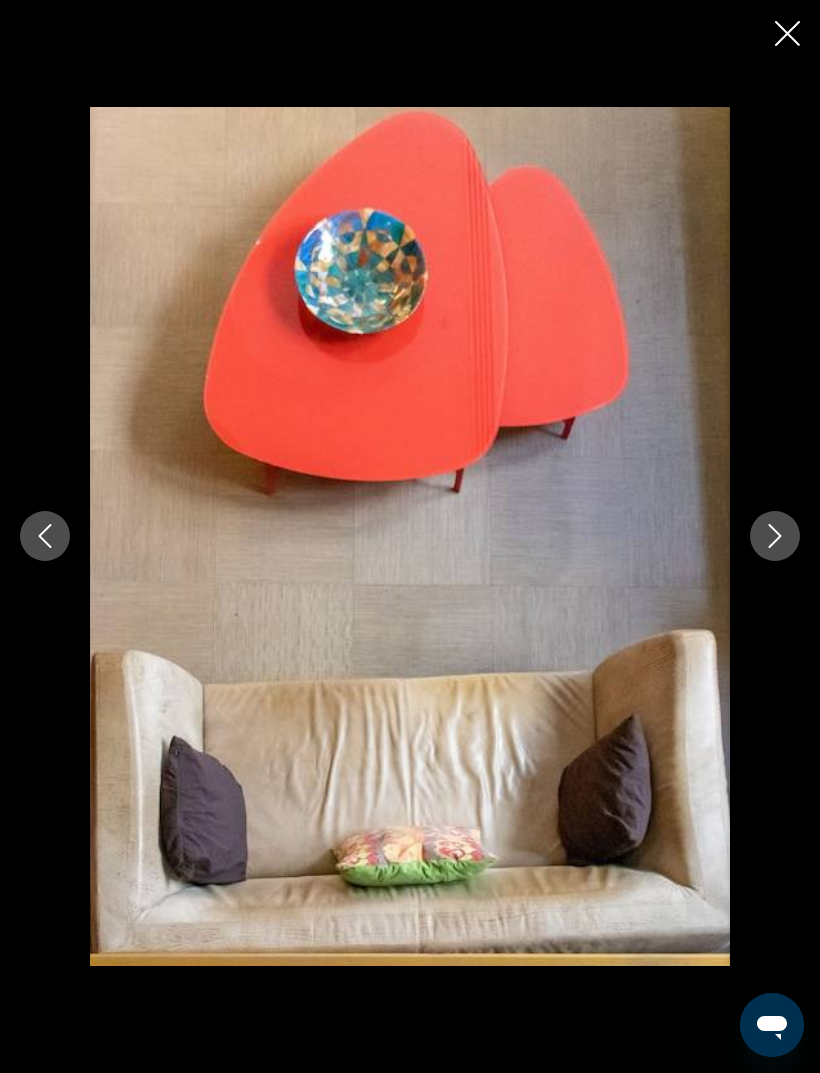 click 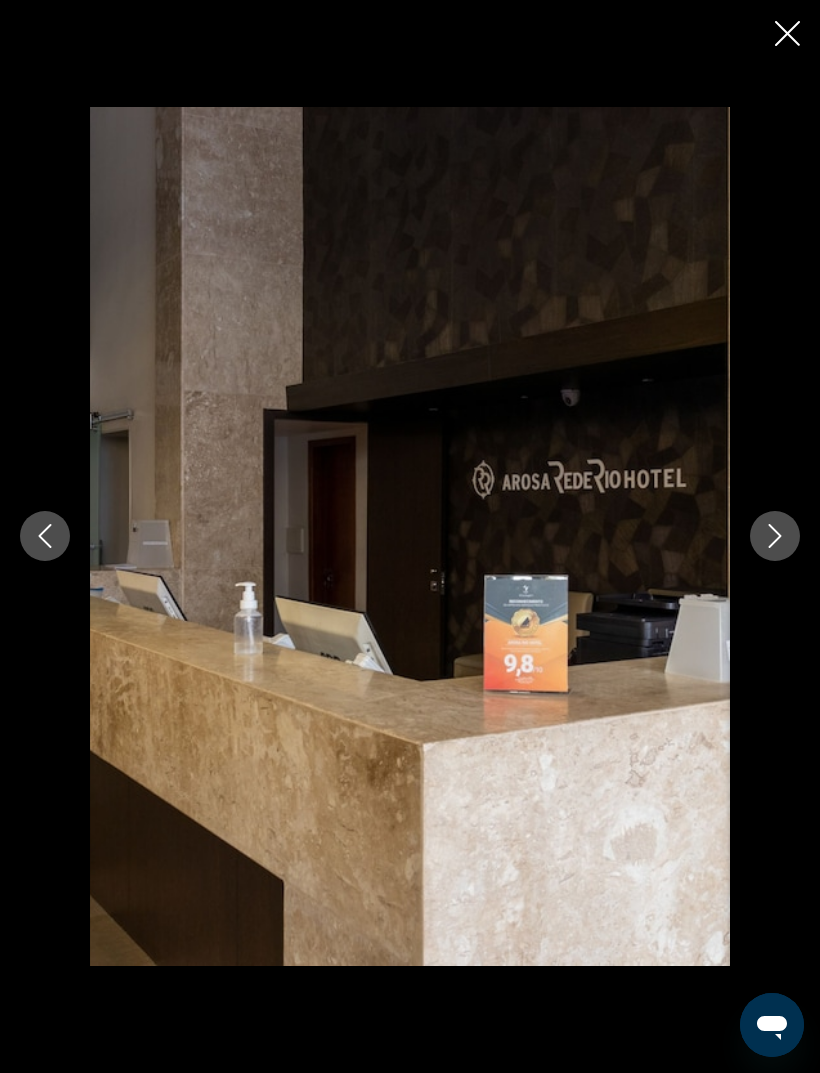 click 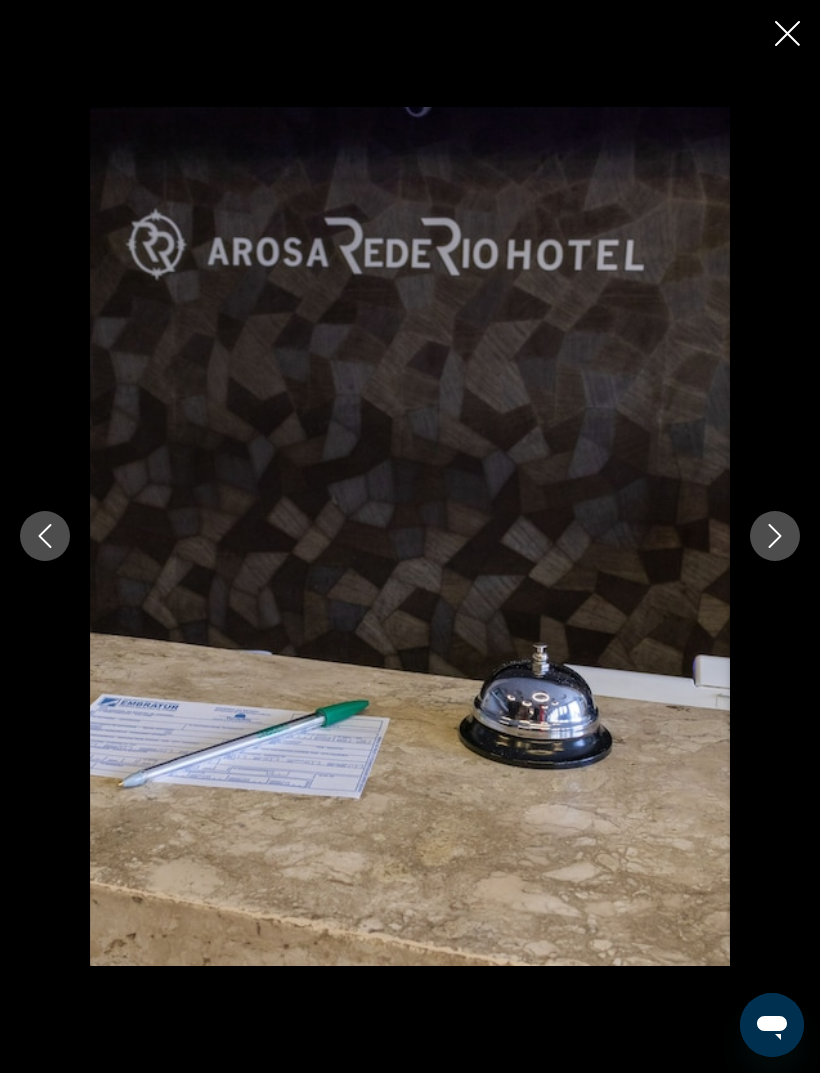 click 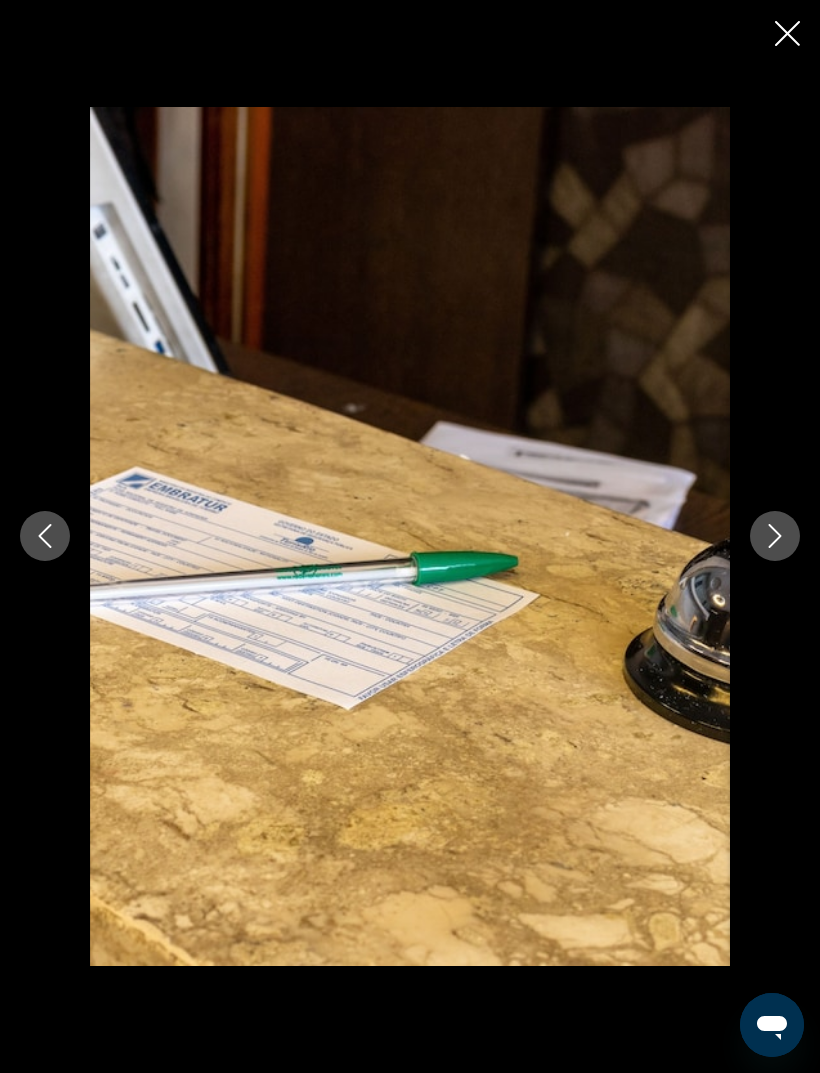 click 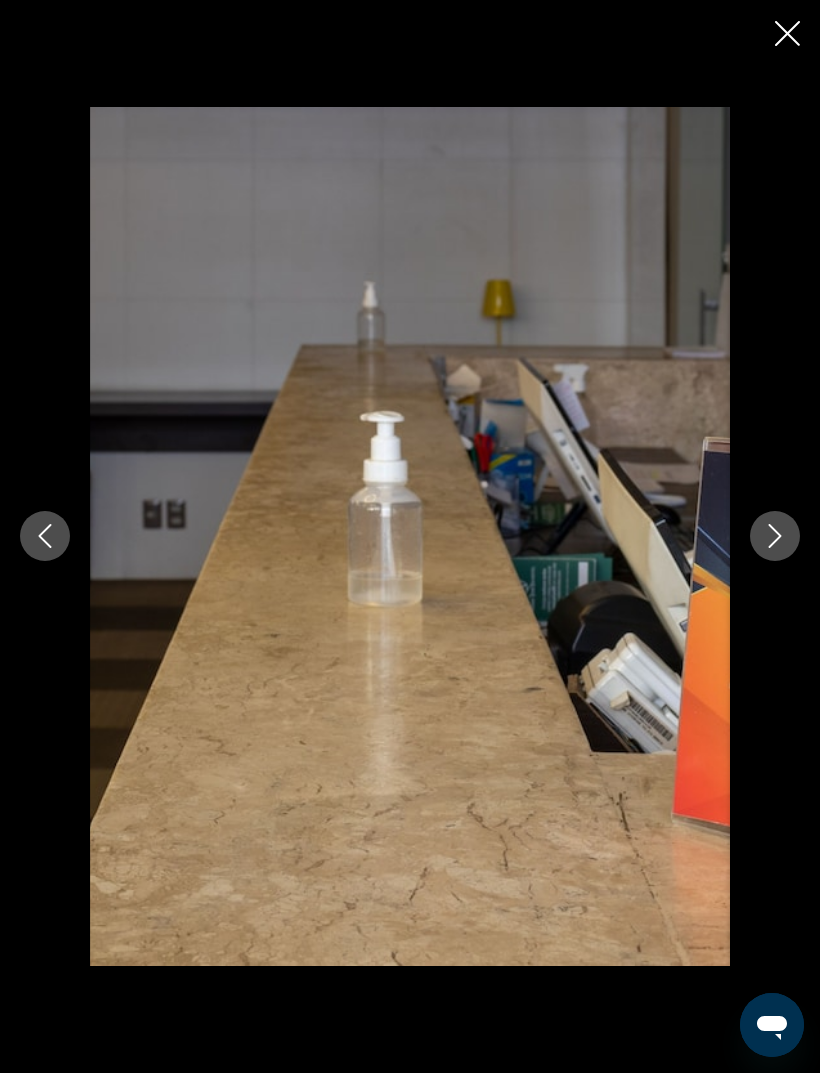 click 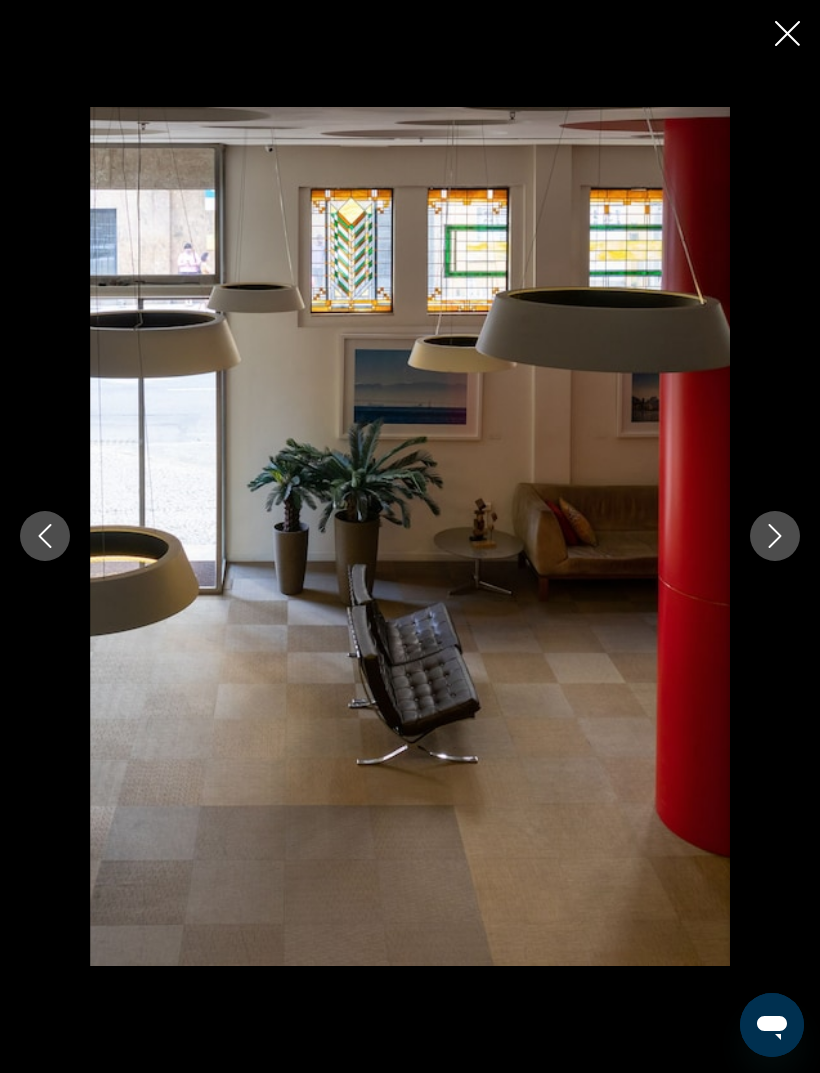 click 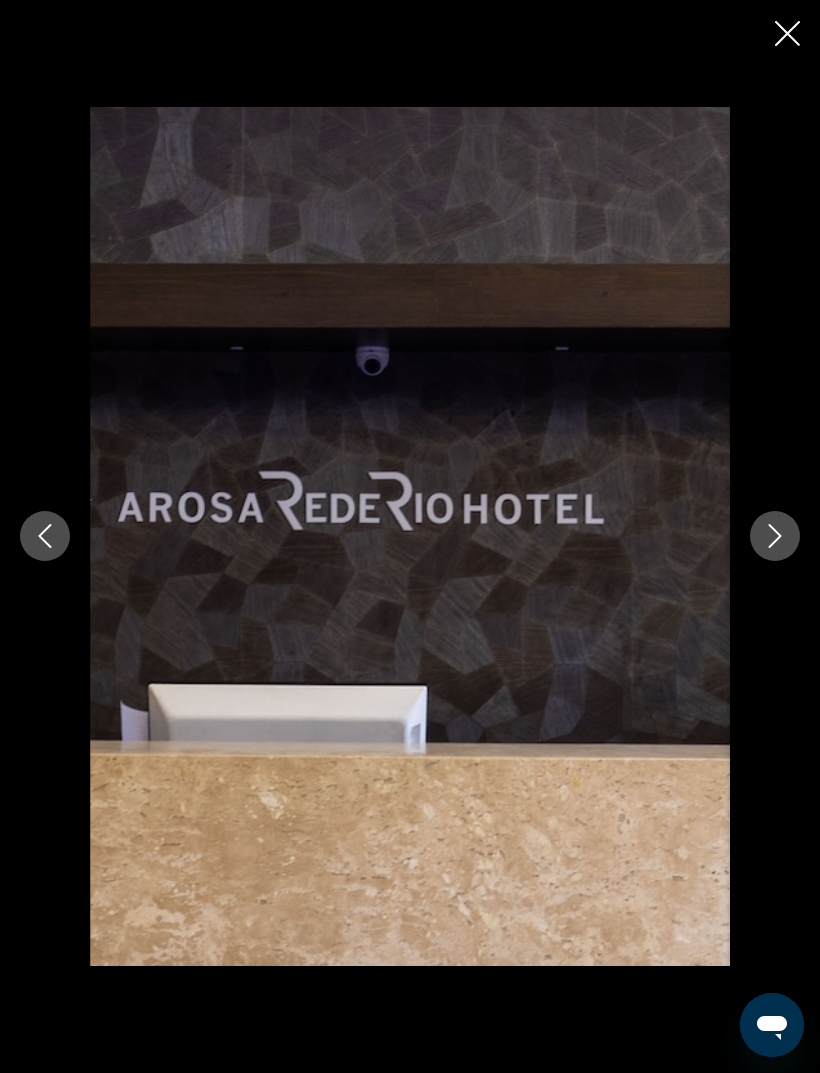 click 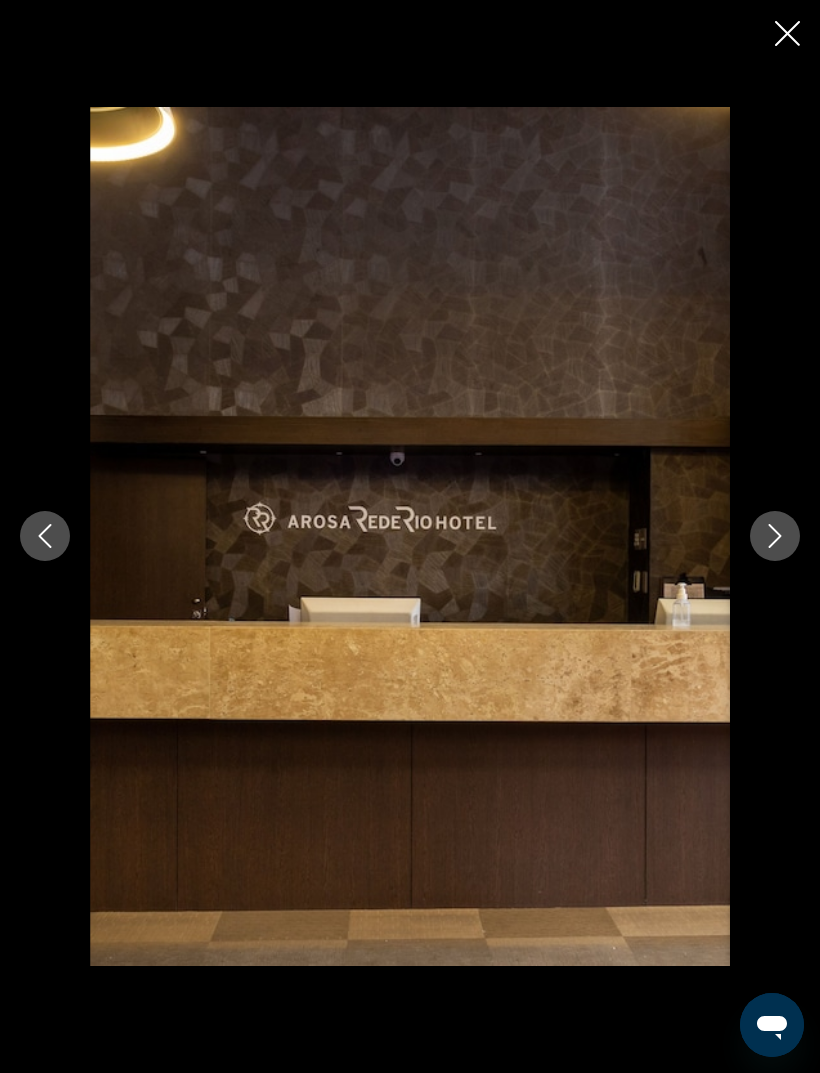 click 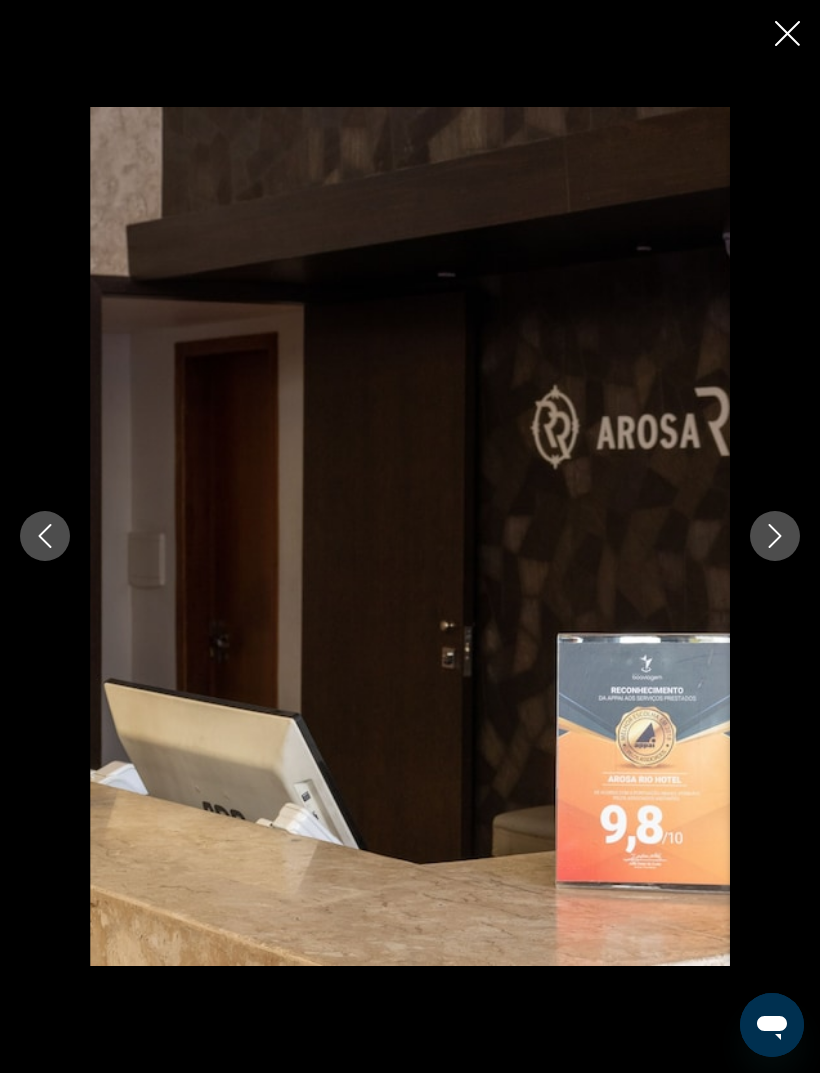 click 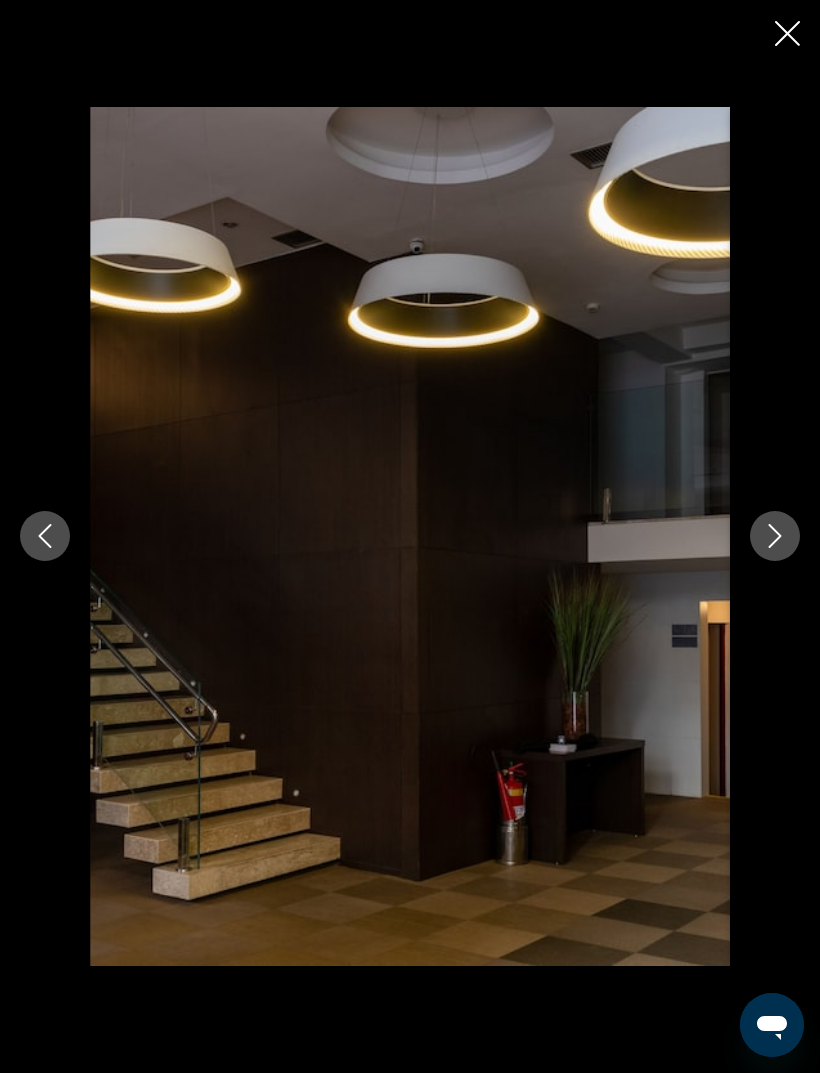 click 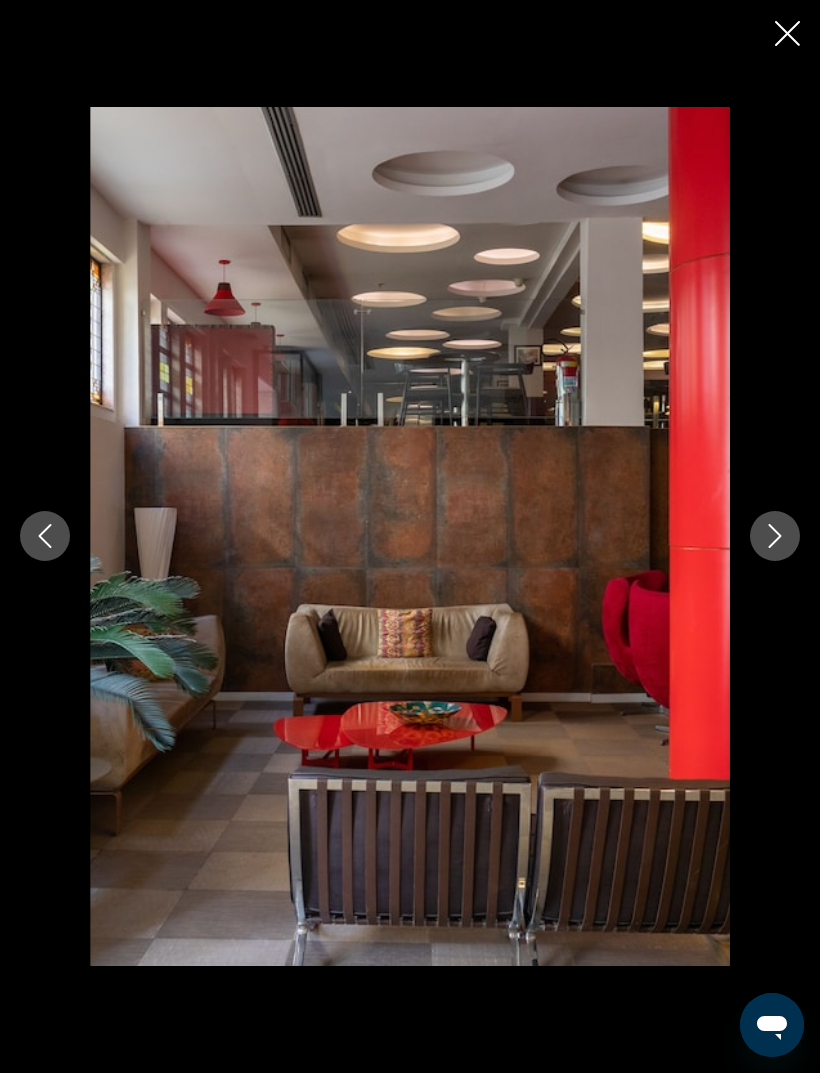 click 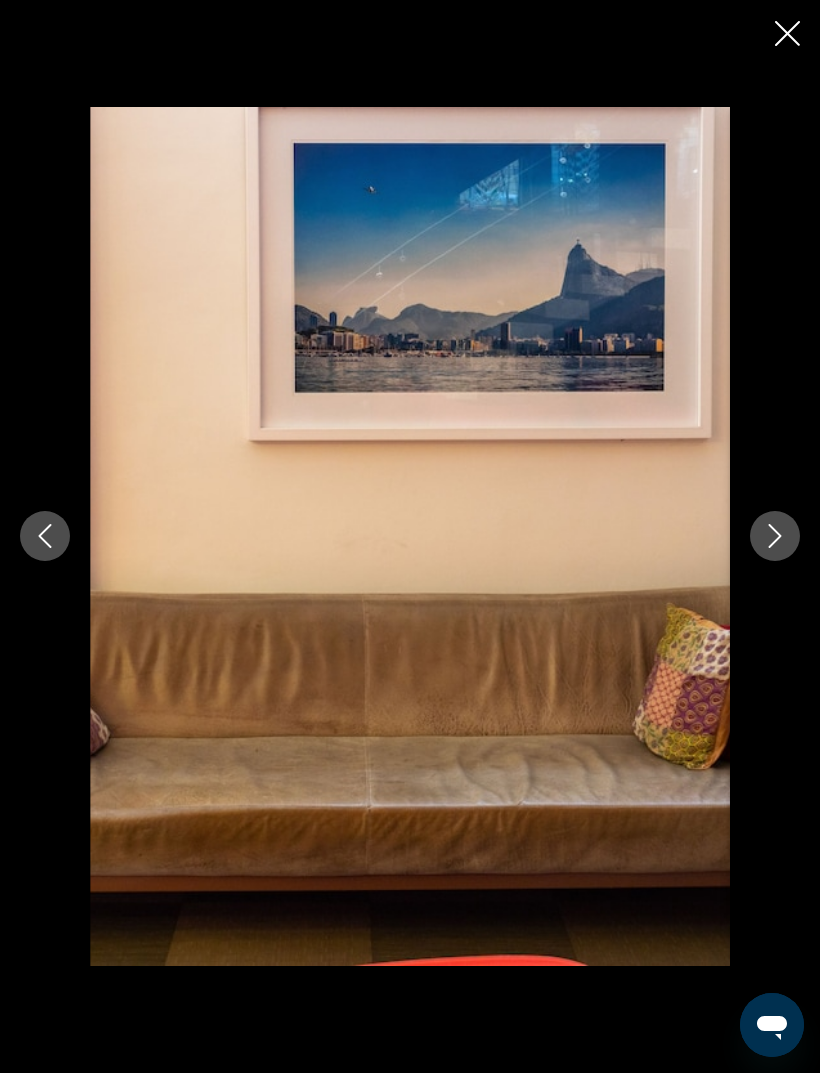 click 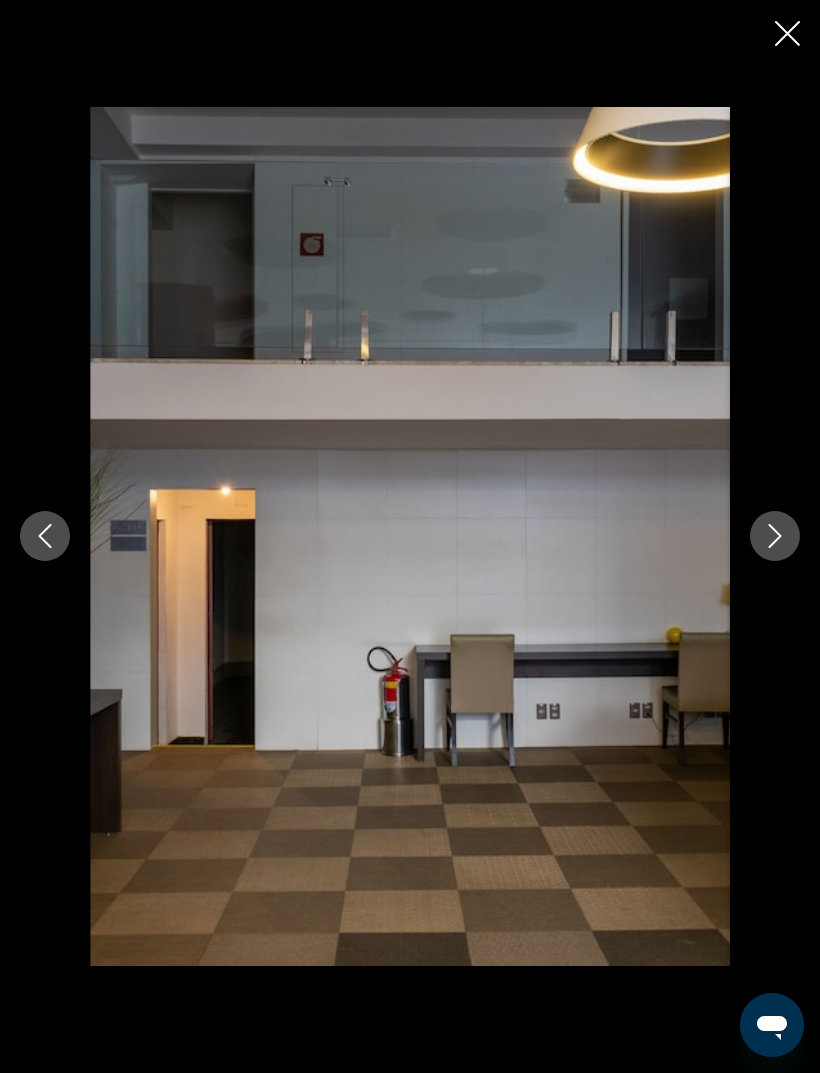 click 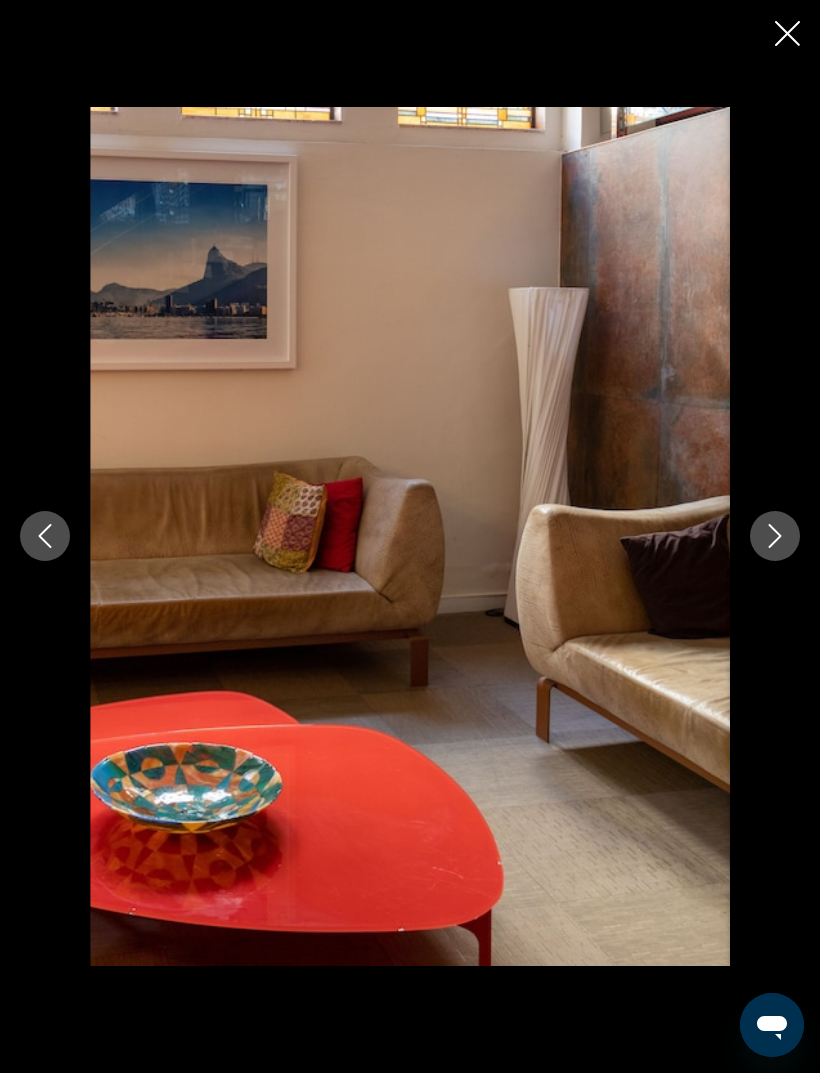 click 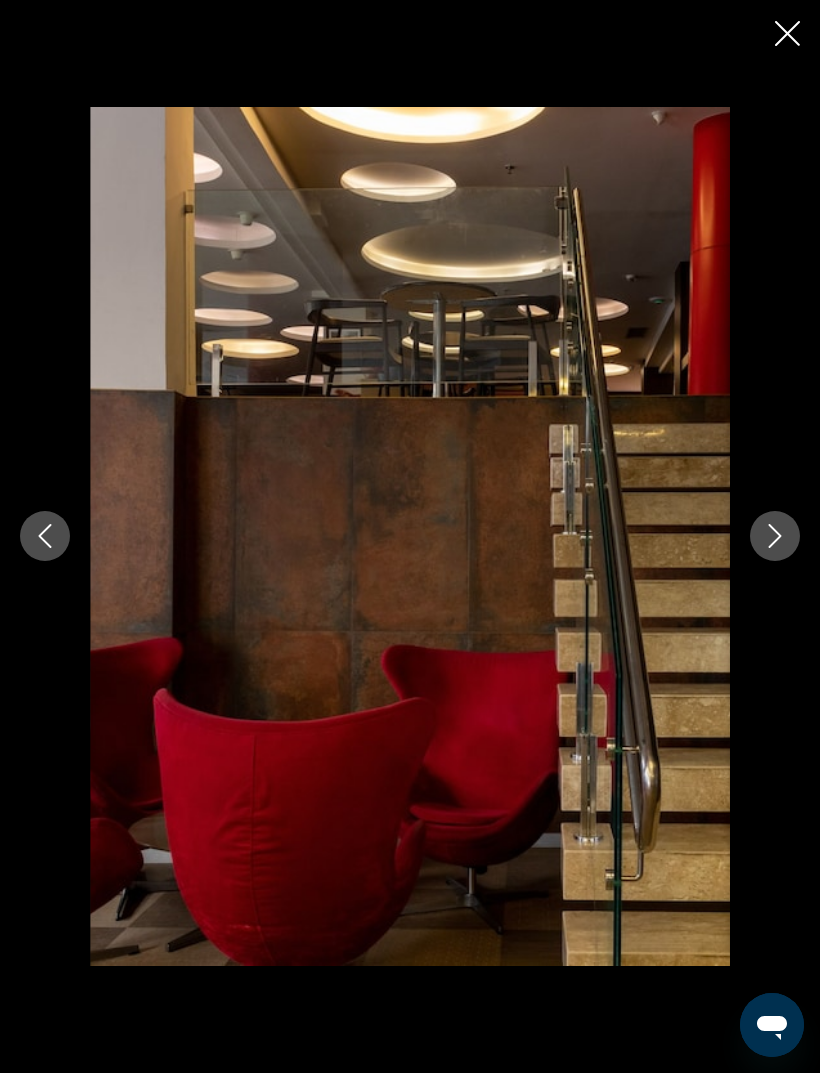 click 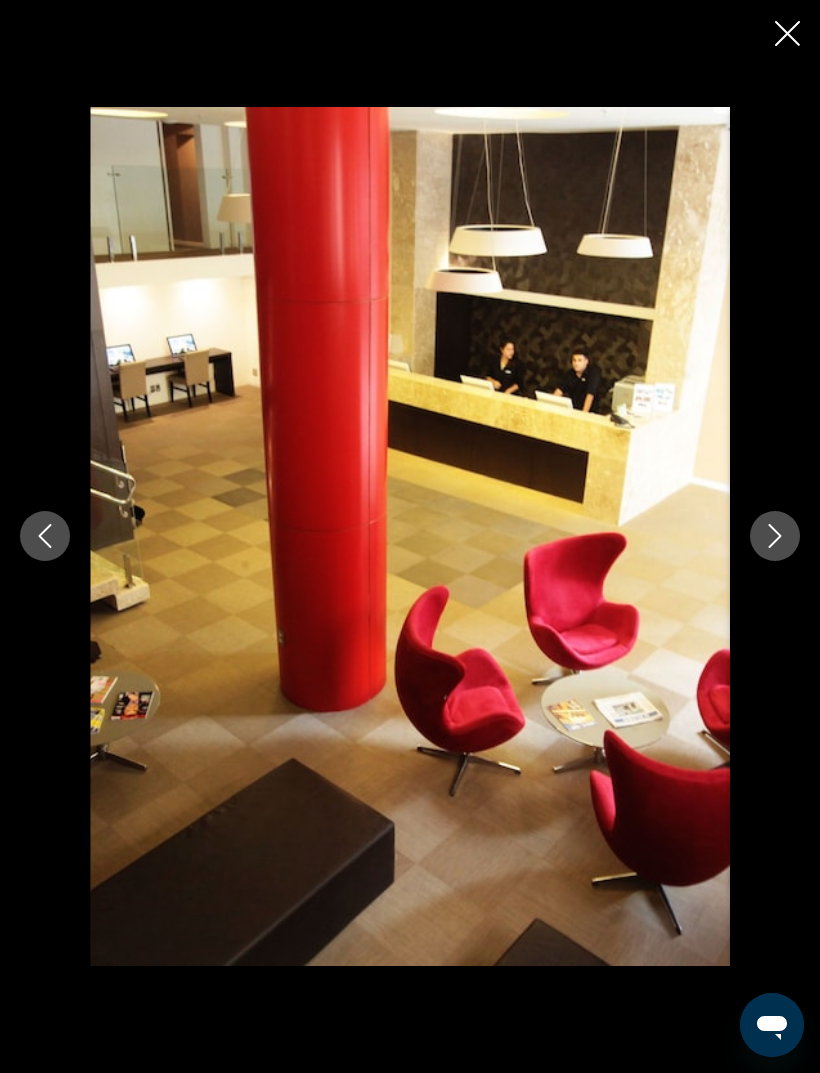 click at bounding box center (775, 536) 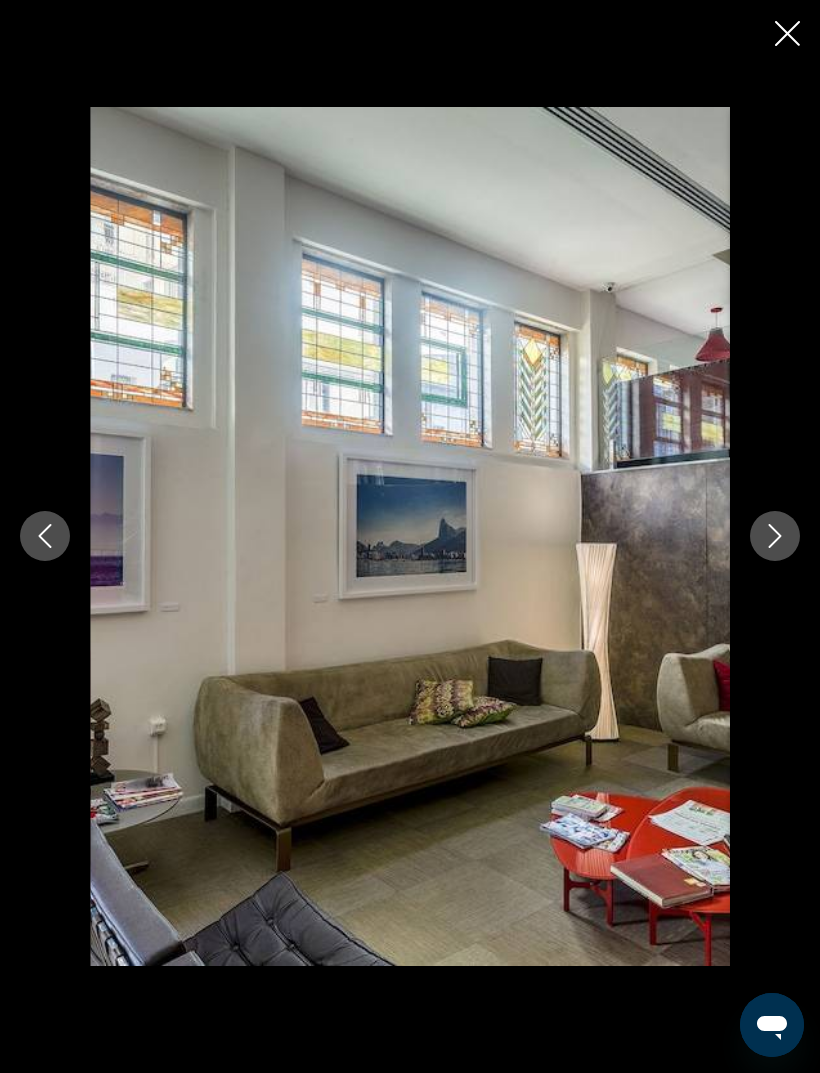 click at bounding box center (775, 536) 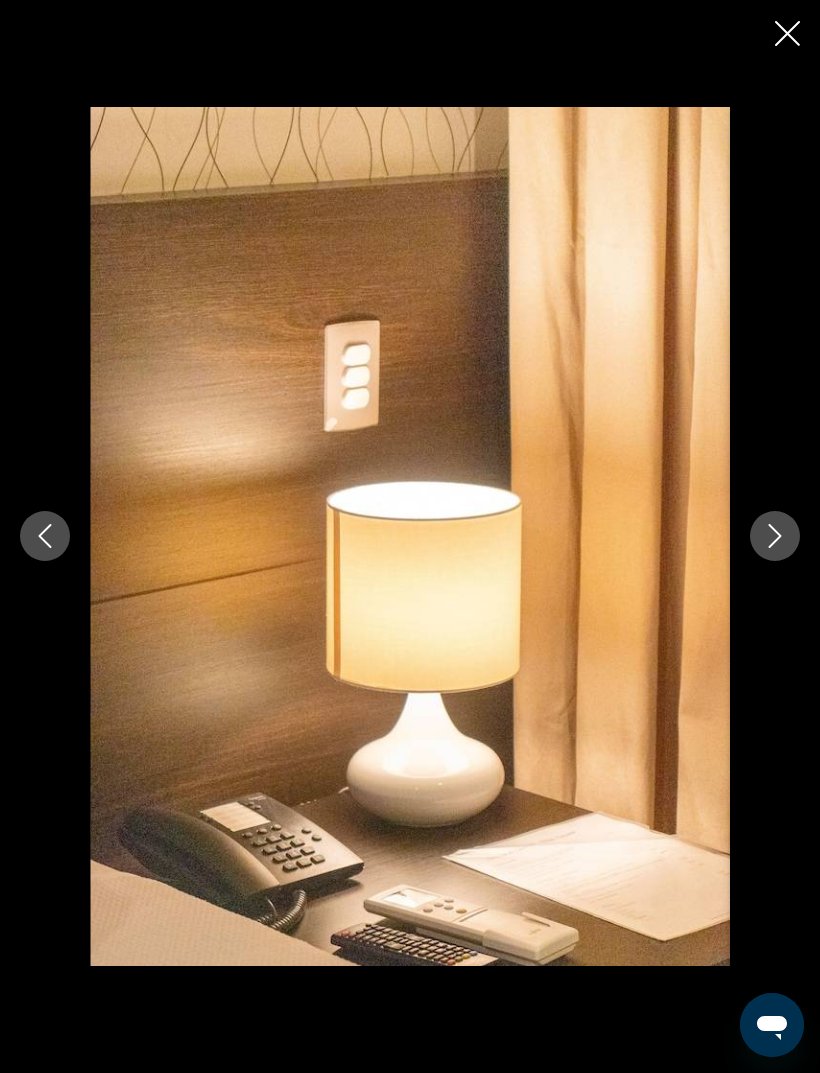 click at bounding box center (775, 536) 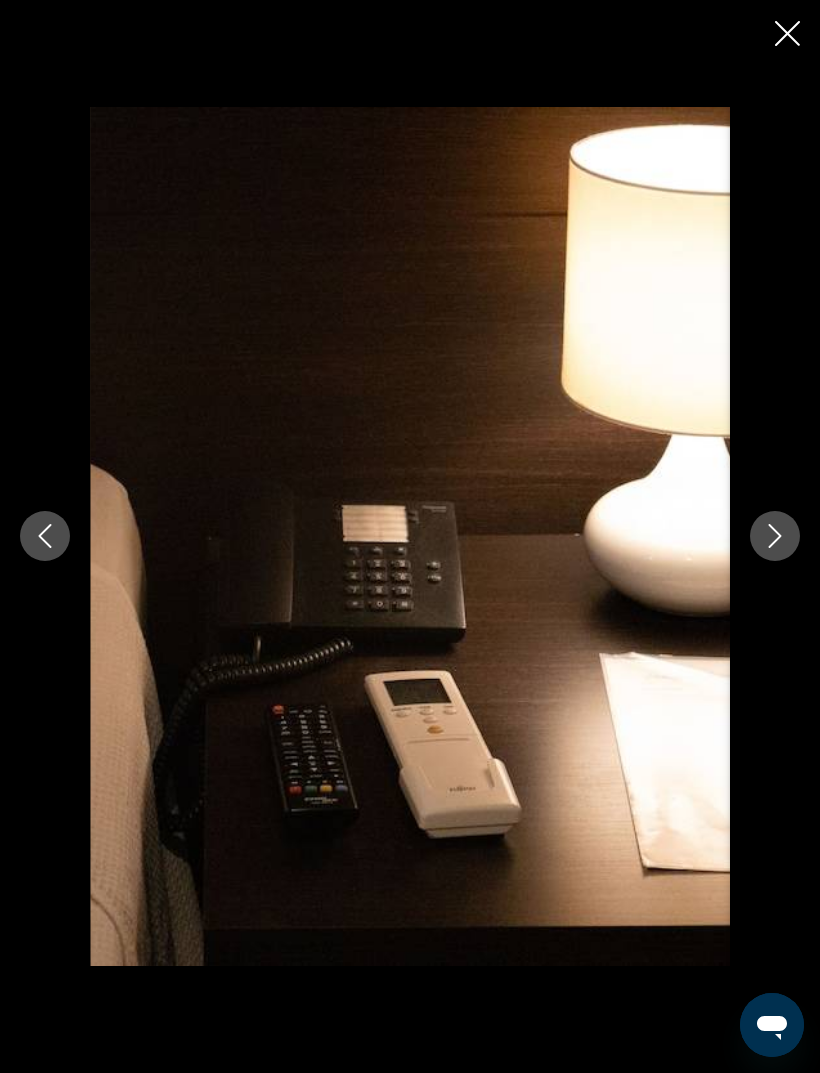 click at bounding box center (775, 536) 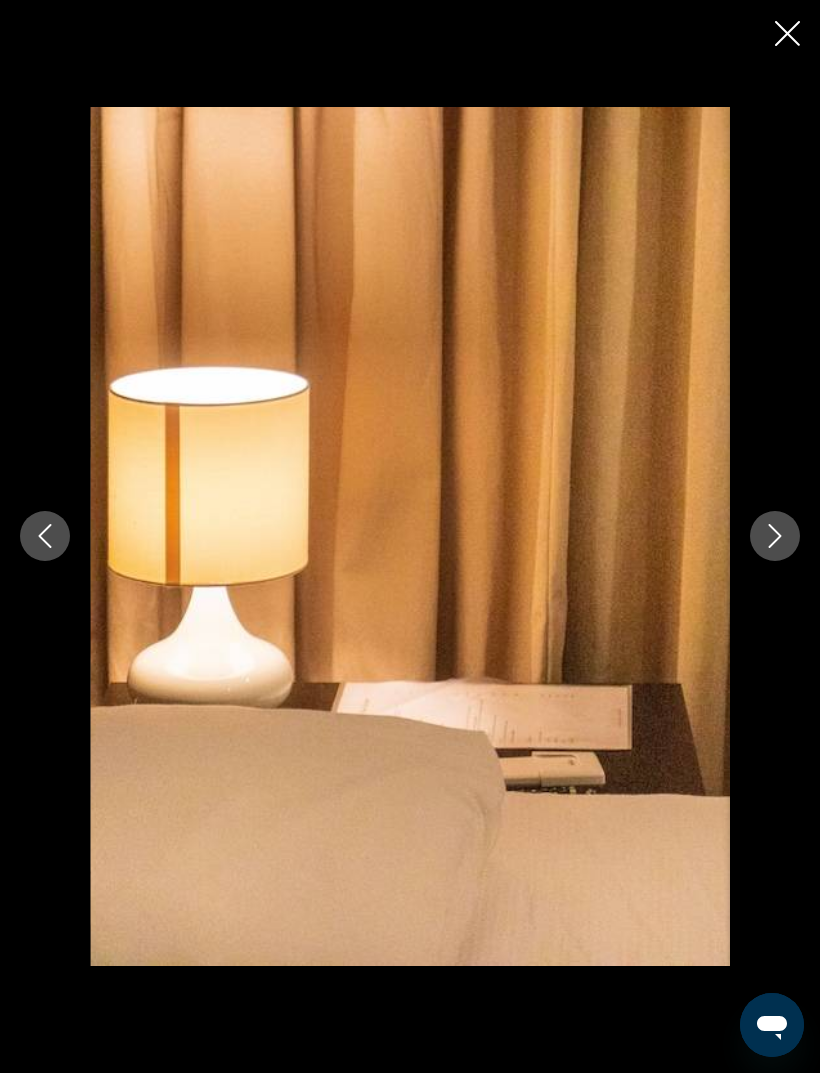 click at bounding box center (775, 536) 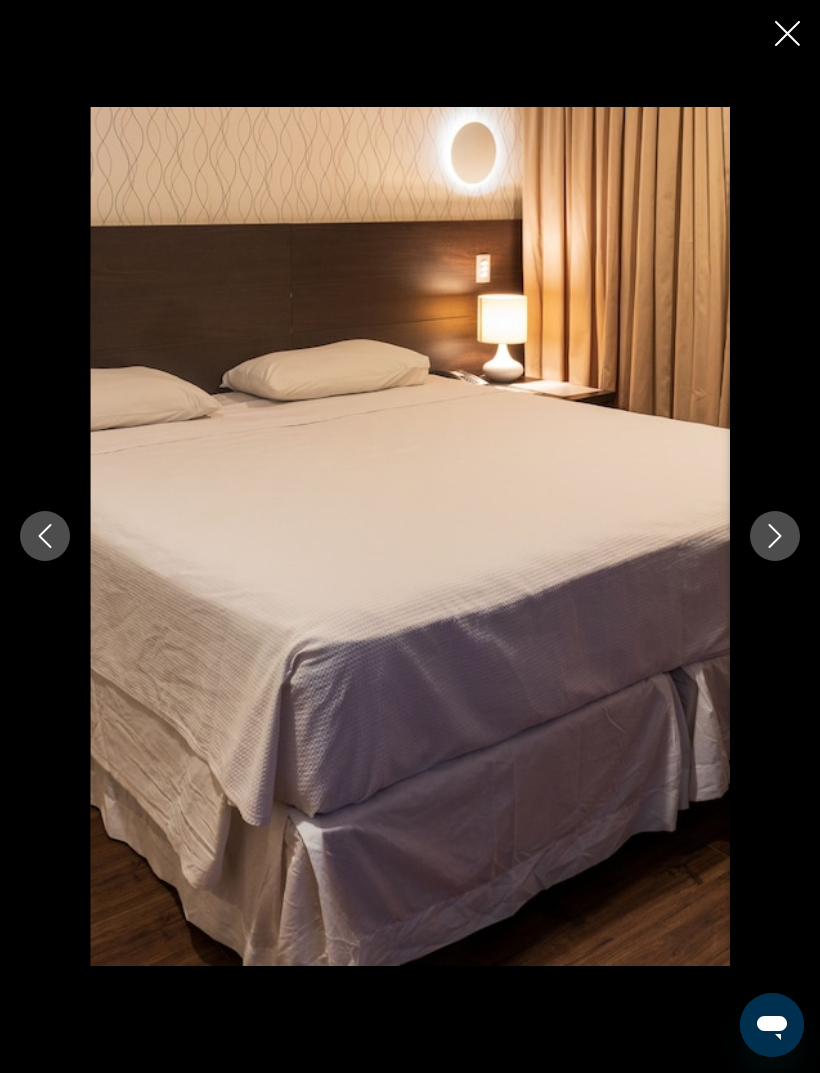 click at bounding box center [775, 536] 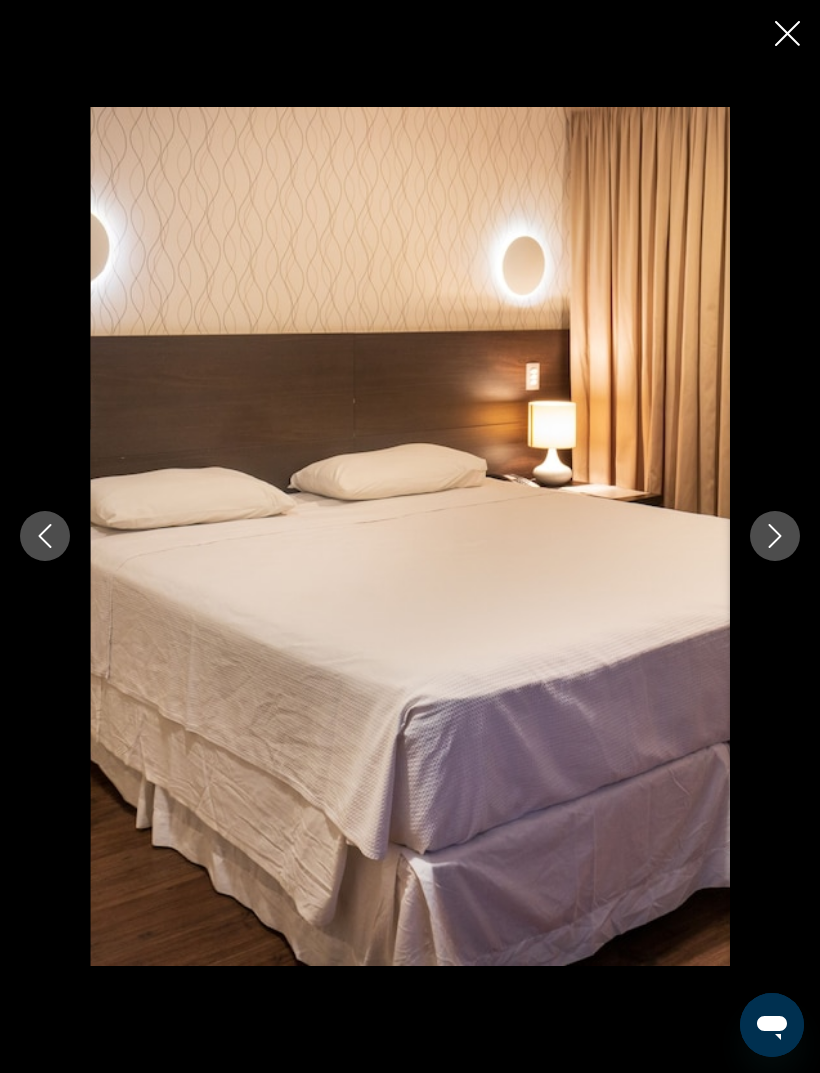 click at bounding box center [775, 536] 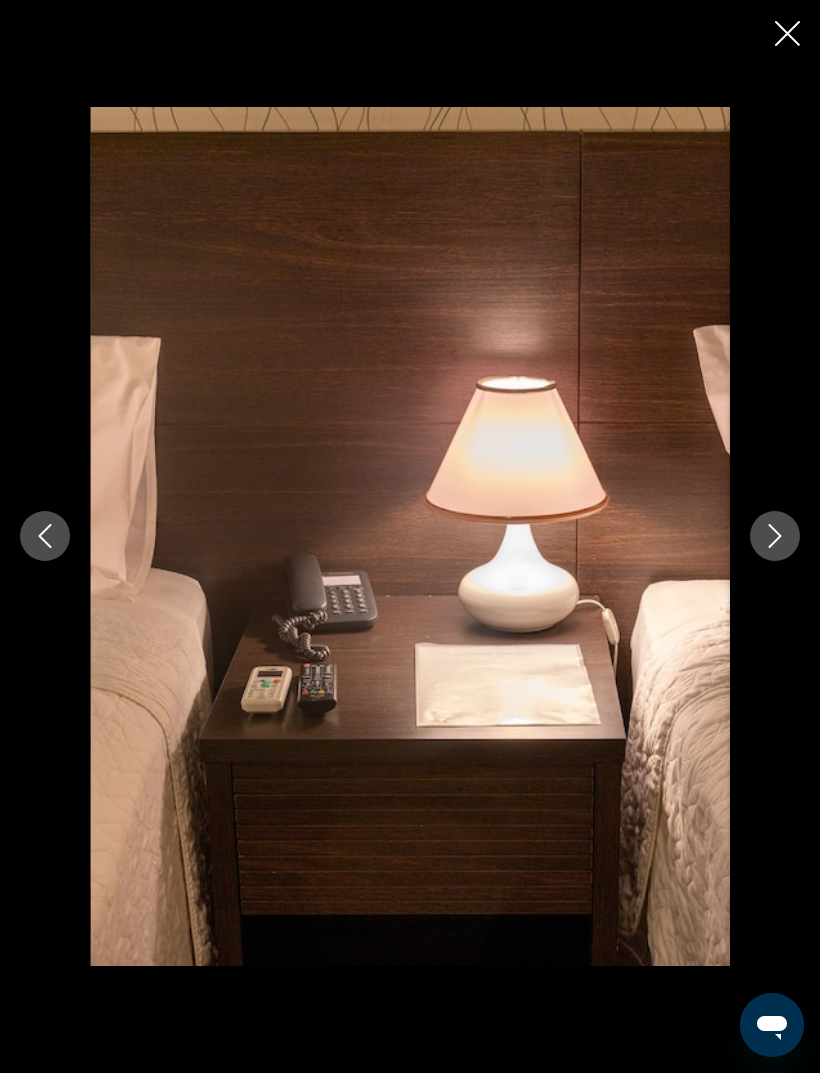 click at bounding box center [775, 536] 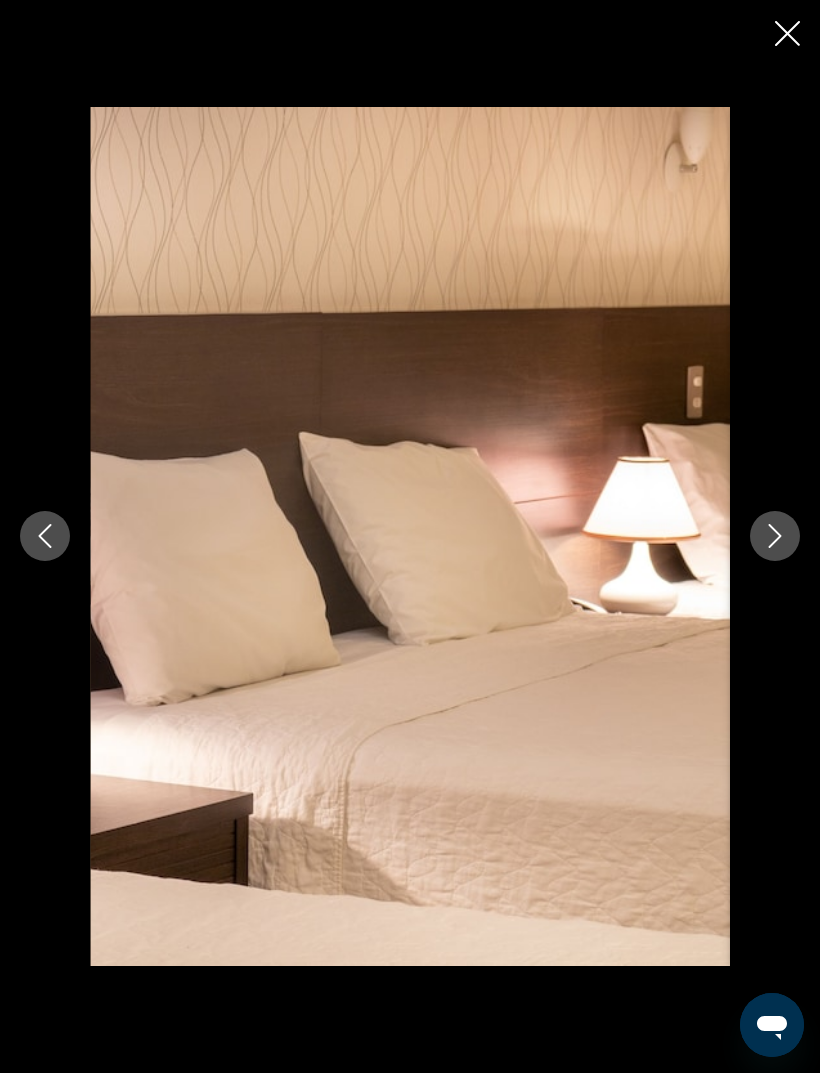 click at bounding box center (775, 536) 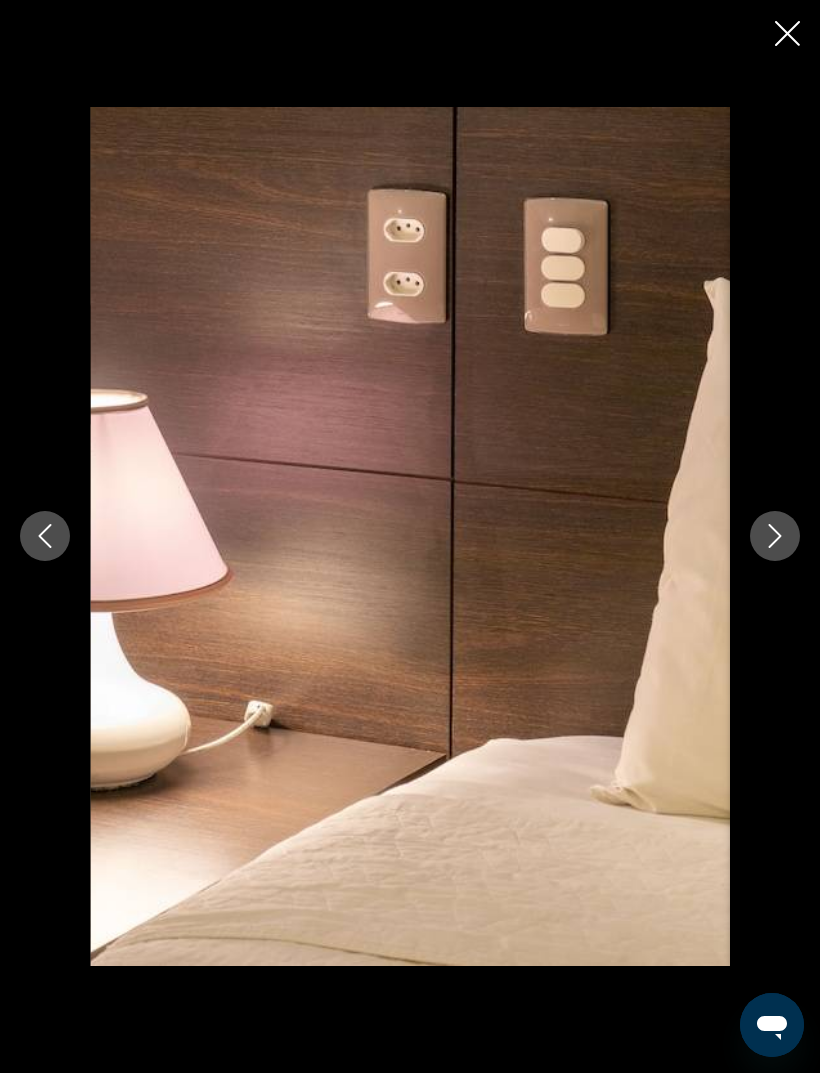 click at bounding box center (775, 536) 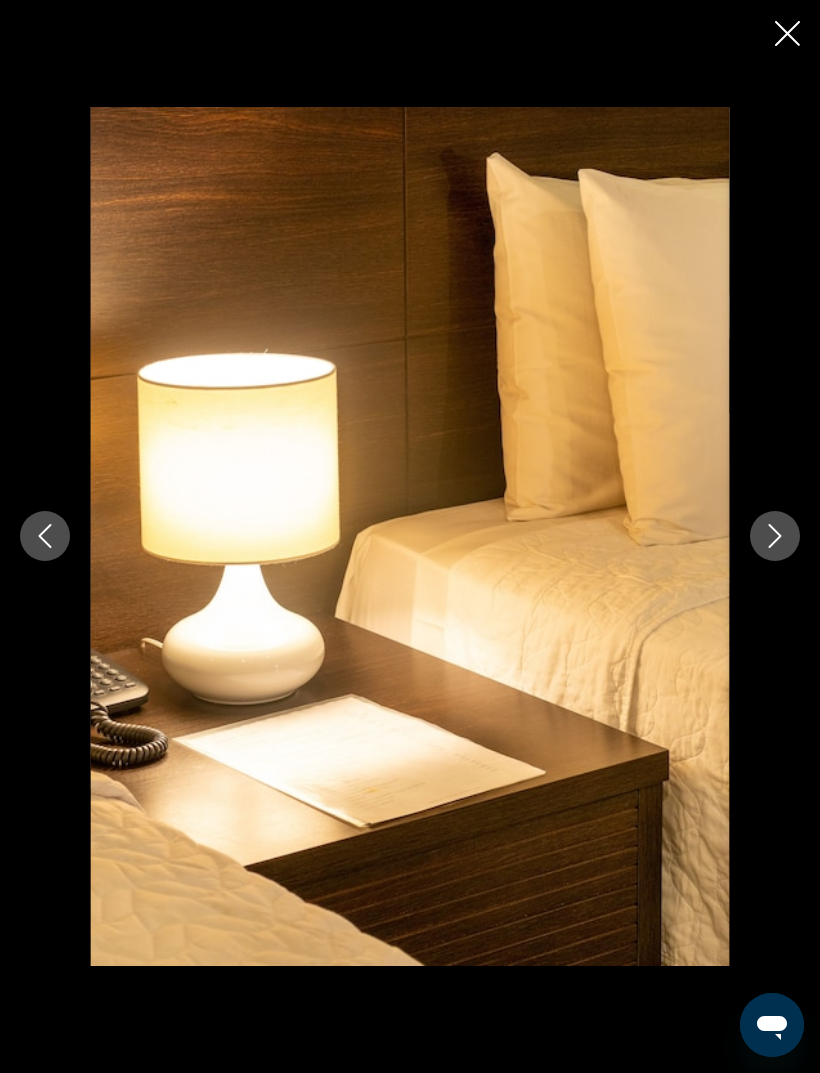 click at bounding box center [775, 536] 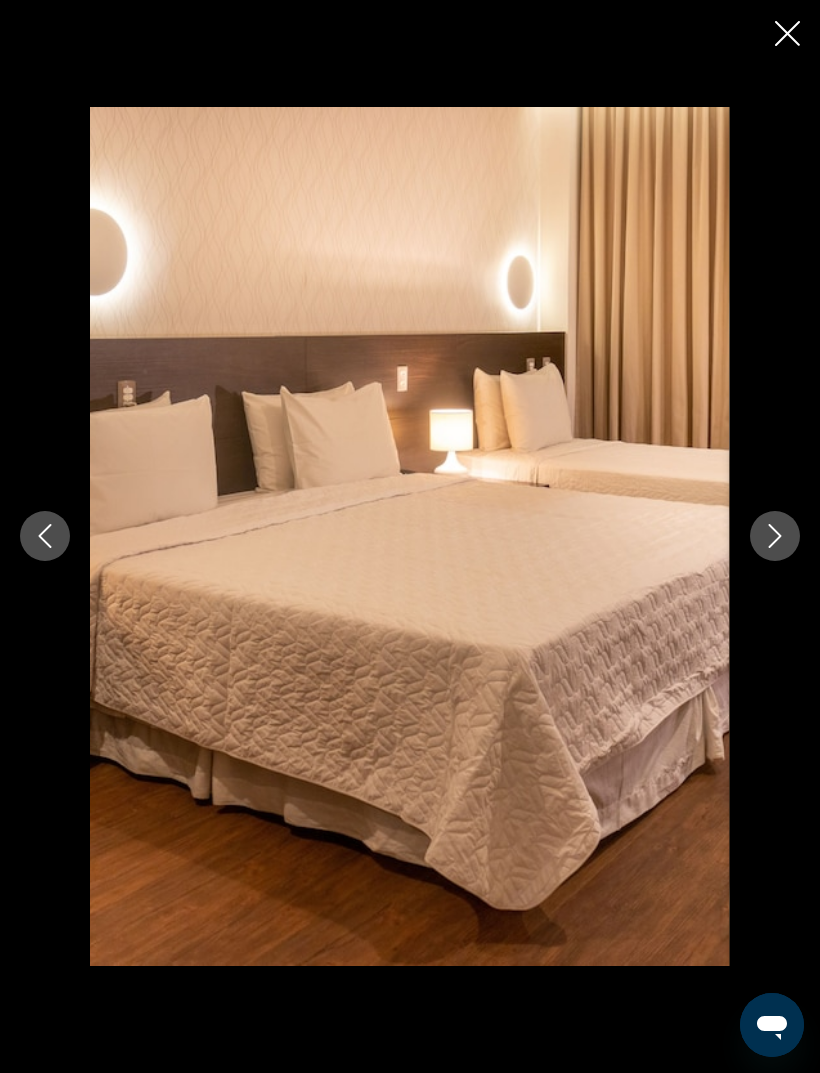 click at bounding box center [775, 536] 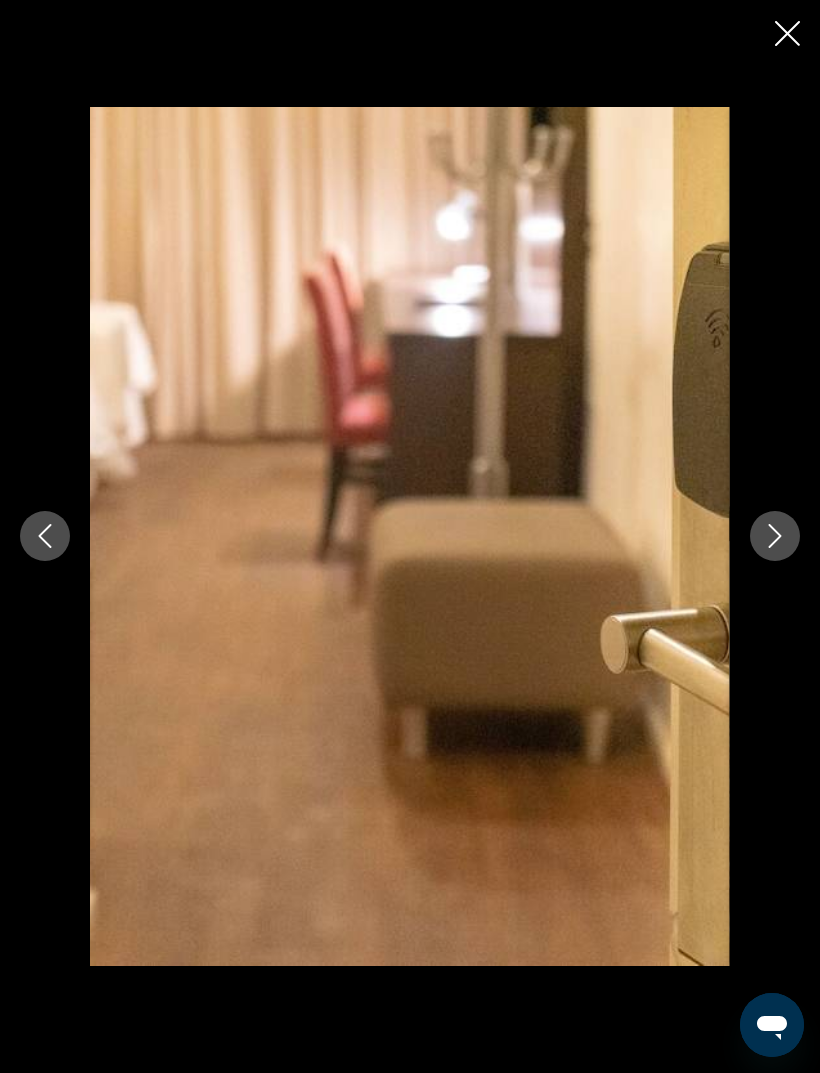 click at bounding box center [775, 536] 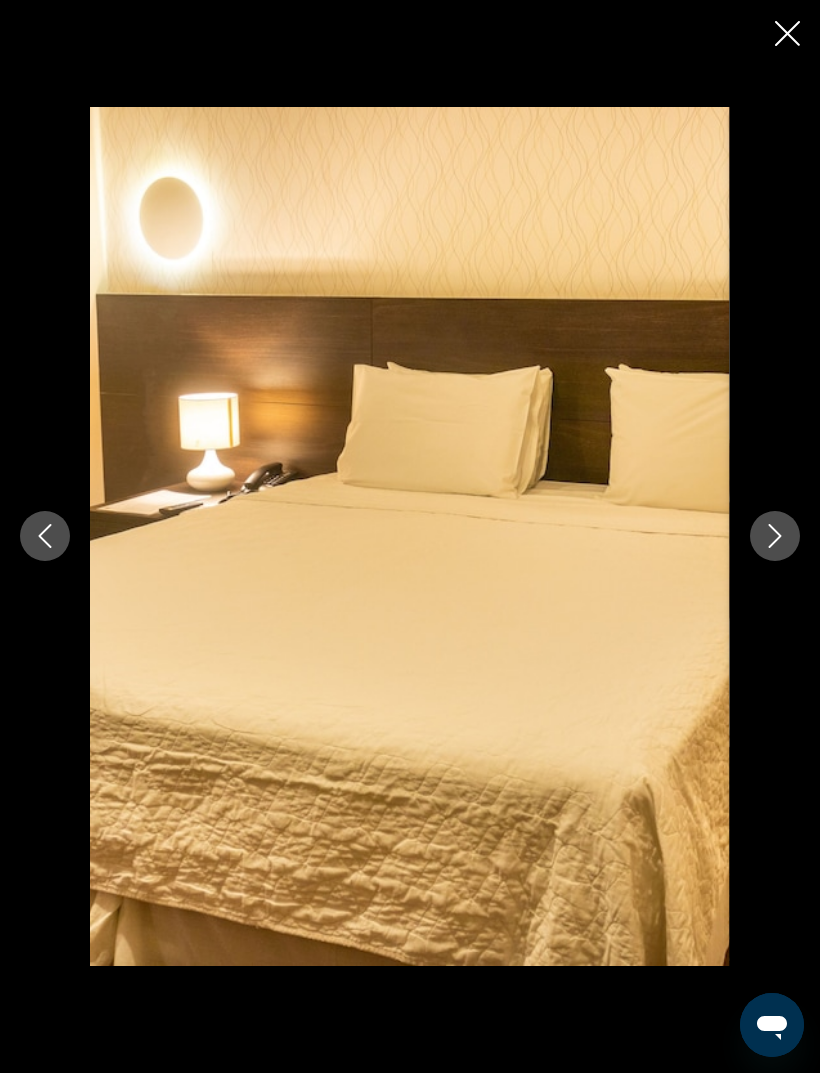 click at bounding box center [775, 536] 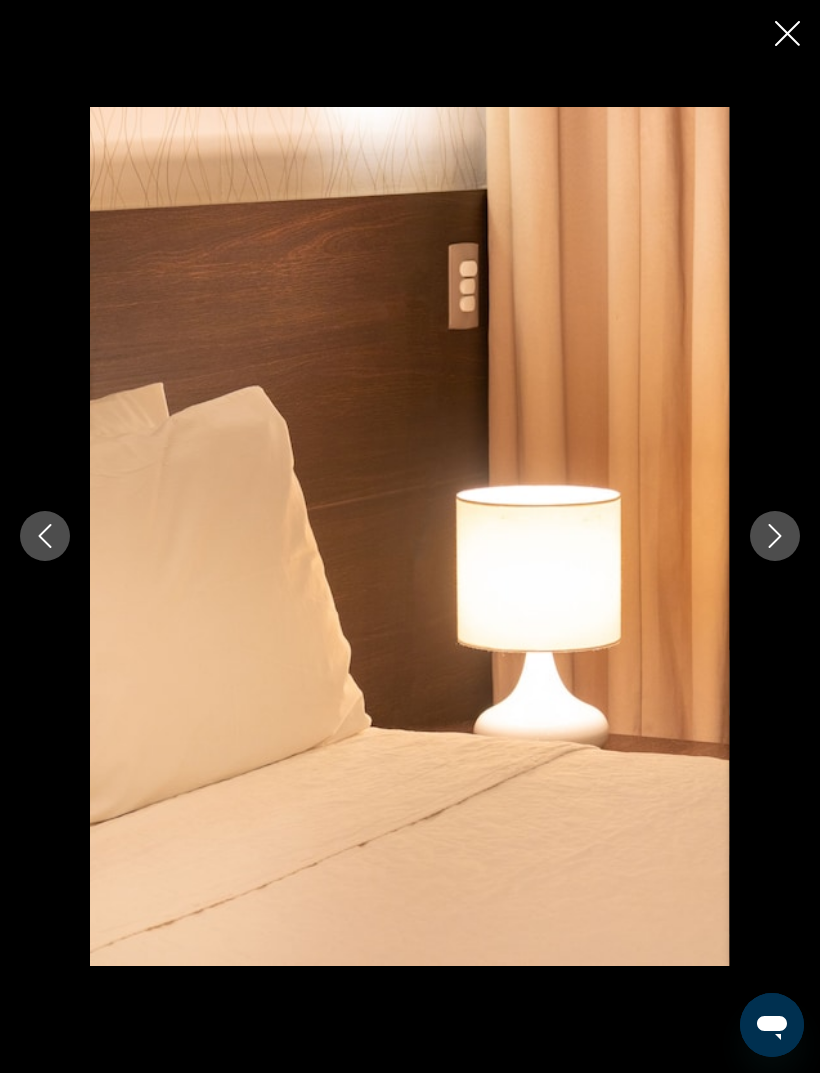 click at bounding box center [775, 536] 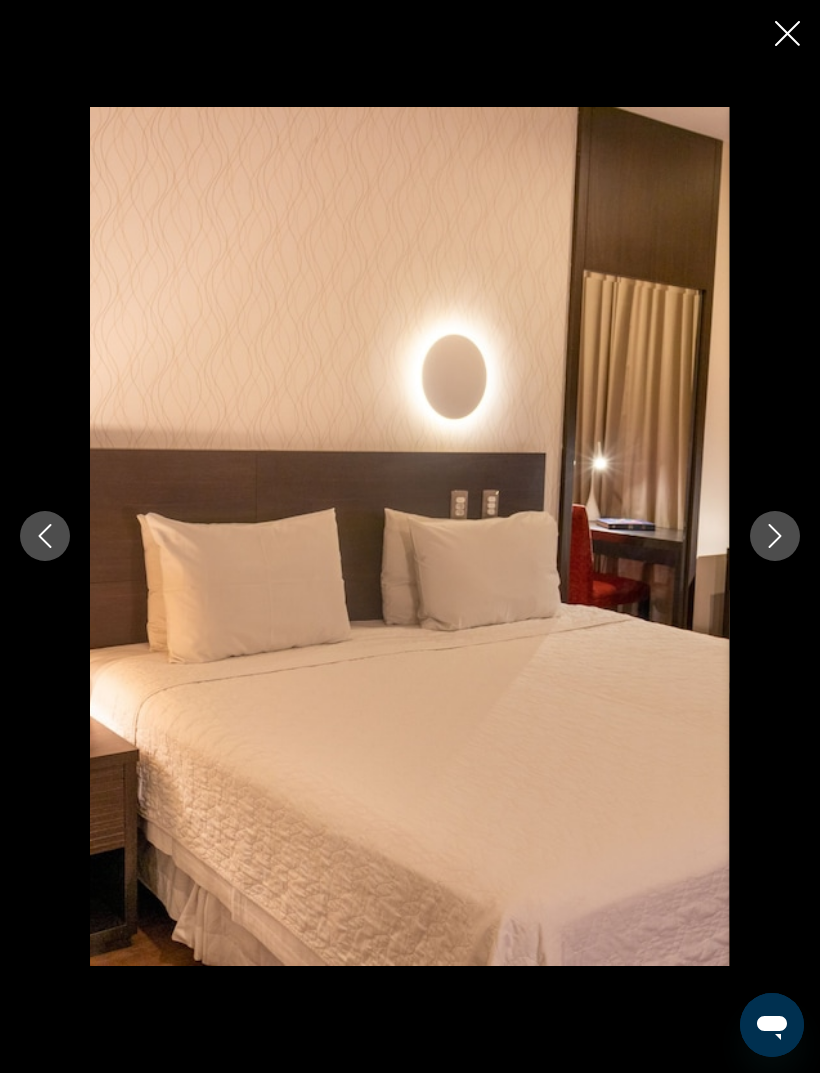 click at bounding box center [775, 536] 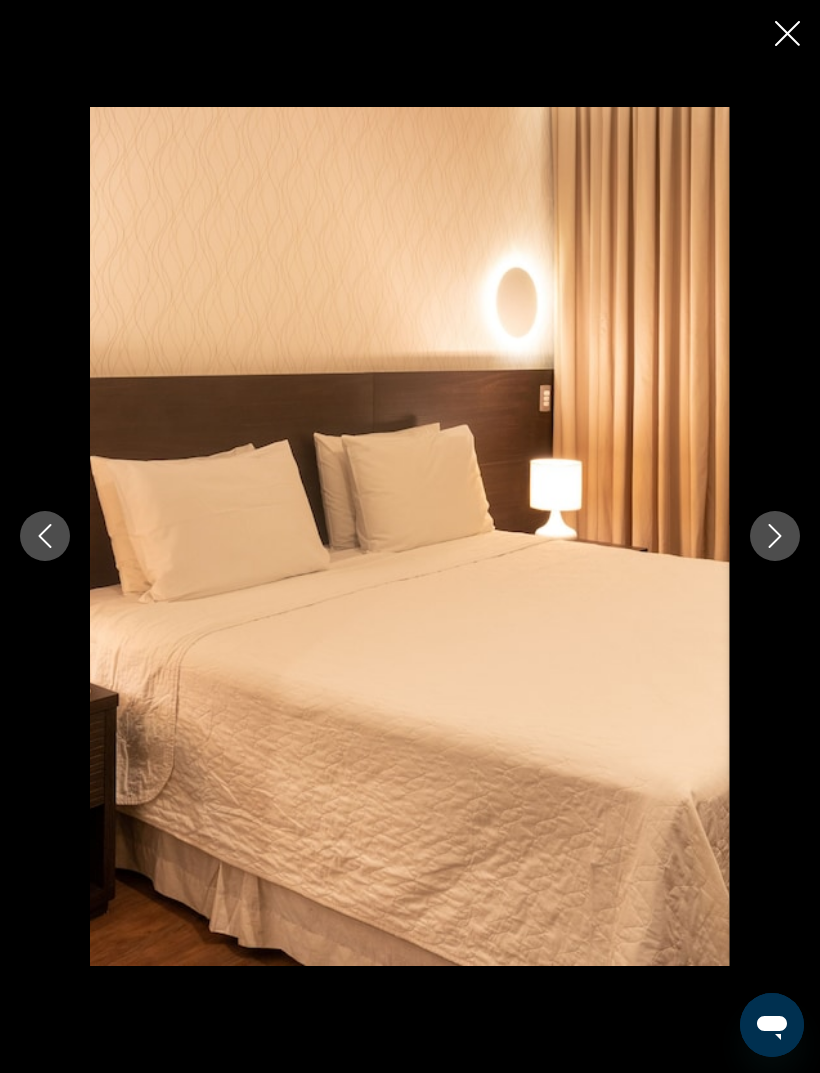 click at bounding box center (775, 536) 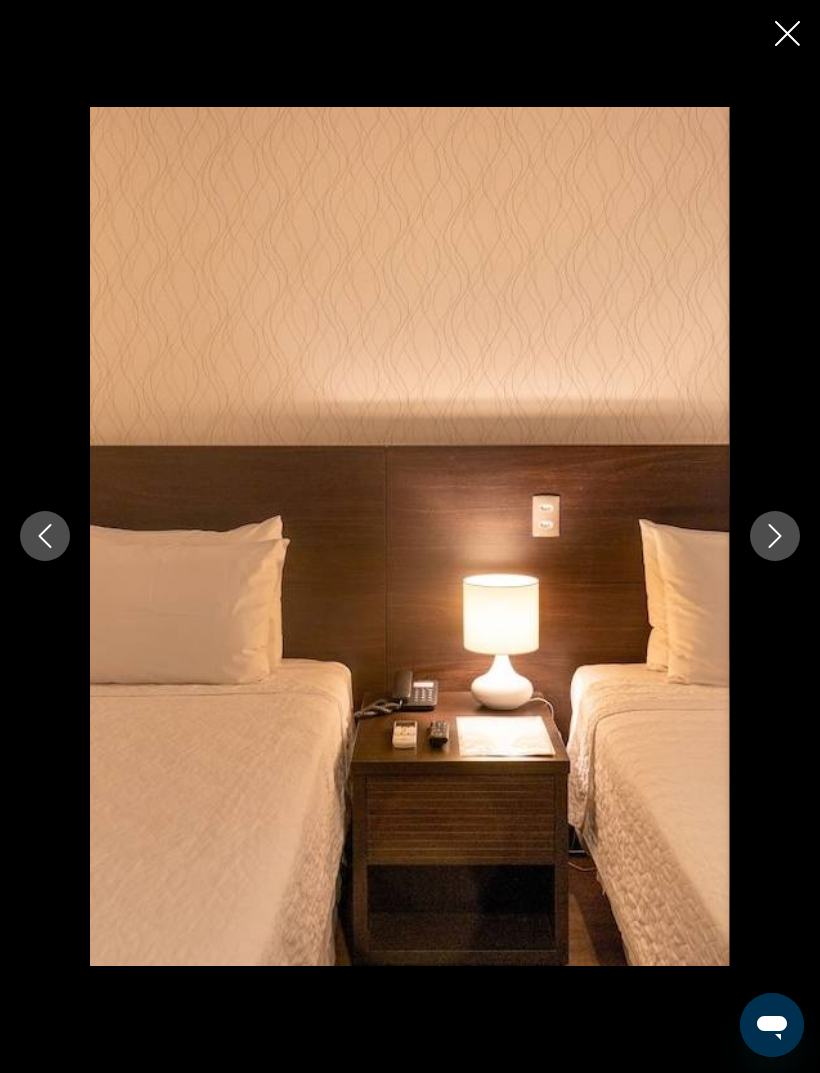 click 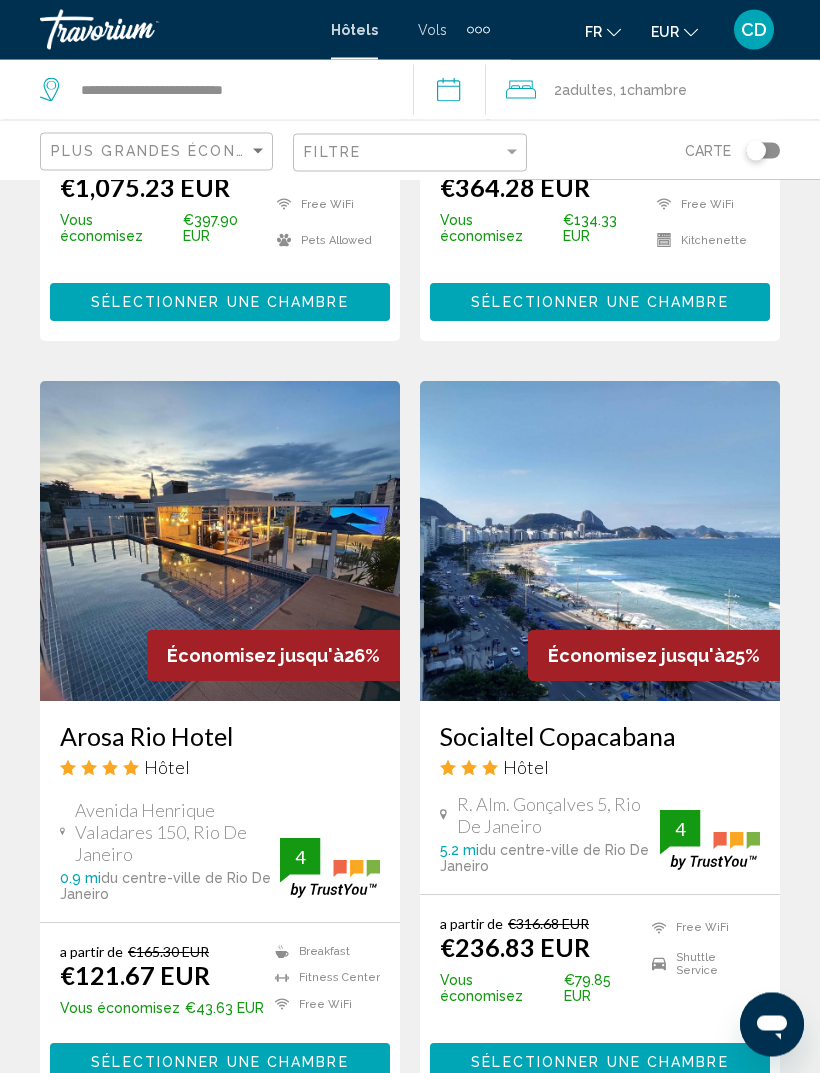 scroll, scrollTop: 3833, scrollLeft: 0, axis: vertical 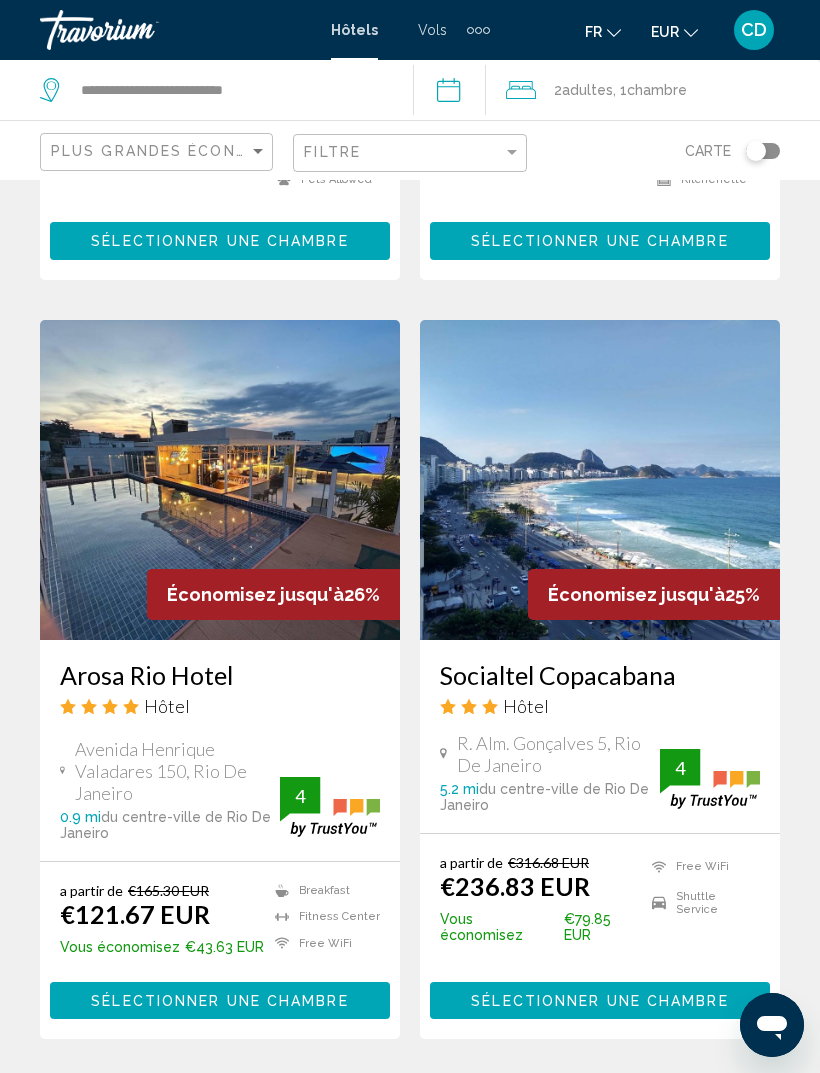 click on "2" at bounding box center (270, 1099) 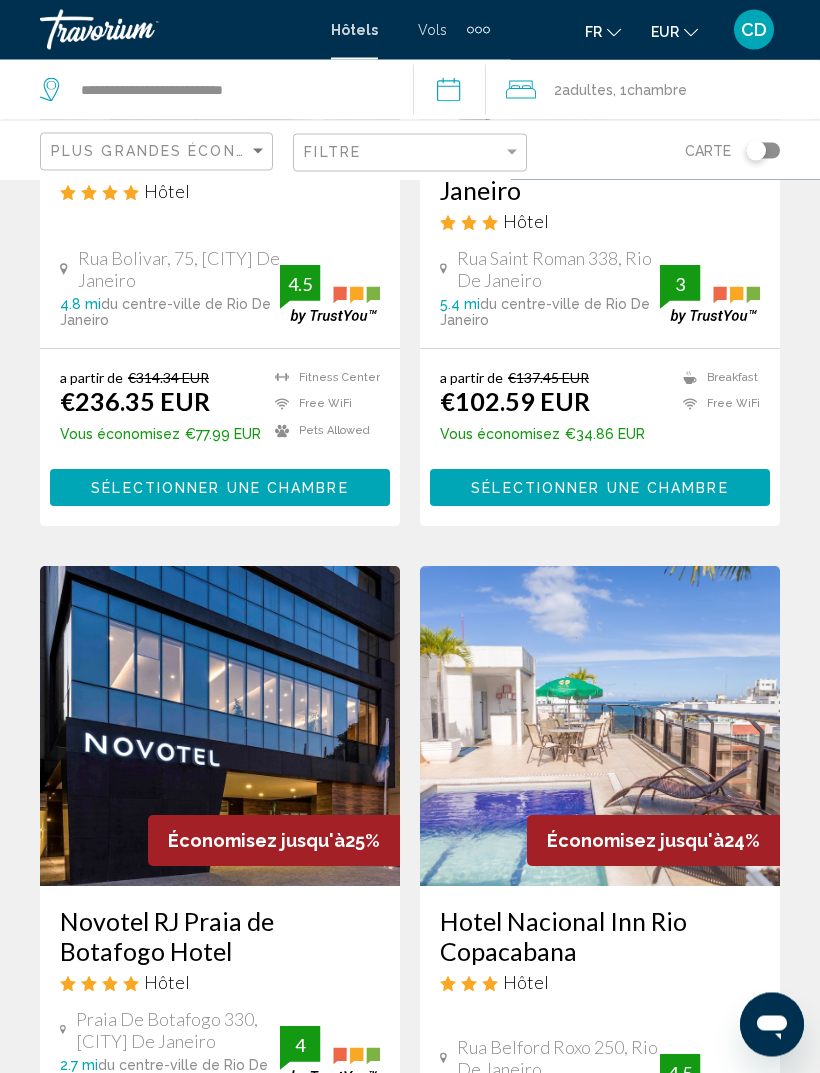 scroll, scrollTop: 0, scrollLeft: 0, axis: both 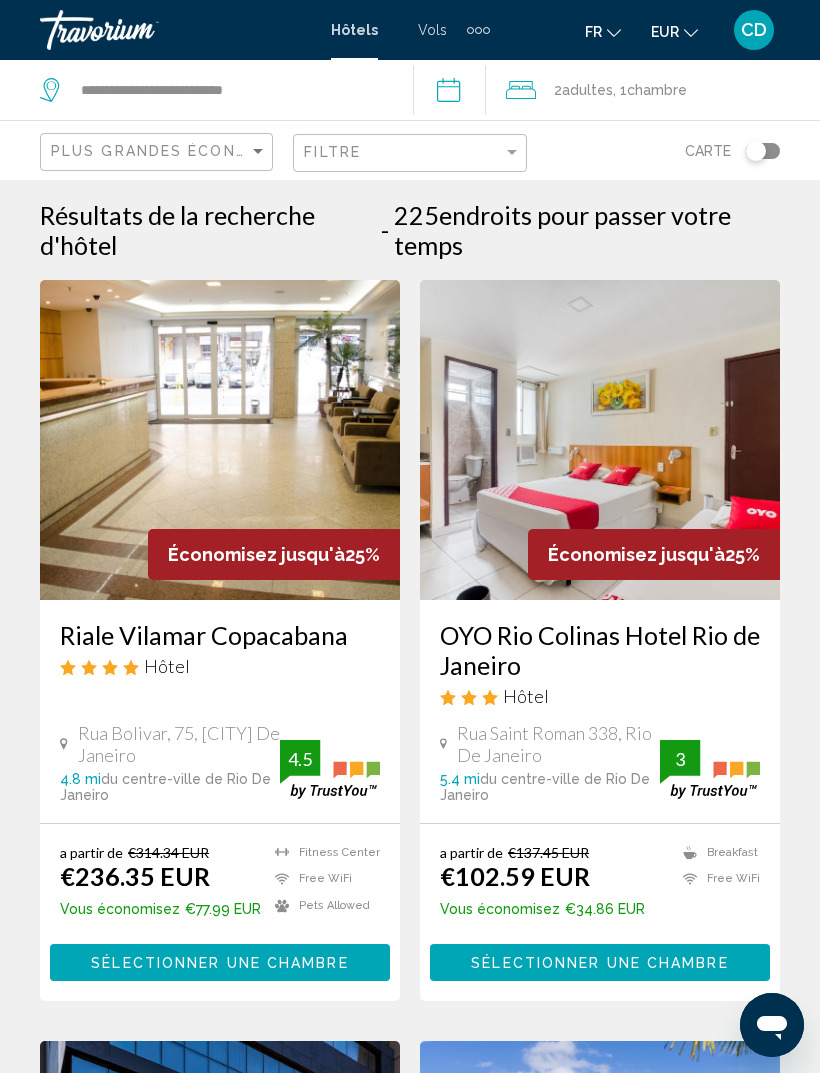 click on "OYO Rio Colinas Hotel Rio de Janeiro" at bounding box center (600, 650) 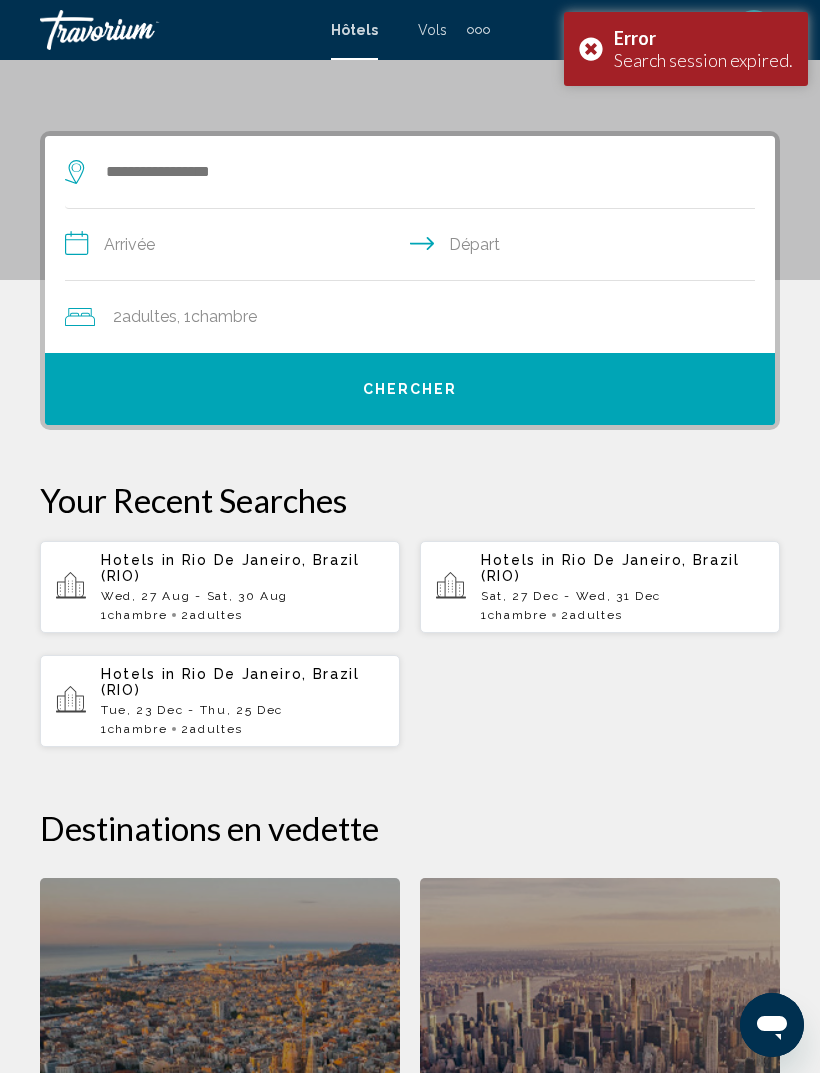 scroll, scrollTop: 128, scrollLeft: 0, axis: vertical 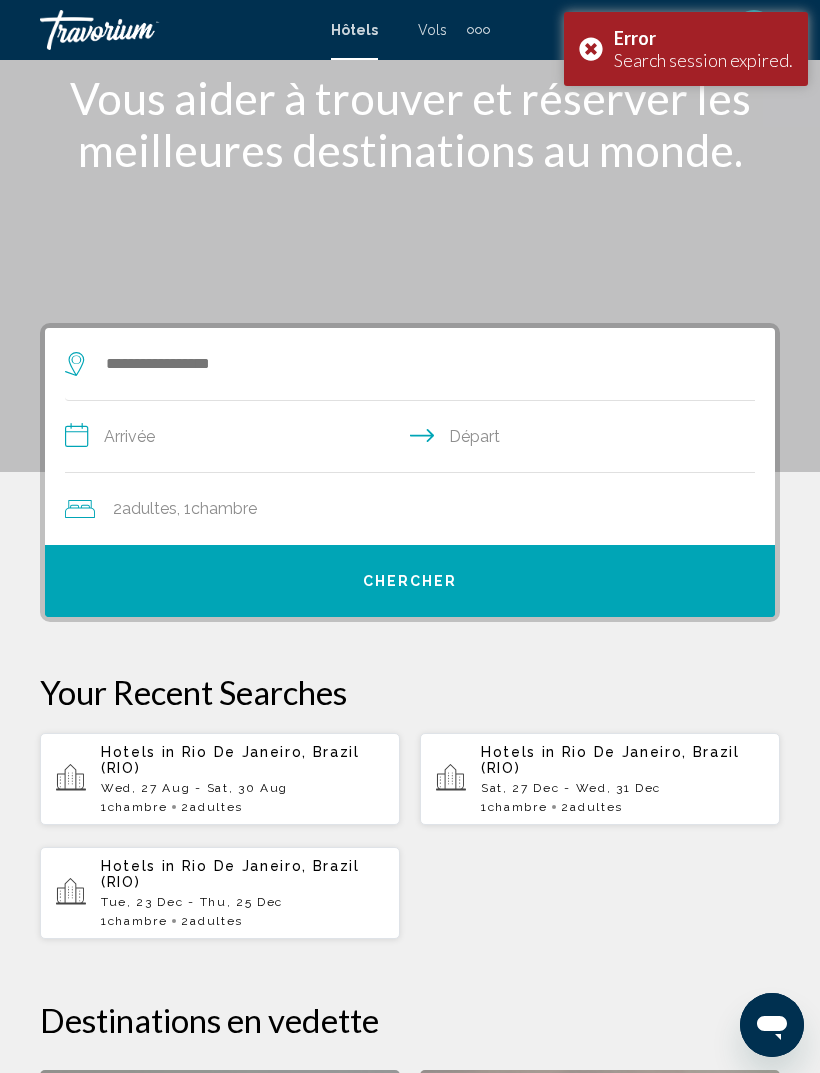 click on "Hotels in    [CITY] De Janeiro, [COUNTRY]  Wed, 27 Aug - Sat, 30 Aug  1  Chambre pièces 2  Adulte Adultes" at bounding box center (242, 779) 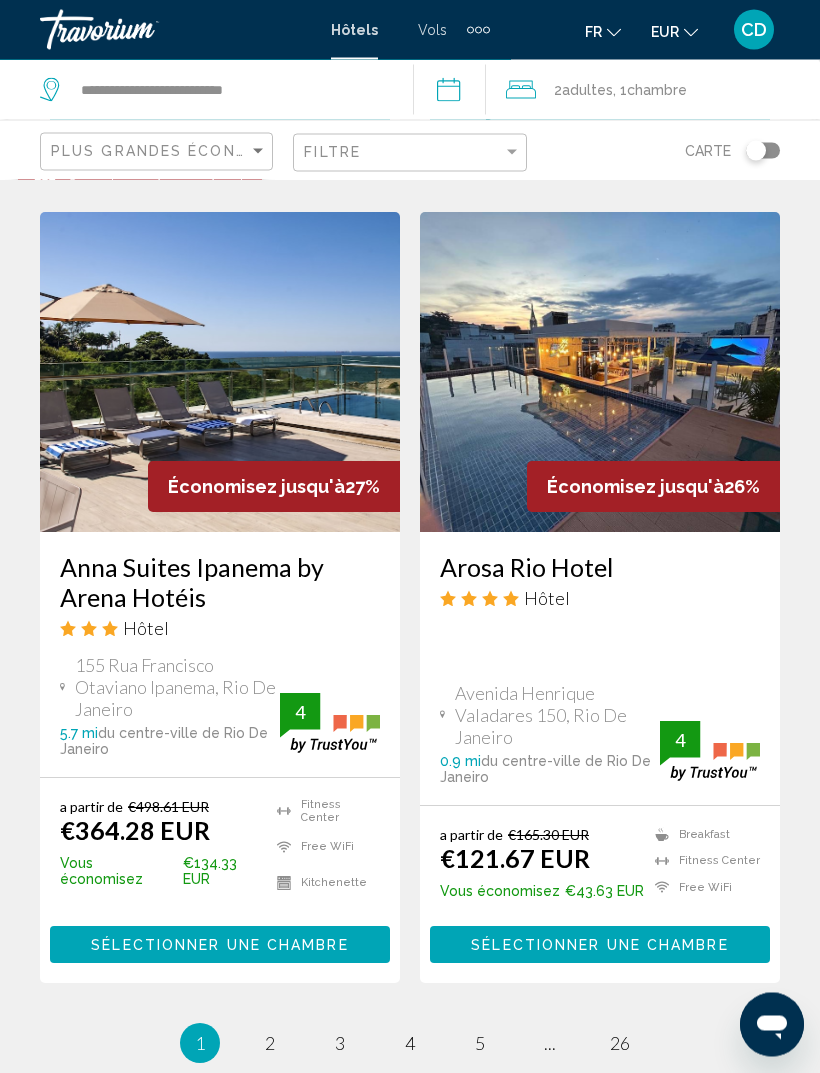 scroll, scrollTop: 3872, scrollLeft: 0, axis: vertical 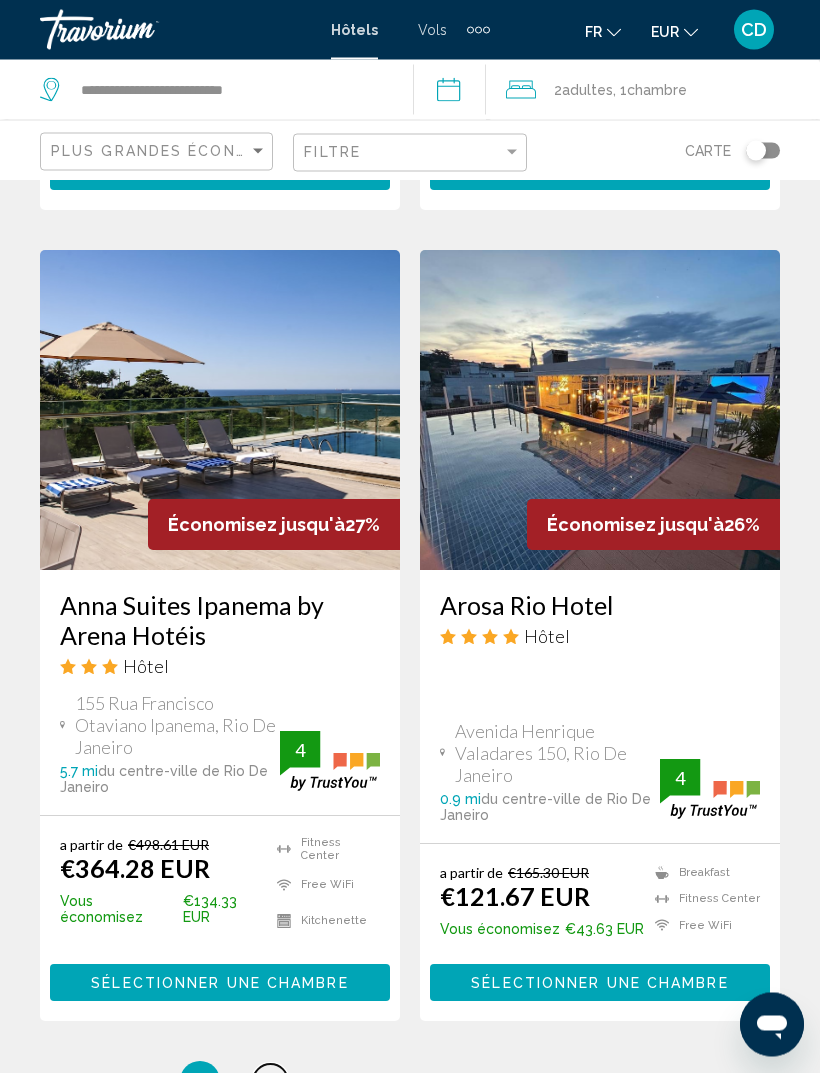 click on "2" at bounding box center [270, 1082] 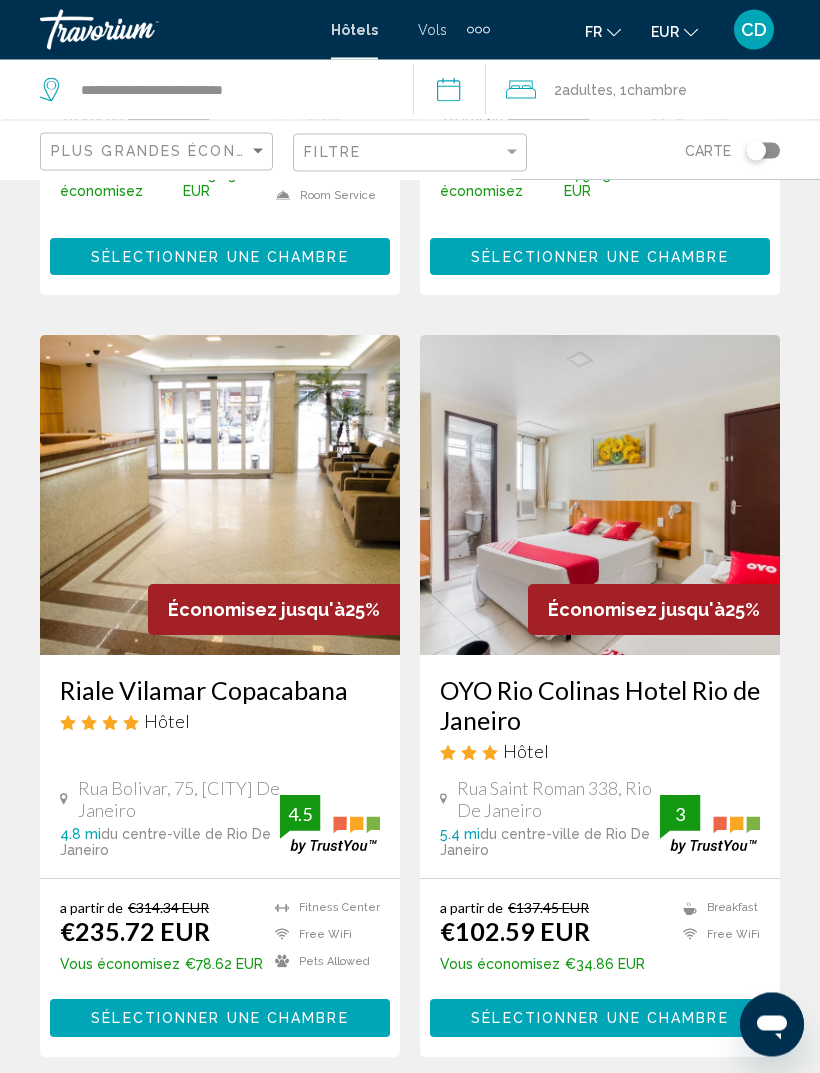 scroll, scrollTop: 718, scrollLeft: 0, axis: vertical 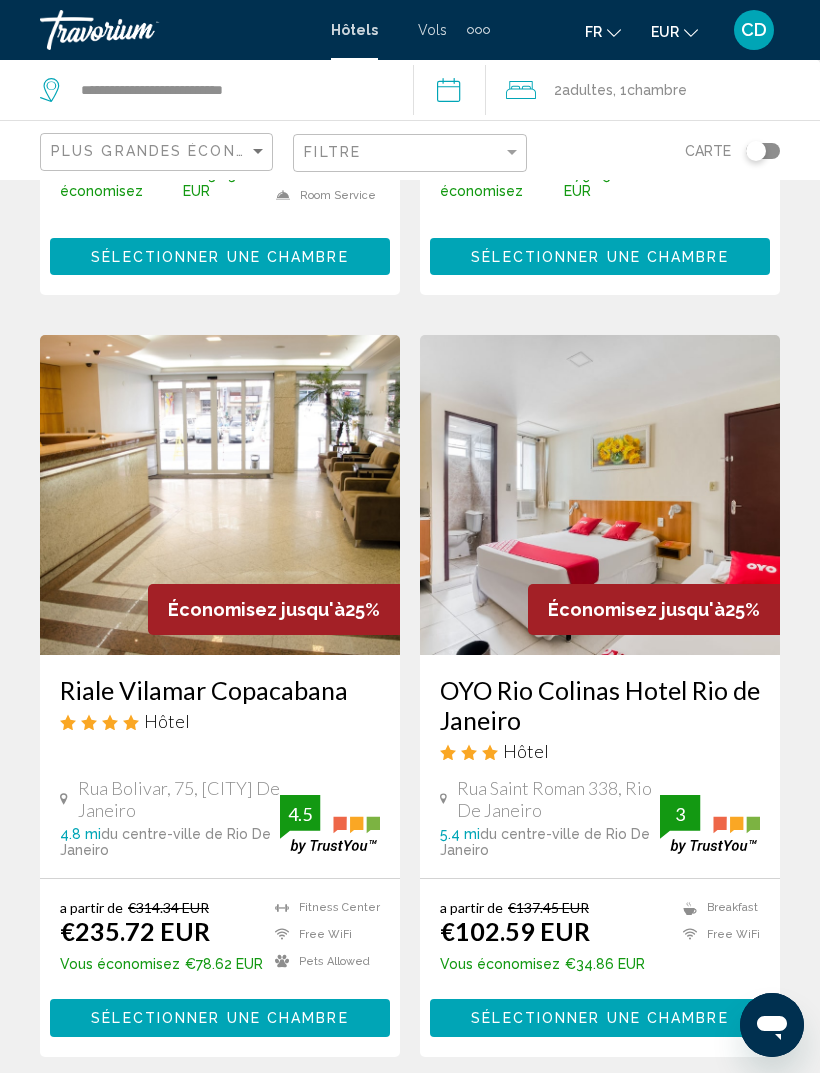 click on "OYO Rio Colinas Hotel Rio de Janeiro" at bounding box center (600, 705) 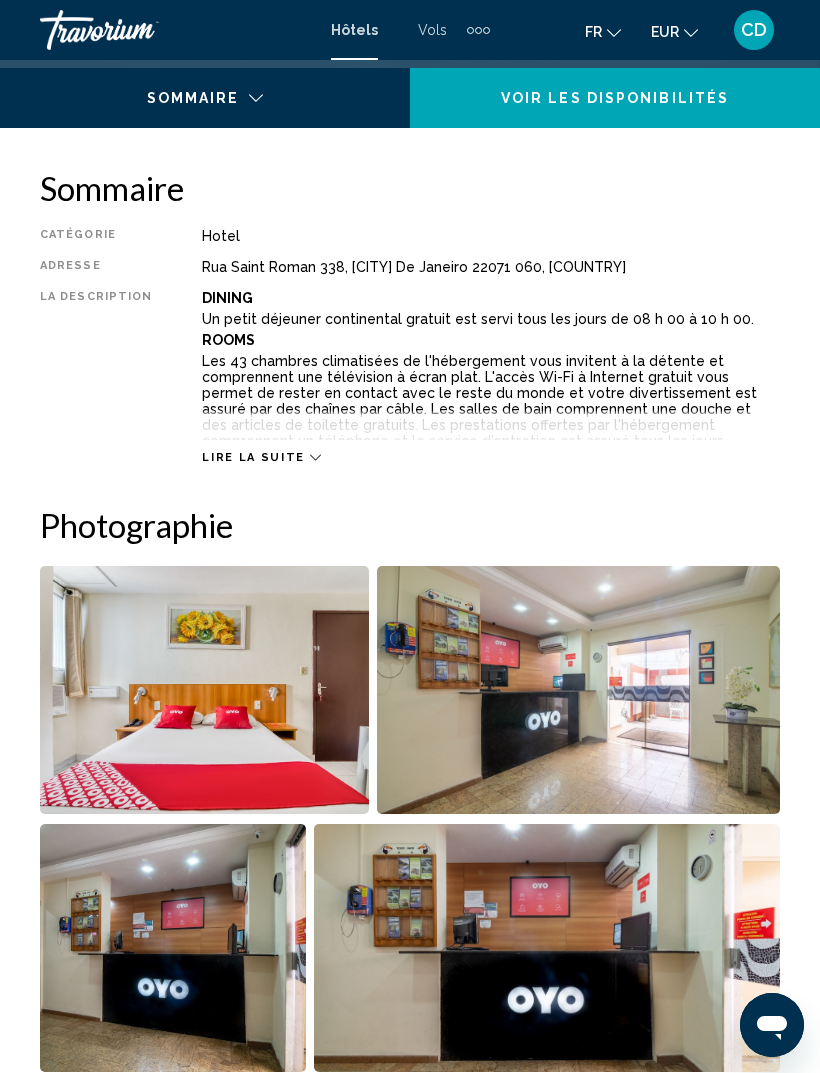 scroll, scrollTop: 941, scrollLeft: 0, axis: vertical 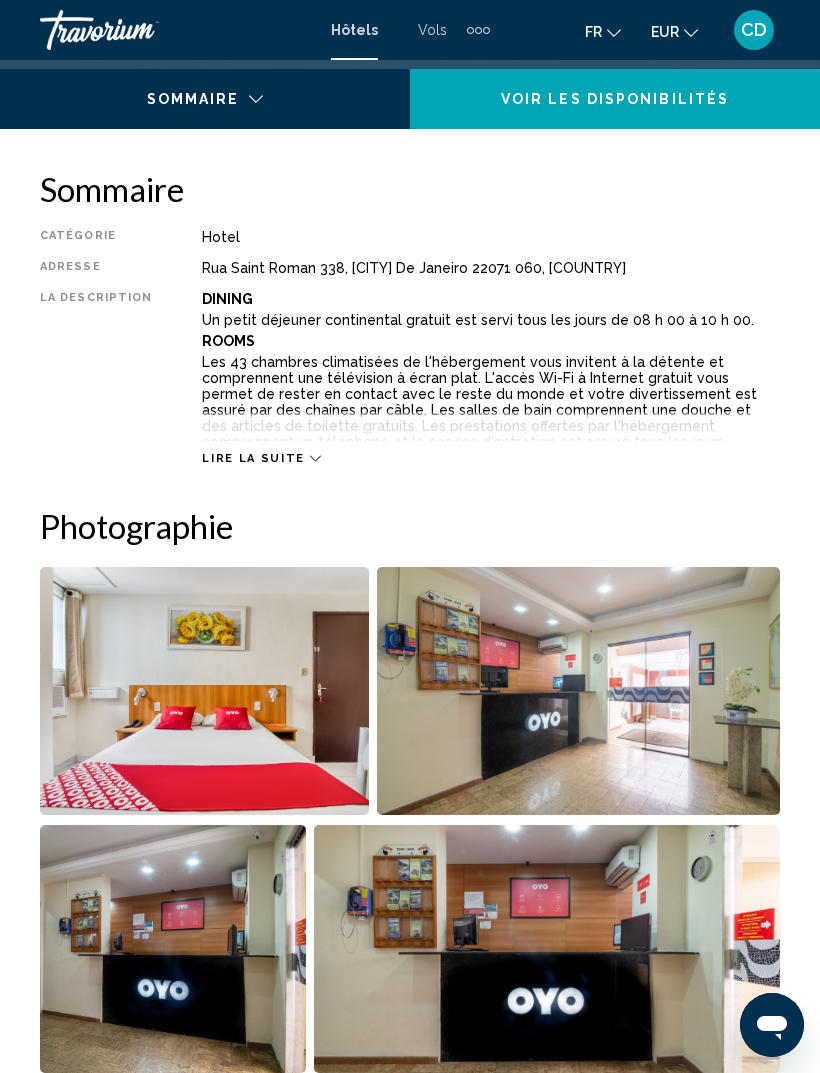 click at bounding box center (204, 691) 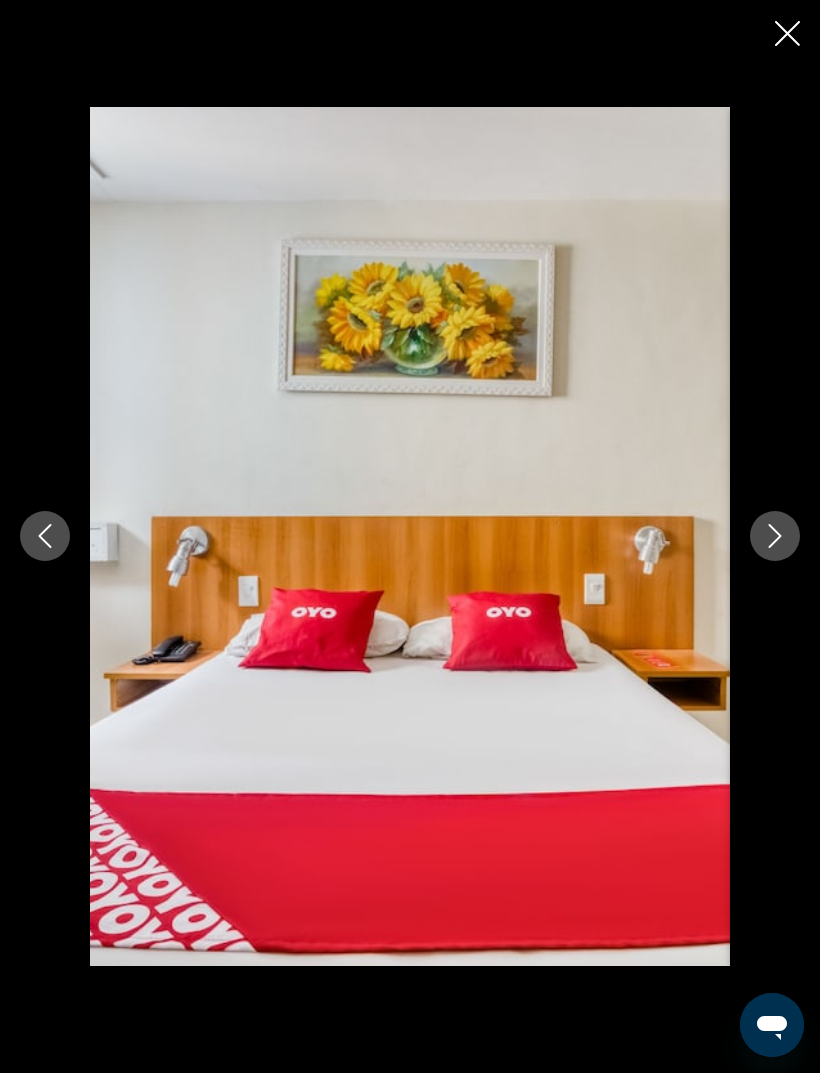 click at bounding box center [410, 536] 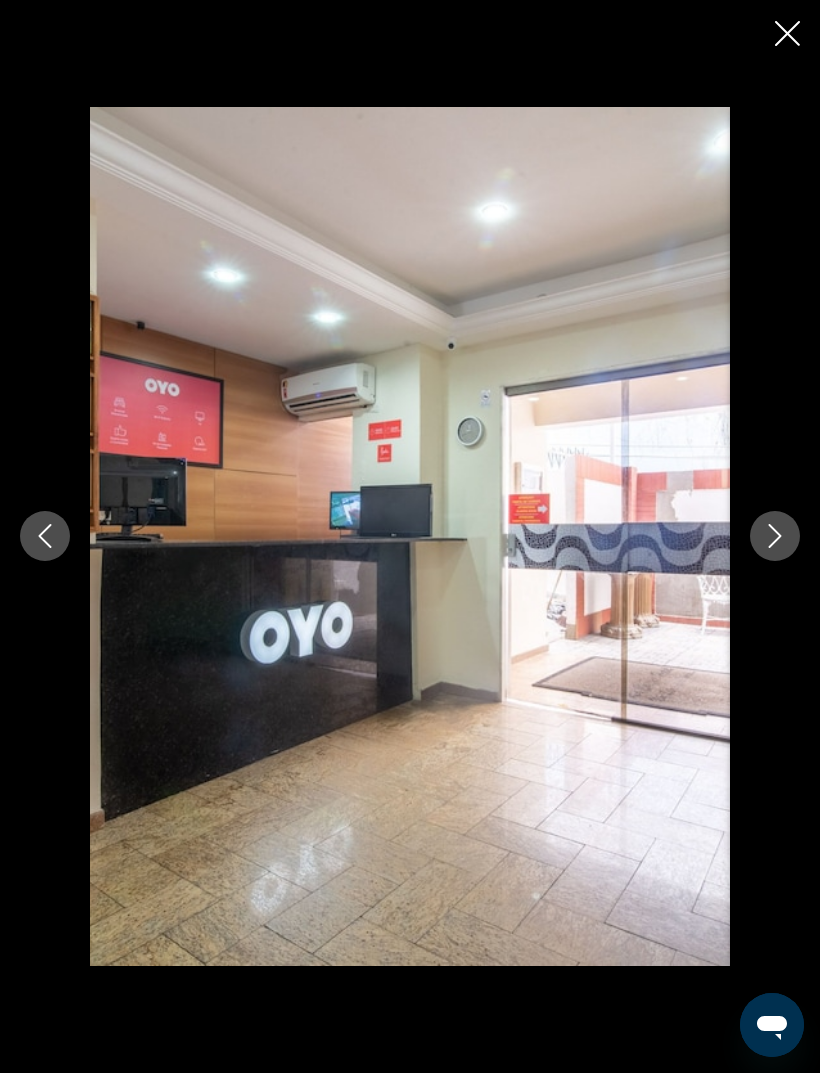 click 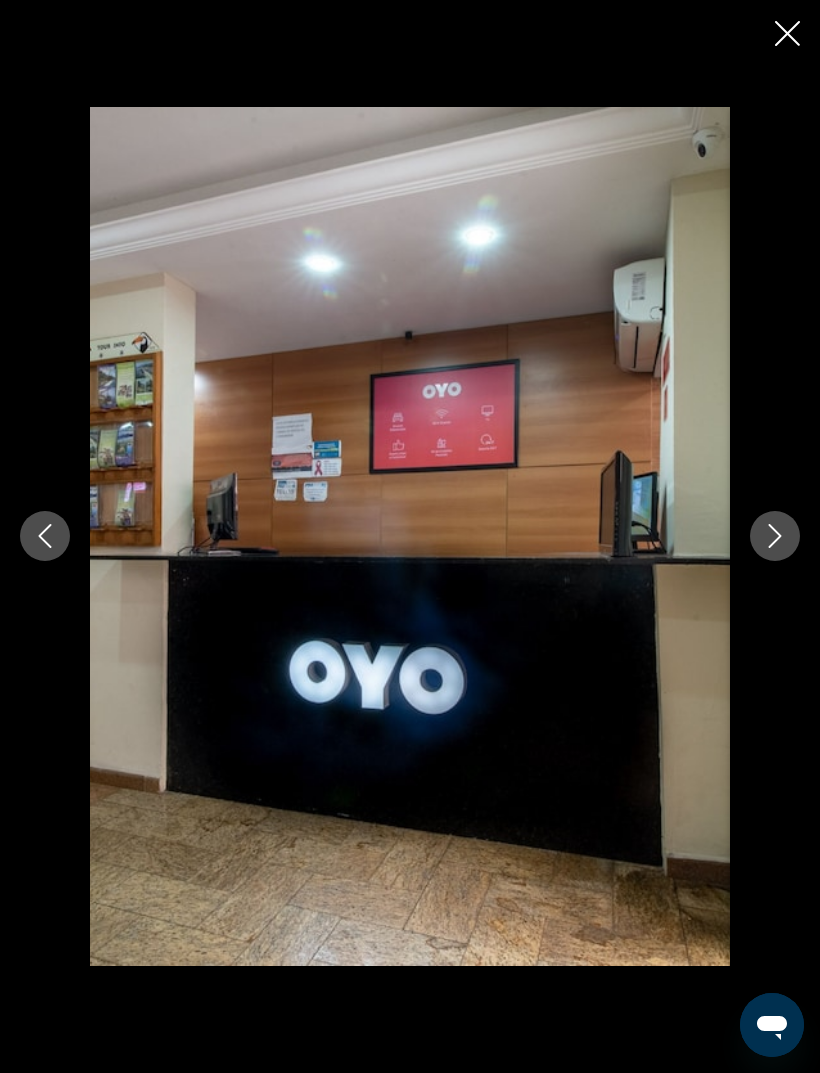 click at bounding box center (775, 536) 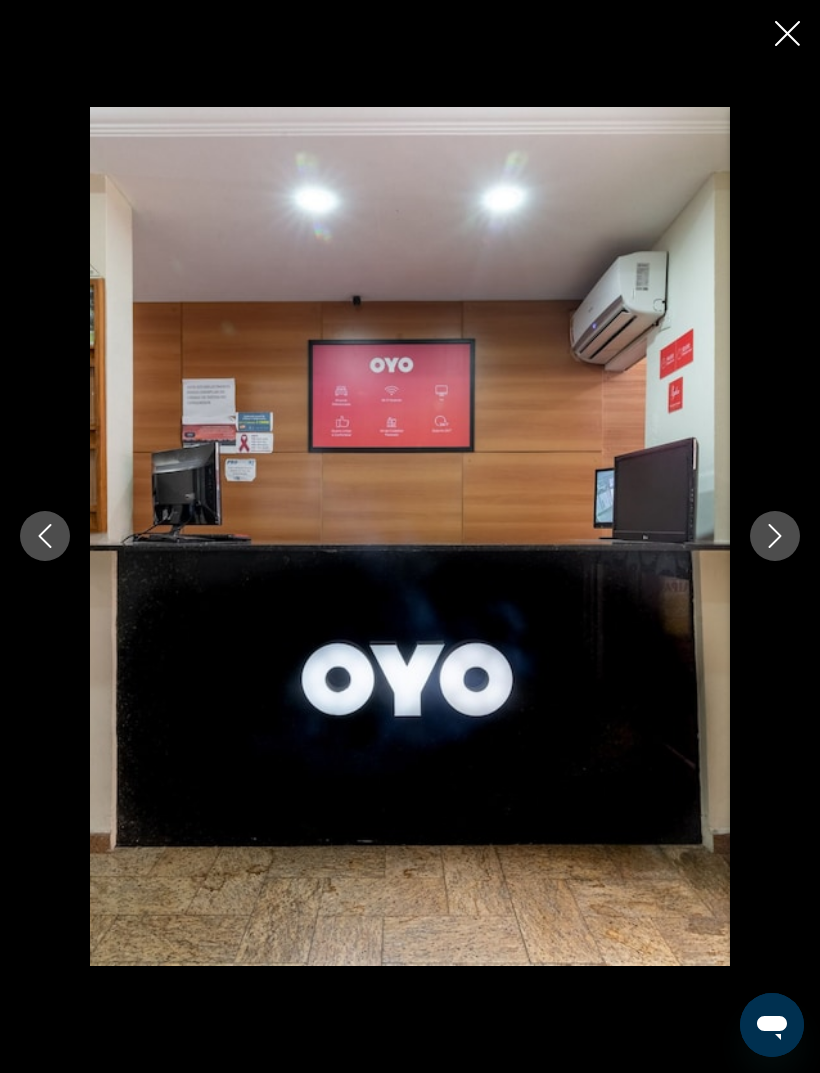 click at bounding box center (775, 536) 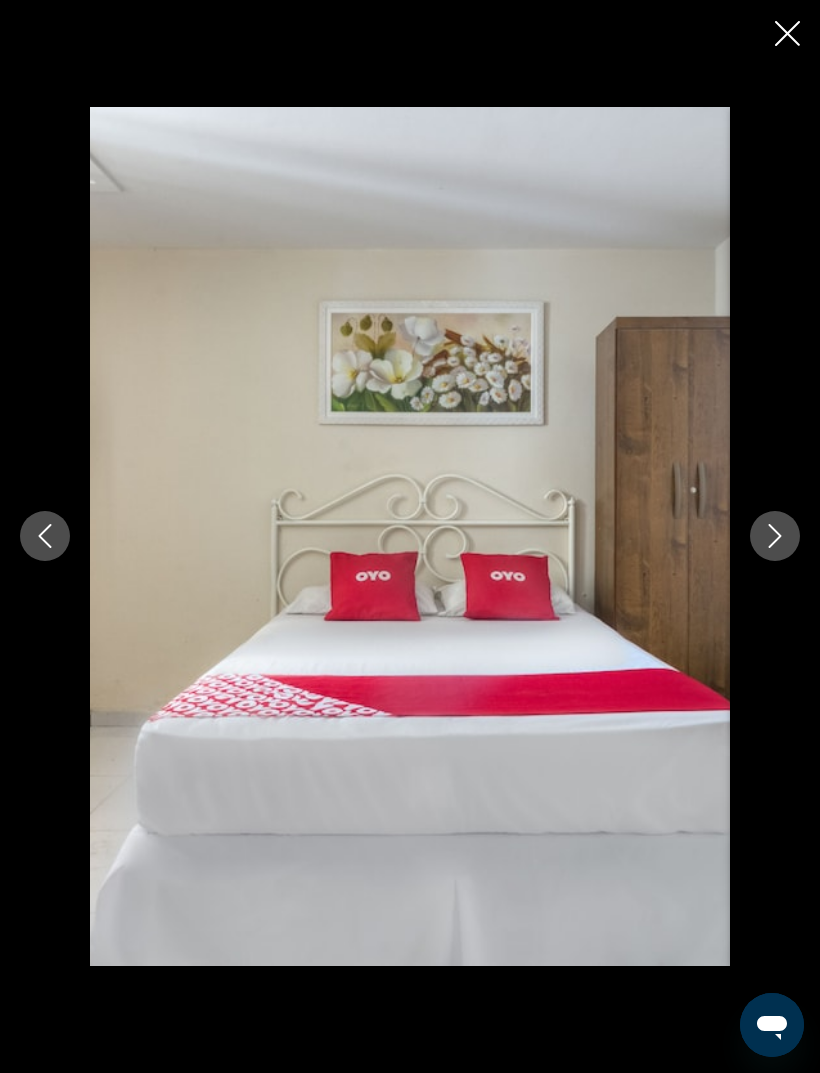 click at bounding box center [775, 536] 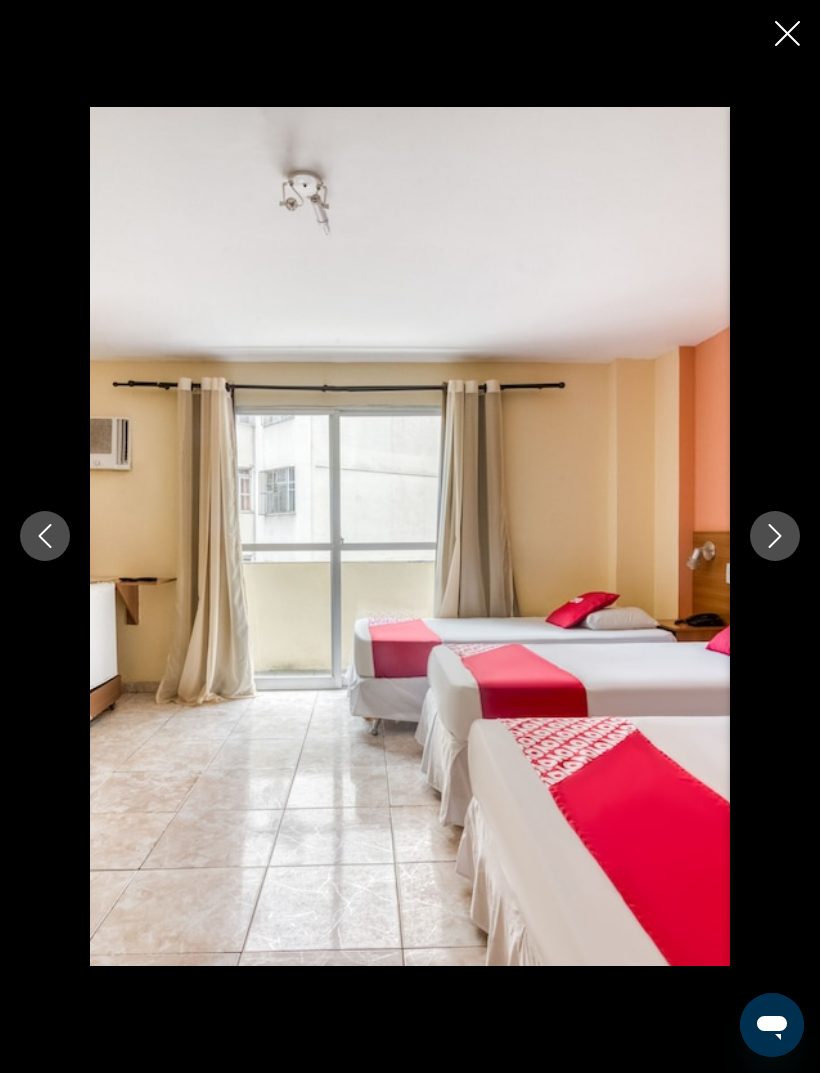 click at bounding box center (775, 536) 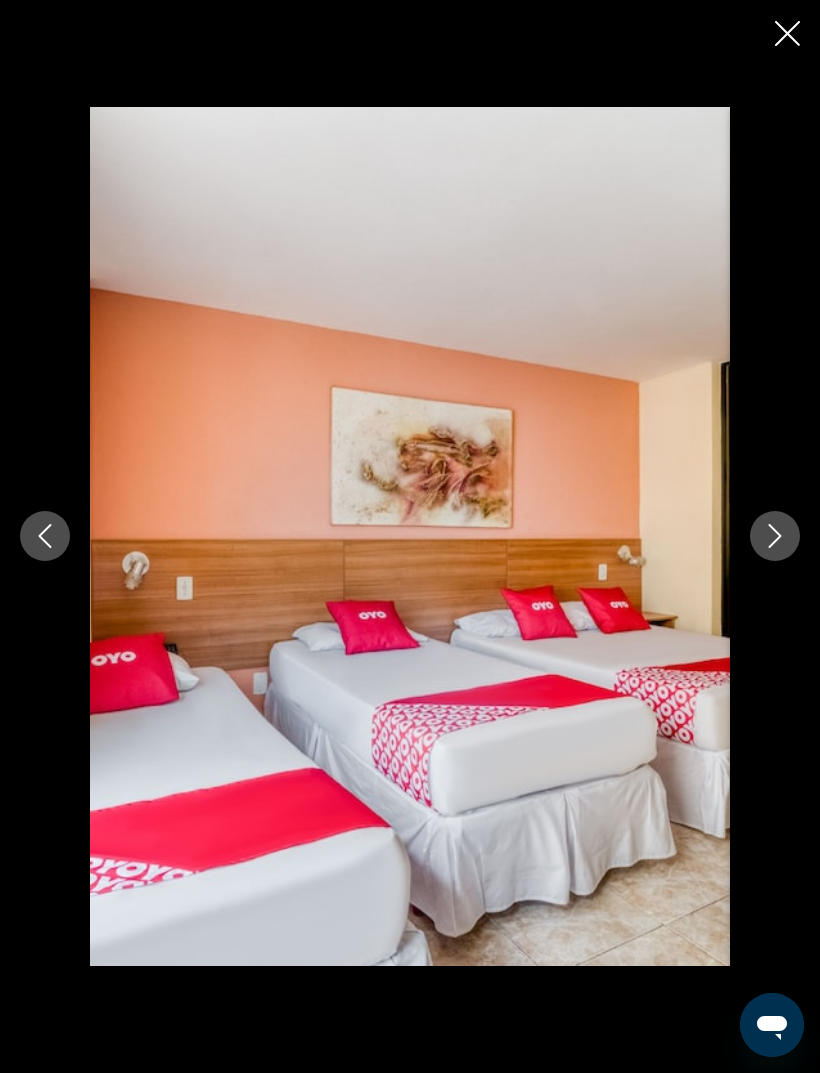 click at bounding box center (775, 536) 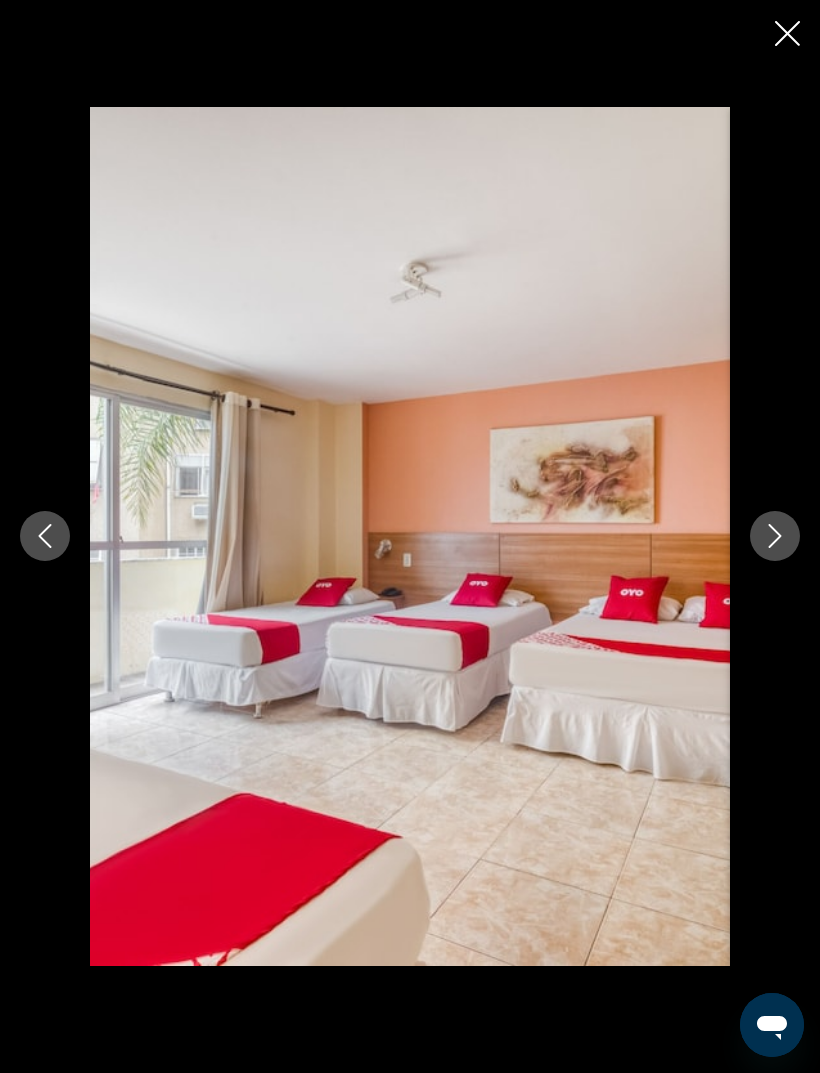 click at bounding box center (775, 536) 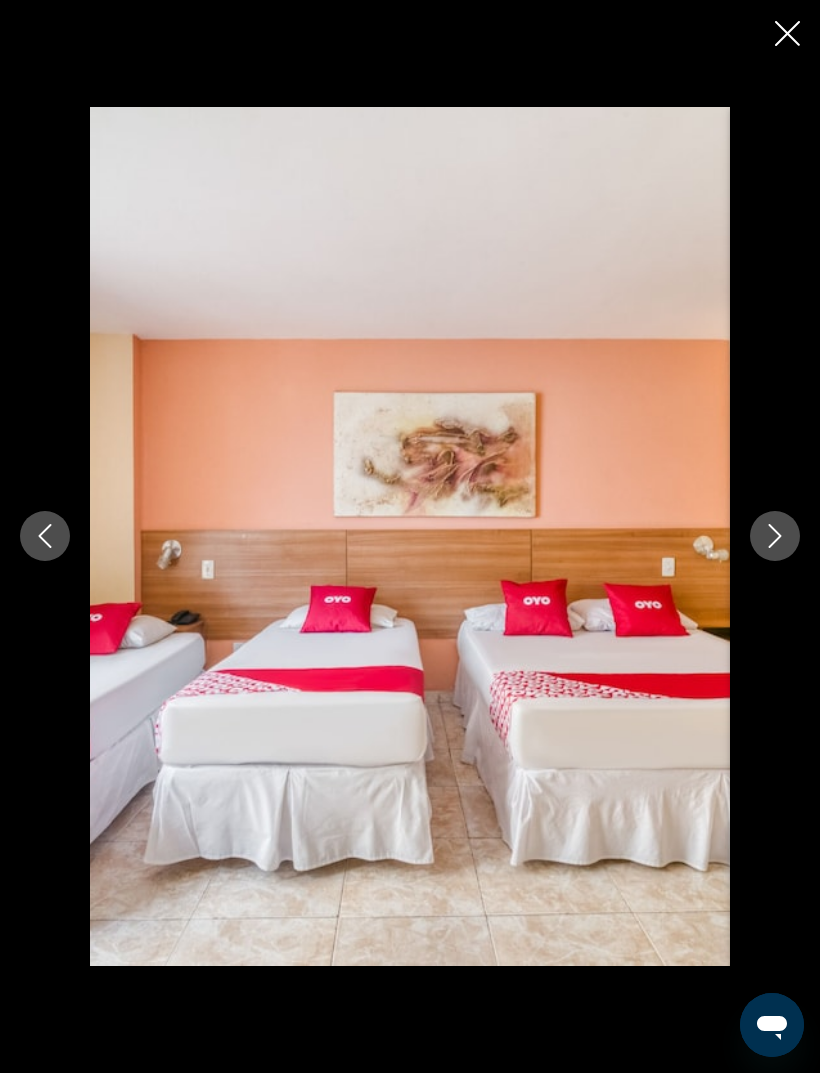 click at bounding box center (775, 536) 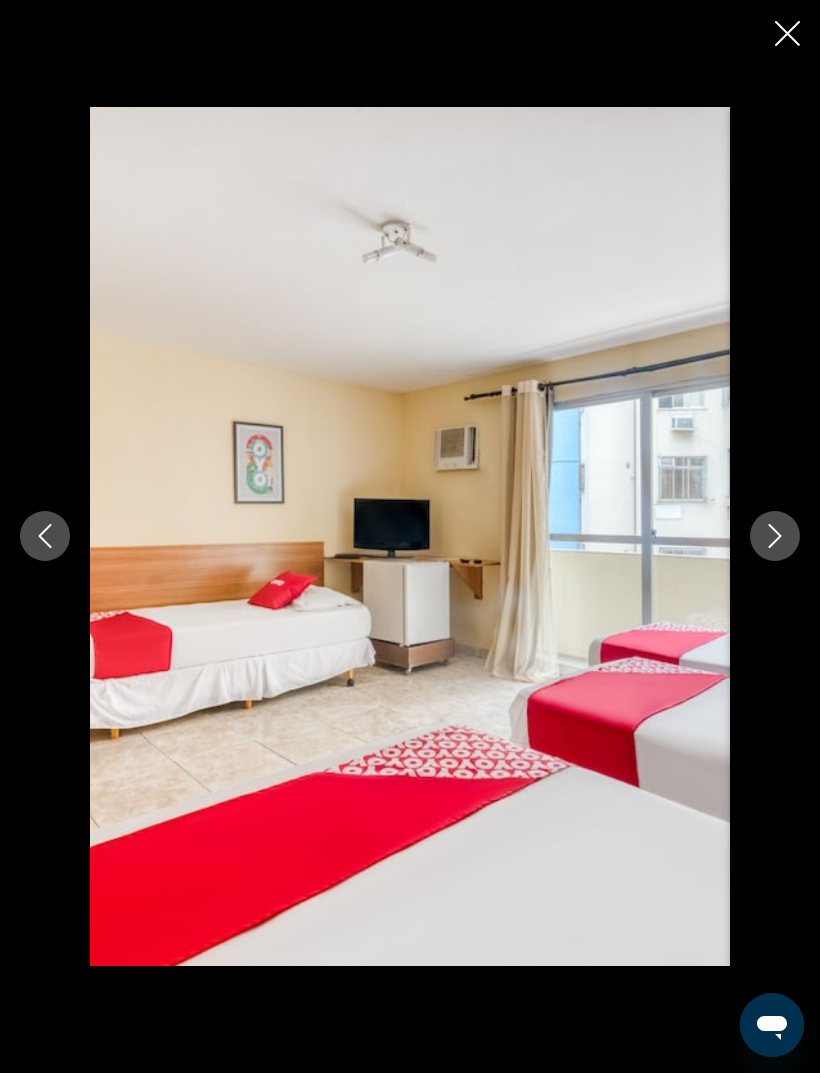 click at bounding box center [775, 536] 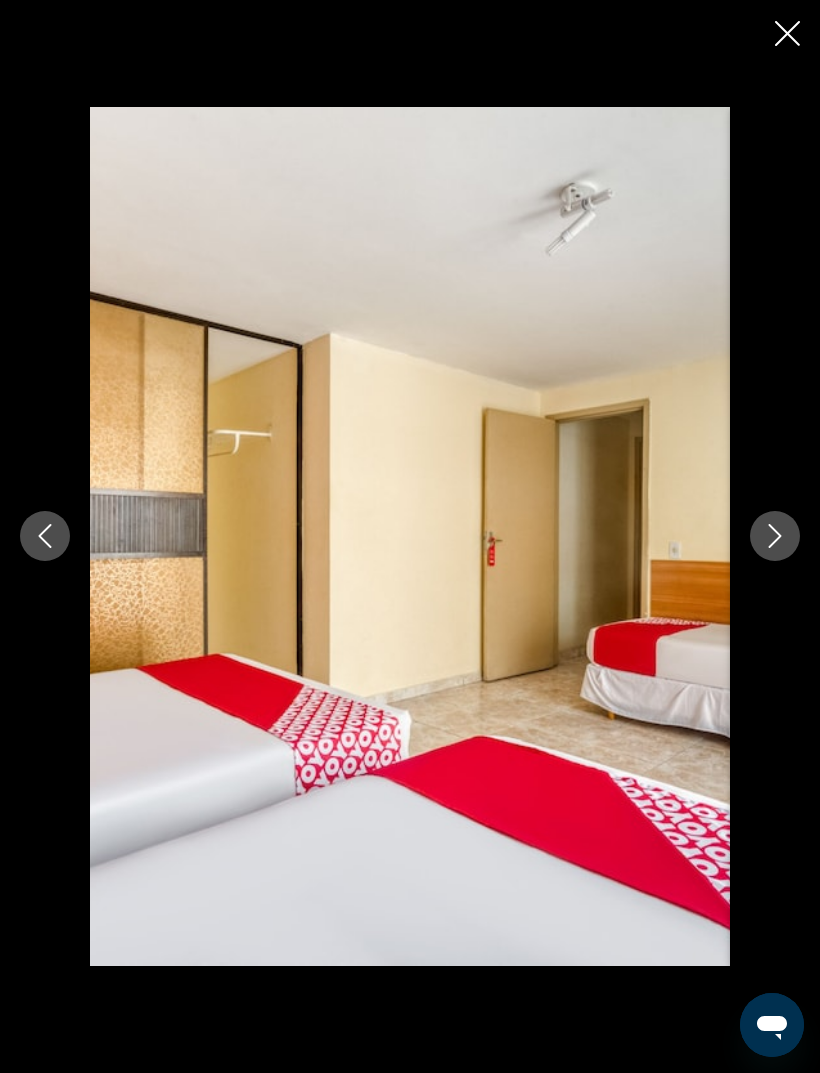 click at bounding box center (775, 536) 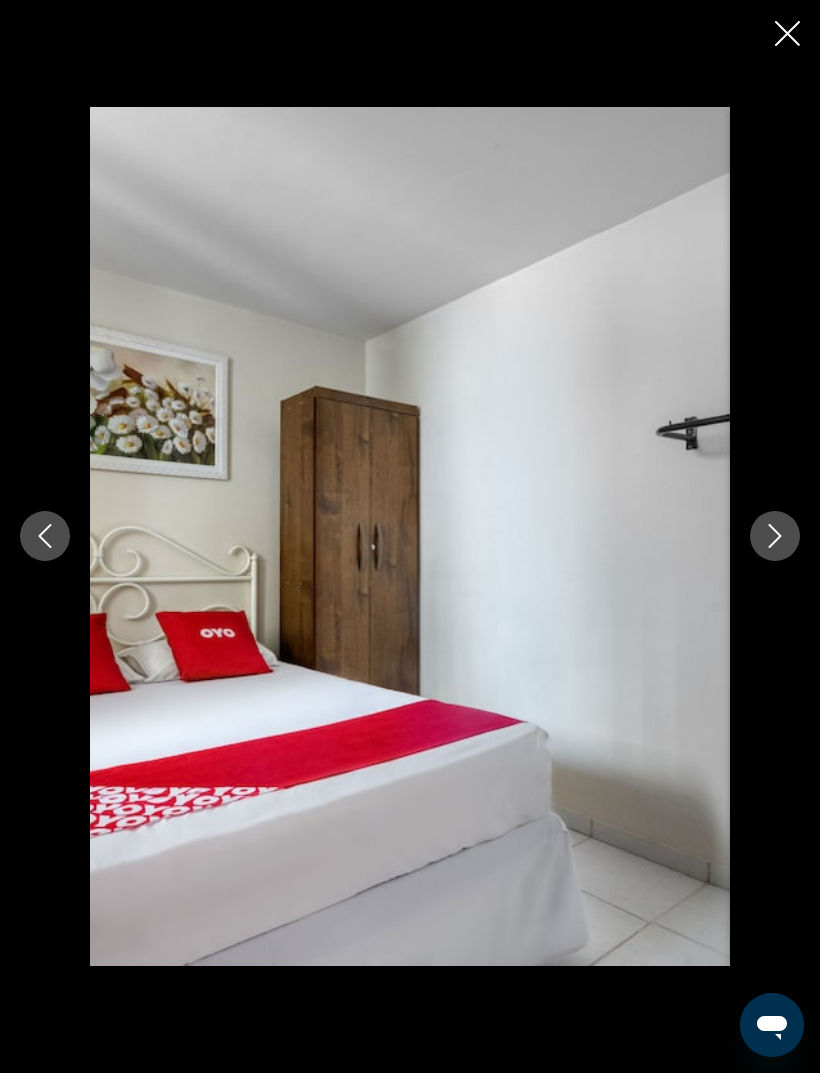 click at bounding box center [775, 536] 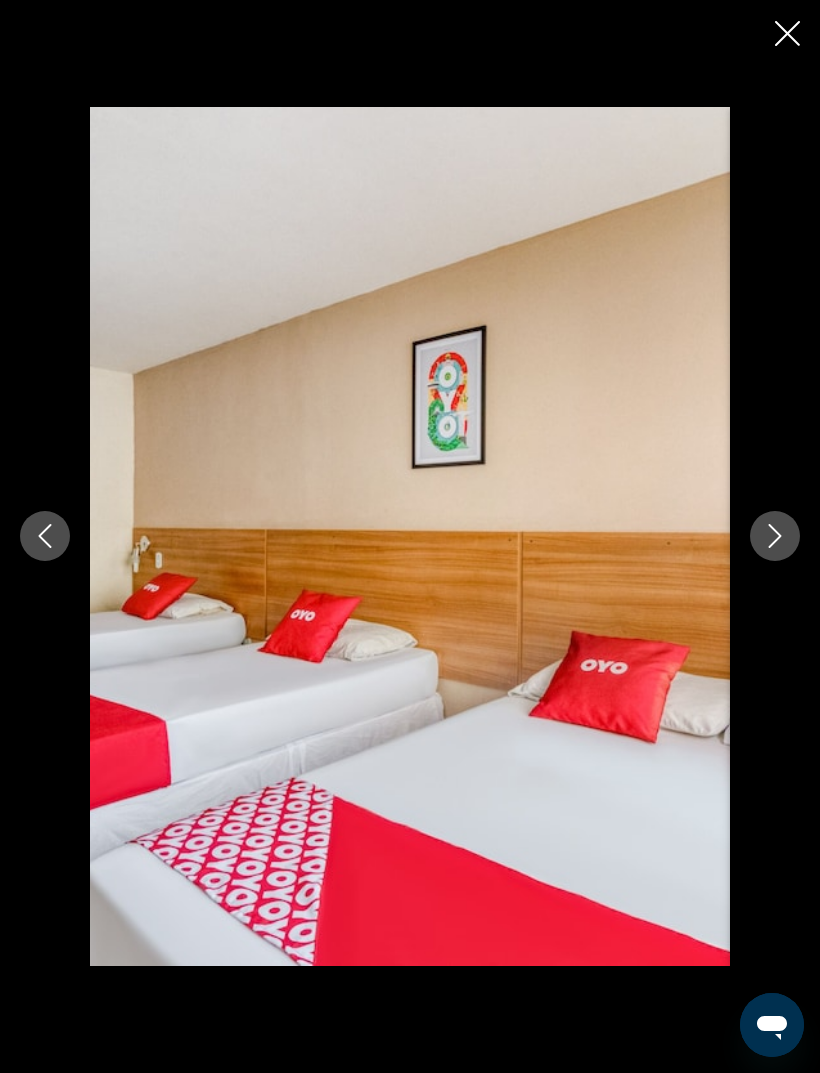 click at bounding box center (775, 536) 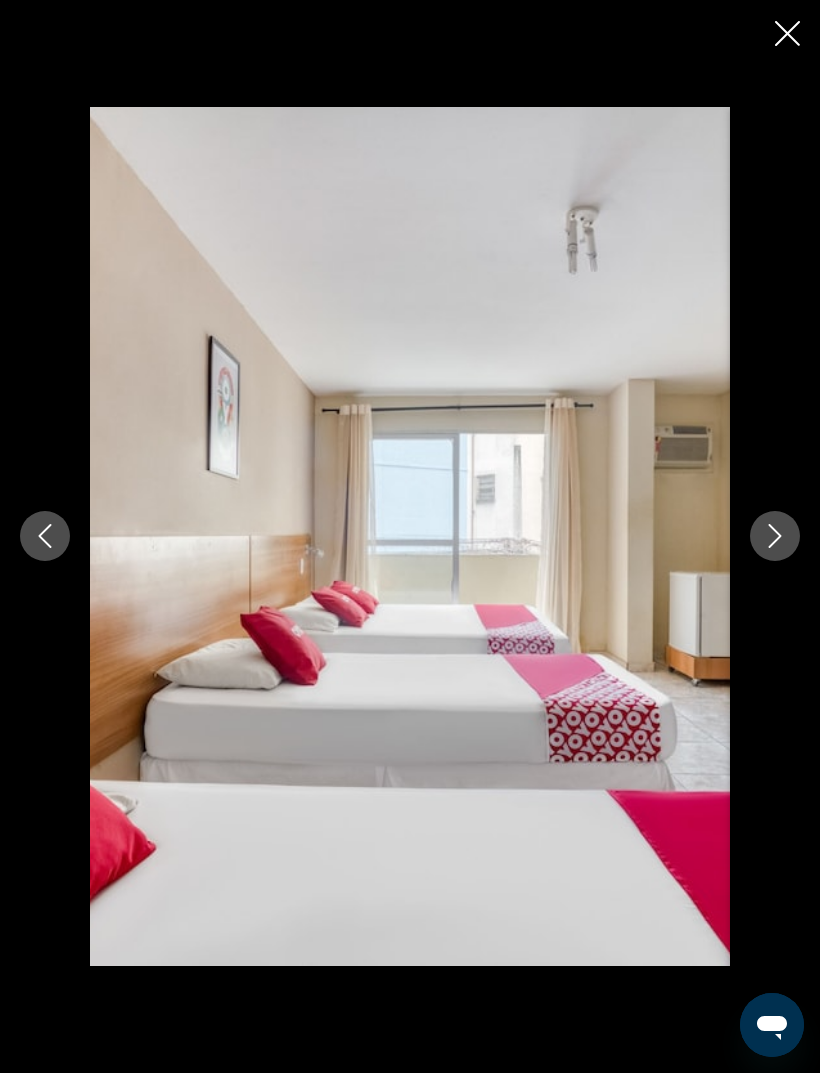 click 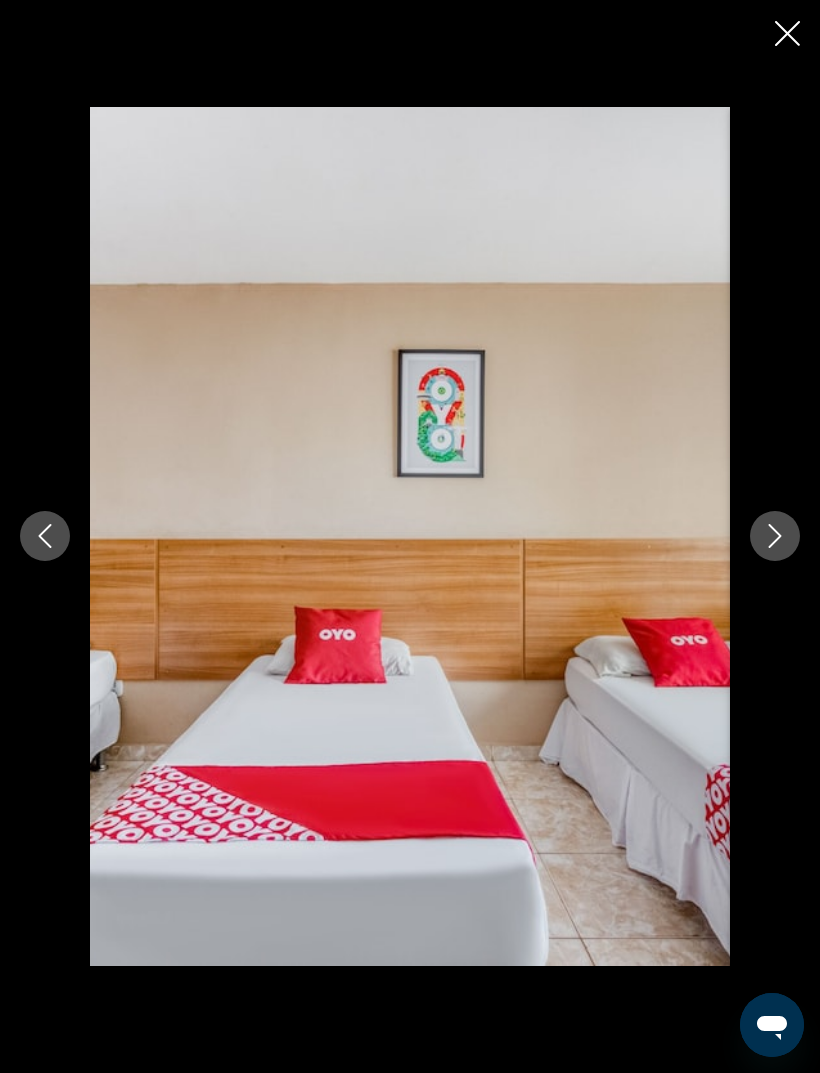 click 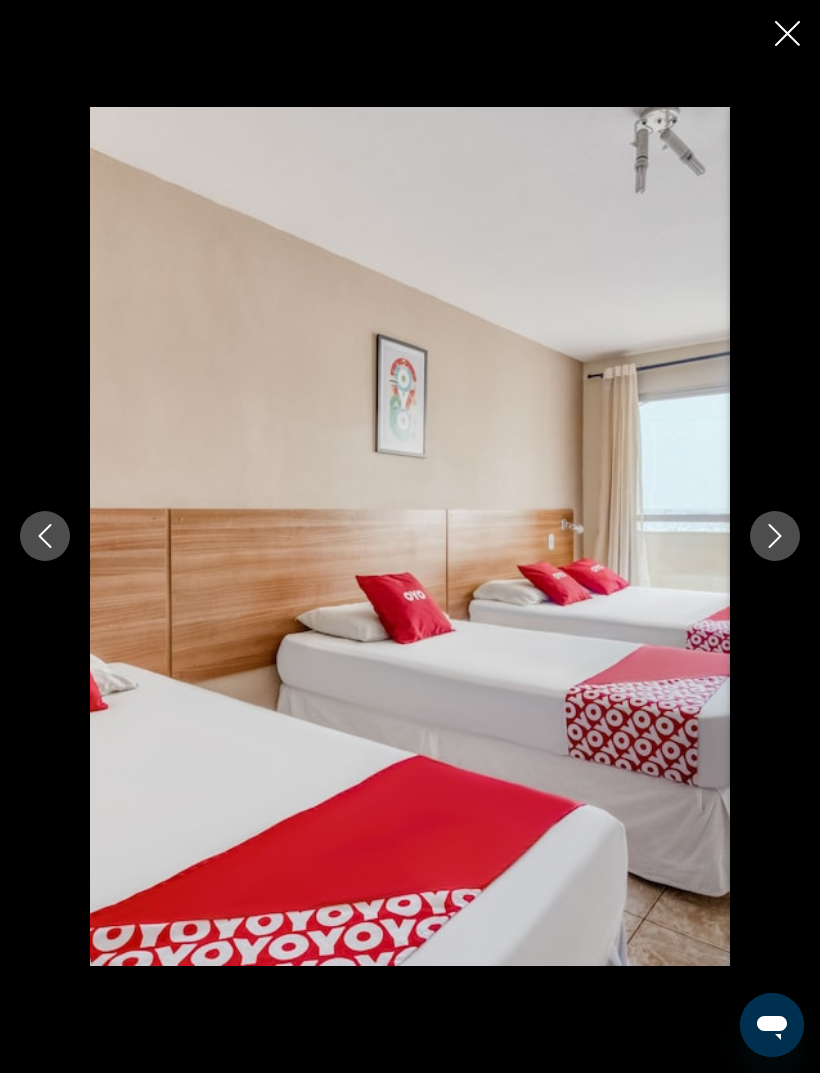 click at bounding box center (775, 536) 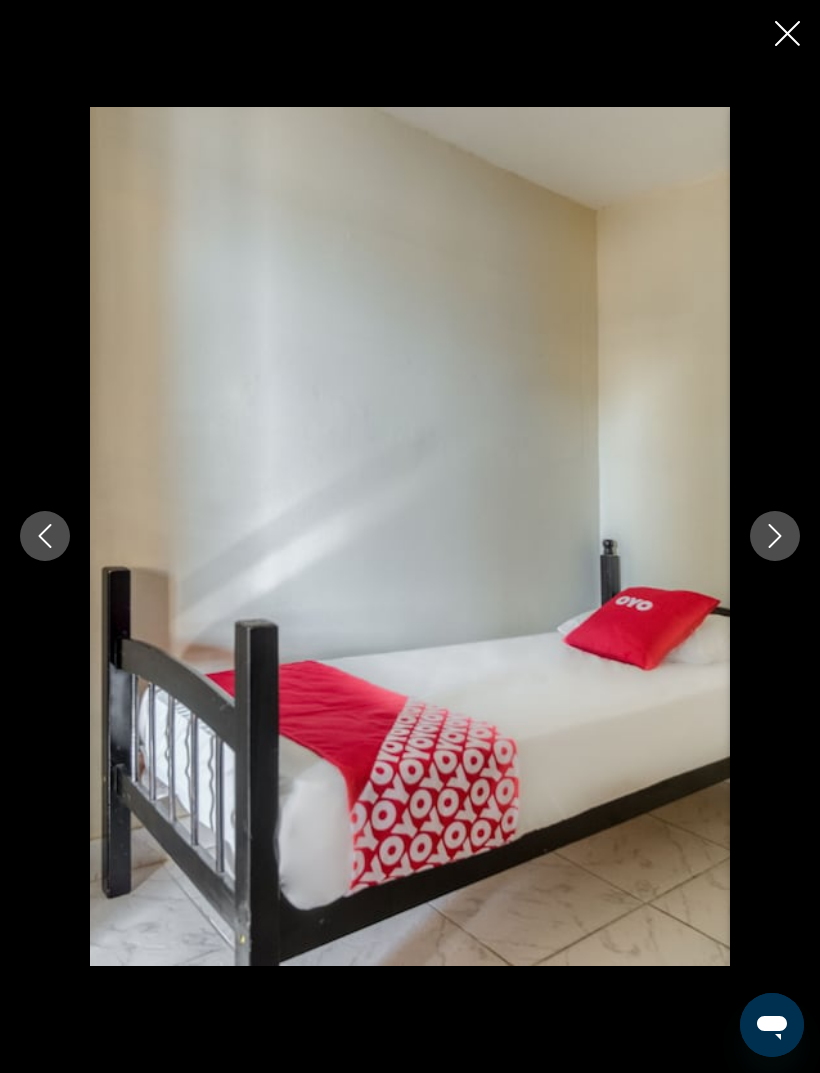 click 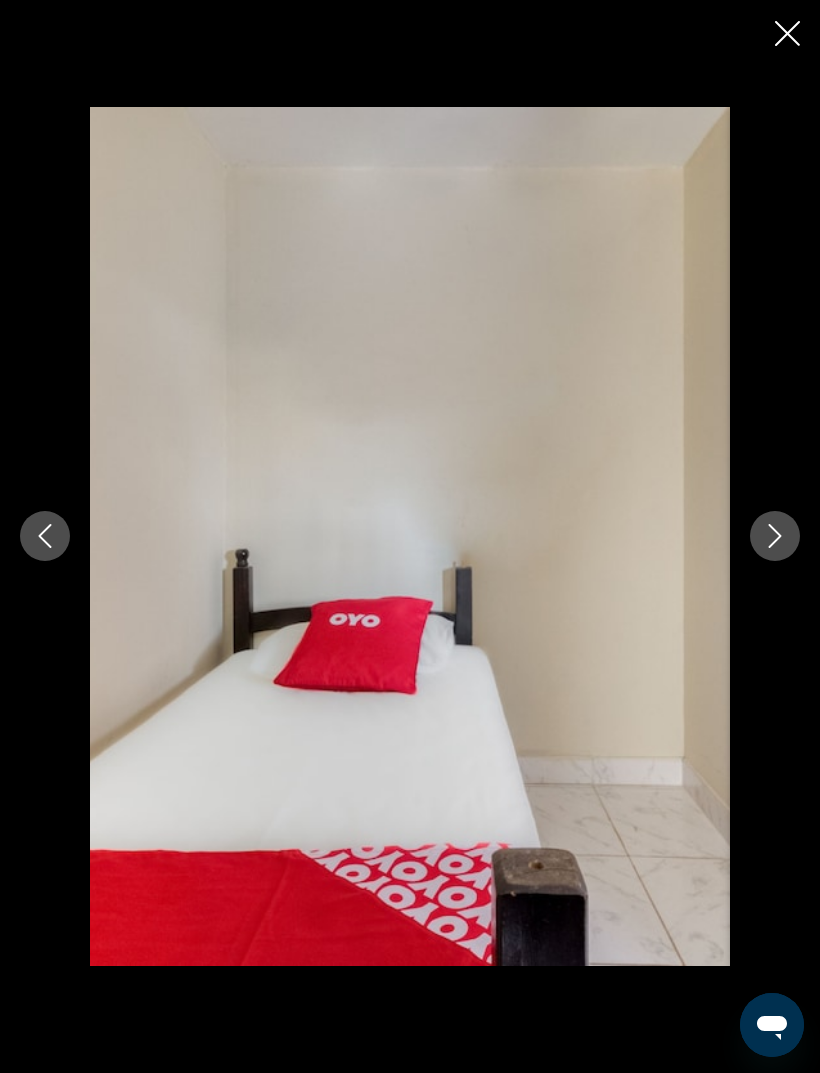 click at bounding box center (775, 536) 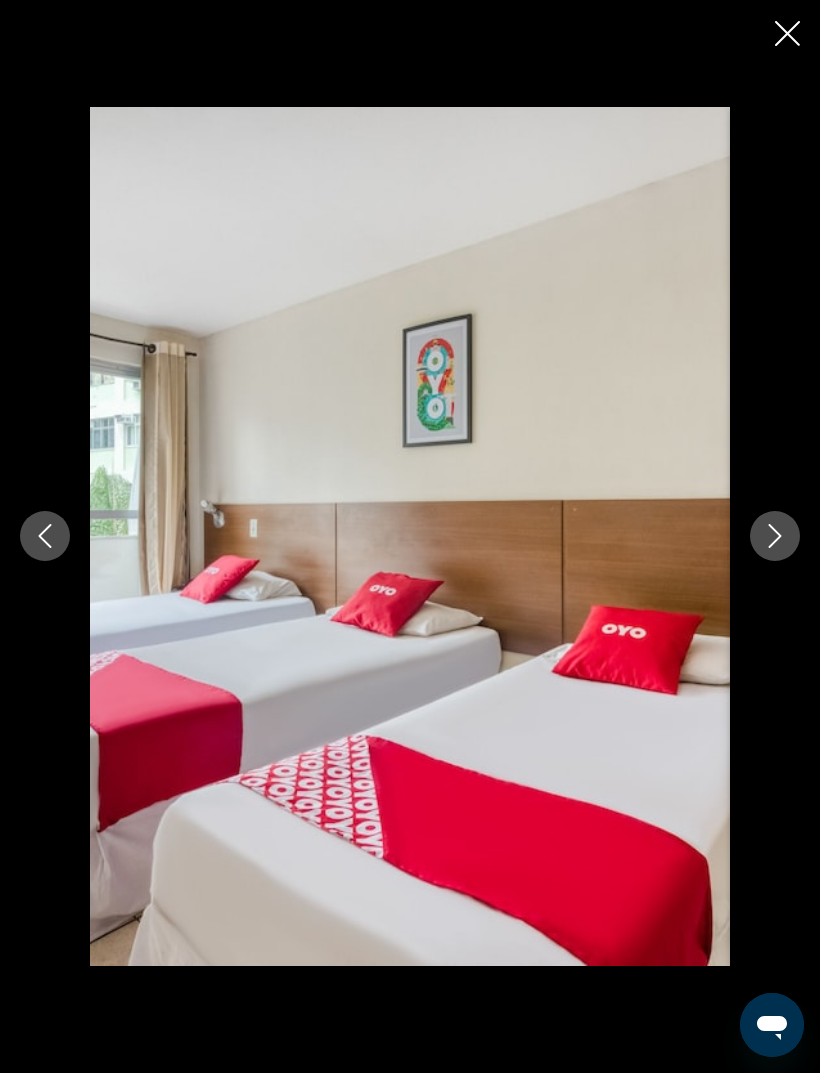 click 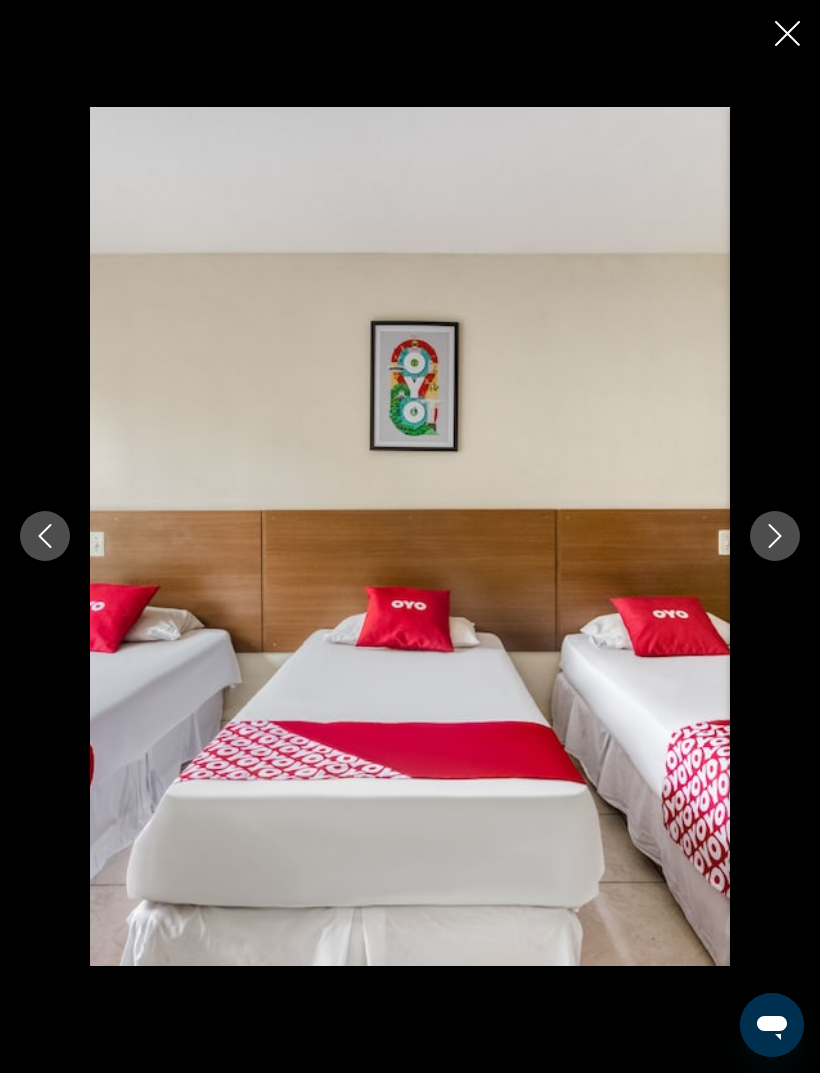 click 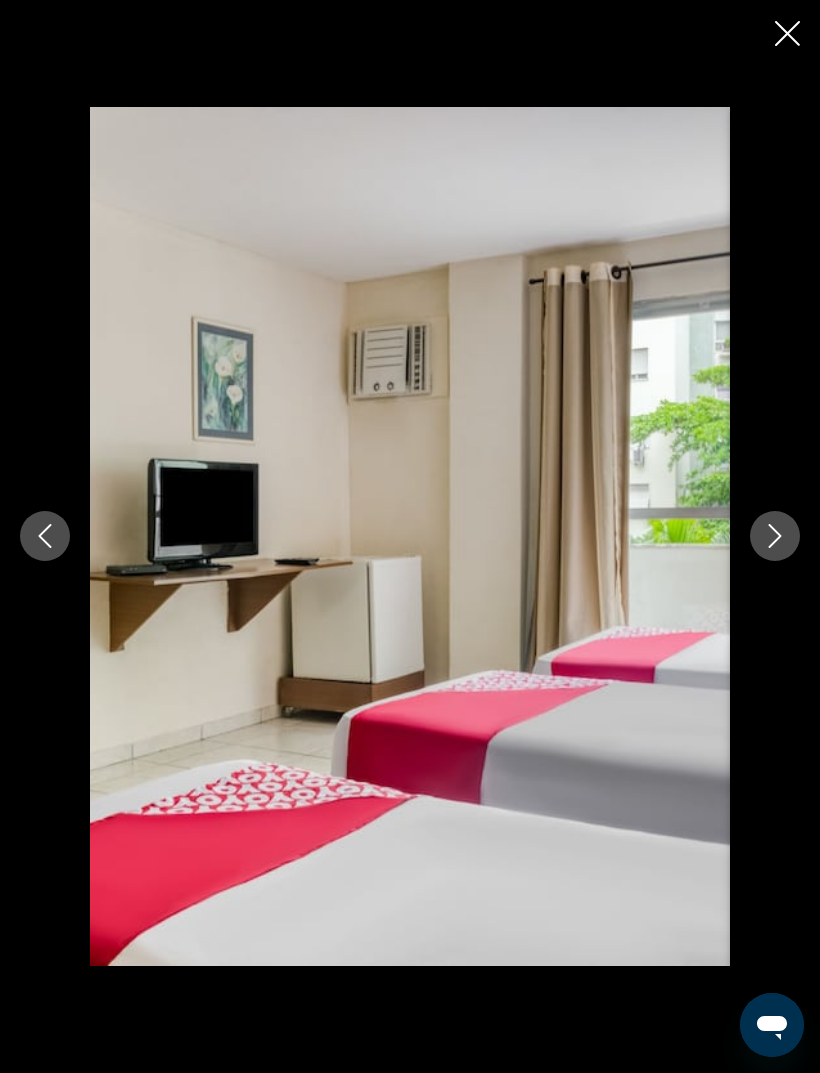 click 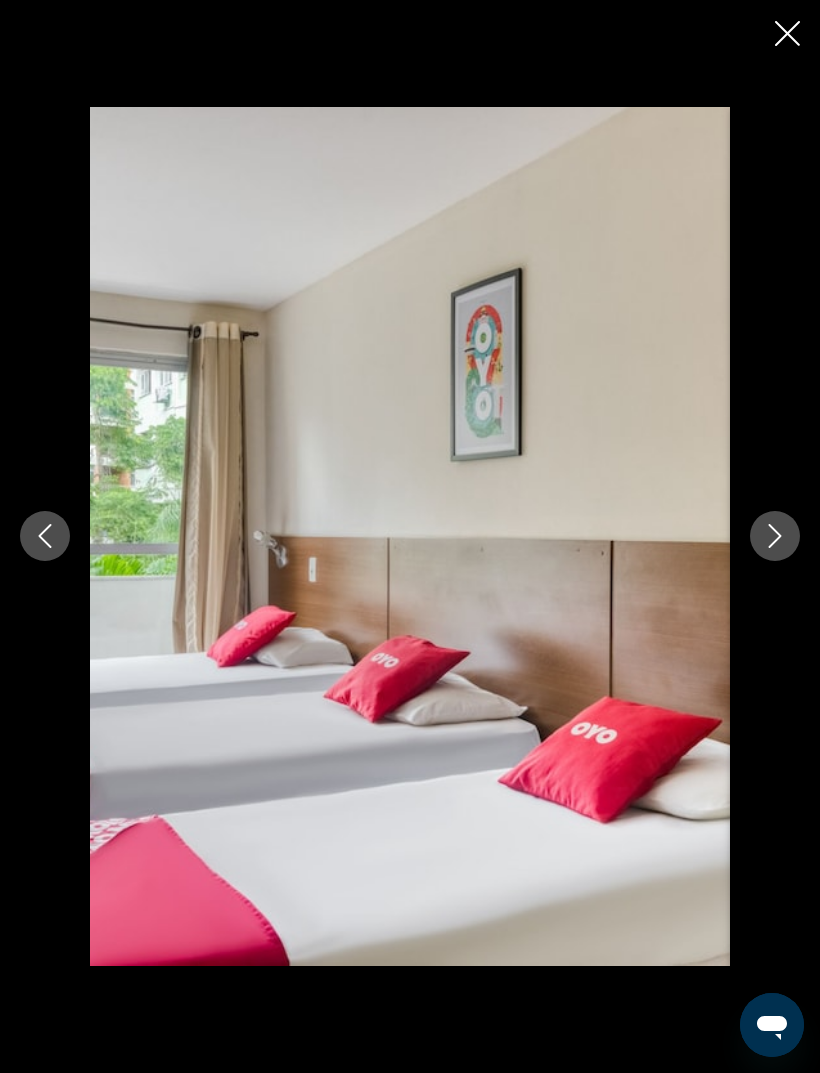click at bounding box center [775, 536] 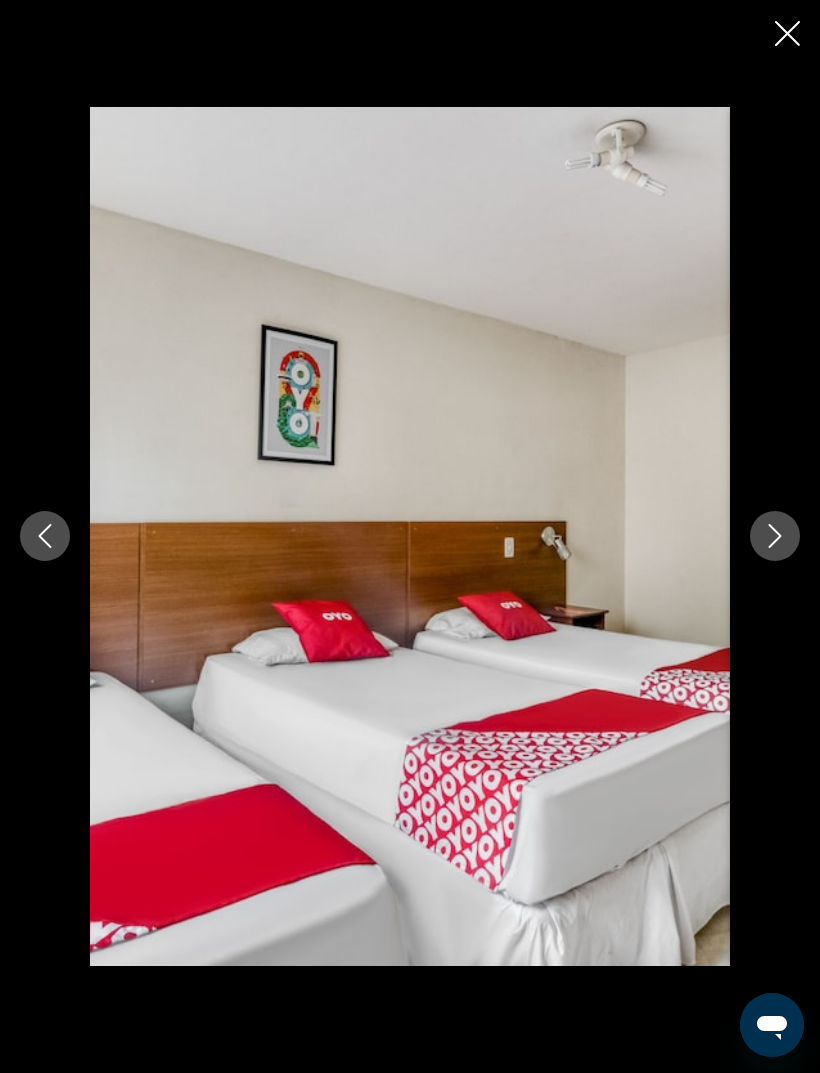 click 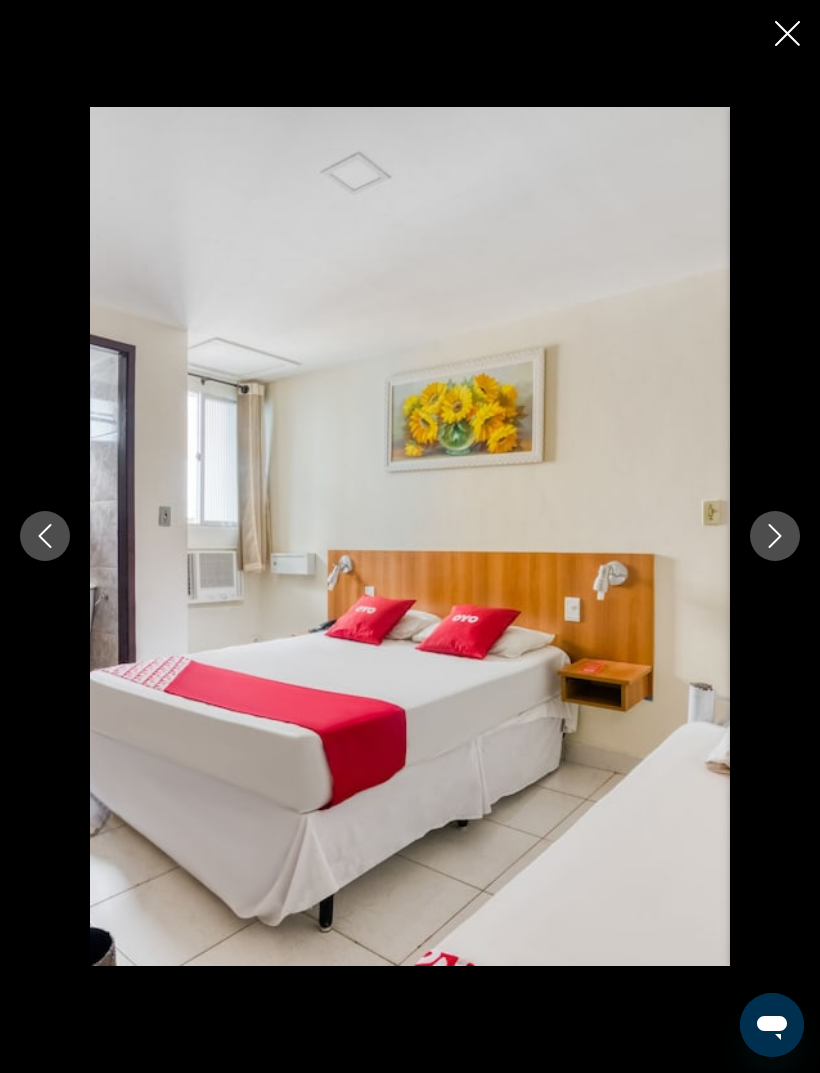 click 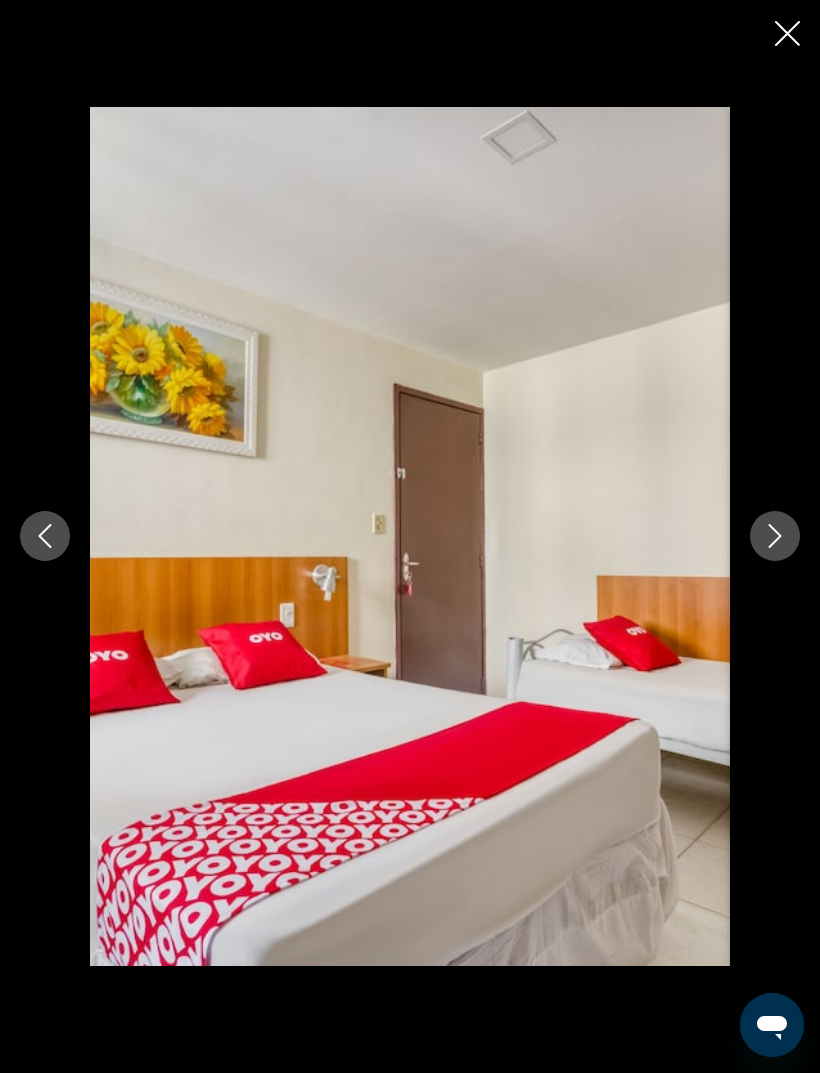 click at bounding box center [775, 536] 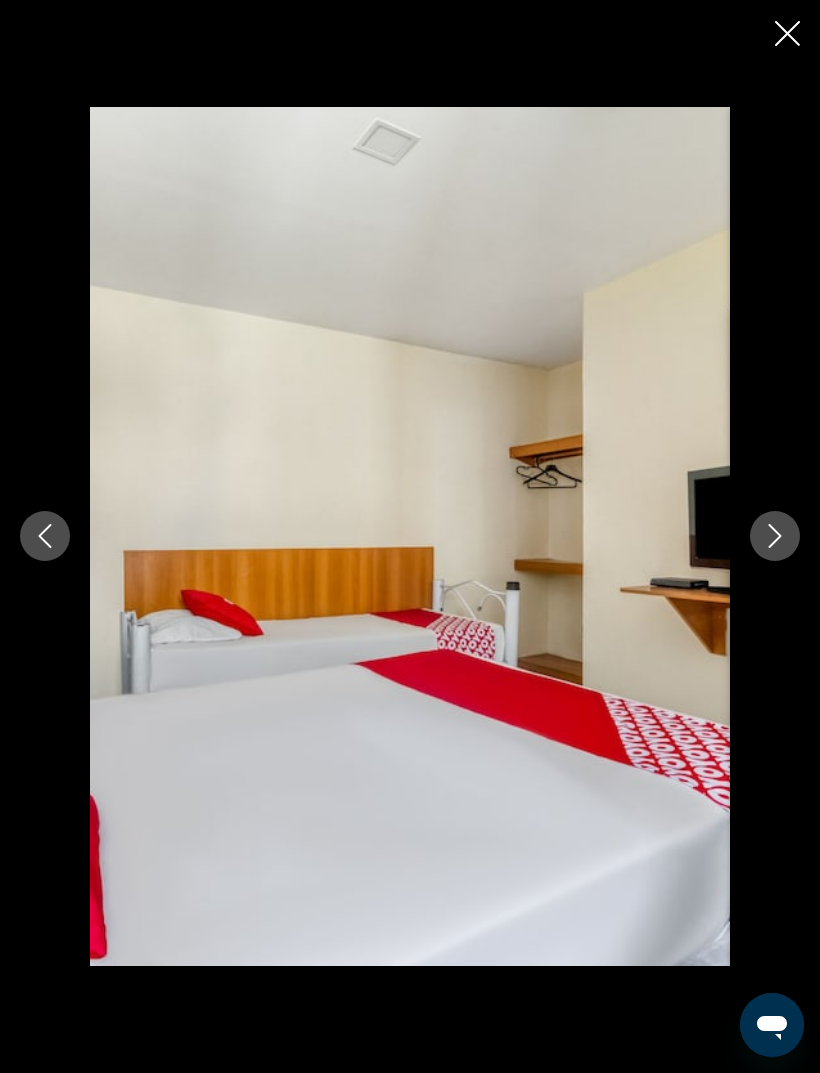 click at bounding box center [775, 536] 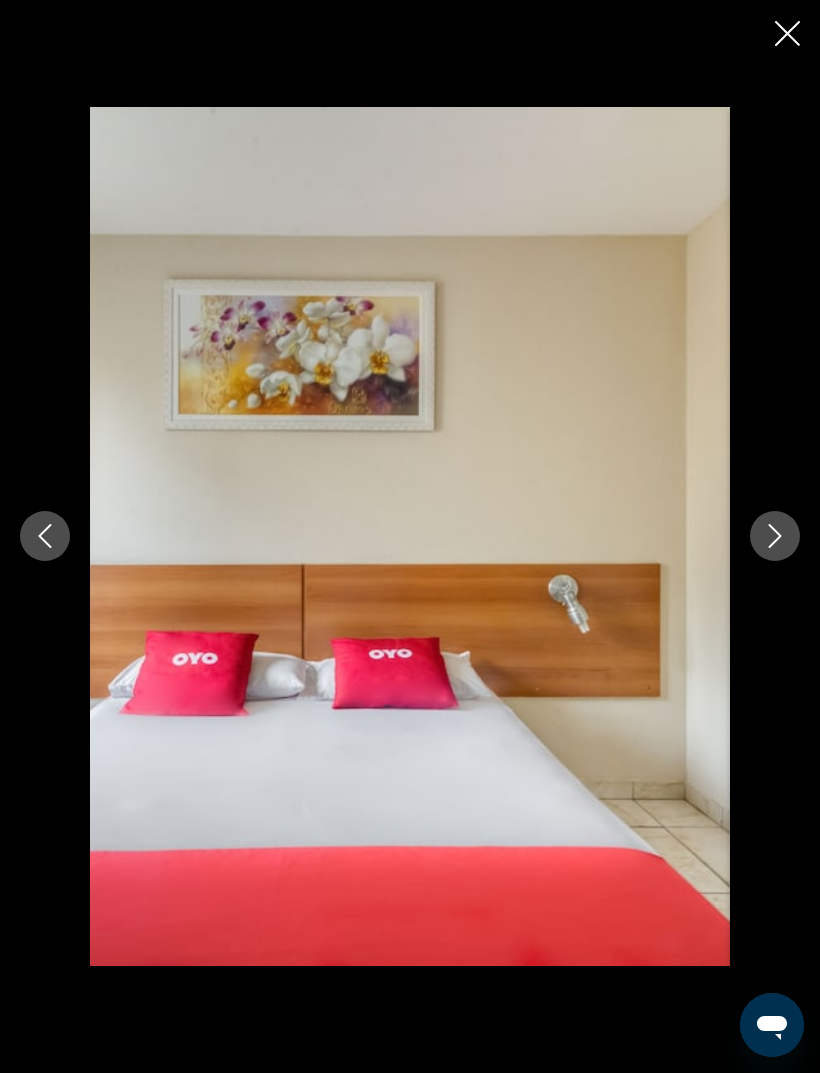 click at bounding box center (775, 536) 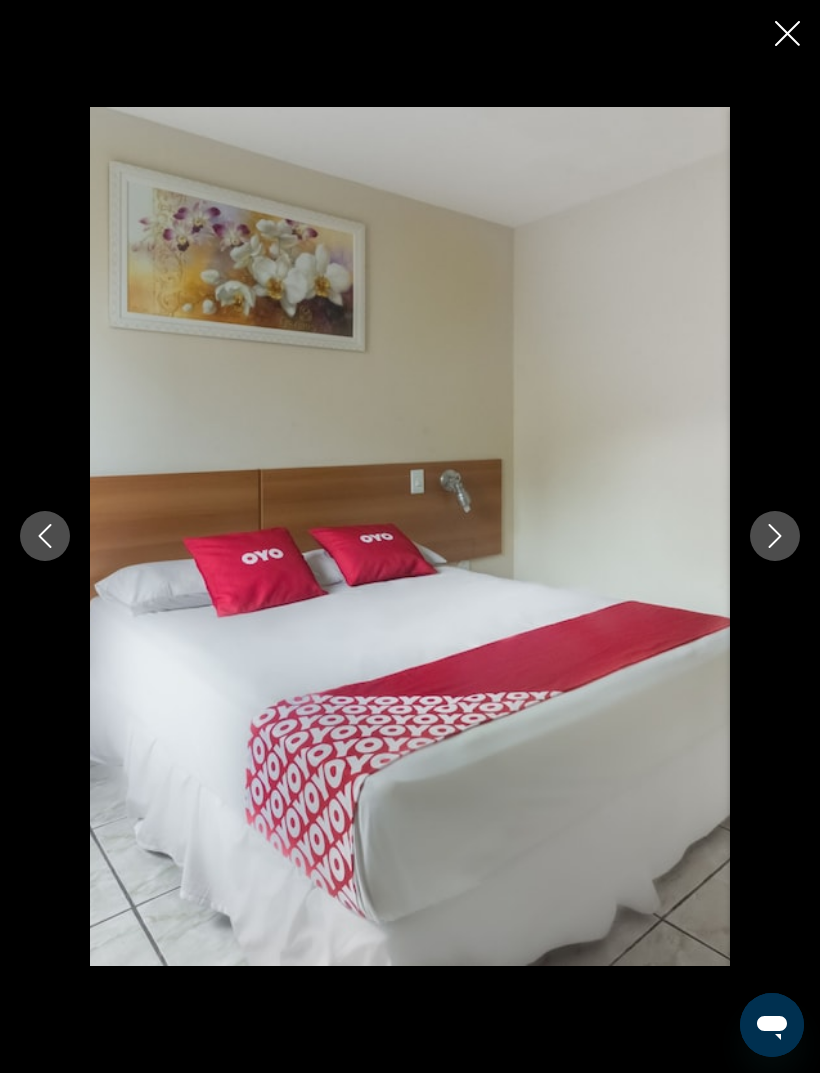 click 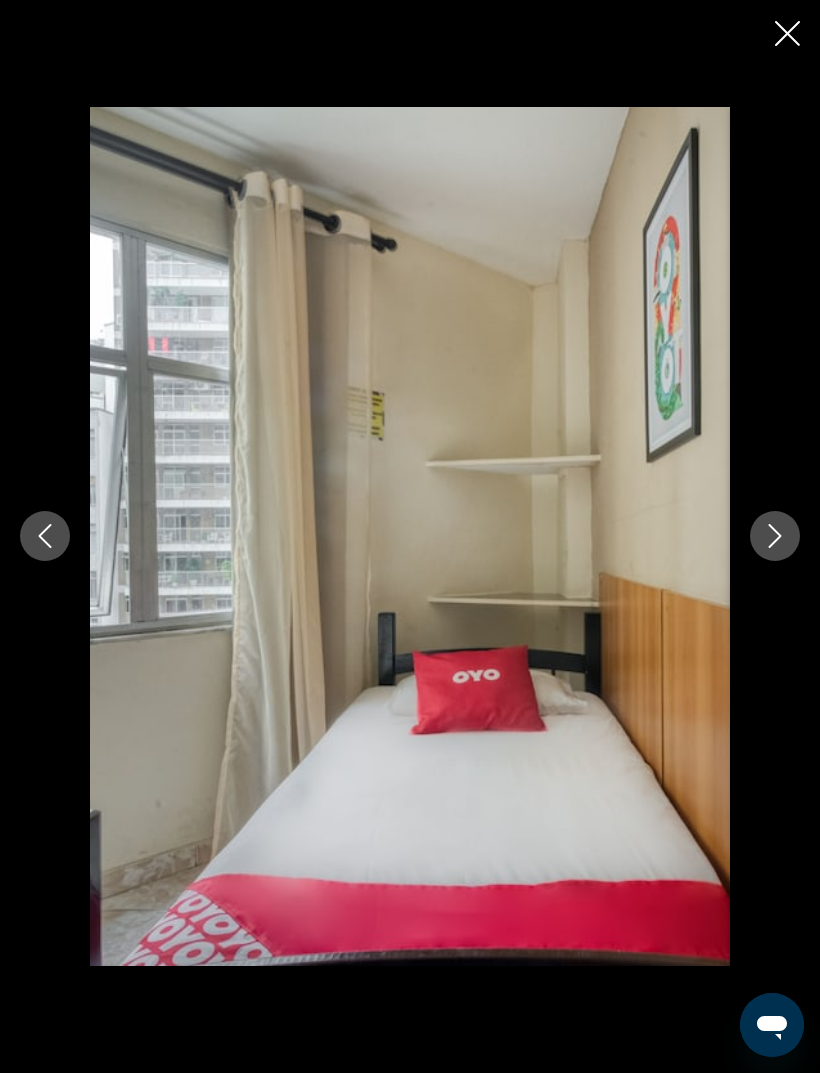 click 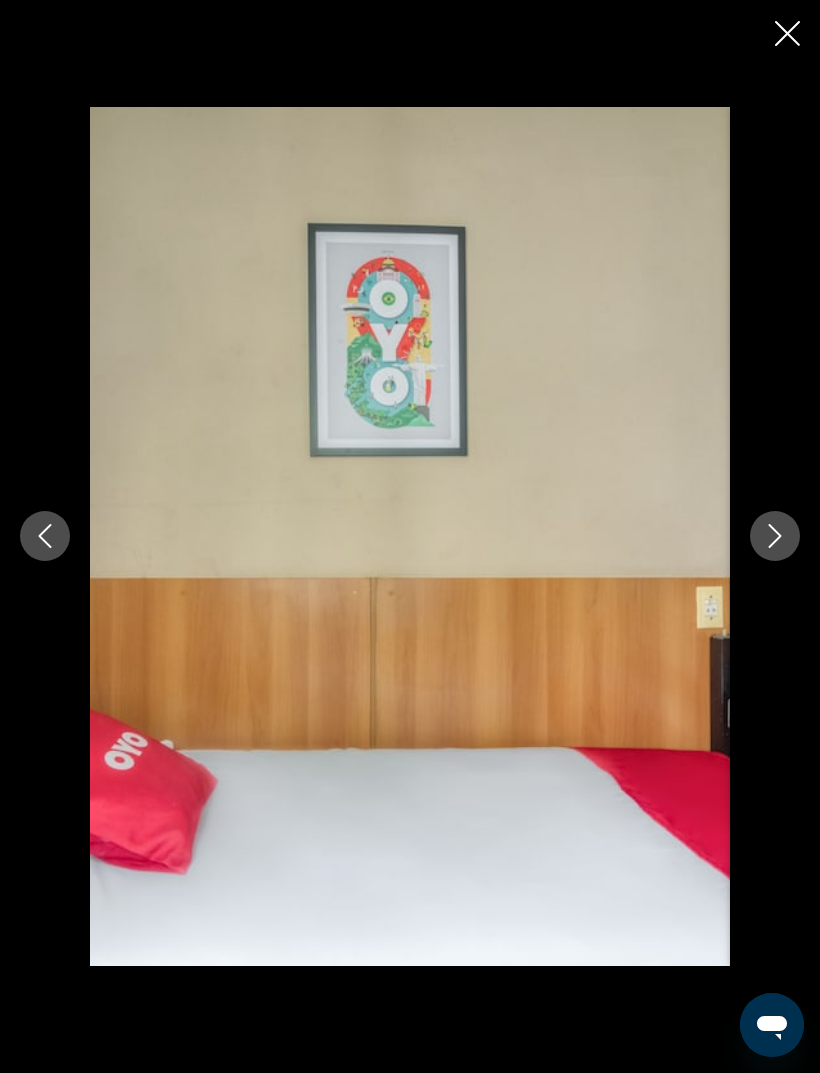 click 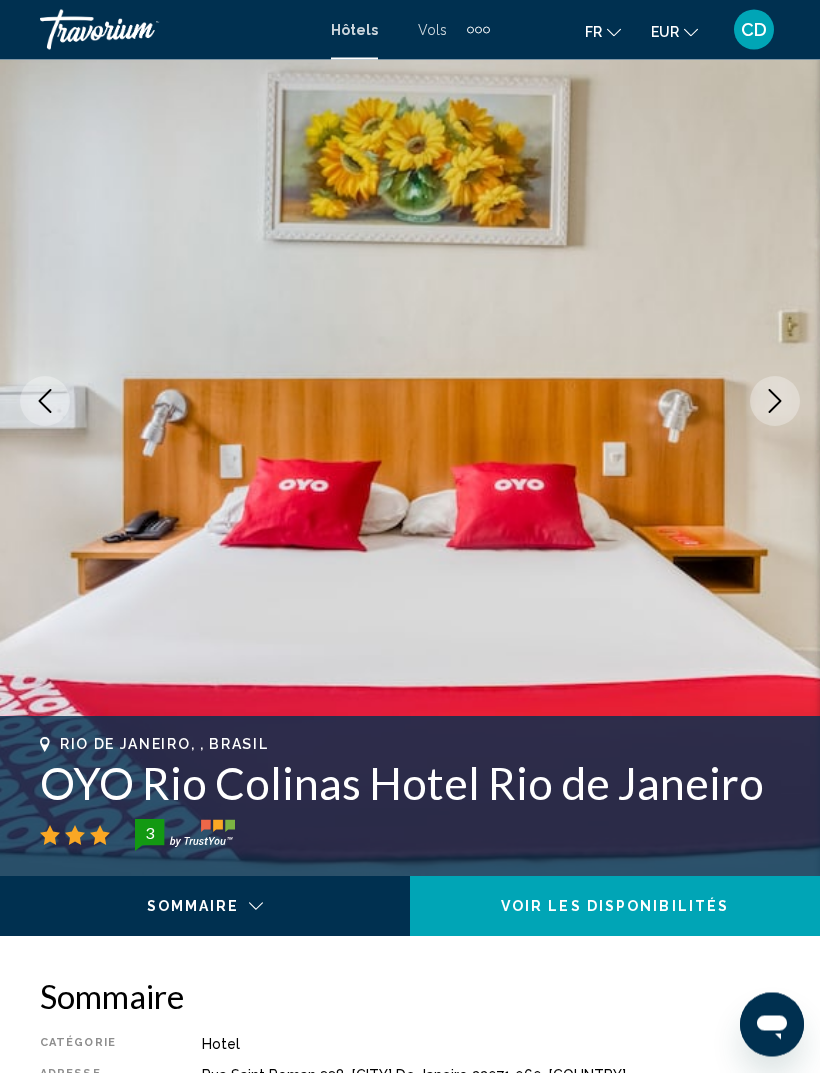 scroll, scrollTop: 0, scrollLeft: 0, axis: both 